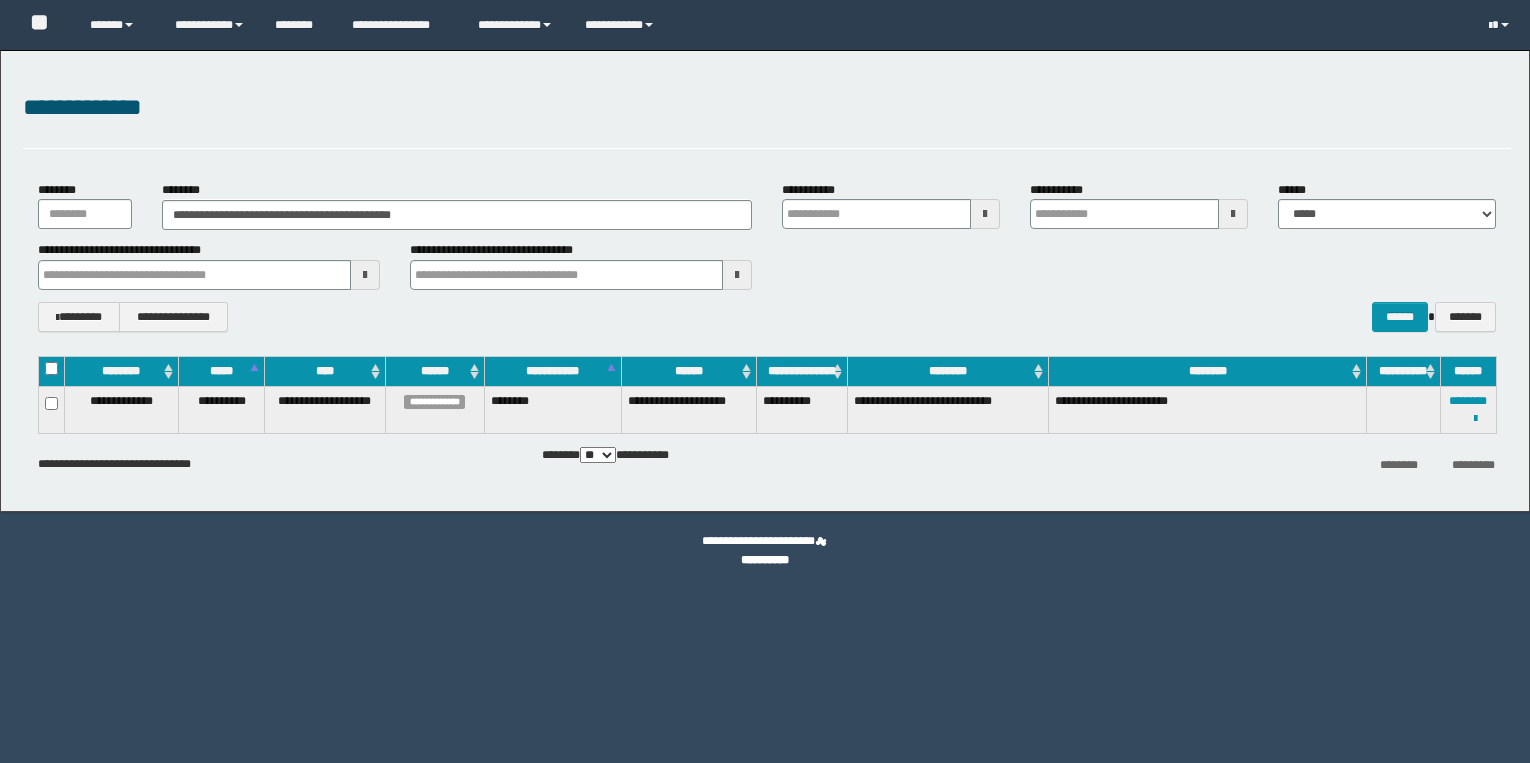 scroll, scrollTop: 0, scrollLeft: 0, axis: both 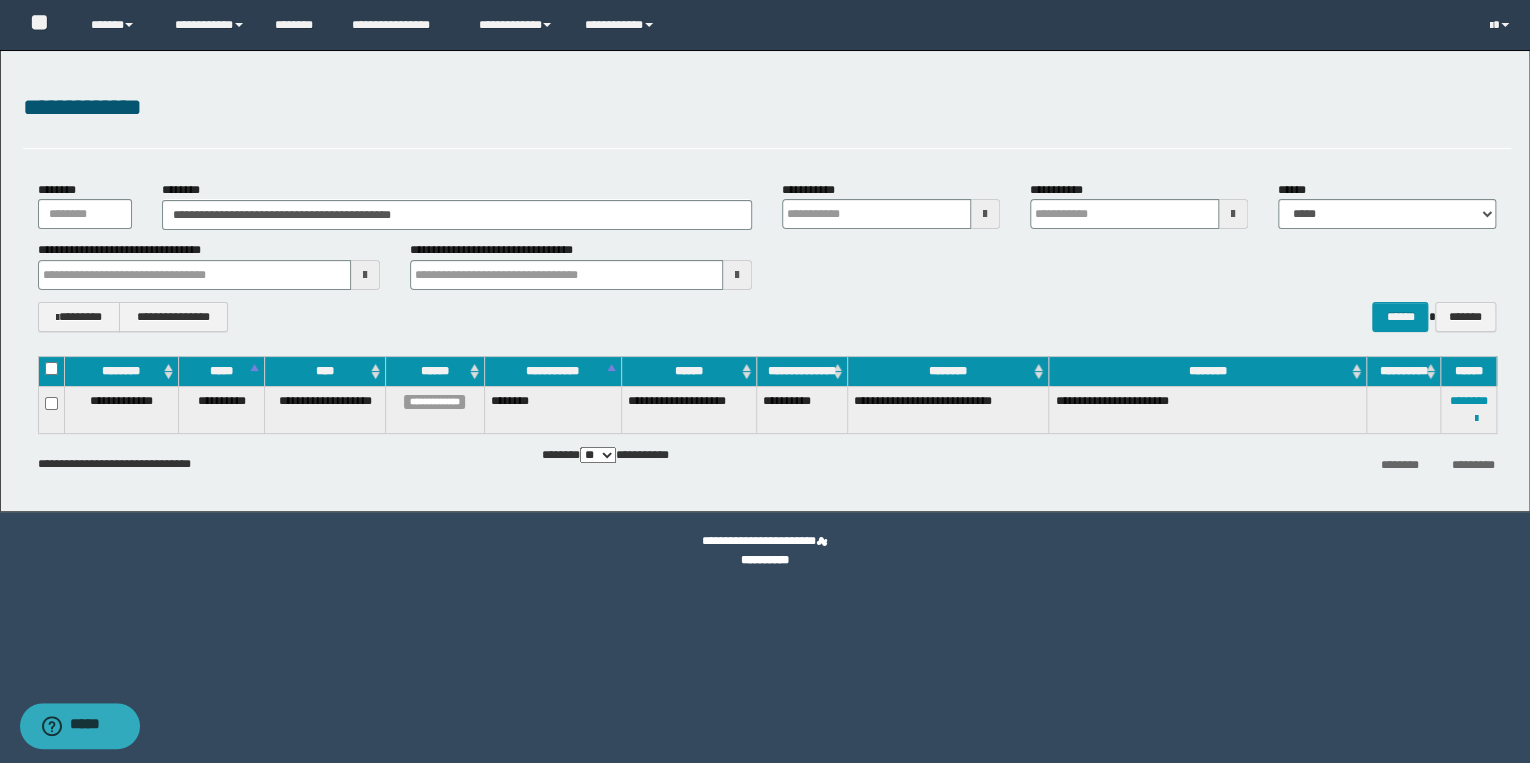 type on "********" 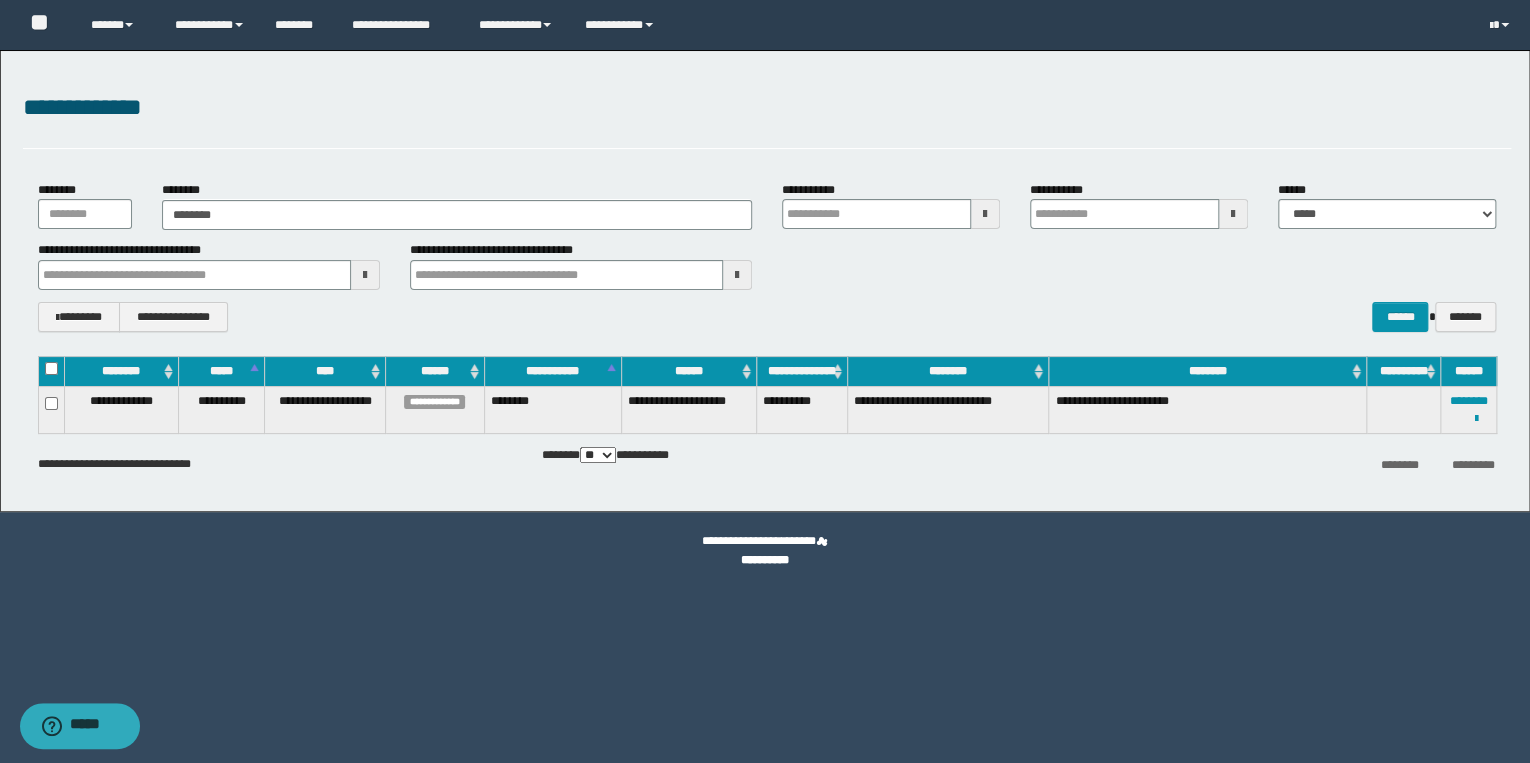 type on "********" 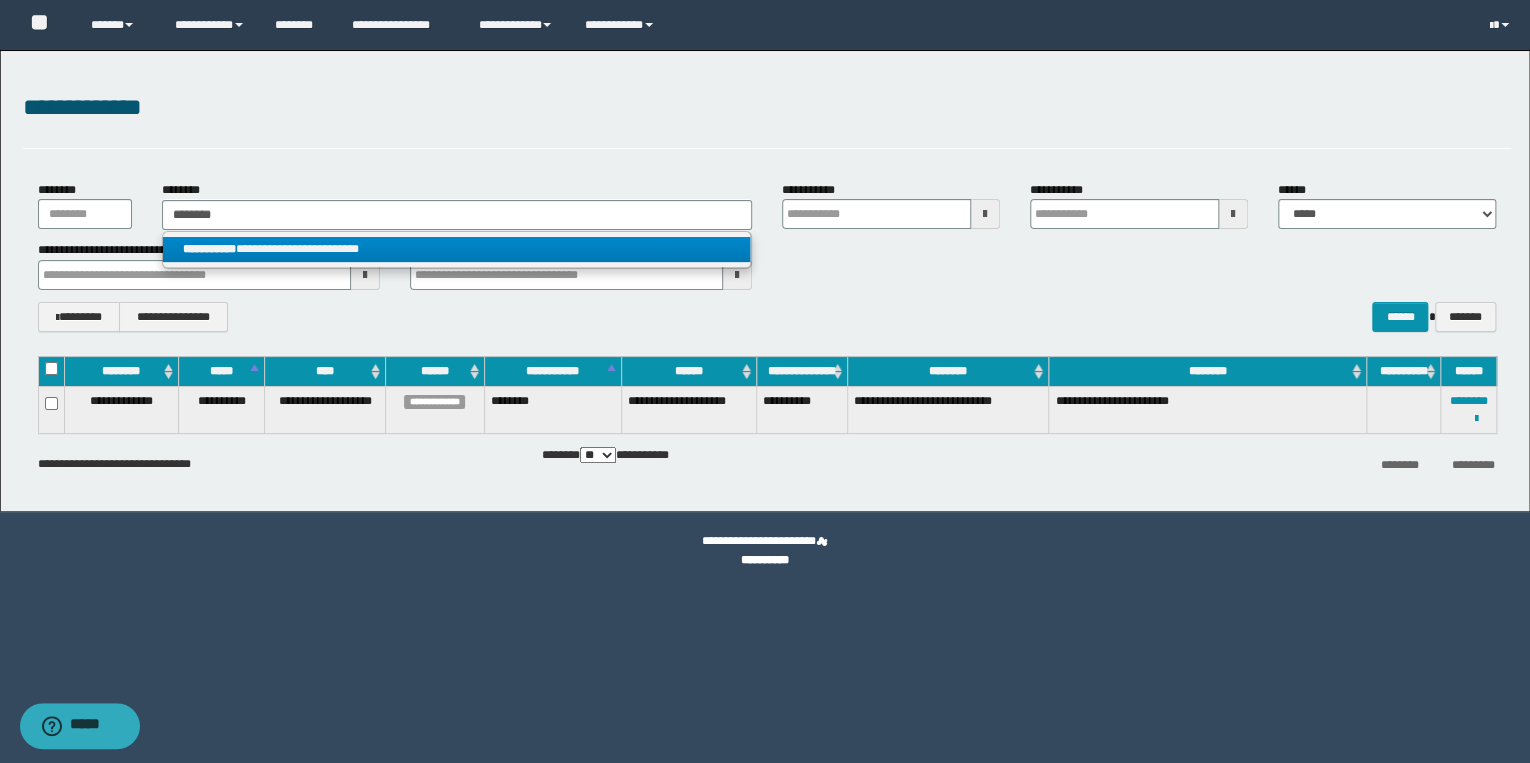 type on "********" 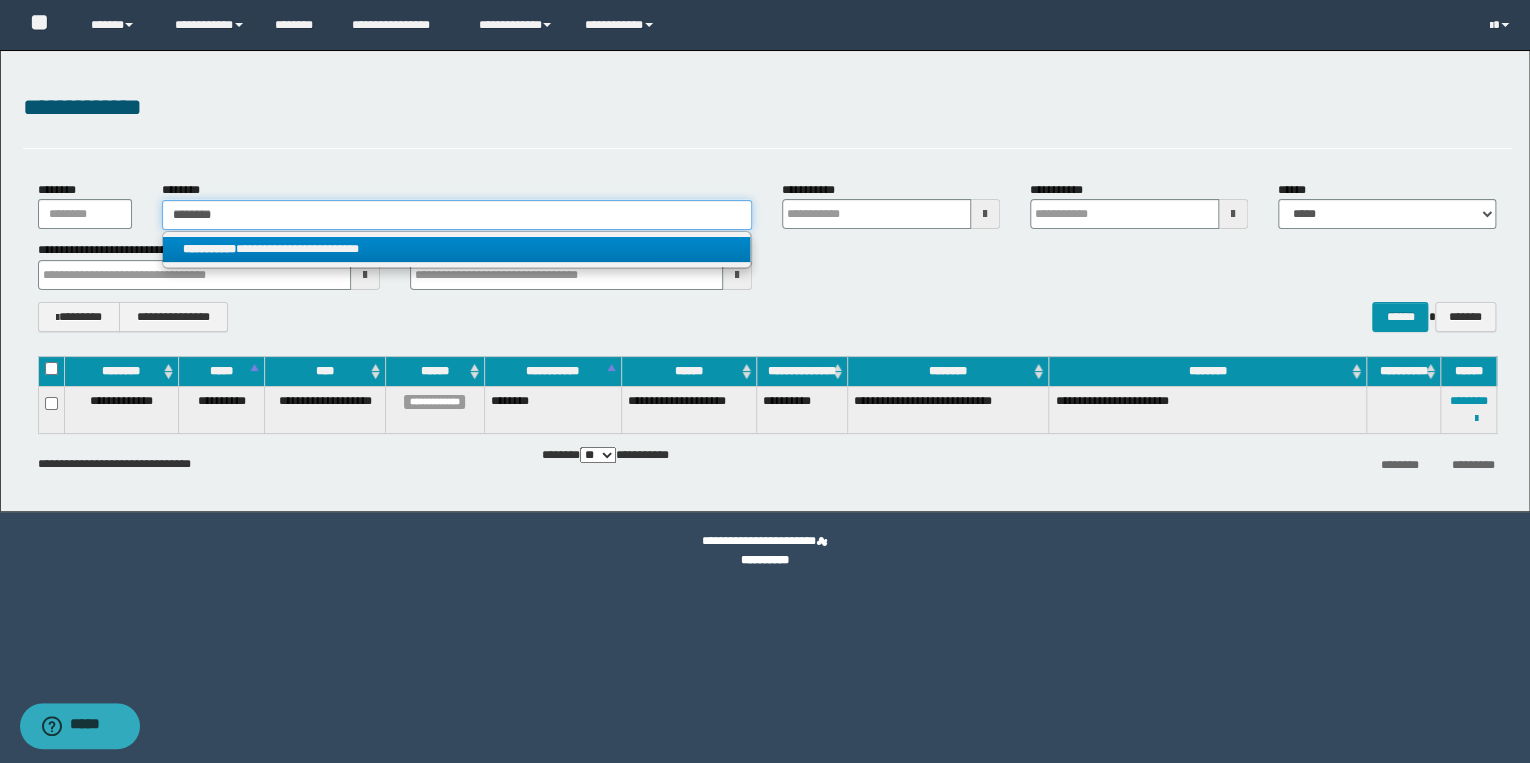 type 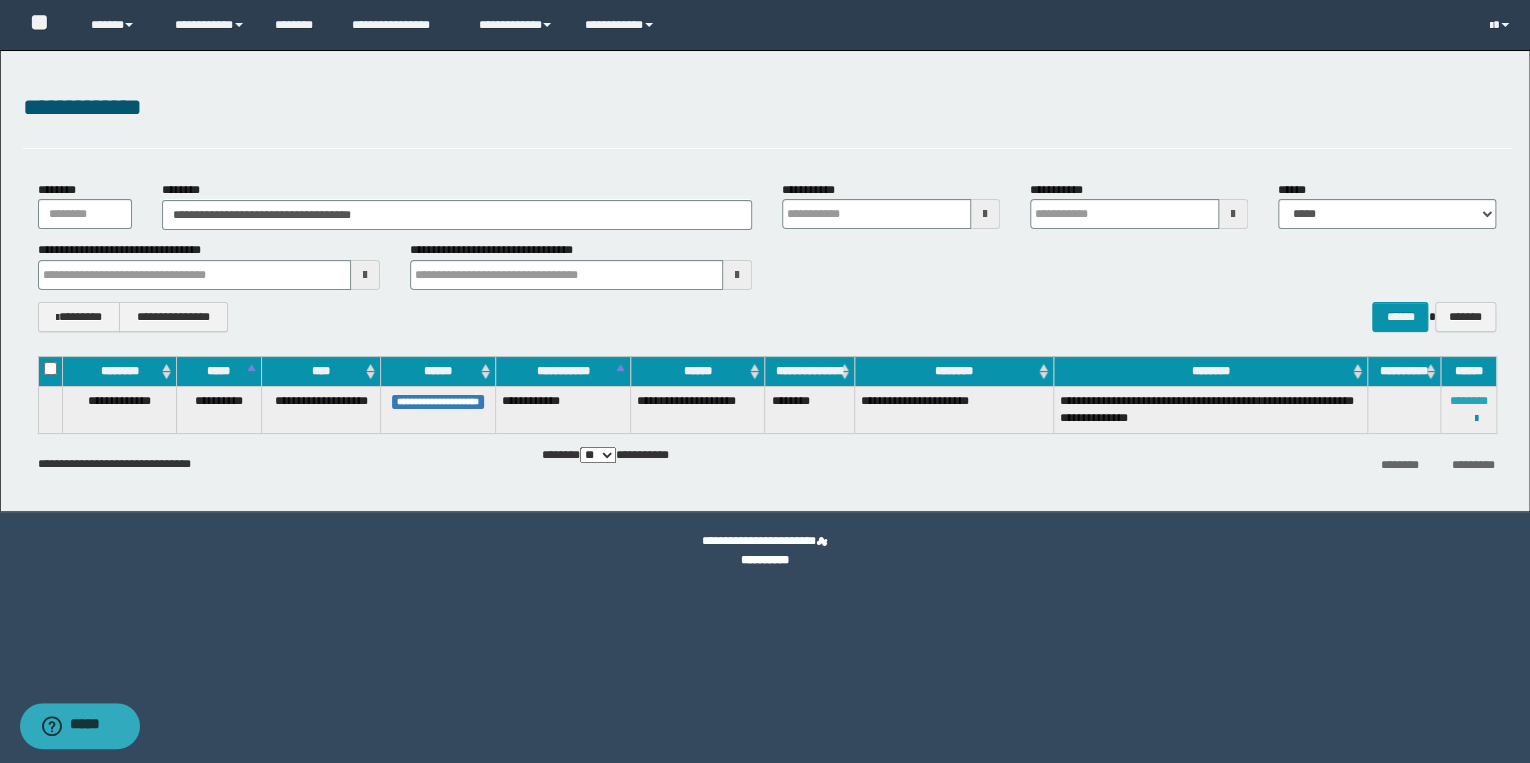 click on "********" at bounding box center [1468, 401] 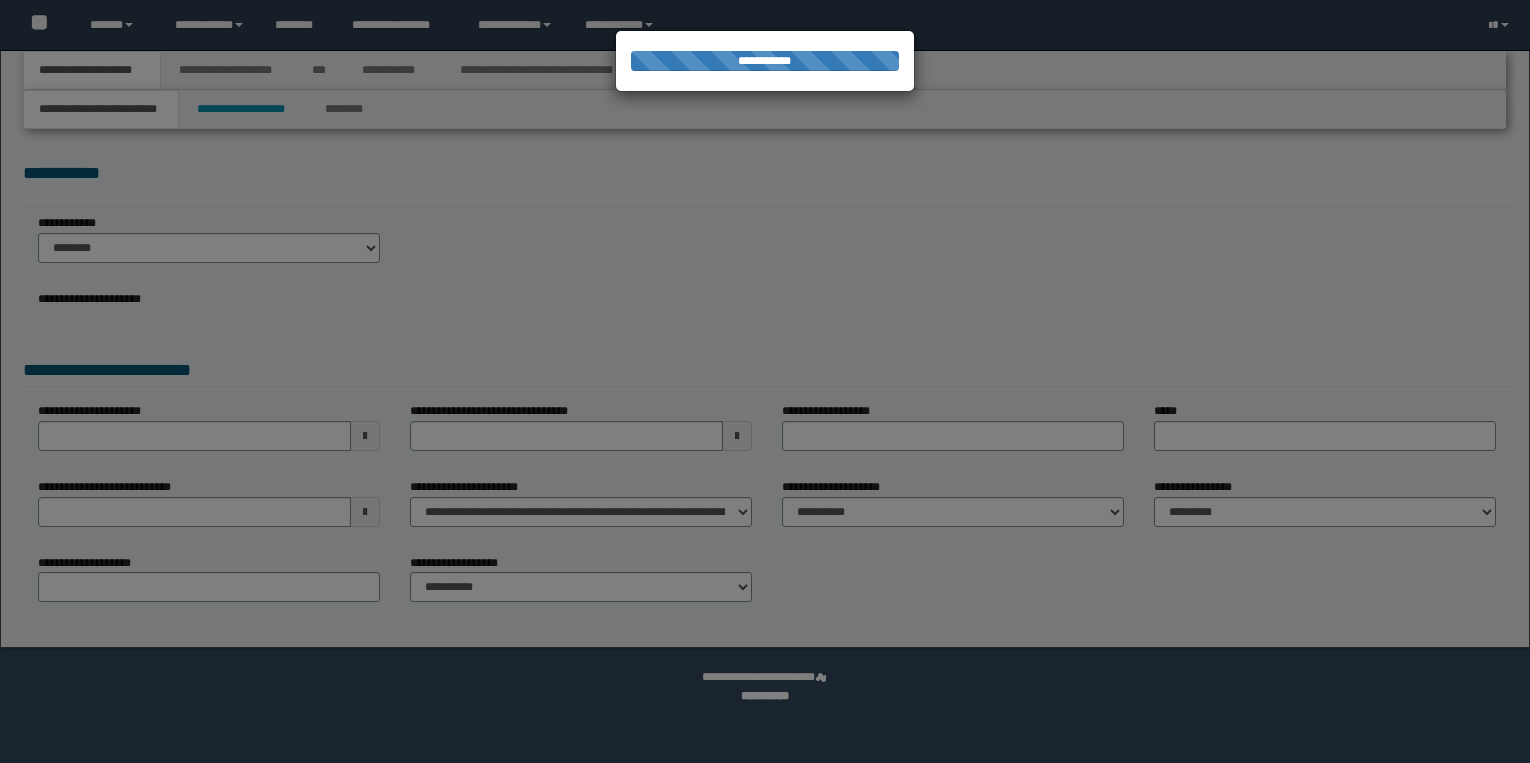 scroll, scrollTop: 0, scrollLeft: 0, axis: both 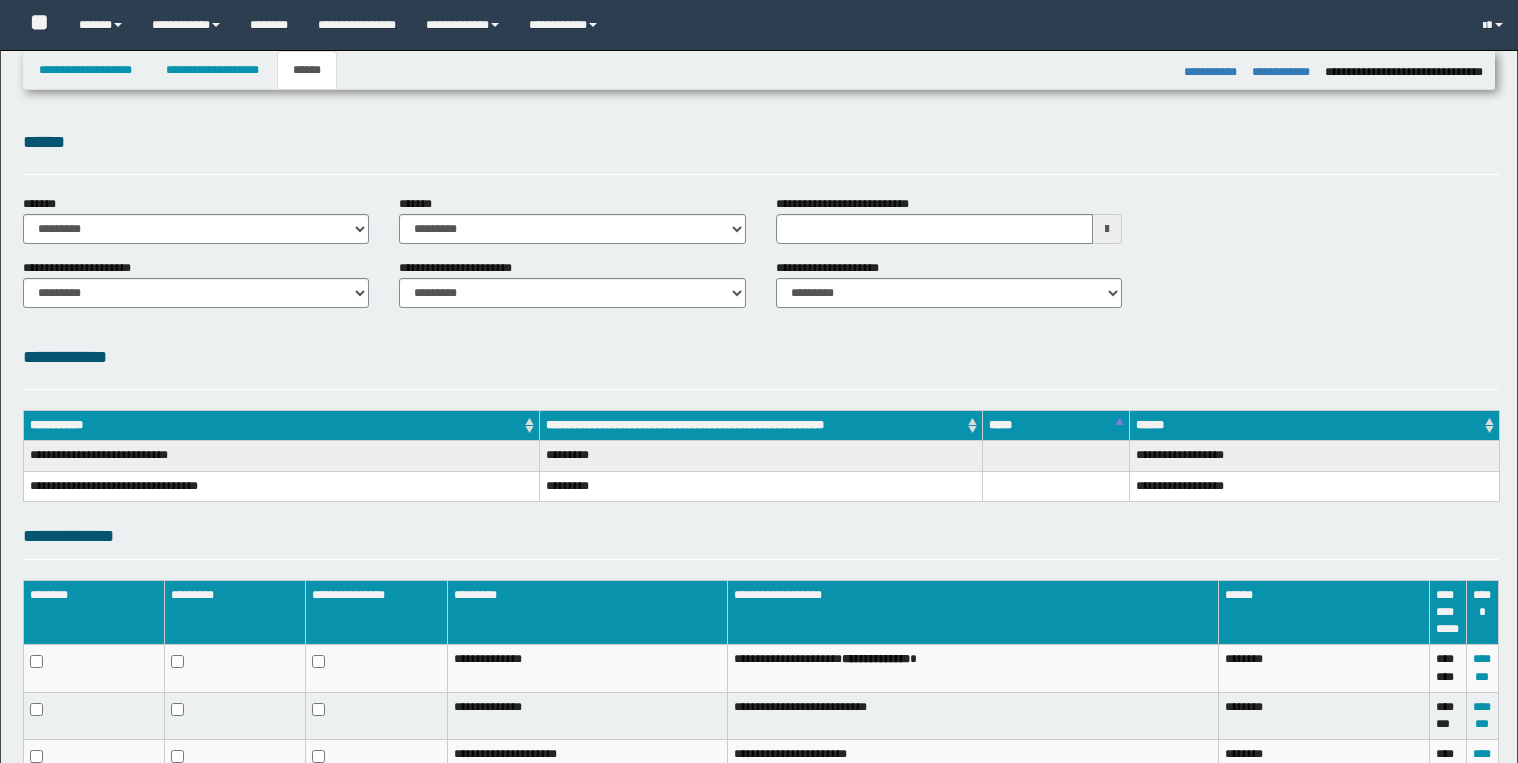 select on "*" 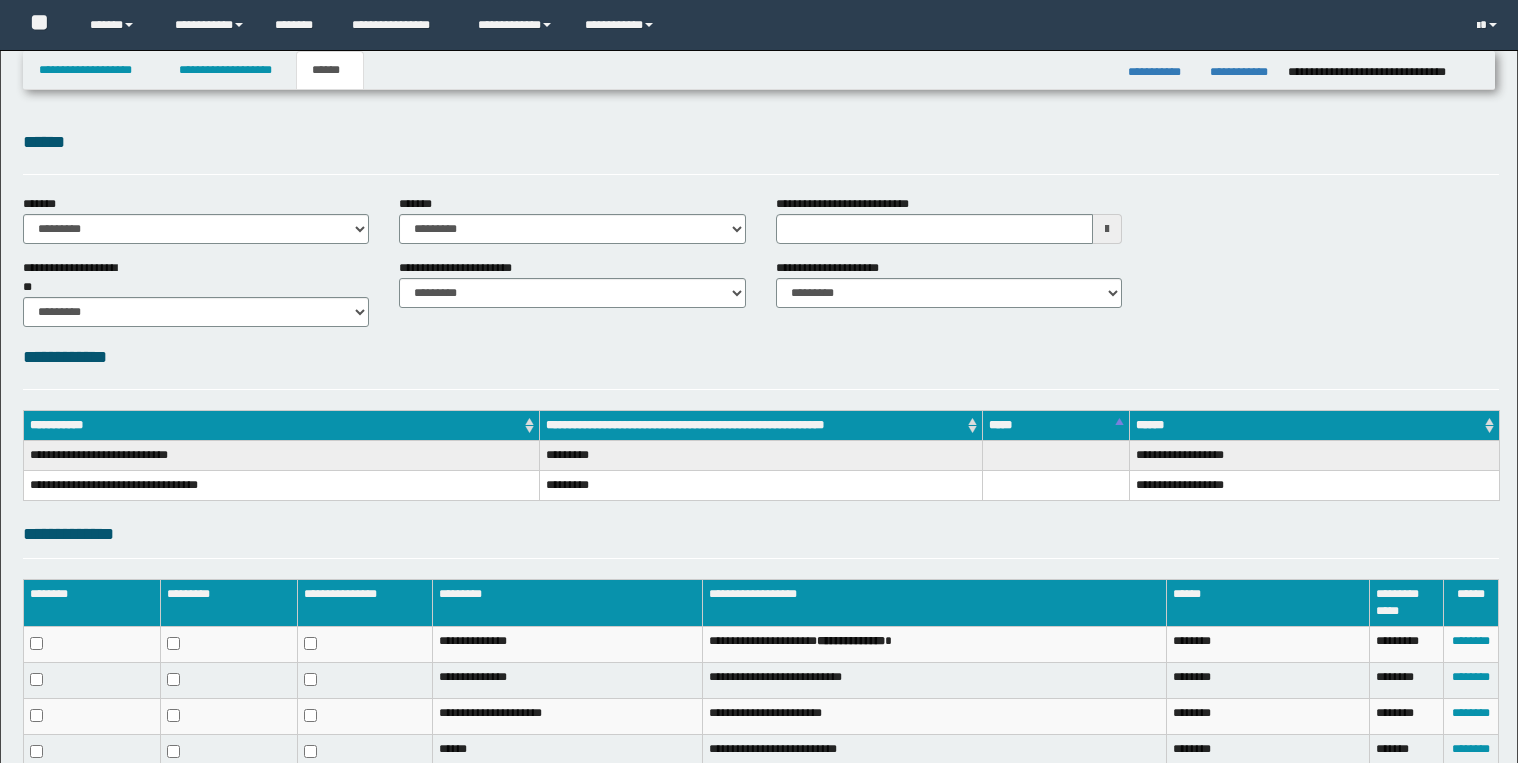 scroll, scrollTop: 0, scrollLeft: 0, axis: both 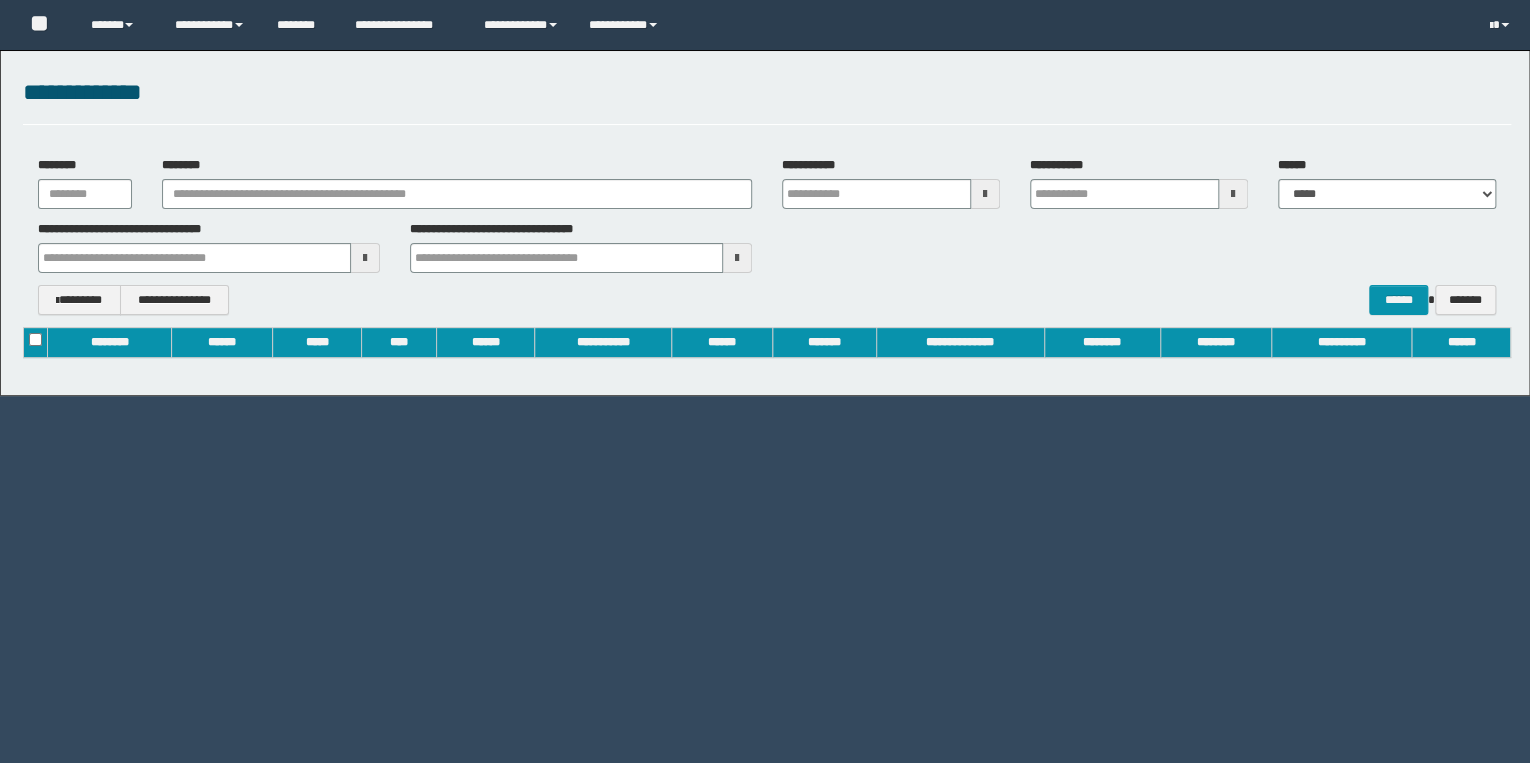 type on "**********" 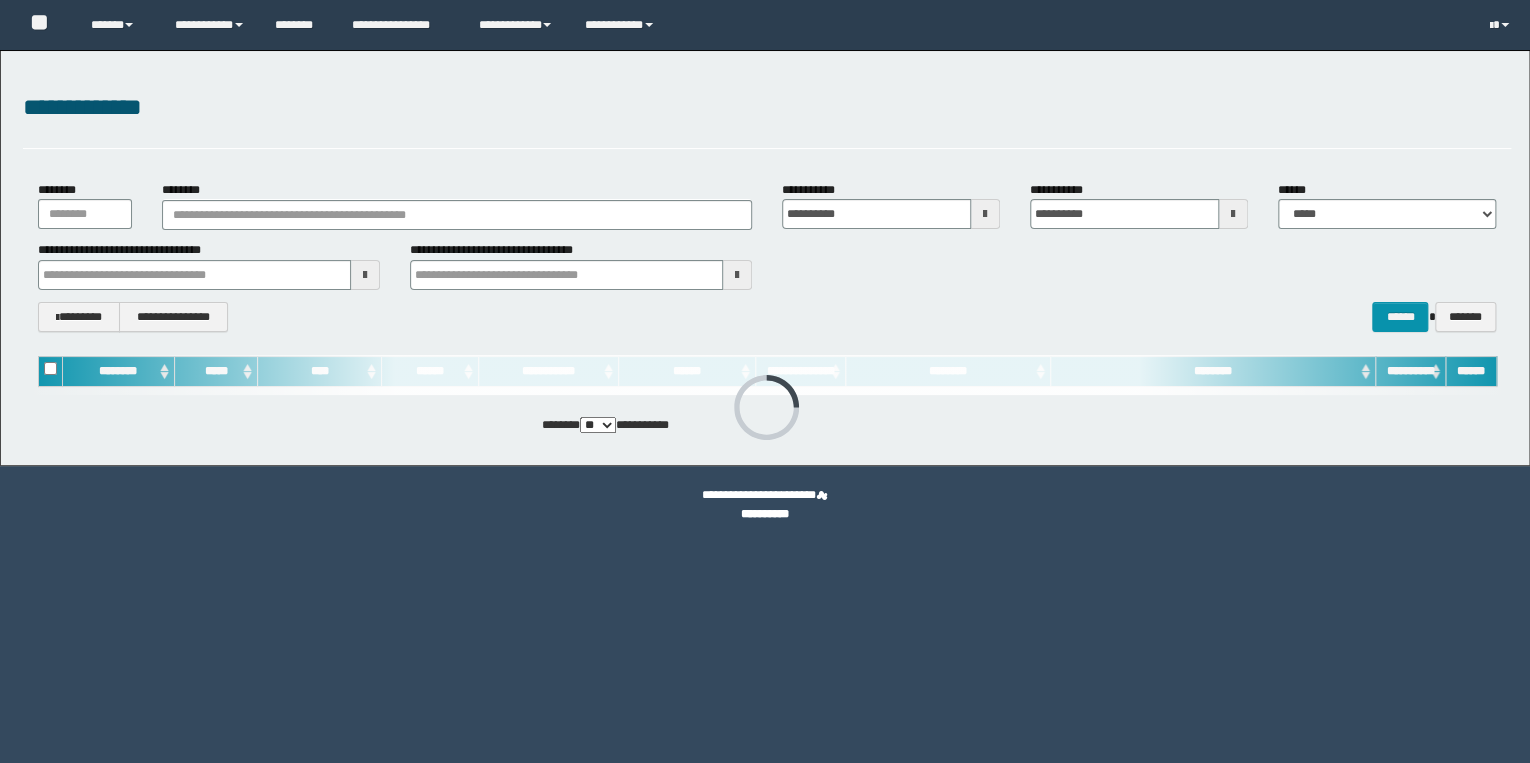 type 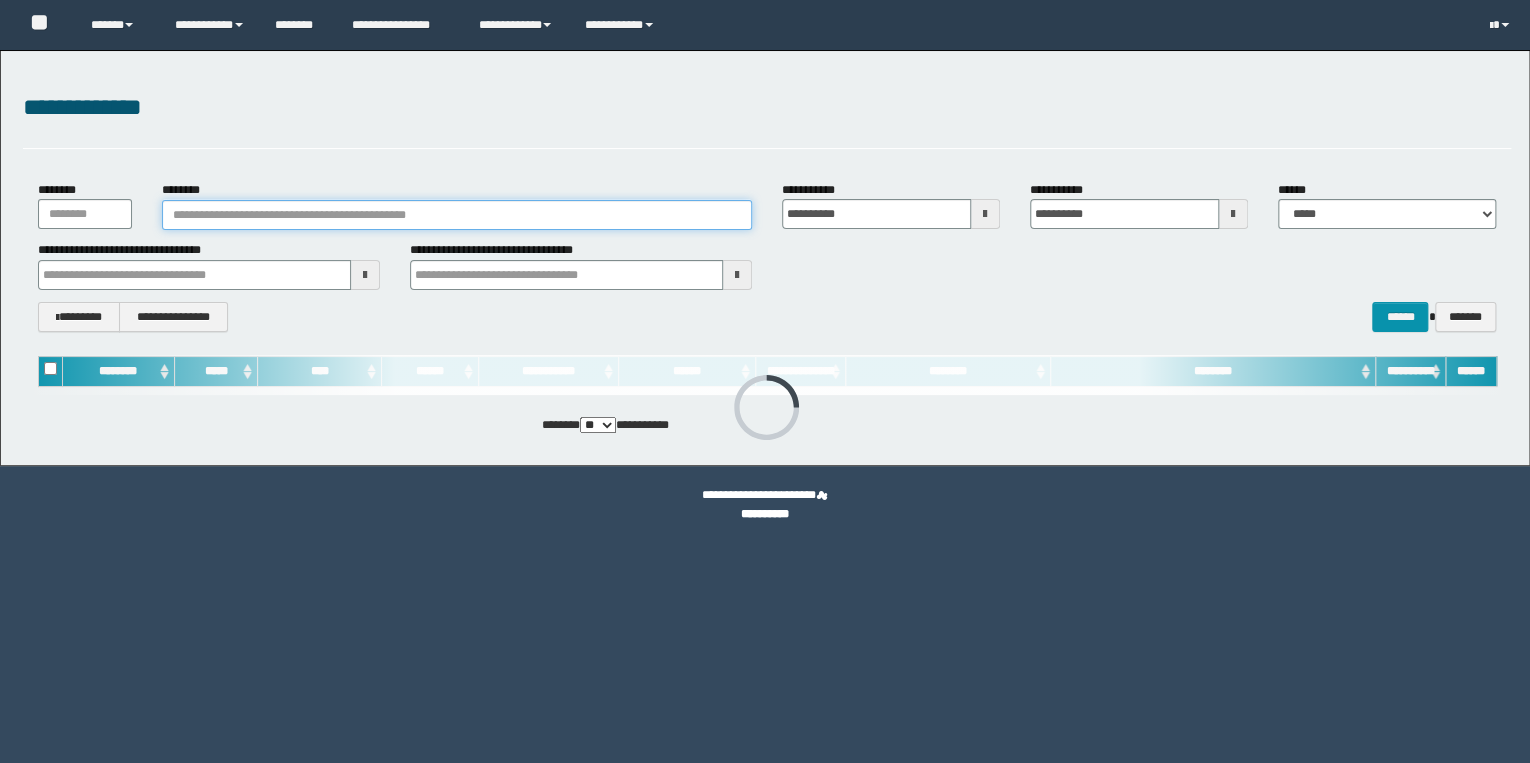 click on "********" at bounding box center (457, 215) 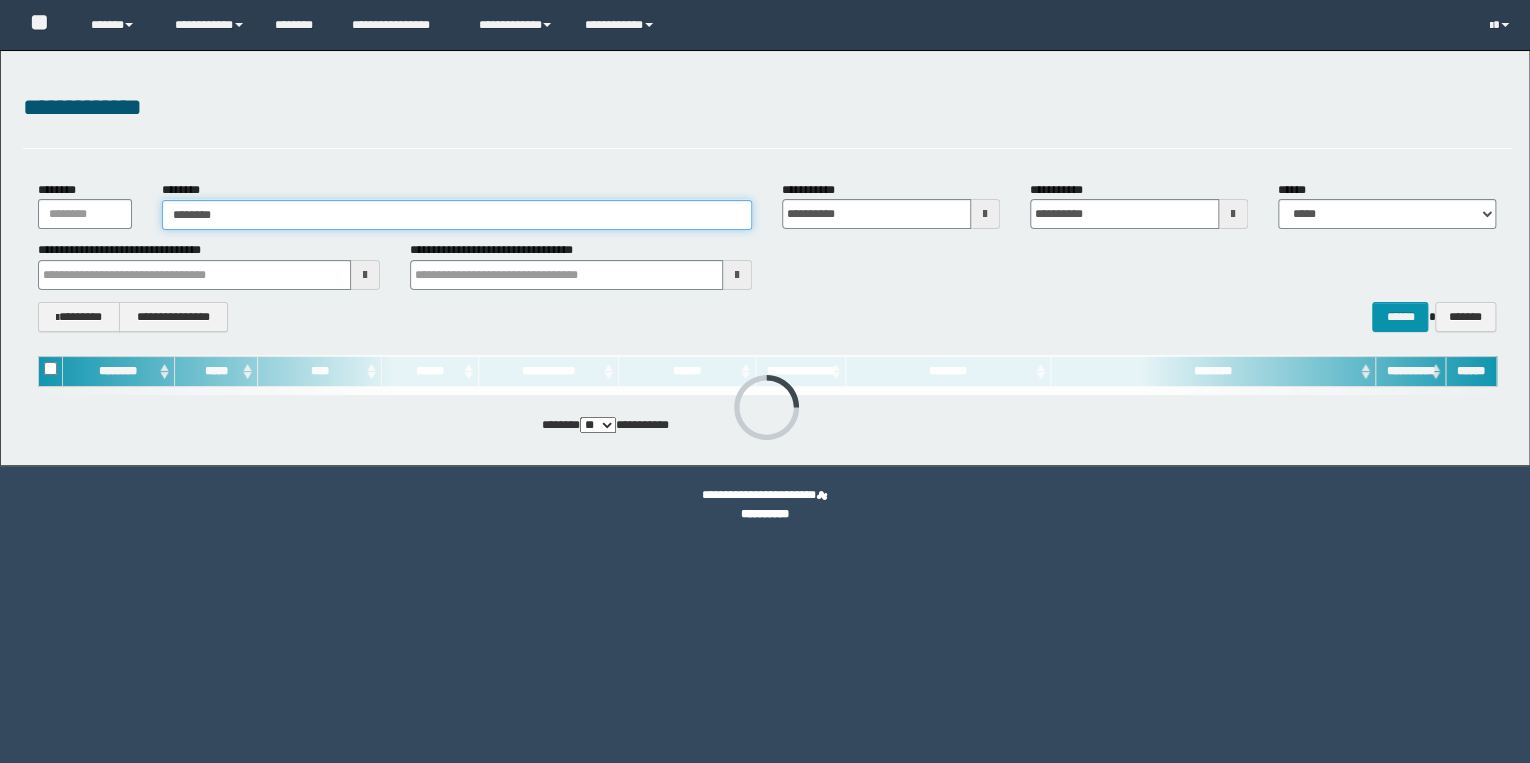 type on "********" 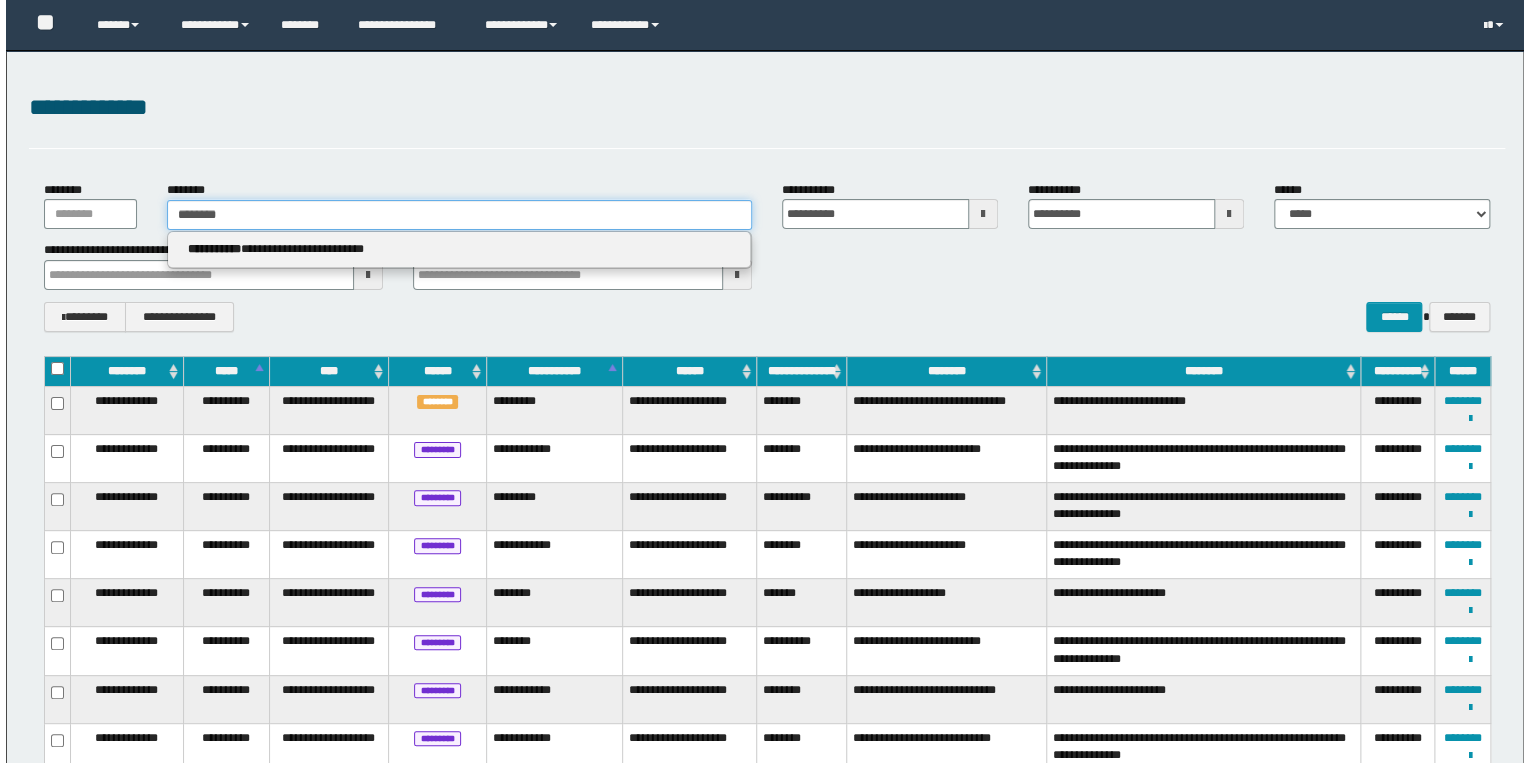scroll, scrollTop: 0, scrollLeft: 0, axis: both 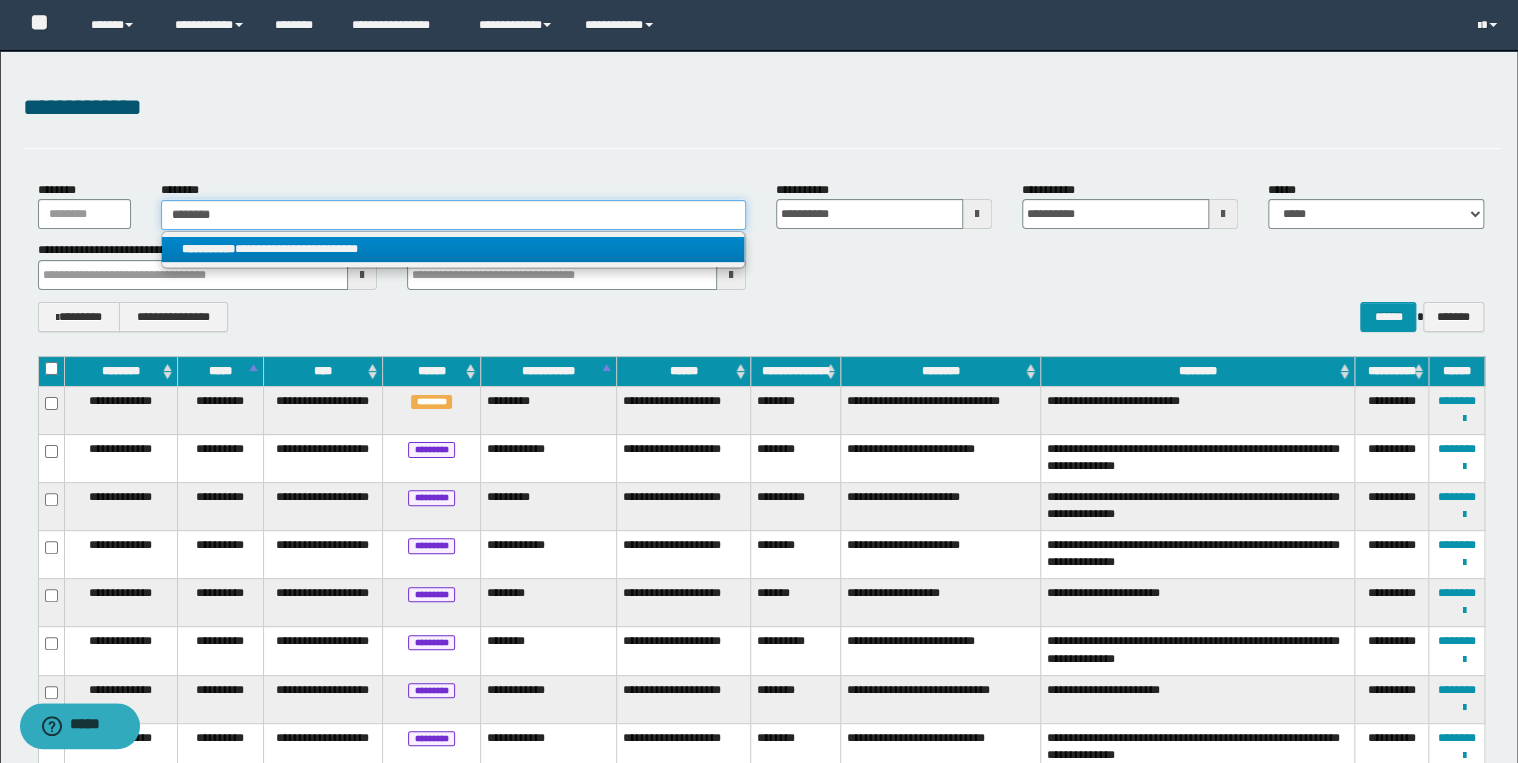 type on "********" 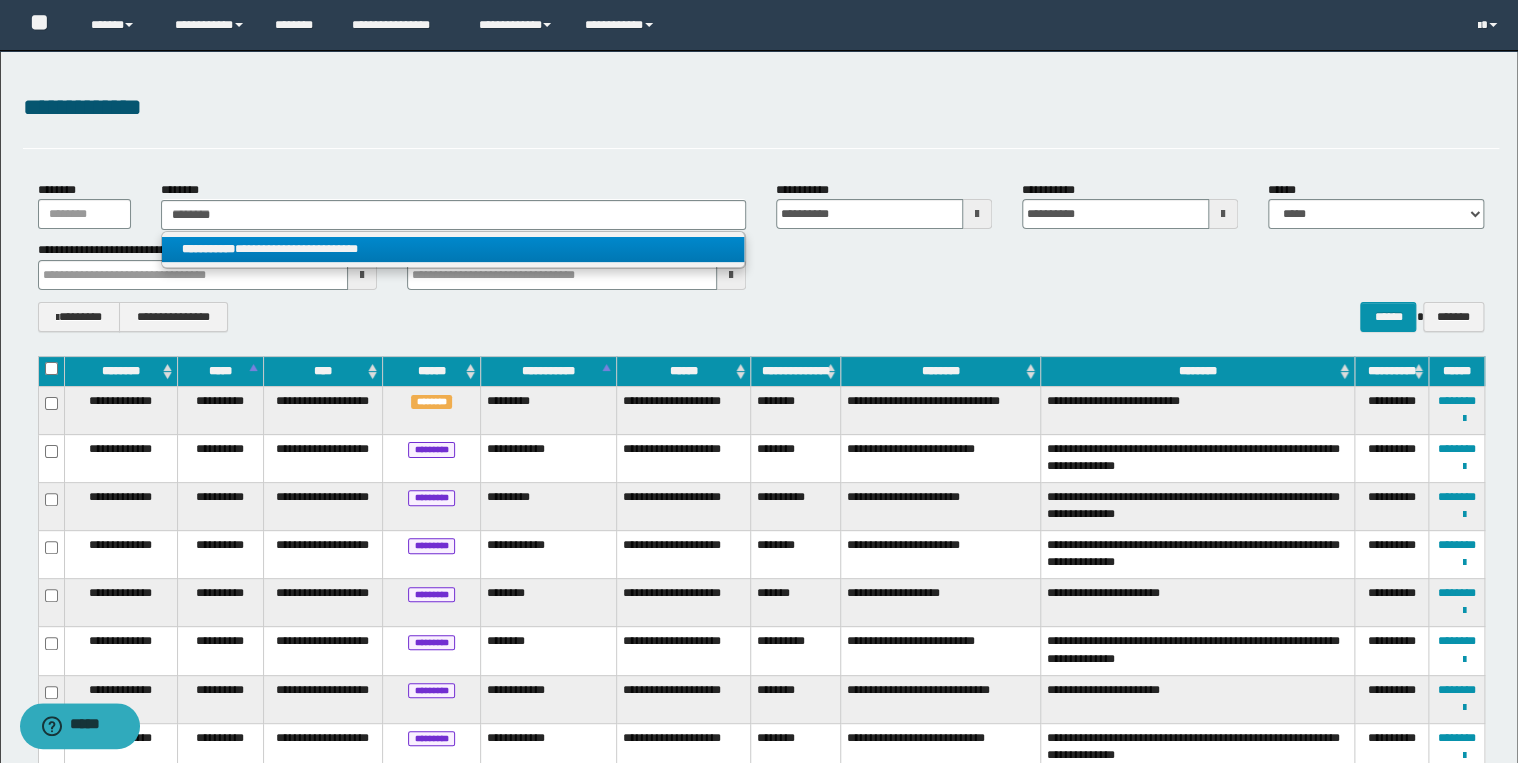 click on "**********" at bounding box center [453, 249] 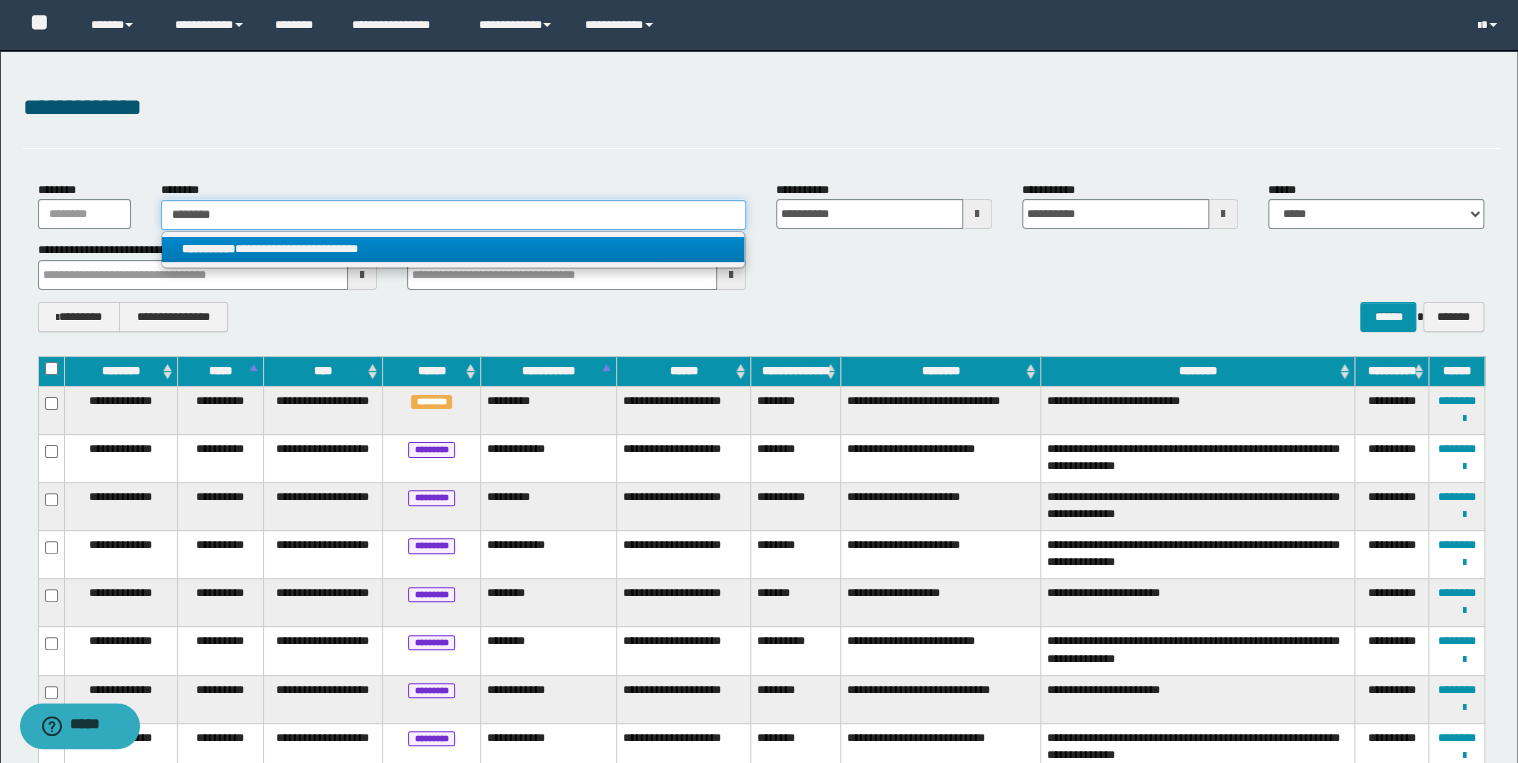 type 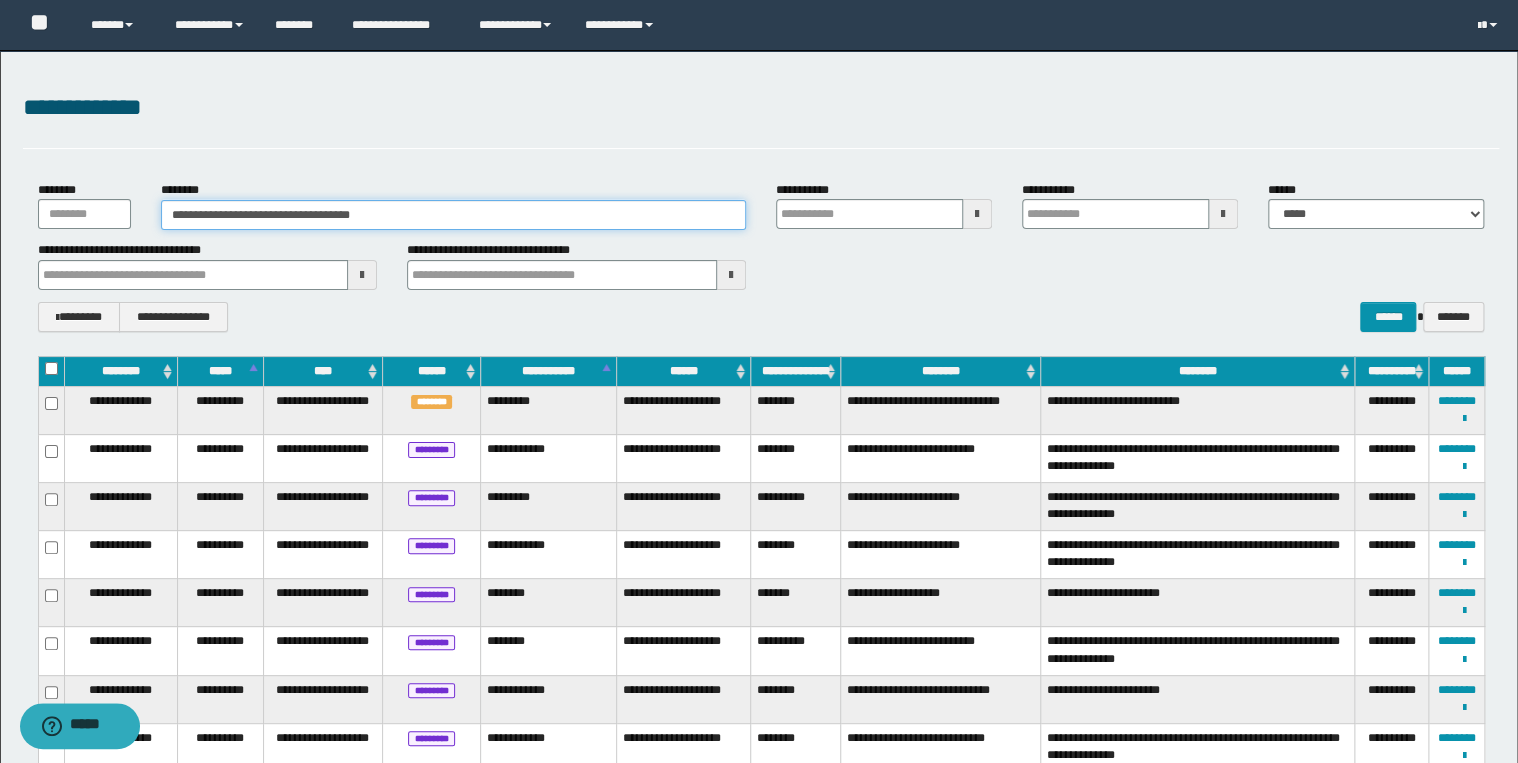 type 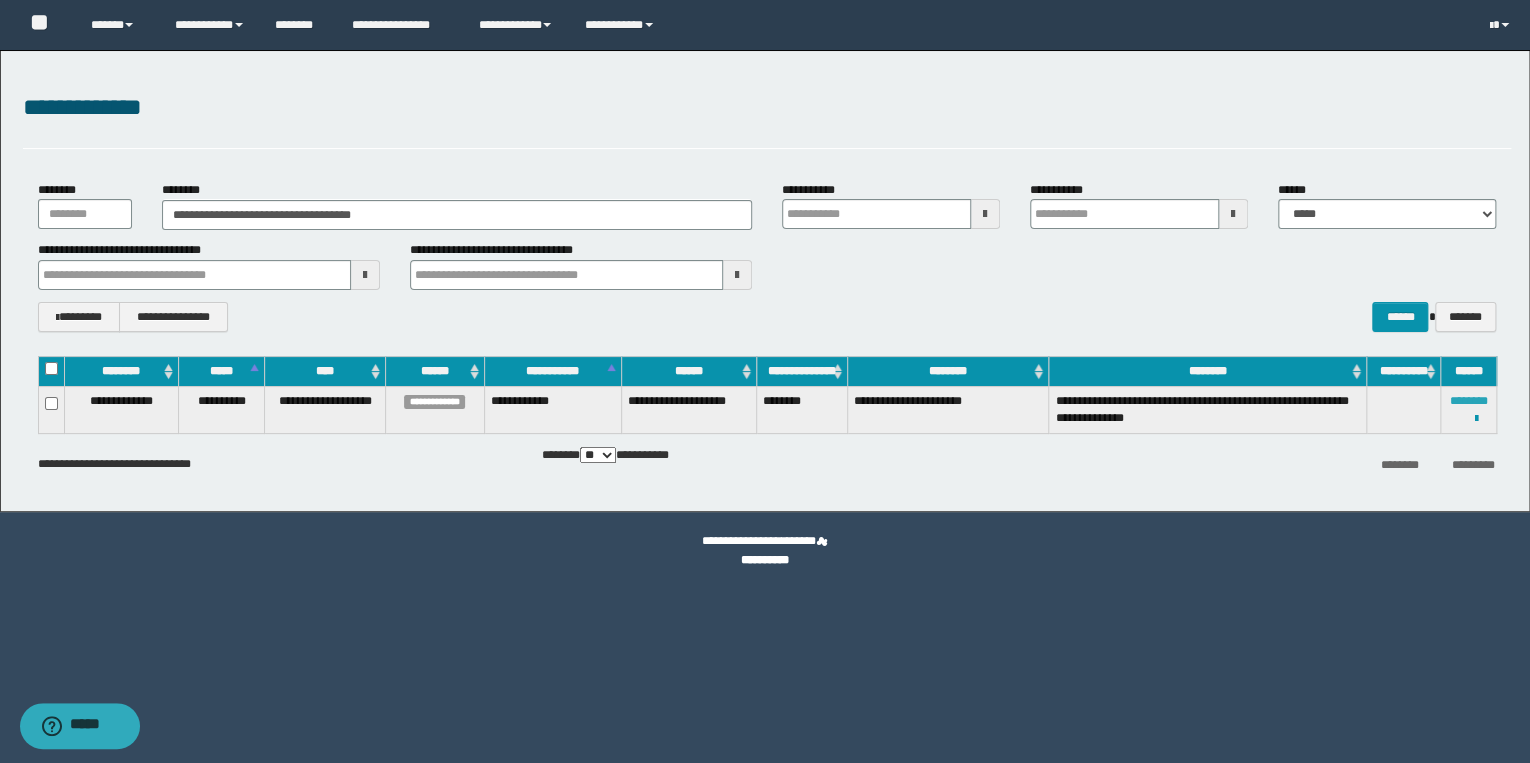 click on "********" at bounding box center [1468, 401] 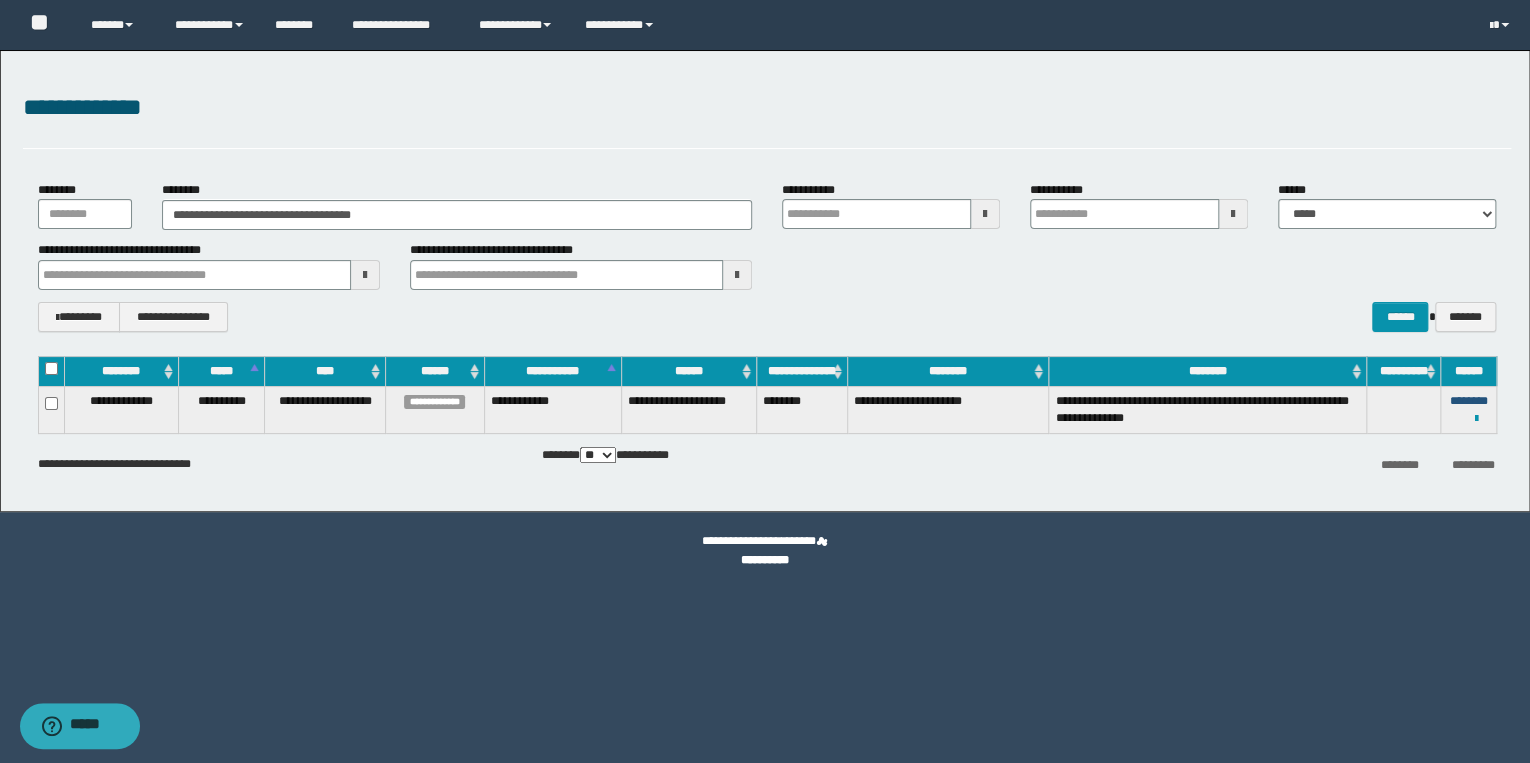 type 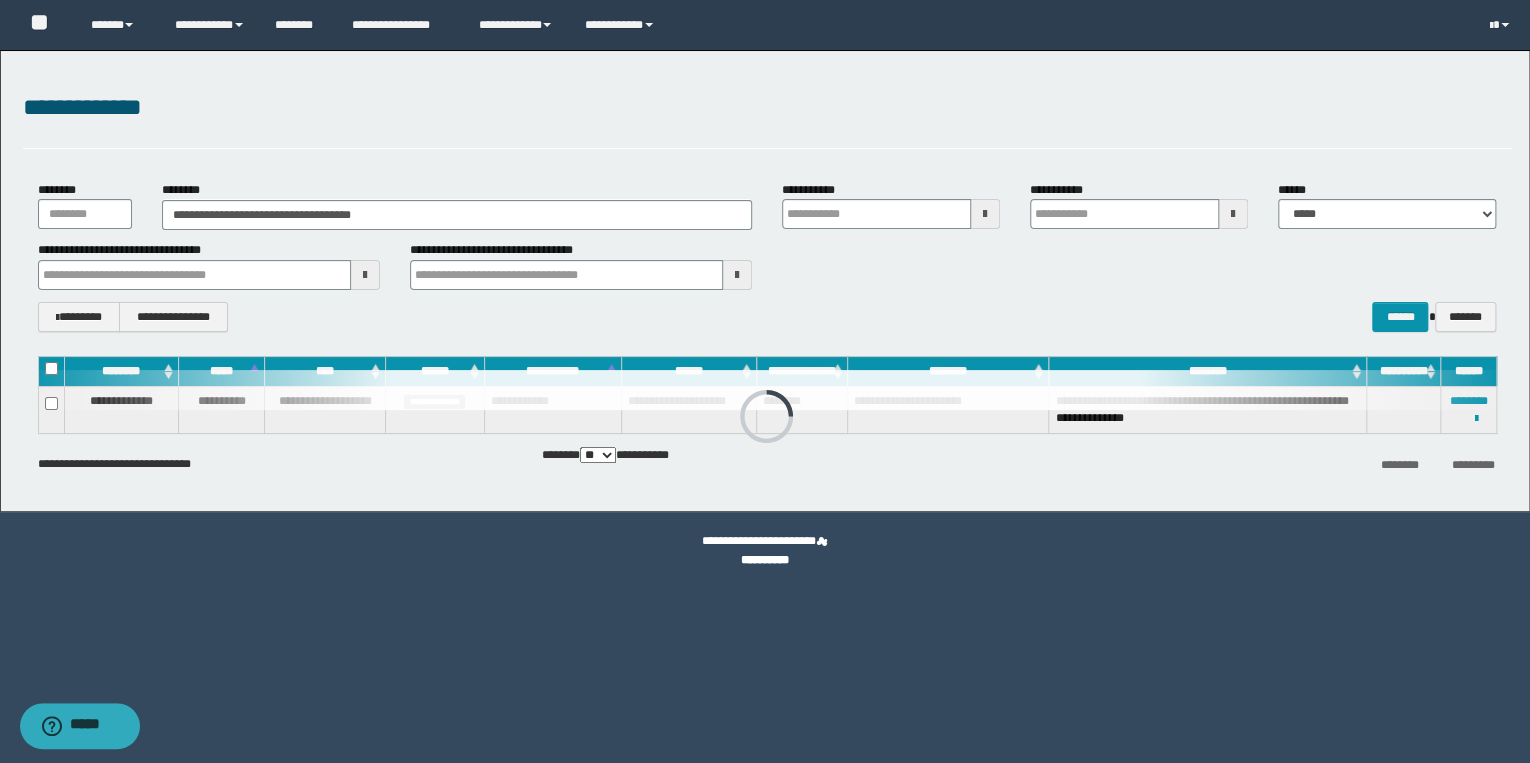 type 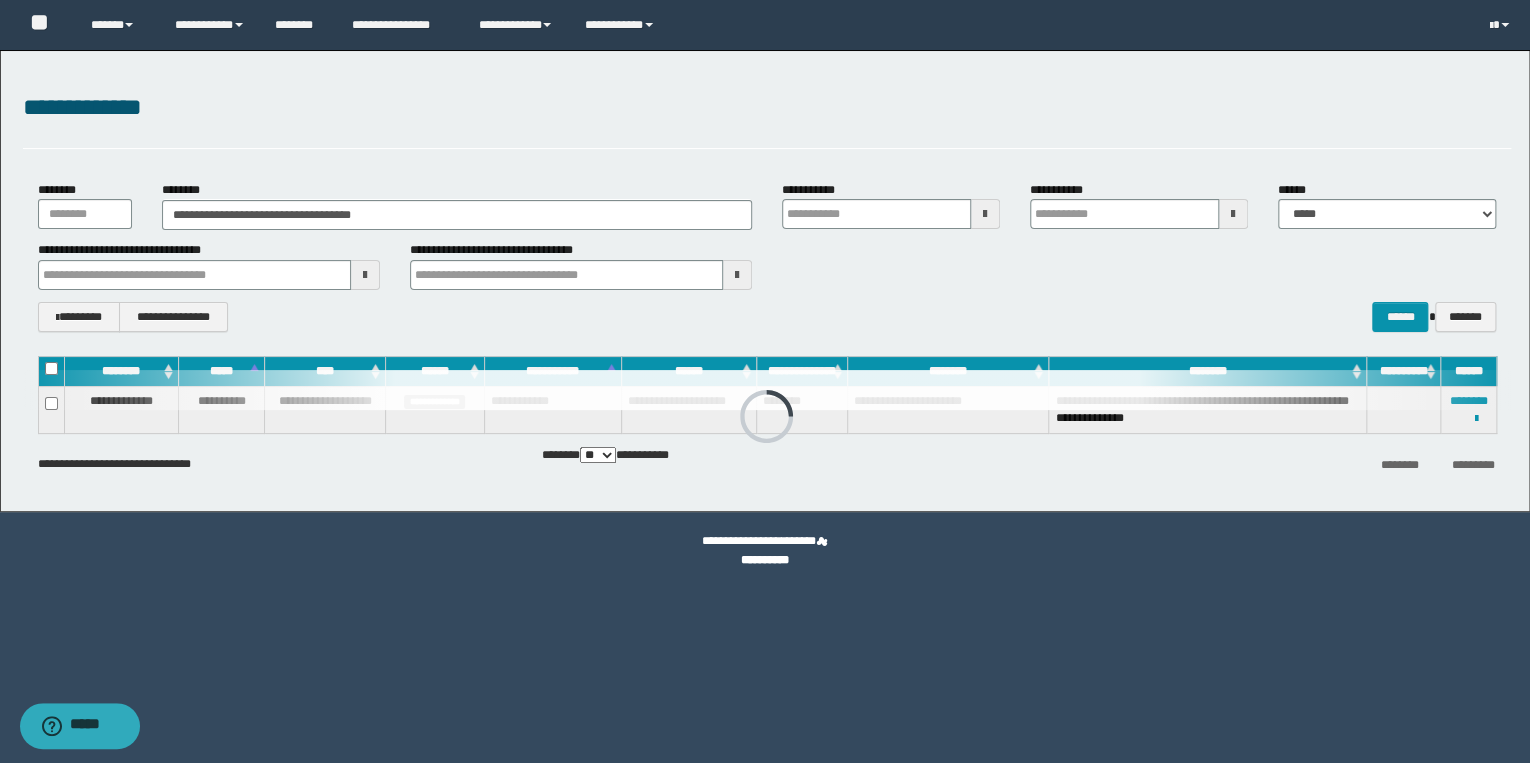 type 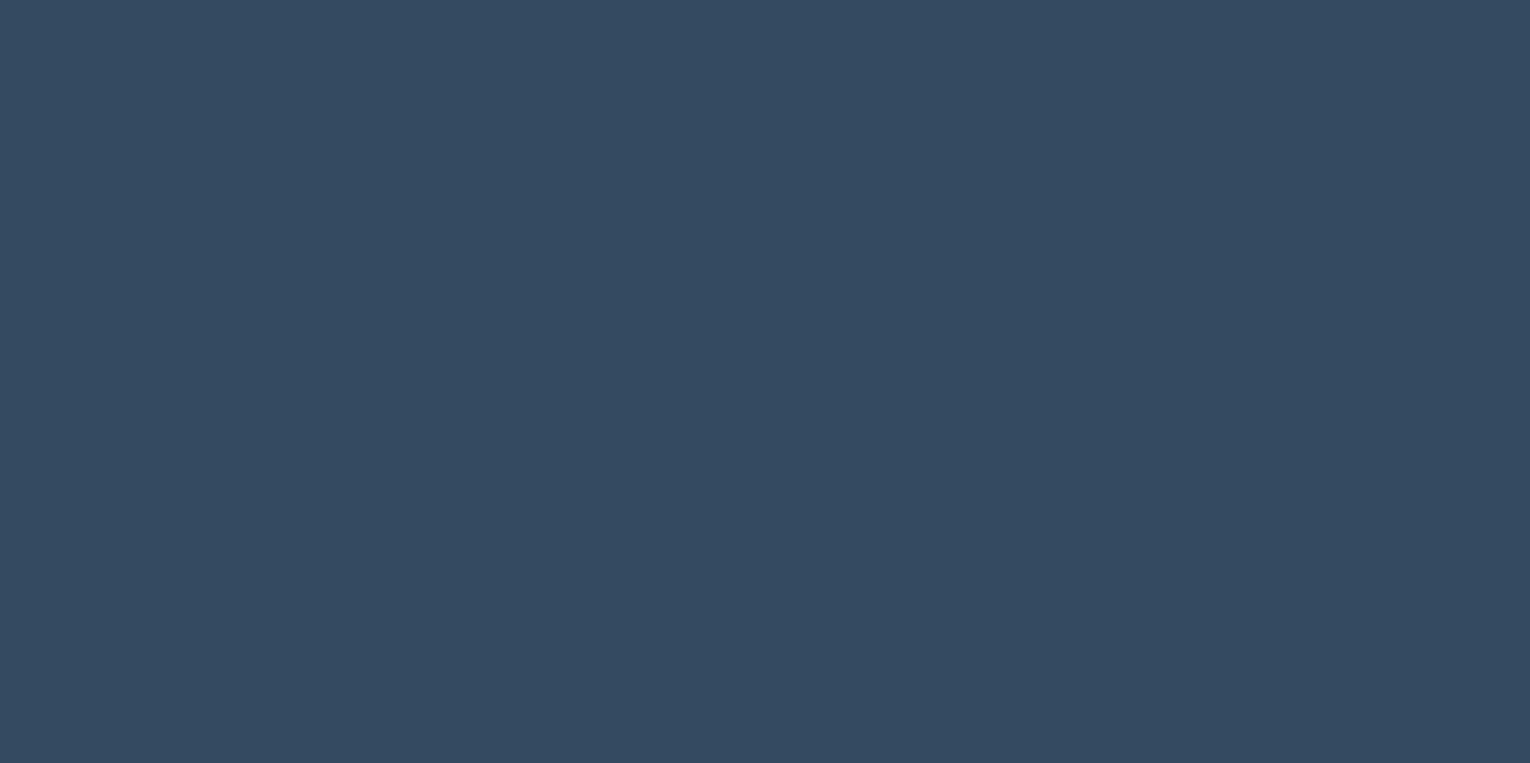 scroll, scrollTop: 0, scrollLeft: 0, axis: both 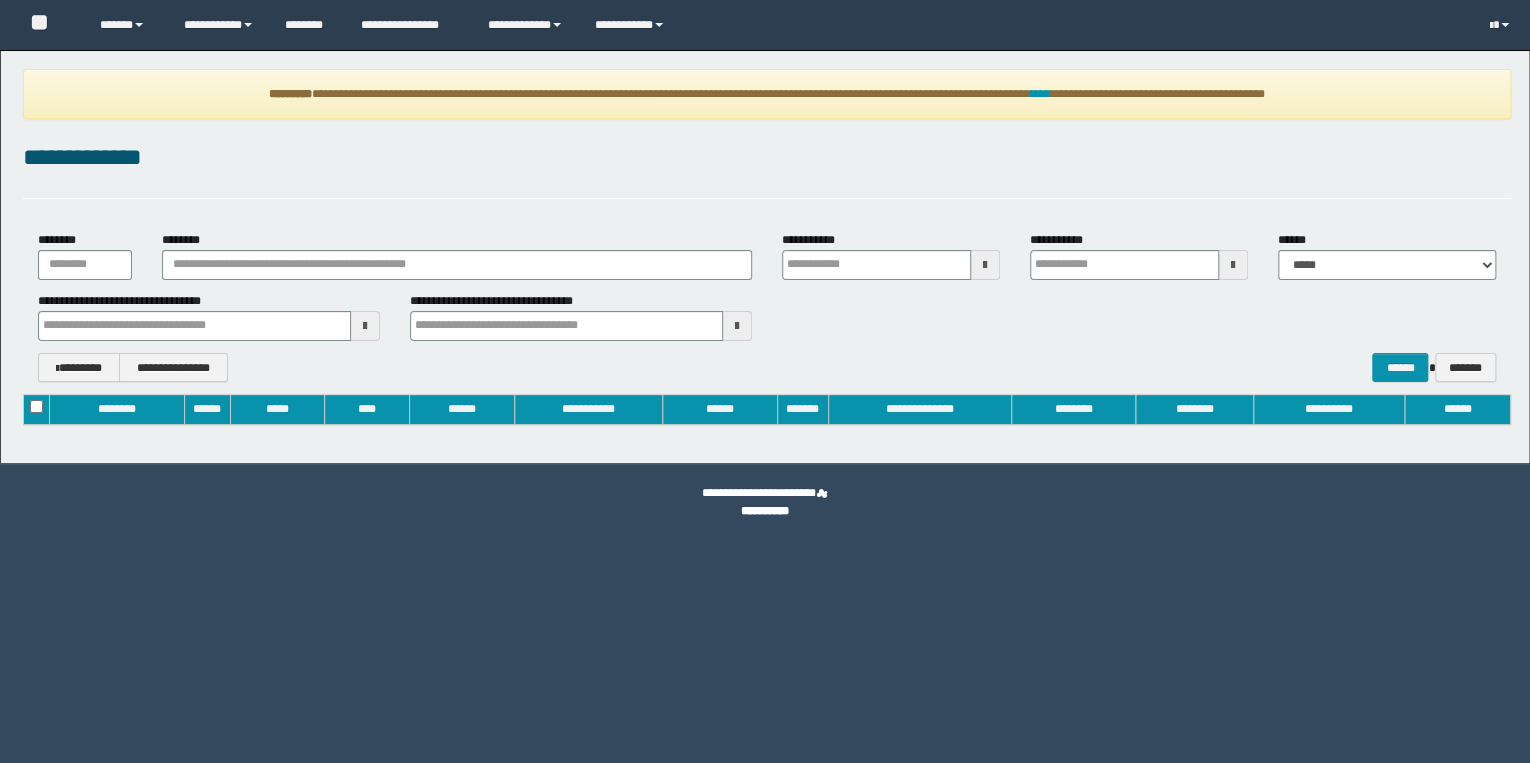type on "**********" 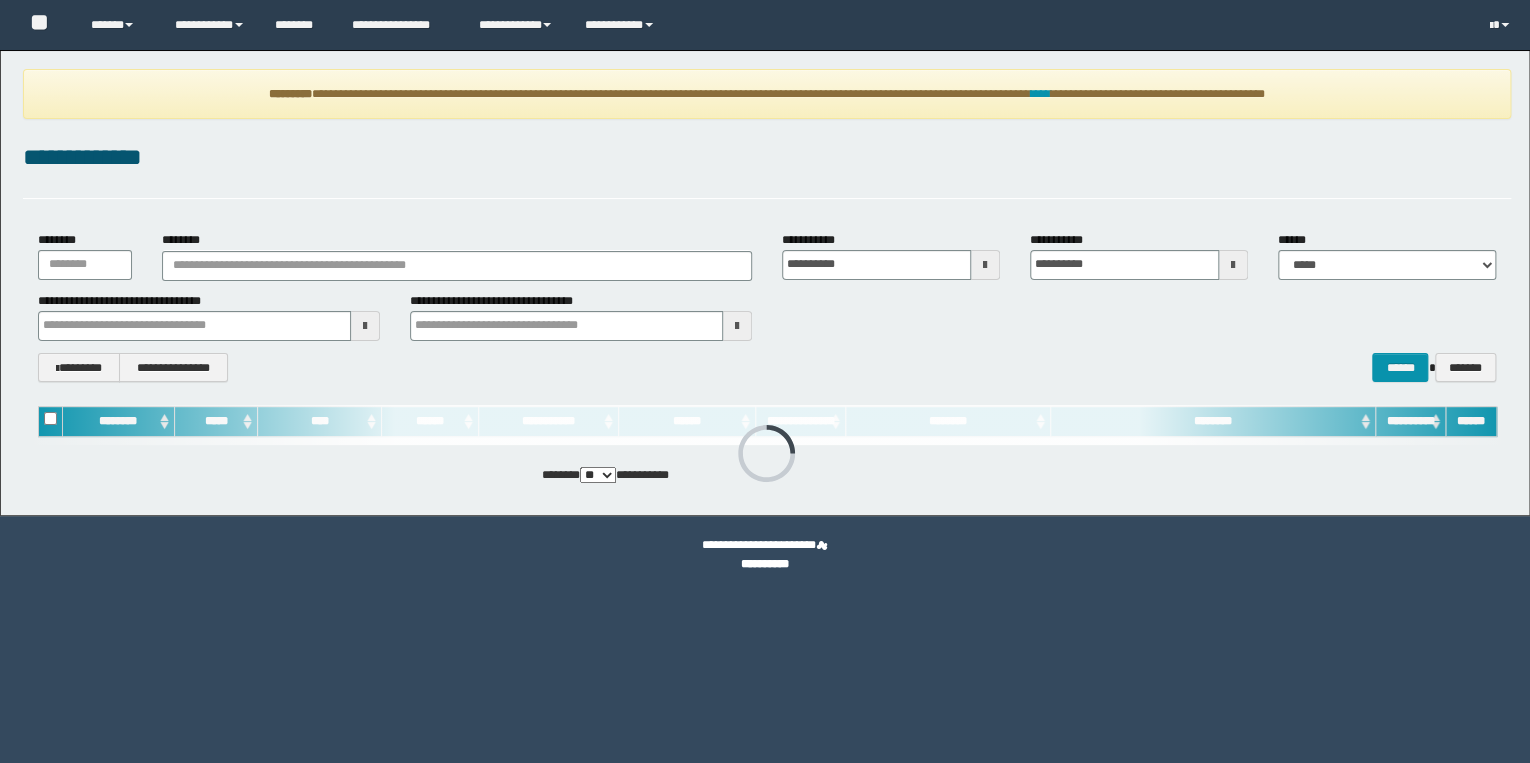 scroll, scrollTop: 0, scrollLeft: 0, axis: both 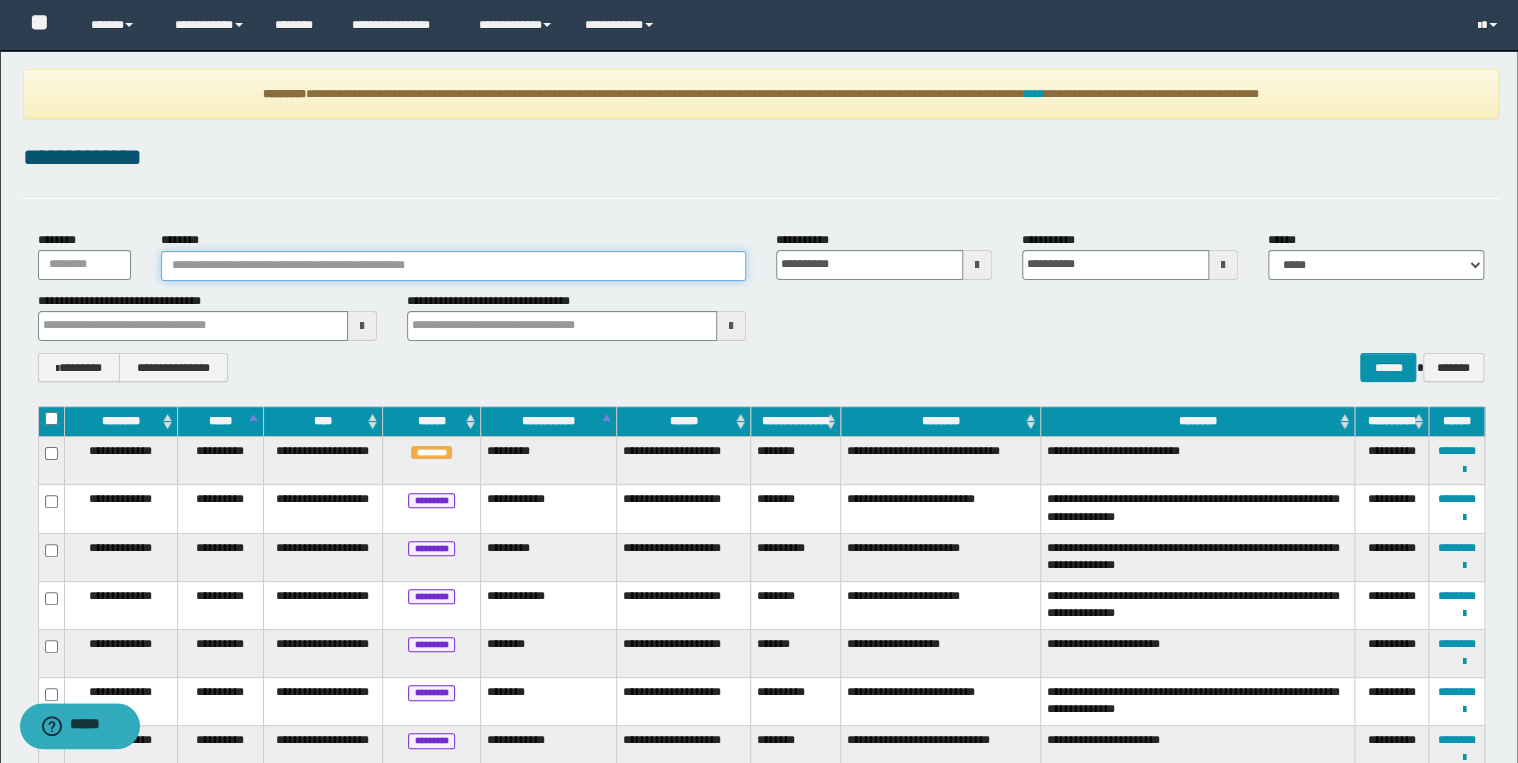 click on "********" at bounding box center [453, 266] 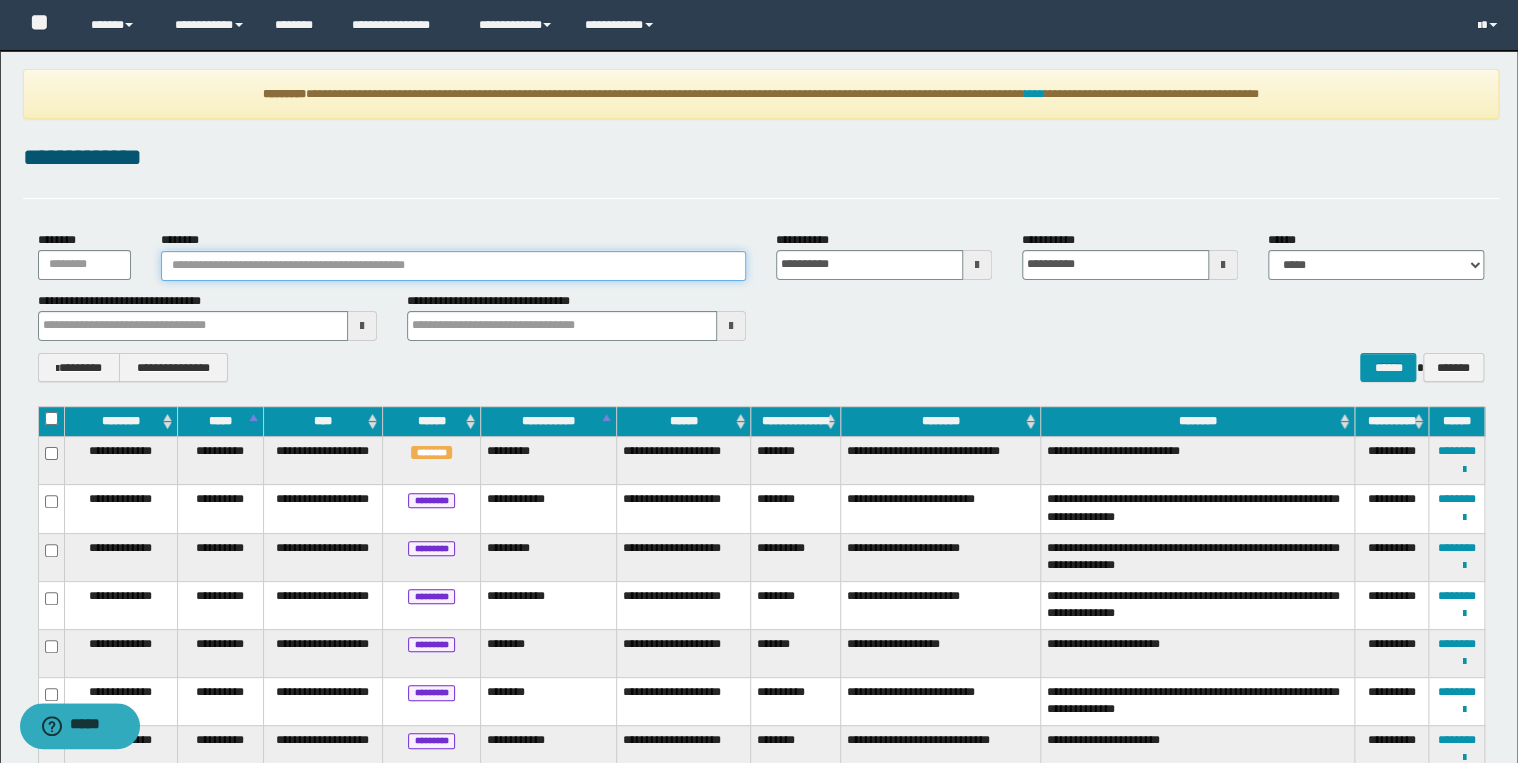 paste on "********" 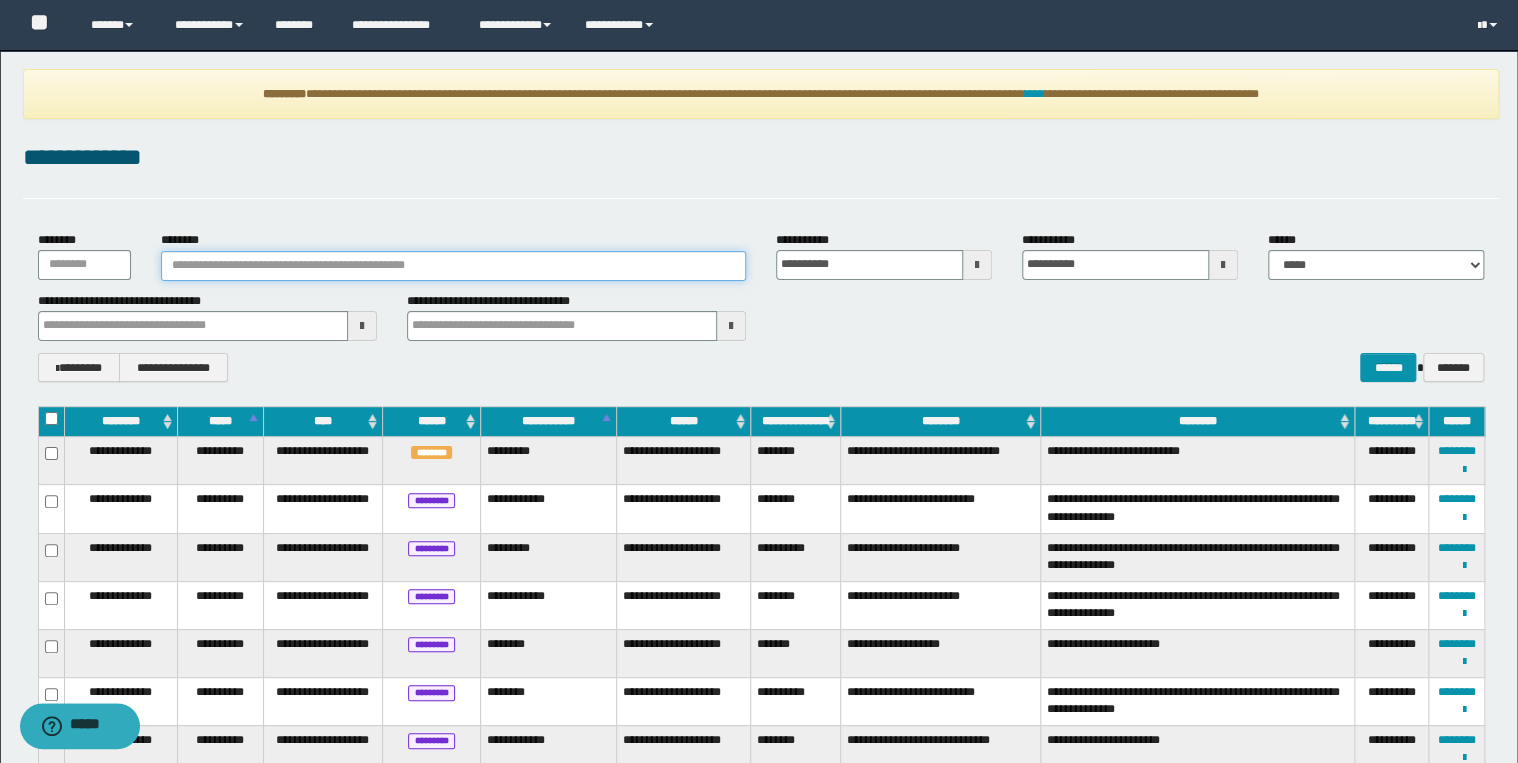 type on "********" 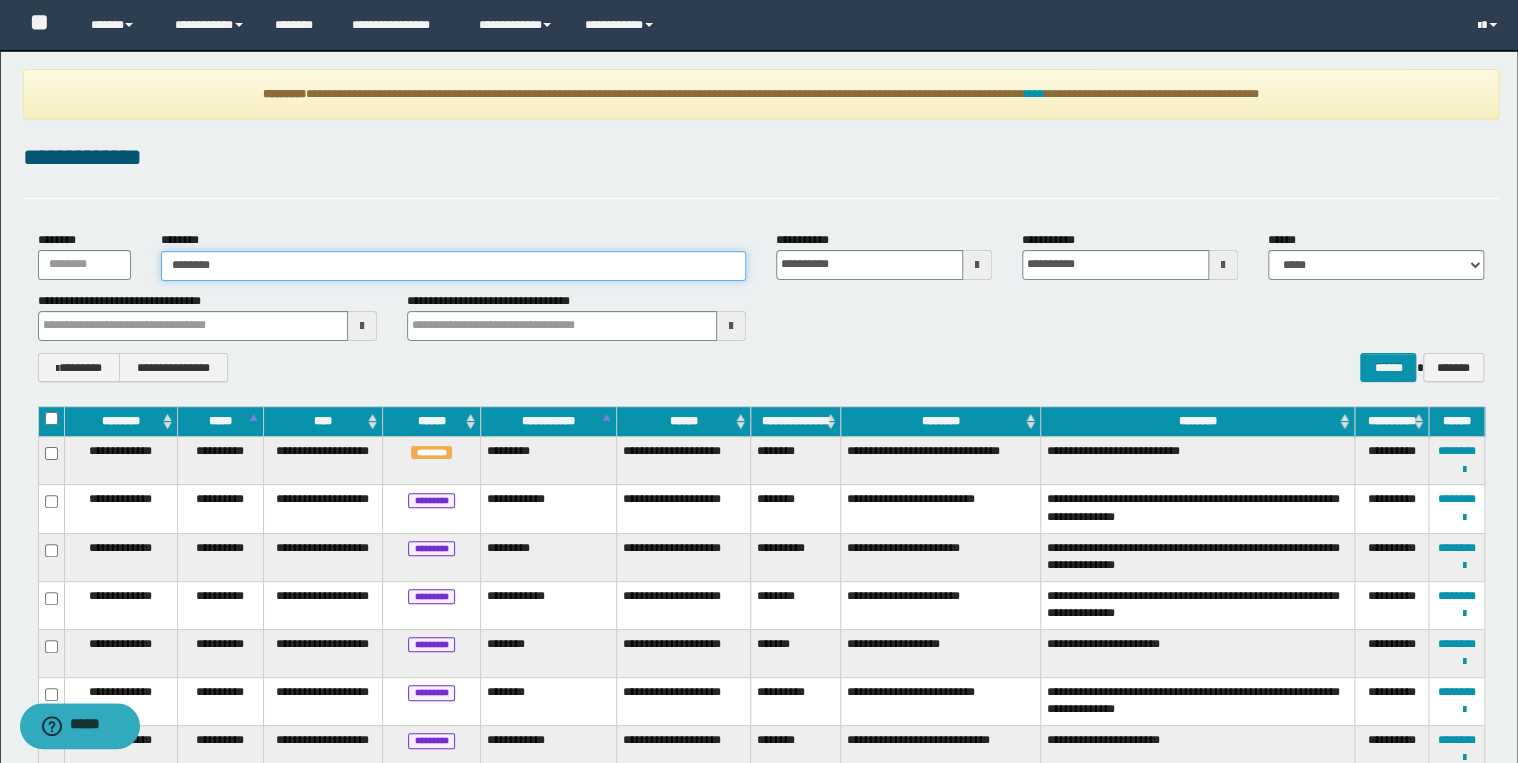 type on "********" 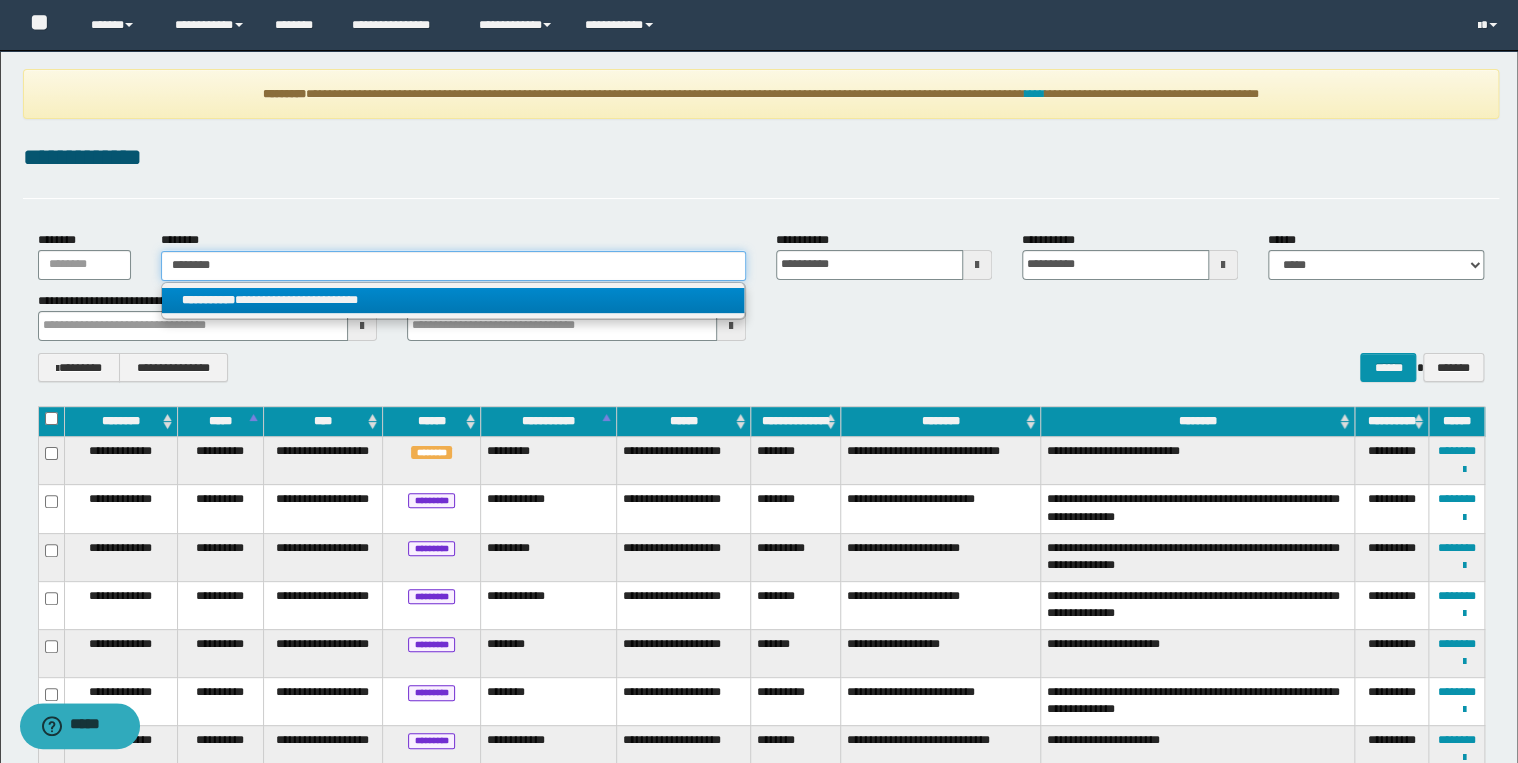 type on "********" 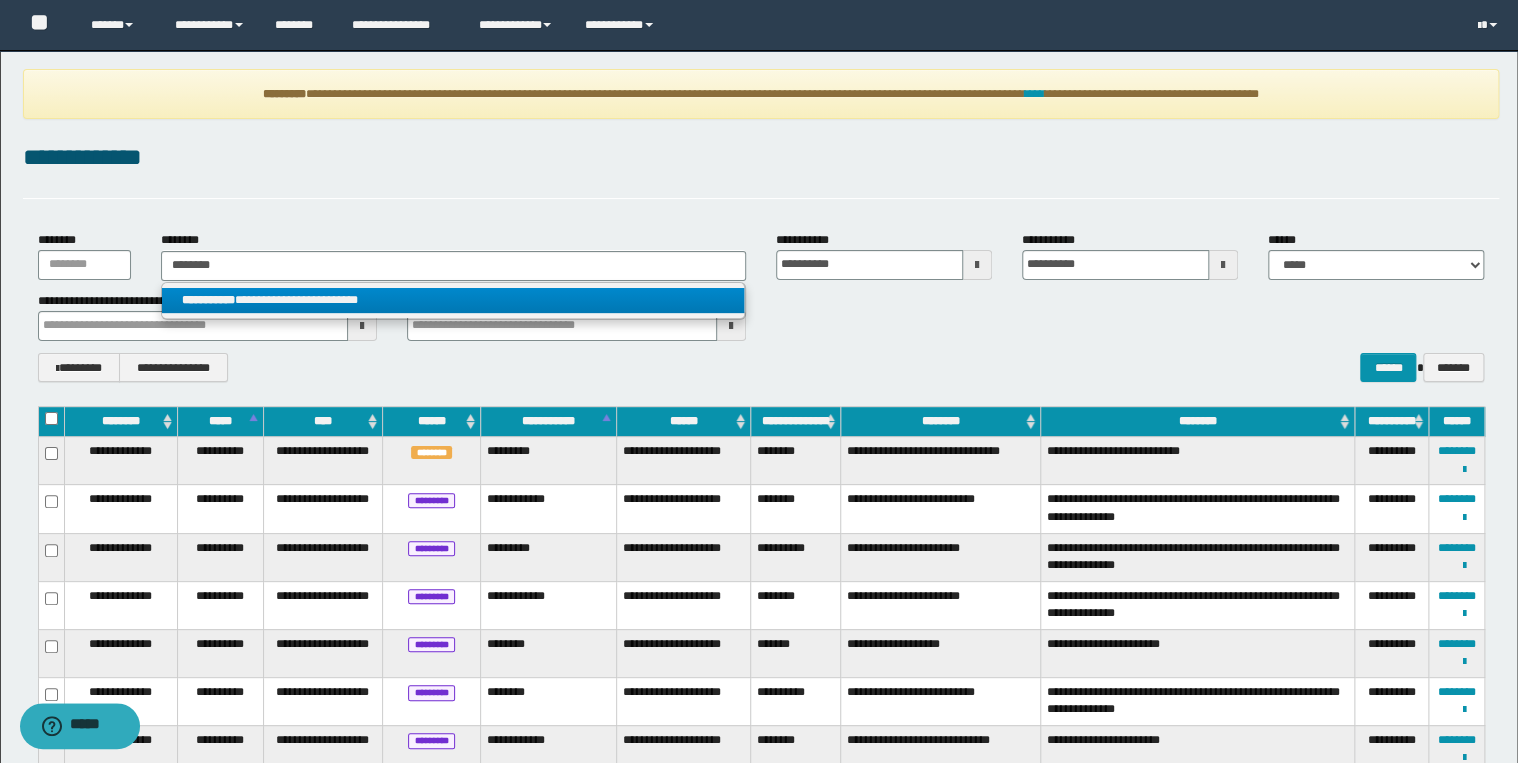 click on "**********" at bounding box center [453, 300] 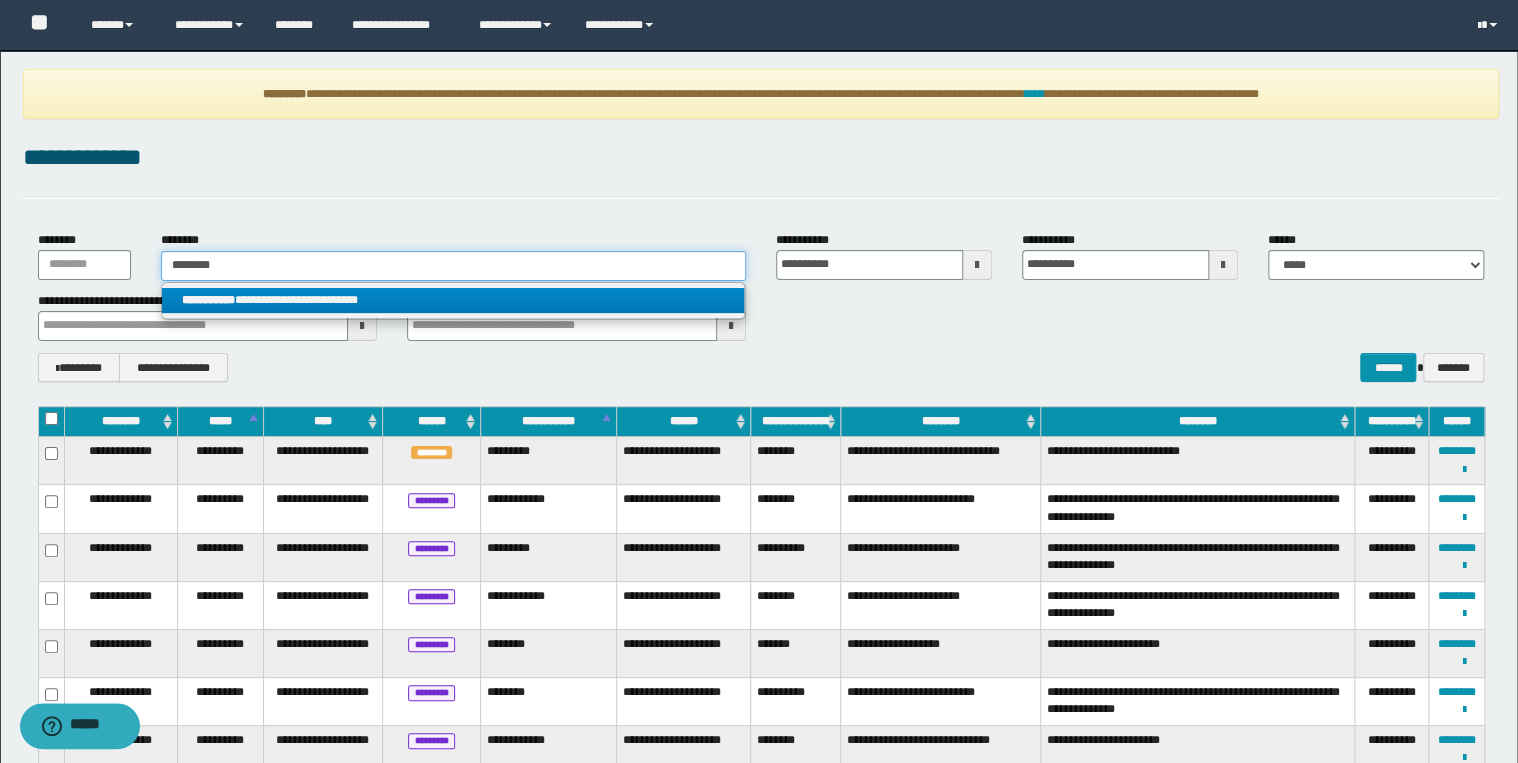 type 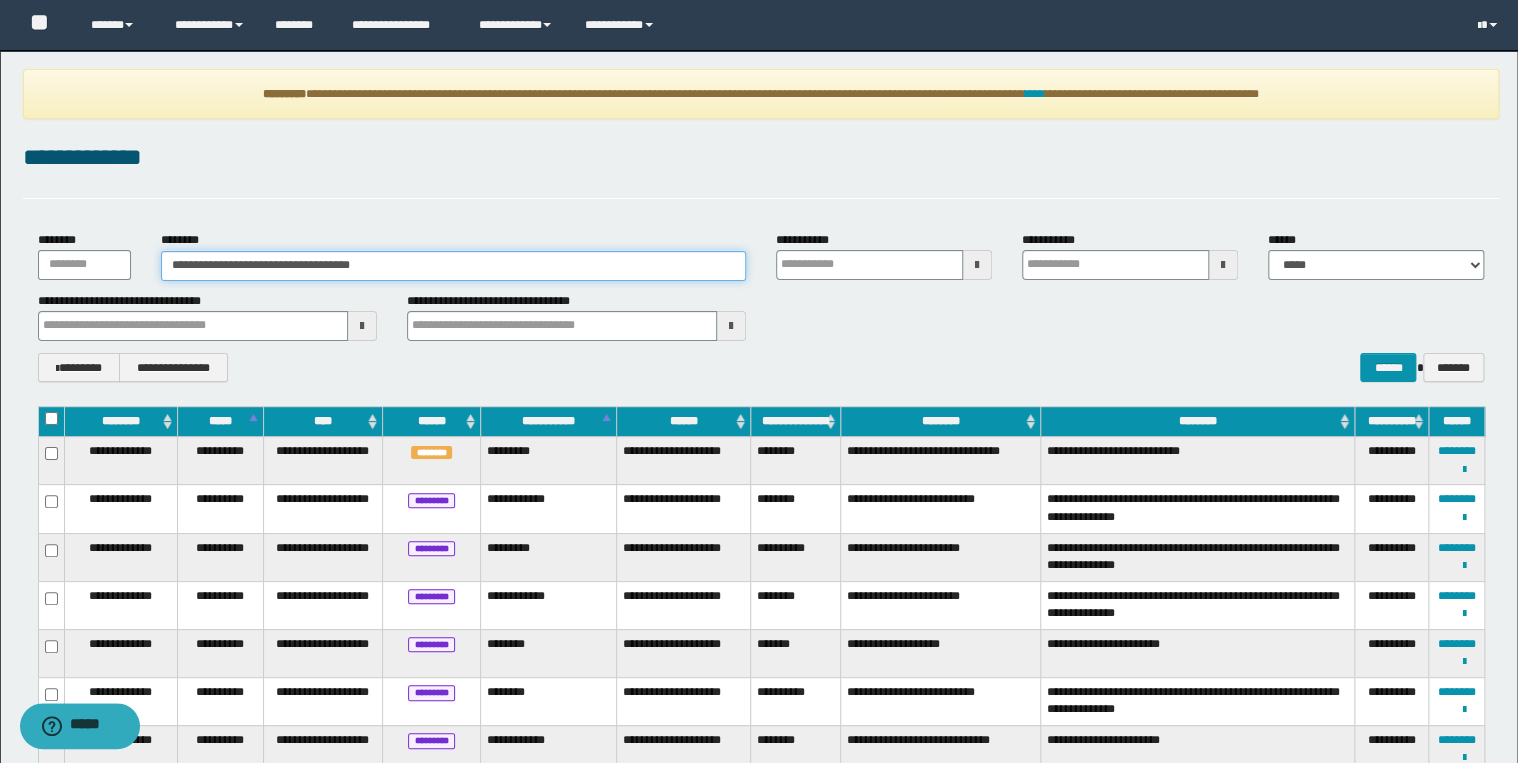 type 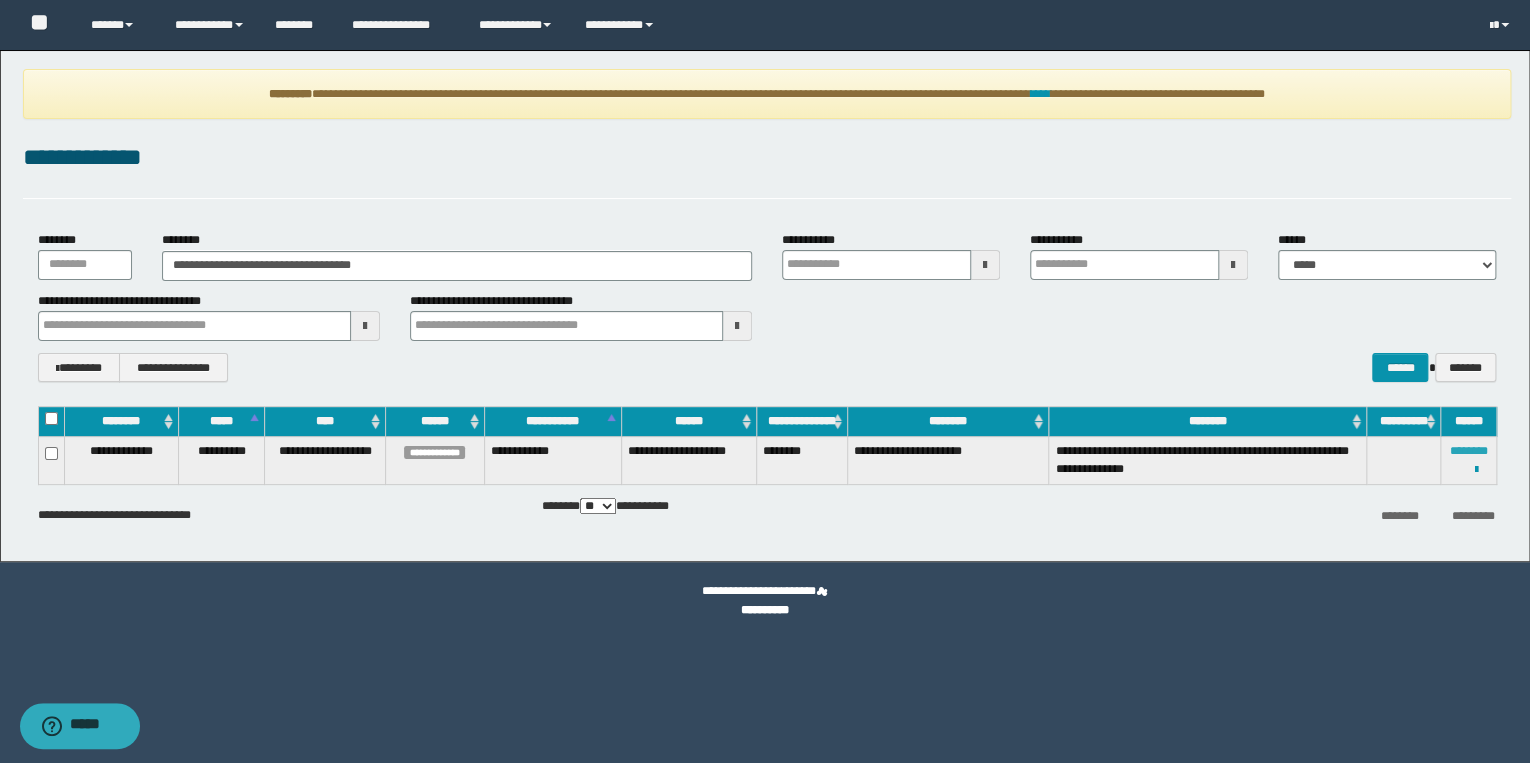 click on "********" at bounding box center [1468, 451] 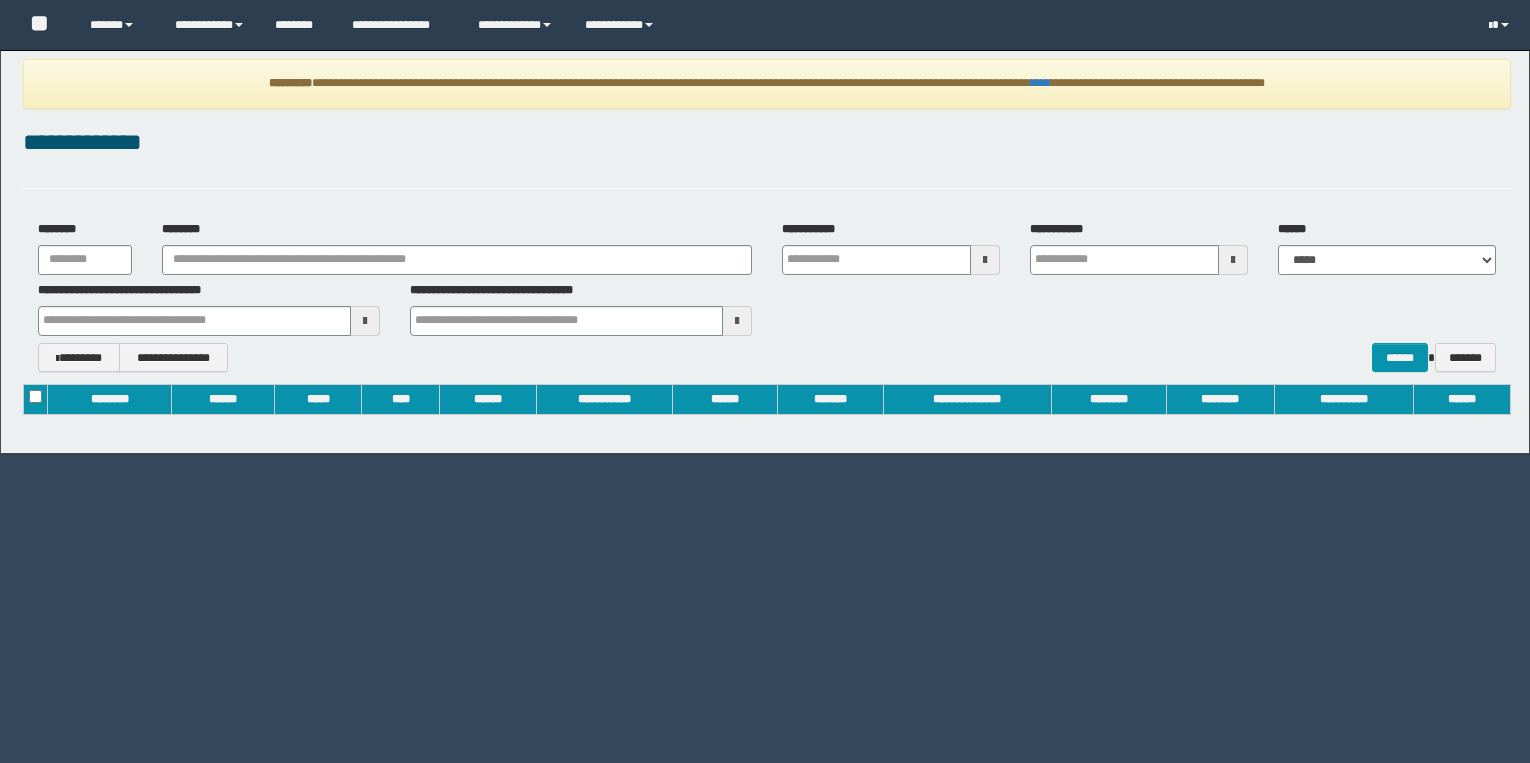 scroll, scrollTop: 0, scrollLeft: 0, axis: both 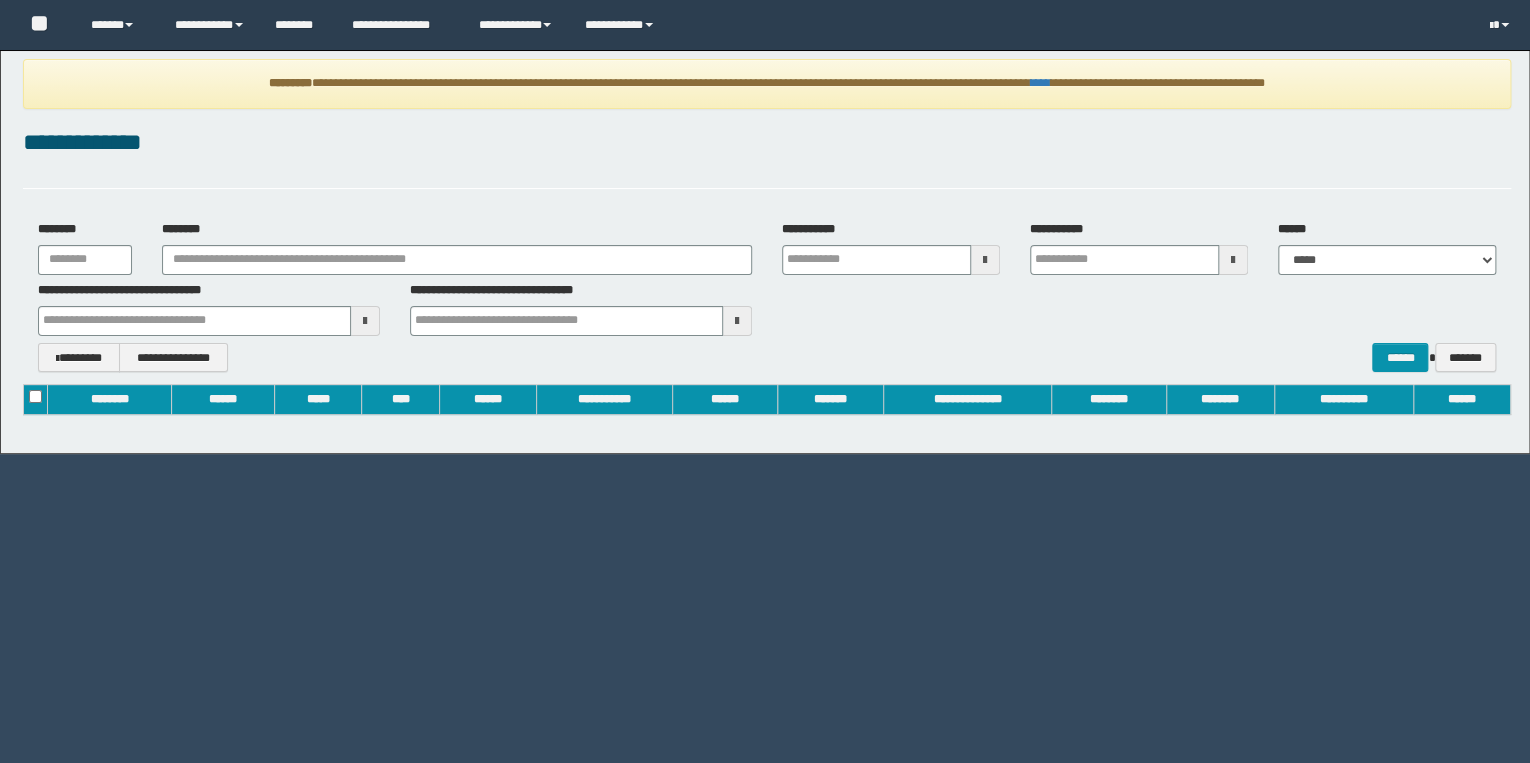 type on "**********" 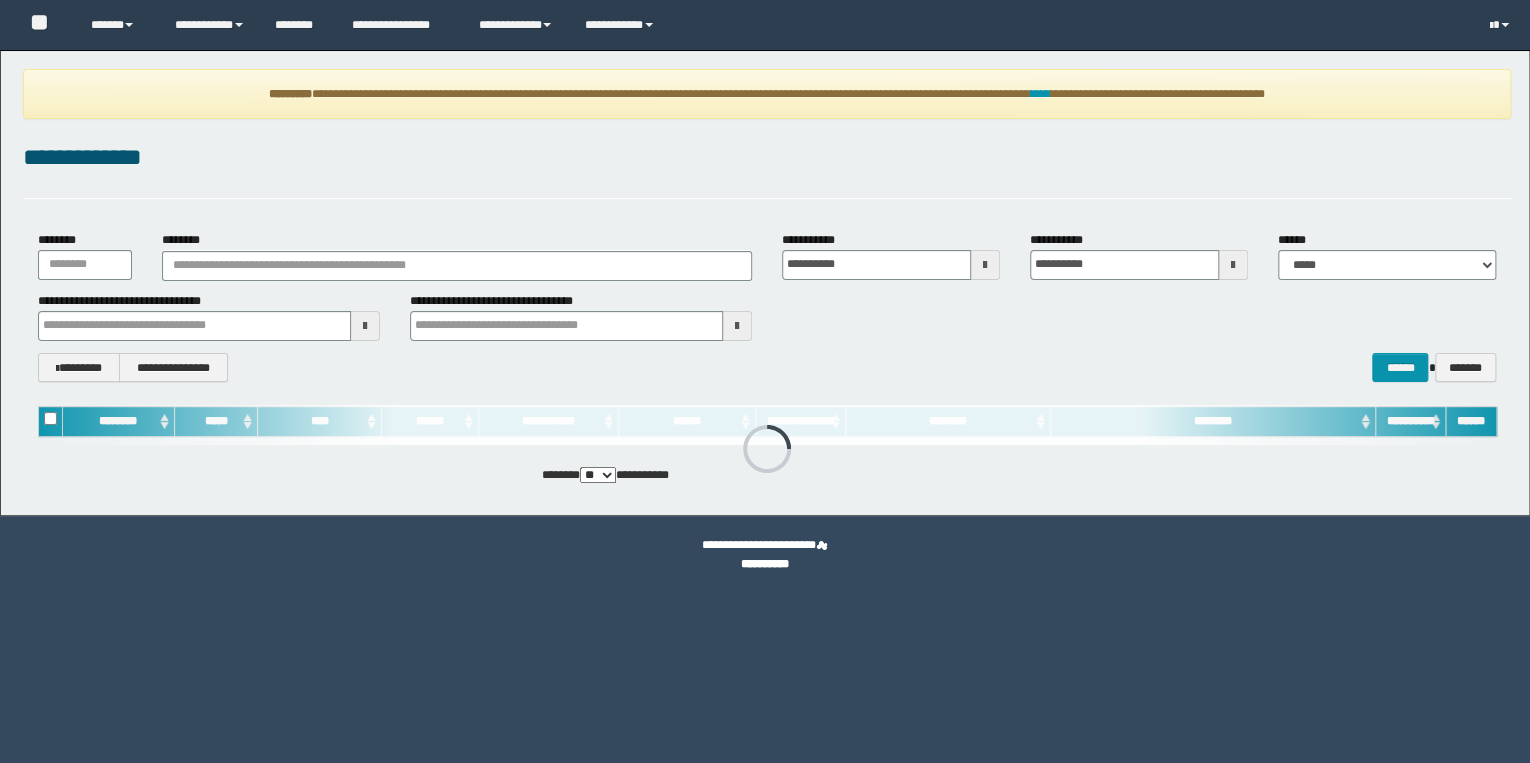 scroll, scrollTop: 0, scrollLeft: 0, axis: both 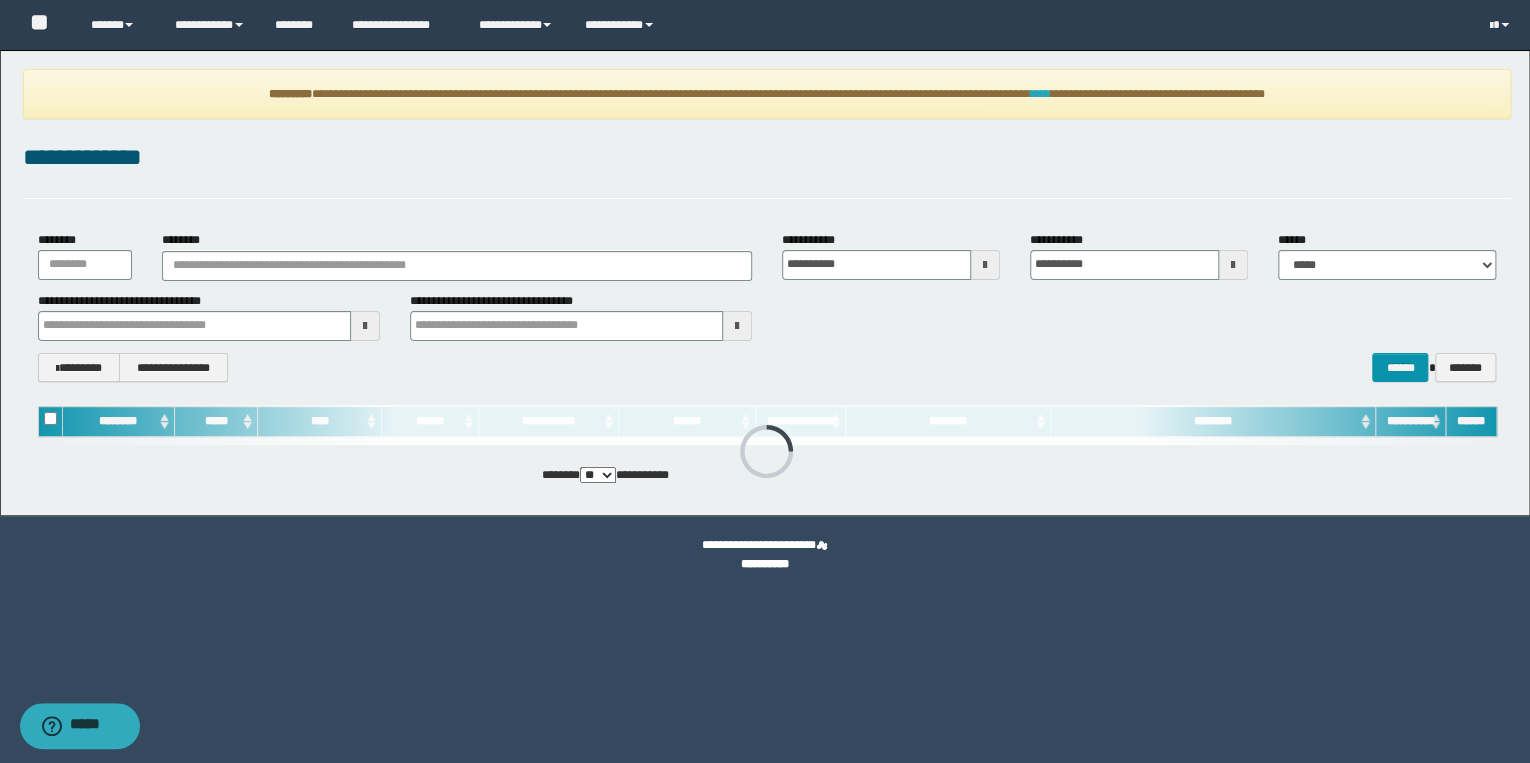 click on "****" at bounding box center (1041, 94) 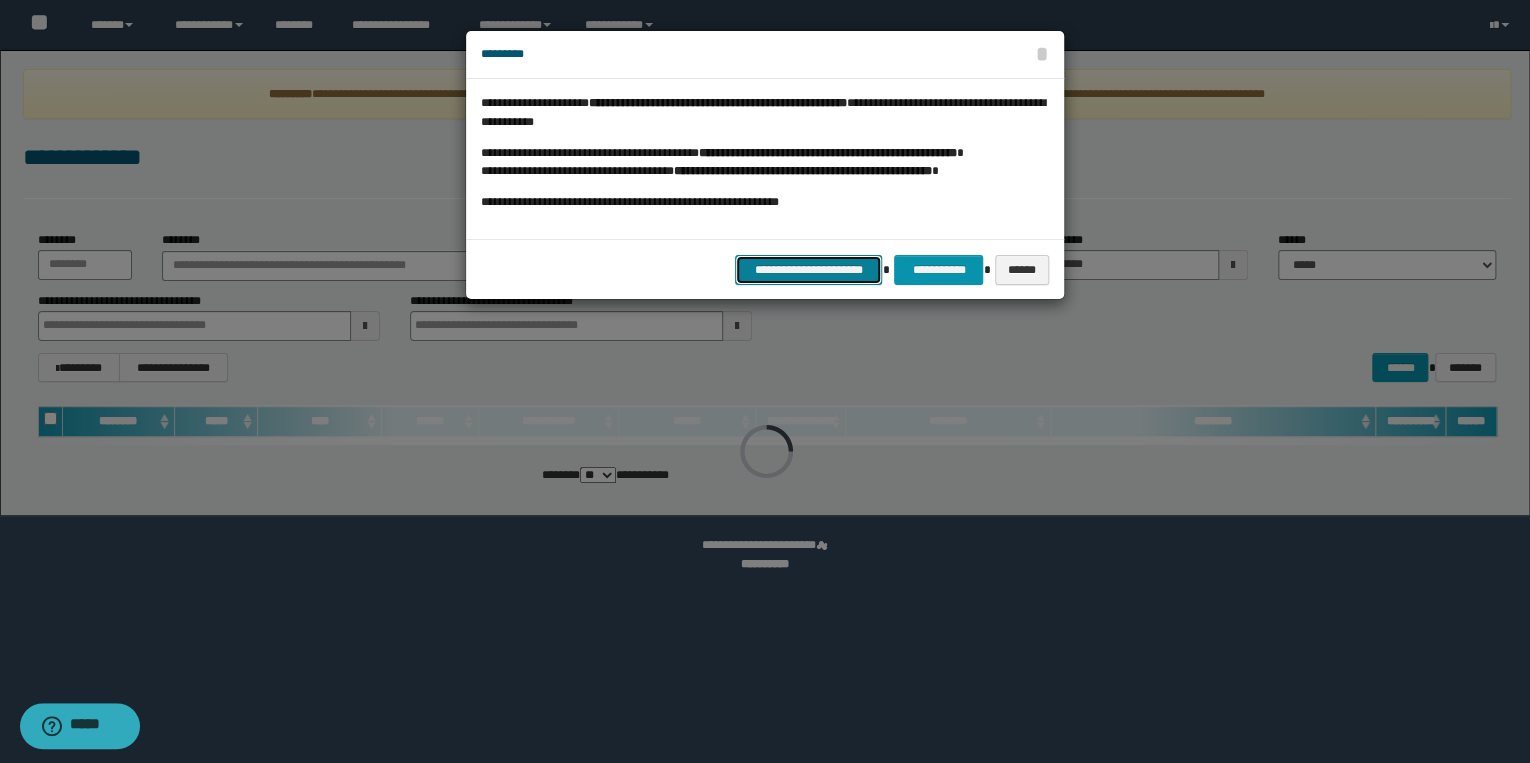 click on "**********" at bounding box center (809, 270) 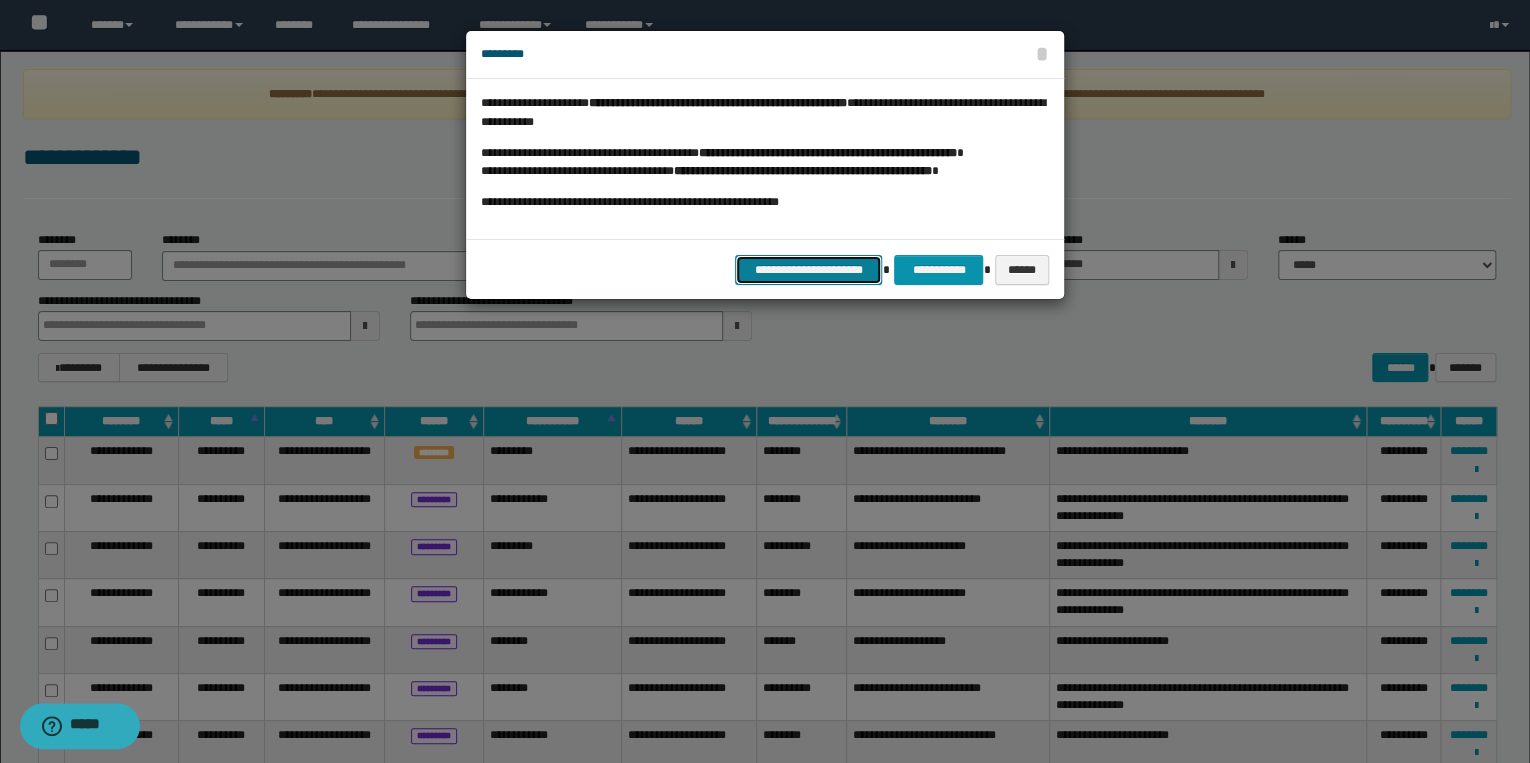 click on "**********" at bounding box center [809, 270] 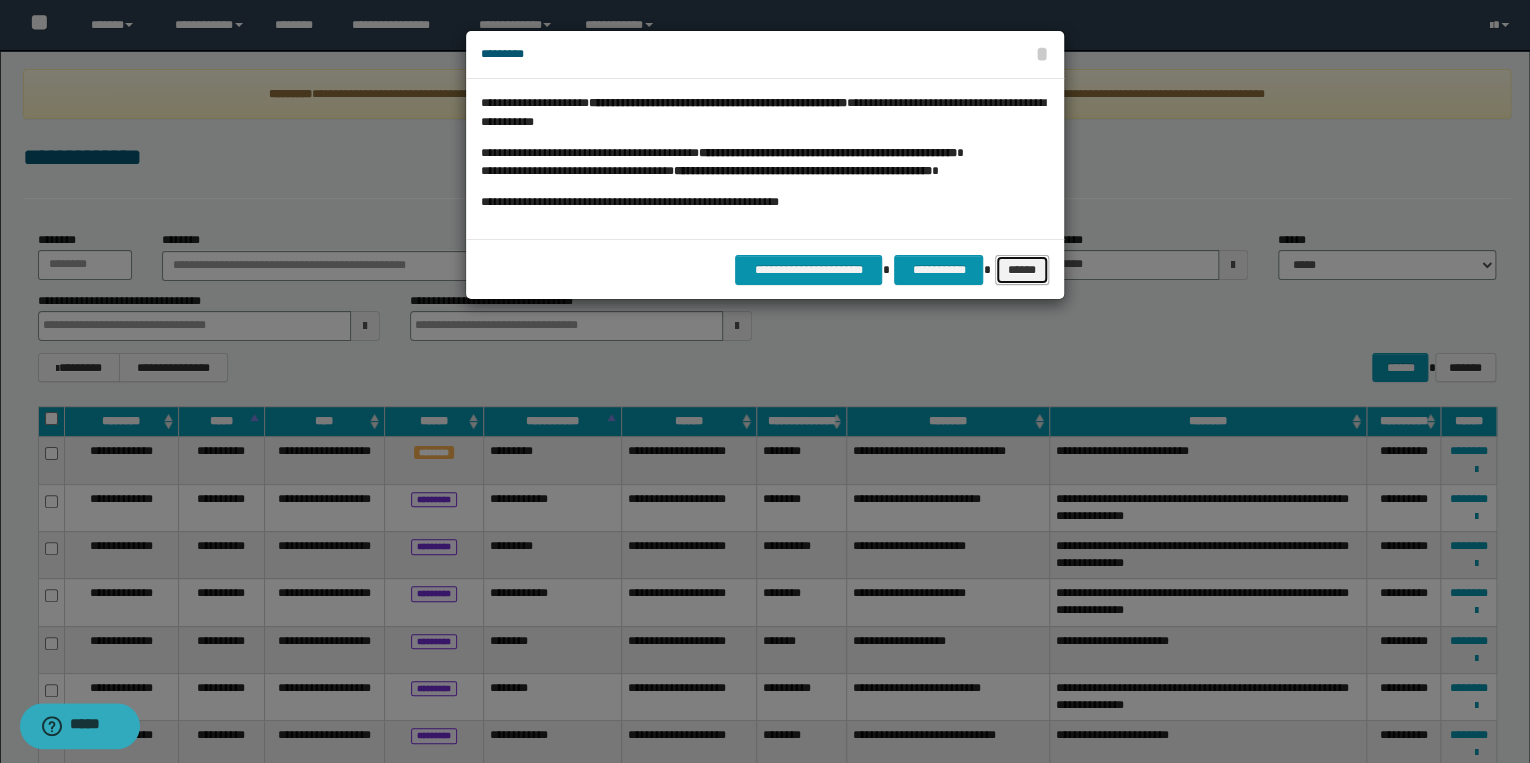 click on "******" at bounding box center [1022, 270] 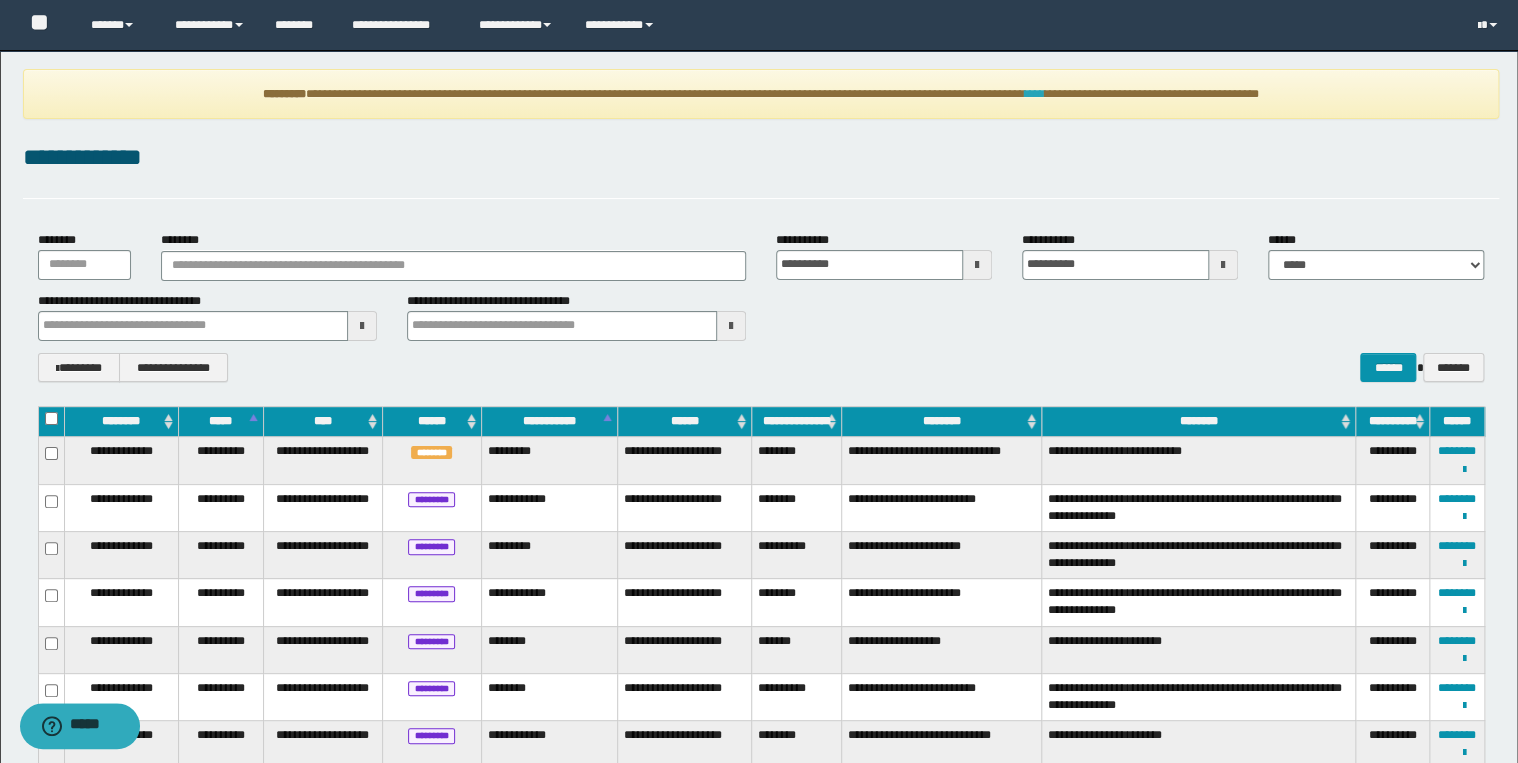 click on "****" at bounding box center [1035, 94] 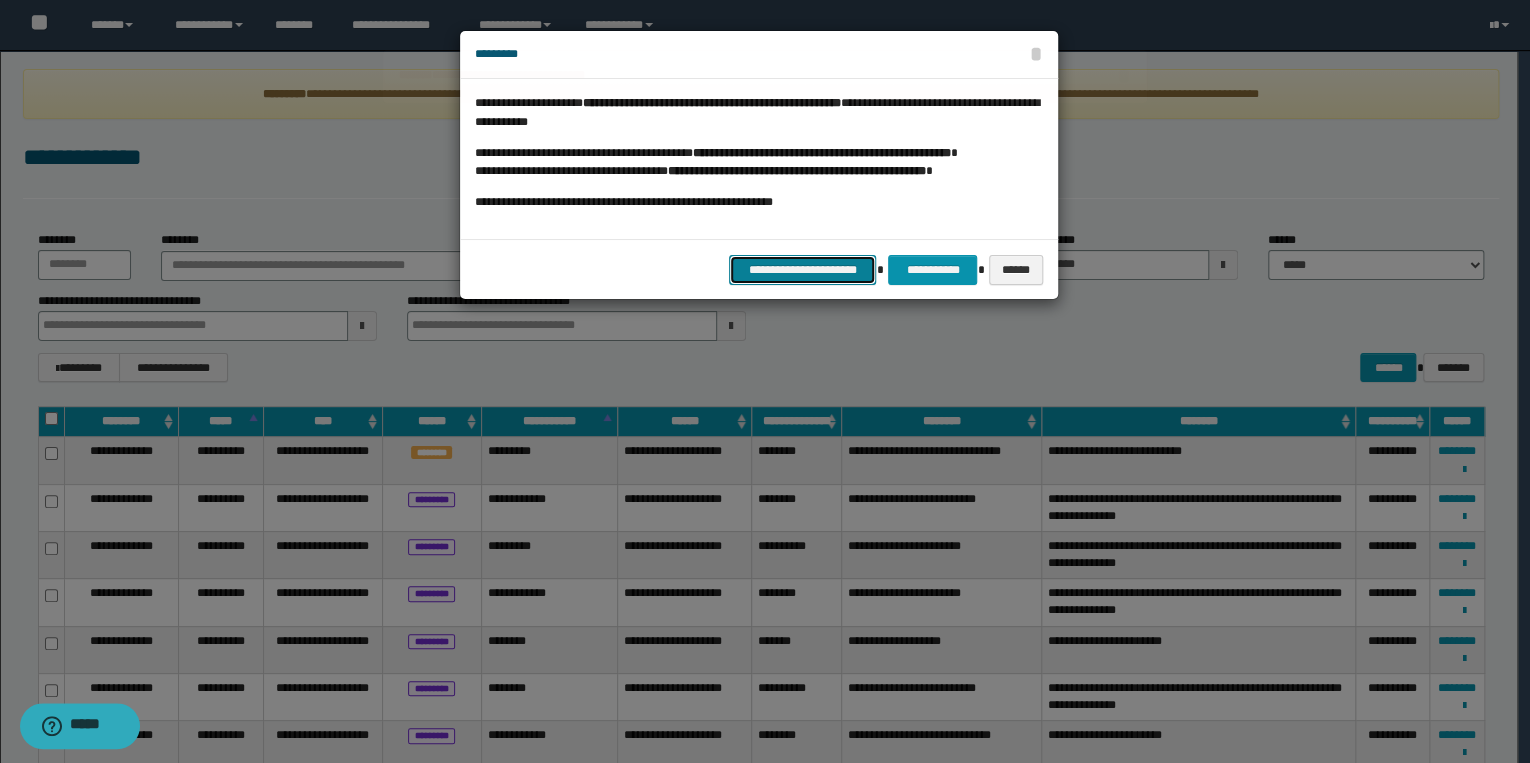 click on "**********" at bounding box center [803, 270] 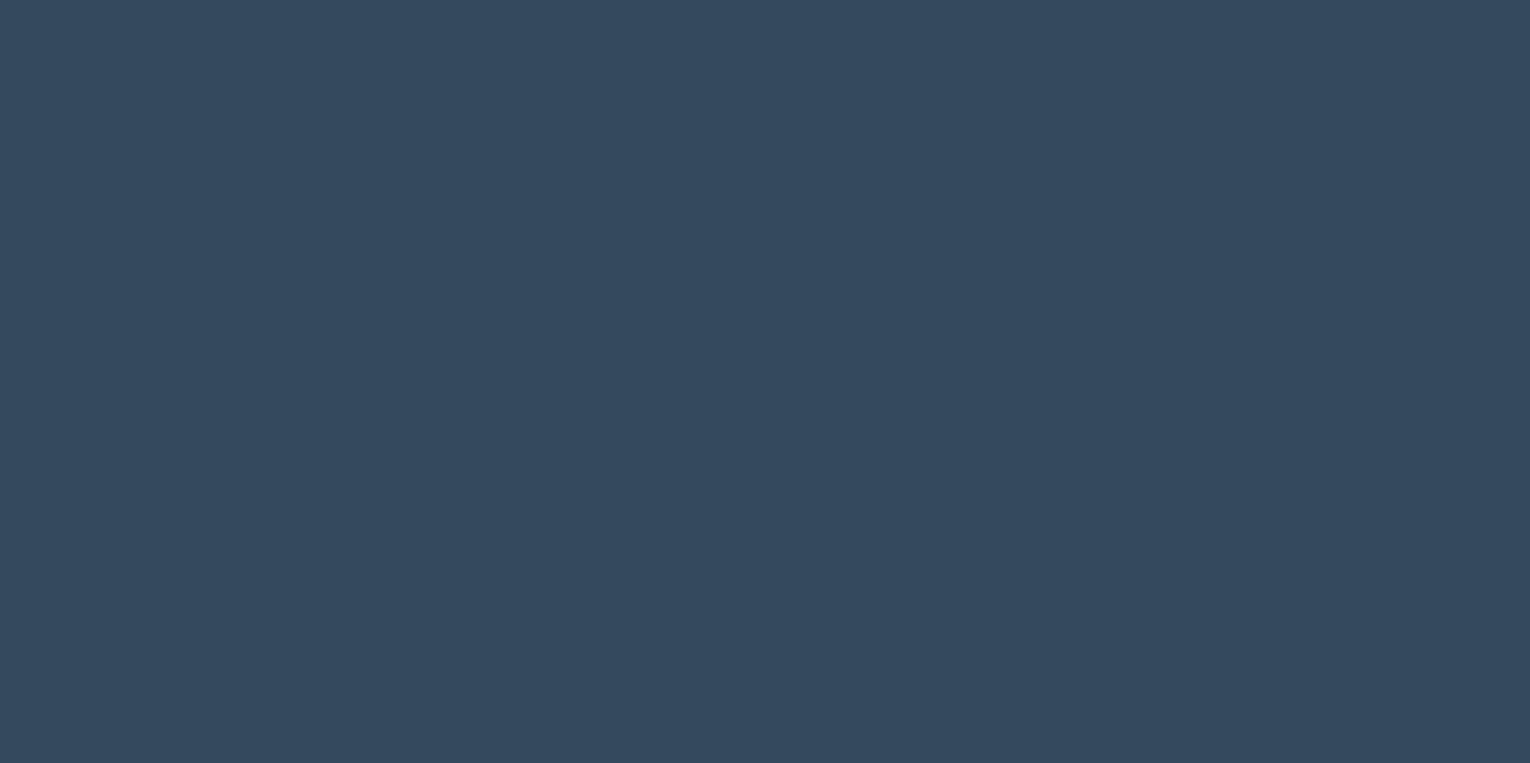 scroll, scrollTop: 0, scrollLeft: 0, axis: both 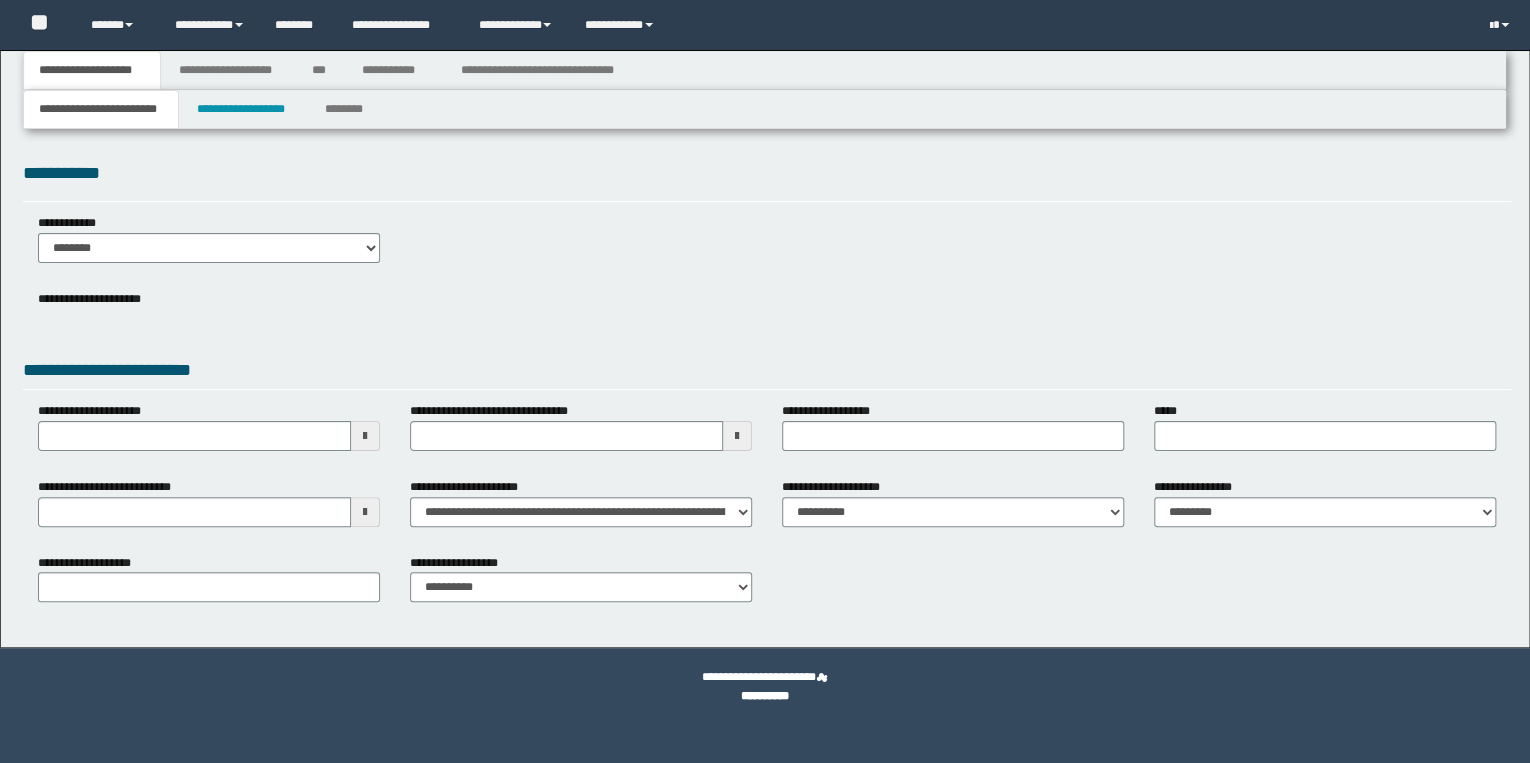 type 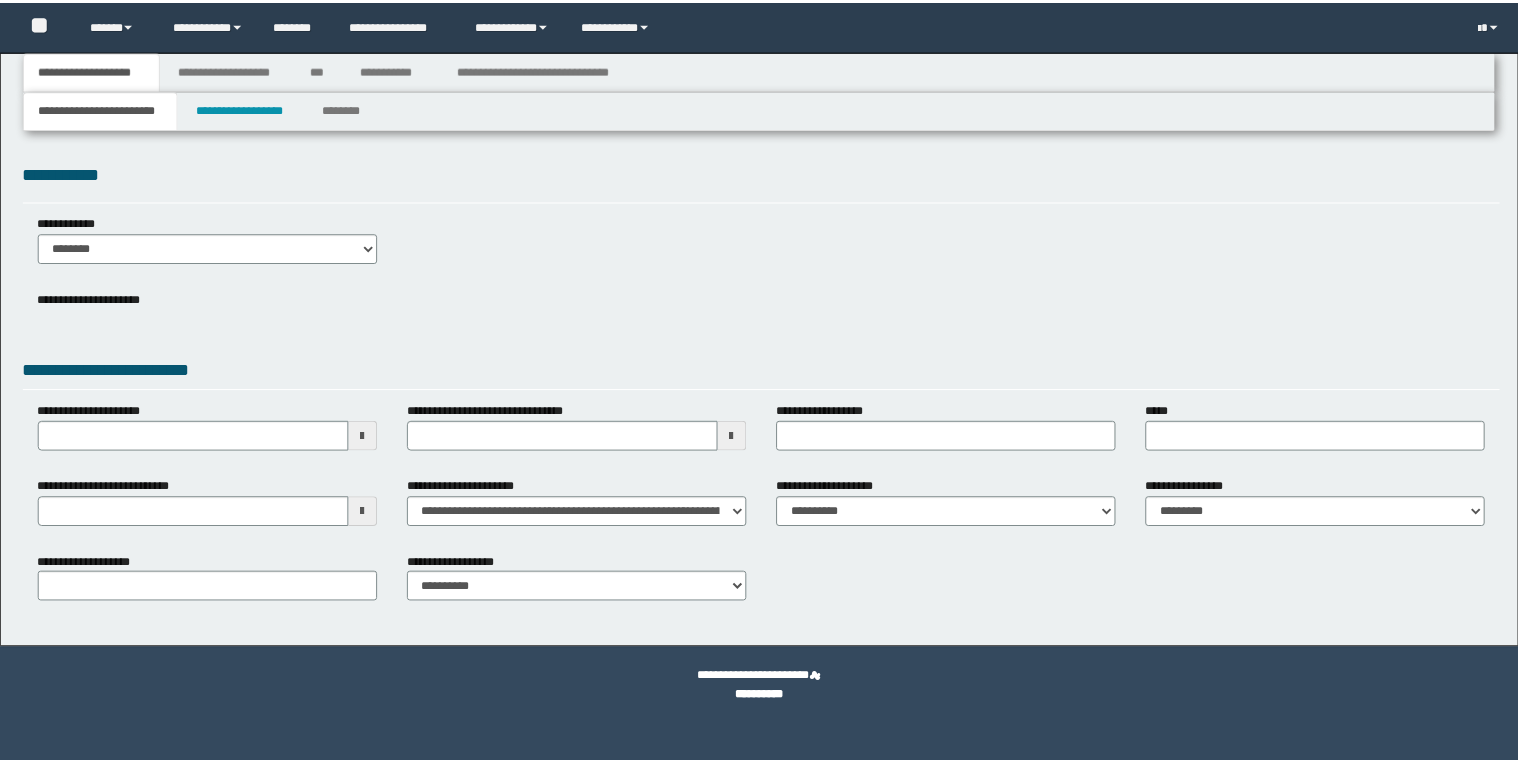 scroll, scrollTop: 0, scrollLeft: 0, axis: both 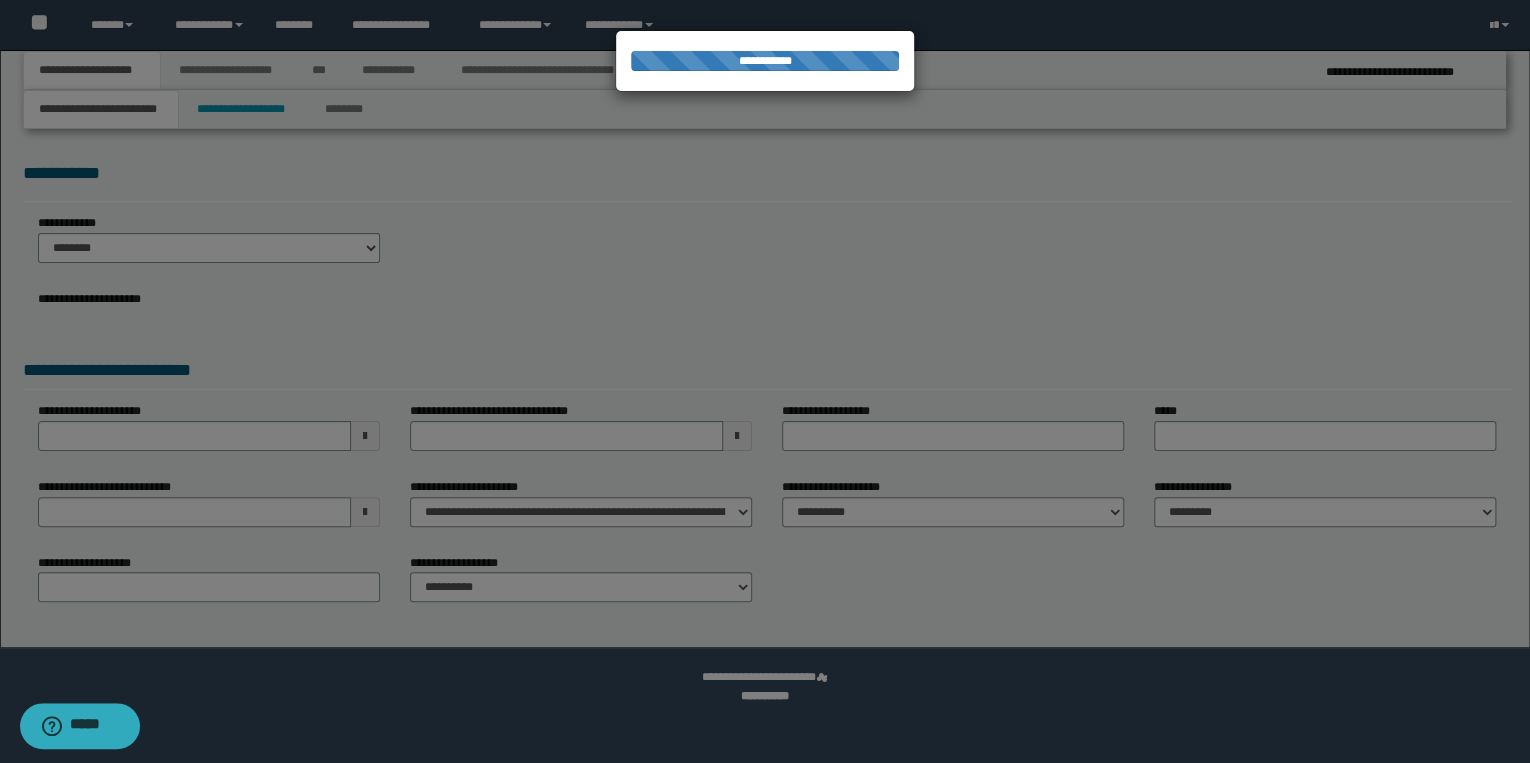 type on "**********" 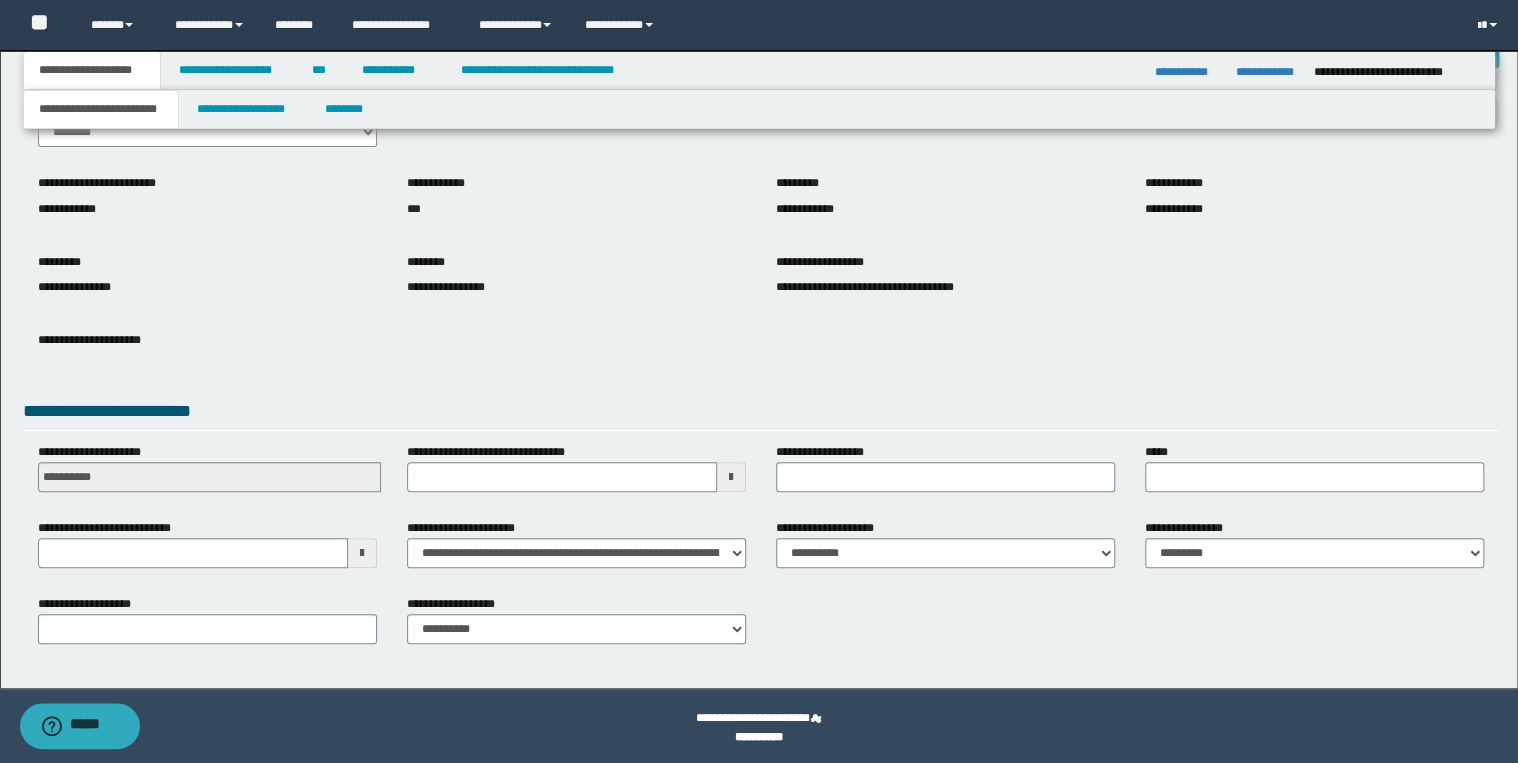 scroll, scrollTop: 120, scrollLeft: 0, axis: vertical 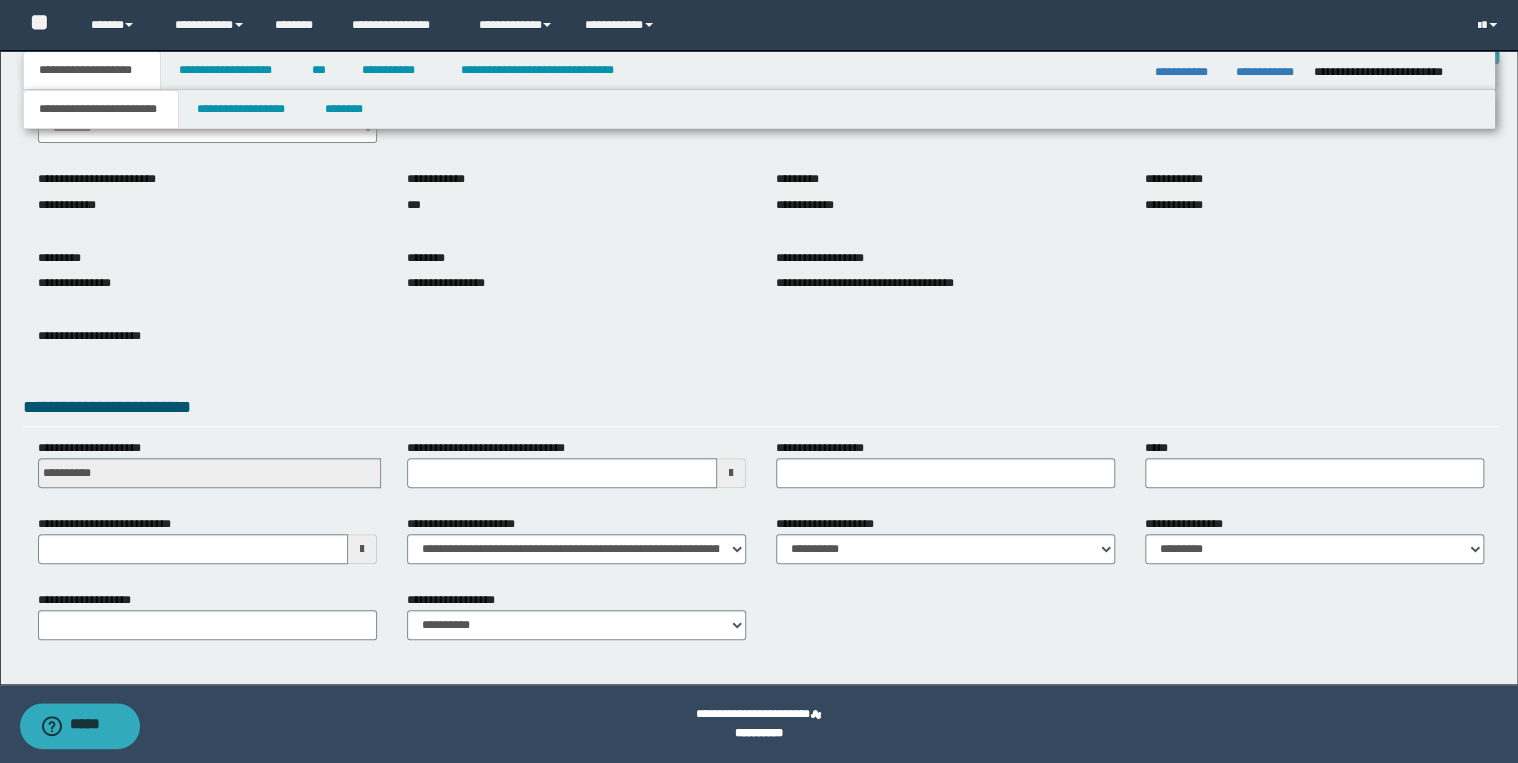 click on "**********" at bounding box center (207, 471) 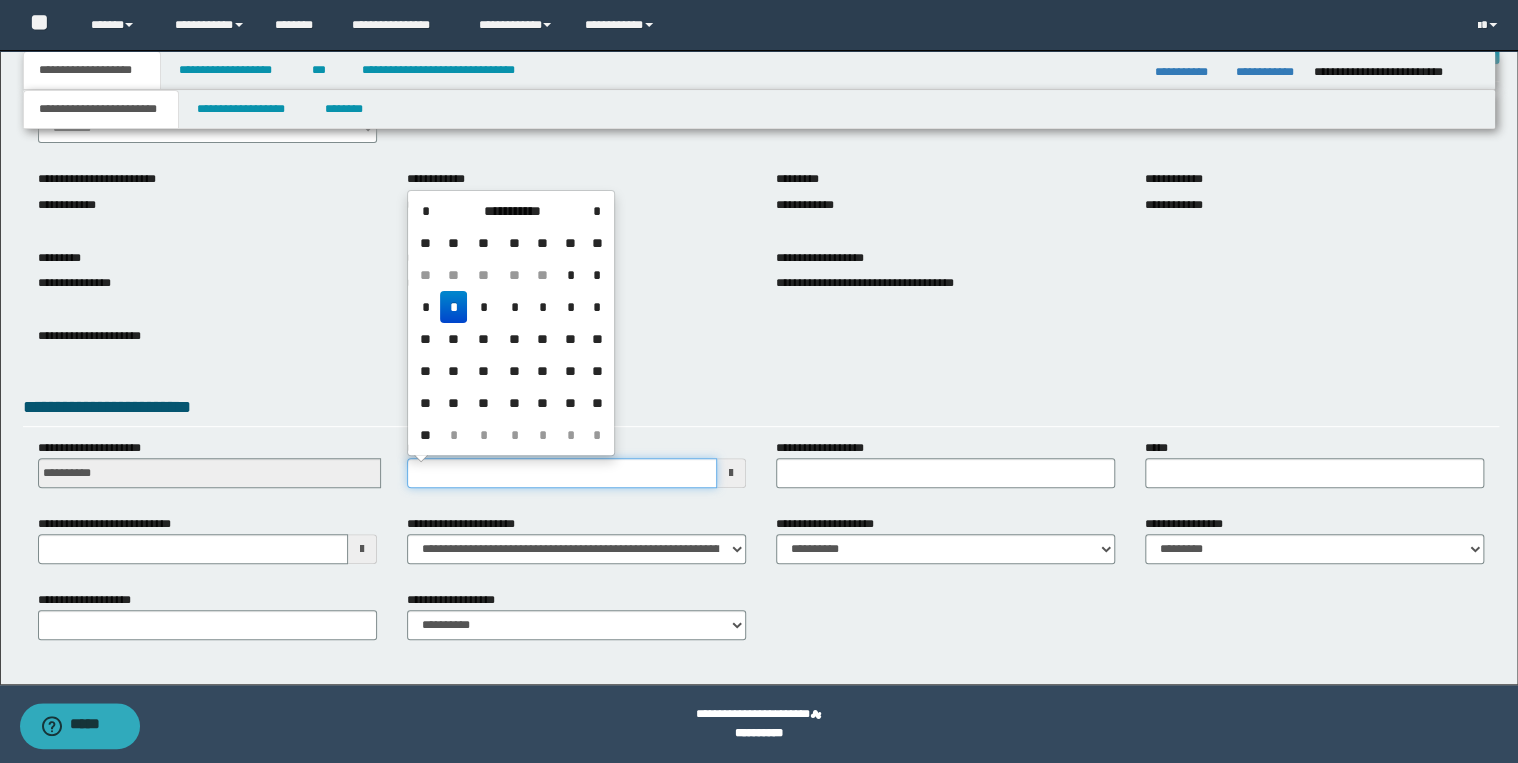 click on "**********" at bounding box center [562, 473] 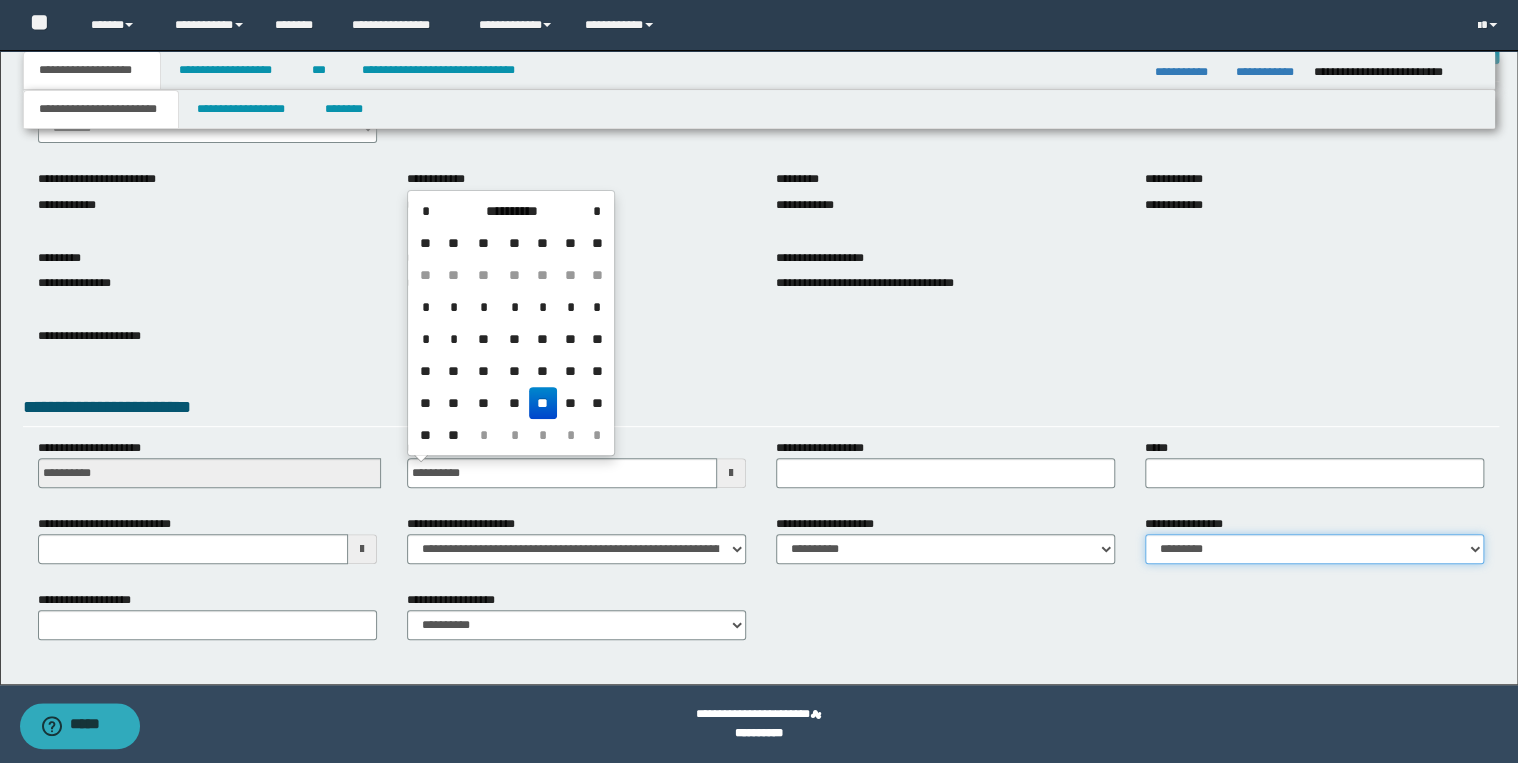 type on "**********" 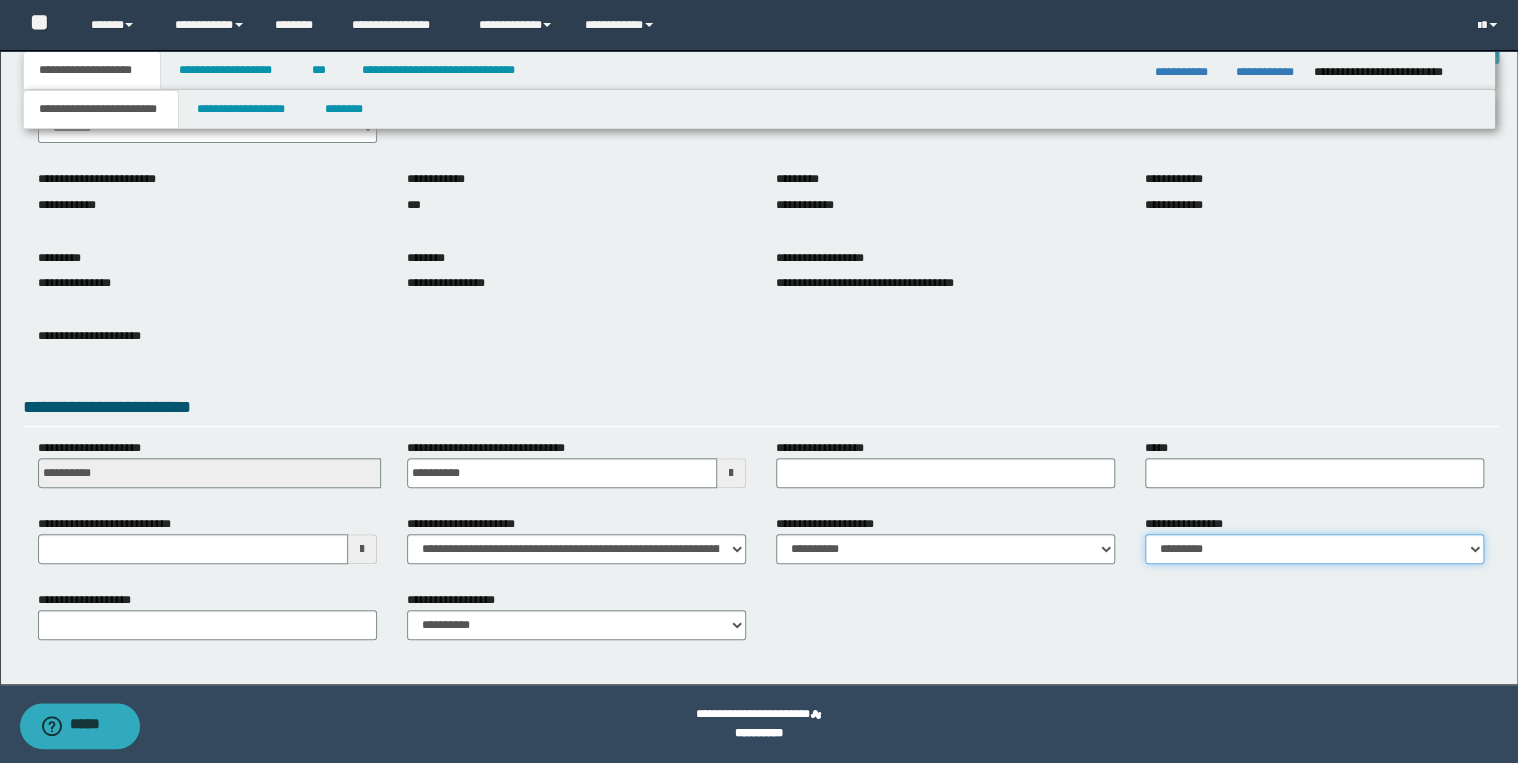 select on "*" 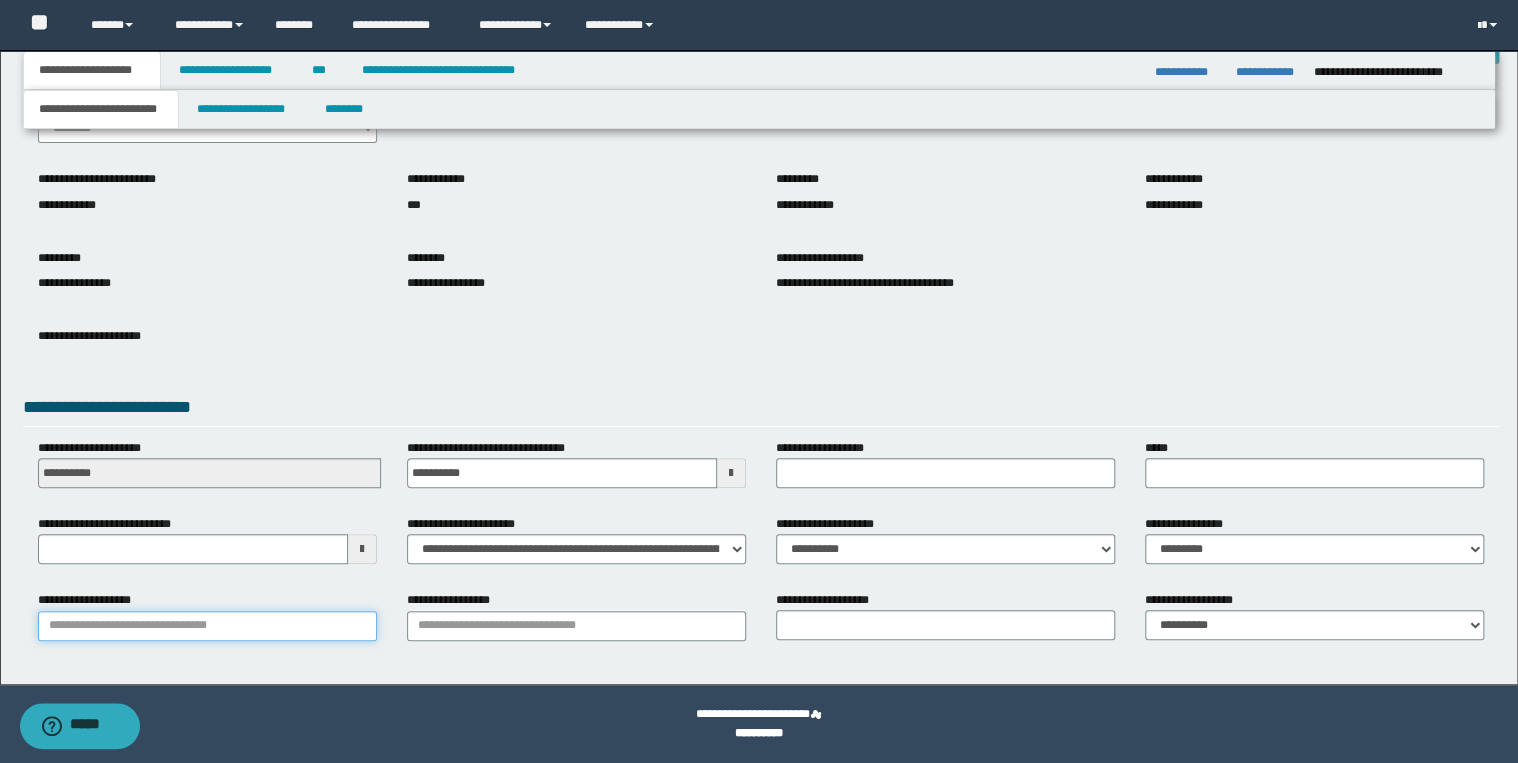 click on "**********" at bounding box center (207, 626) 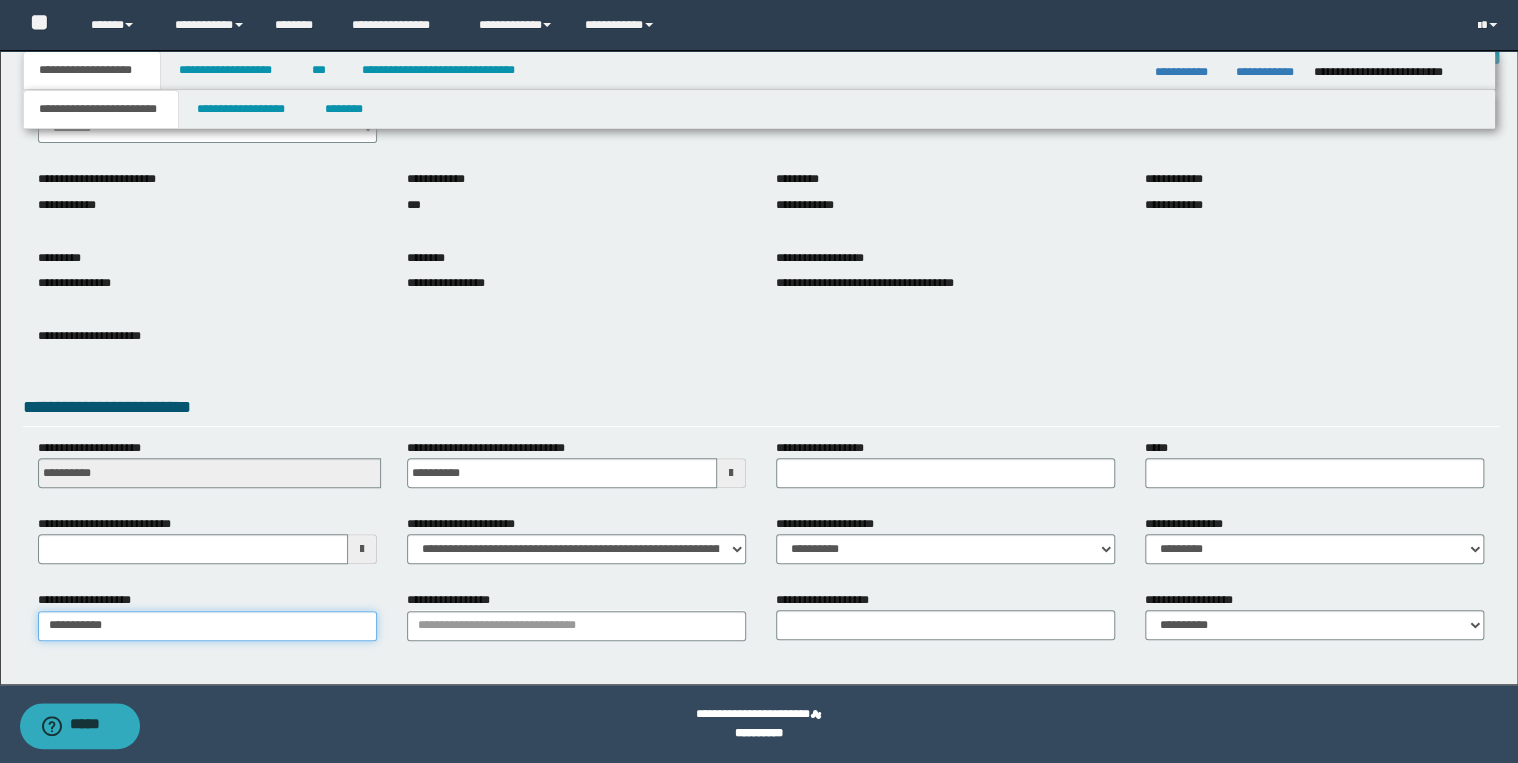 type on "**********" 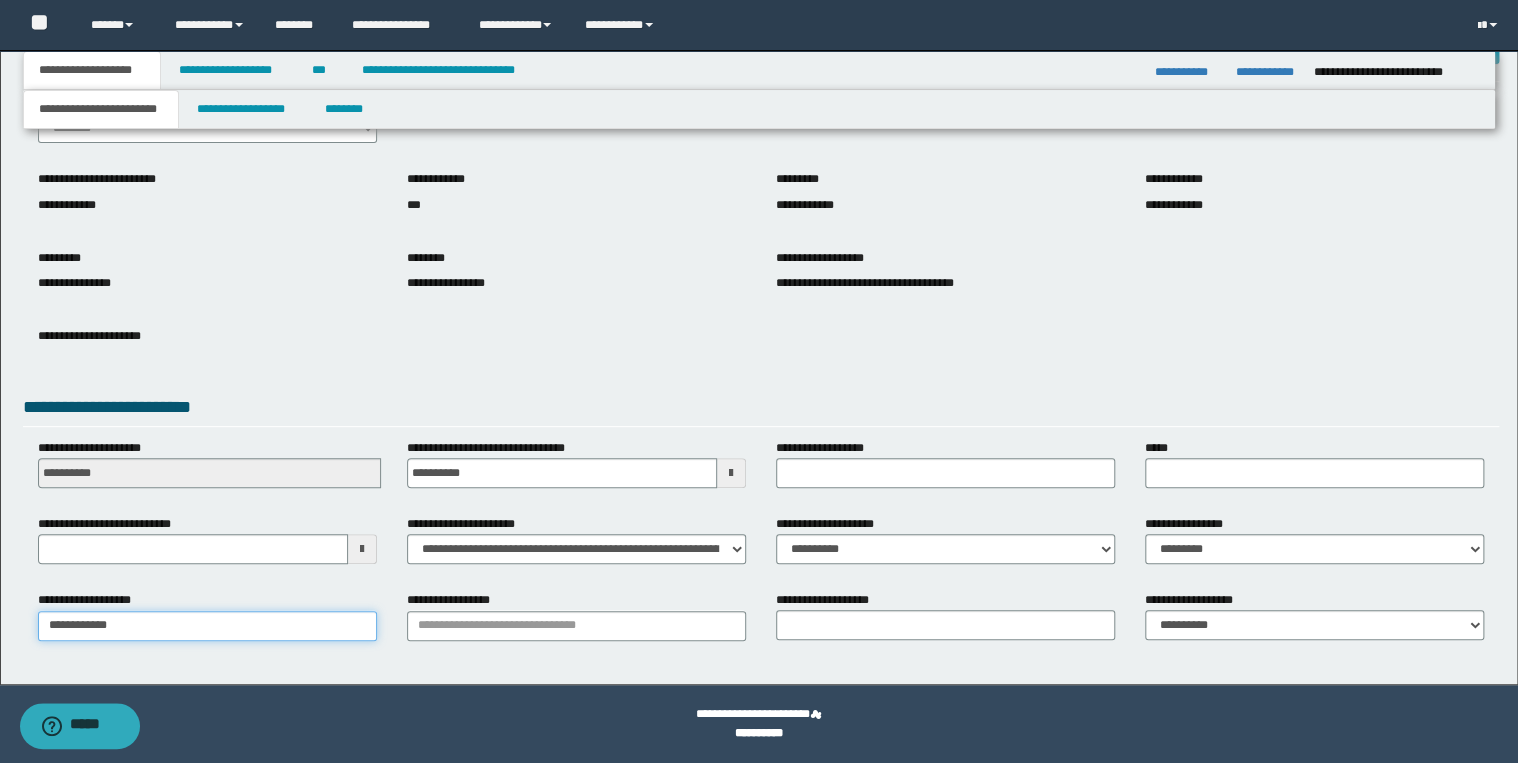 type on "**********" 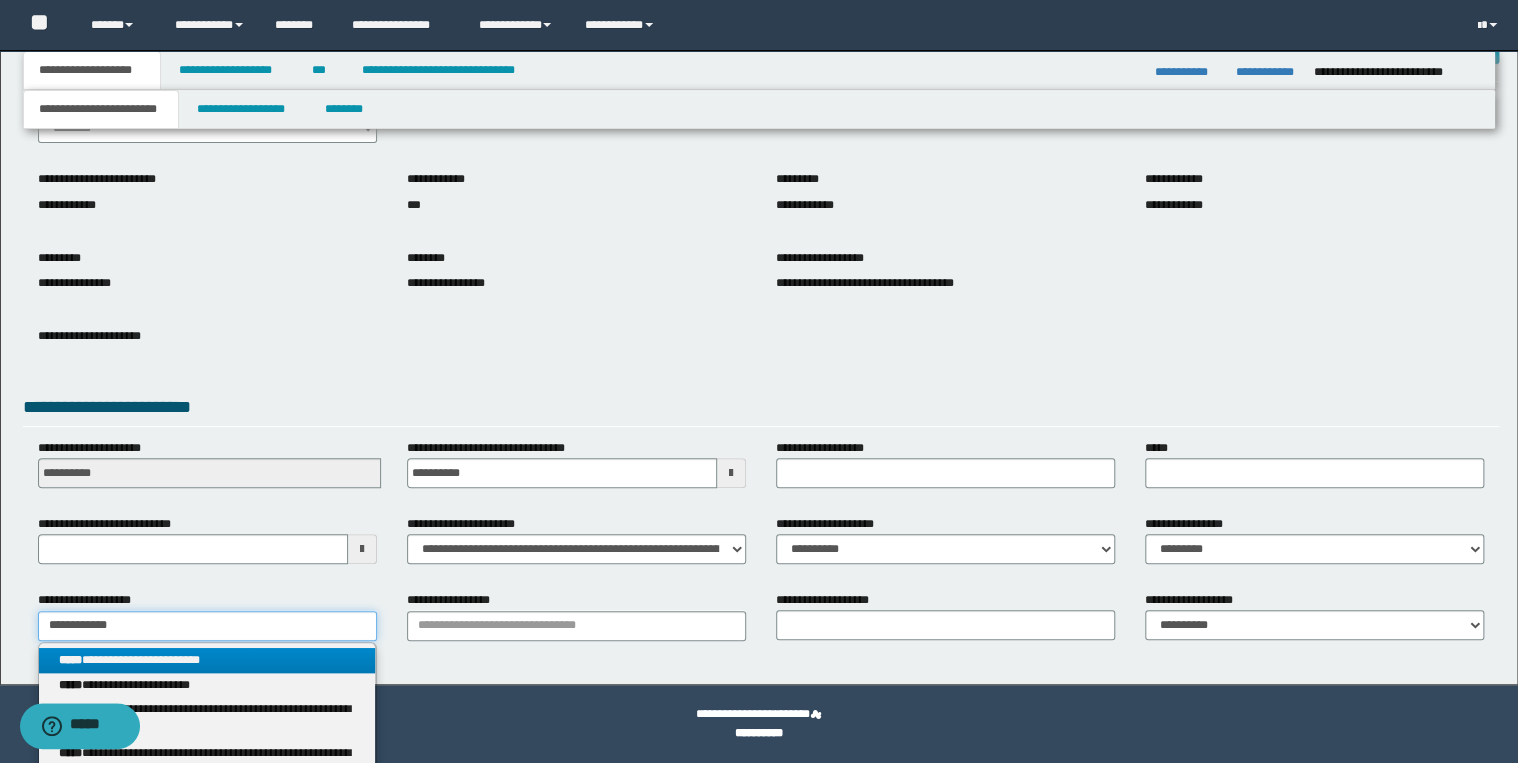 type on "**********" 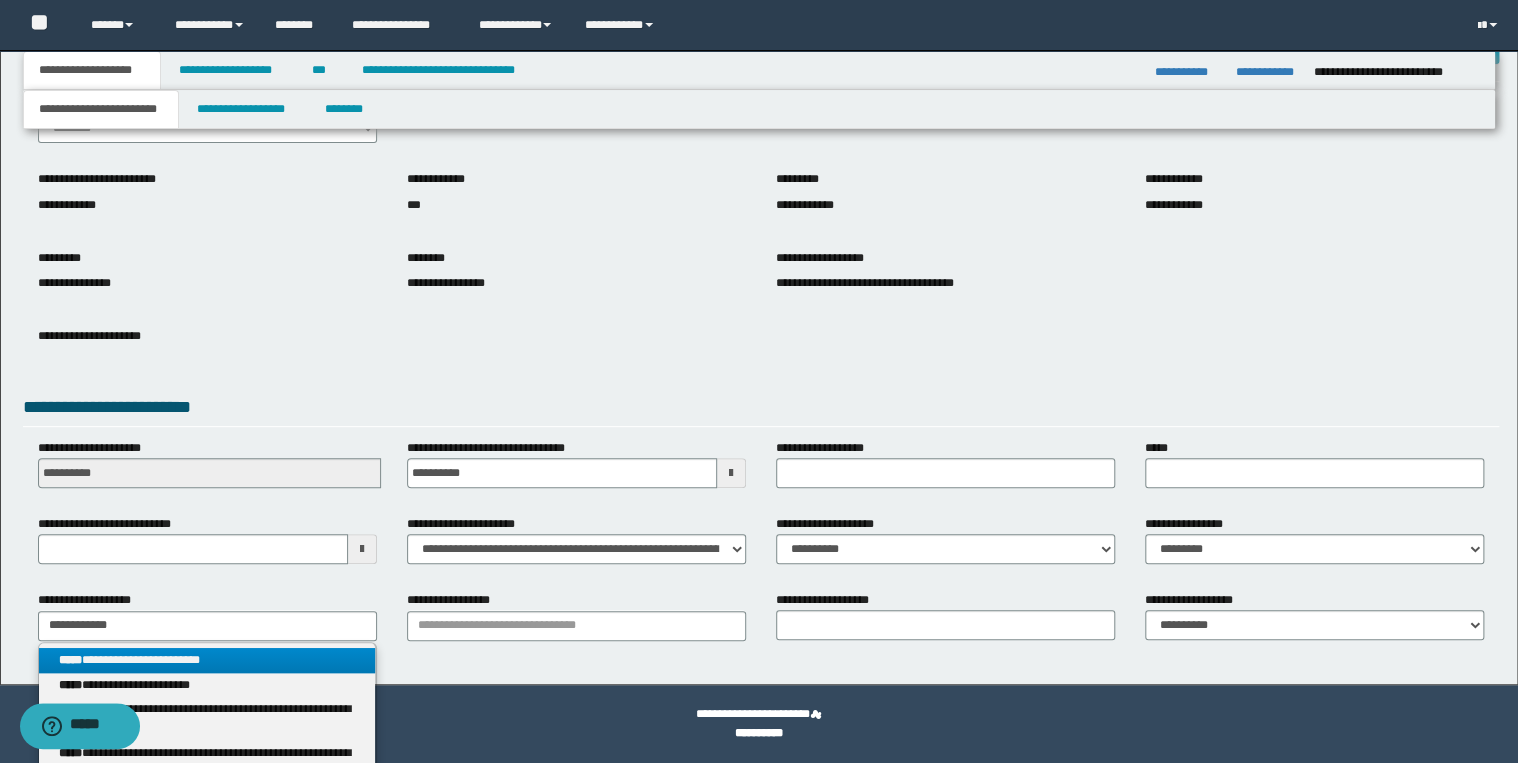 click on "**********" at bounding box center [207, 660] 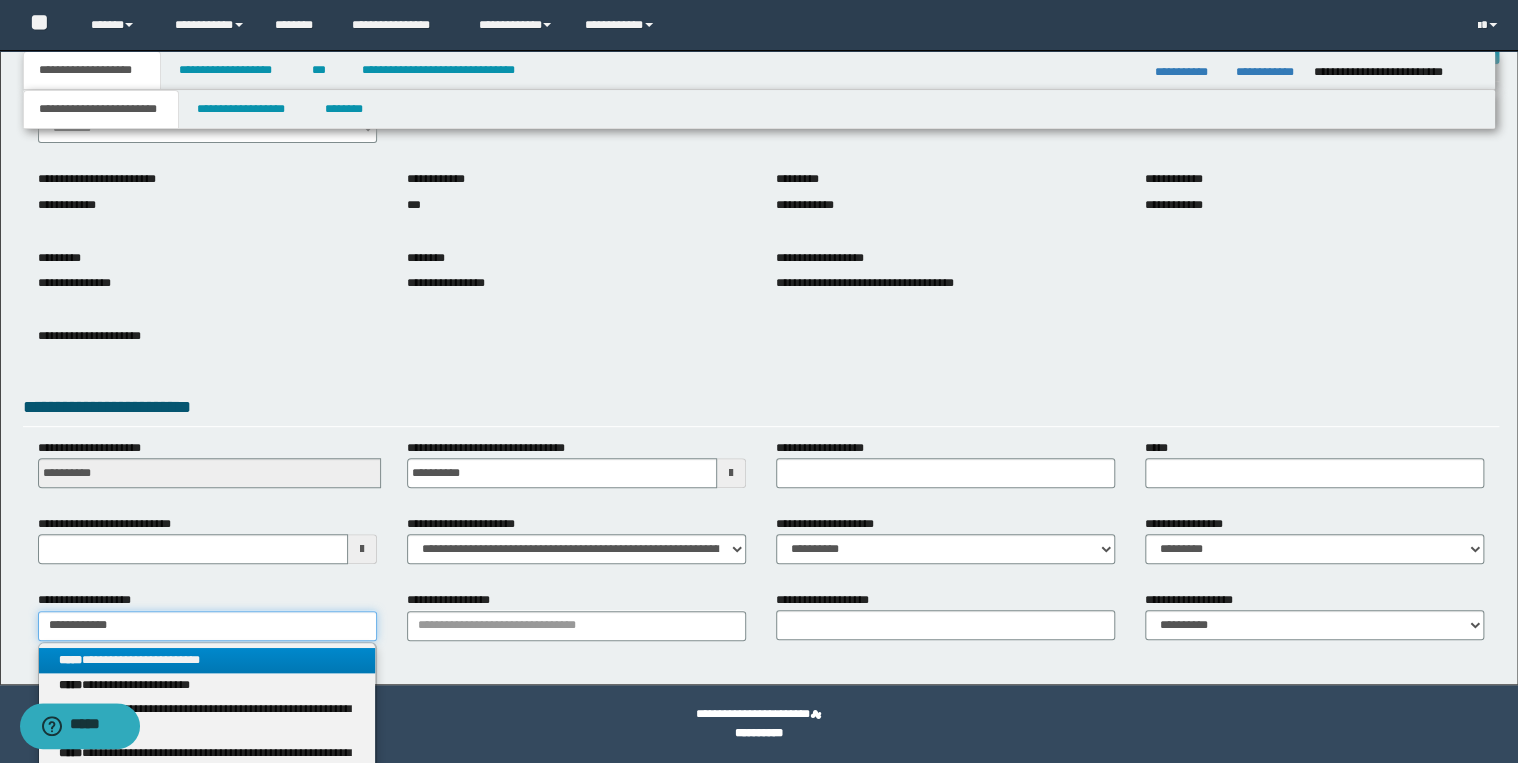 type 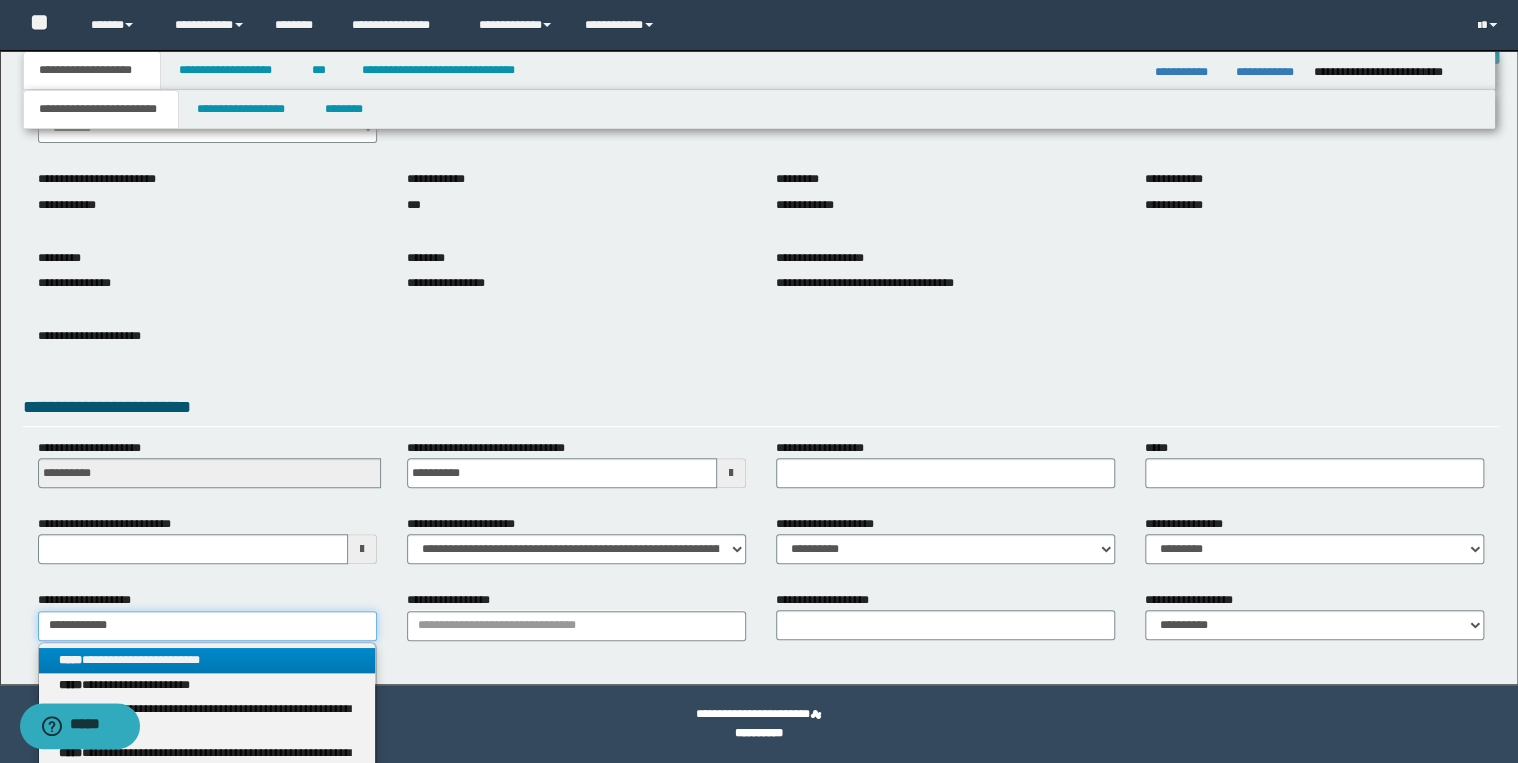 type on "**********" 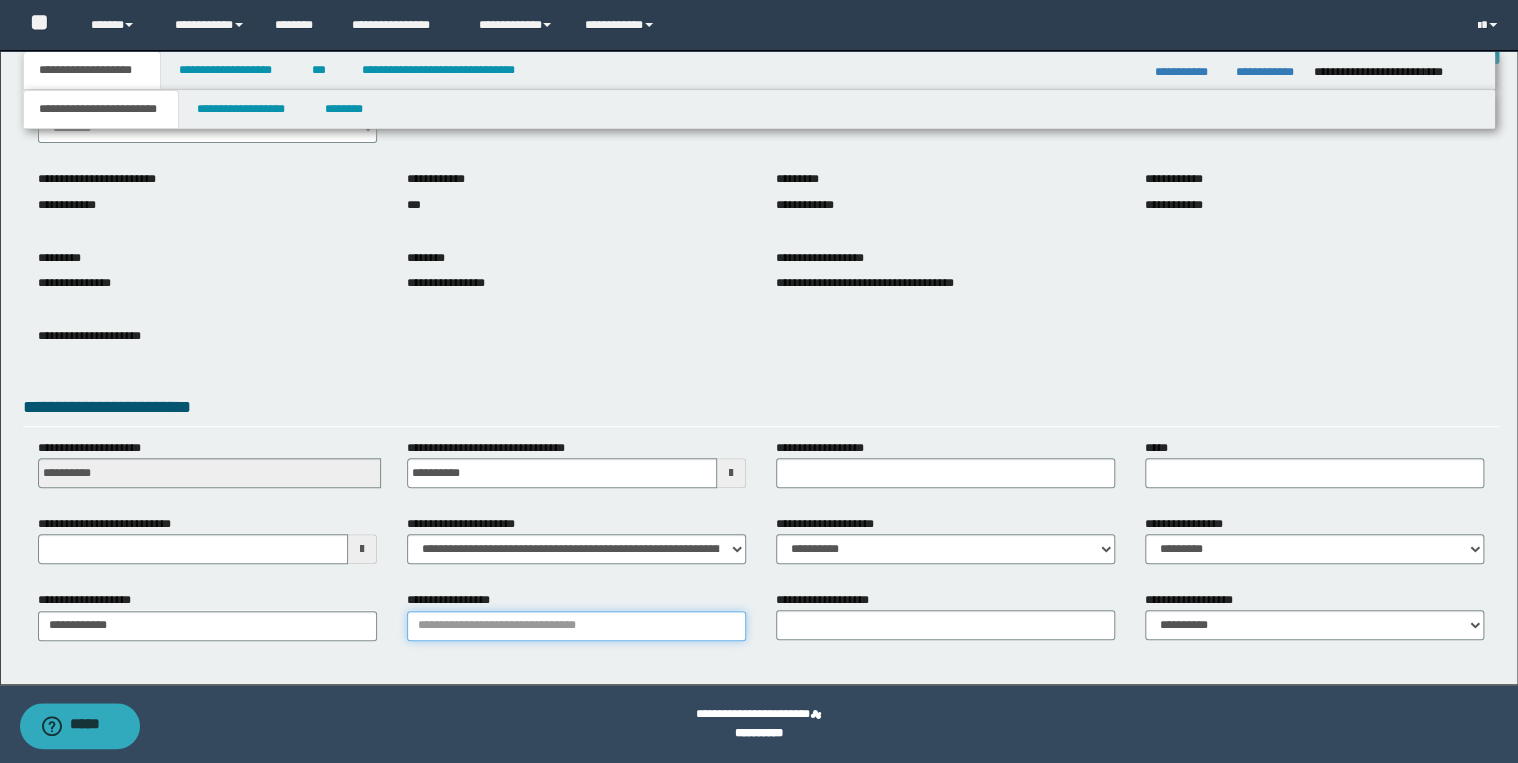 drag, startPoint x: 428, startPoint y: 623, endPoint x: 452, endPoint y: 627, distance: 24.33105 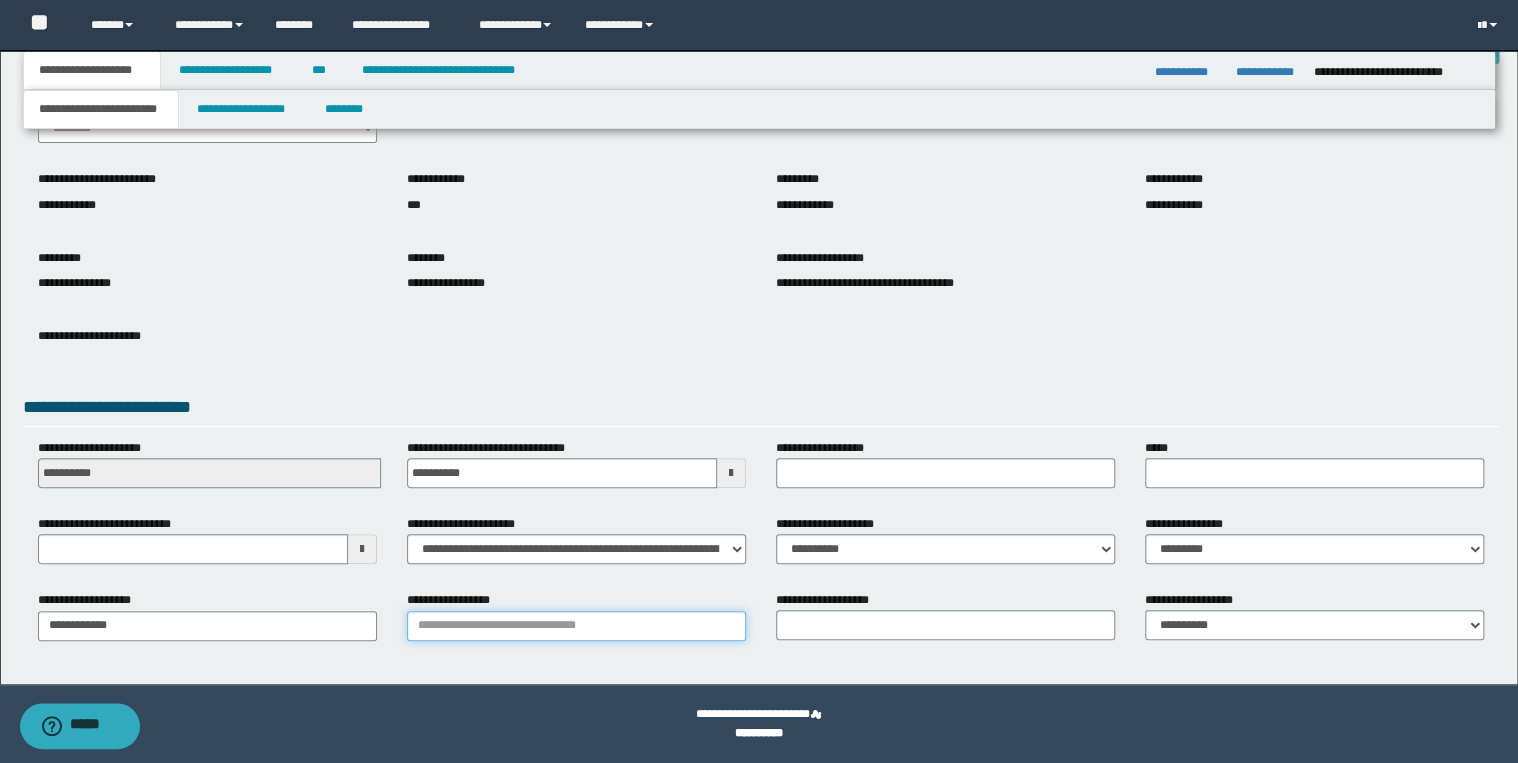 click on "**********" at bounding box center (576, 626) 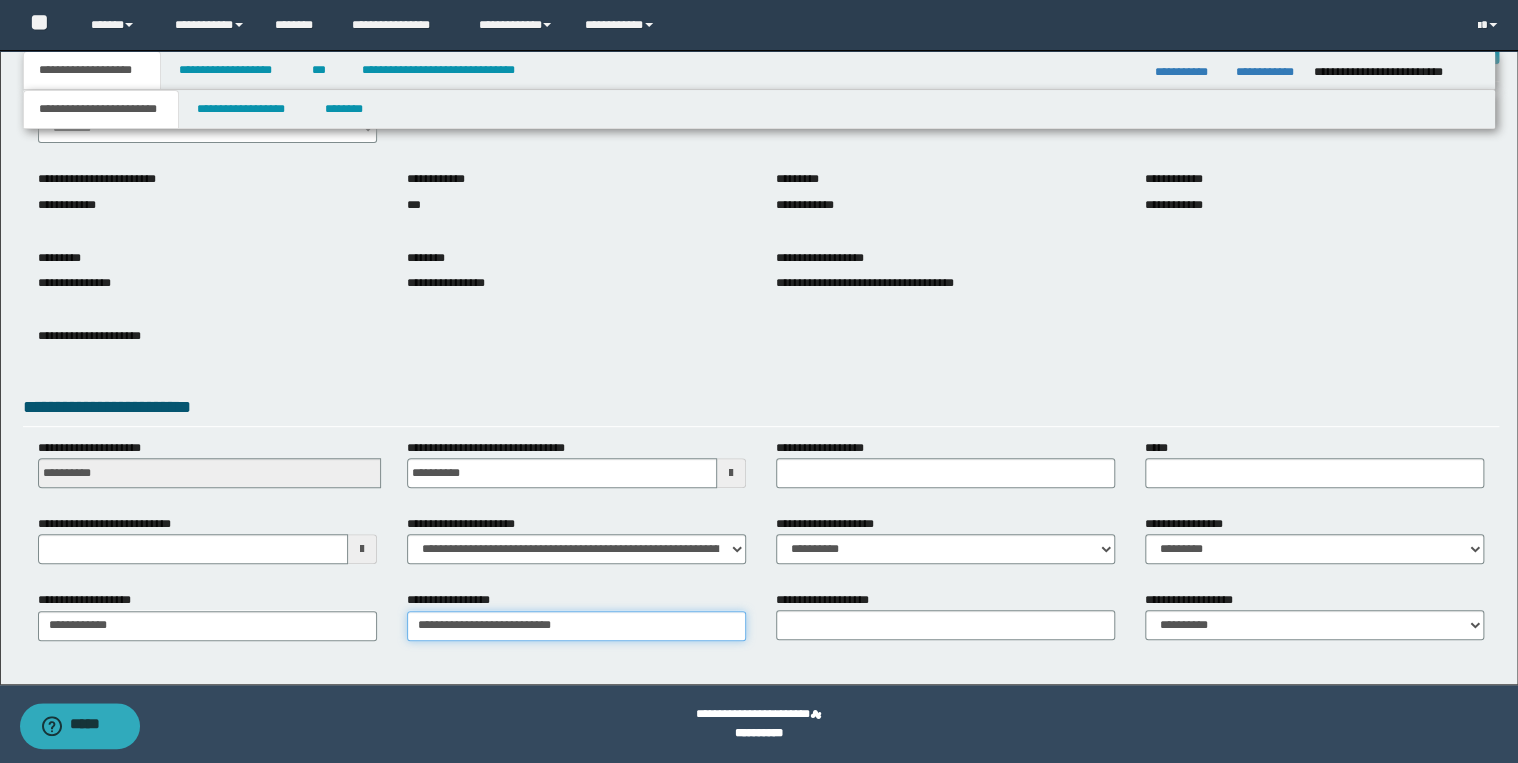 type on "**********" 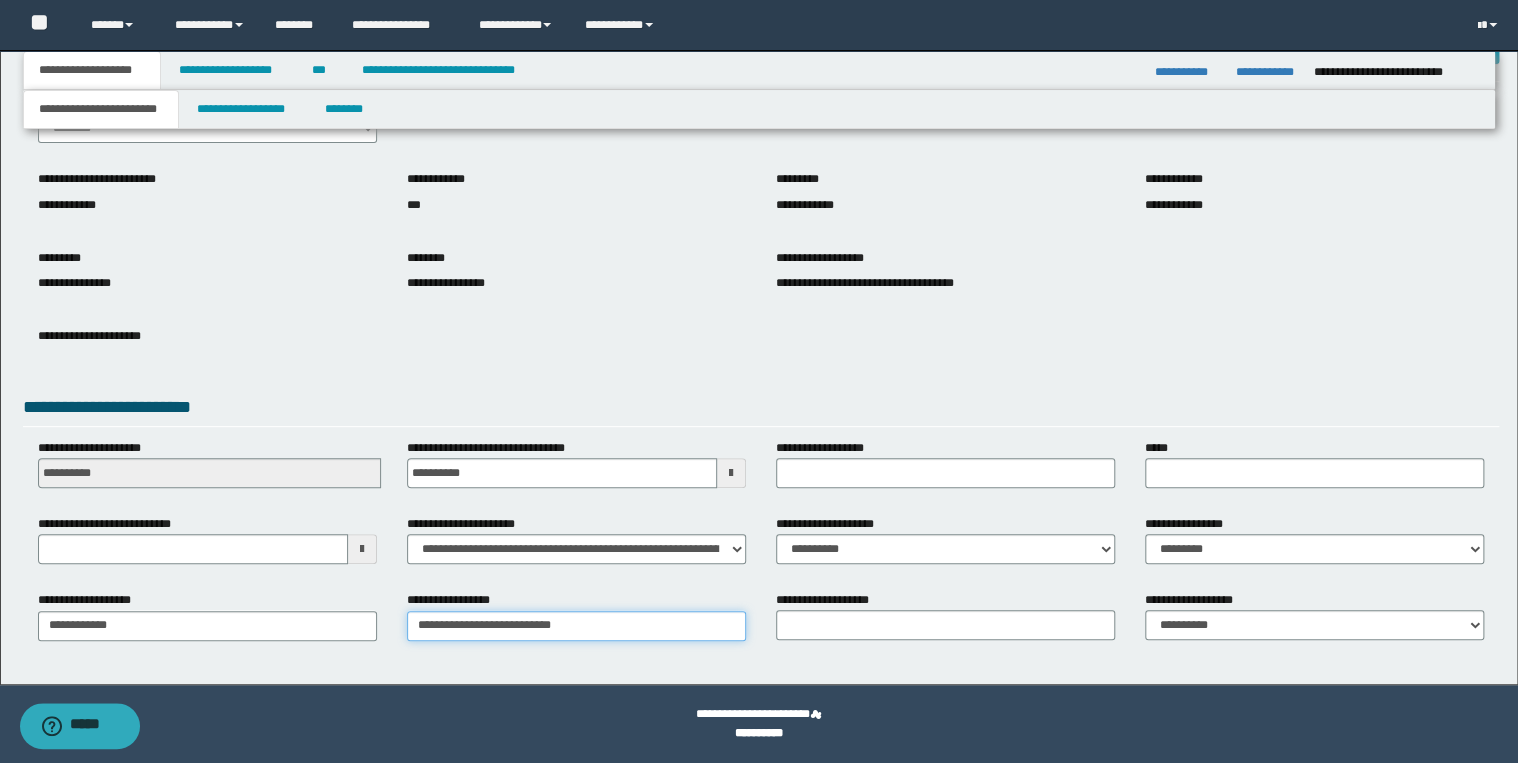 click on "**********" at bounding box center (576, 626) 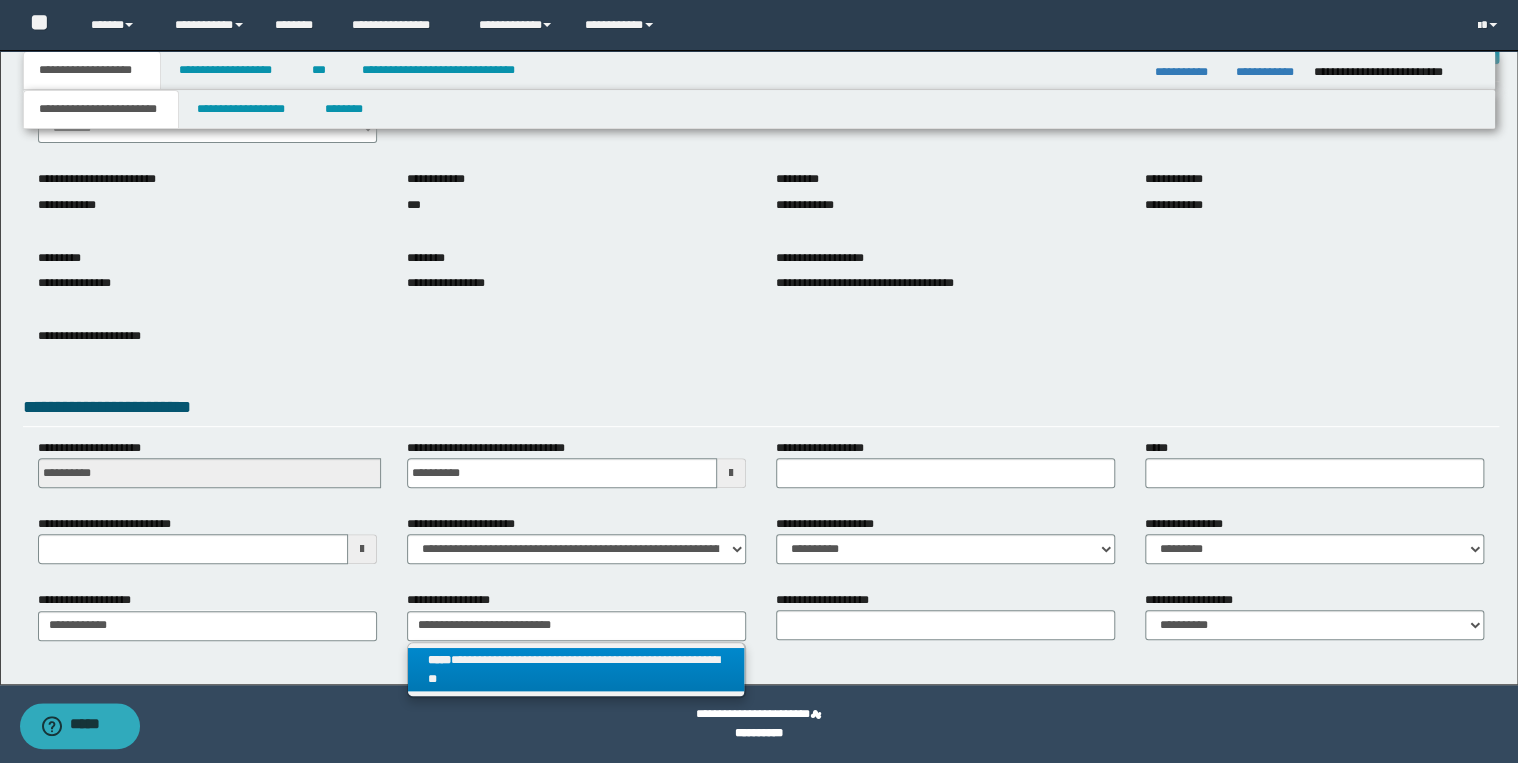 click on "**********" at bounding box center (576, 670) 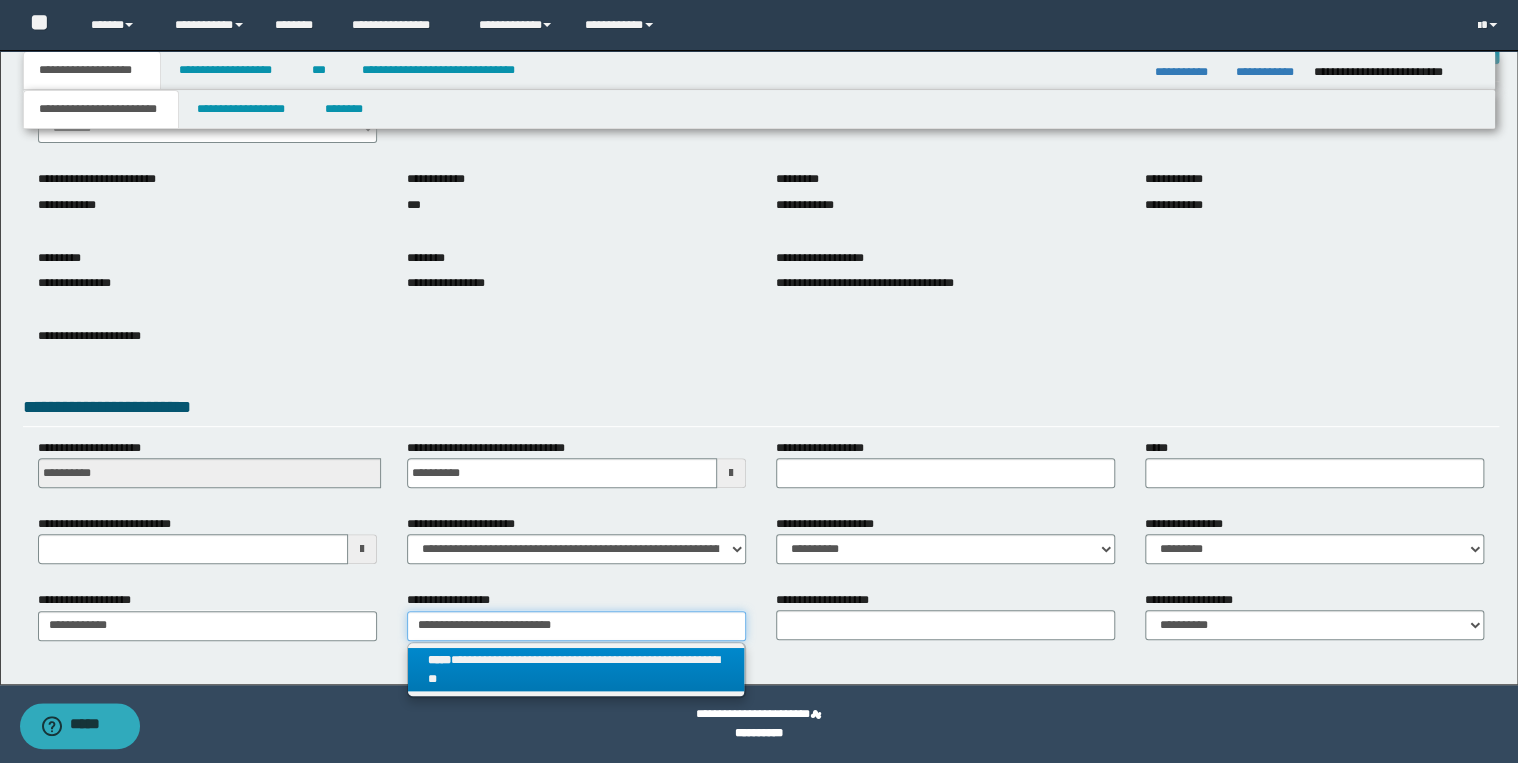 type 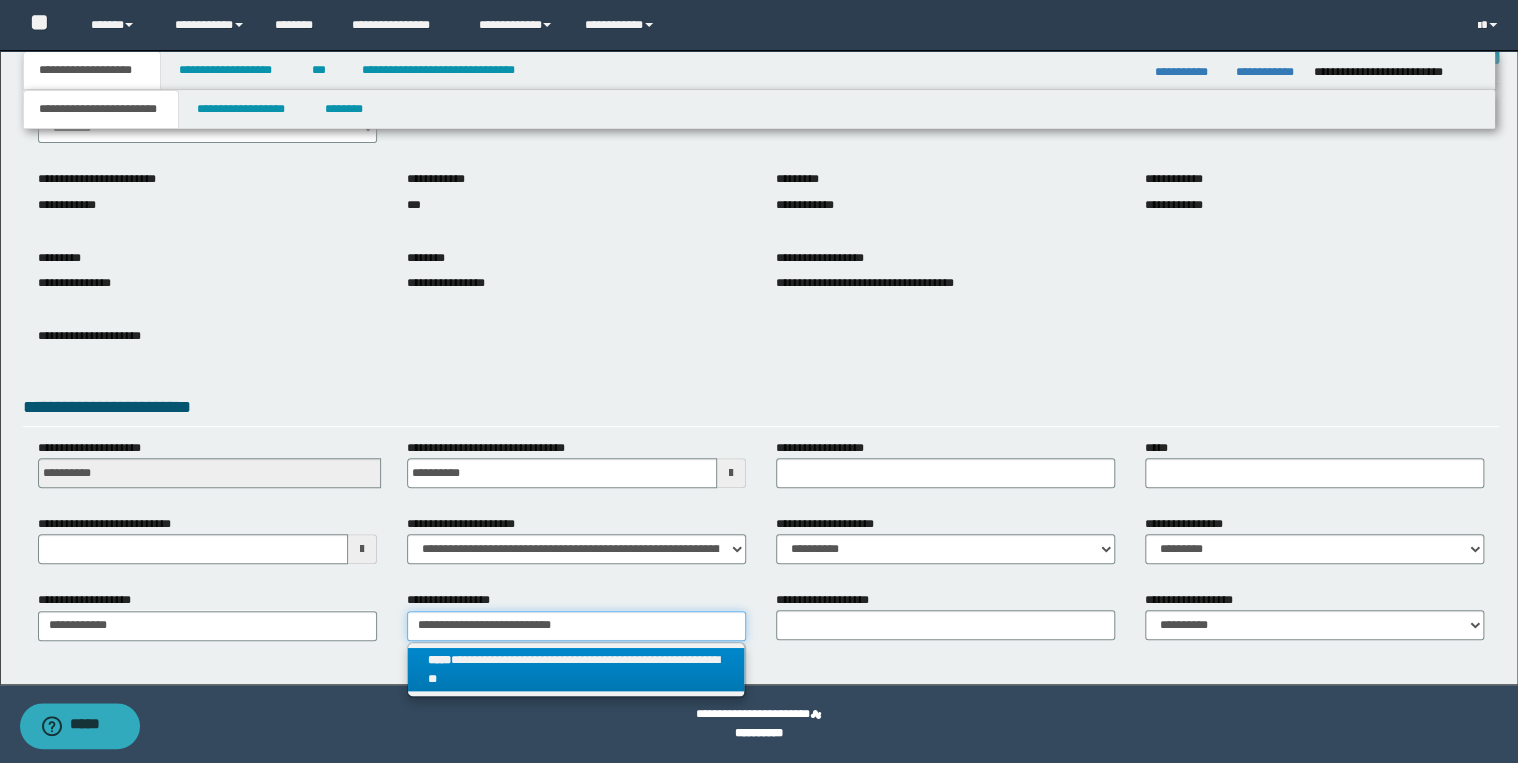 type on "**********" 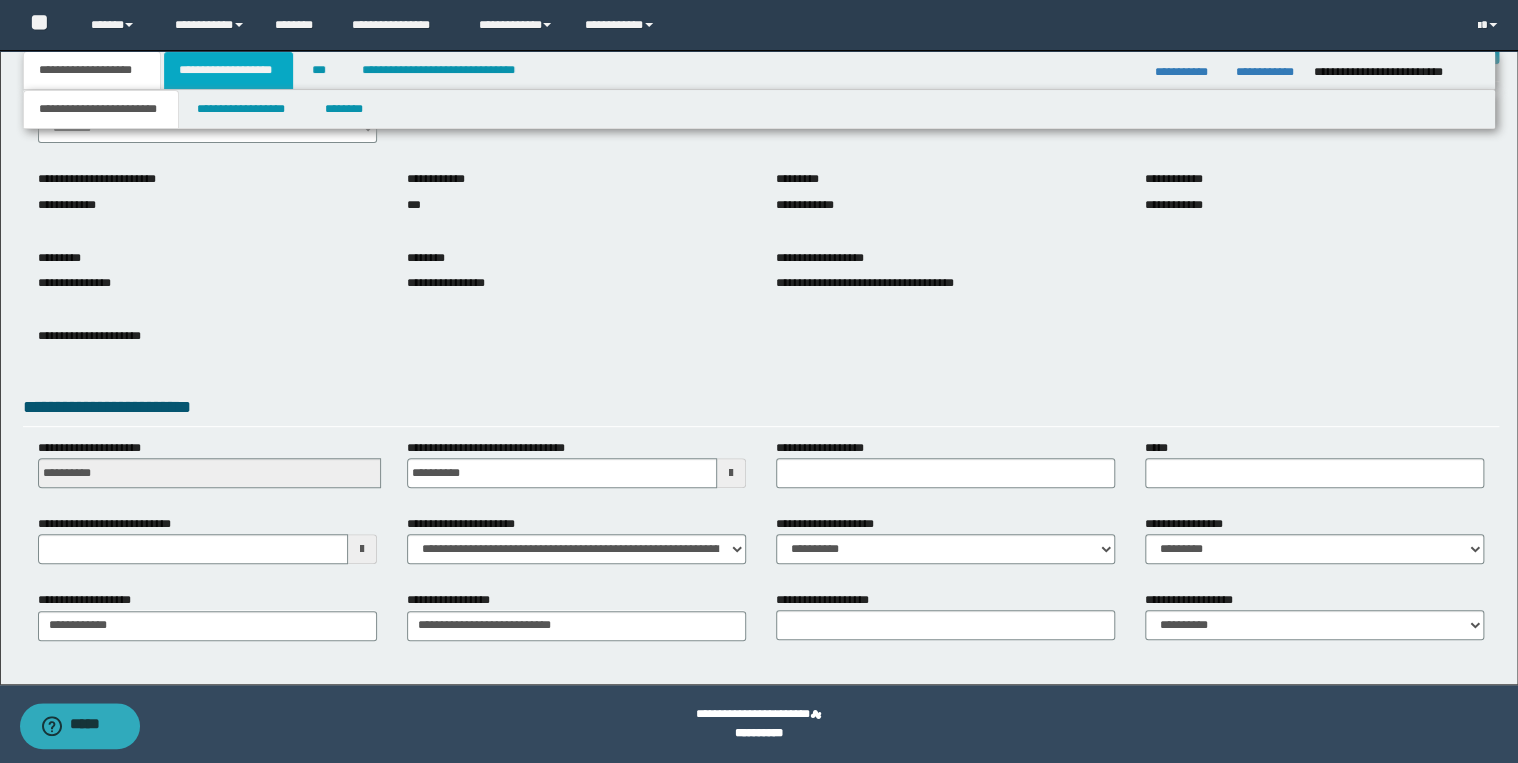 click on "**********" at bounding box center (228, 70) 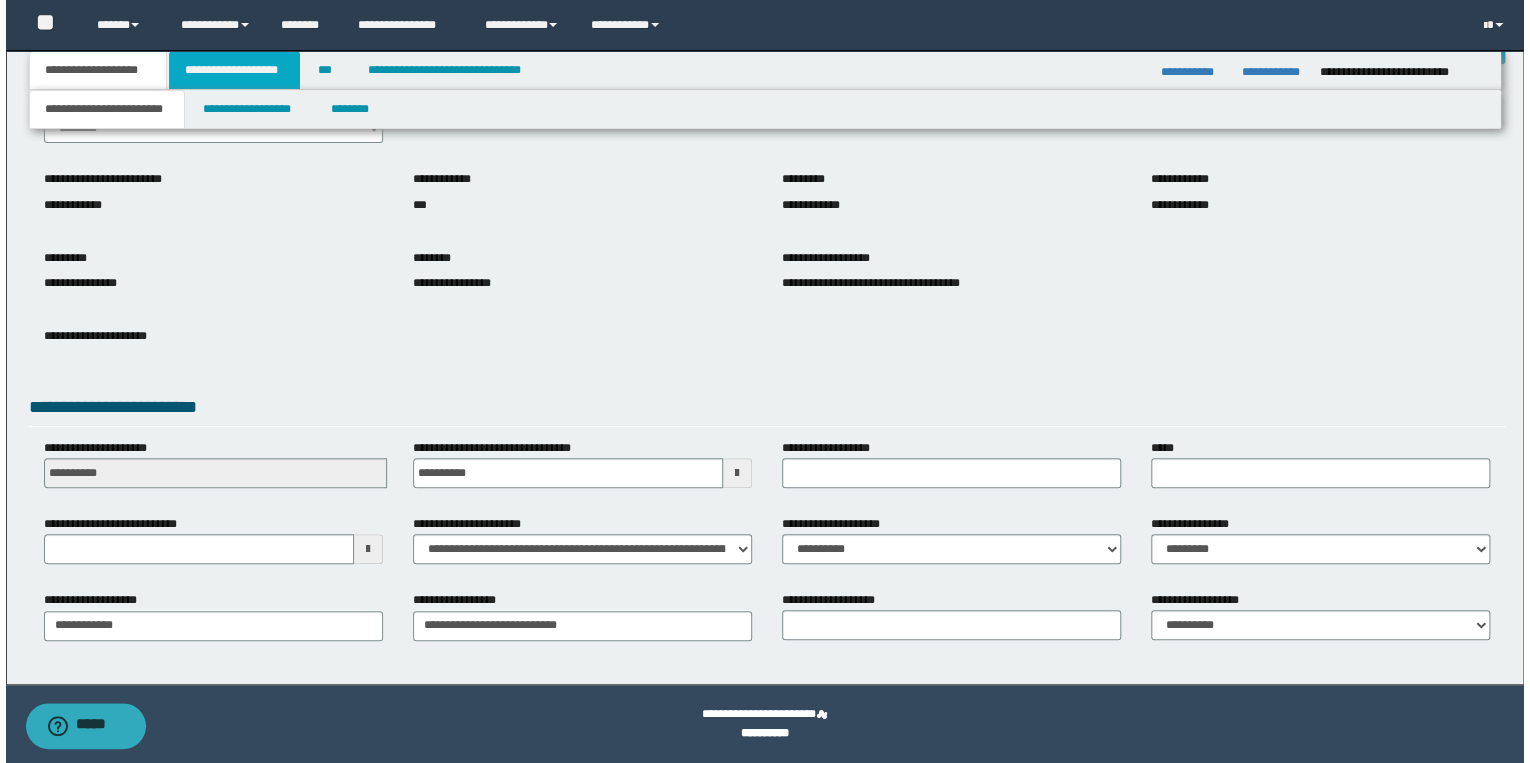 scroll, scrollTop: 0, scrollLeft: 0, axis: both 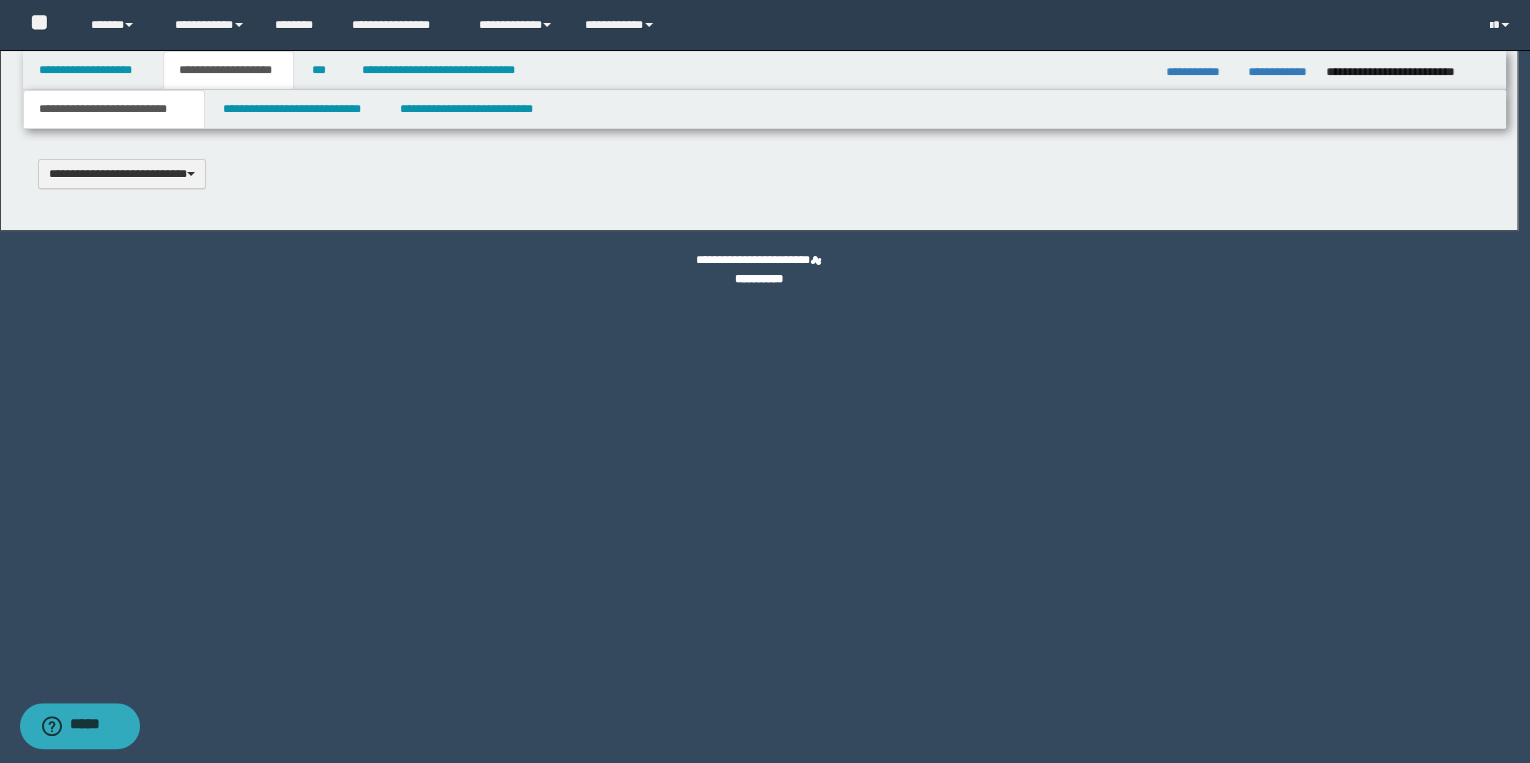 type on "**********" 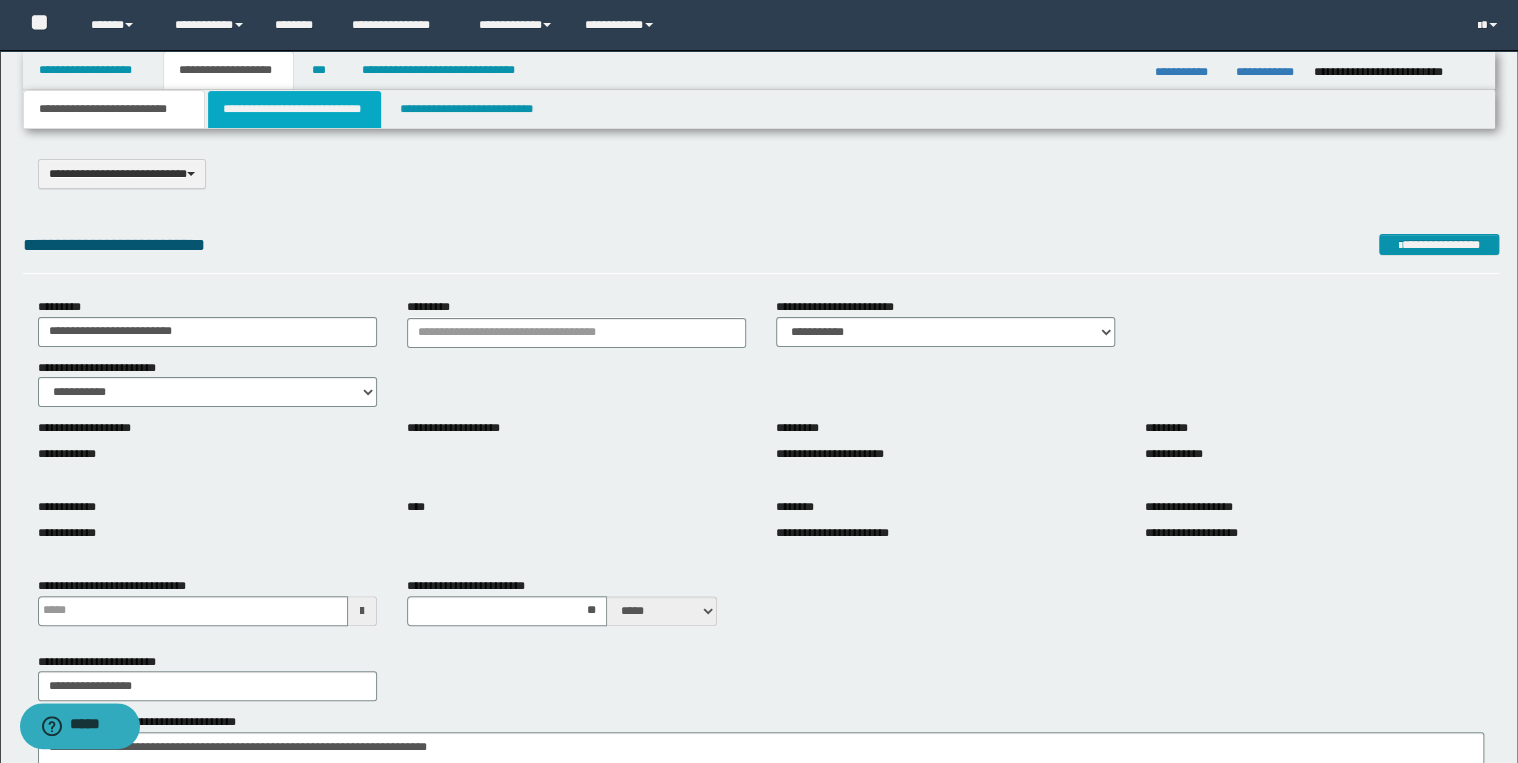 click on "**********" at bounding box center (294, 109) 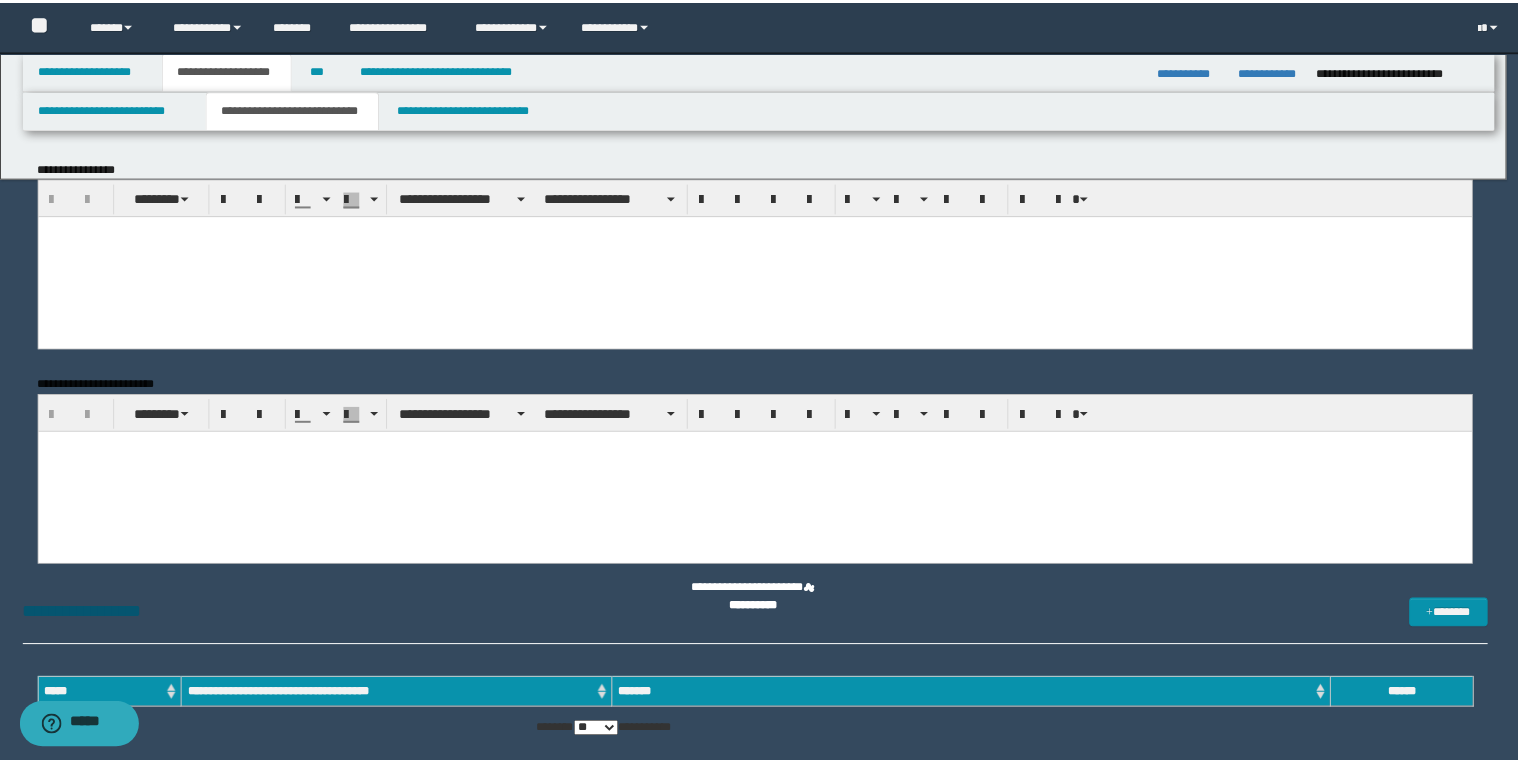 scroll, scrollTop: 0, scrollLeft: 0, axis: both 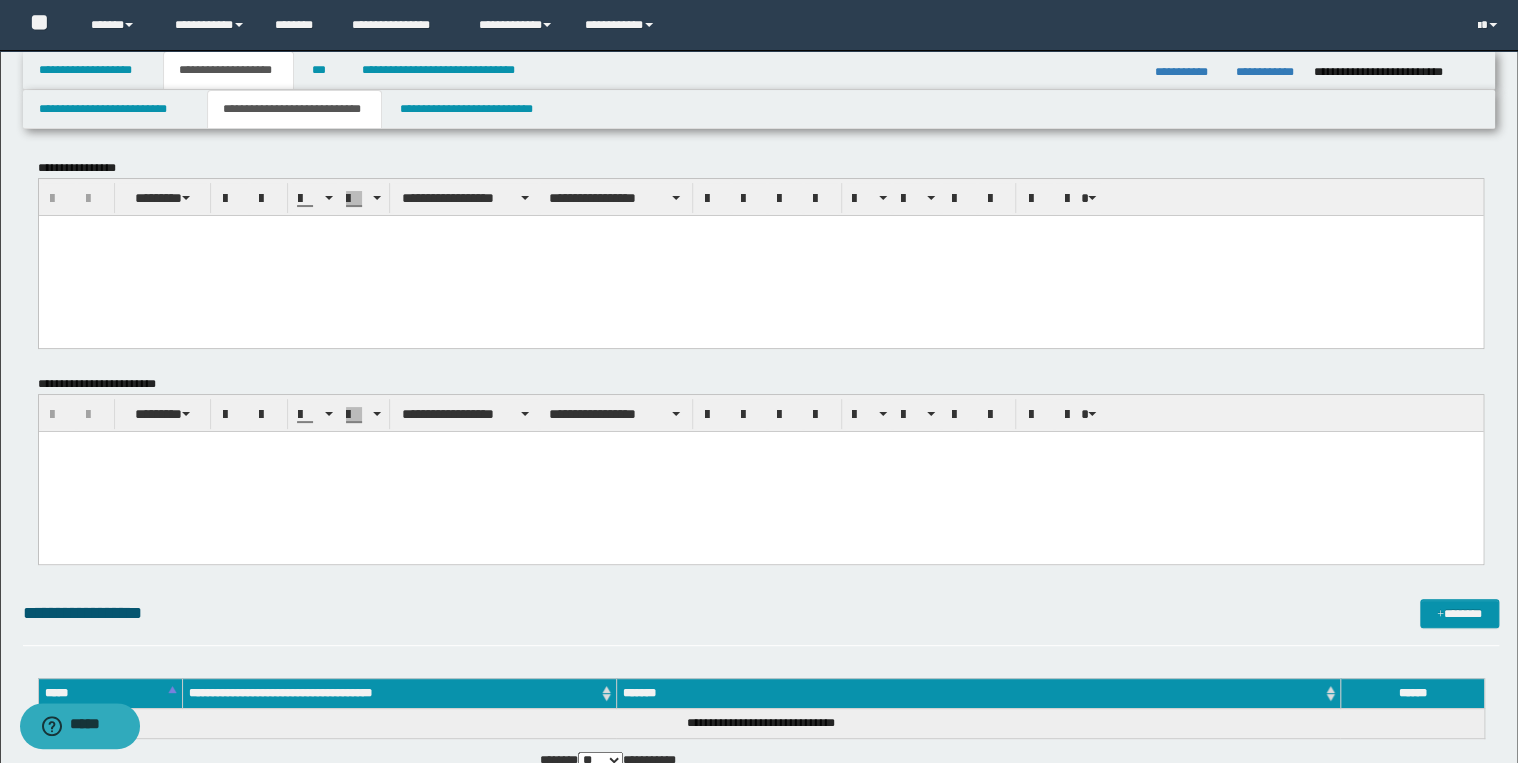 click at bounding box center (760, 255) 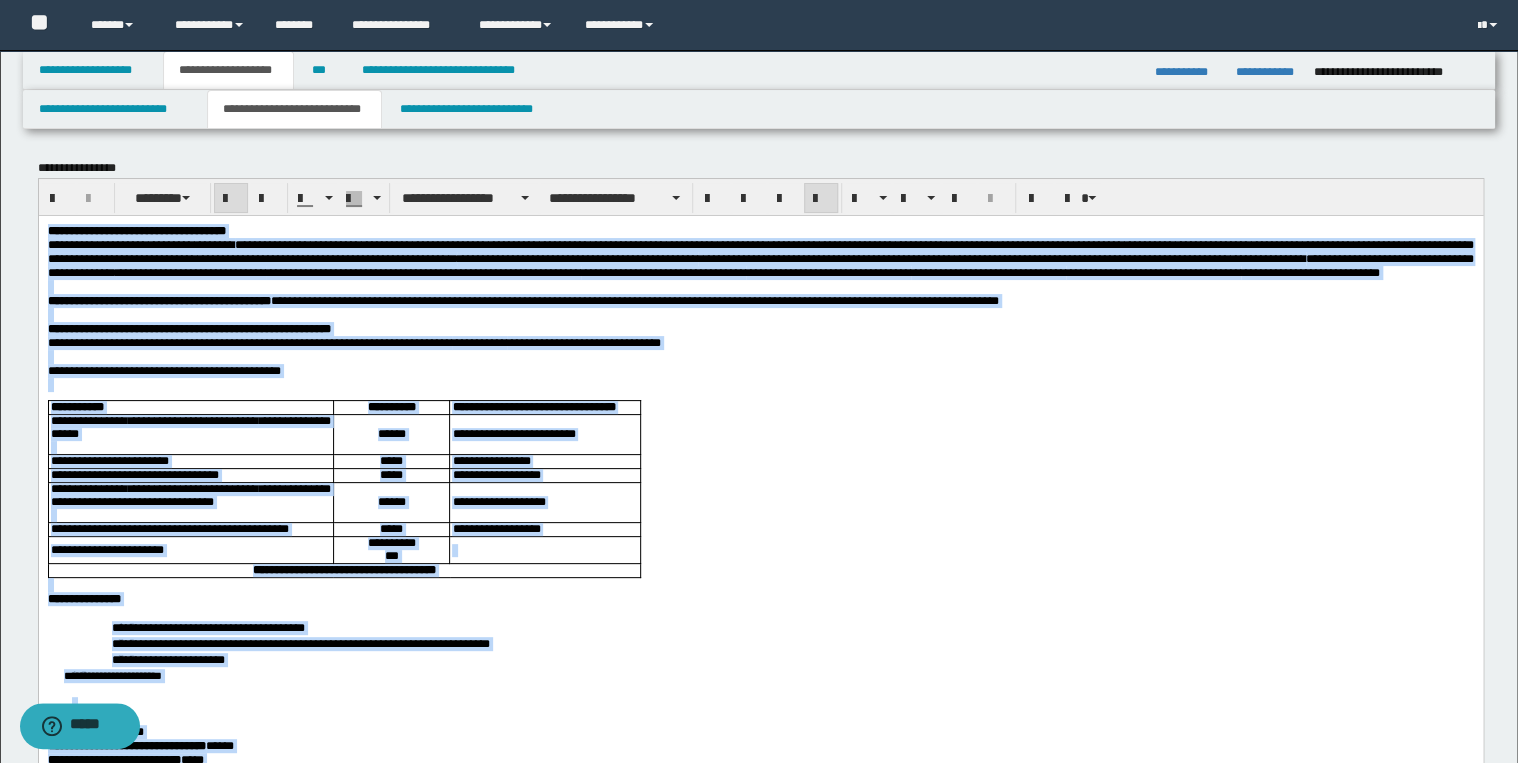 click at bounding box center (821, 199) 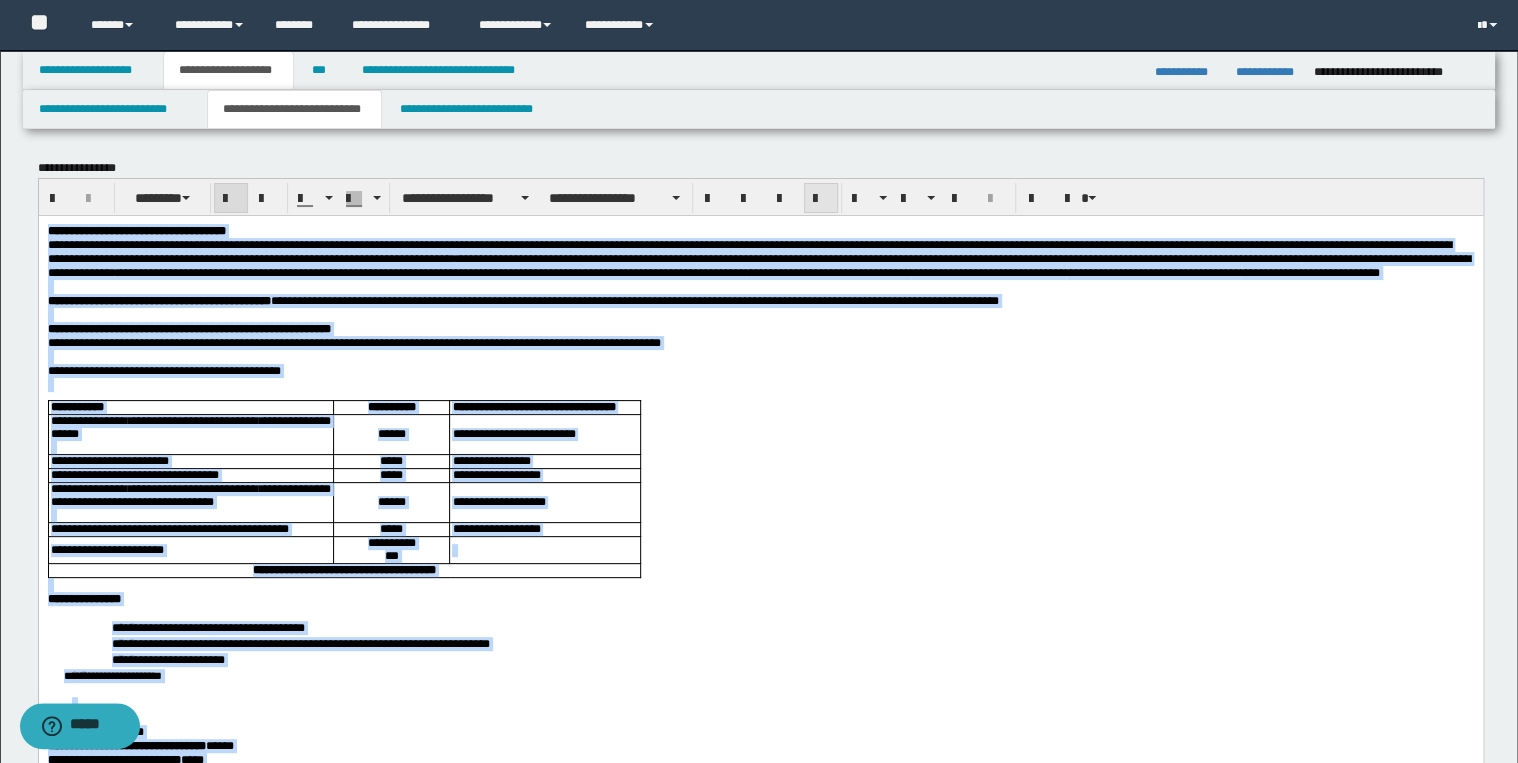 click at bounding box center [821, 199] 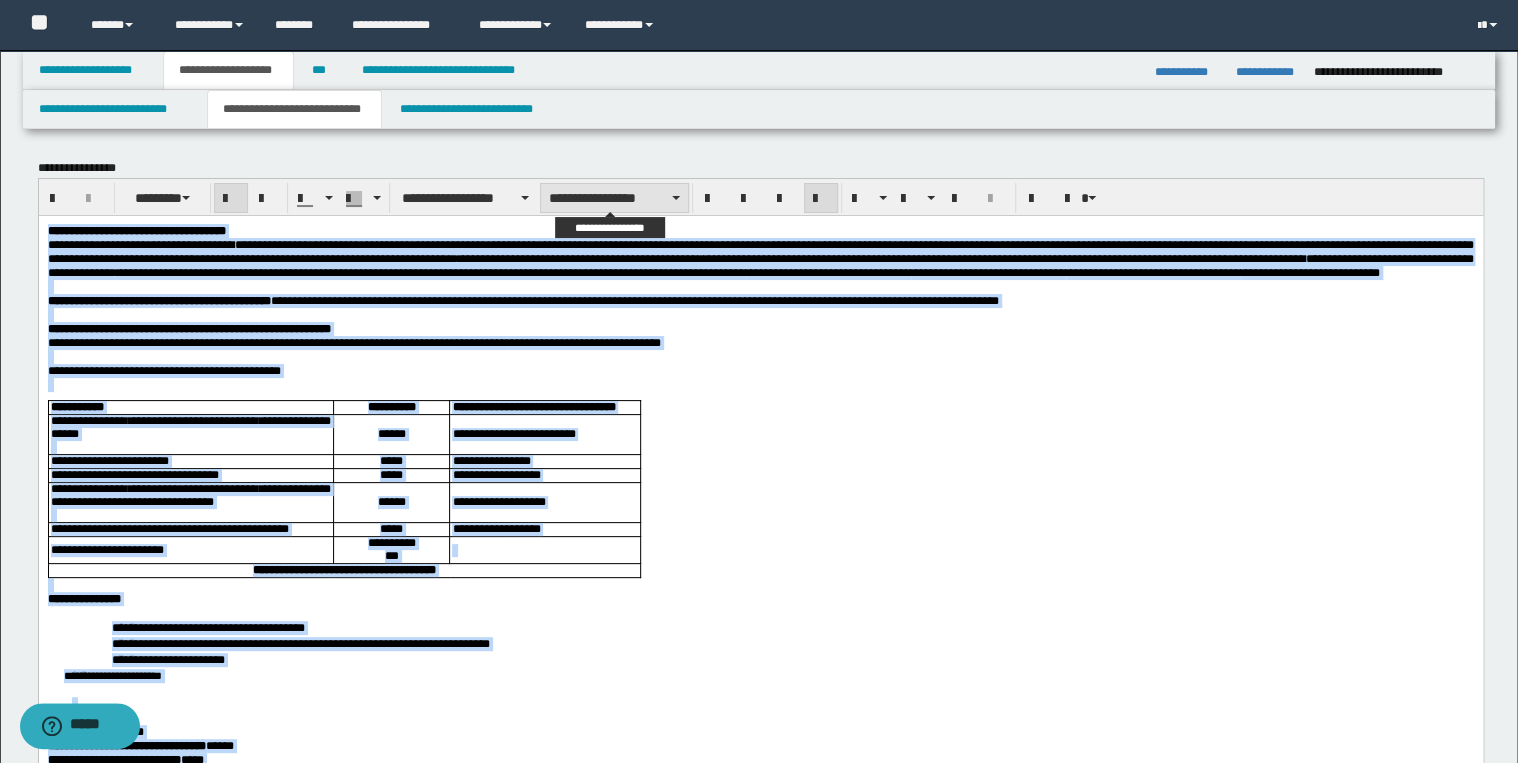 click on "**********" at bounding box center [614, 198] 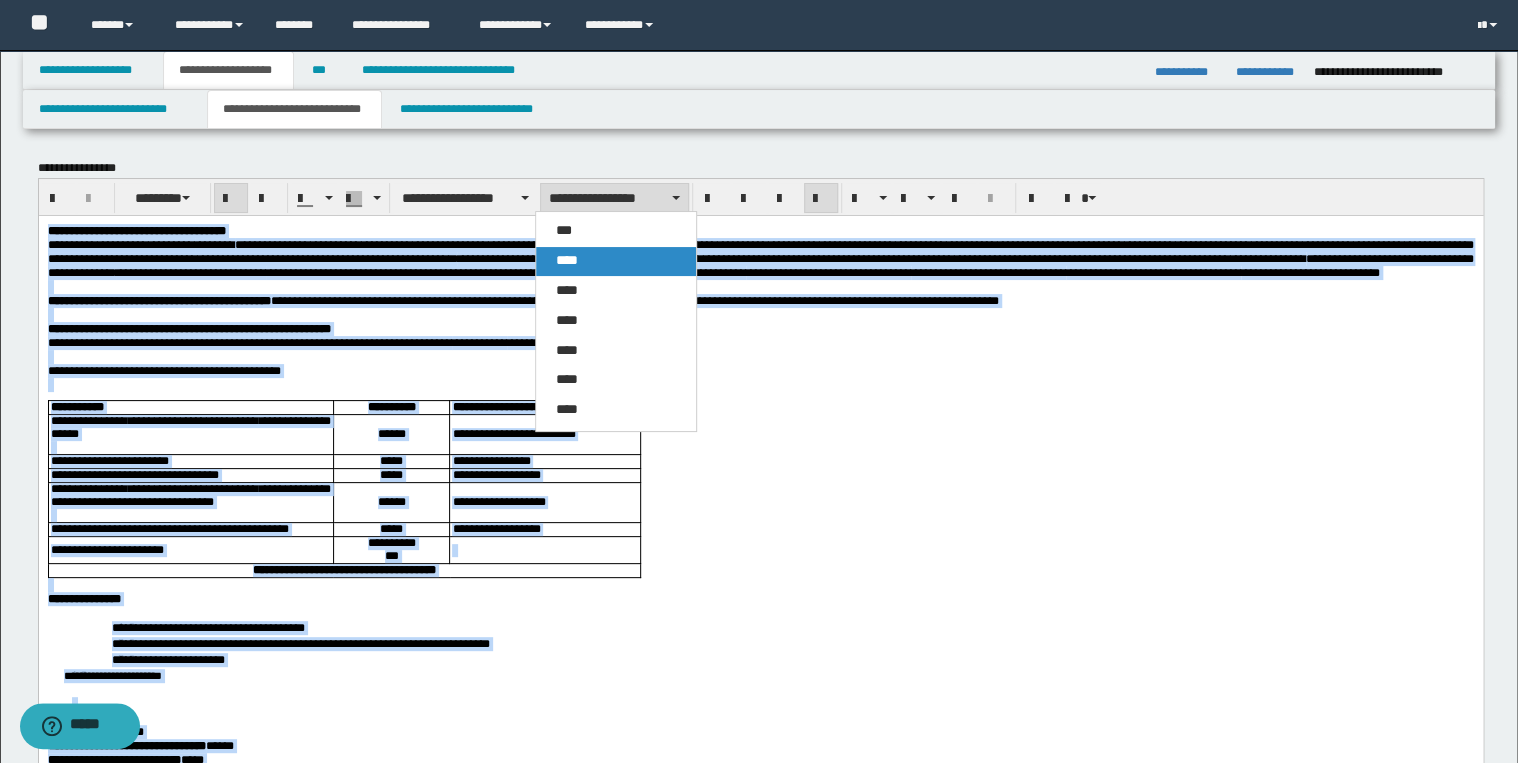 click on "****" at bounding box center [616, 261] 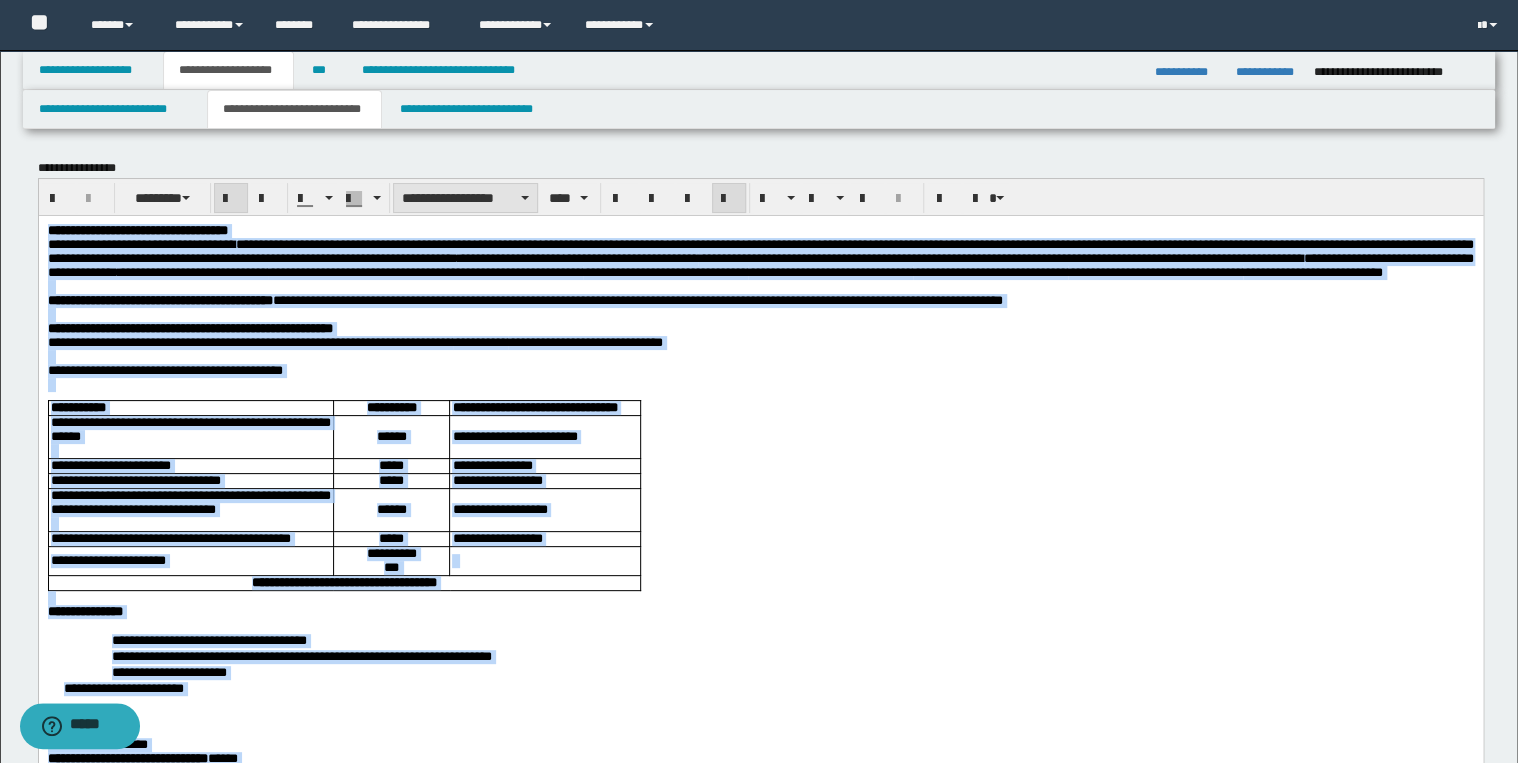 click on "**********" at bounding box center (465, 198) 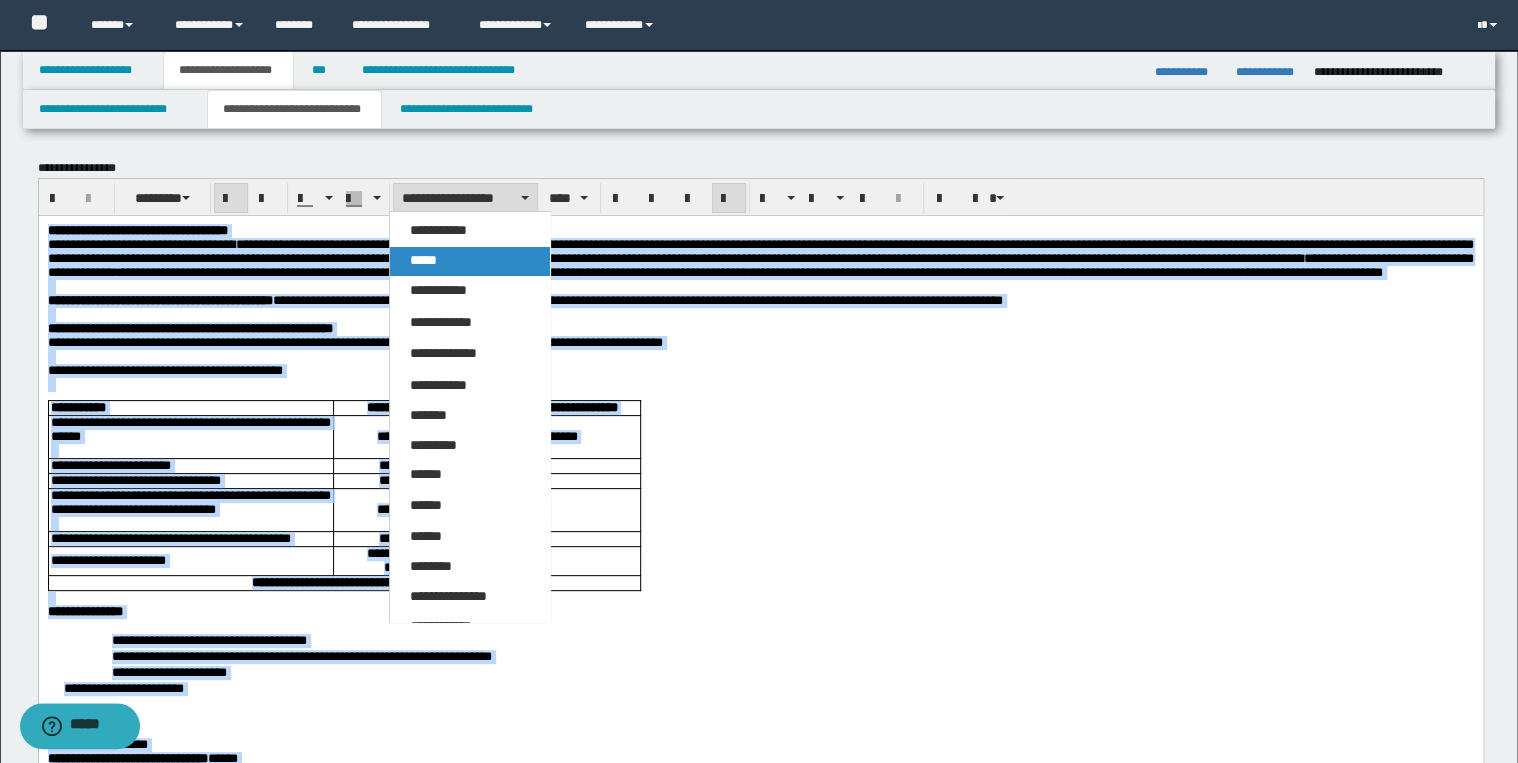 click on "*****" at bounding box center (470, 261) 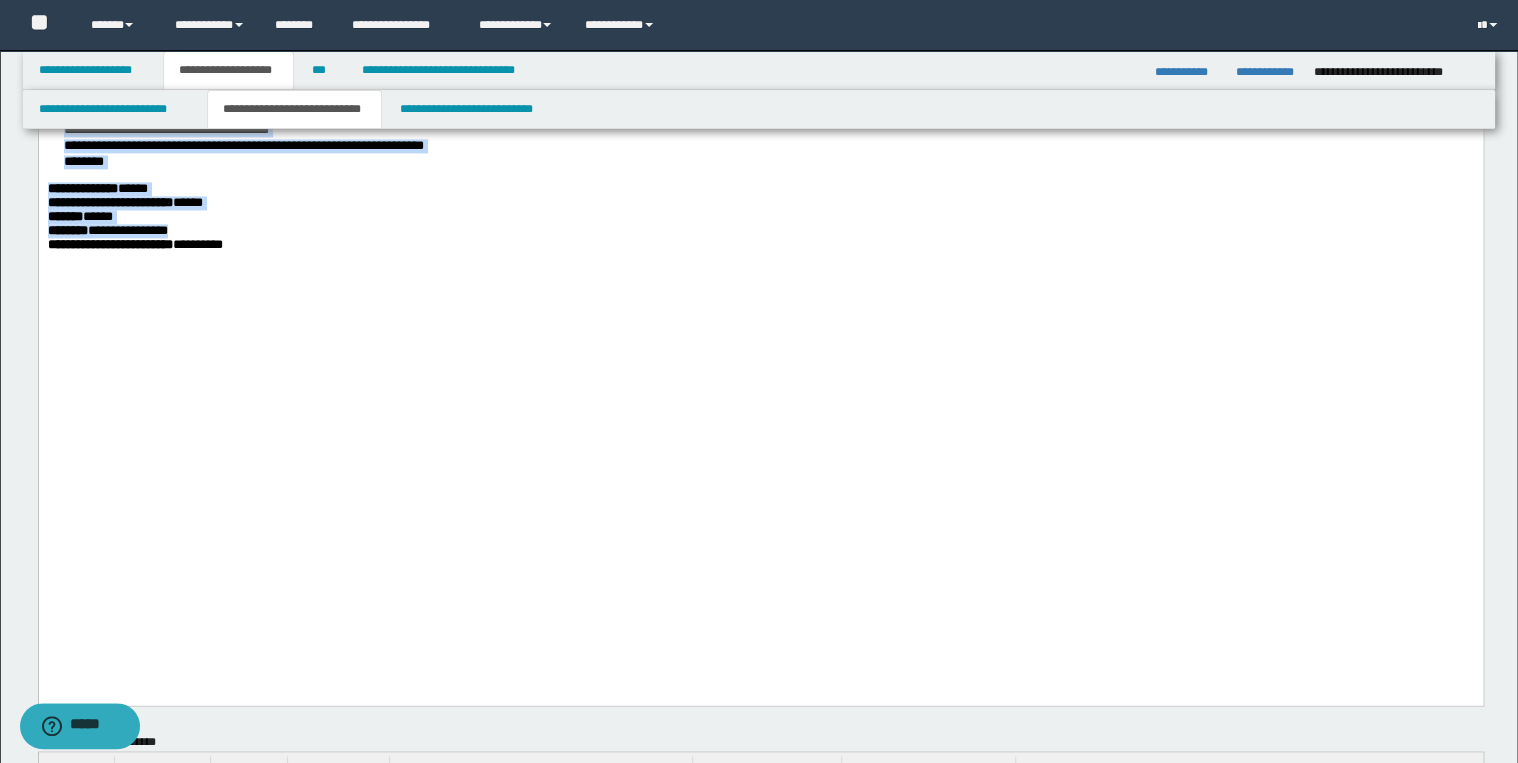 scroll, scrollTop: 1680, scrollLeft: 0, axis: vertical 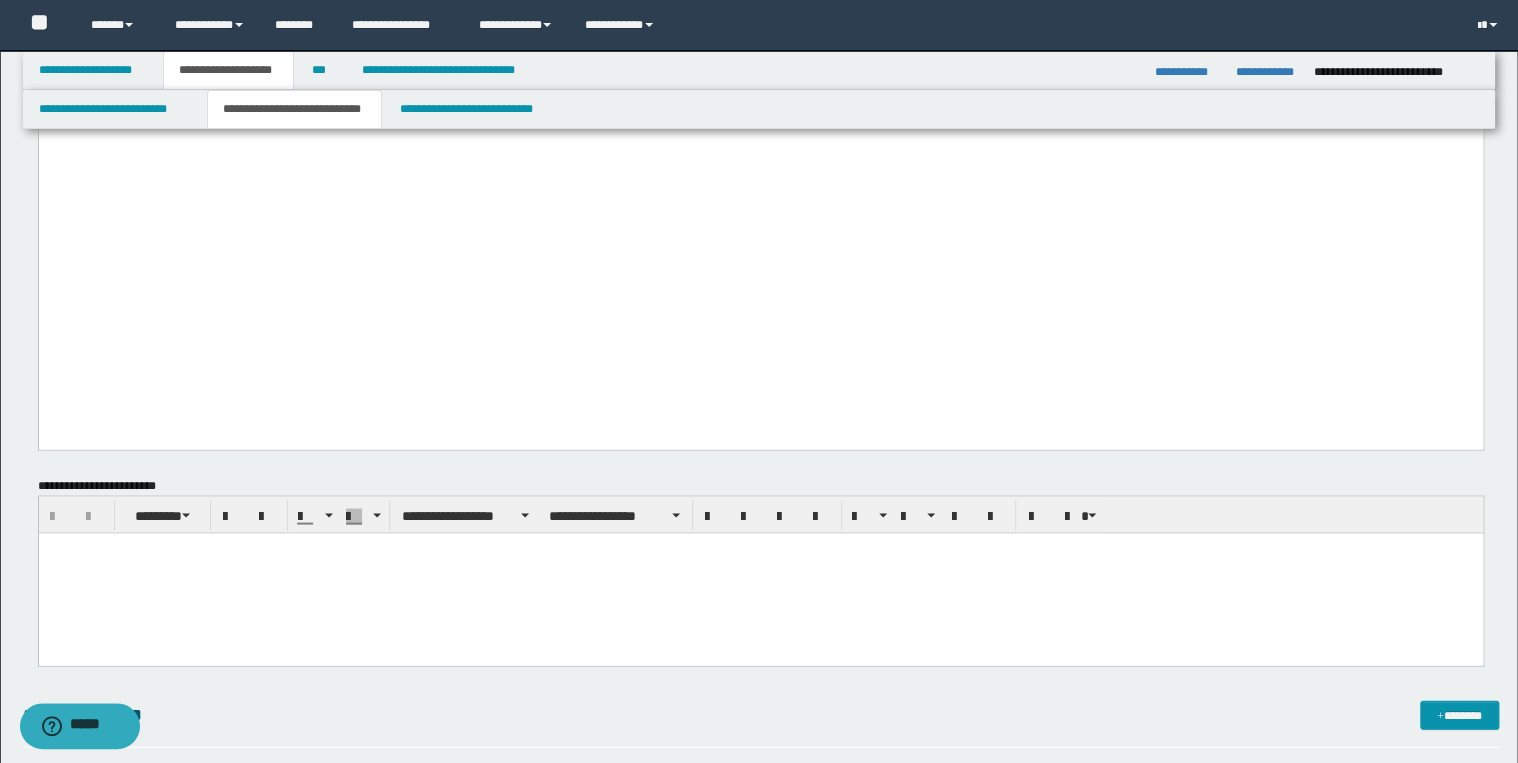 click at bounding box center [760, 572] 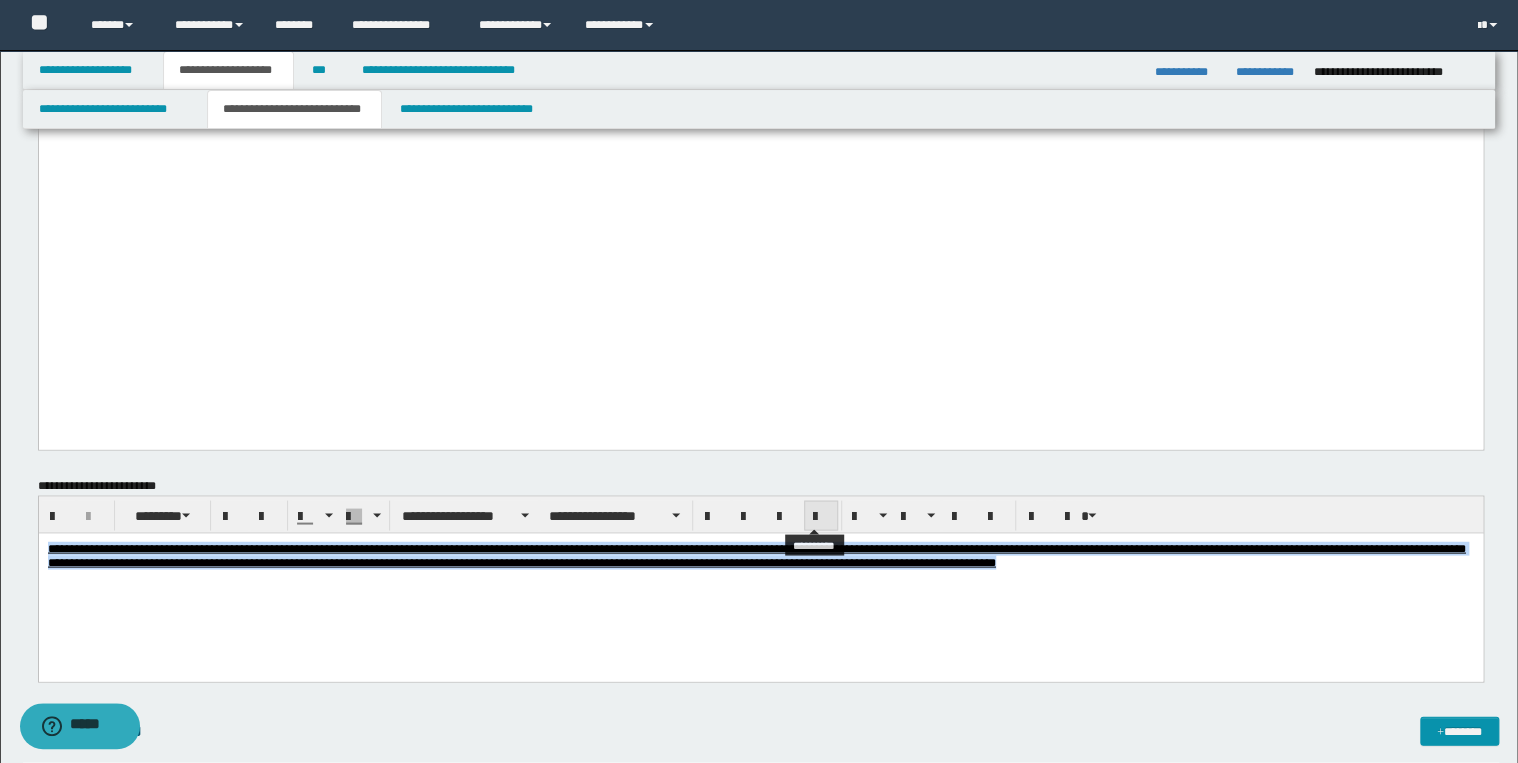click at bounding box center [821, 515] 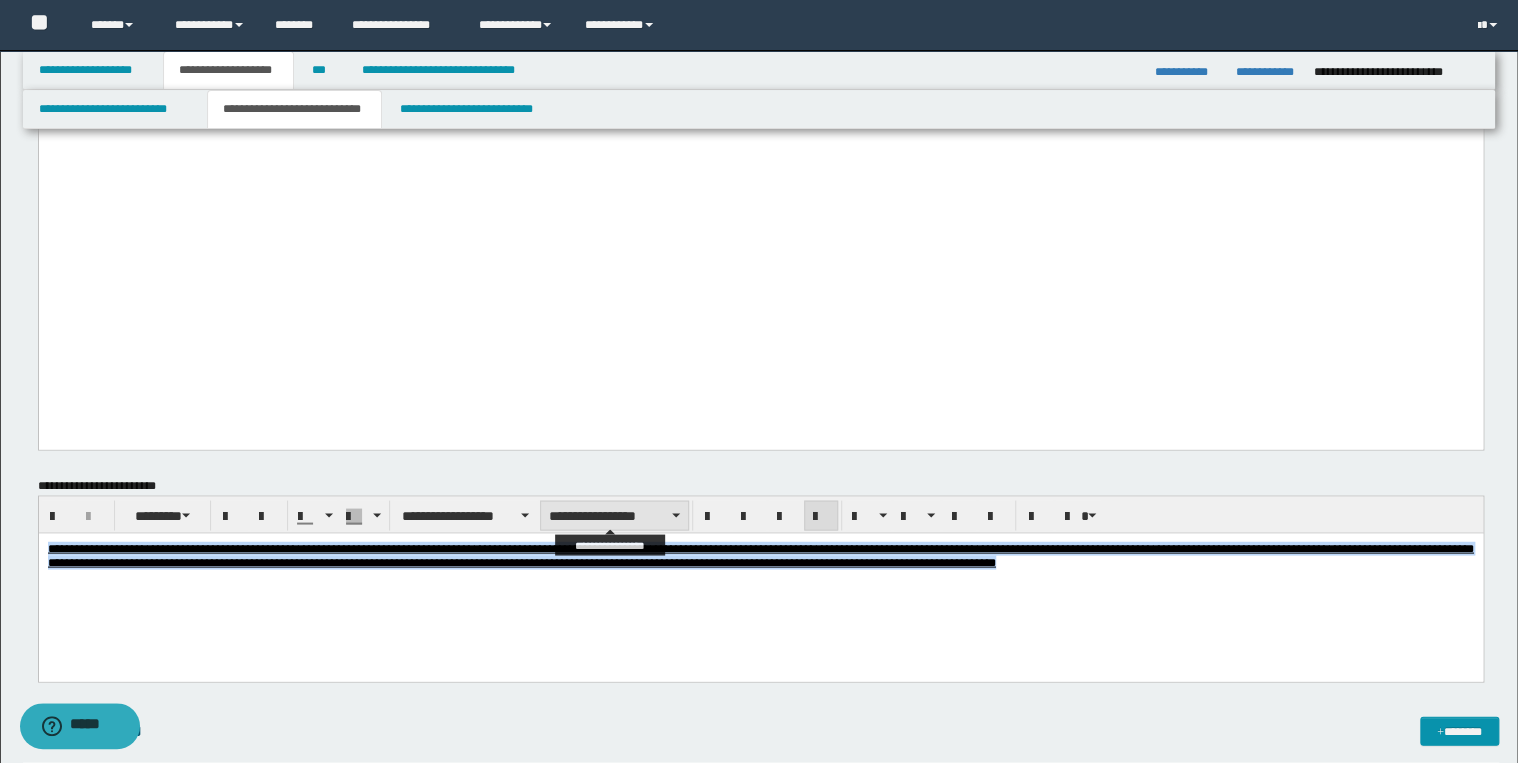 click on "**********" at bounding box center (614, 515) 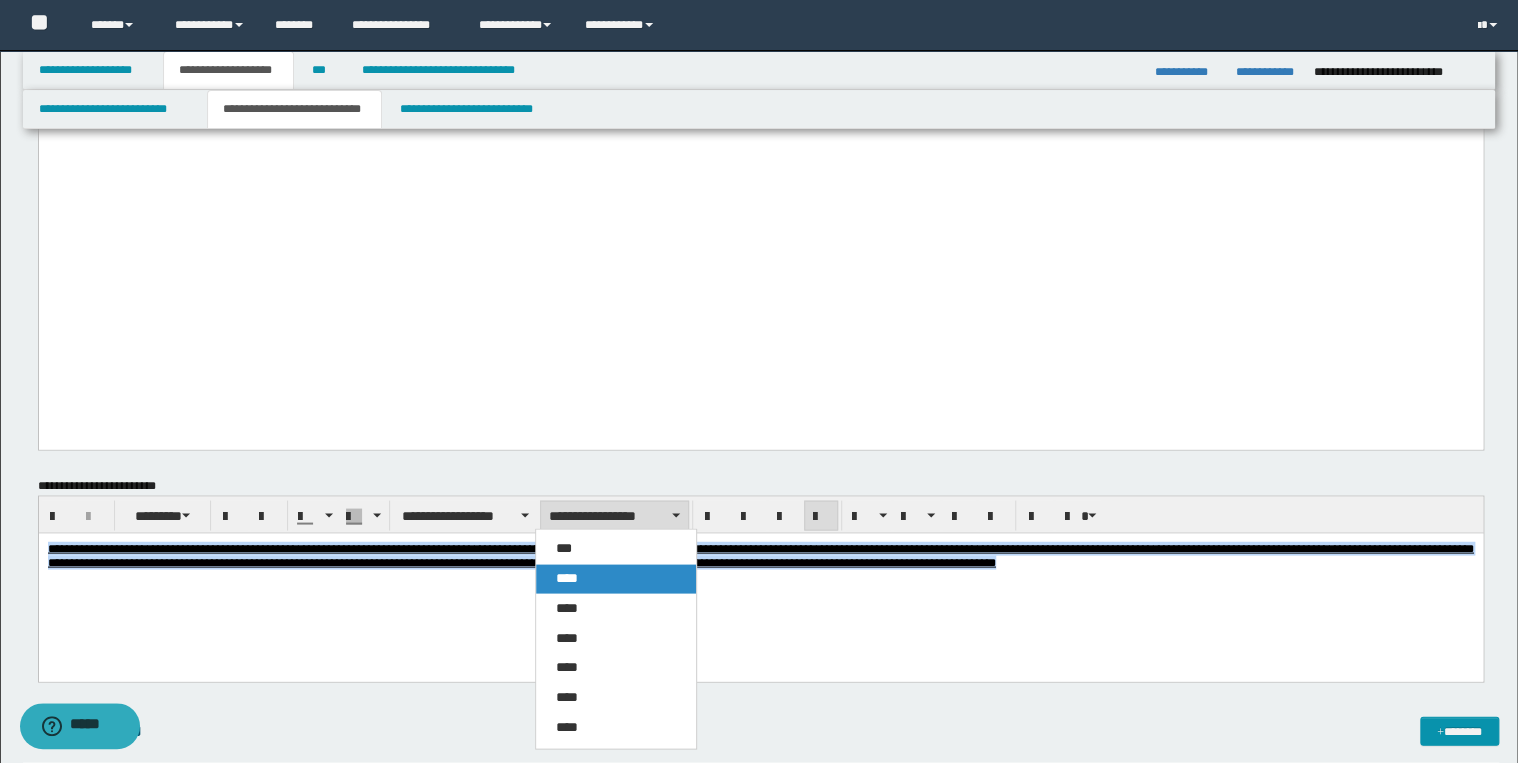 click on "****" at bounding box center [616, 578] 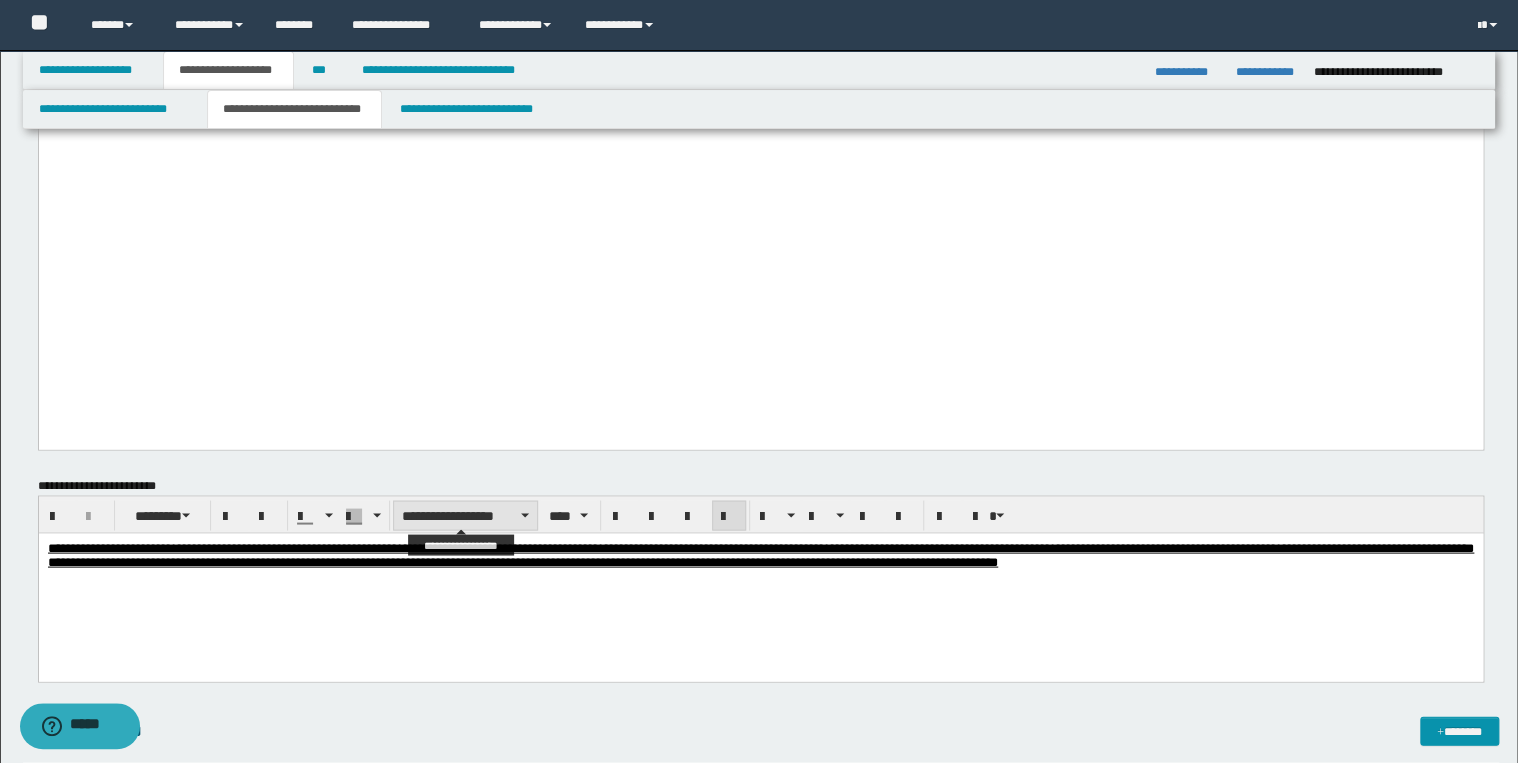 click on "**********" at bounding box center [465, 515] 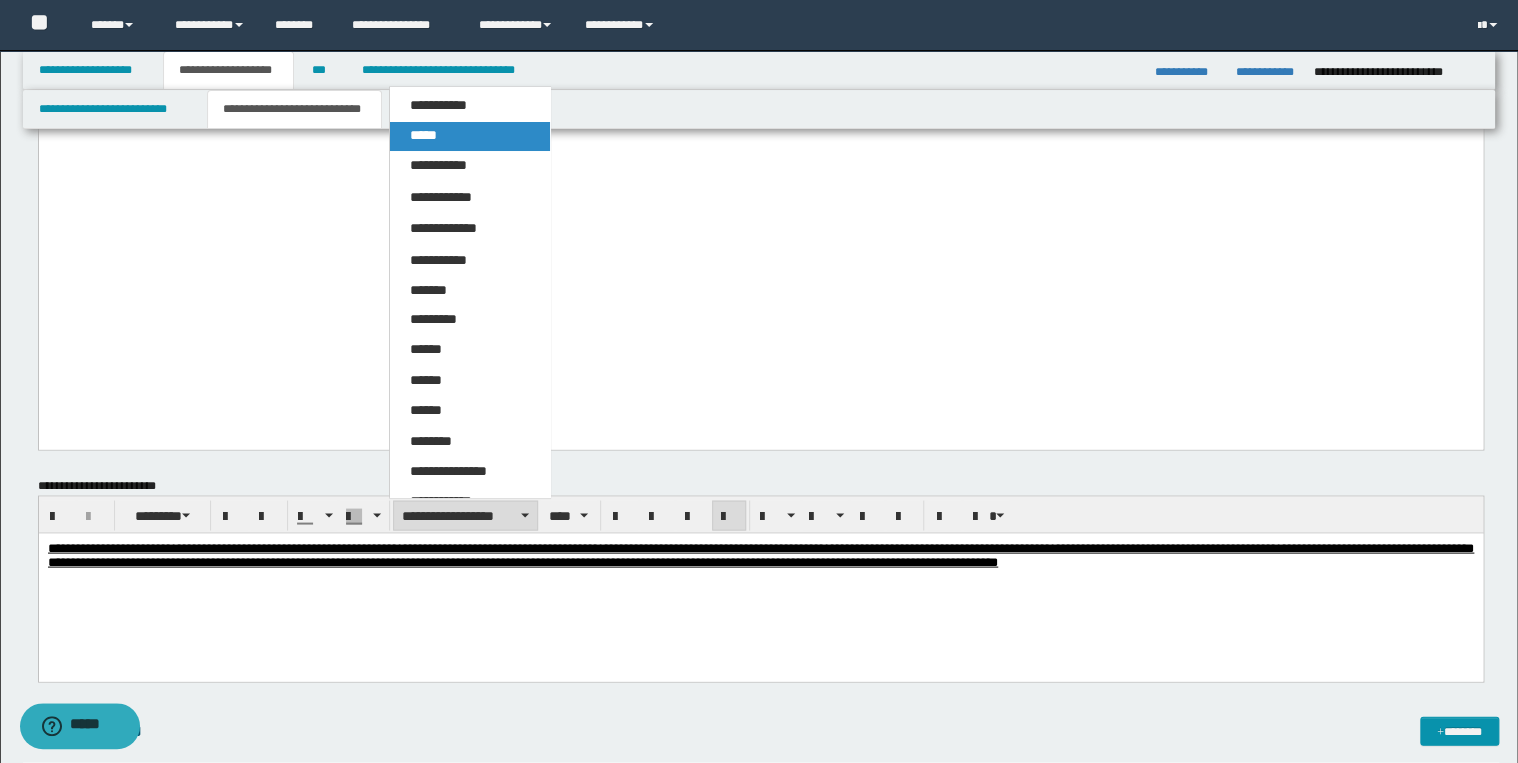 click on "*****" at bounding box center [470, 136] 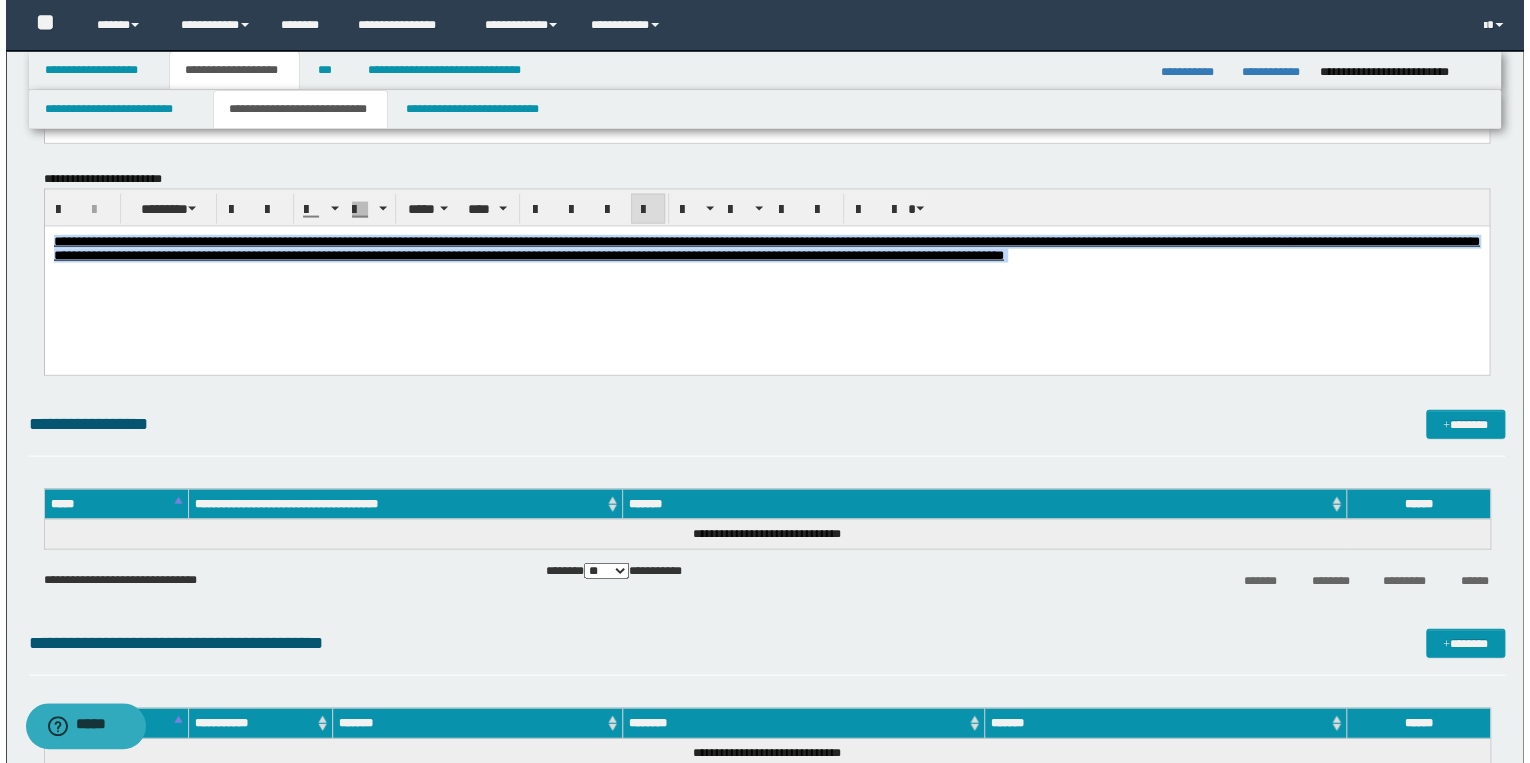 scroll, scrollTop: 2000, scrollLeft: 0, axis: vertical 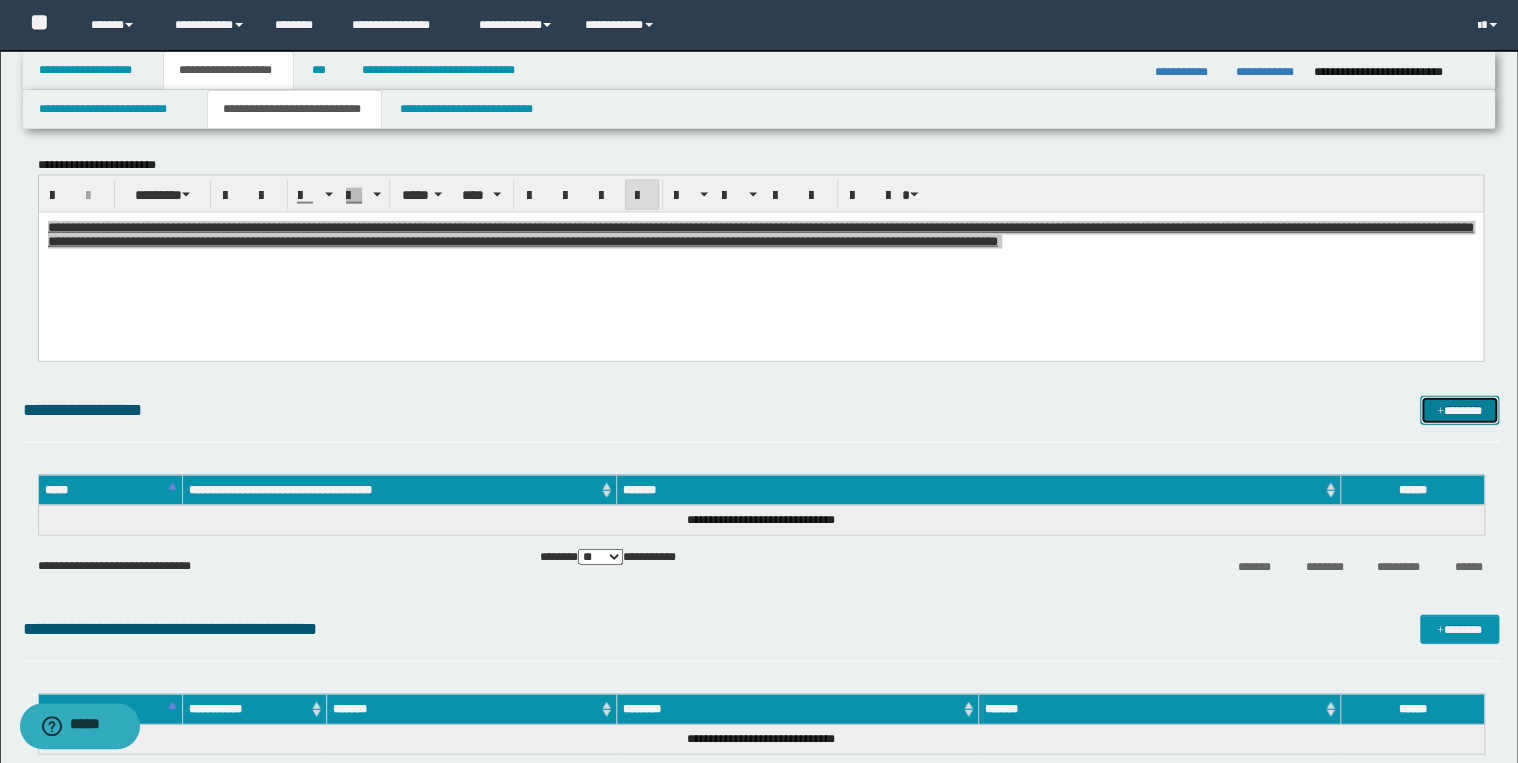 click on "*******" at bounding box center (1459, 411) 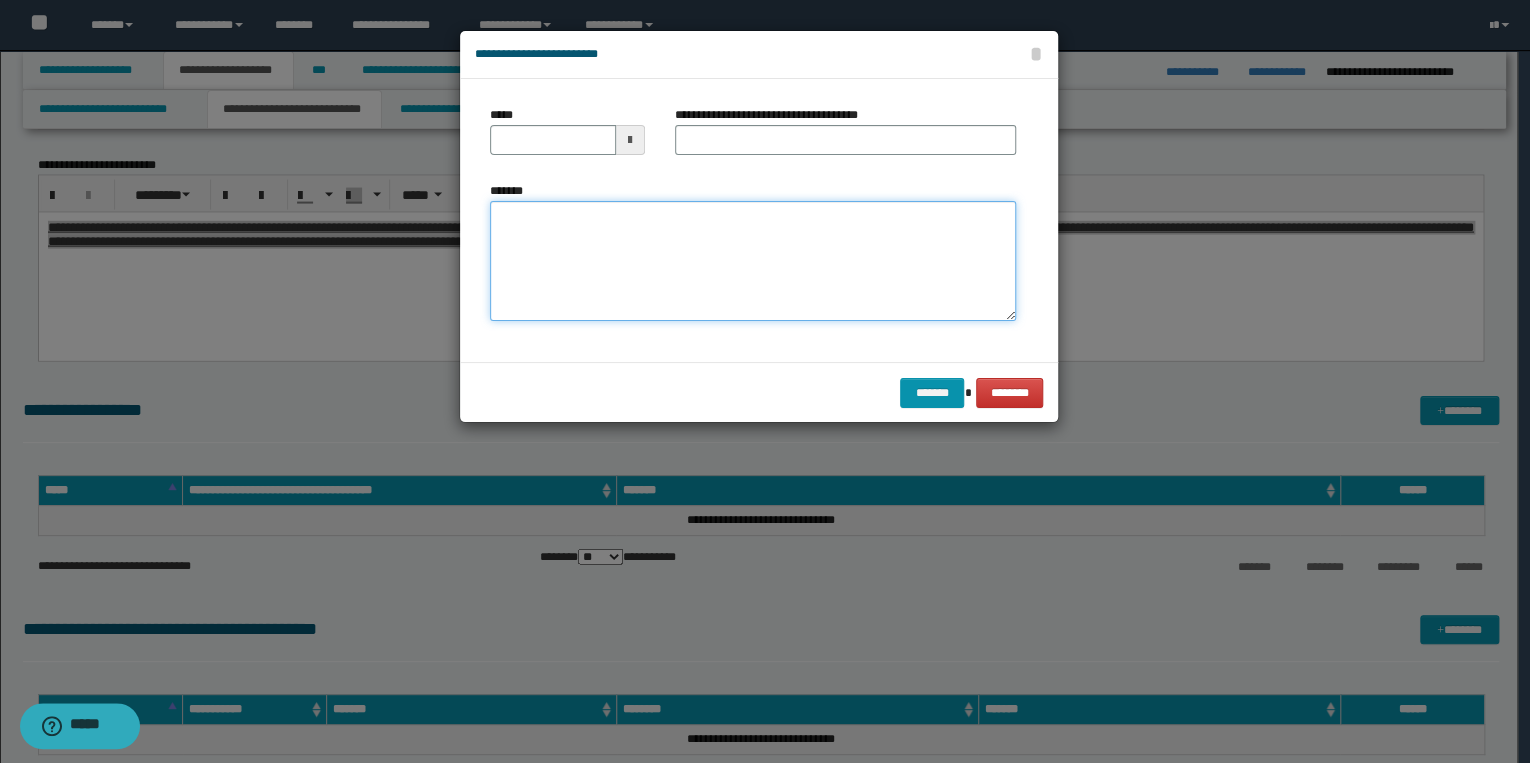 click on "*******" at bounding box center [753, 261] 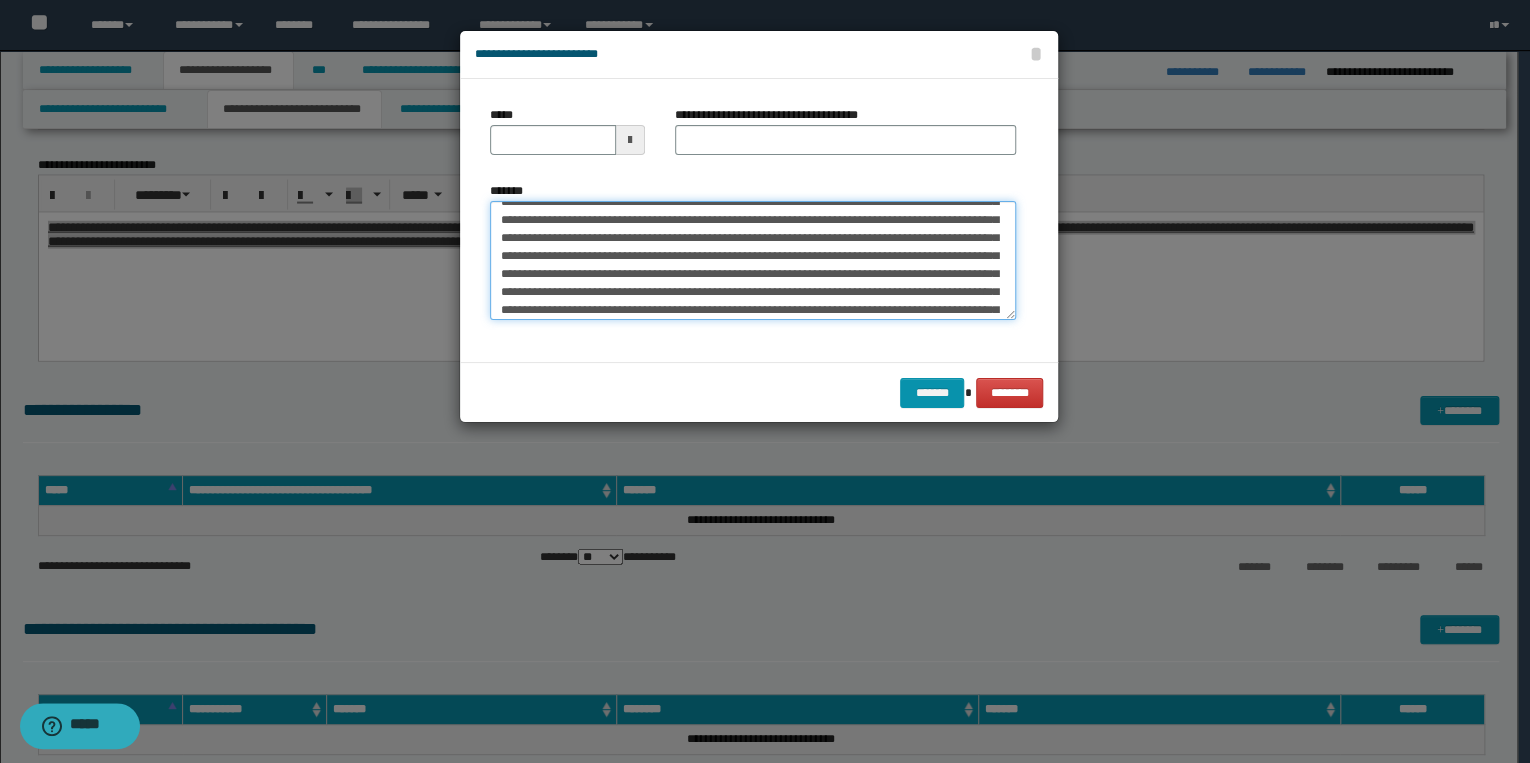 scroll, scrollTop: 0, scrollLeft: 0, axis: both 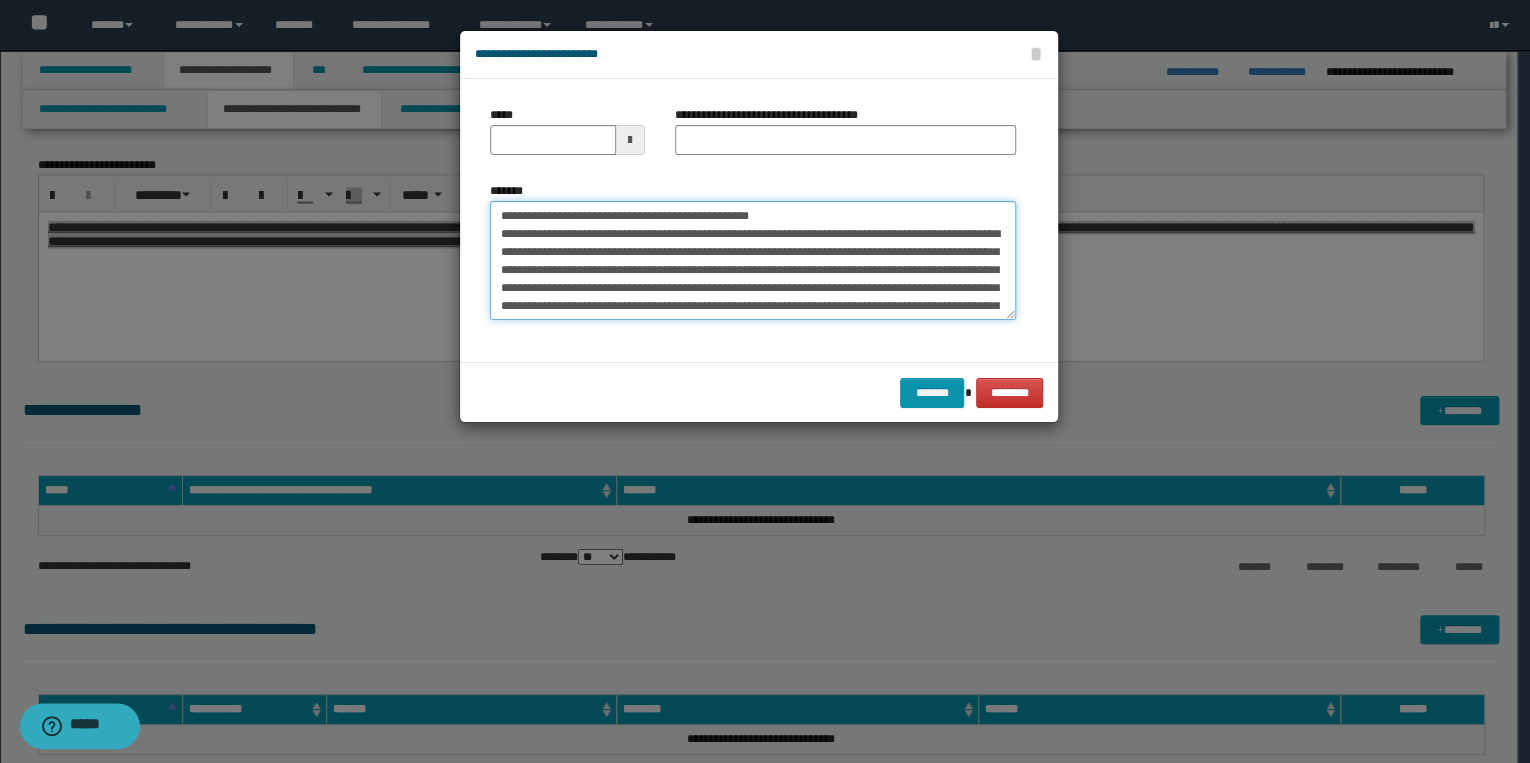 drag, startPoint x: 563, startPoint y: 215, endPoint x: 484, endPoint y: 214, distance: 79.00633 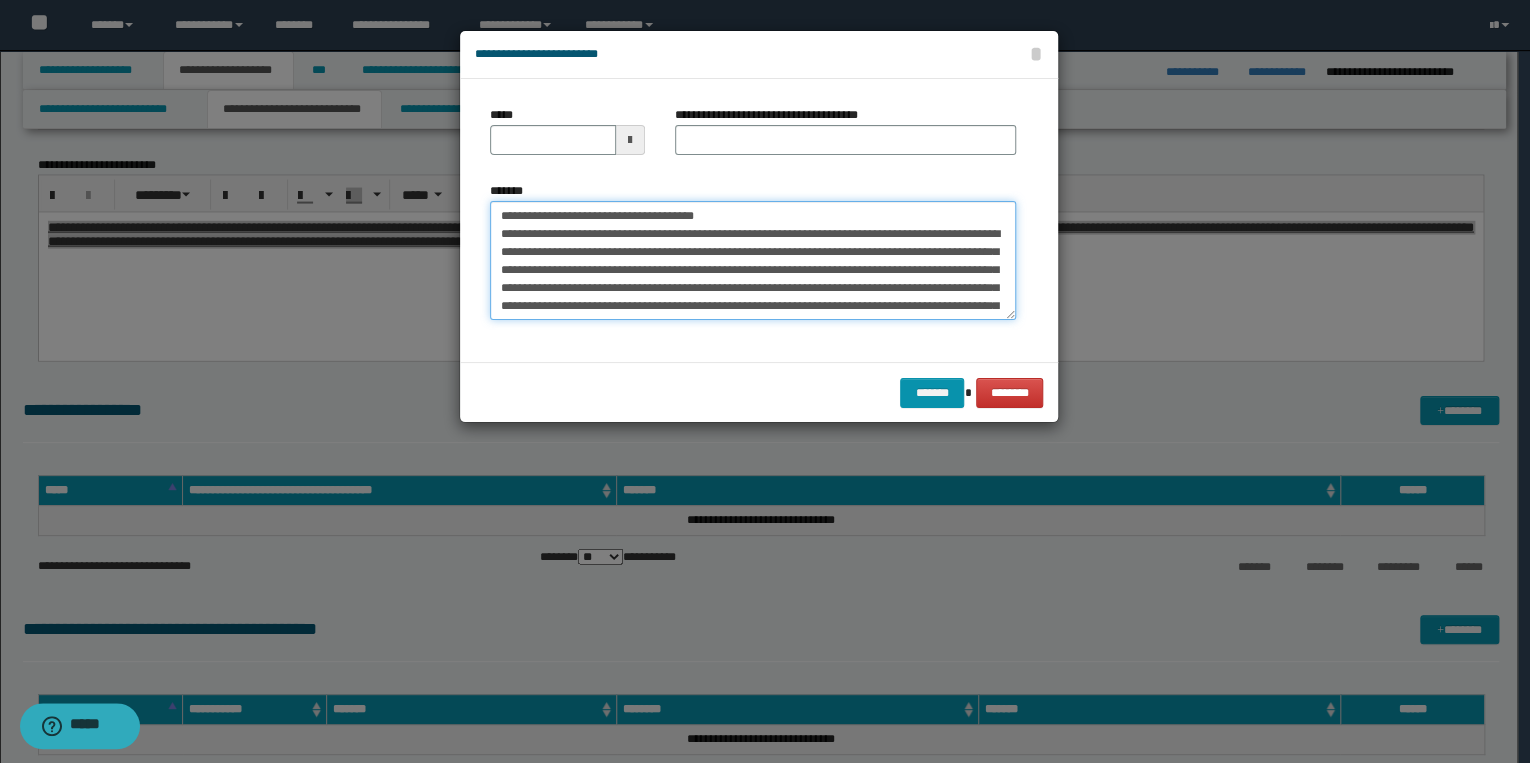 type 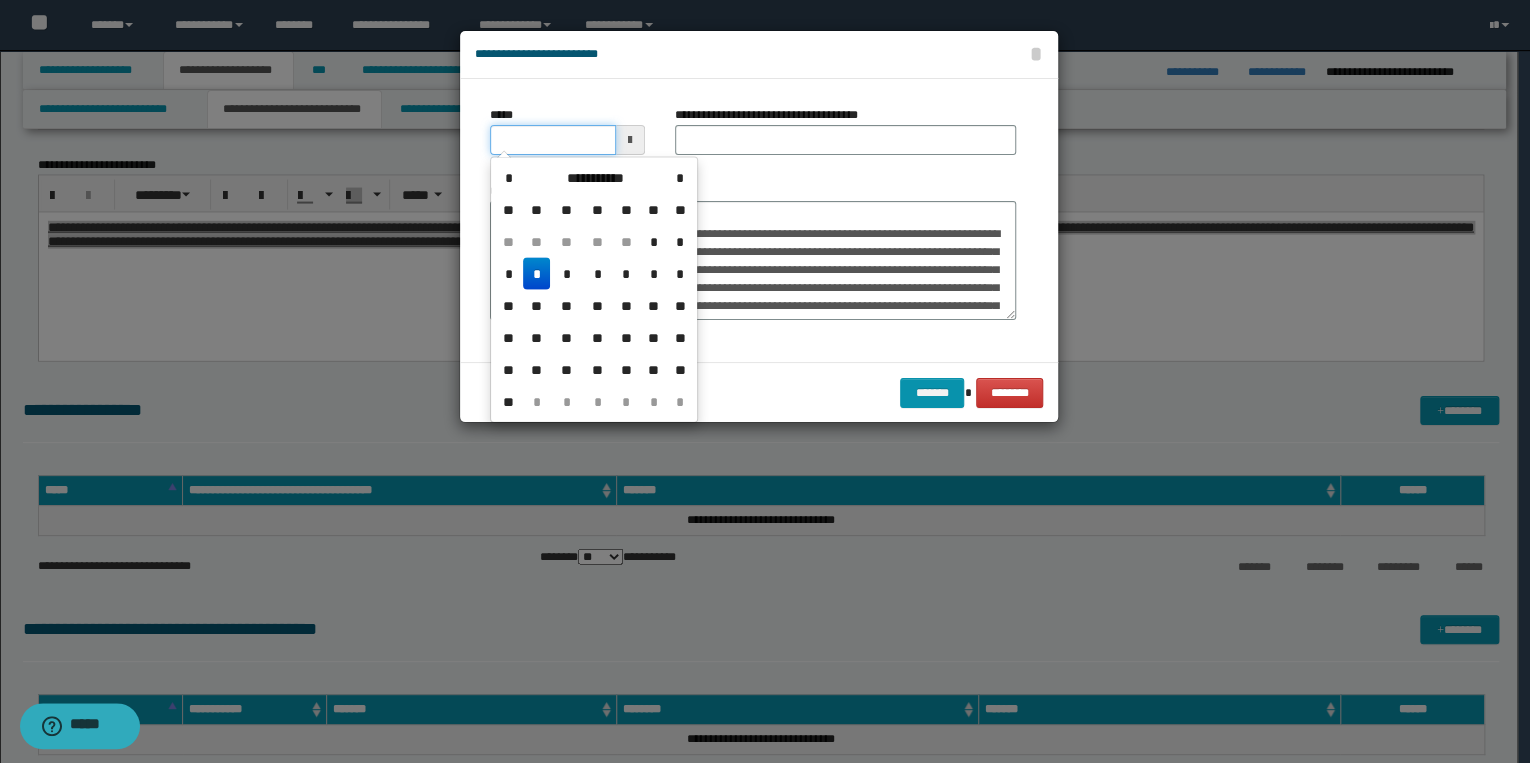 click on "*****" at bounding box center [553, 140] 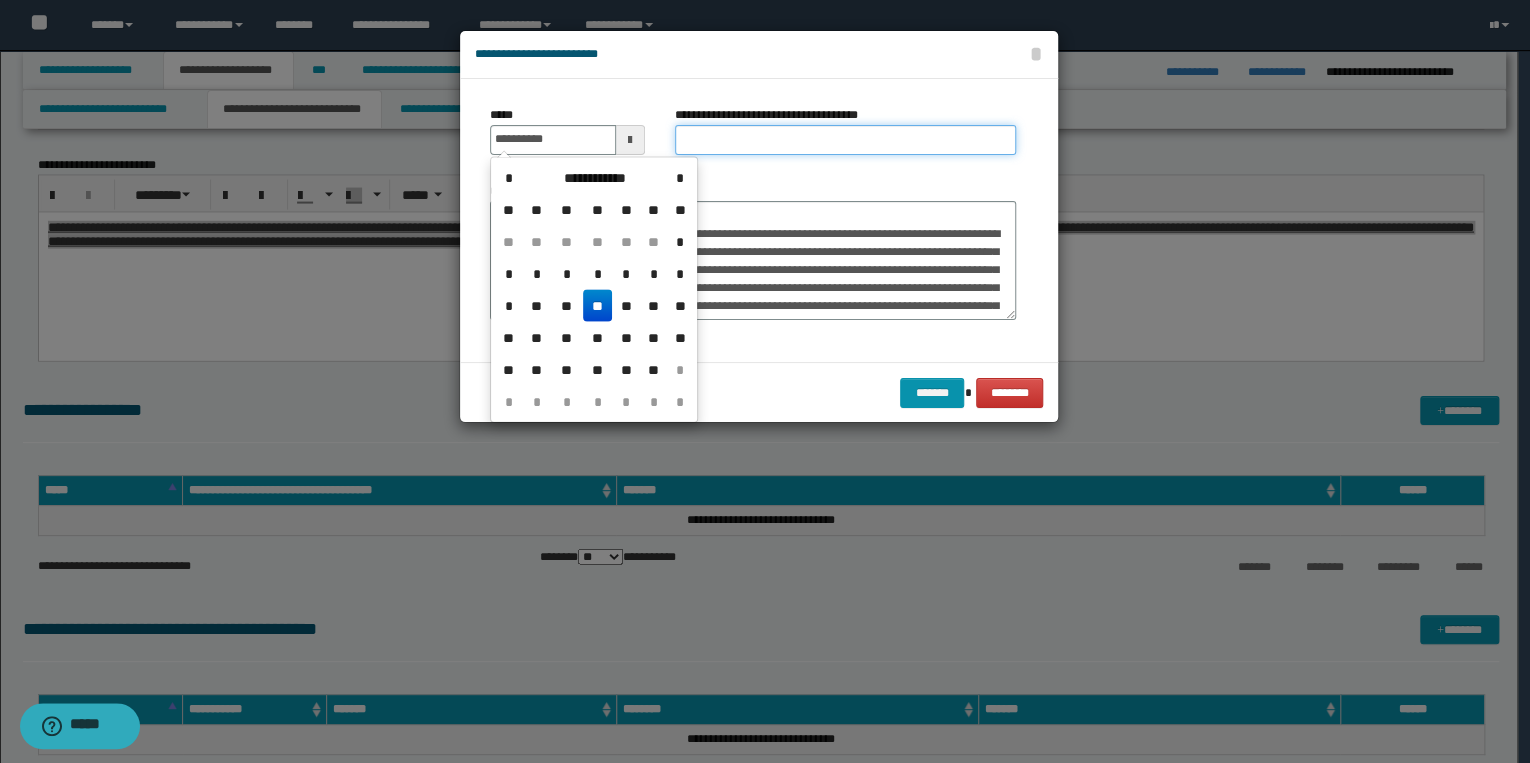 type on "**********" 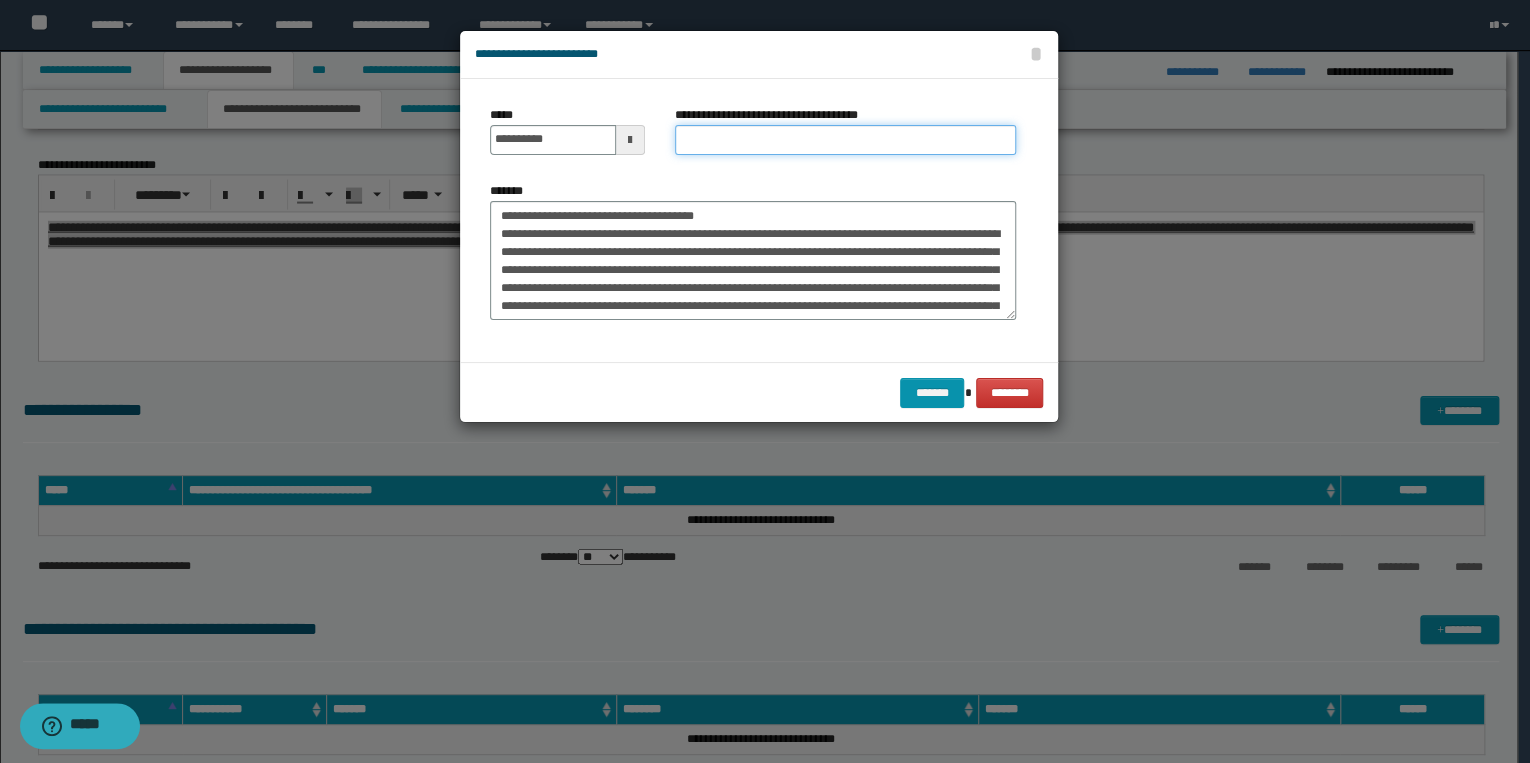 drag, startPoint x: 716, startPoint y: 142, endPoint x: 704, endPoint y: 148, distance: 13.416408 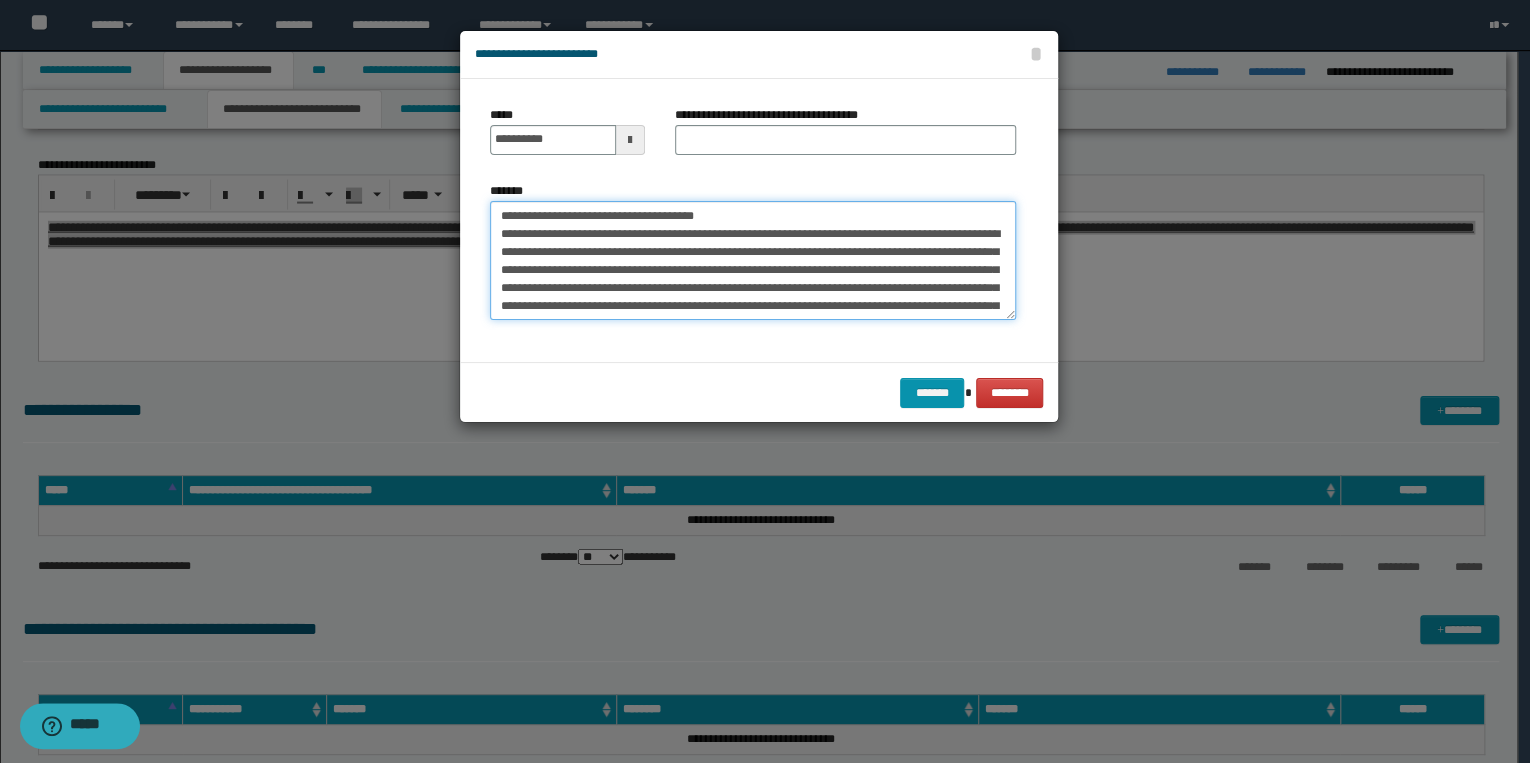 drag, startPoint x: 489, startPoint y: 216, endPoint x: 712, endPoint y: 209, distance: 223.10983 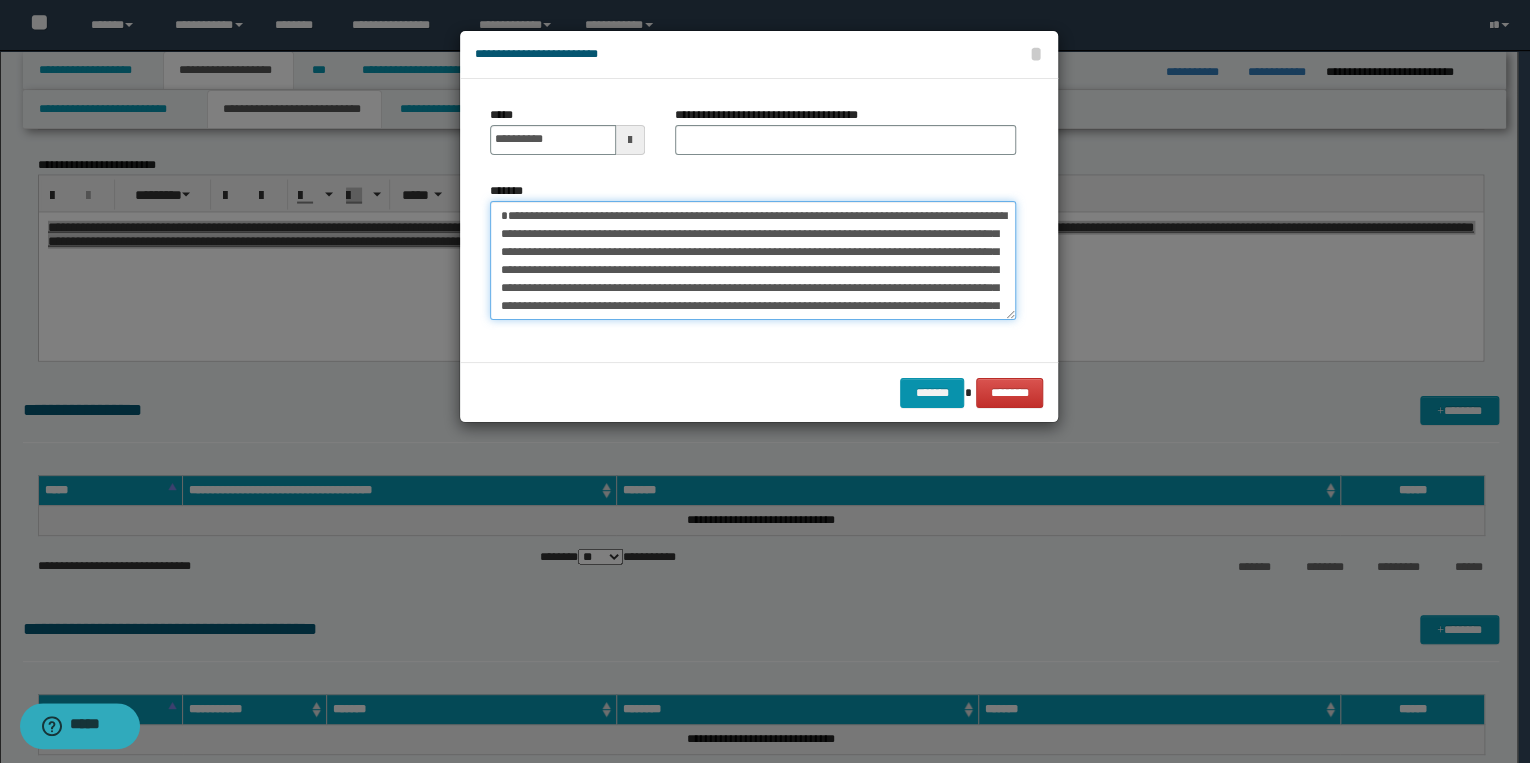 type on "**********" 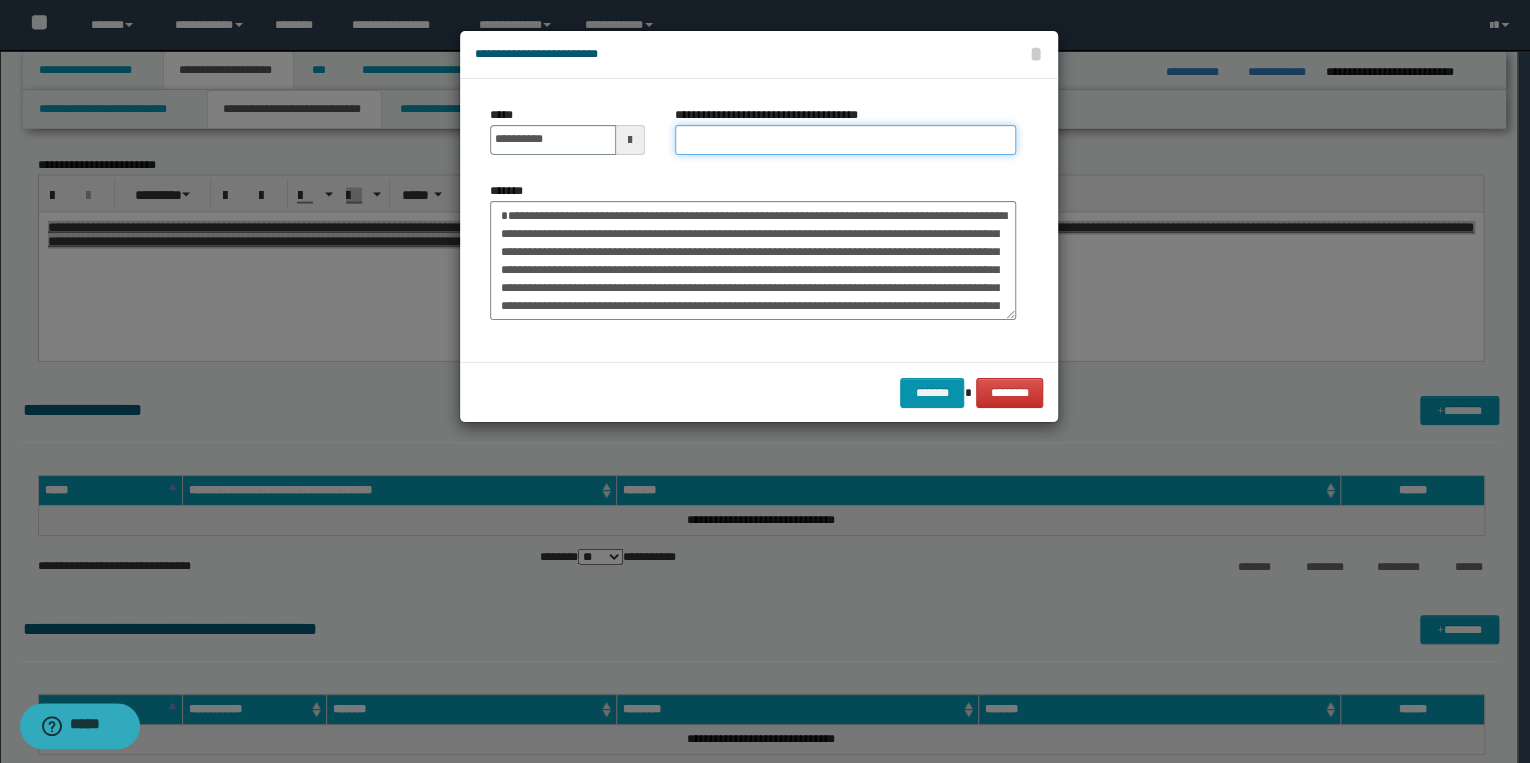 click on "**********" at bounding box center (845, 140) 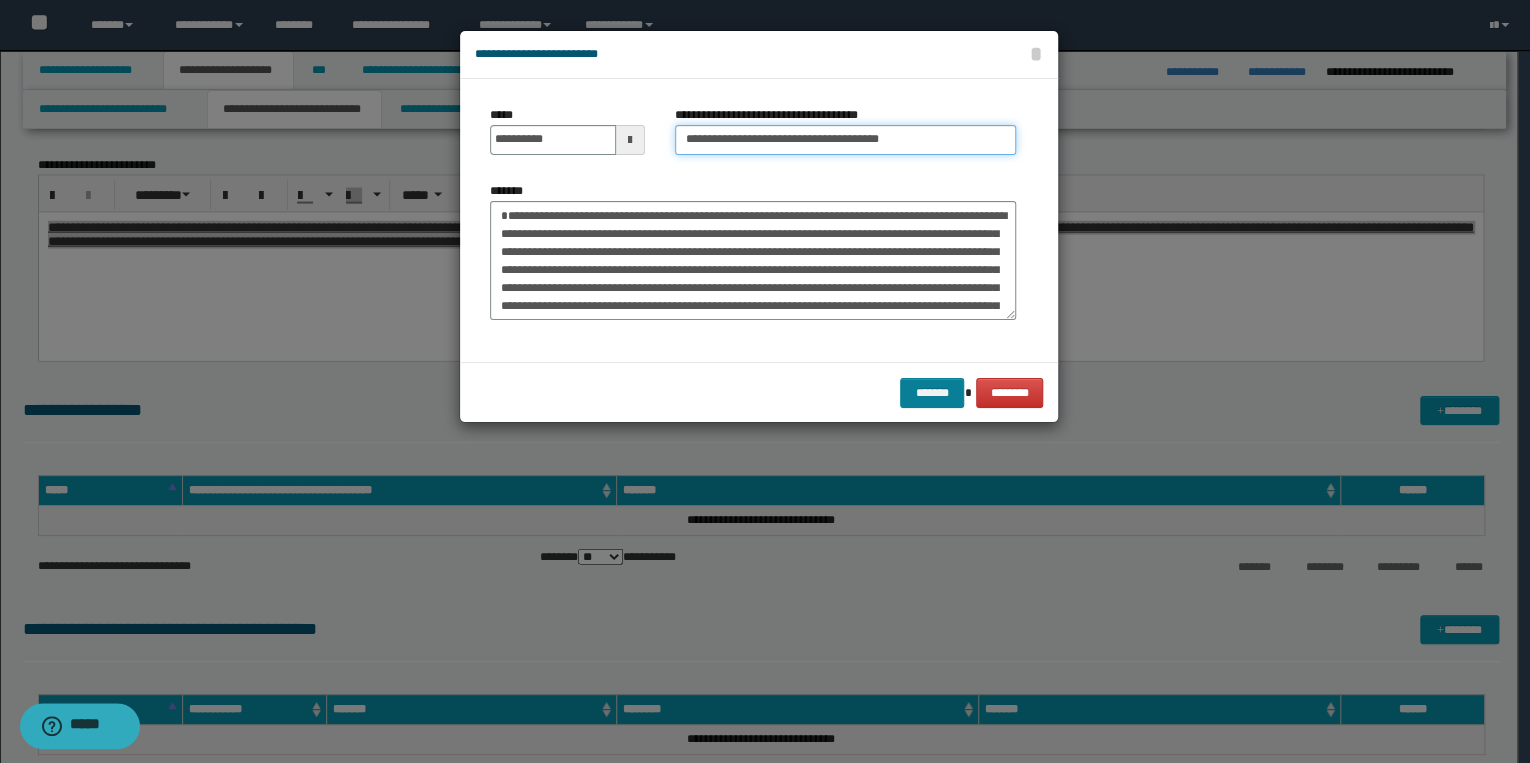 type on "**********" 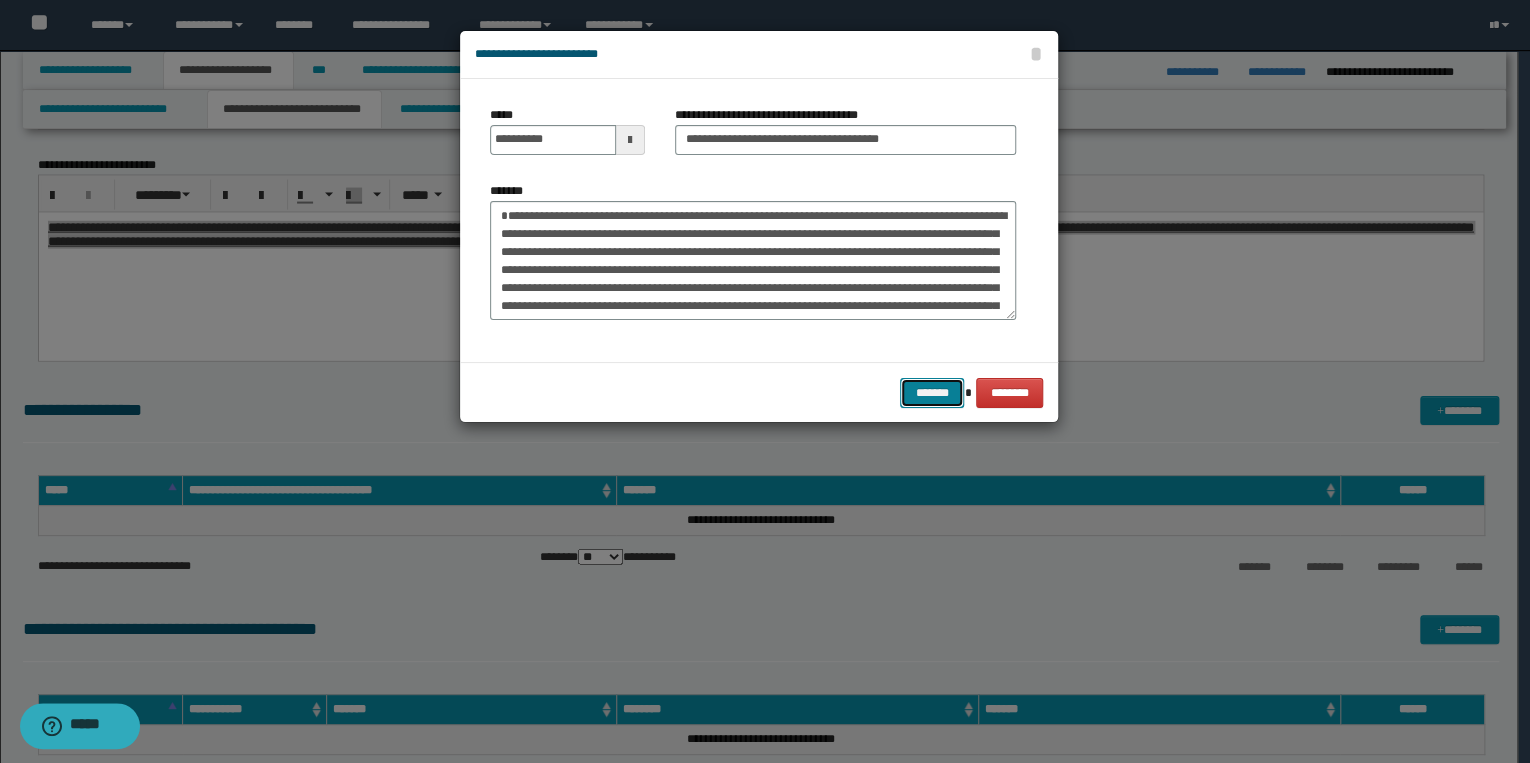 click on "*******" at bounding box center (932, 393) 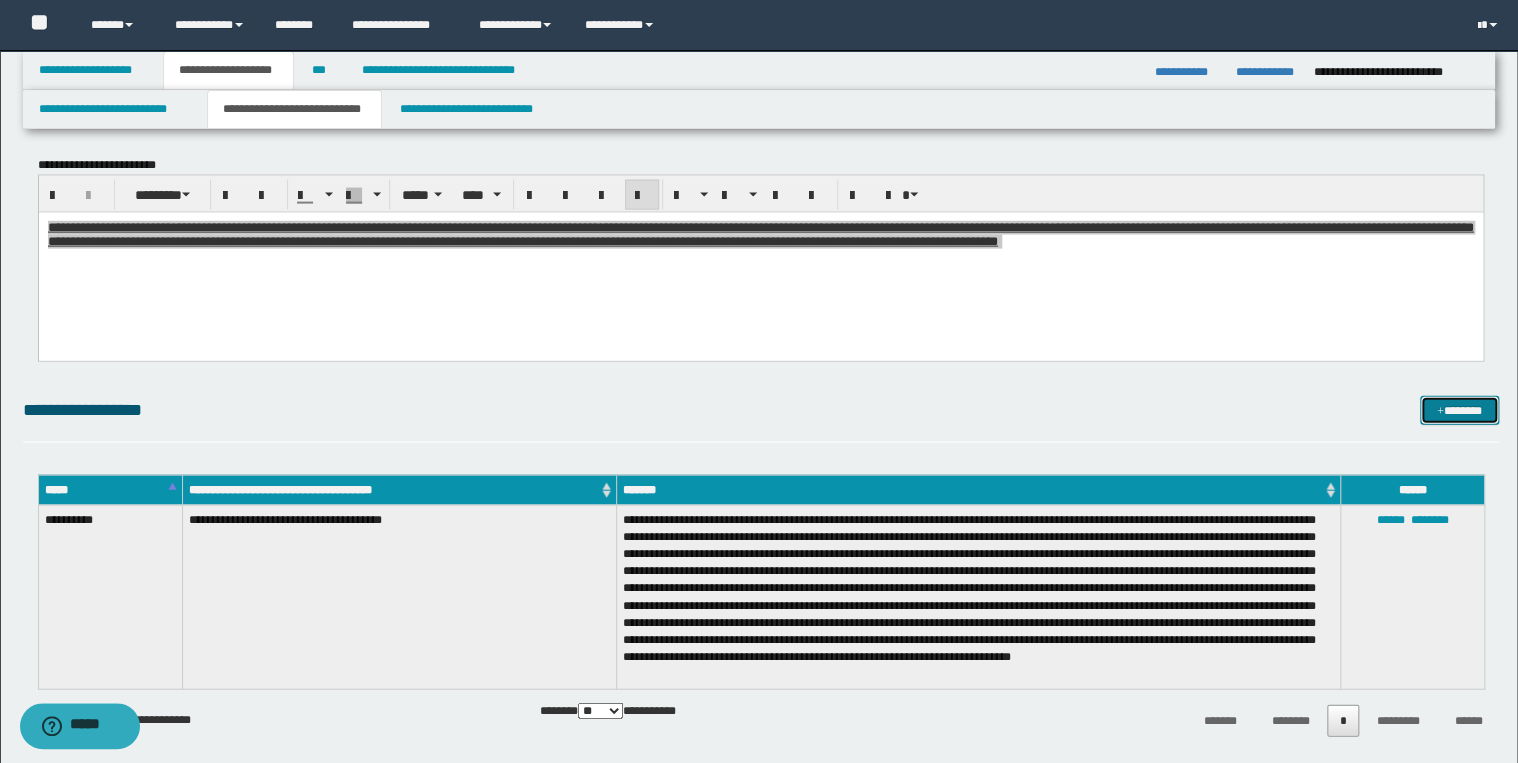 click on "*******" at bounding box center (1459, 411) 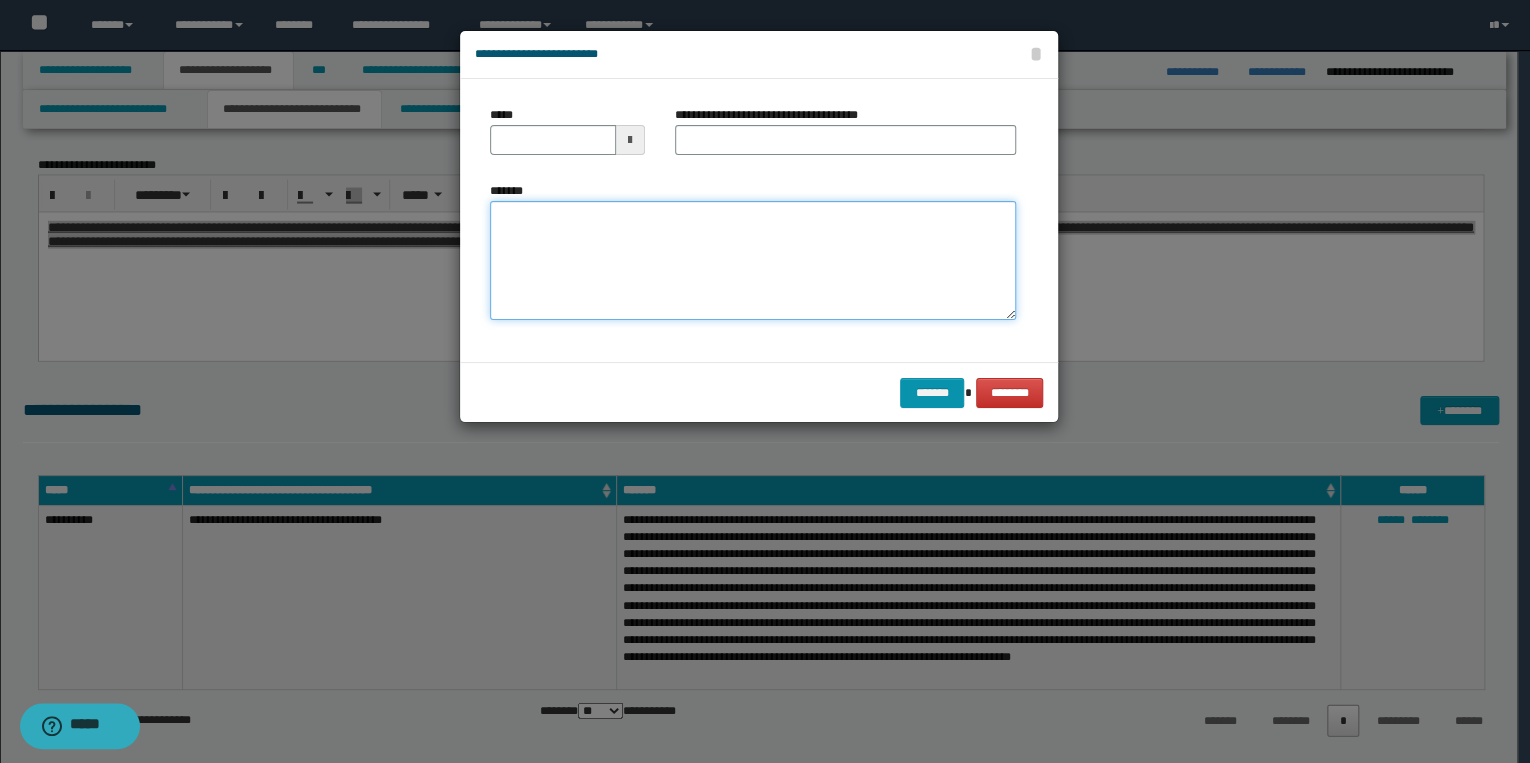 click on "*******" at bounding box center [753, 261] 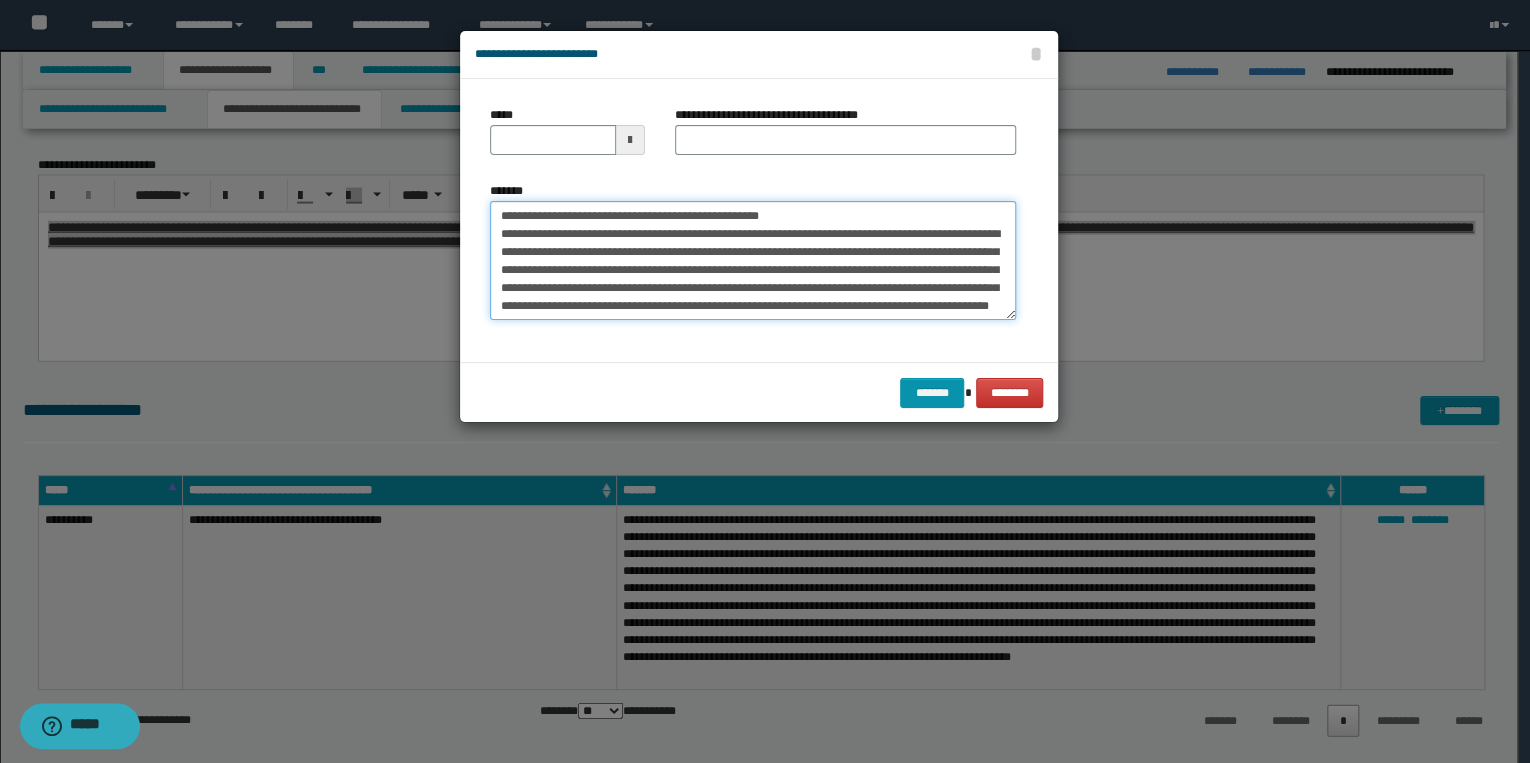 scroll, scrollTop: 0, scrollLeft: 0, axis: both 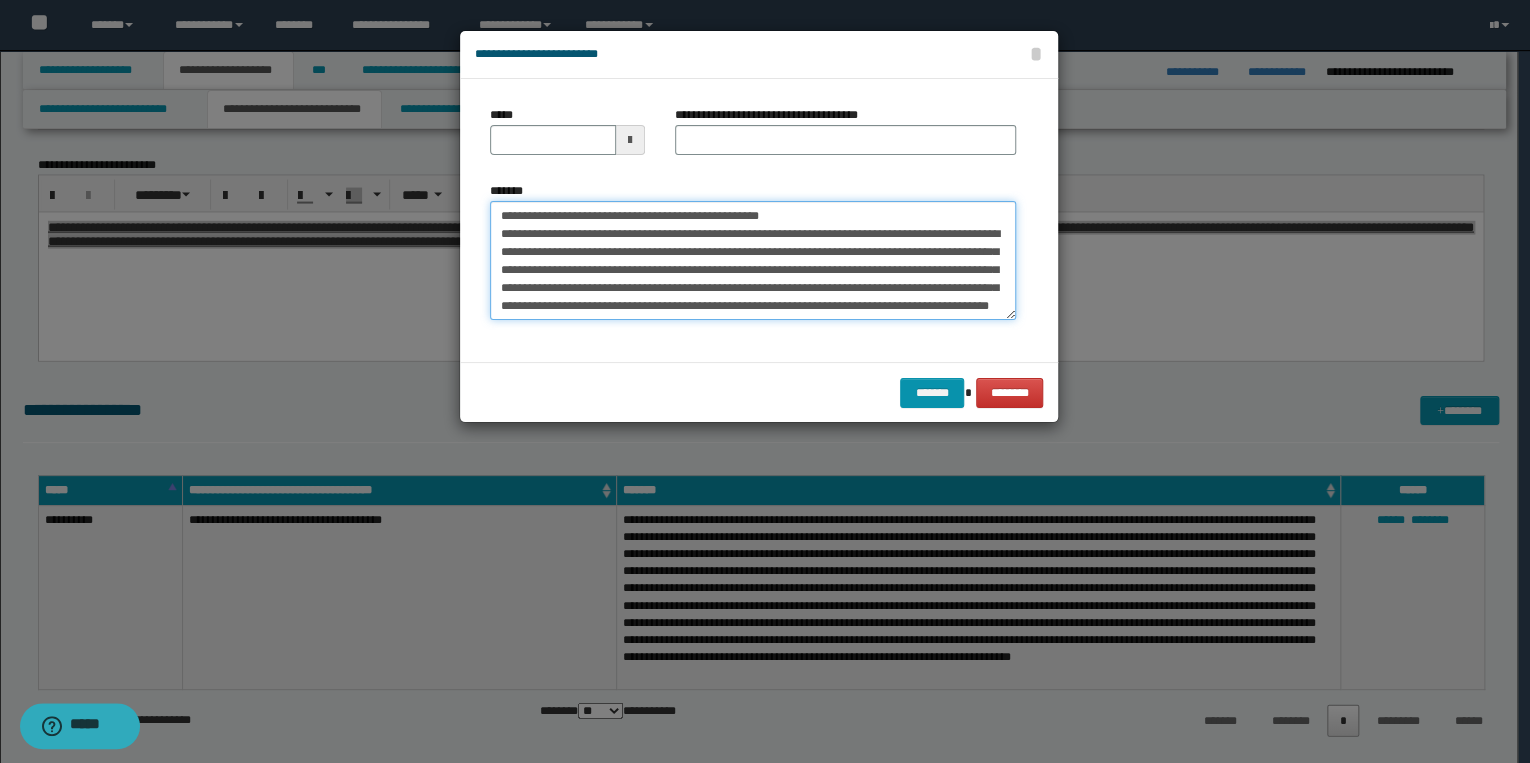 drag, startPoint x: 563, startPoint y: 216, endPoint x: 491, endPoint y: 212, distance: 72.11102 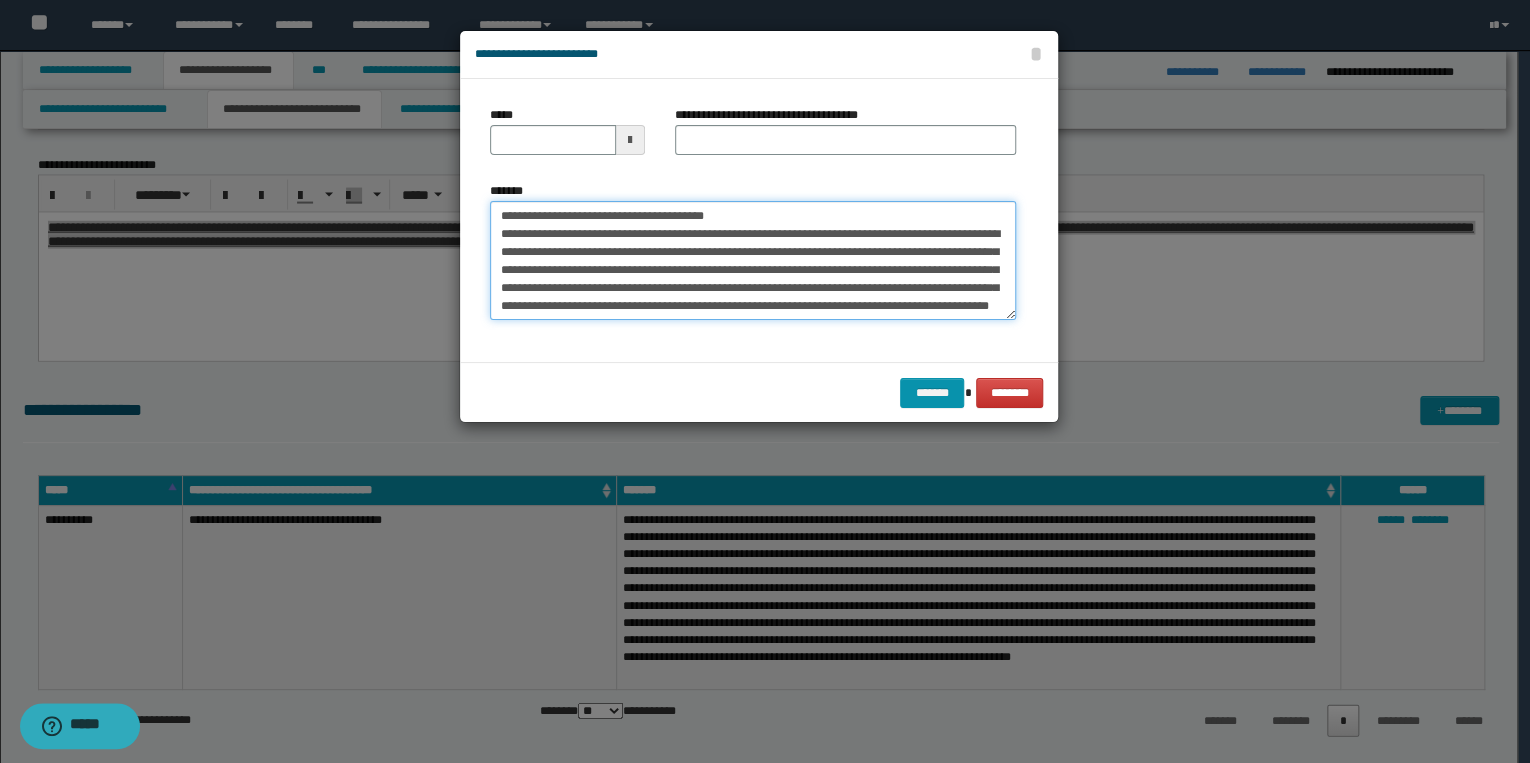 type 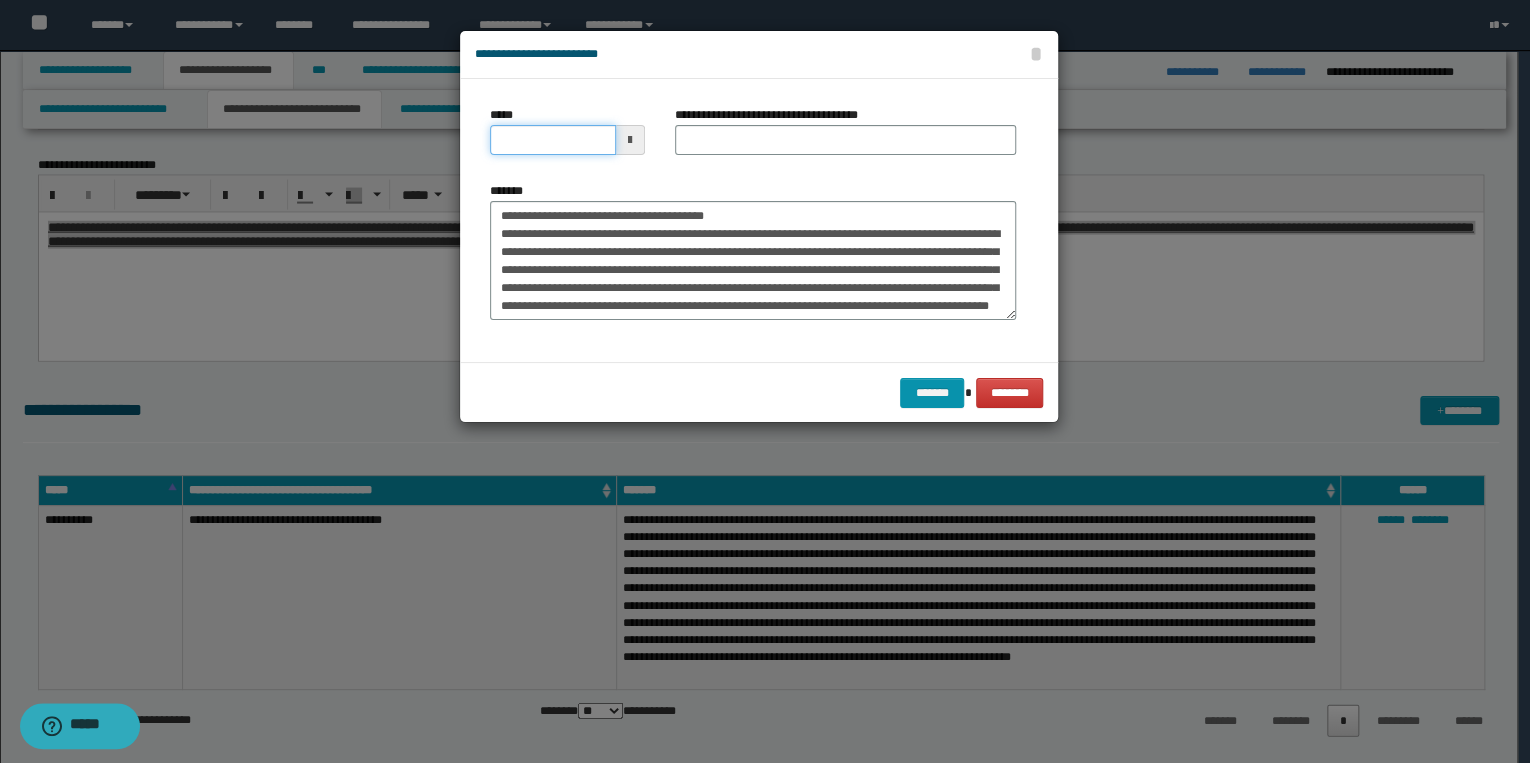 click on "*****" at bounding box center [553, 140] 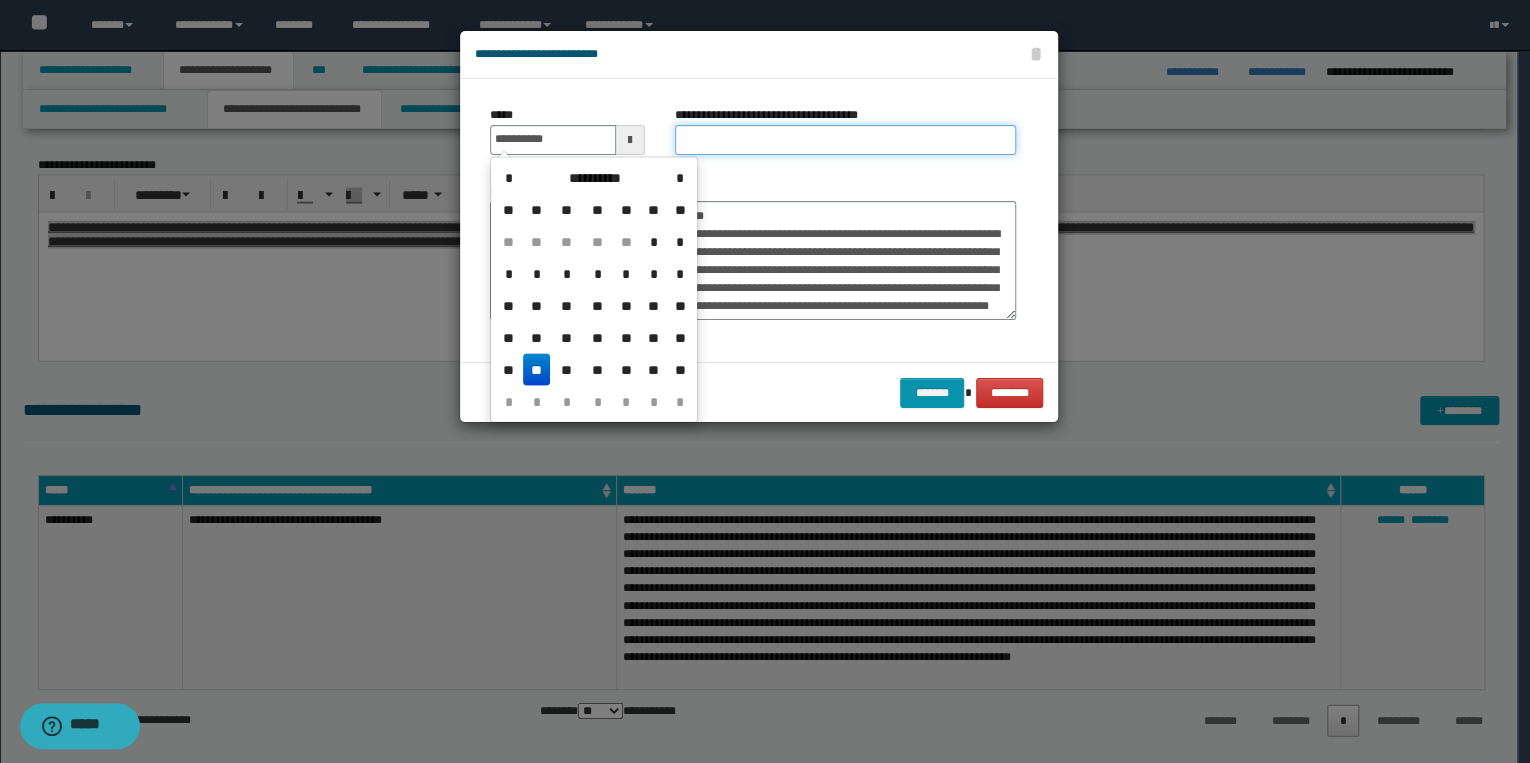 type on "**********" 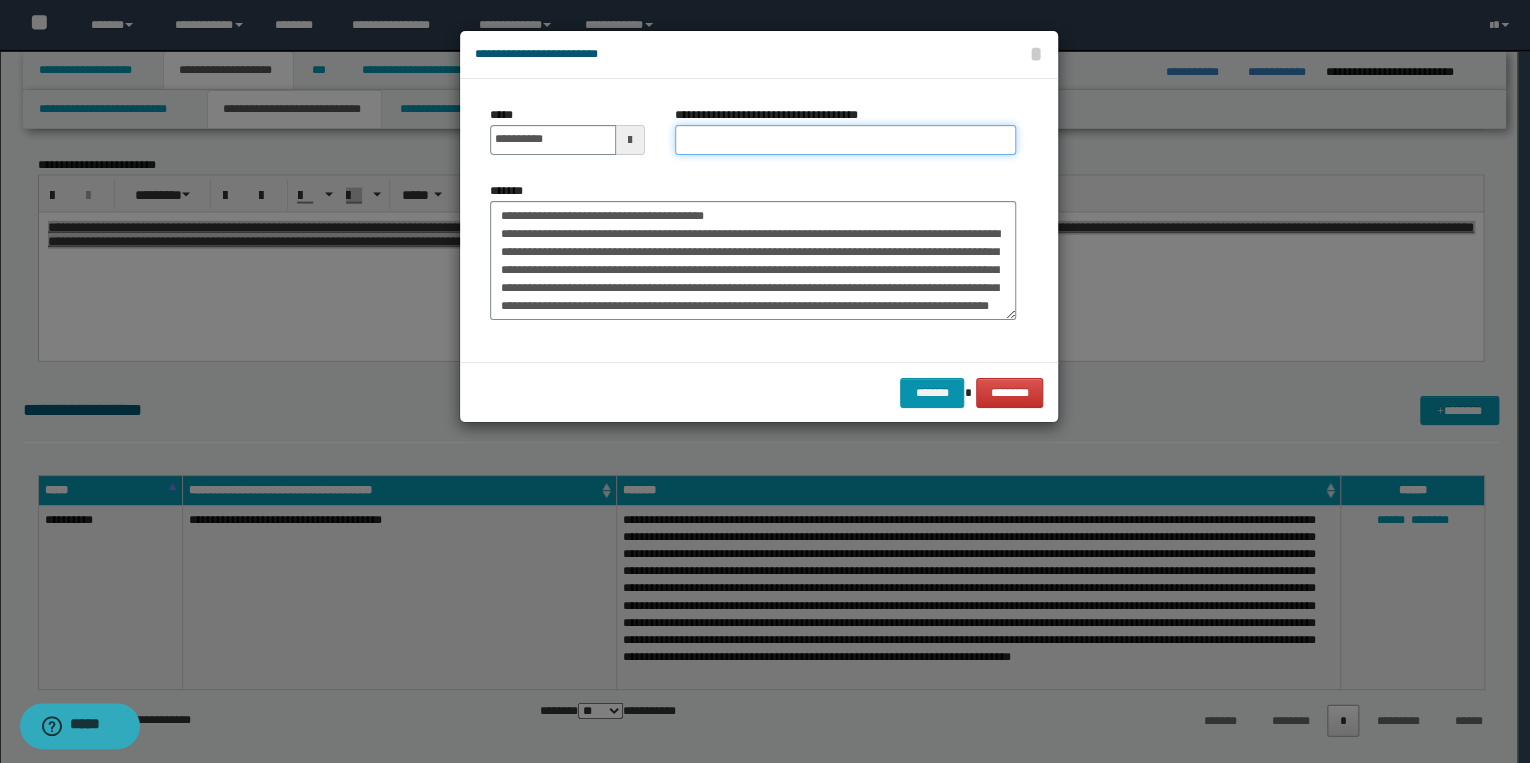 click on "**********" at bounding box center (845, 140) 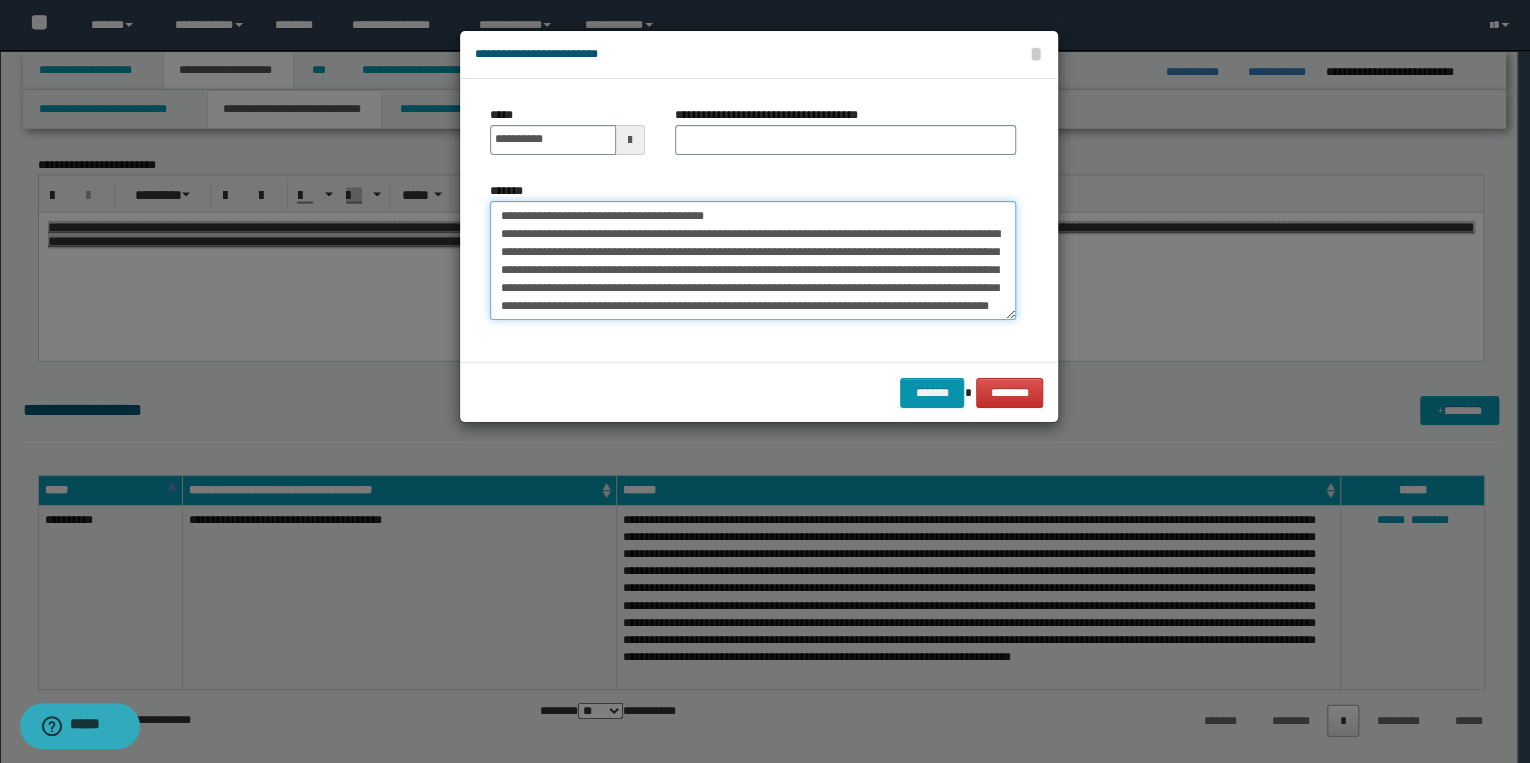 drag, startPoint x: 495, startPoint y: 213, endPoint x: 772, endPoint y: 214, distance: 277.0018 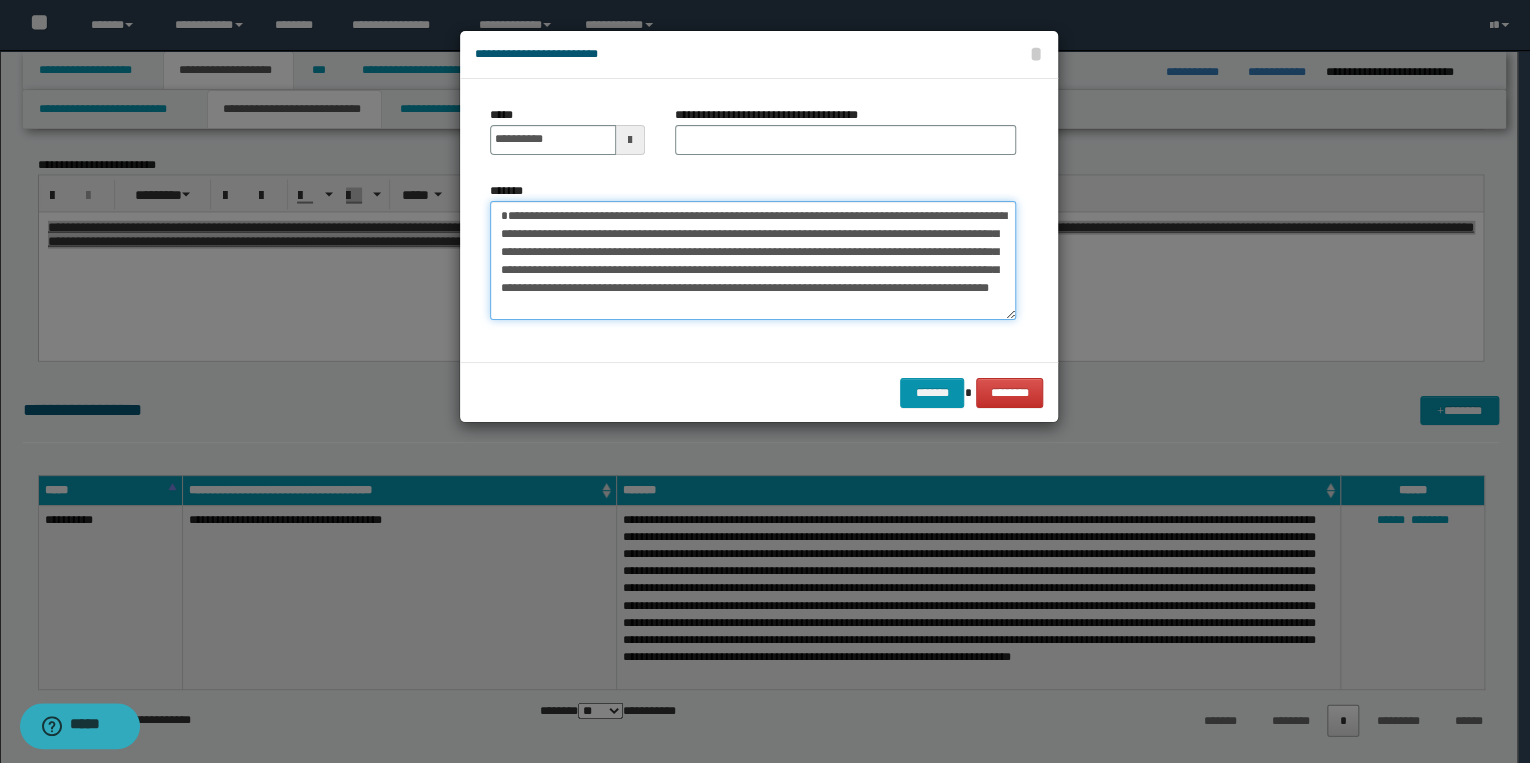 type on "**********" 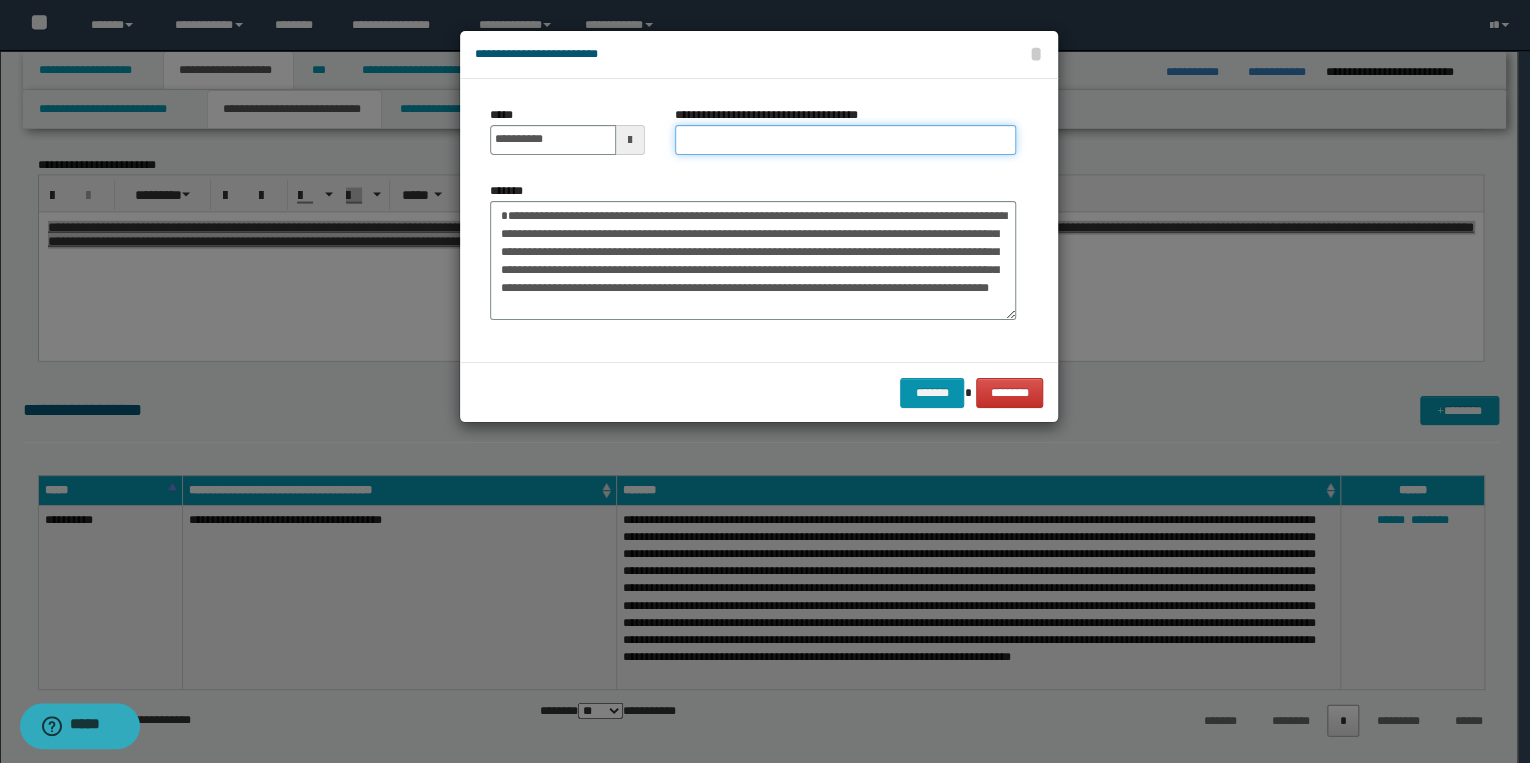 click on "**********" at bounding box center [845, 140] 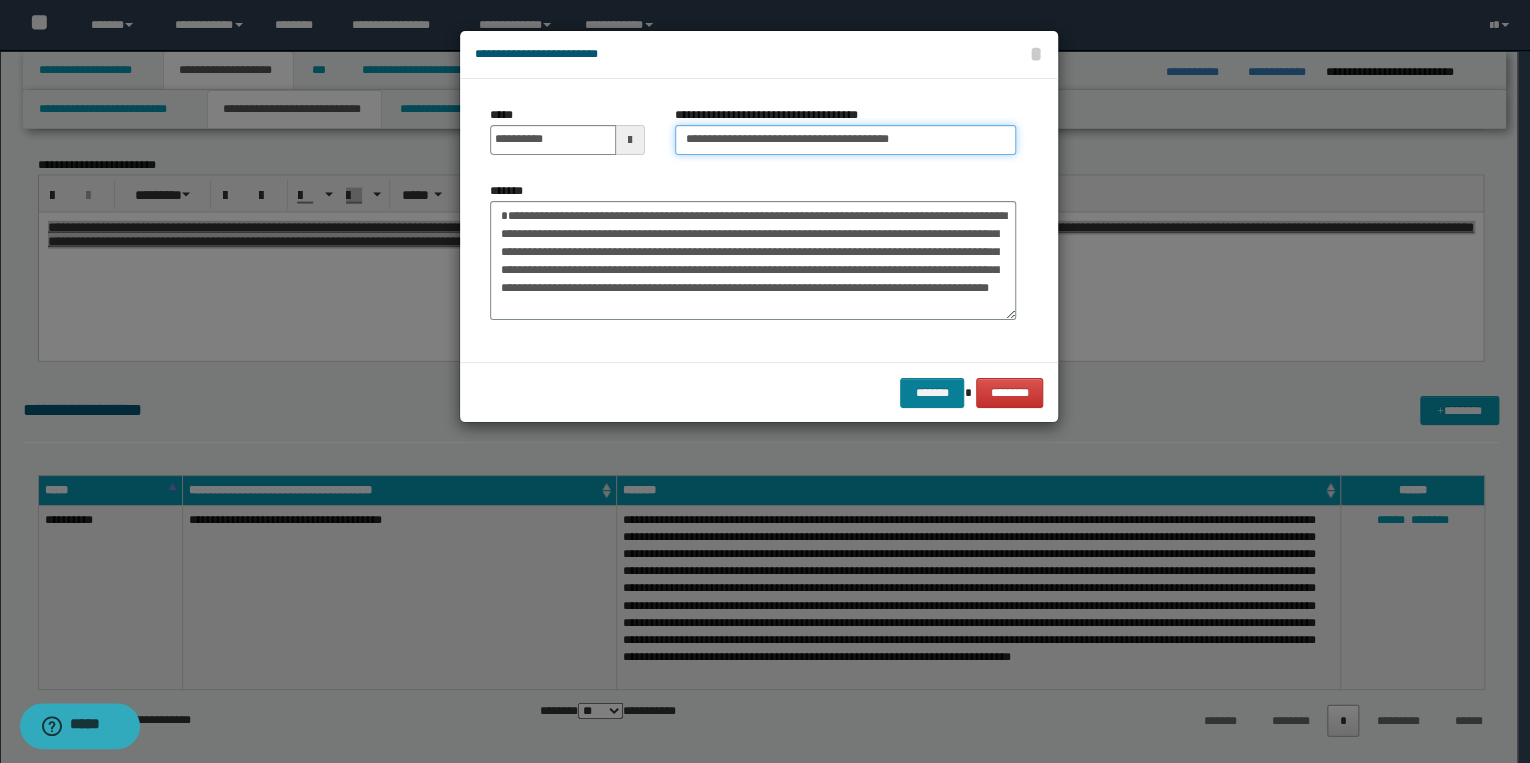 type on "**********" 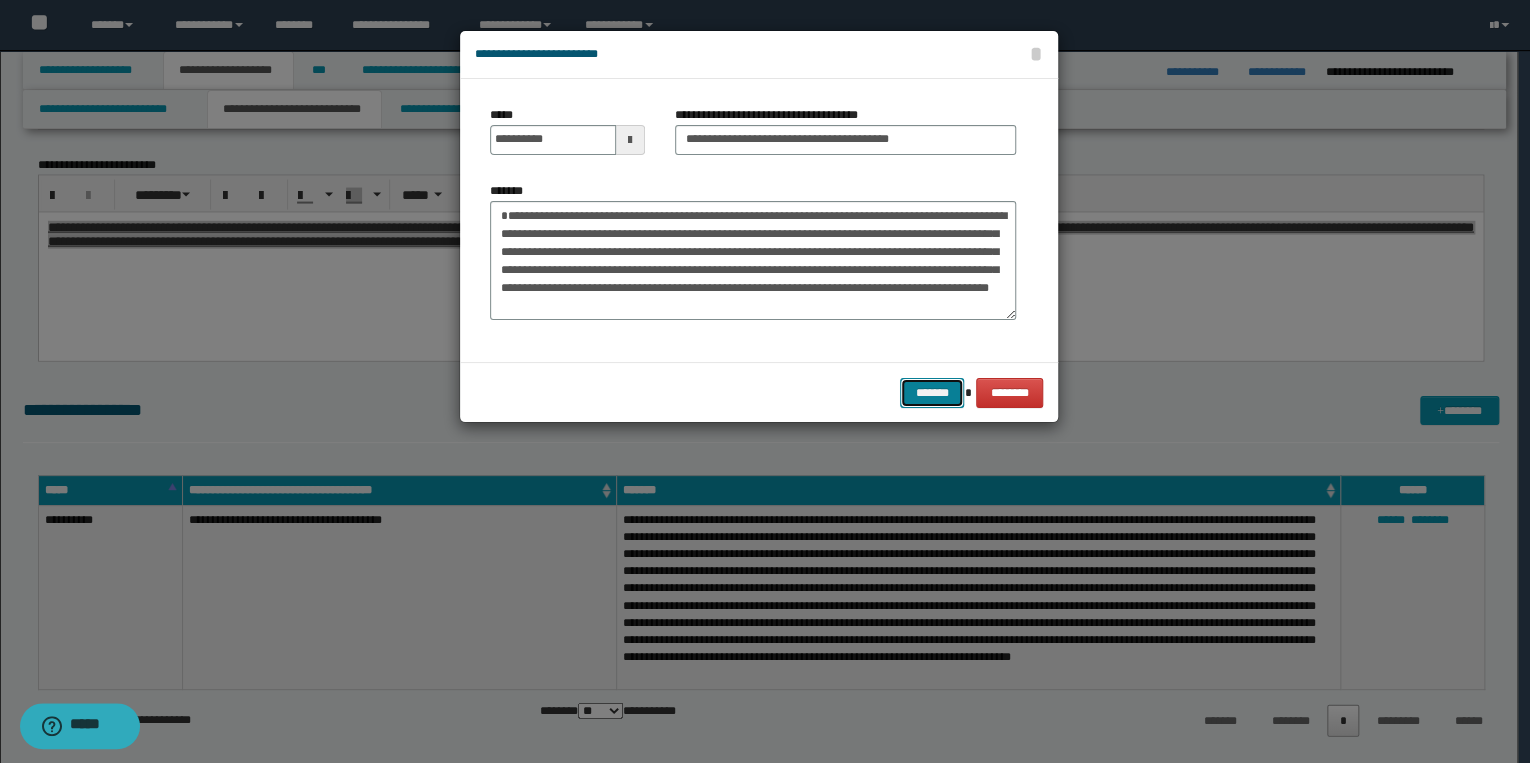 click on "*******" at bounding box center (932, 393) 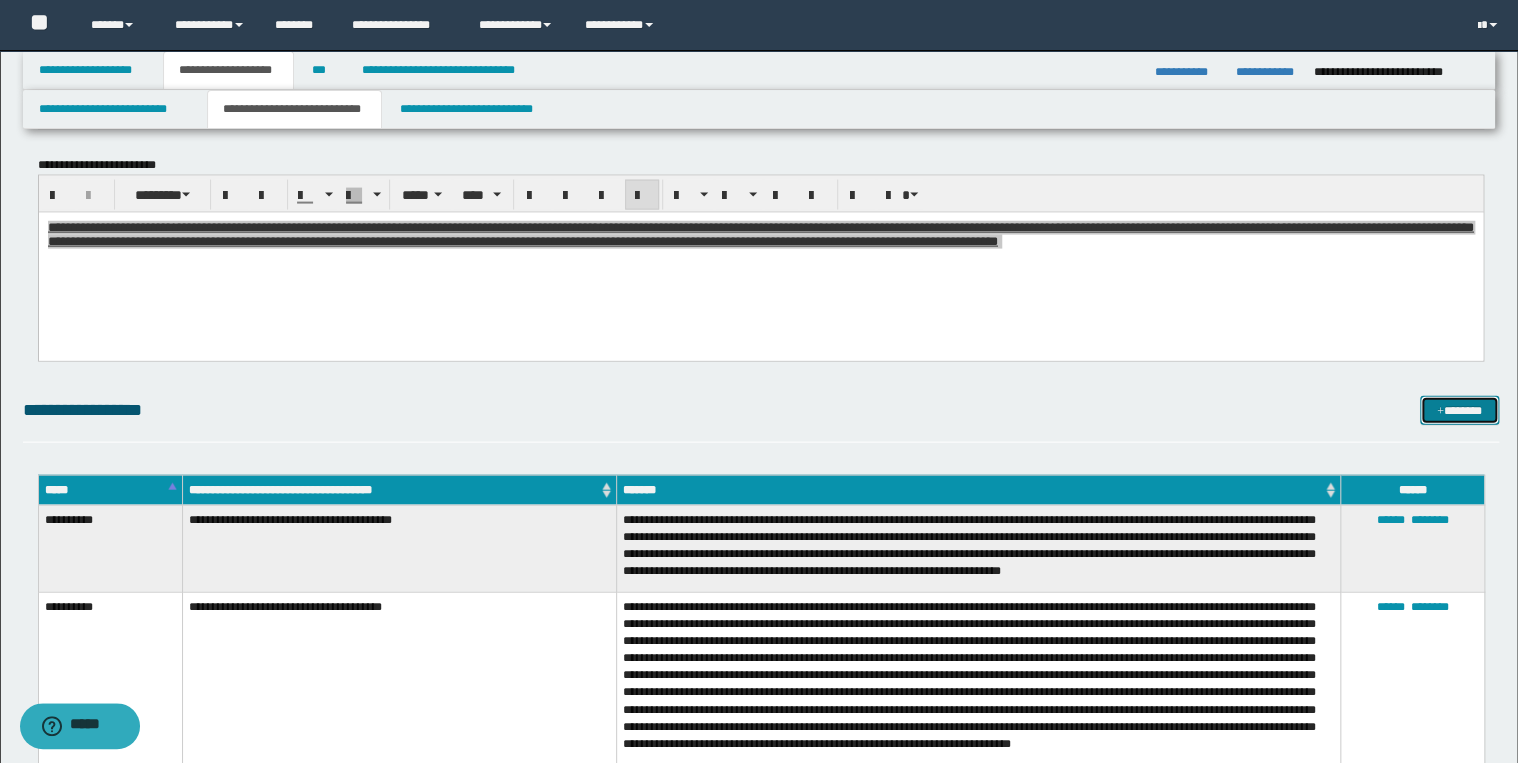click on "*******" at bounding box center [1459, 411] 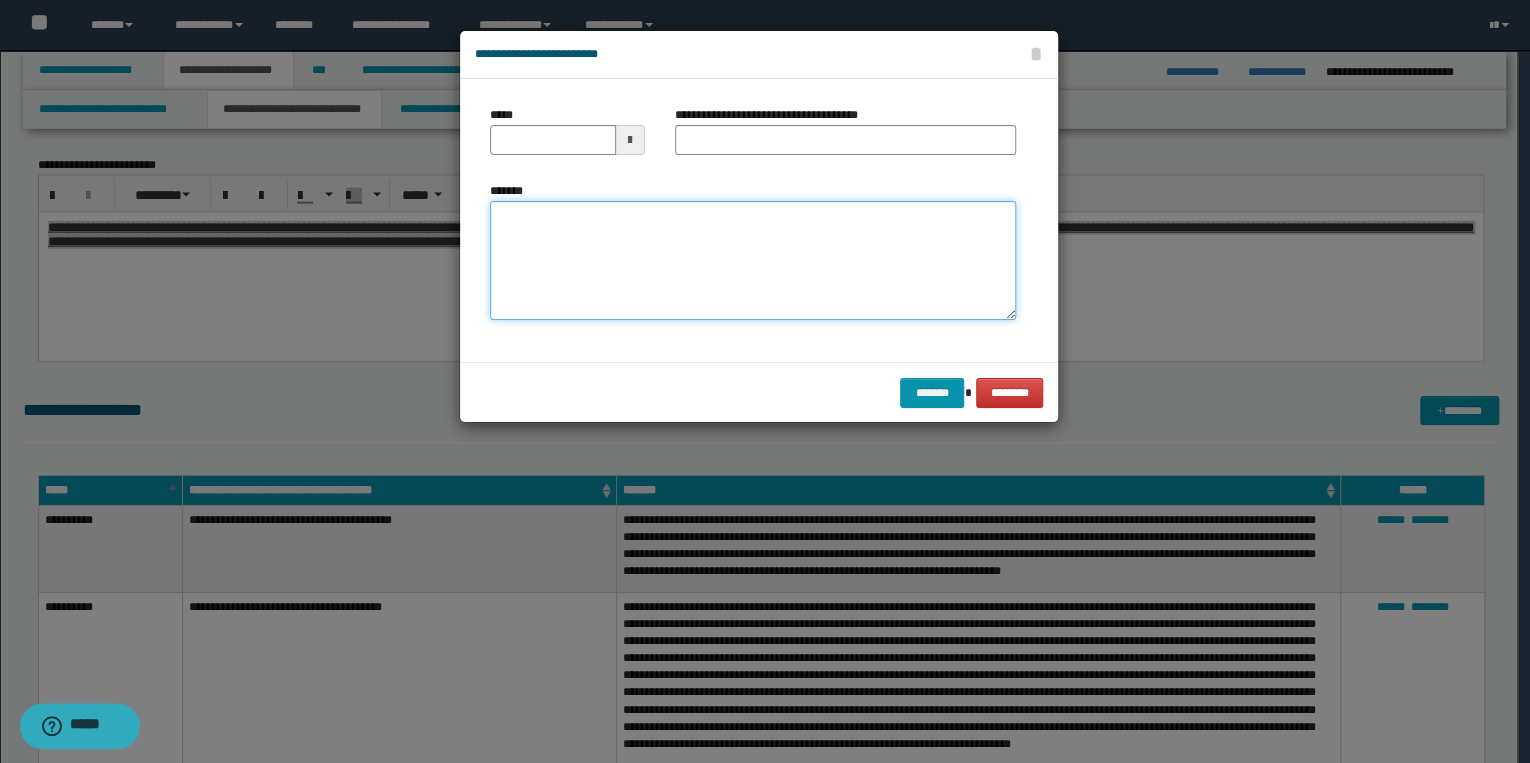 click on "*******" at bounding box center (753, 261) 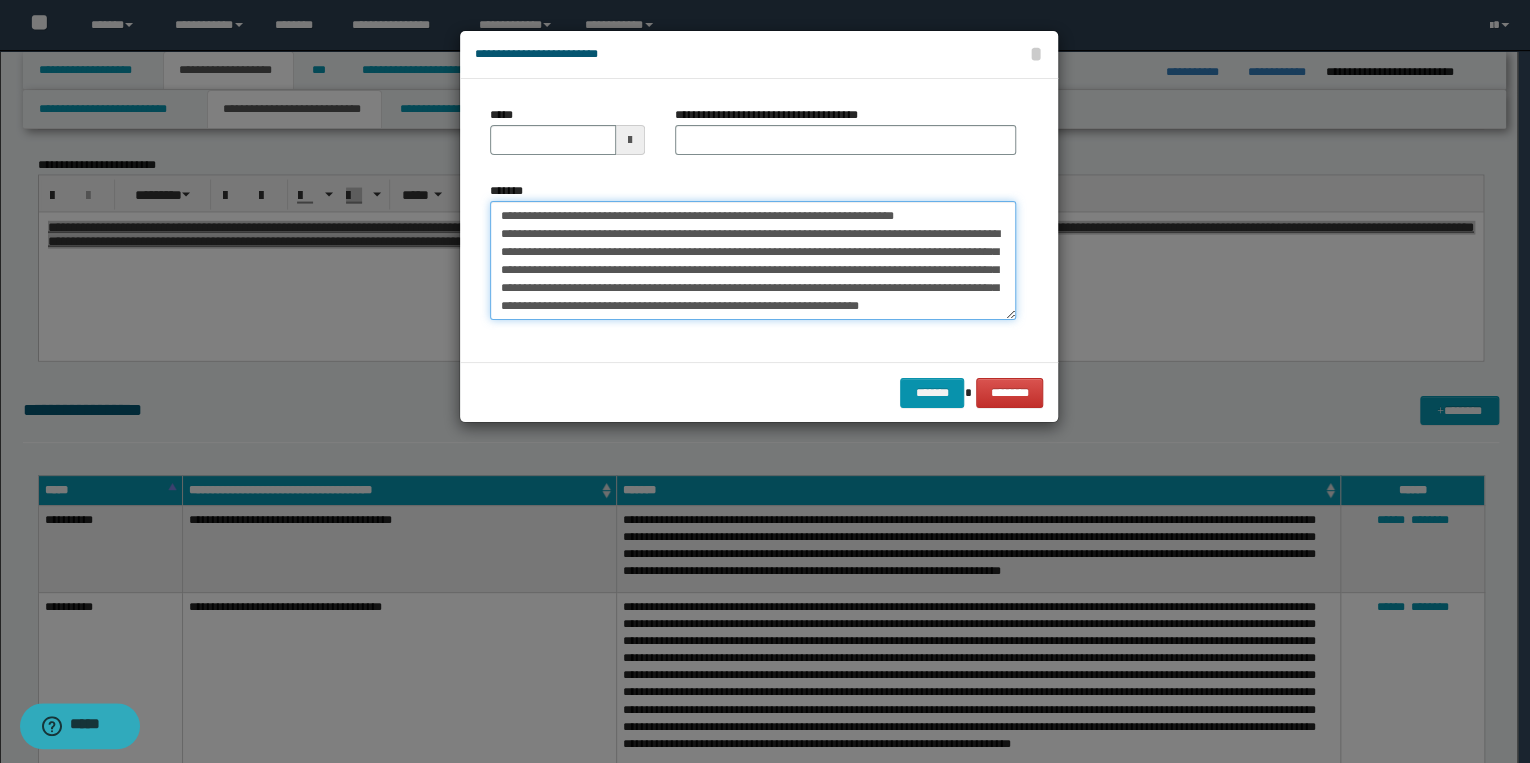 scroll, scrollTop: 0, scrollLeft: 0, axis: both 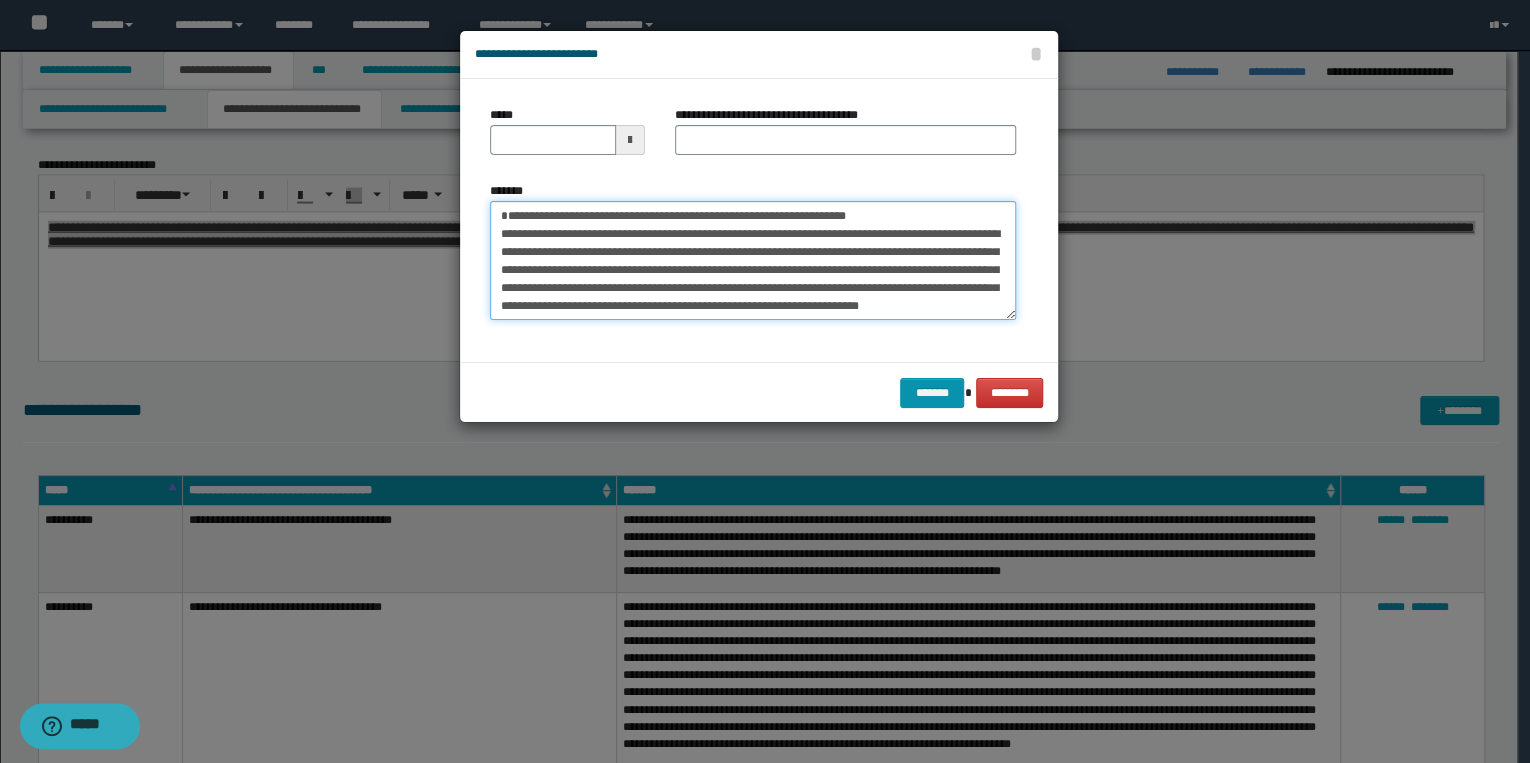 type 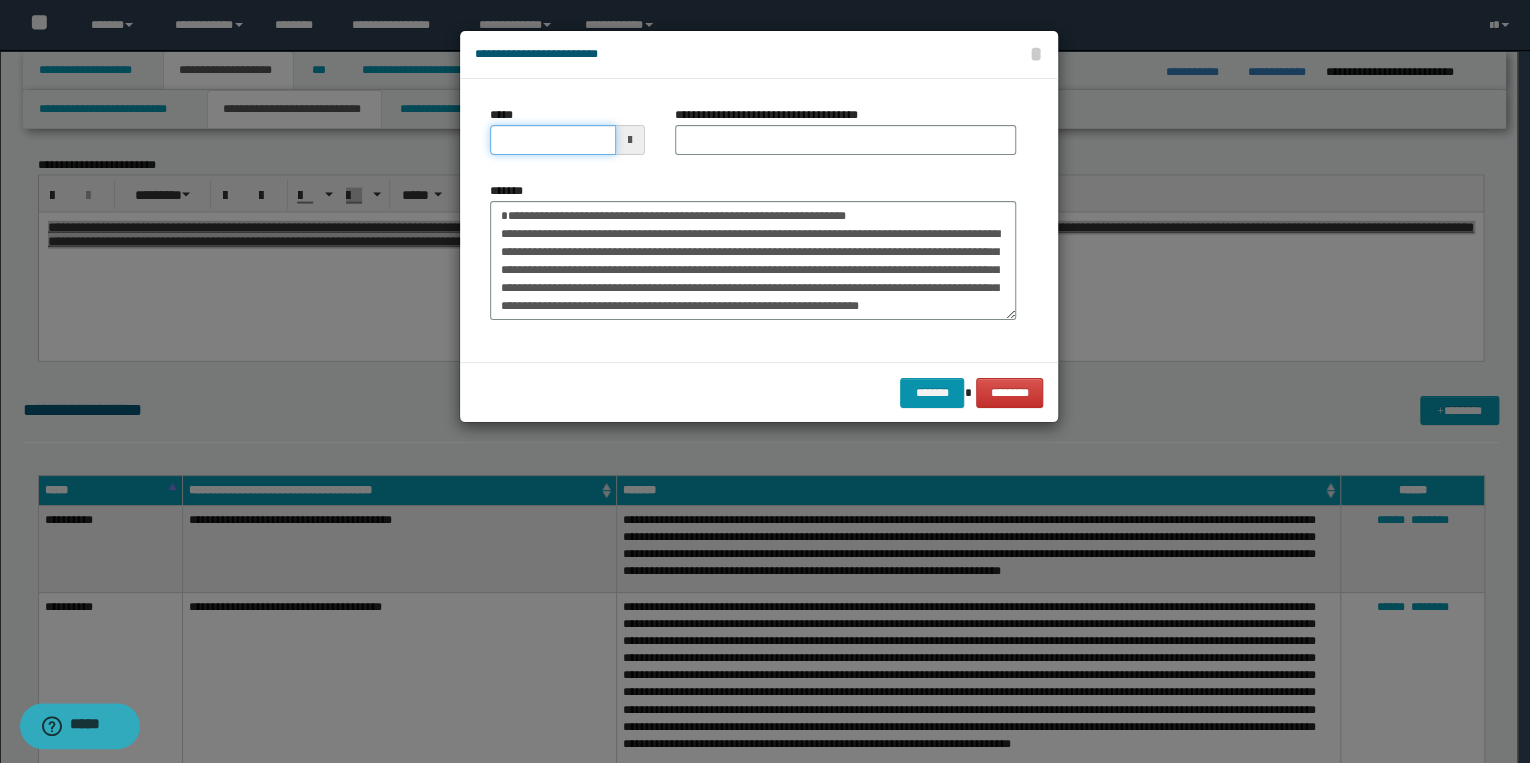 click on "*****" at bounding box center [553, 140] 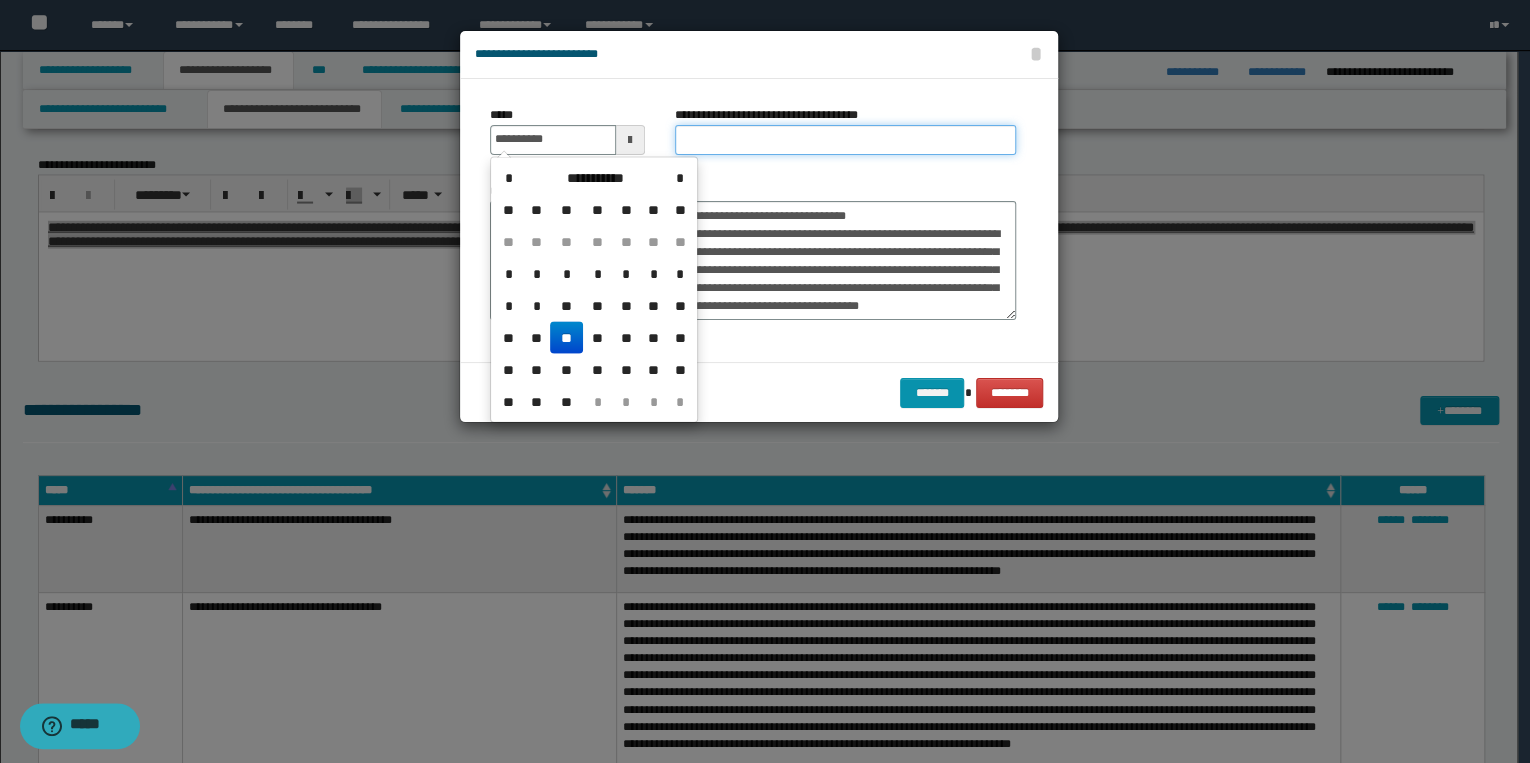 type on "**********" 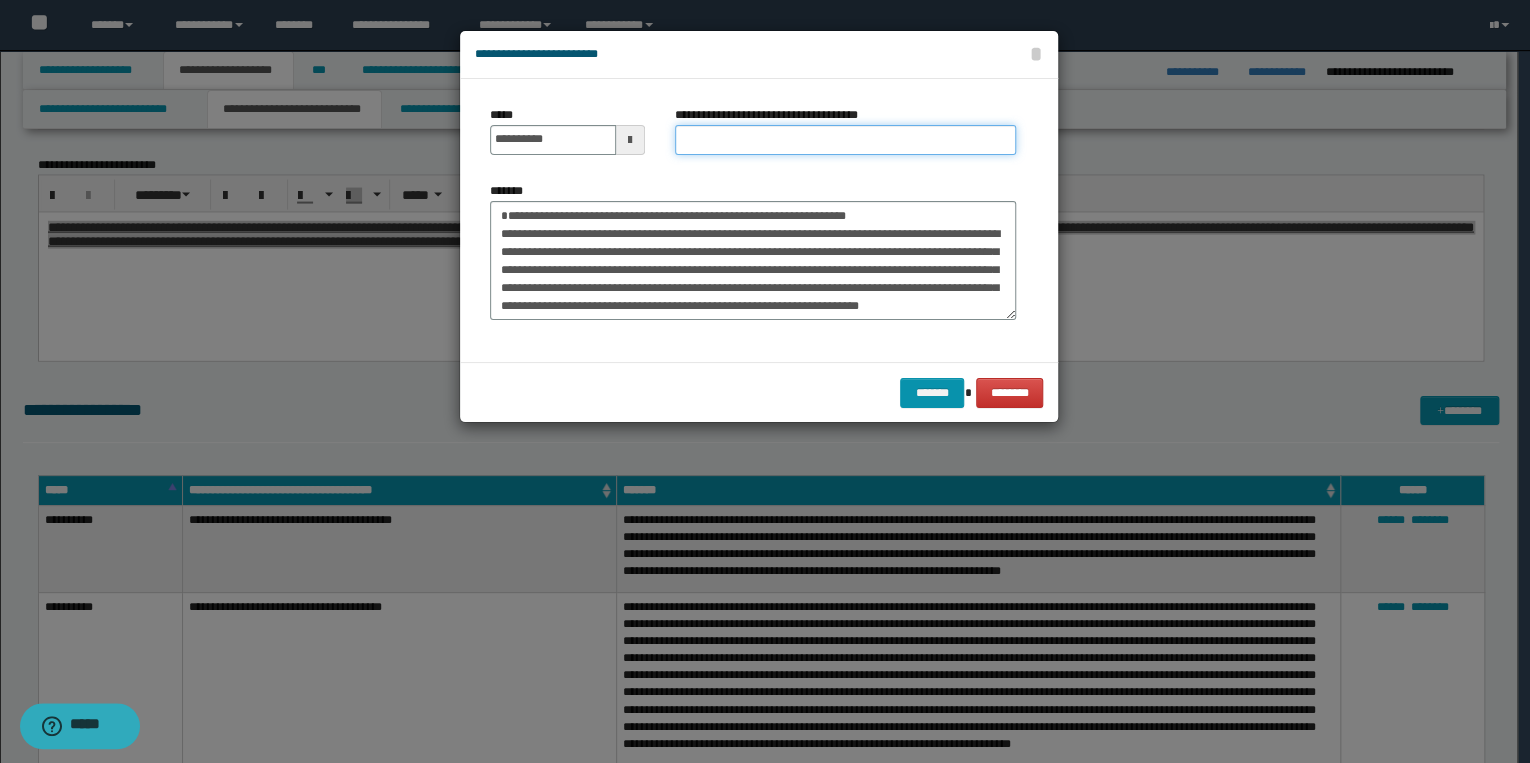 drag, startPoint x: 728, startPoint y: 140, endPoint x: 692, endPoint y: 156, distance: 39.39543 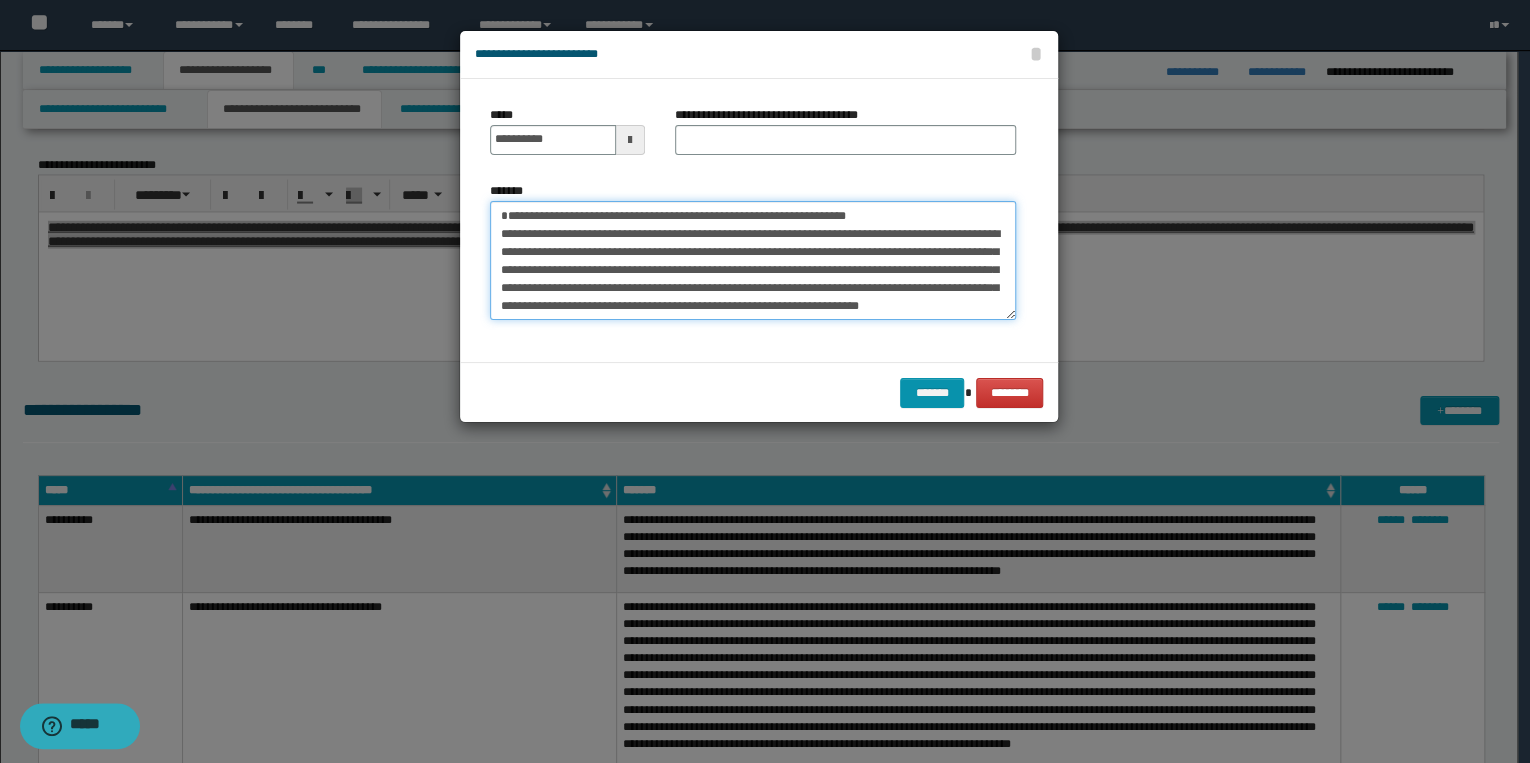 drag, startPoint x: 500, startPoint y: 216, endPoint x: 904, endPoint y: 215, distance: 404.00125 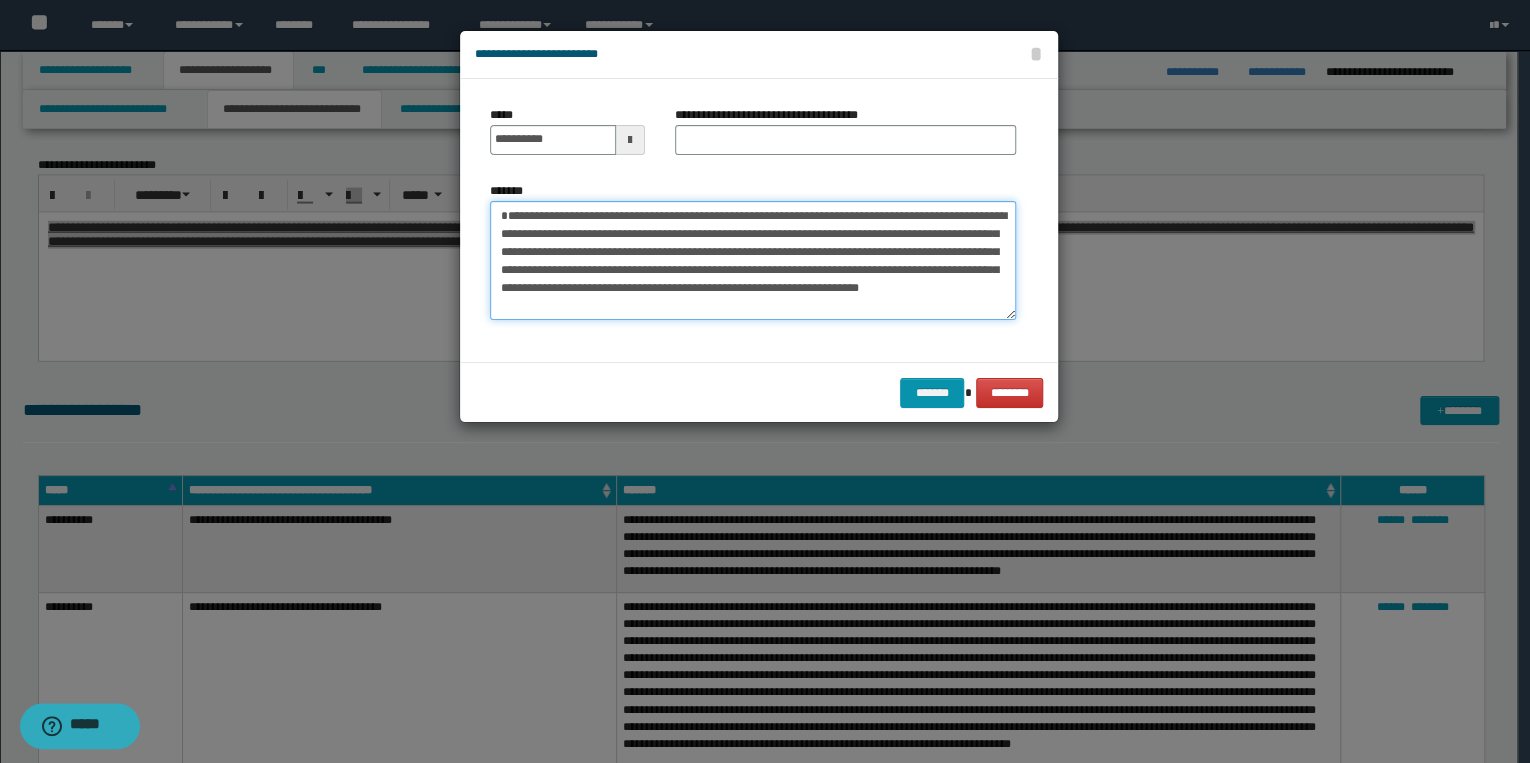 type on "**********" 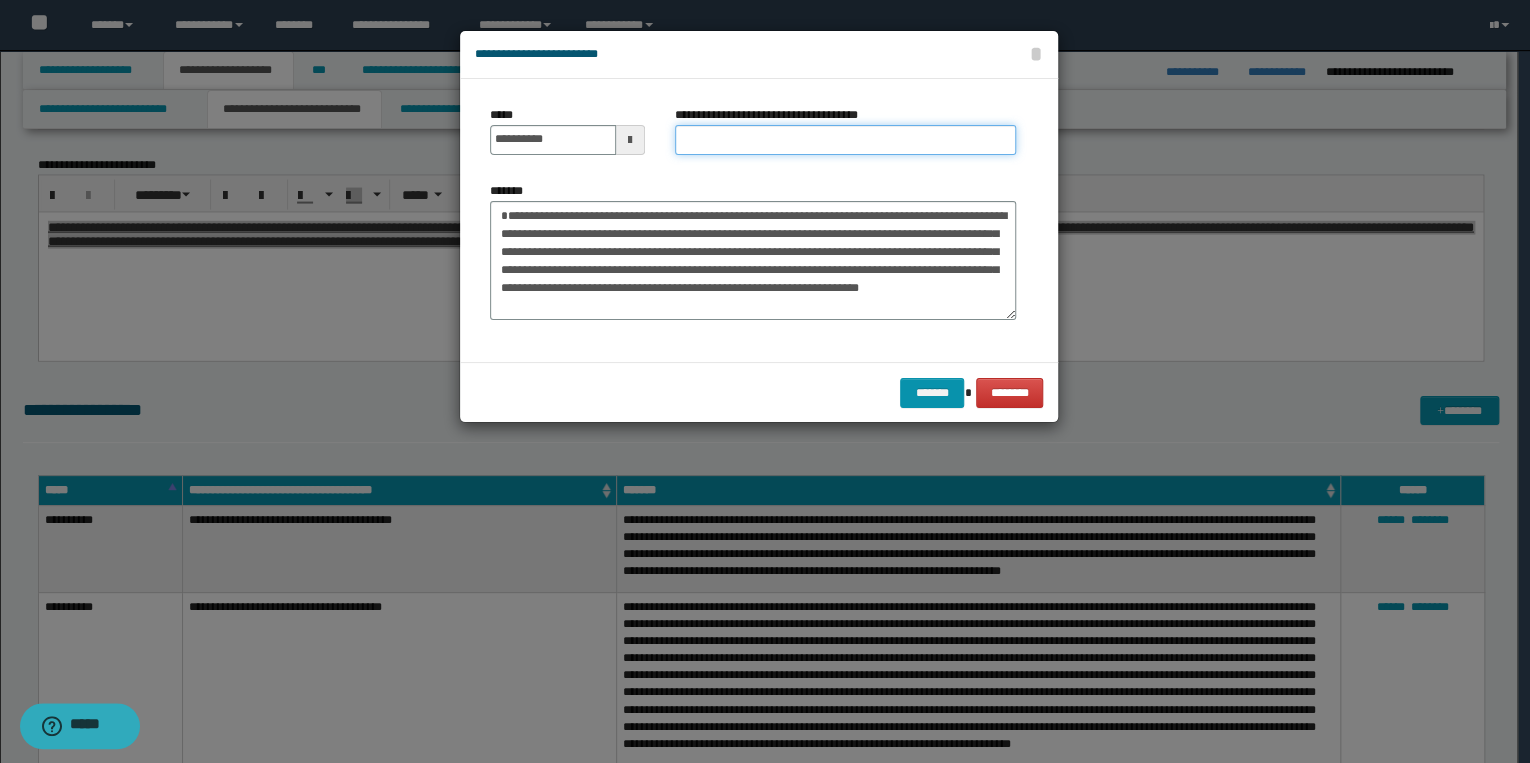 click on "**********" at bounding box center (845, 140) 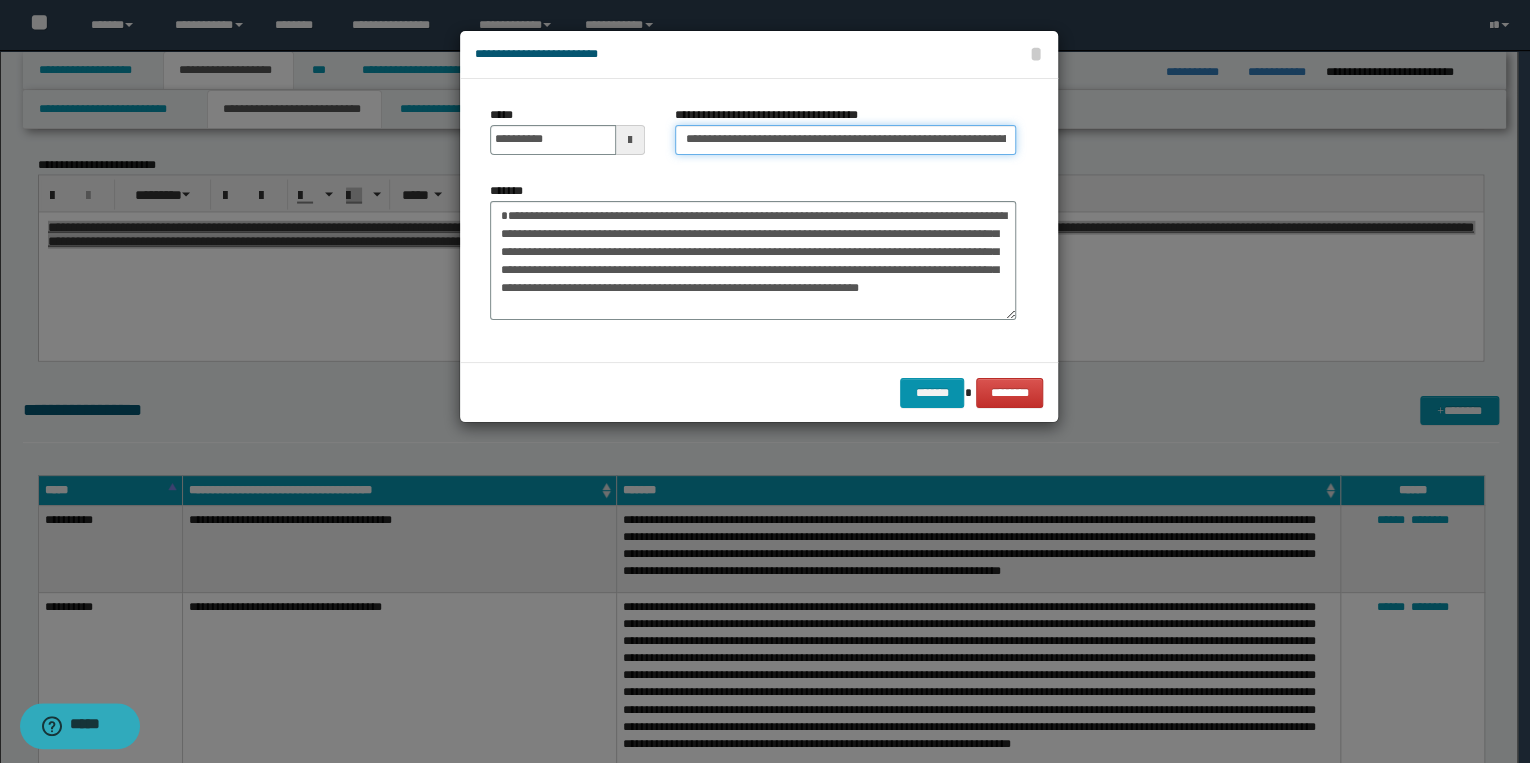 scroll, scrollTop: 0, scrollLeft: 69, axis: horizontal 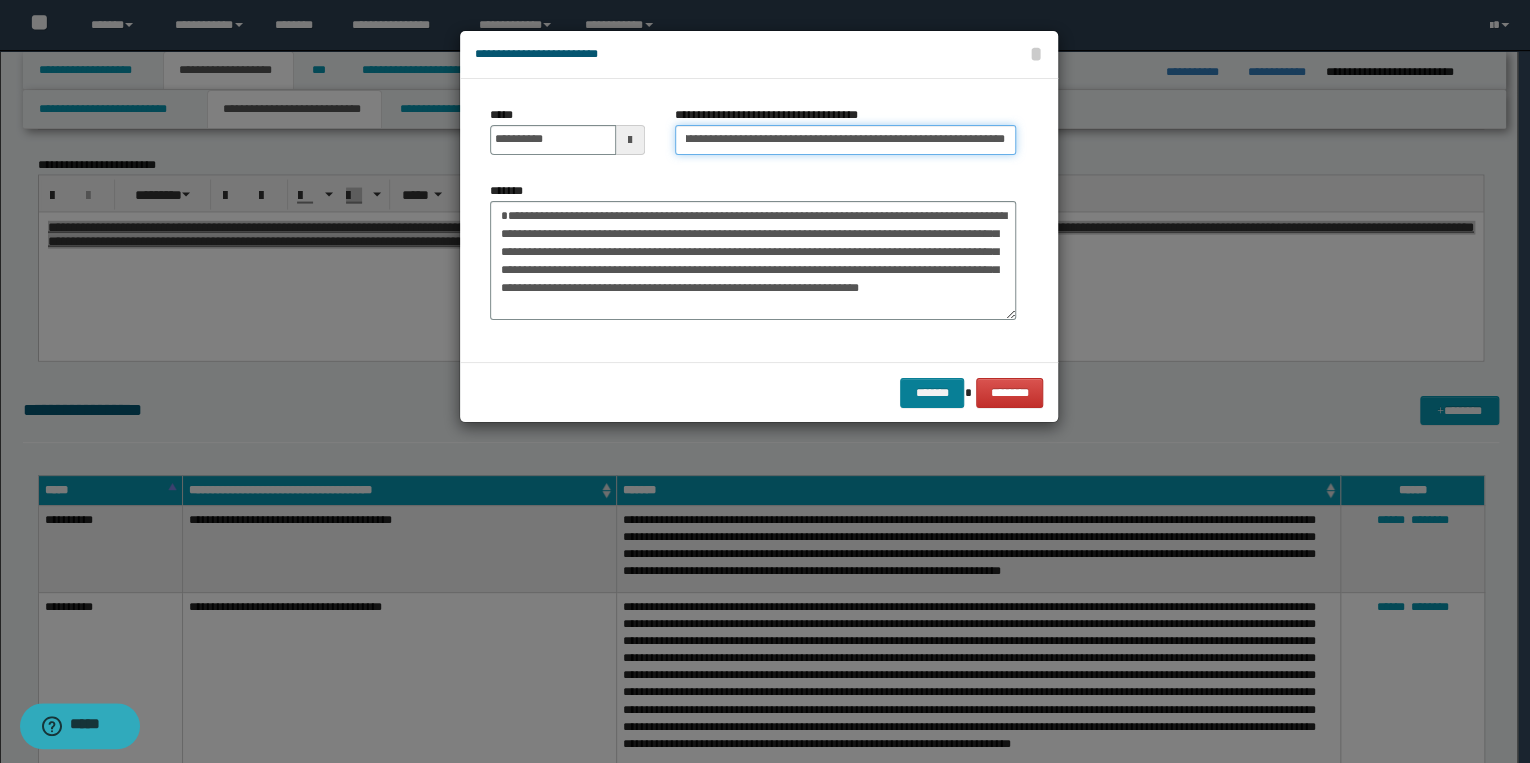 type on "**********" 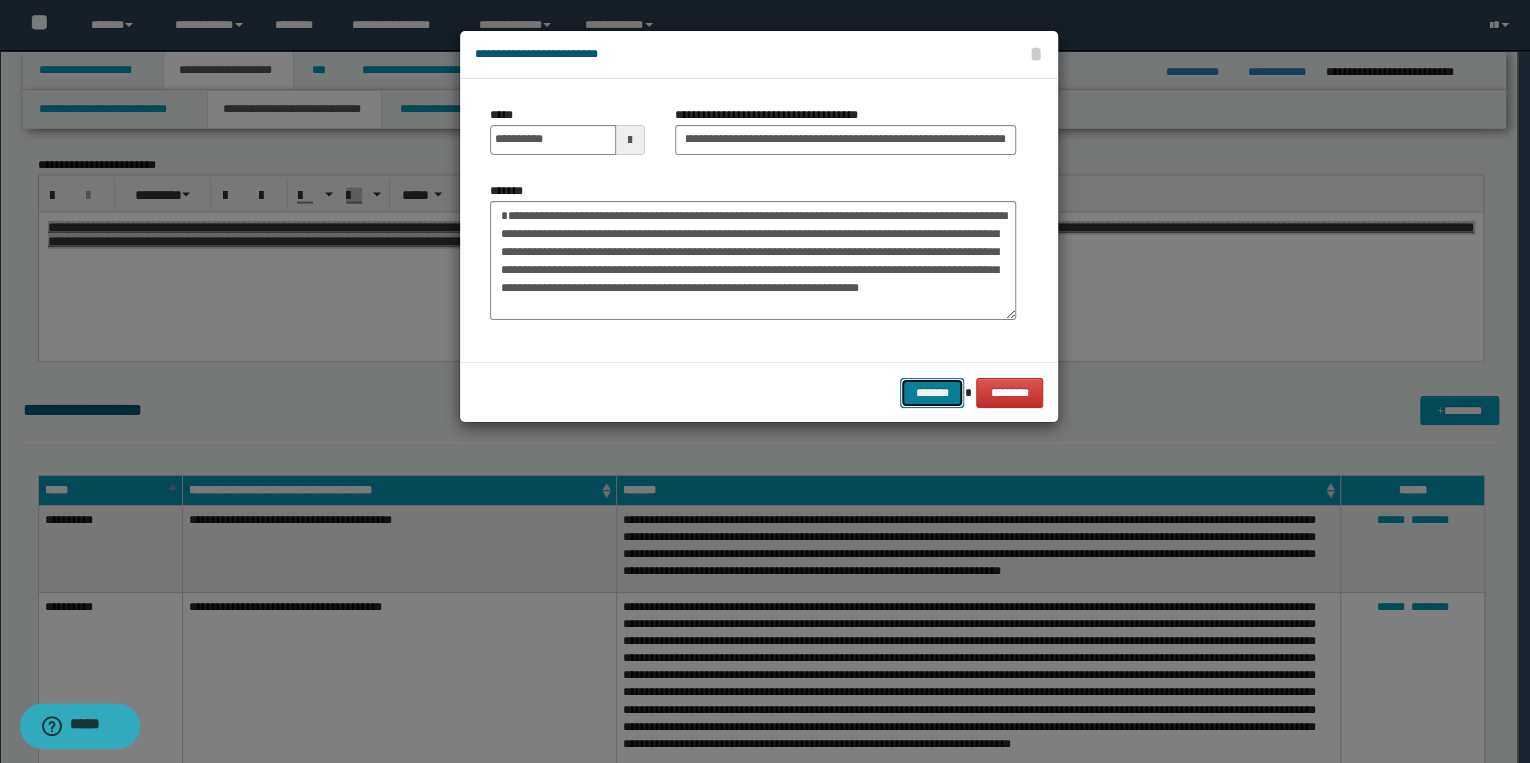 scroll, scrollTop: 0, scrollLeft: 0, axis: both 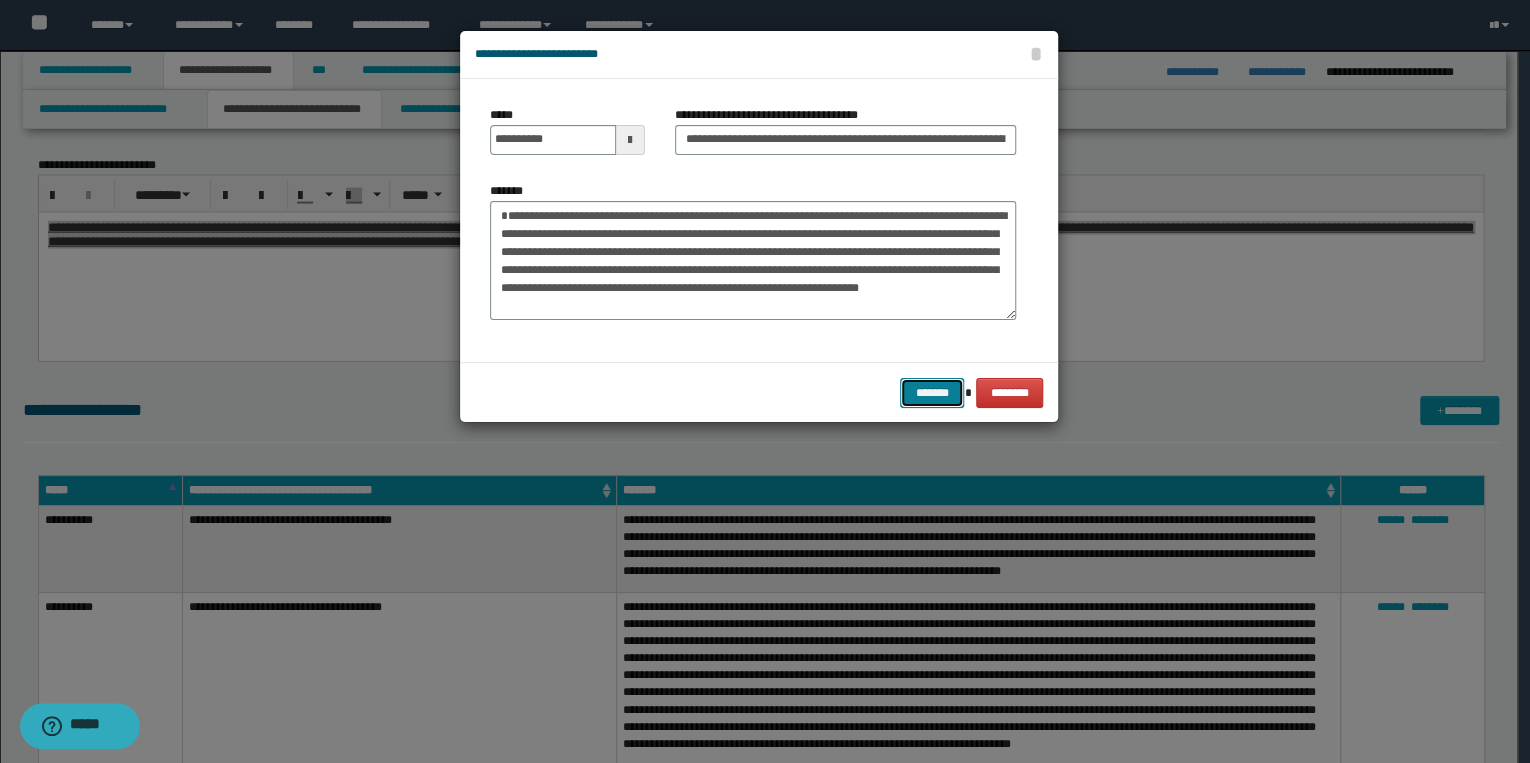 click on "*******" at bounding box center [932, 393] 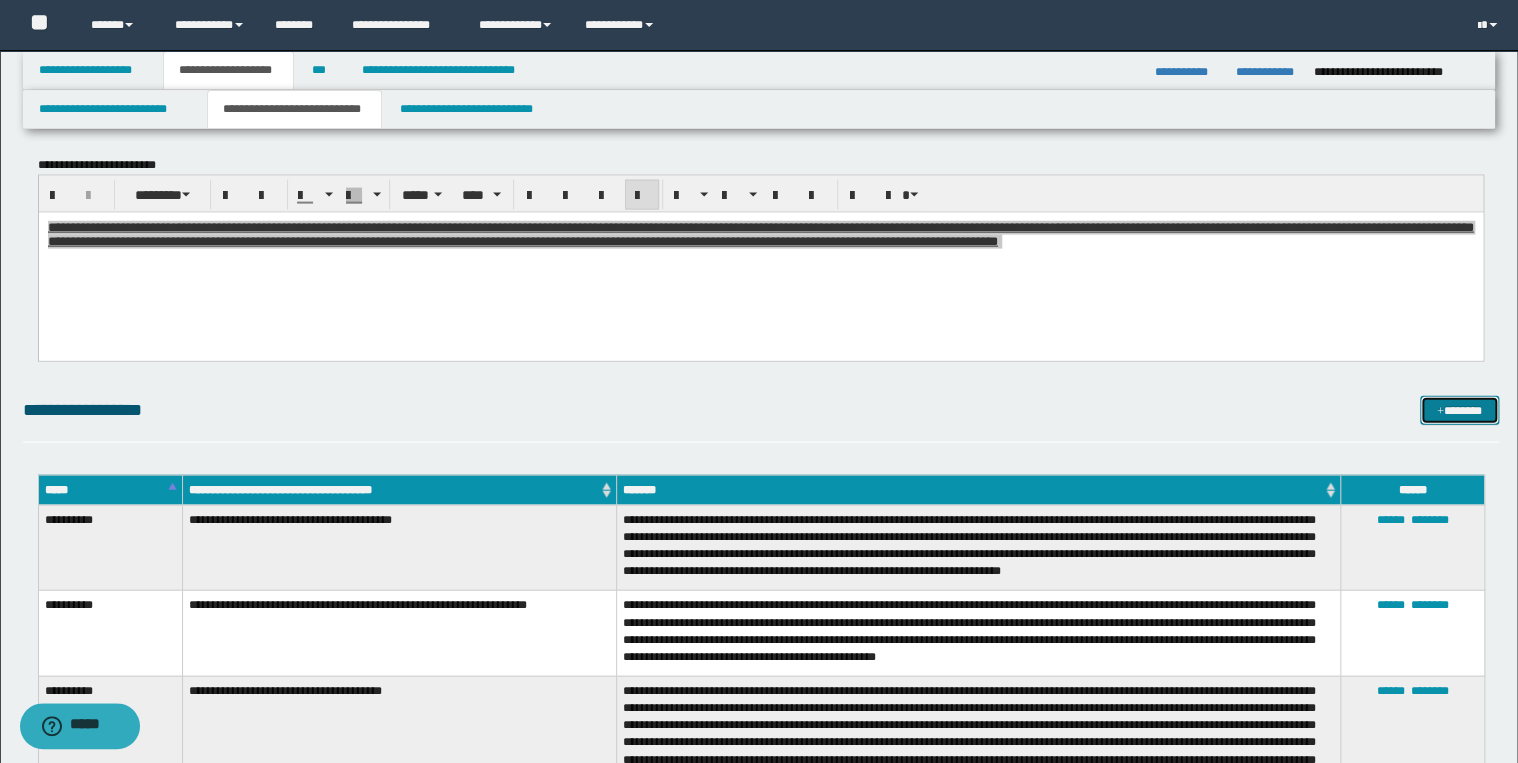 click on "*******" at bounding box center (1459, 411) 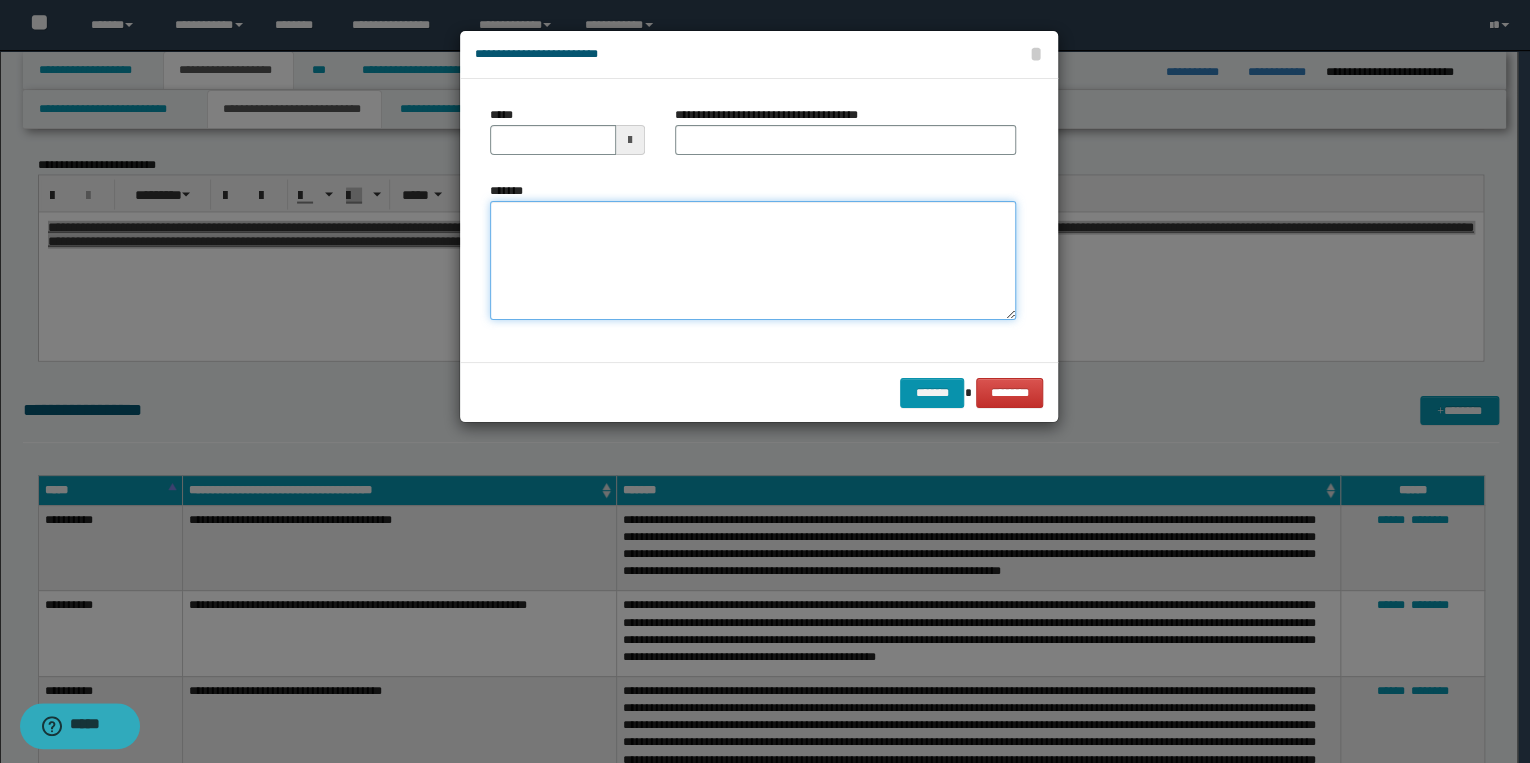 click on "*******" at bounding box center (753, 261) 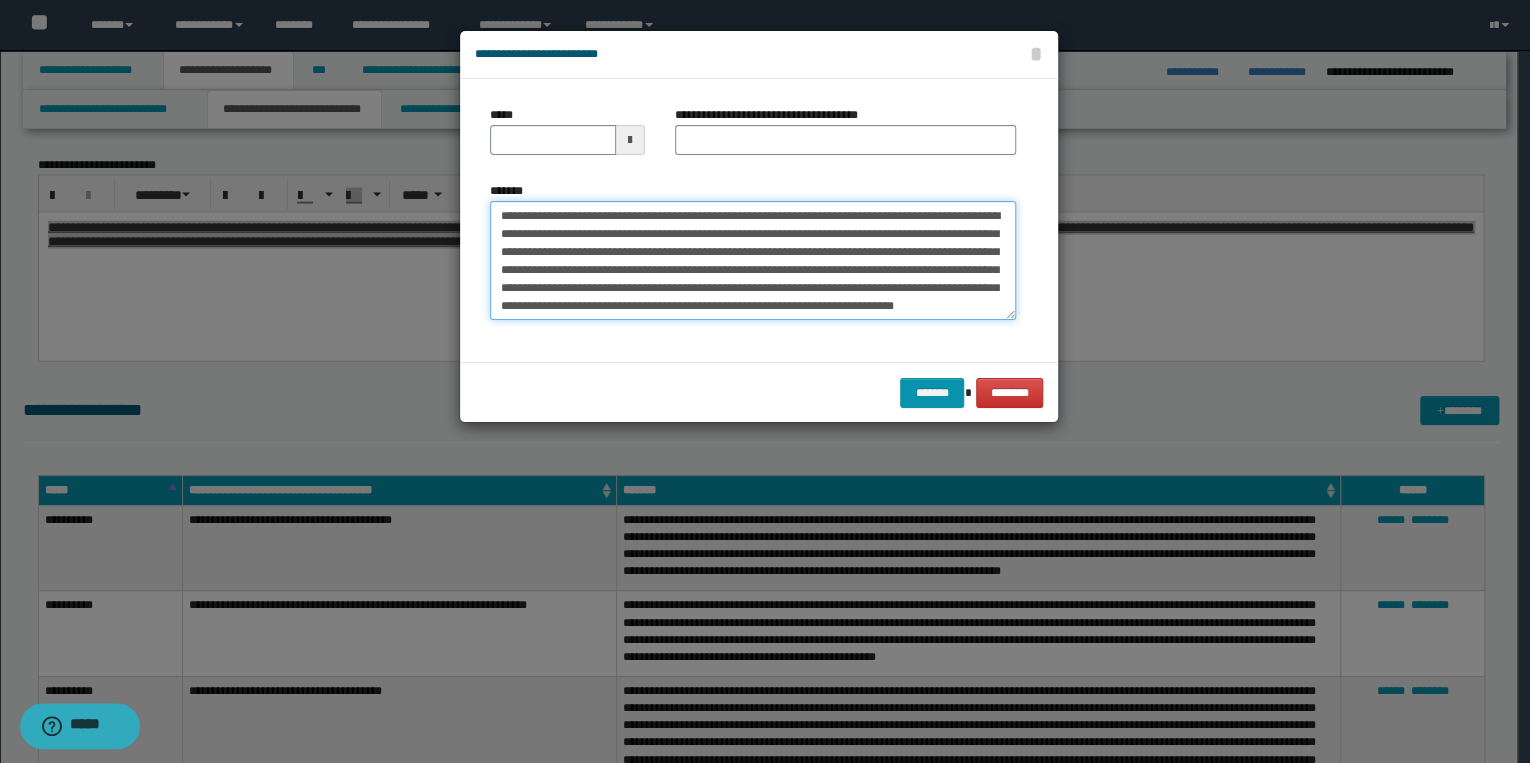 scroll, scrollTop: 0, scrollLeft: 0, axis: both 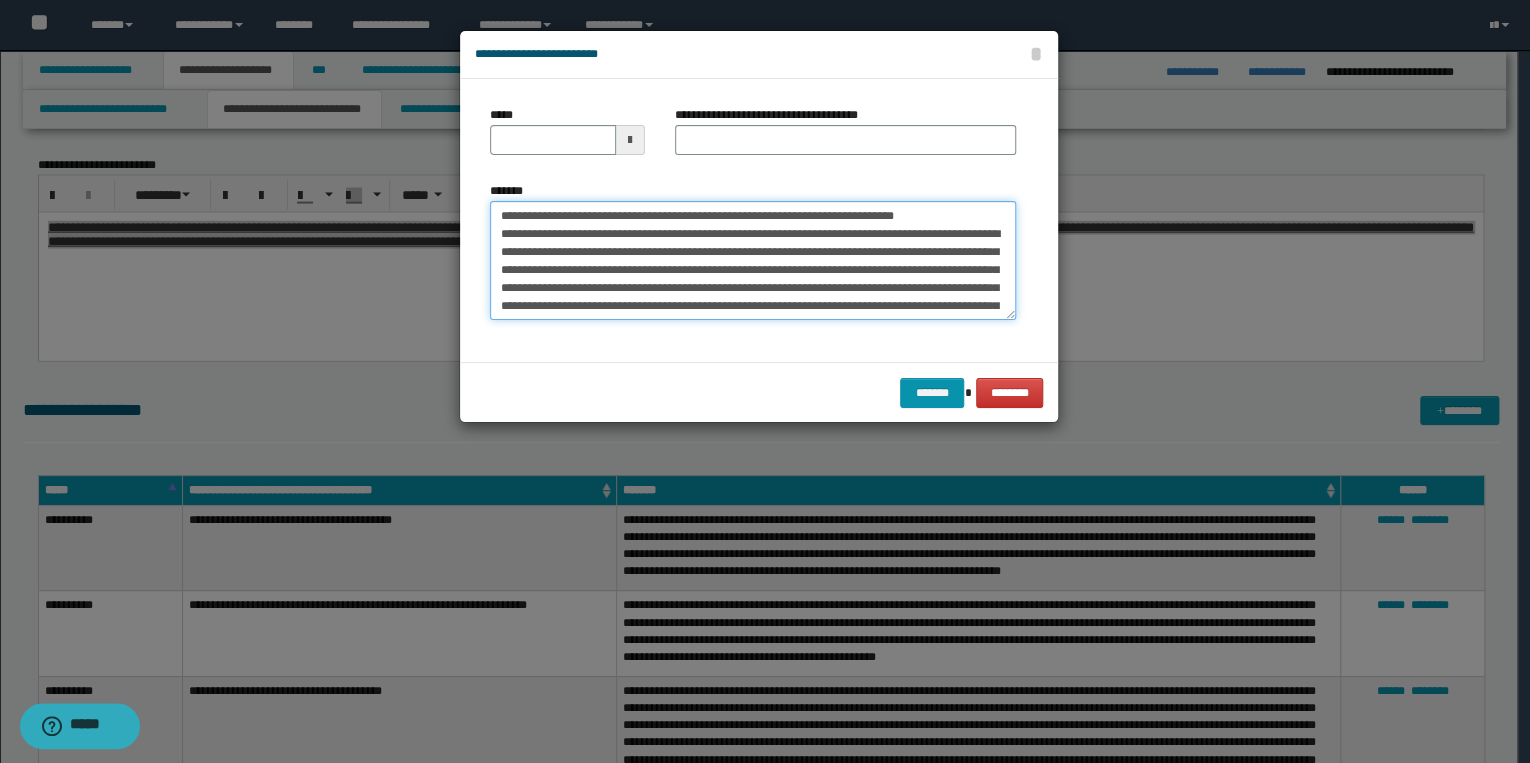 drag, startPoint x: 560, startPoint y: 216, endPoint x: 486, endPoint y: 211, distance: 74.168724 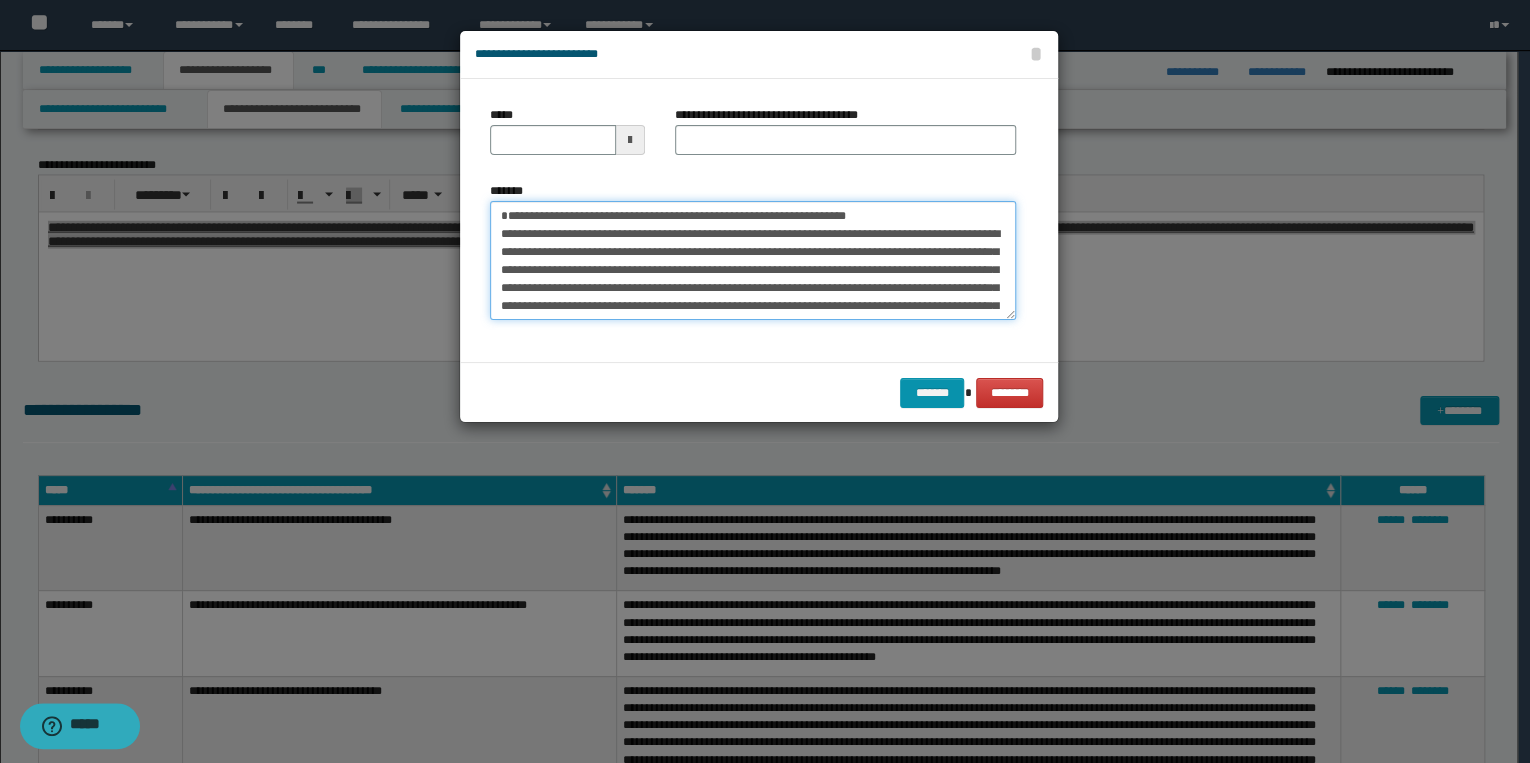type 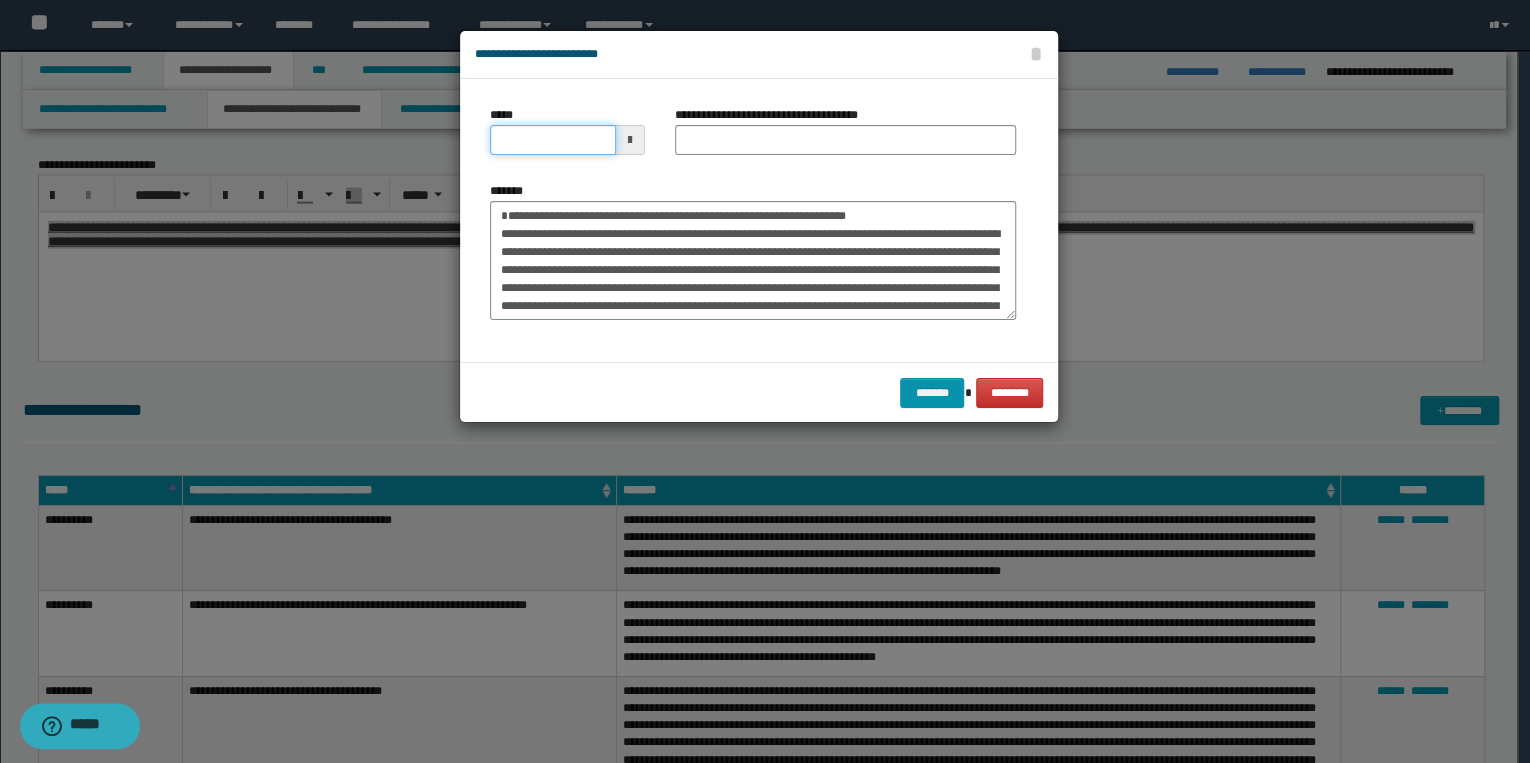 click on "*****" at bounding box center (553, 140) 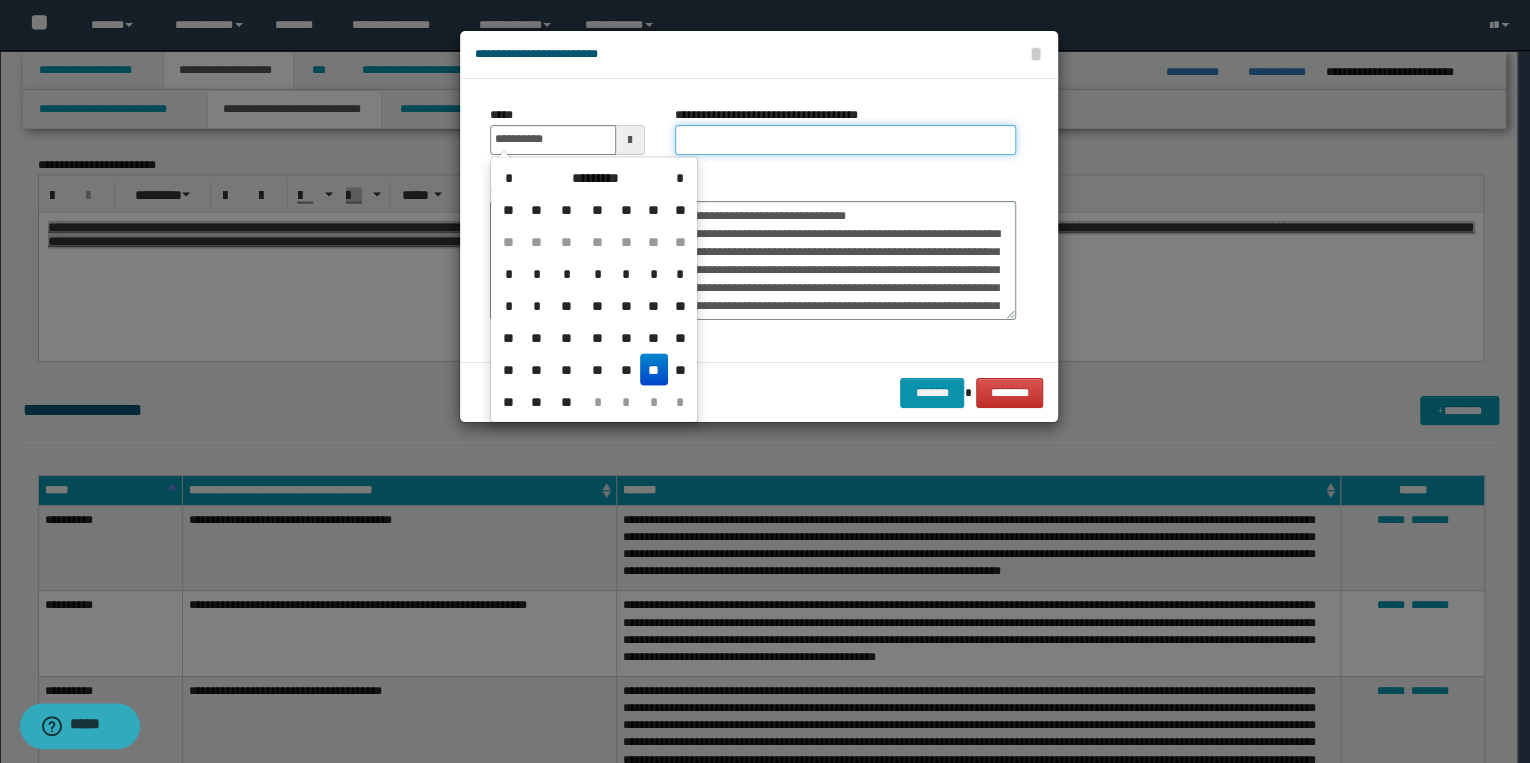 type on "**********" 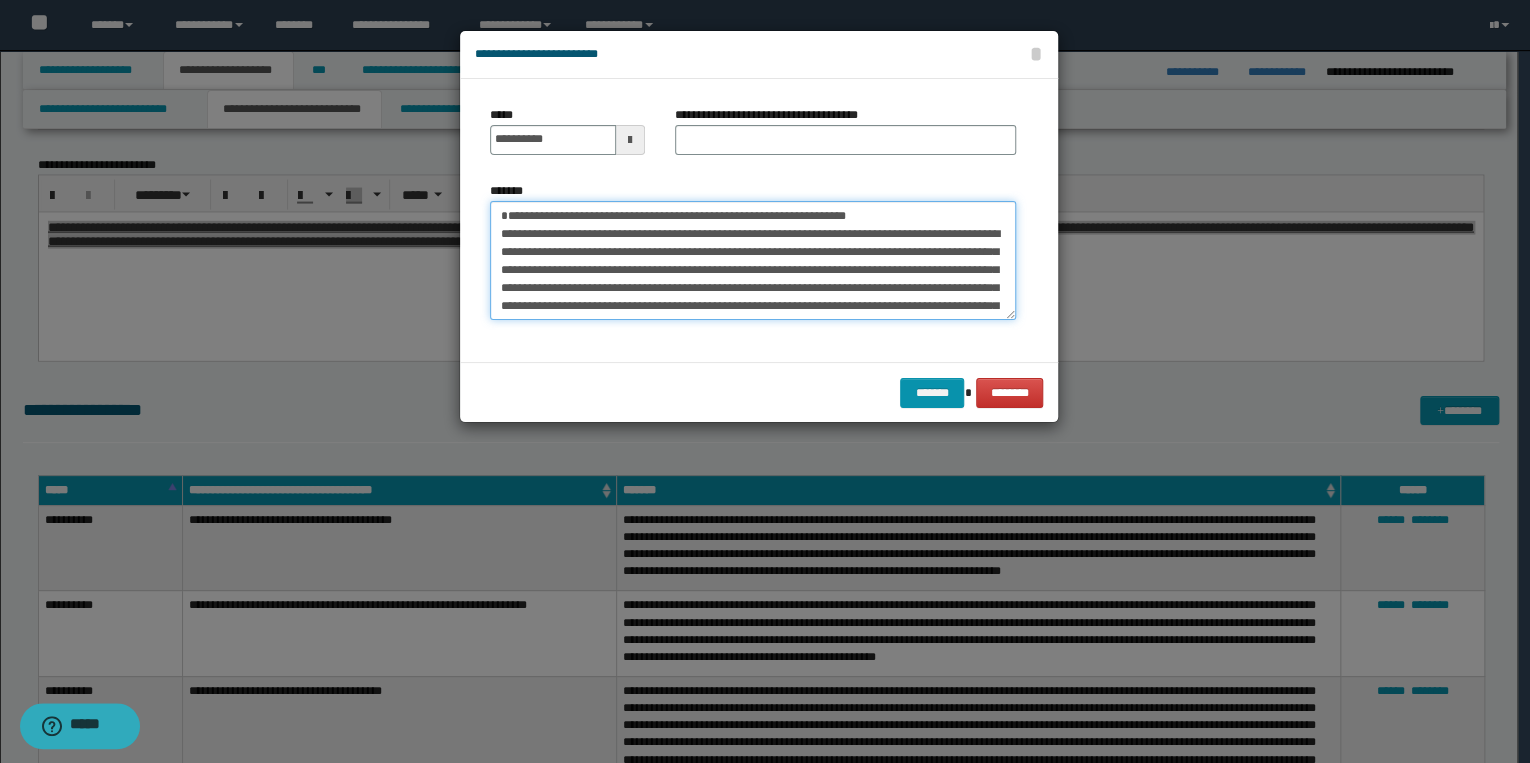 drag, startPoint x: 496, startPoint y: 215, endPoint x: 901, endPoint y: 217, distance: 405.00494 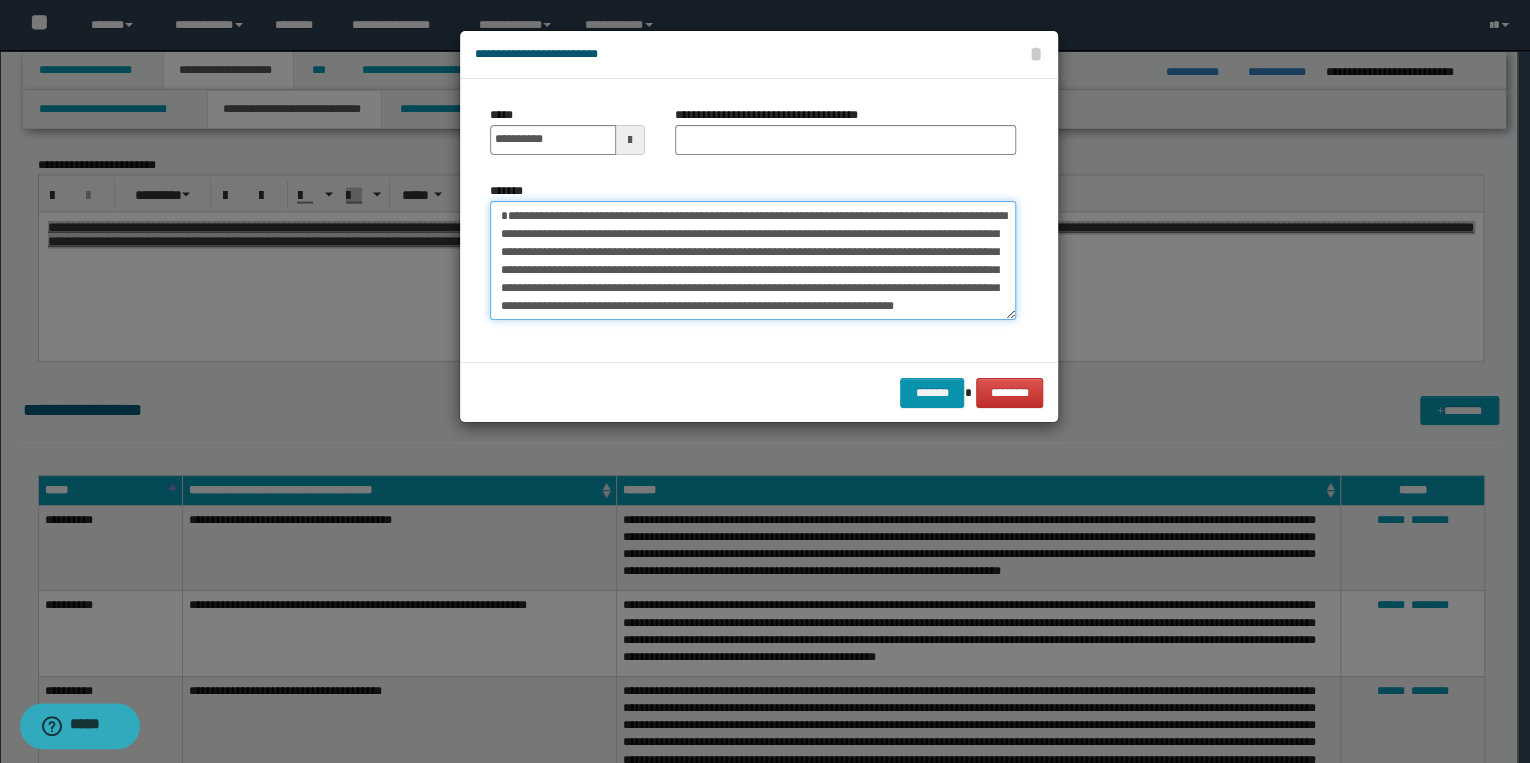 type on "**********" 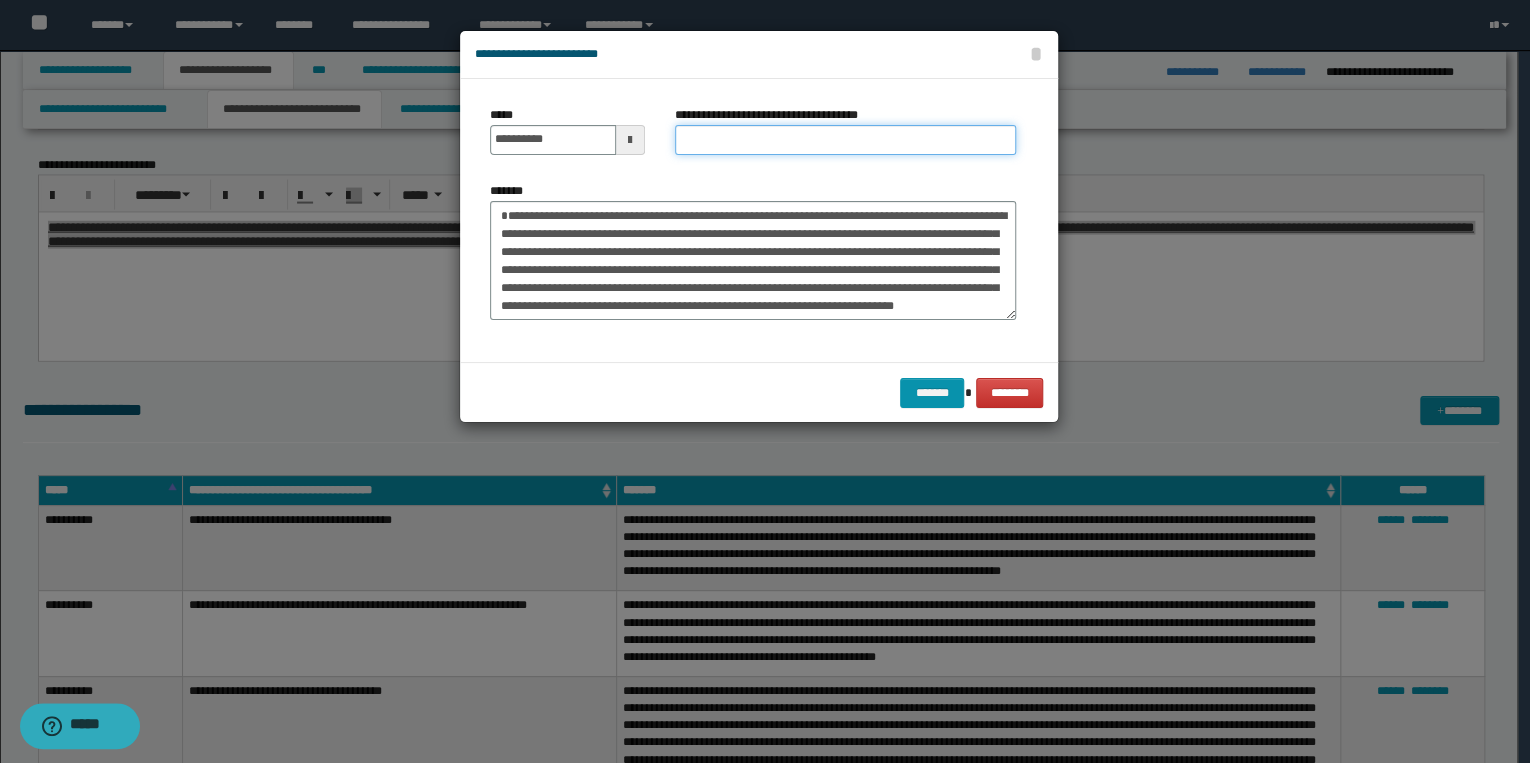 click on "**********" at bounding box center [845, 140] 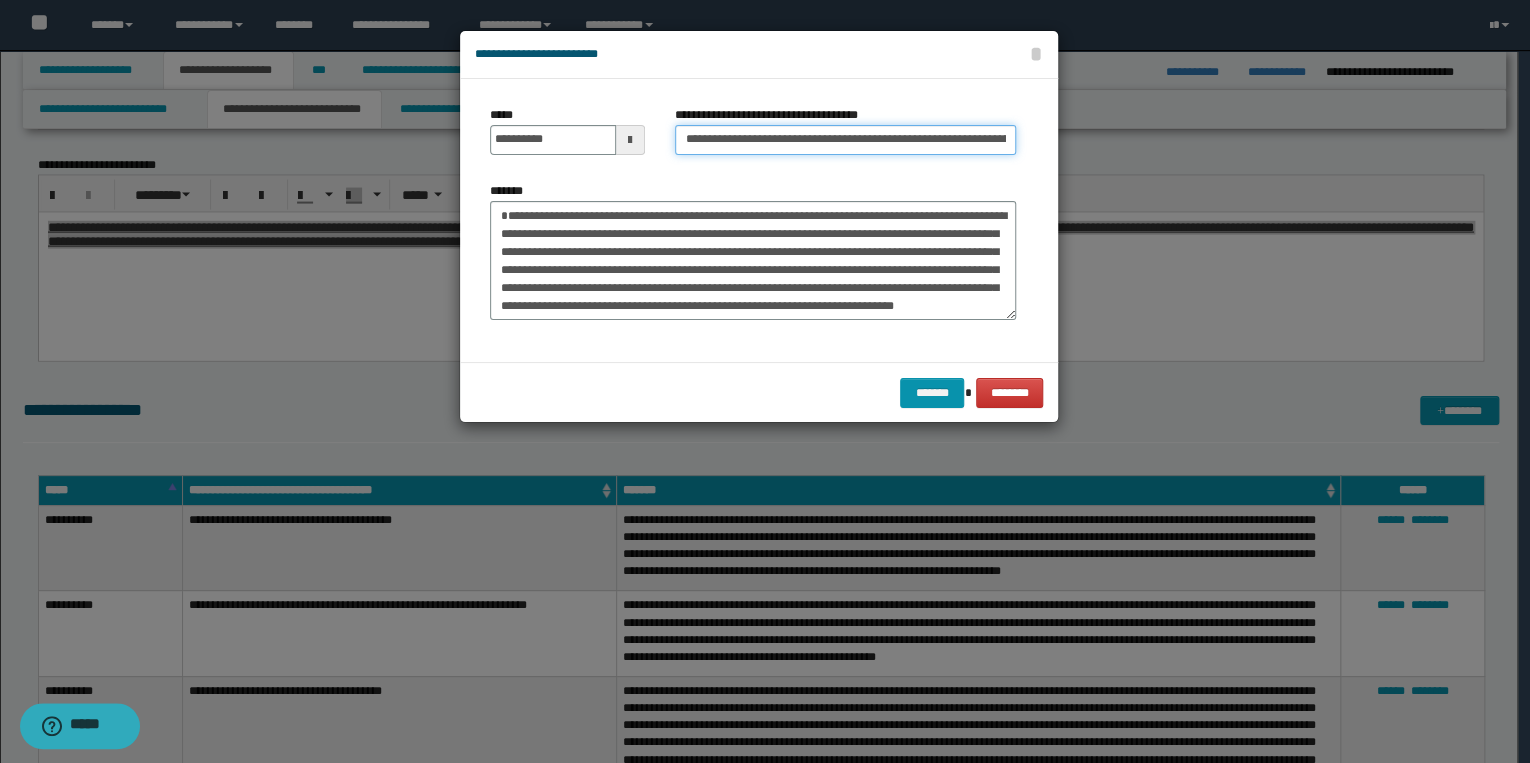 scroll, scrollTop: 0, scrollLeft: 69, axis: horizontal 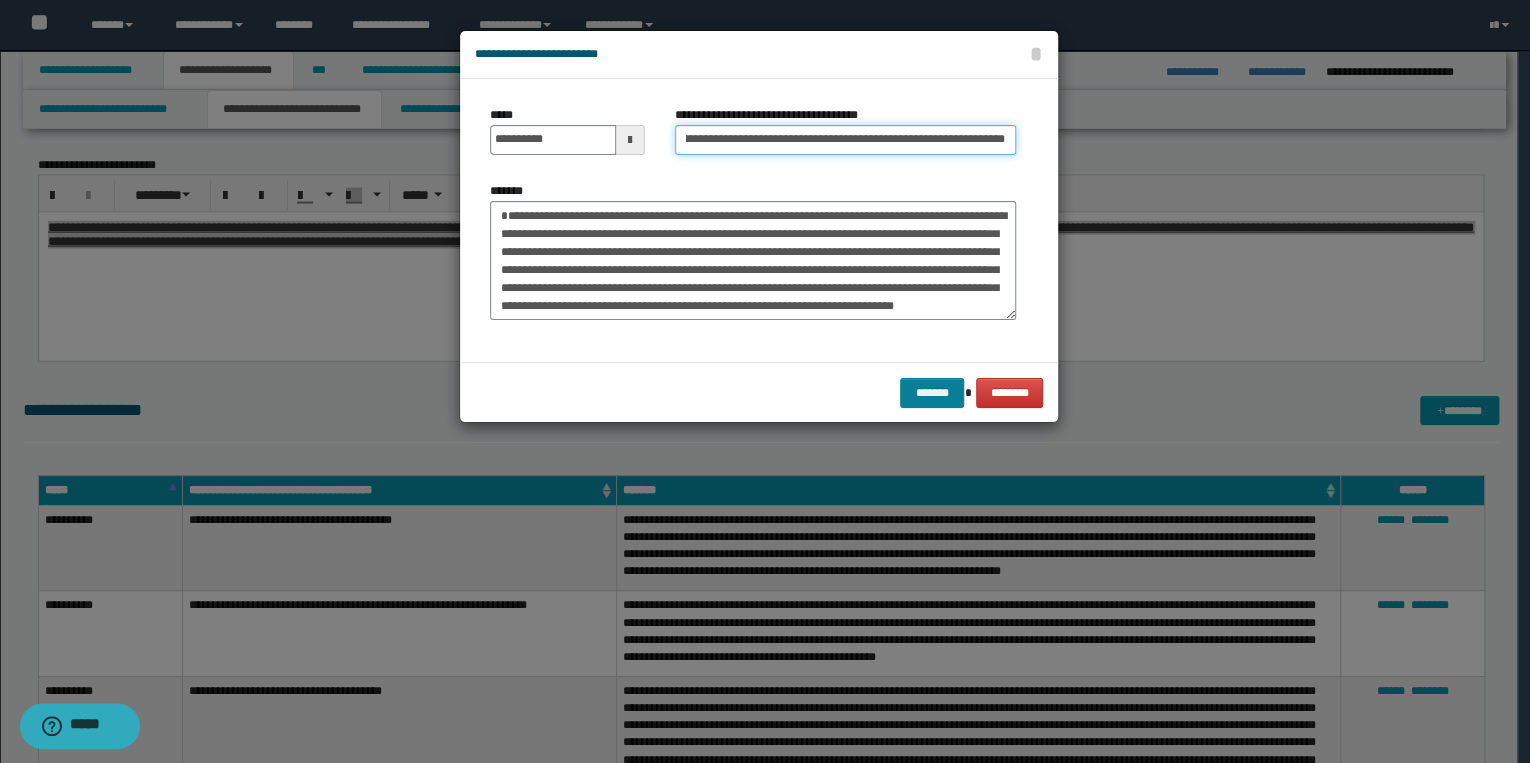 type on "**********" 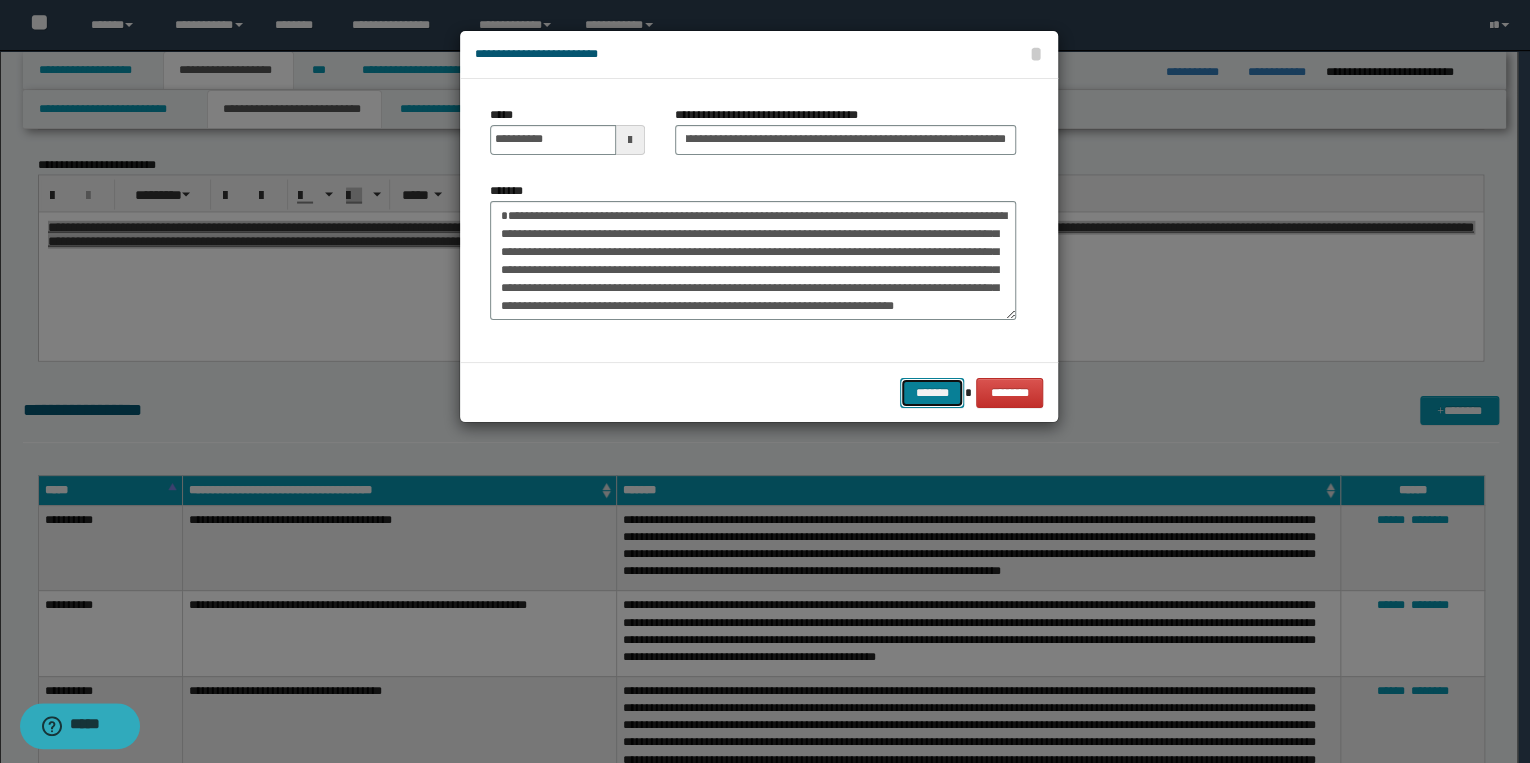 scroll, scrollTop: 0, scrollLeft: 0, axis: both 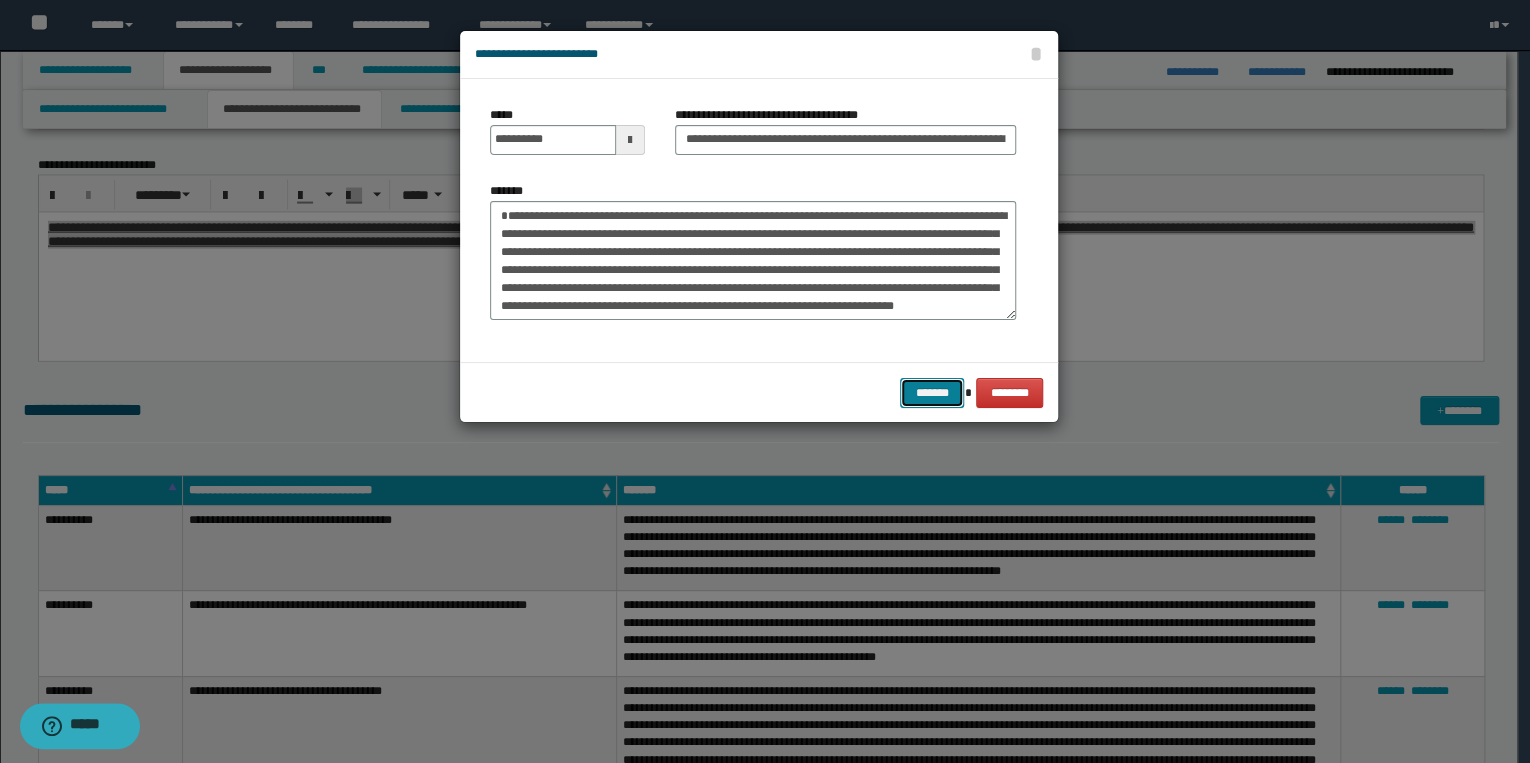 click on "*******" at bounding box center [932, 393] 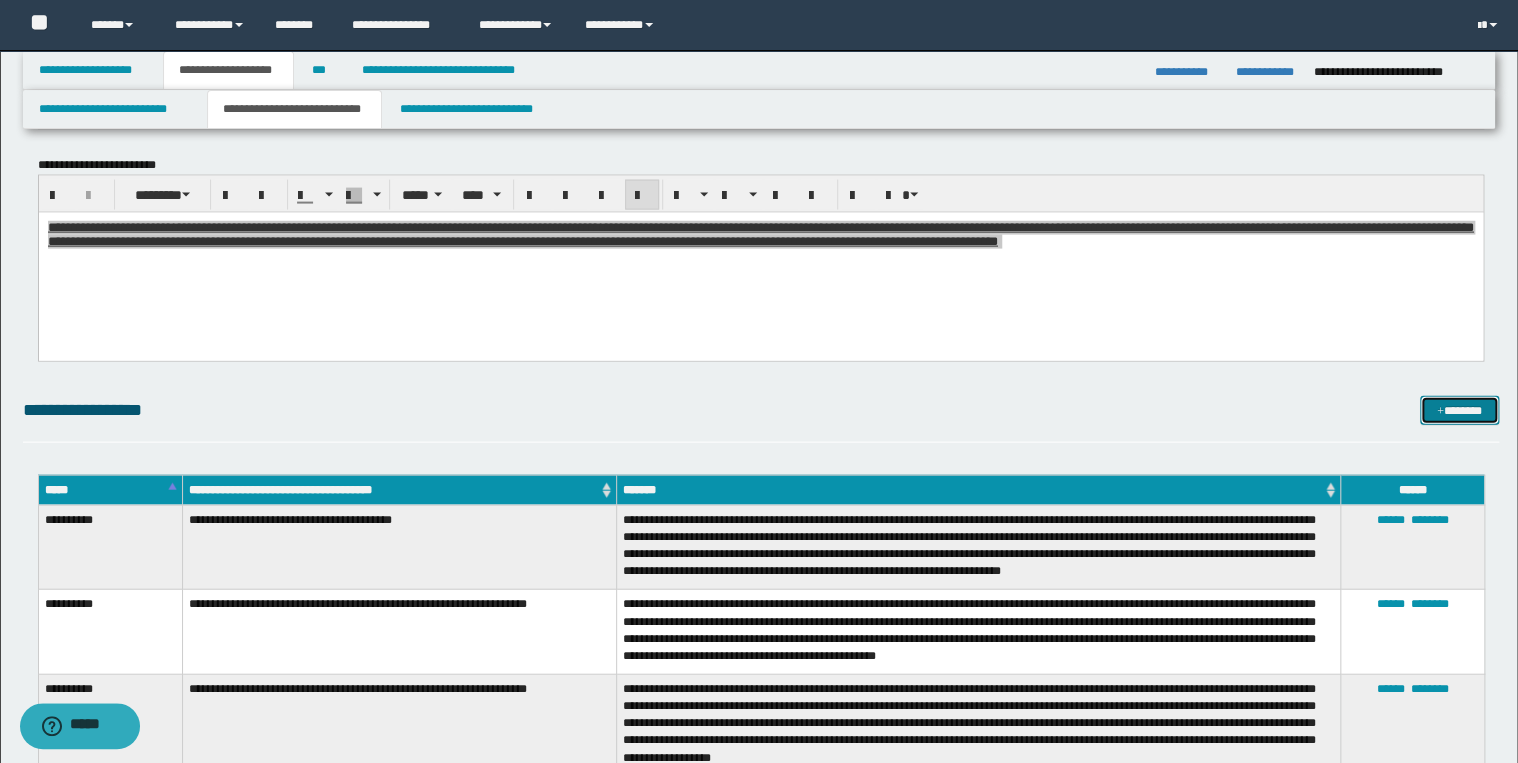 click at bounding box center [1440, 412] 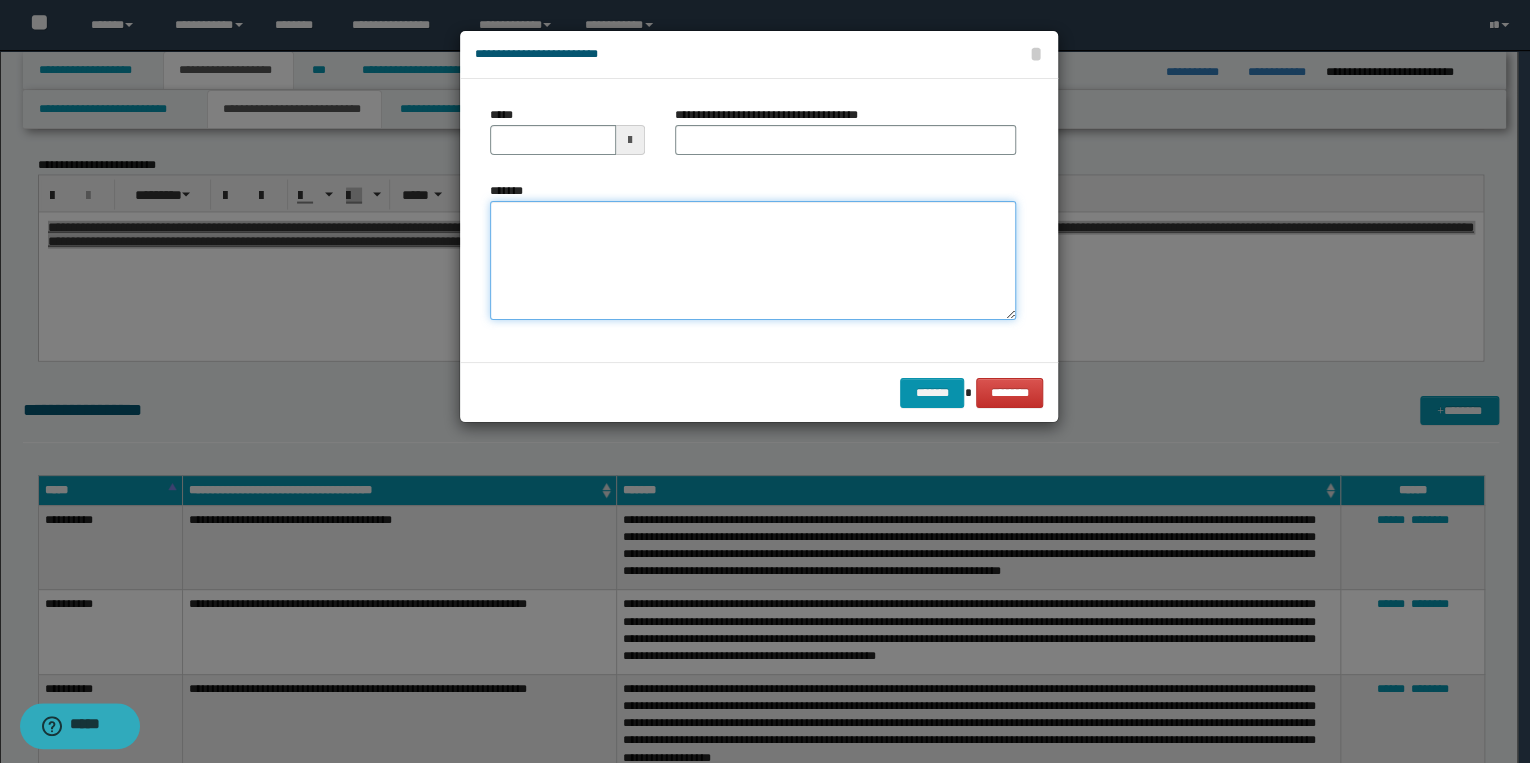 click on "*******" at bounding box center (753, 261) 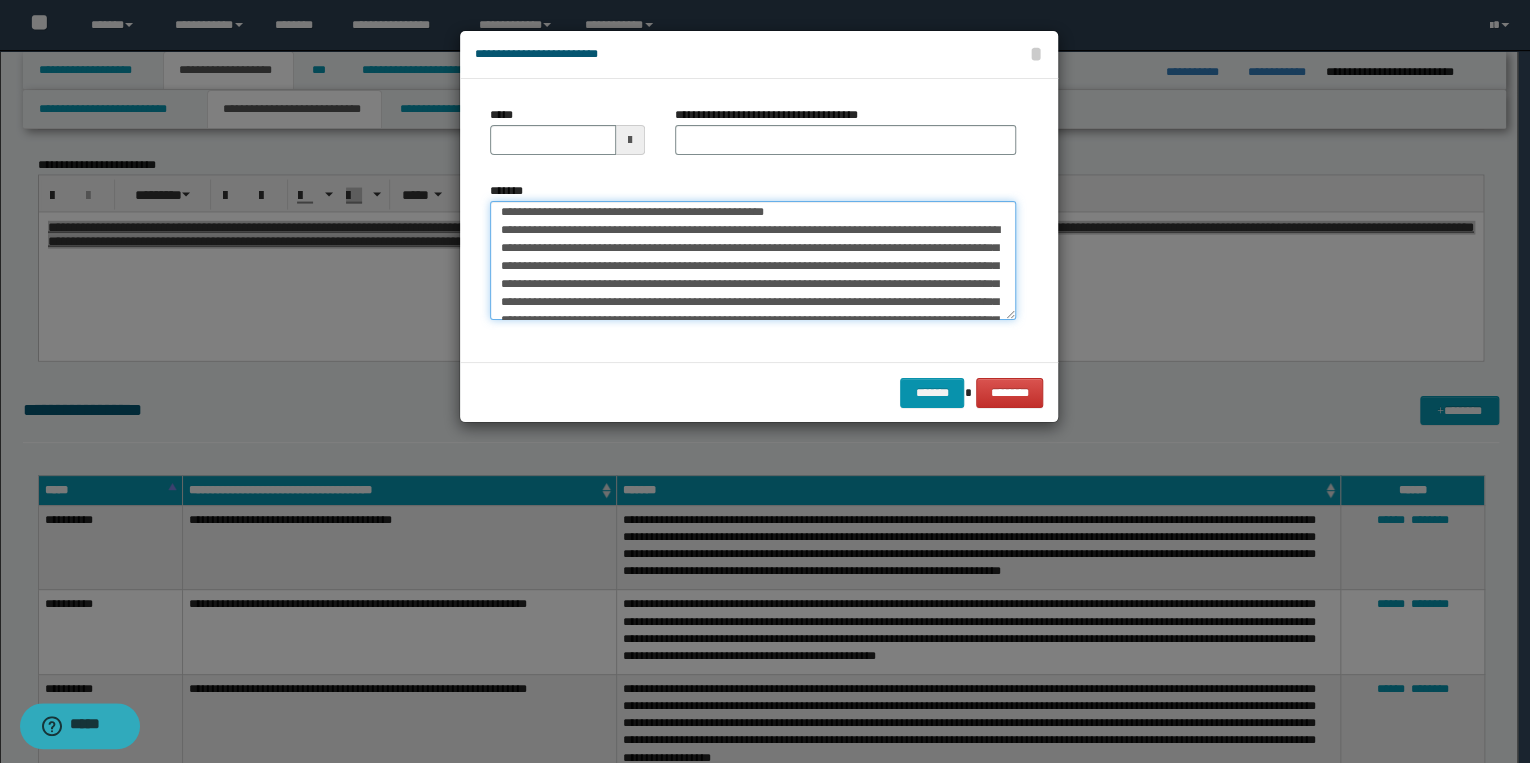 scroll, scrollTop: 0, scrollLeft: 0, axis: both 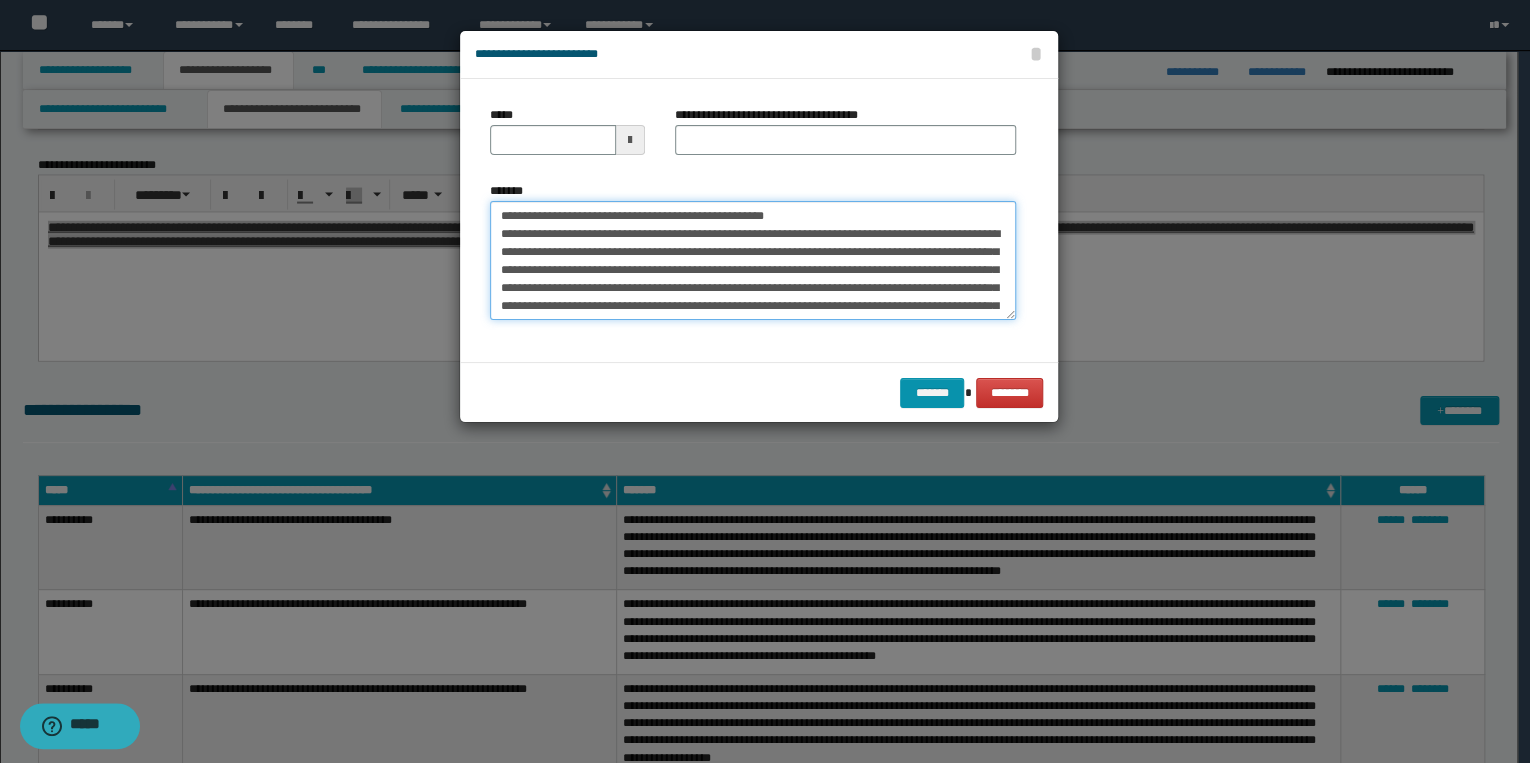 drag, startPoint x: 564, startPoint y: 218, endPoint x: 492, endPoint y: 212, distance: 72.249565 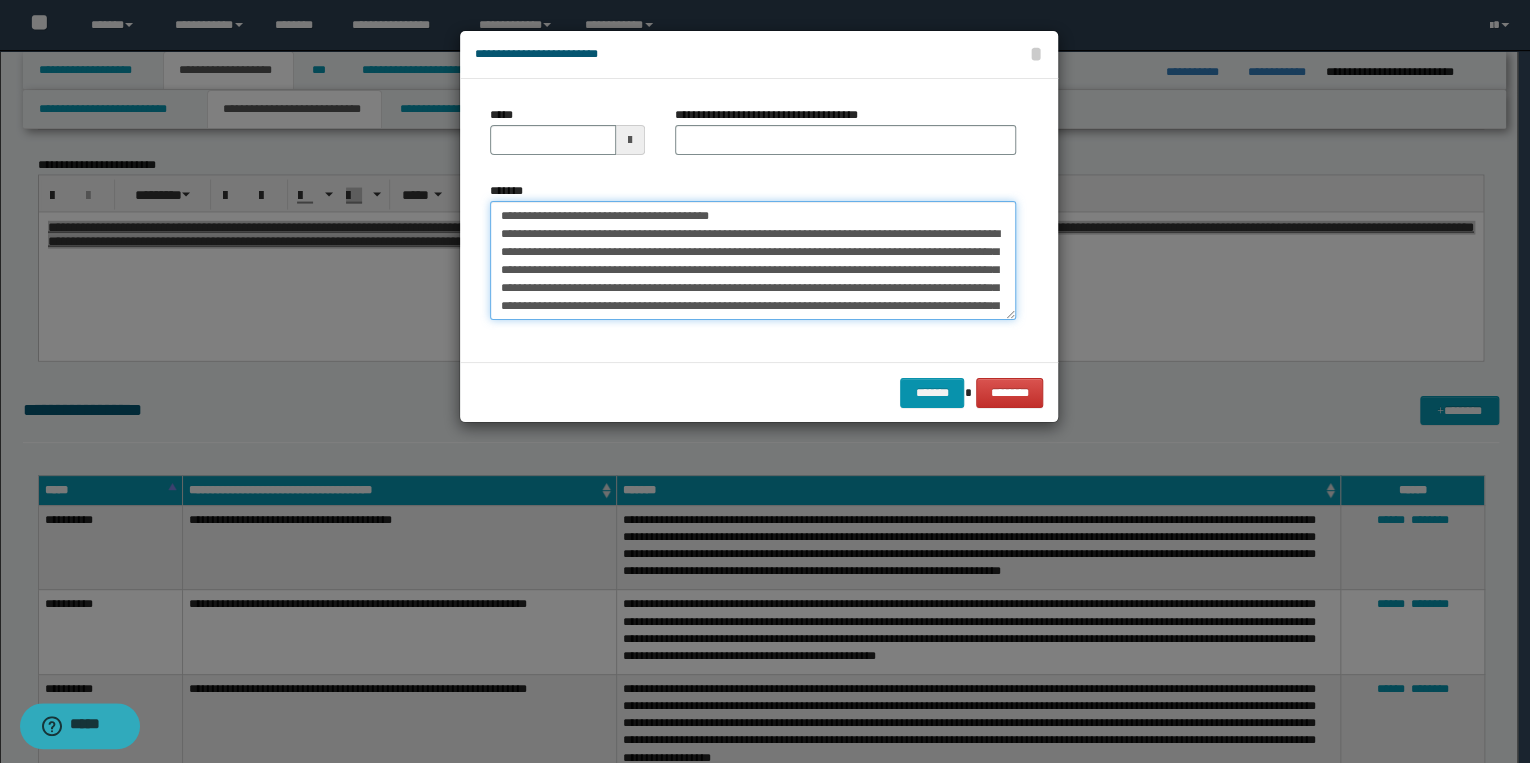 type 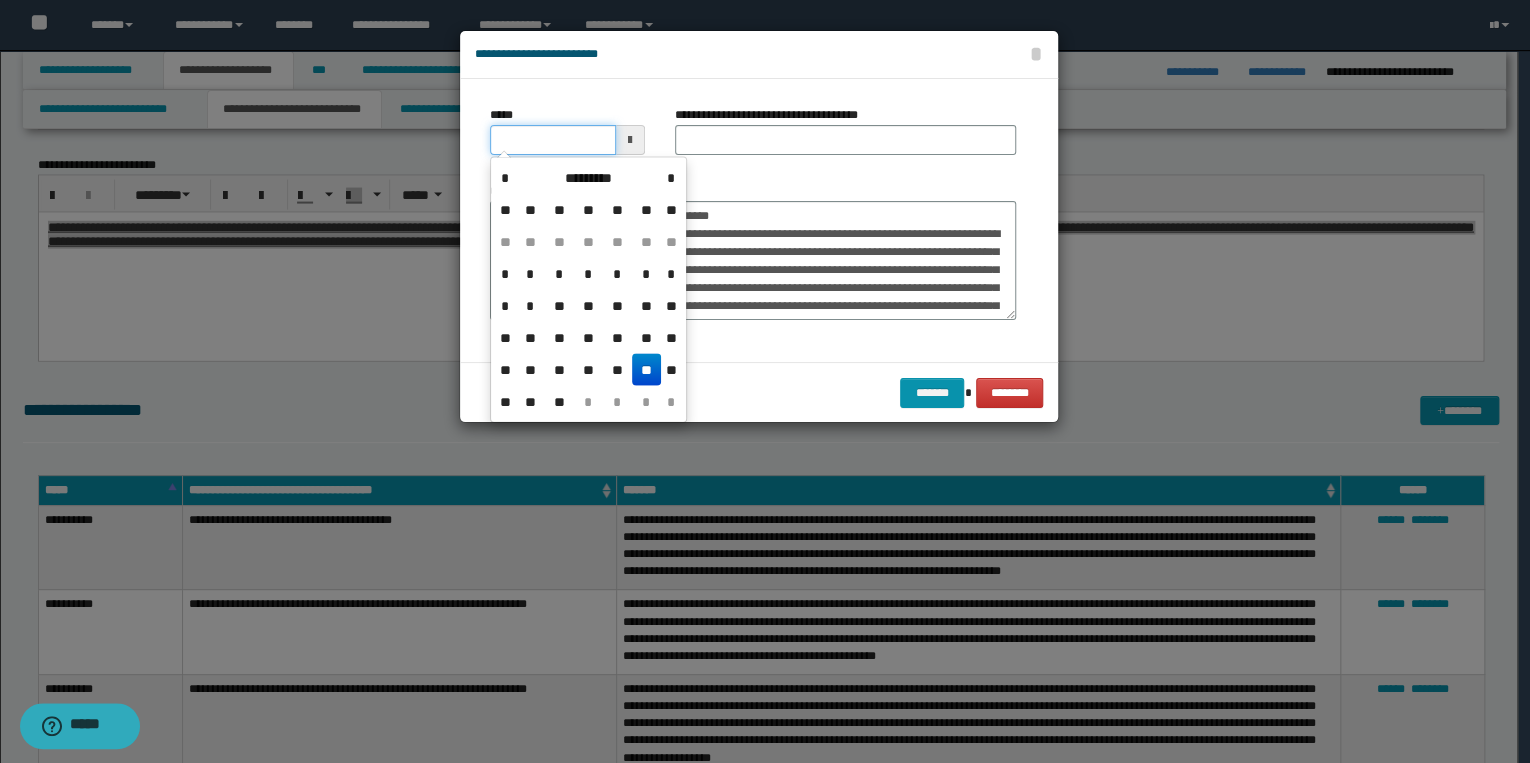 drag, startPoint x: 500, startPoint y: 140, endPoint x: 518, endPoint y: 140, distance: 18 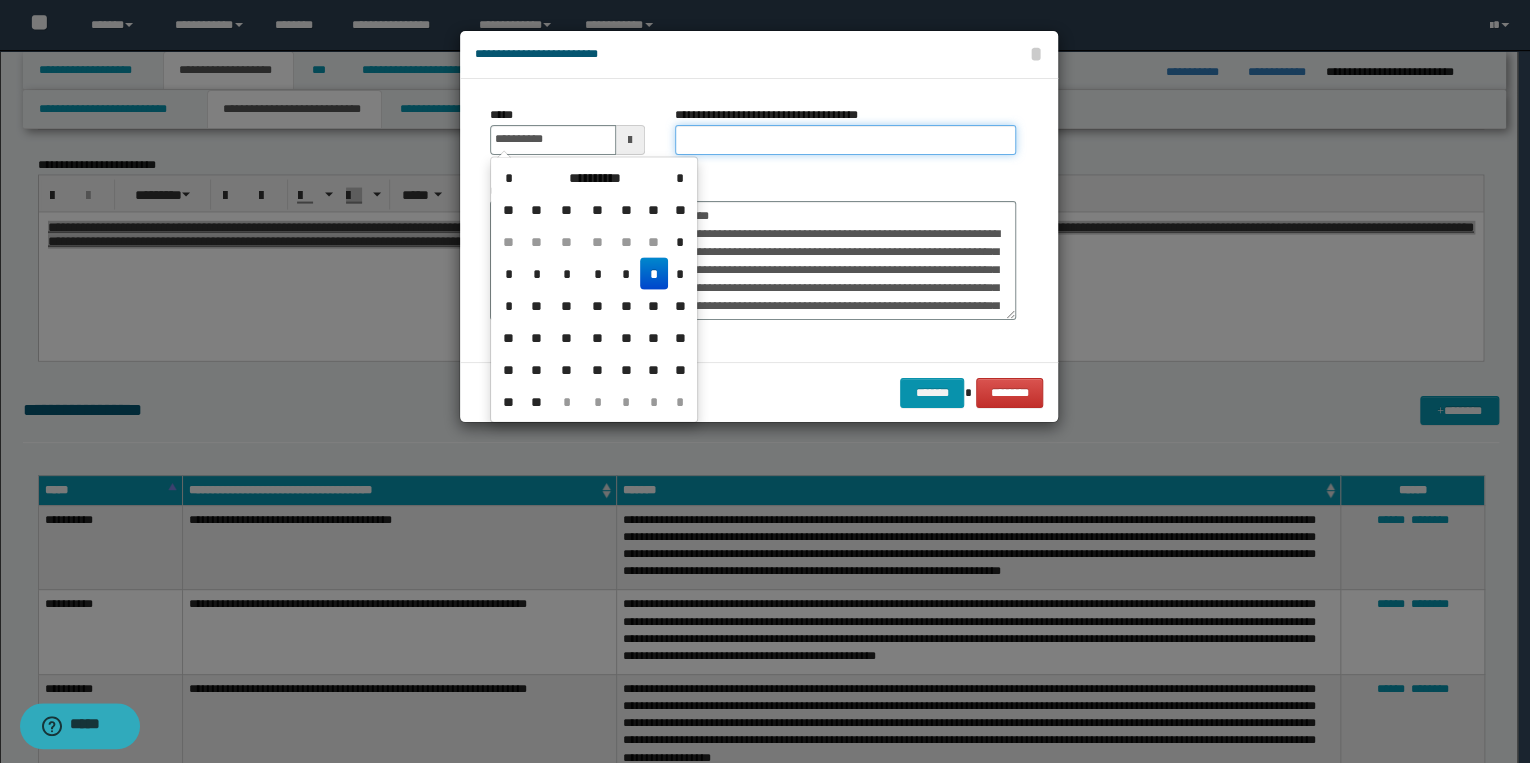 type on "**********" 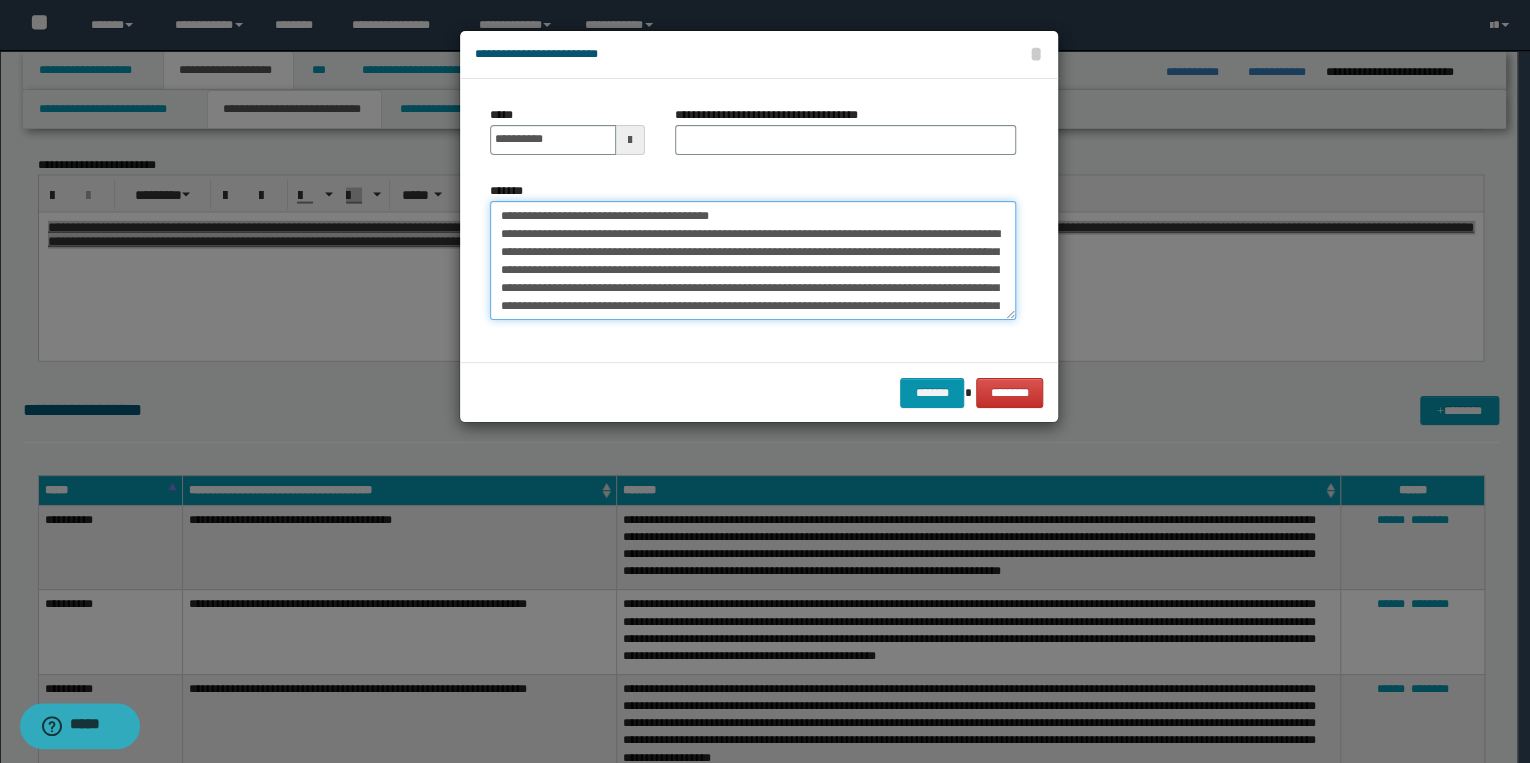 drag, startPoint x: 494, startPoint y: 208, endPoint x: 800, endPoint y: 214, distance: 306.0588 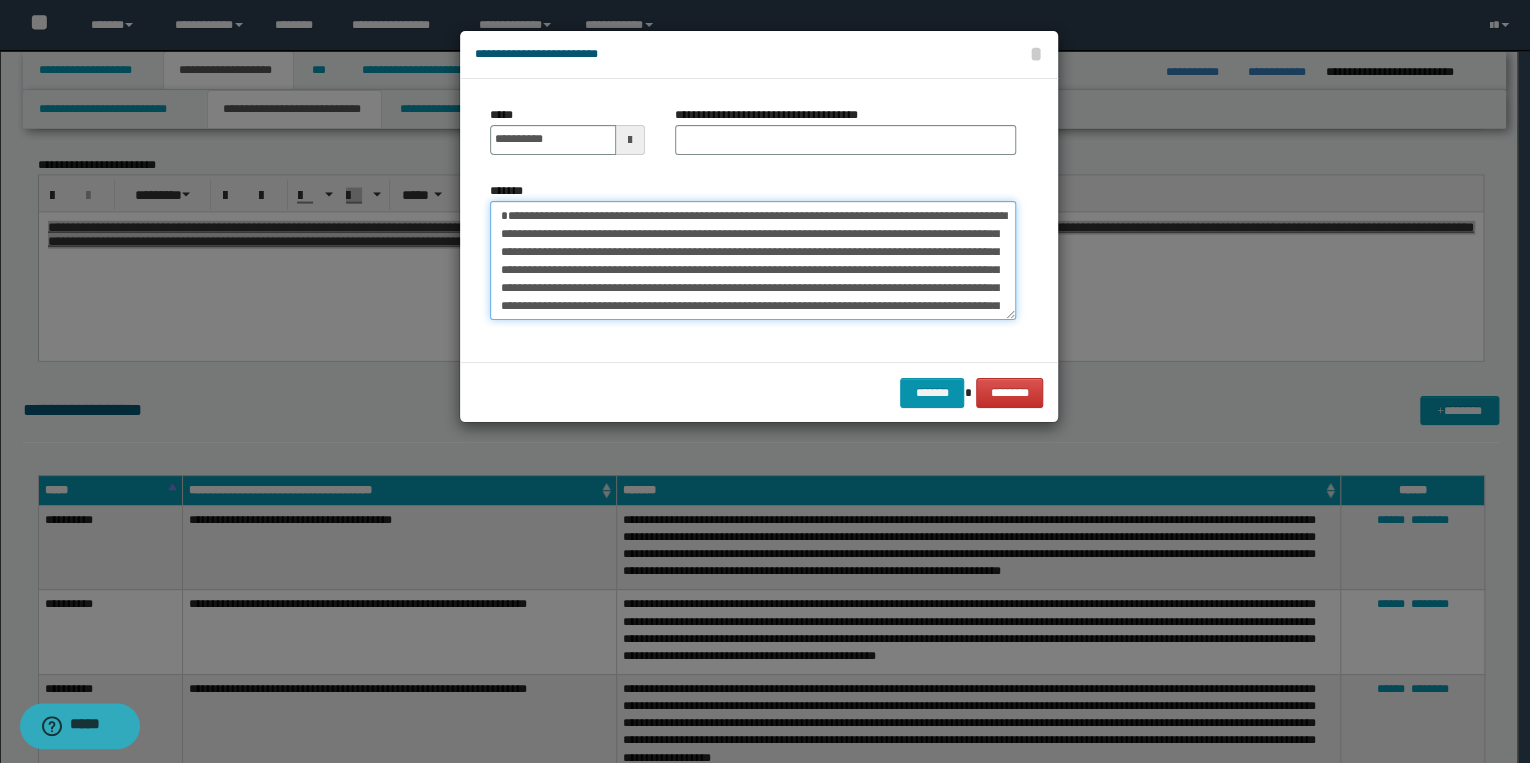 type on "**********" 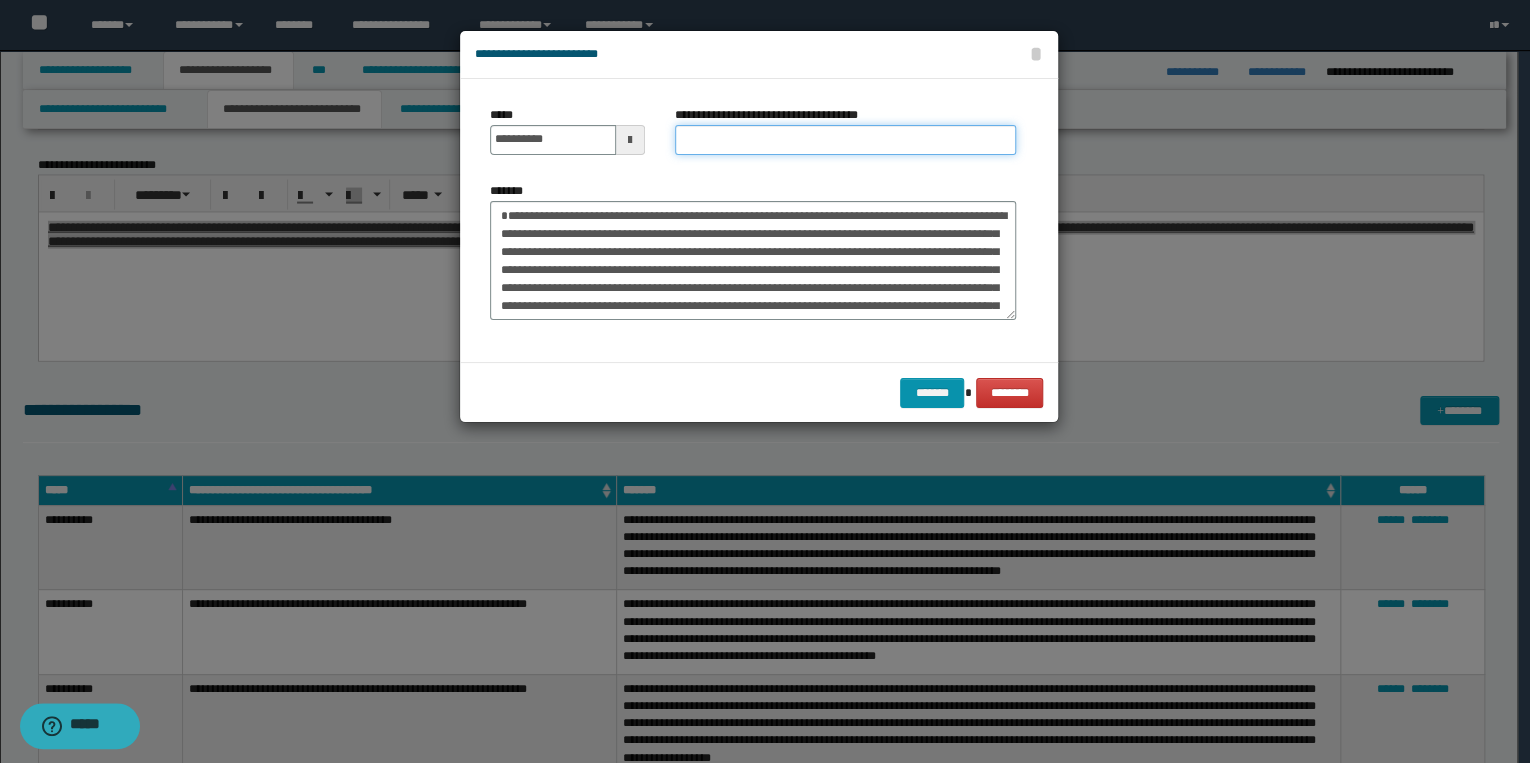 click on "**********" at bounding box center (845, 140) 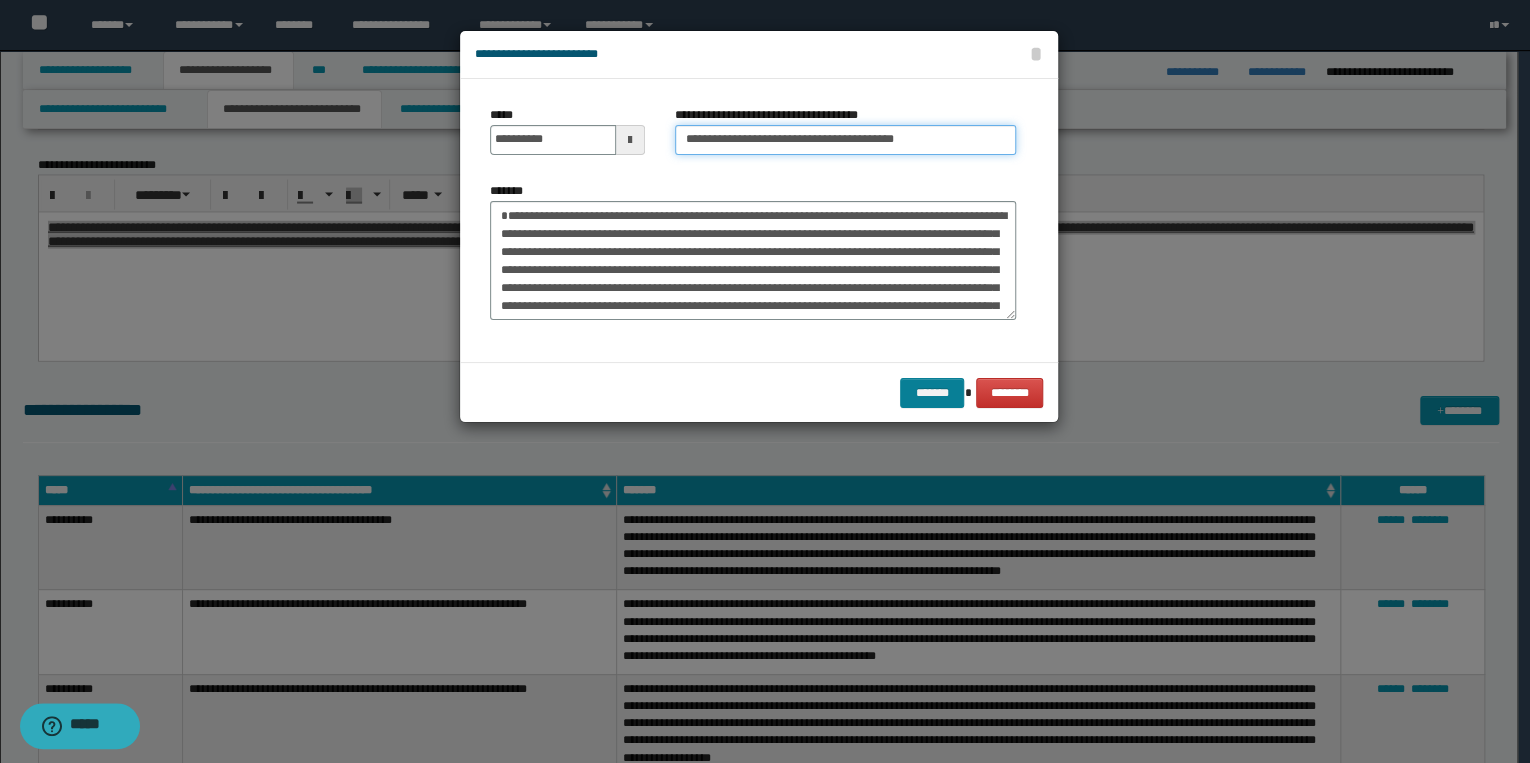 type on "**********" 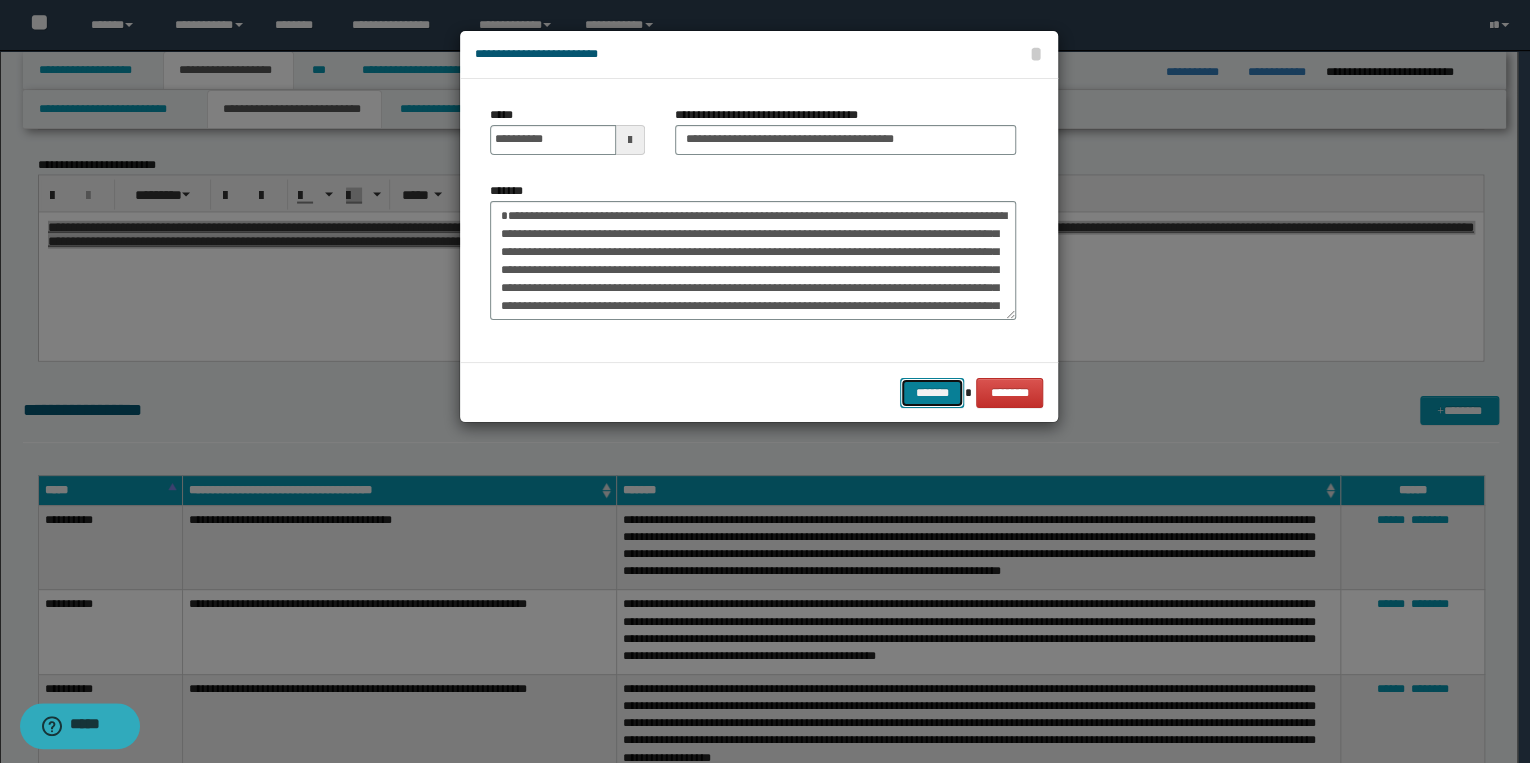 click on "*******" at bounding box center (932, 393) 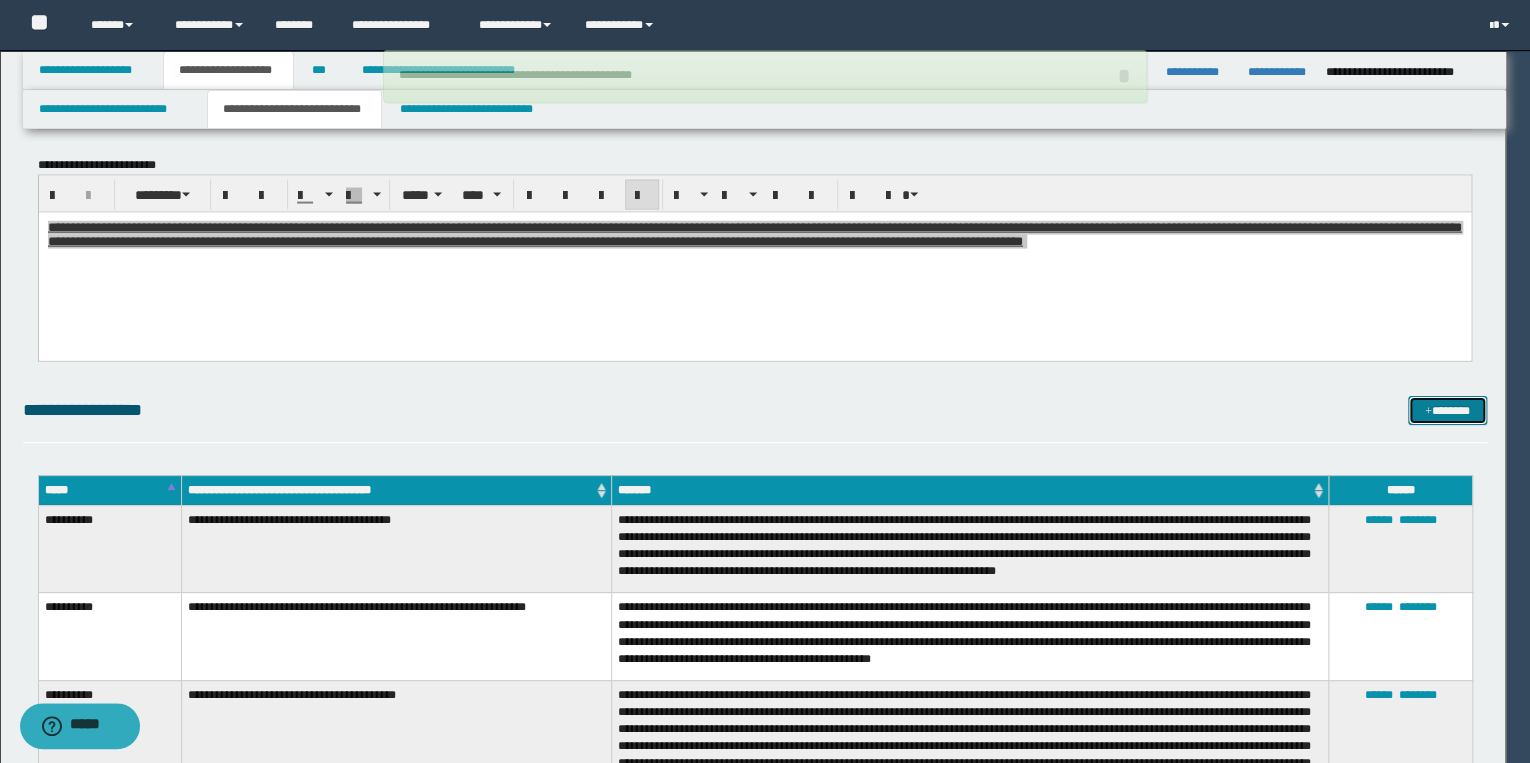 click on "**********" at bounding box center (755, 410) 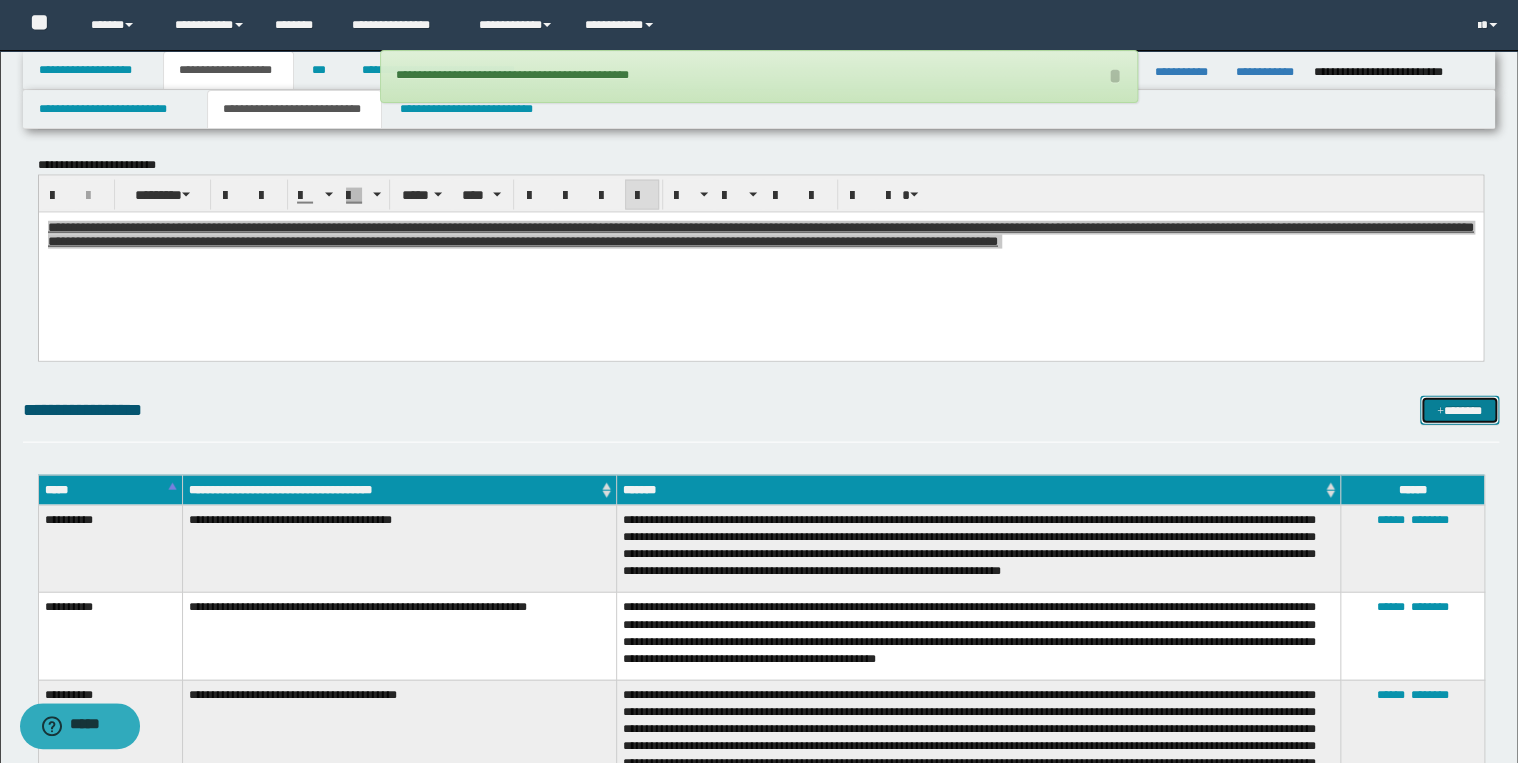 click on "*******" at bounding box center [1459, 411] 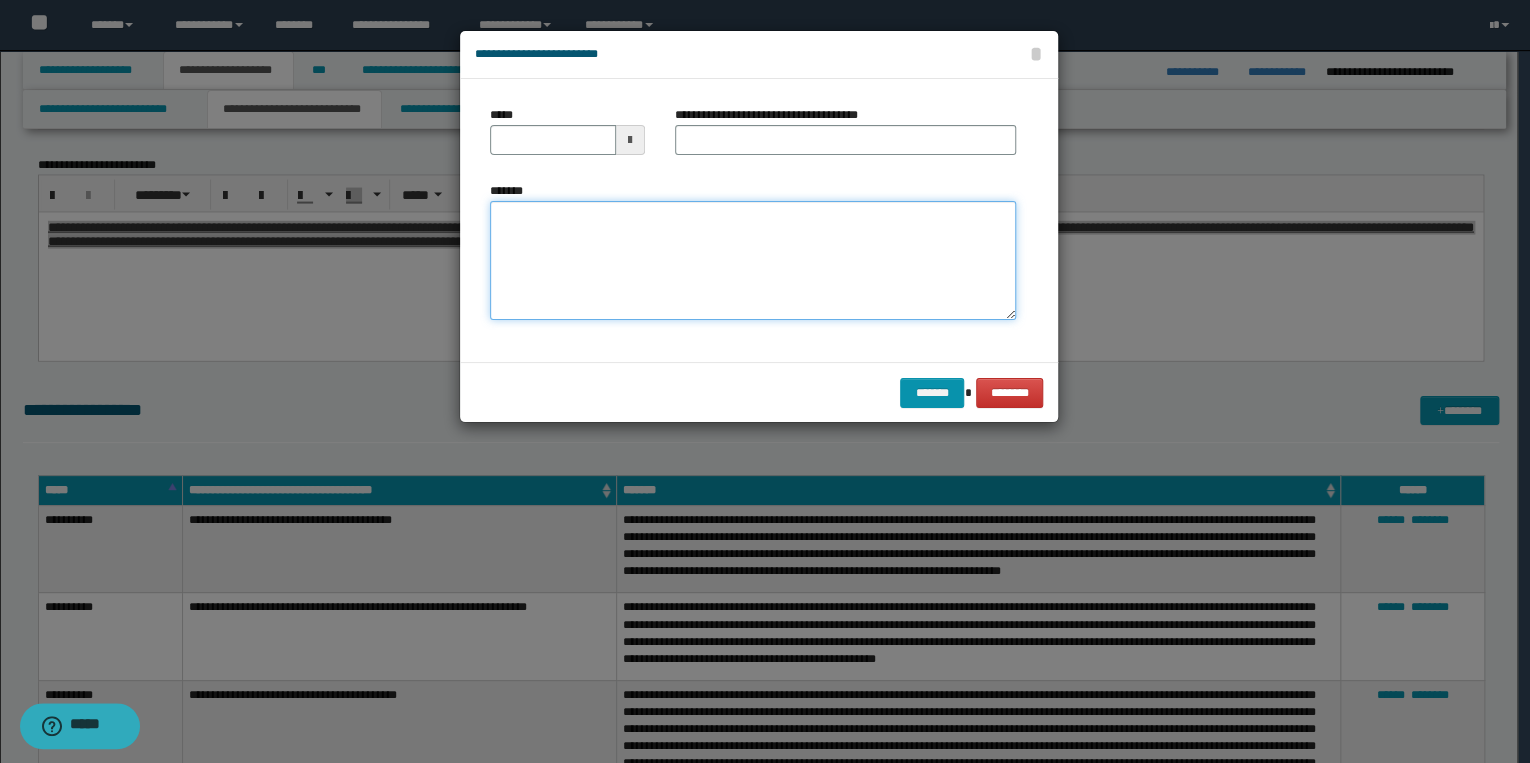 click on "*******" at bounding box center (753, 261) 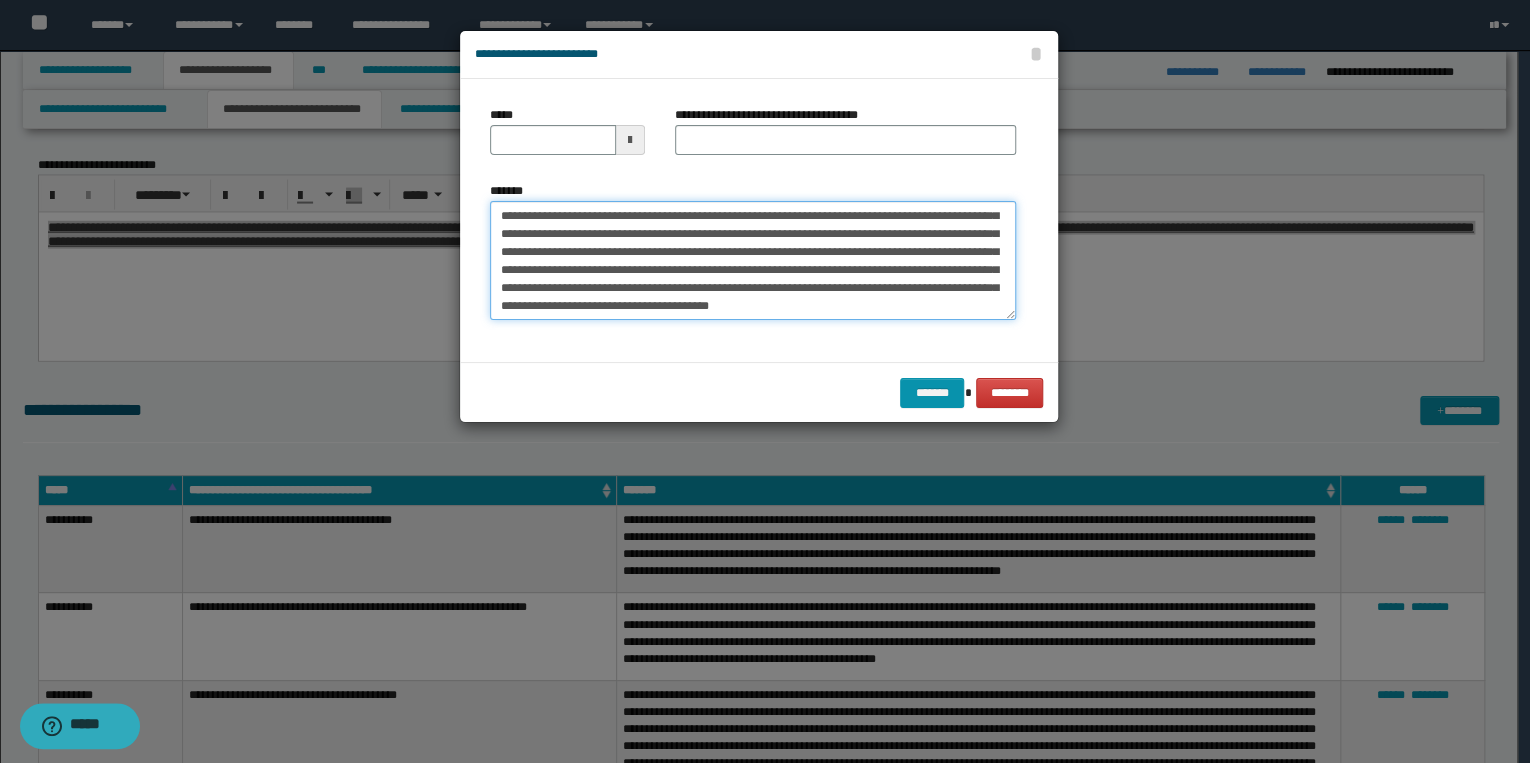 scroll, scrollTop: 0, scrollLeft: 0, axis: both 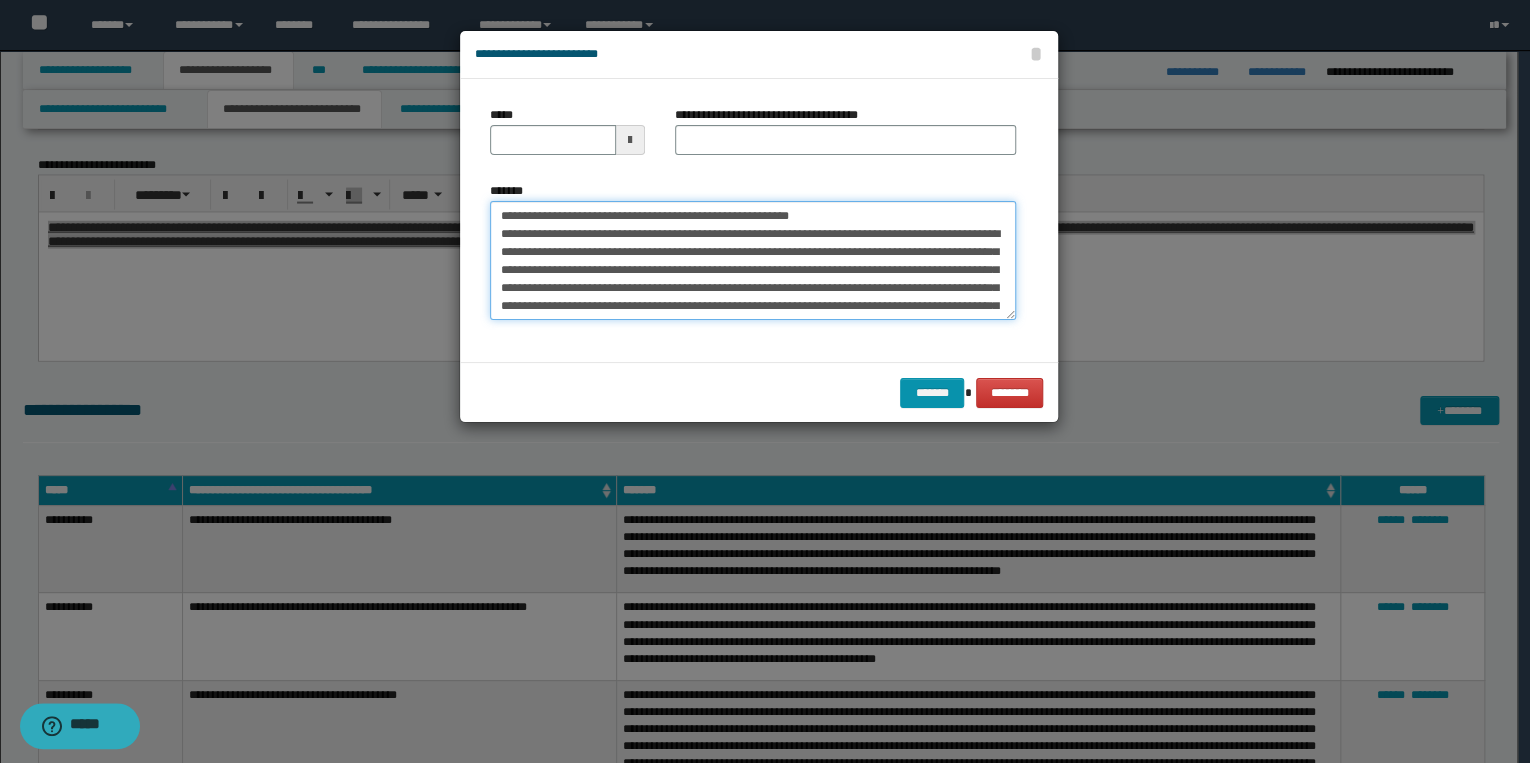 drag, startPoint x: 562, startPoint y: 216, endPoint x: 494, endPoint y: 211, distance: 68.18358 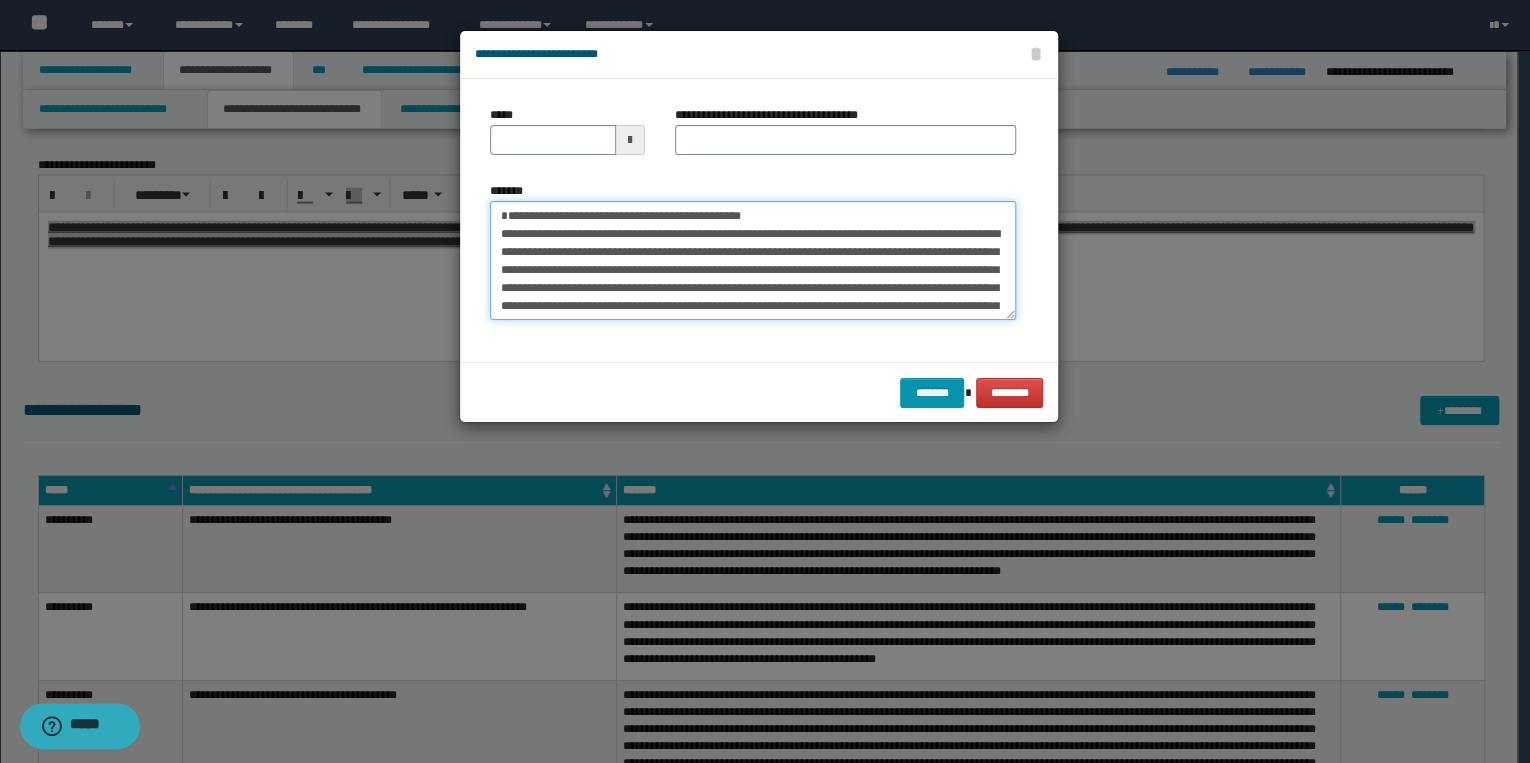 type 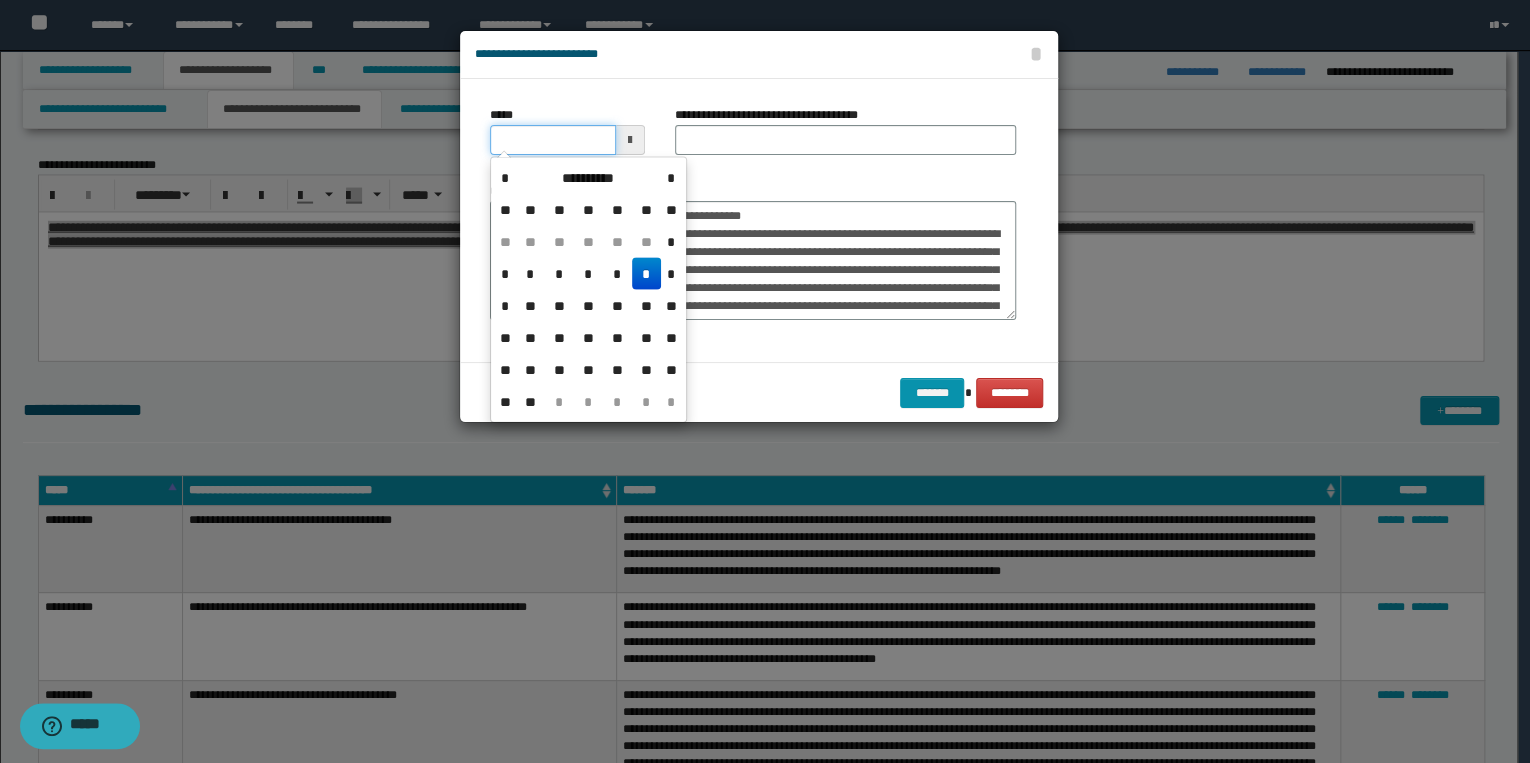 click on "*****" at bounding box center (553, 140) 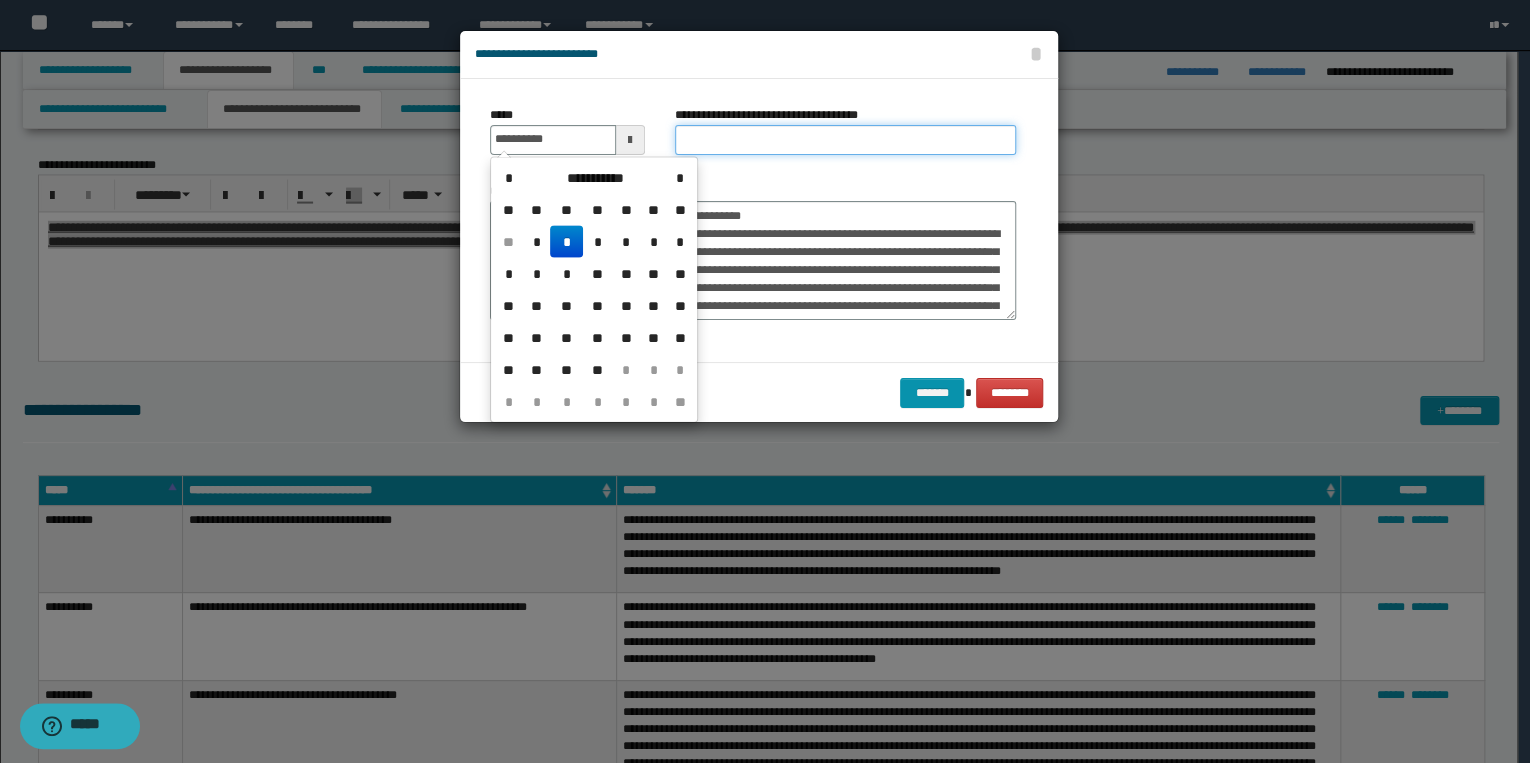 type on "**********" 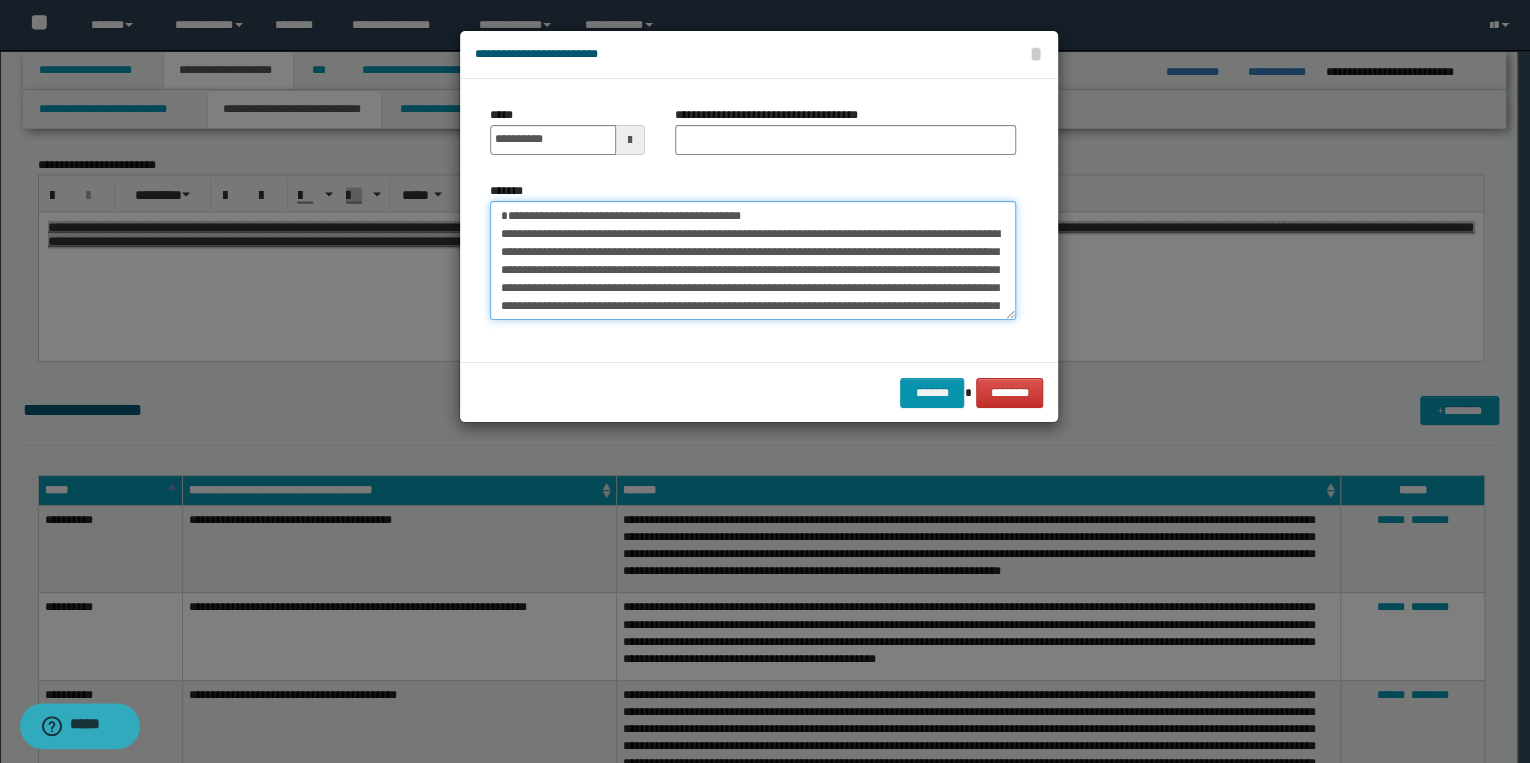 drag, startPoint x: 496, startPoint y: 216, endPoint x: 766, endPoint y: 216, distance: 270 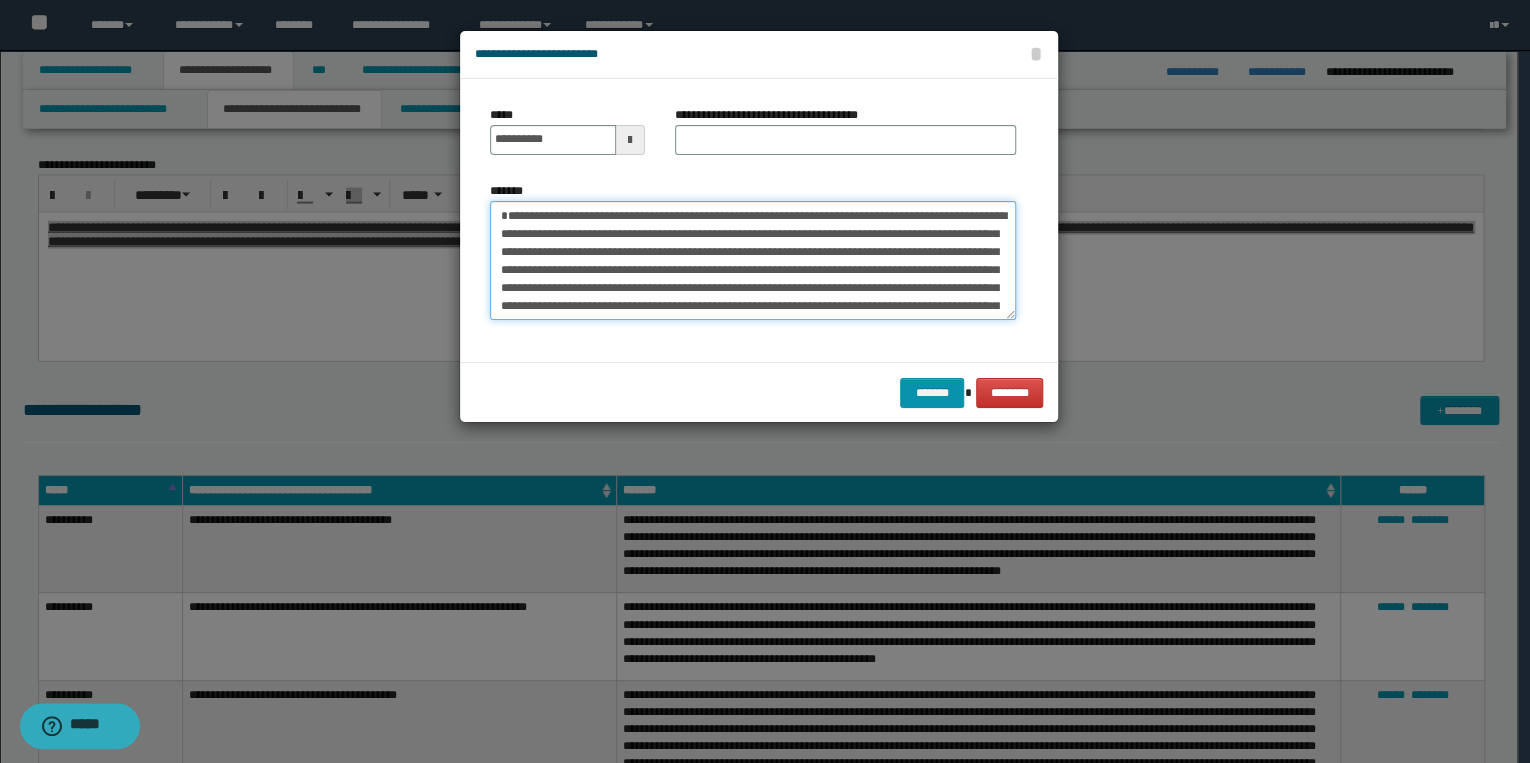 type on "**********" 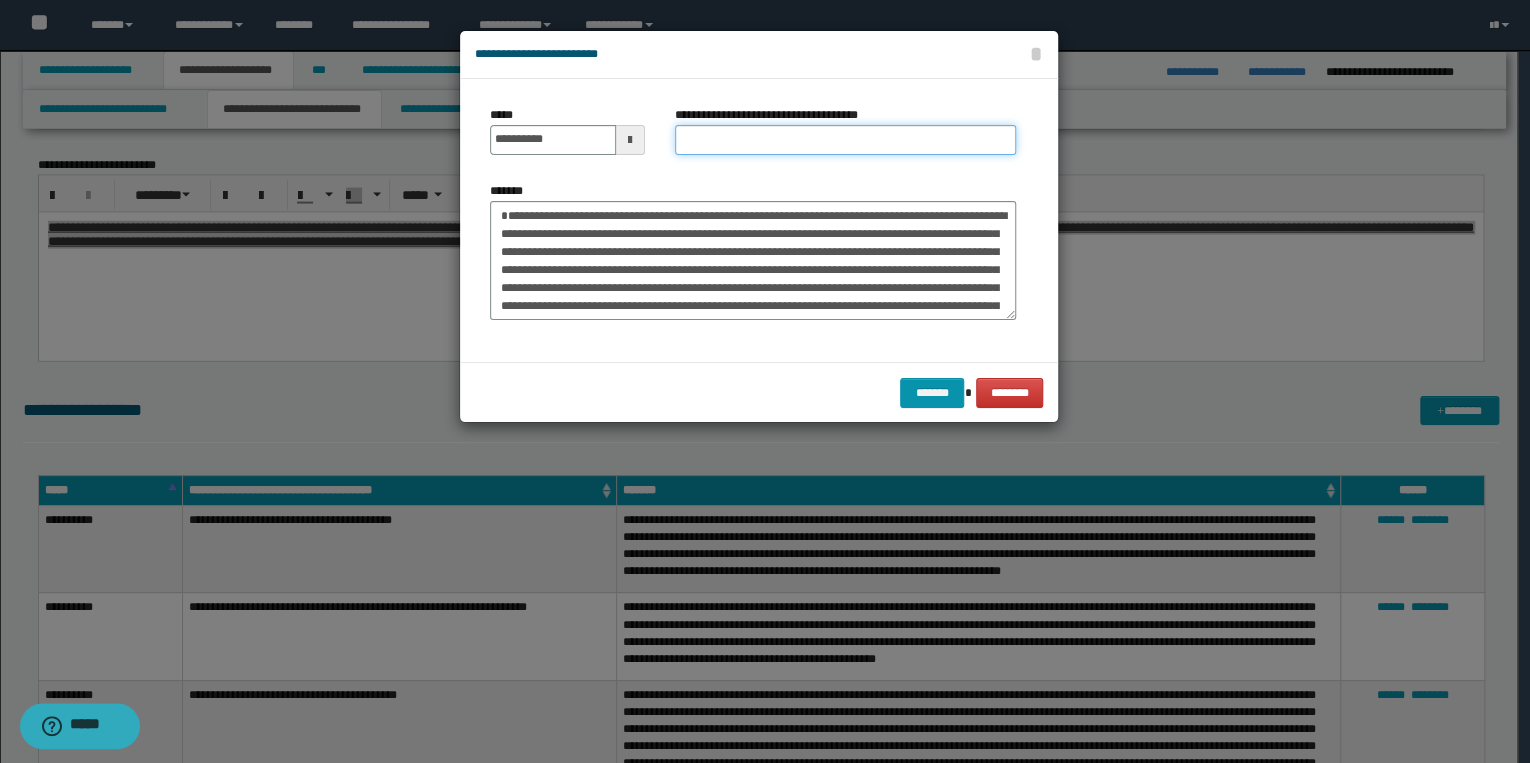 click on "**********" at bounding box center (845, 140) 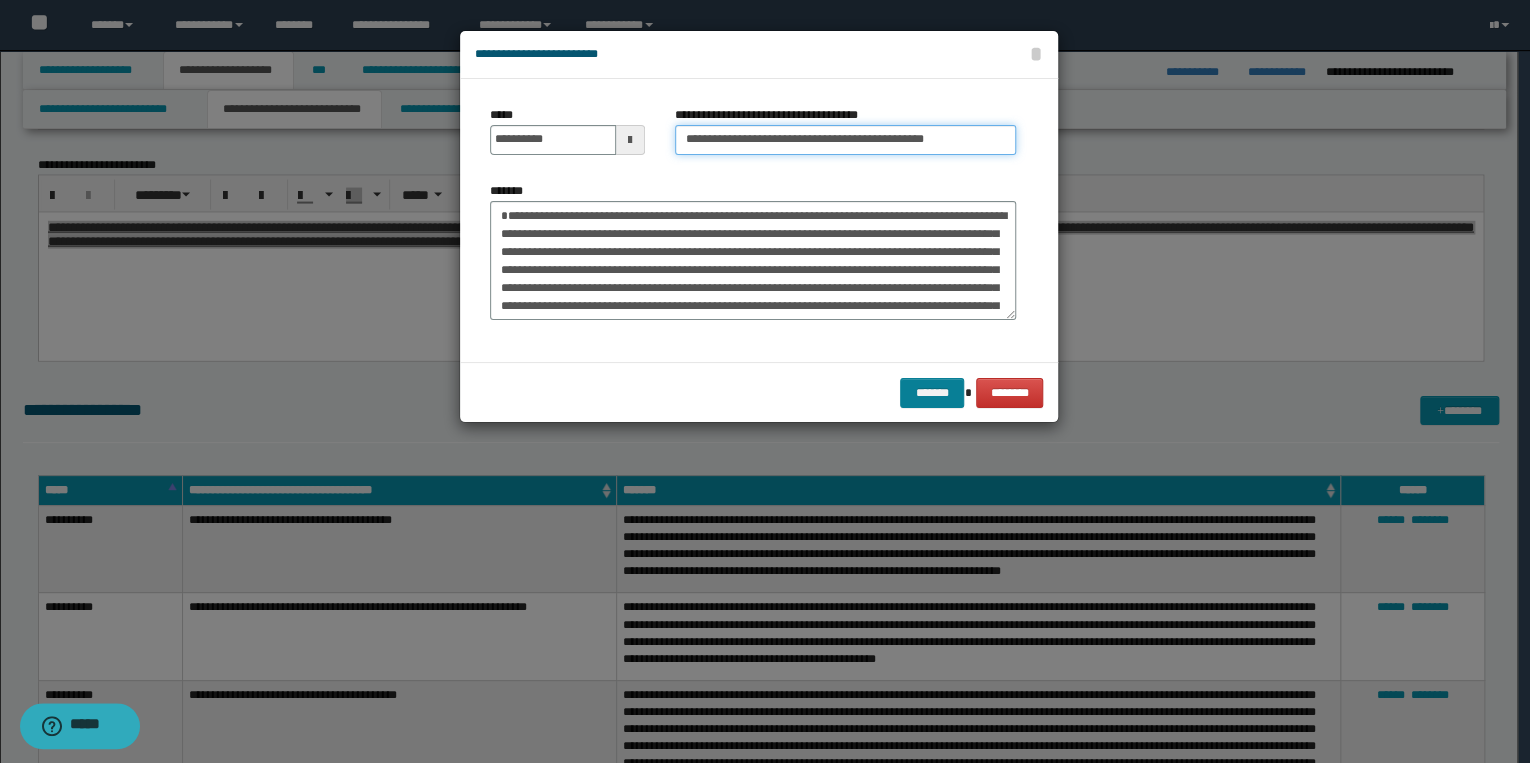 type on "**********" 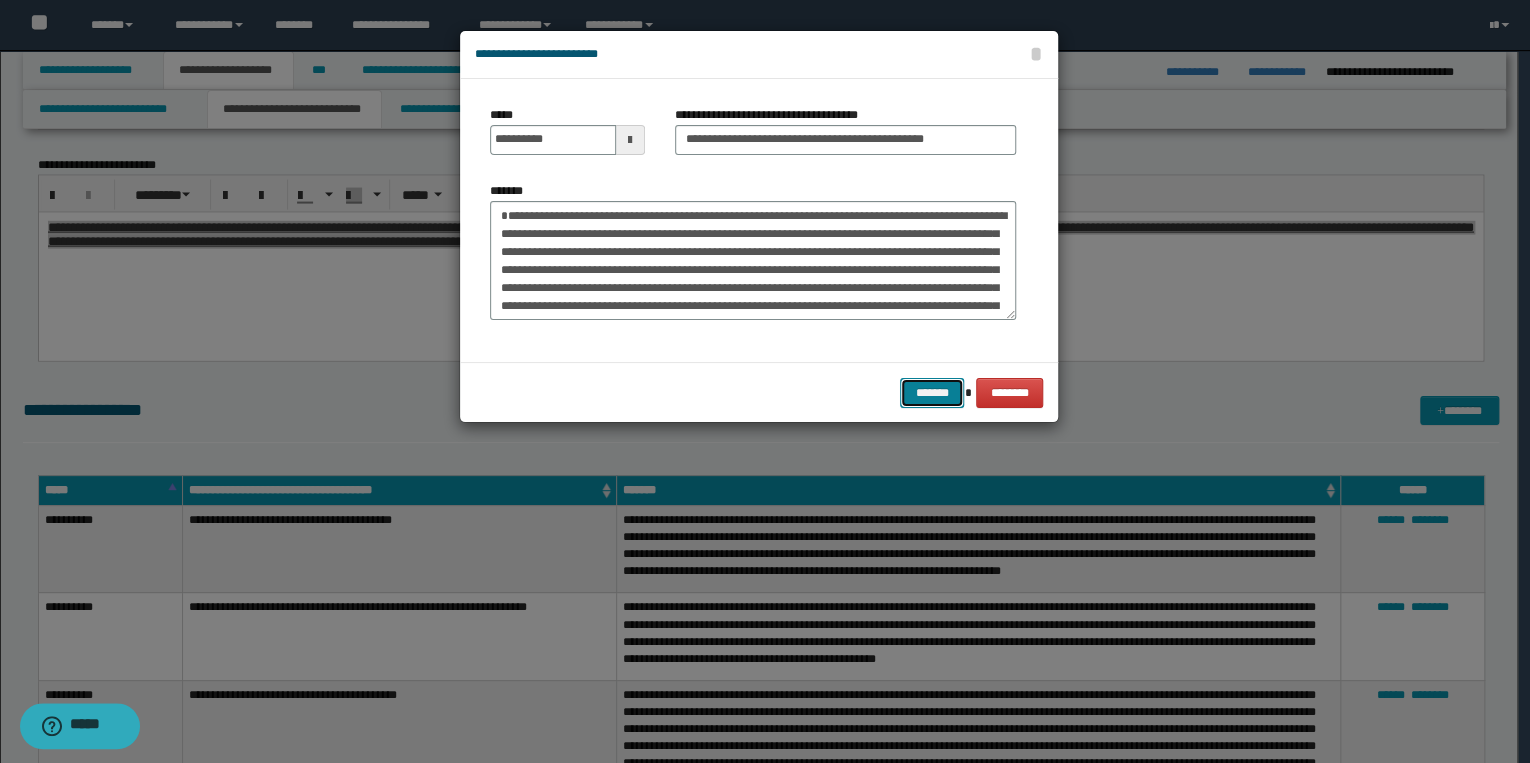 click on "*******" at bounding box center (932, 393) 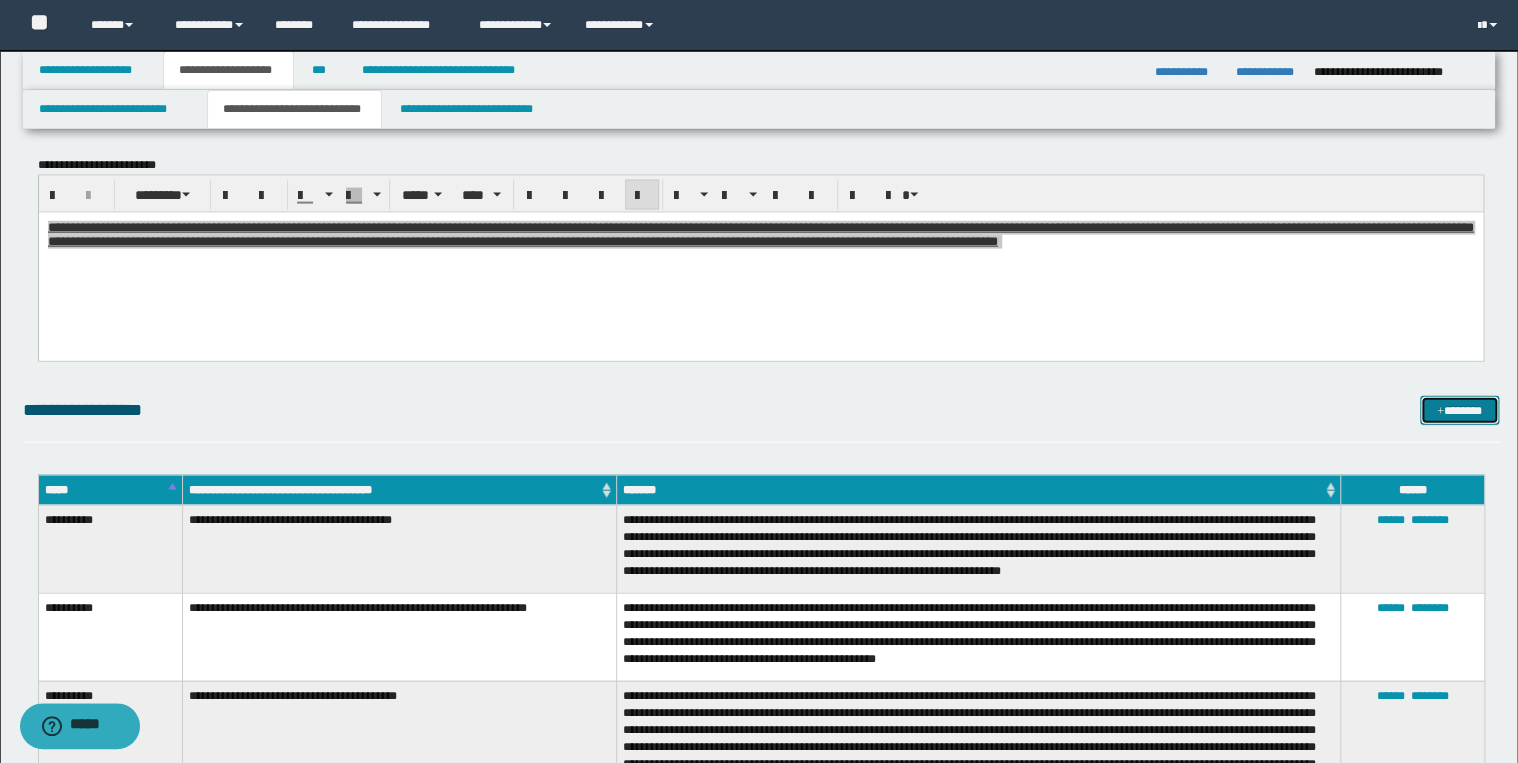 click on "*******" at bounding box center (1459, 411) 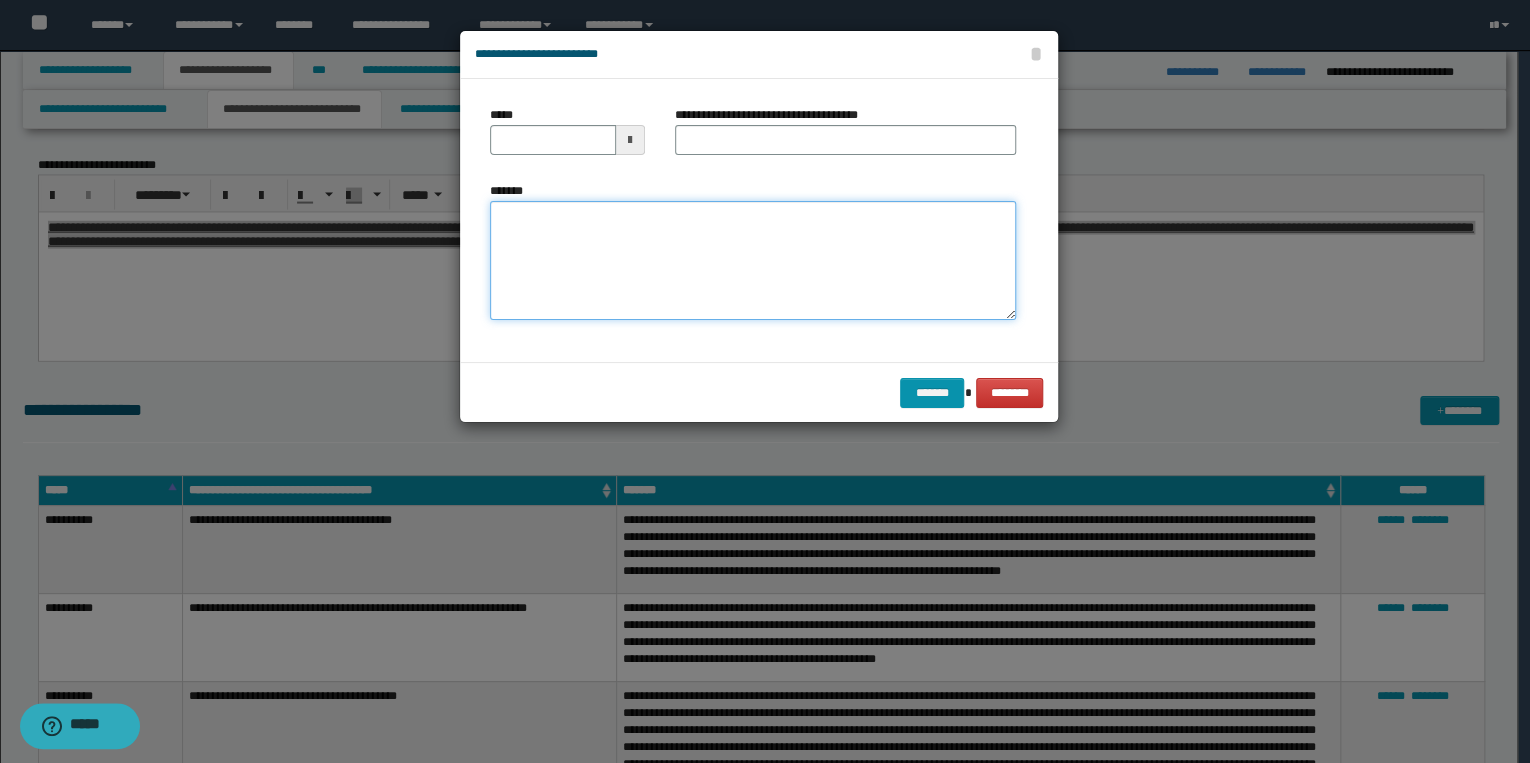 click on "*******" at bounding box center [753, 261] 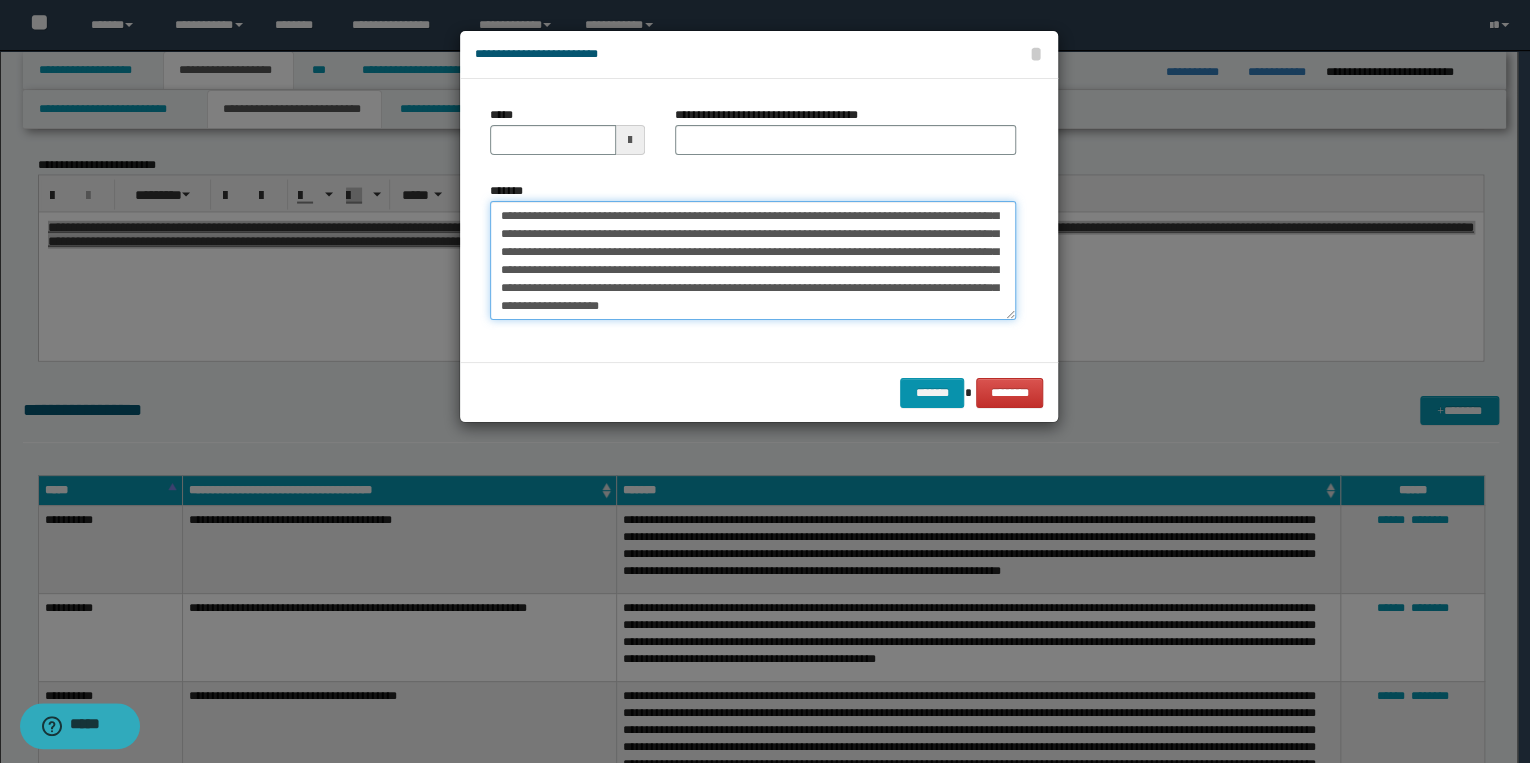 scroll, scrollTop: 0, scrollLeft: 0, axis: both 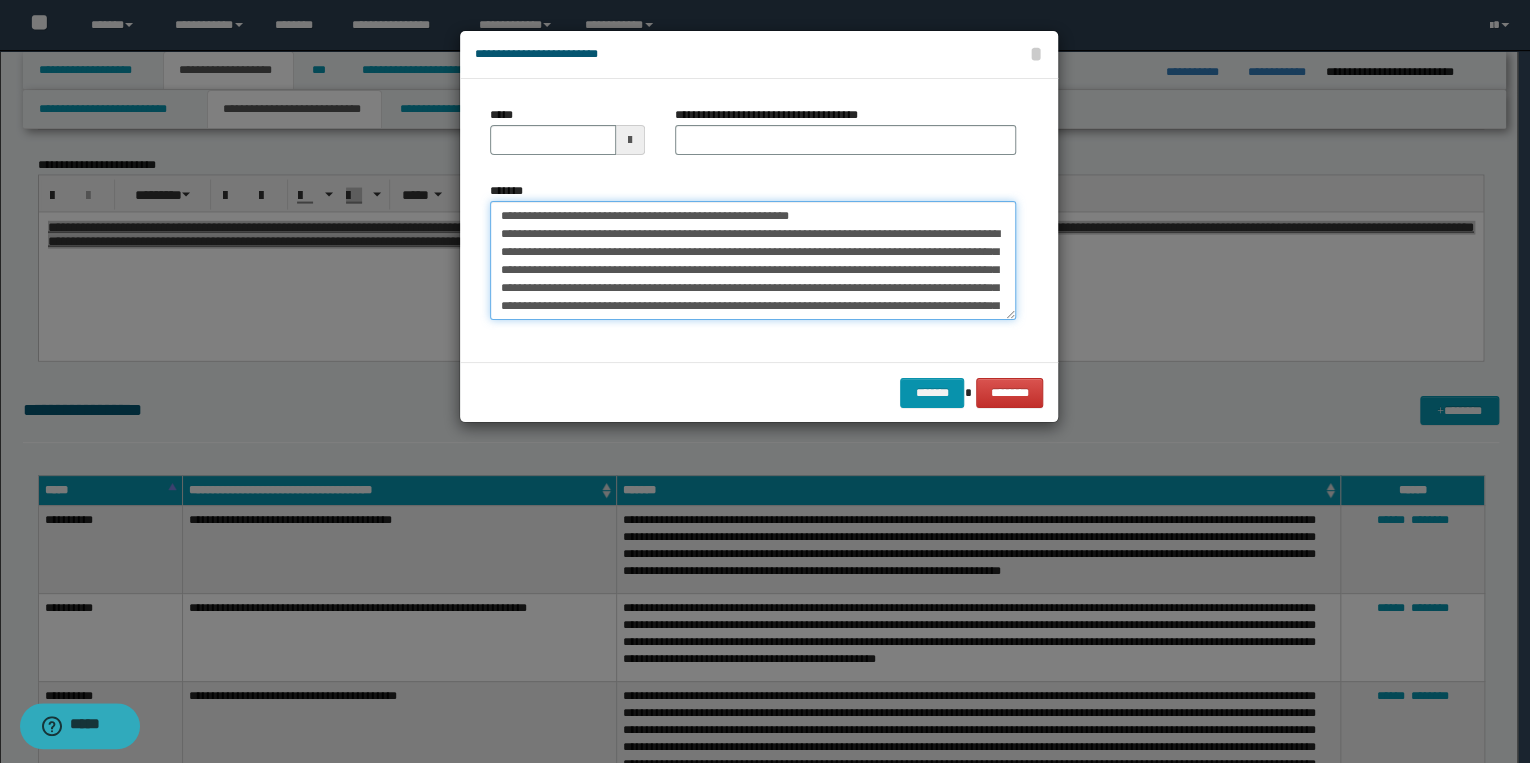 drag, startPoint x: 564, startPoint y: 216, endPoint x: 485, endPoint y: 209, distance: 79.30952 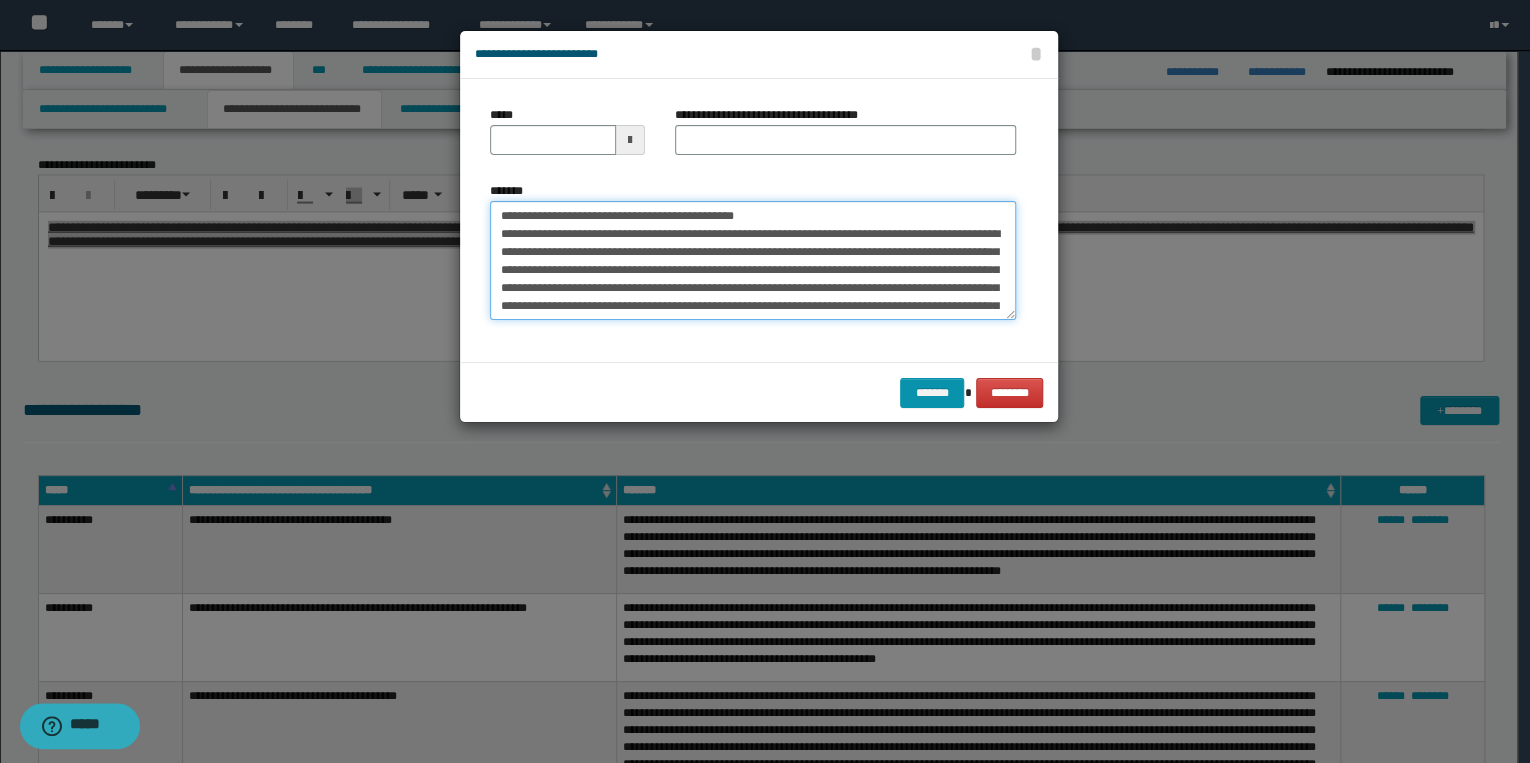 type 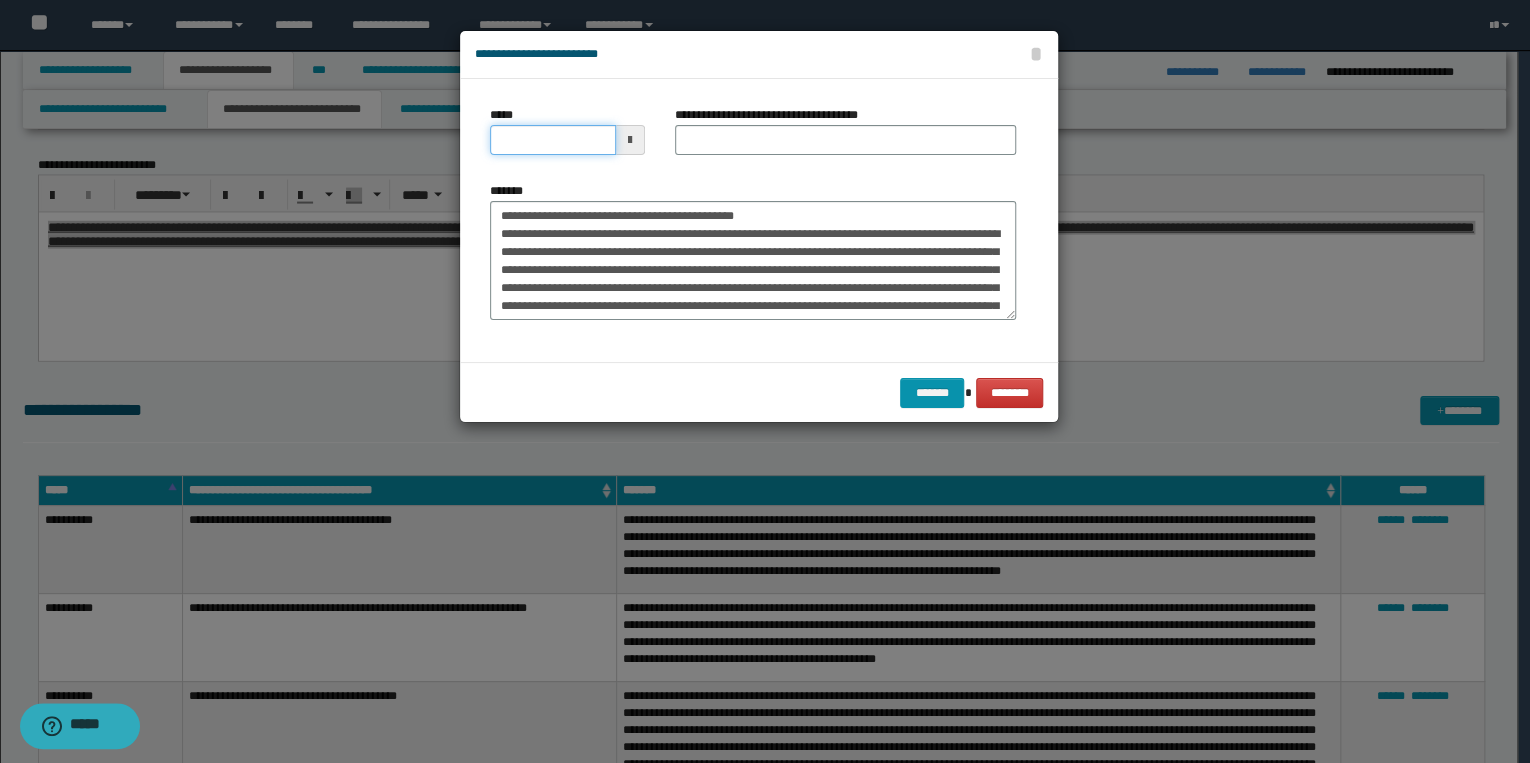 click on "*****" at bounding box center (553, 140) 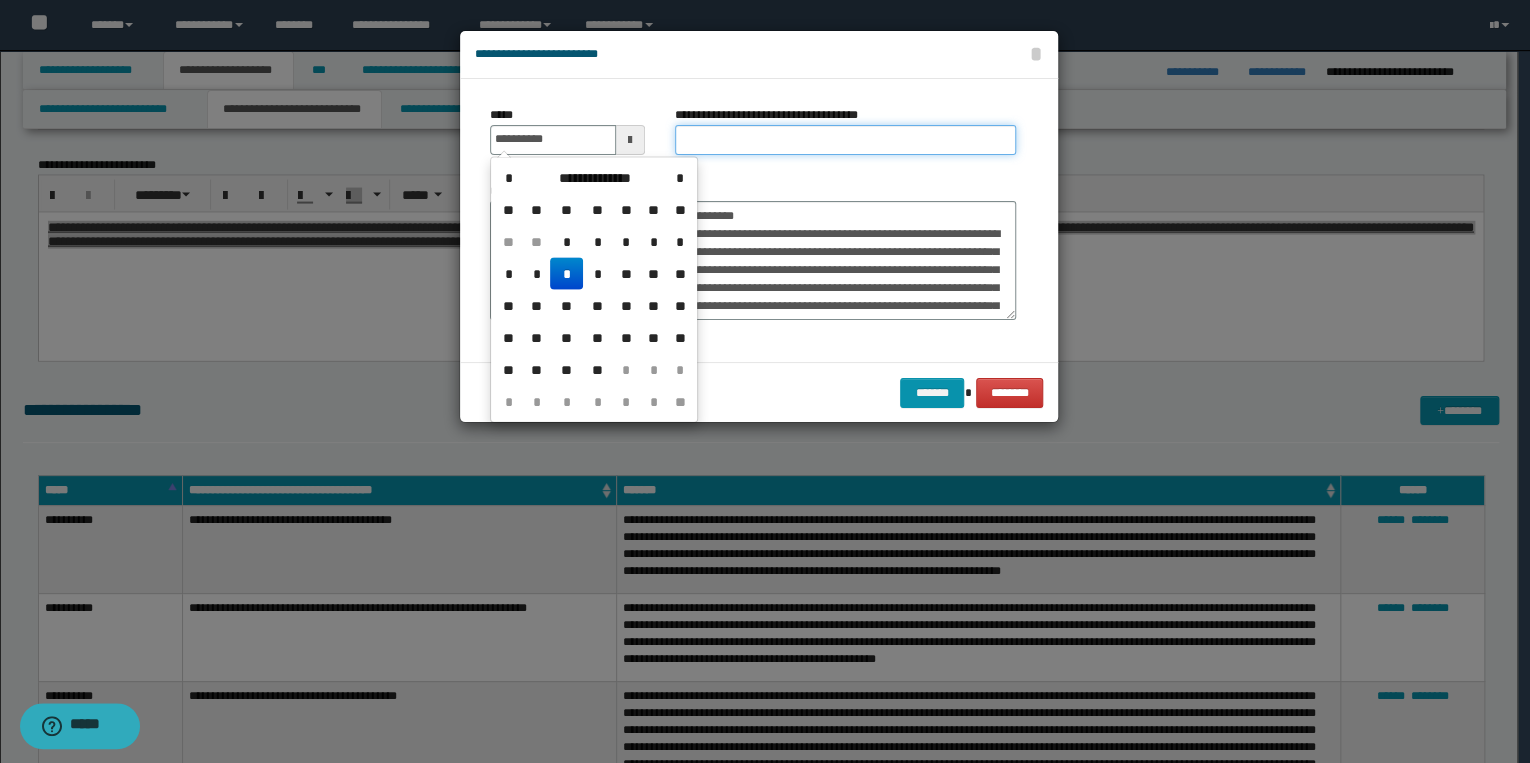 type on "**********" 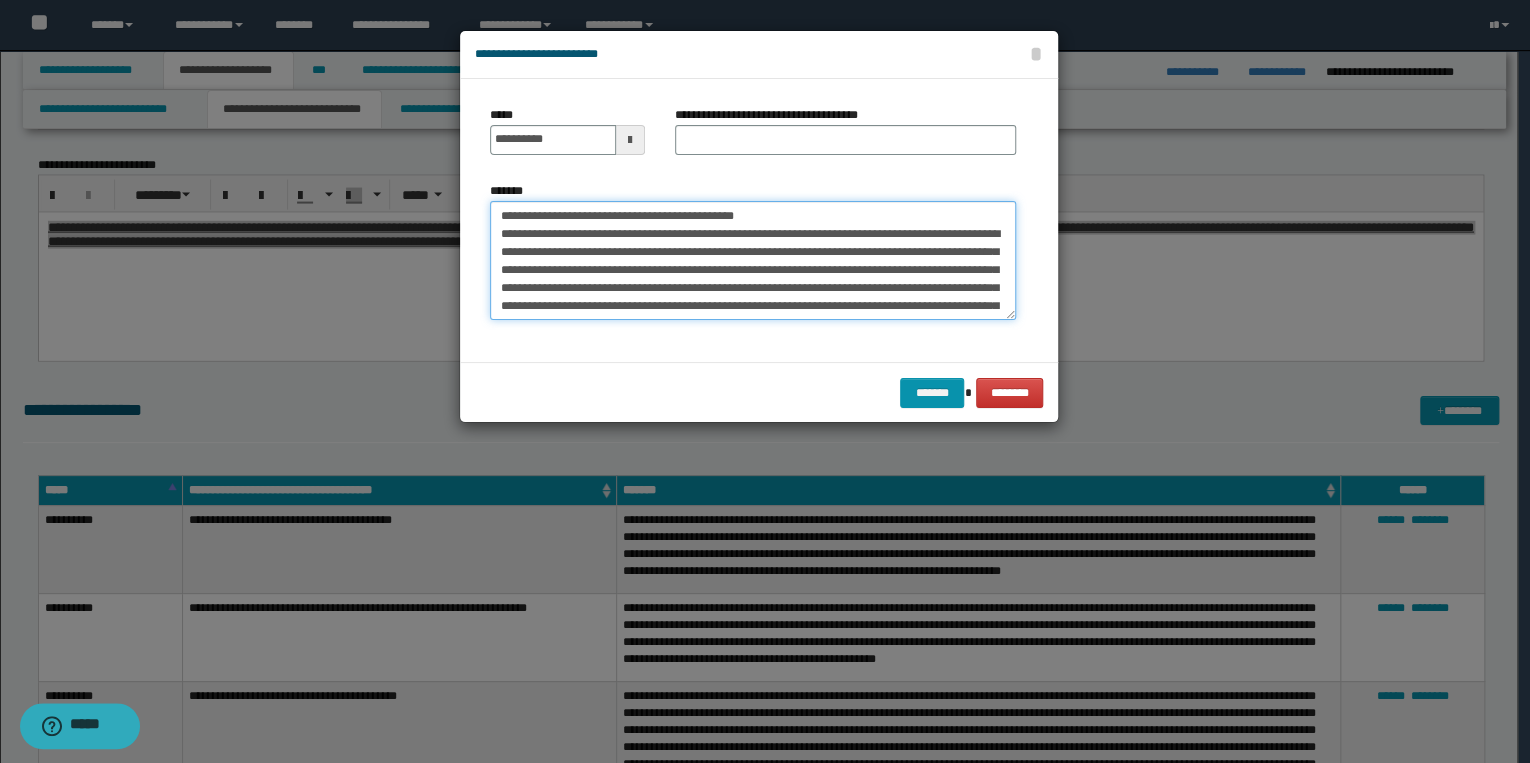 drag, startPoint x: 496, startPoint y: 216, endPoint x: 768, endPoint y: 216, distance: 272 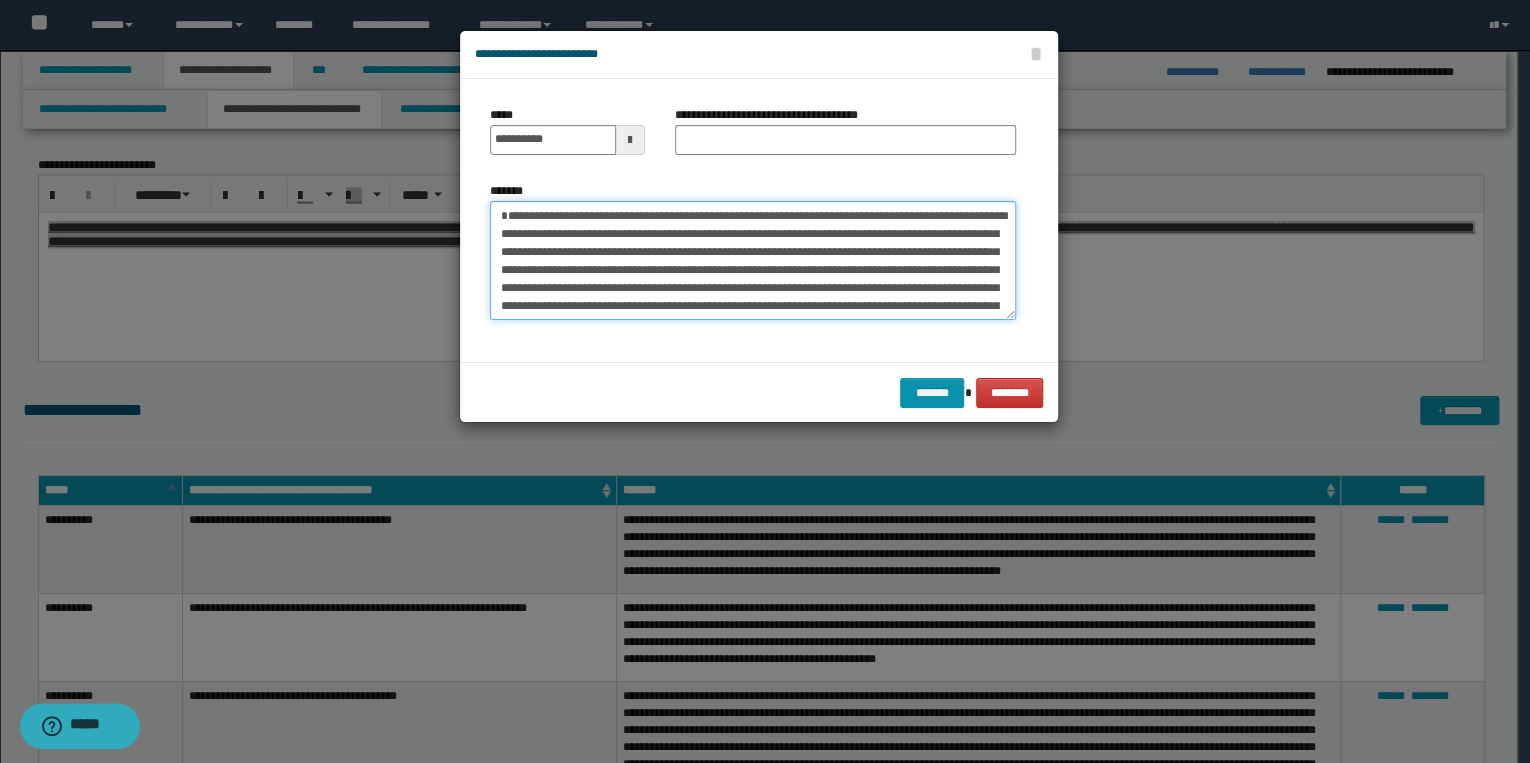 type on "**********" 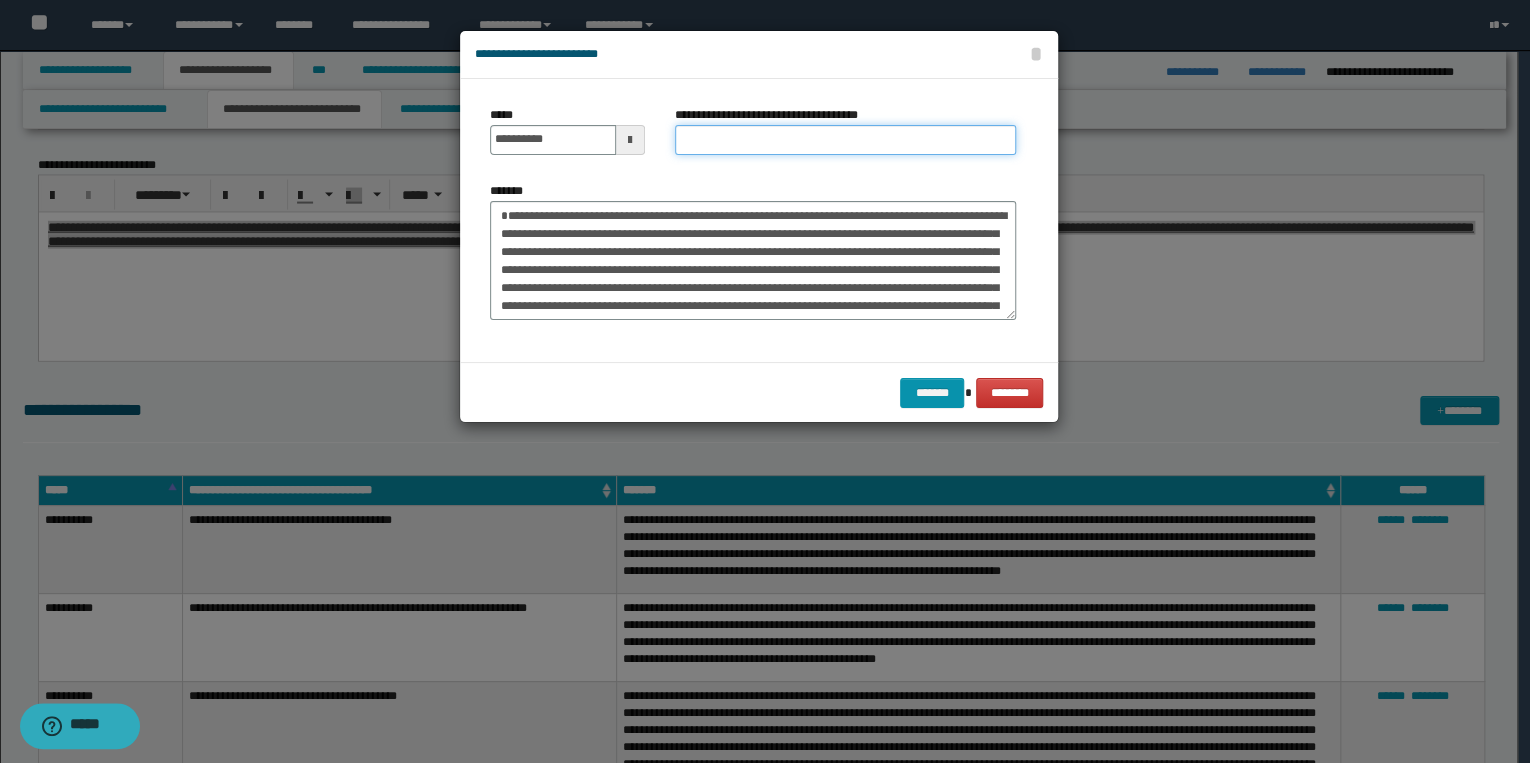 click on "**********" at bounding box center [845, 140] 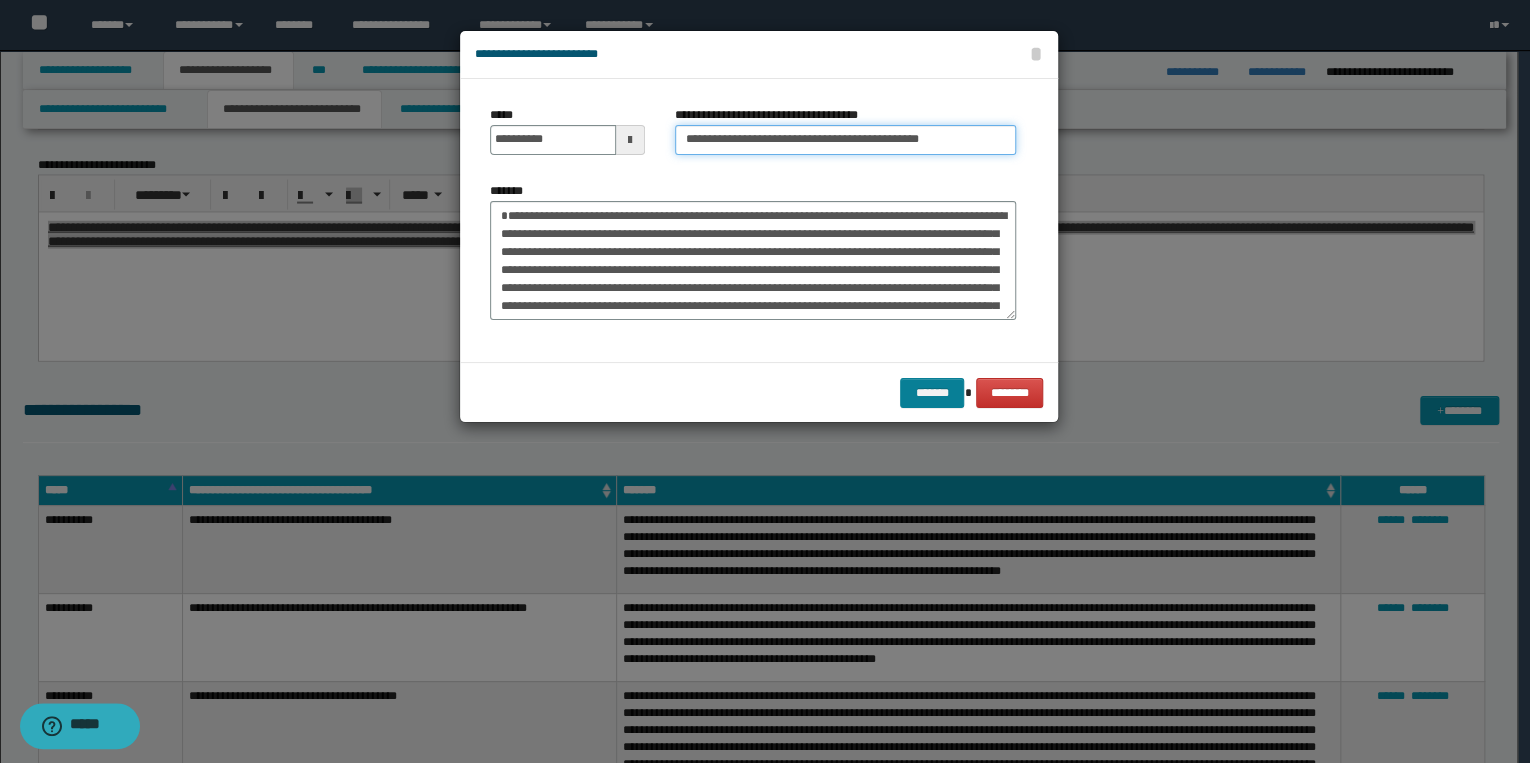 type on "**********" 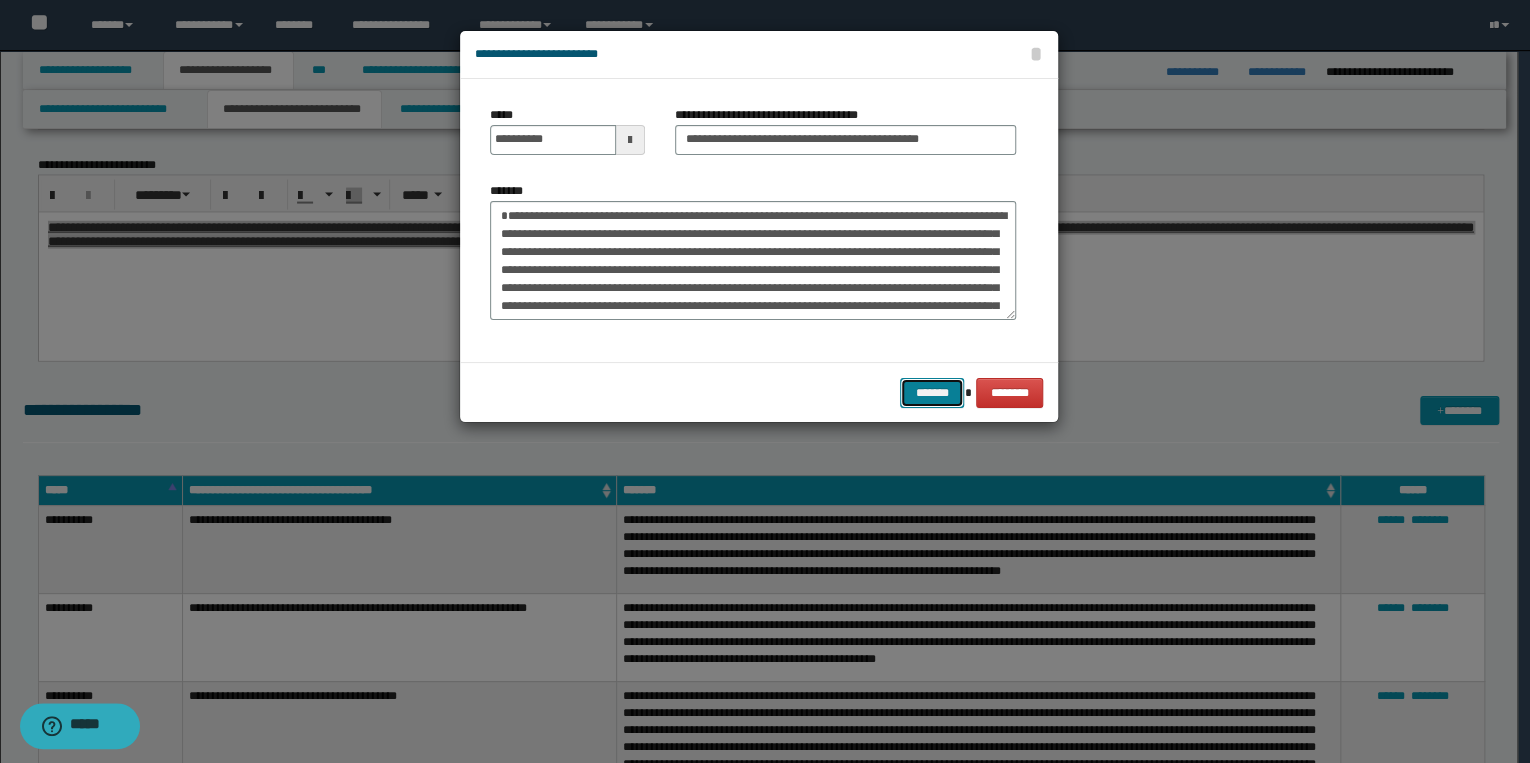 click on "*******" at bounding box center (932, 393) 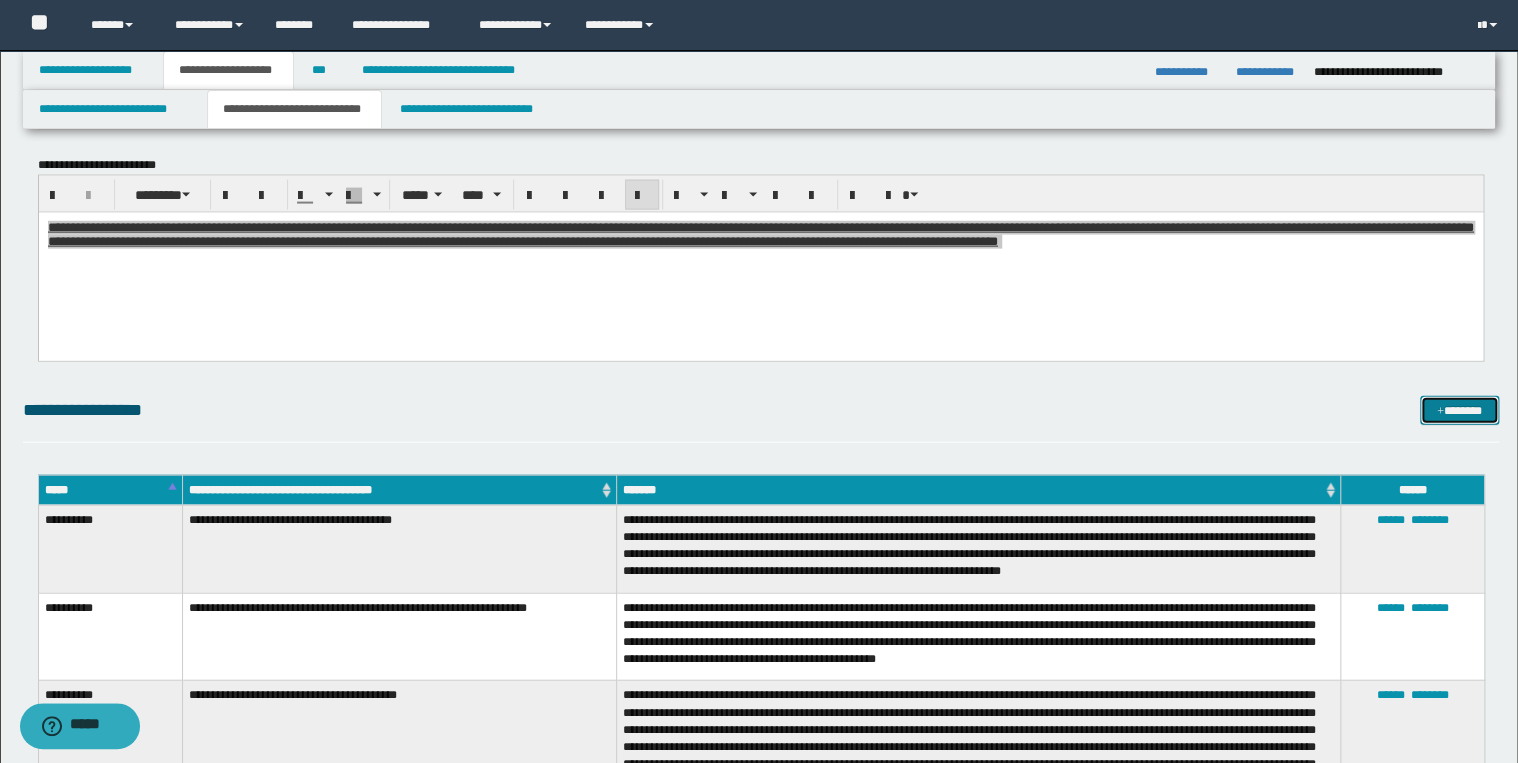 click on "*******" at bounding box center [1459, 411] 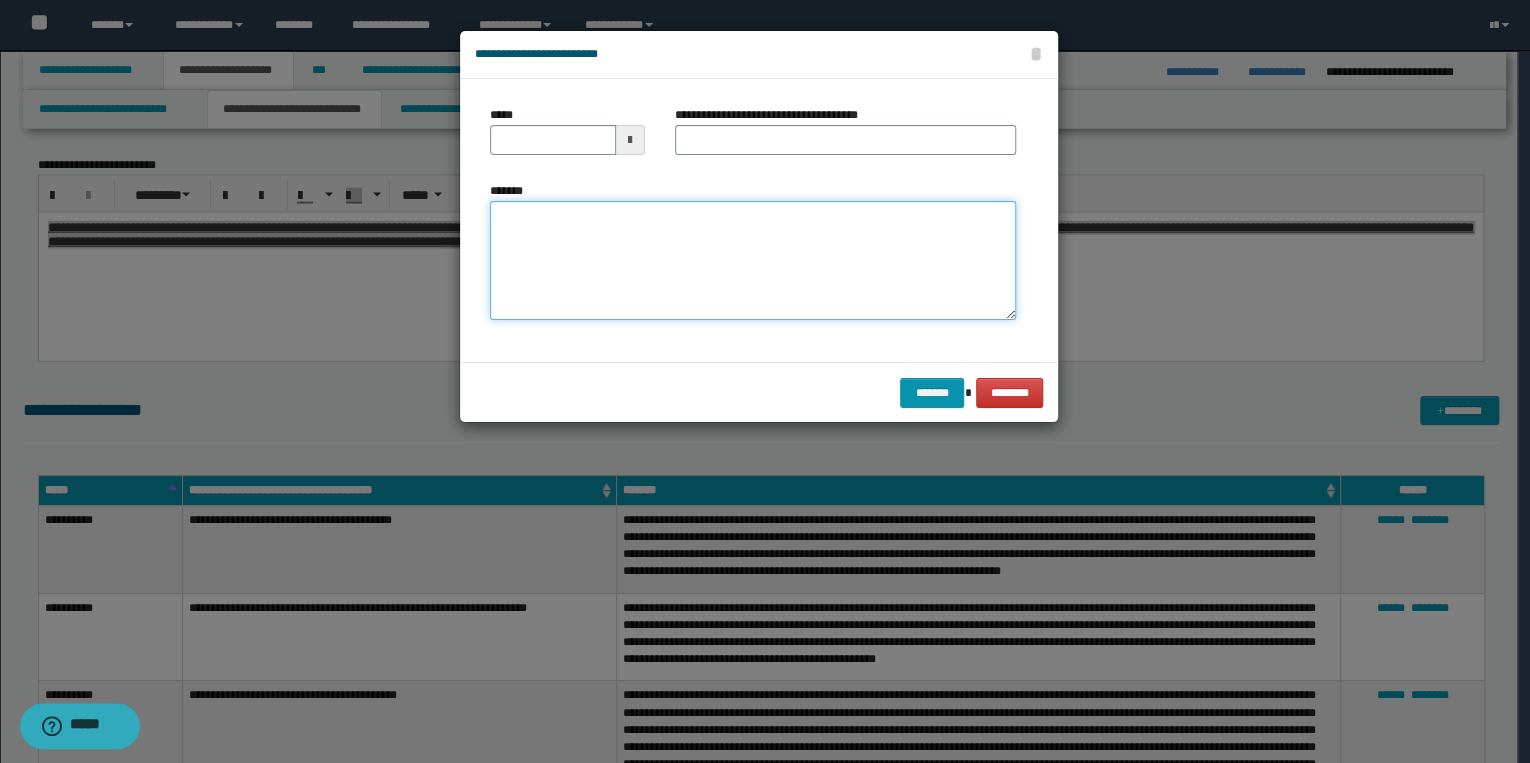 click on "*******" at bounding box center [753, 261] 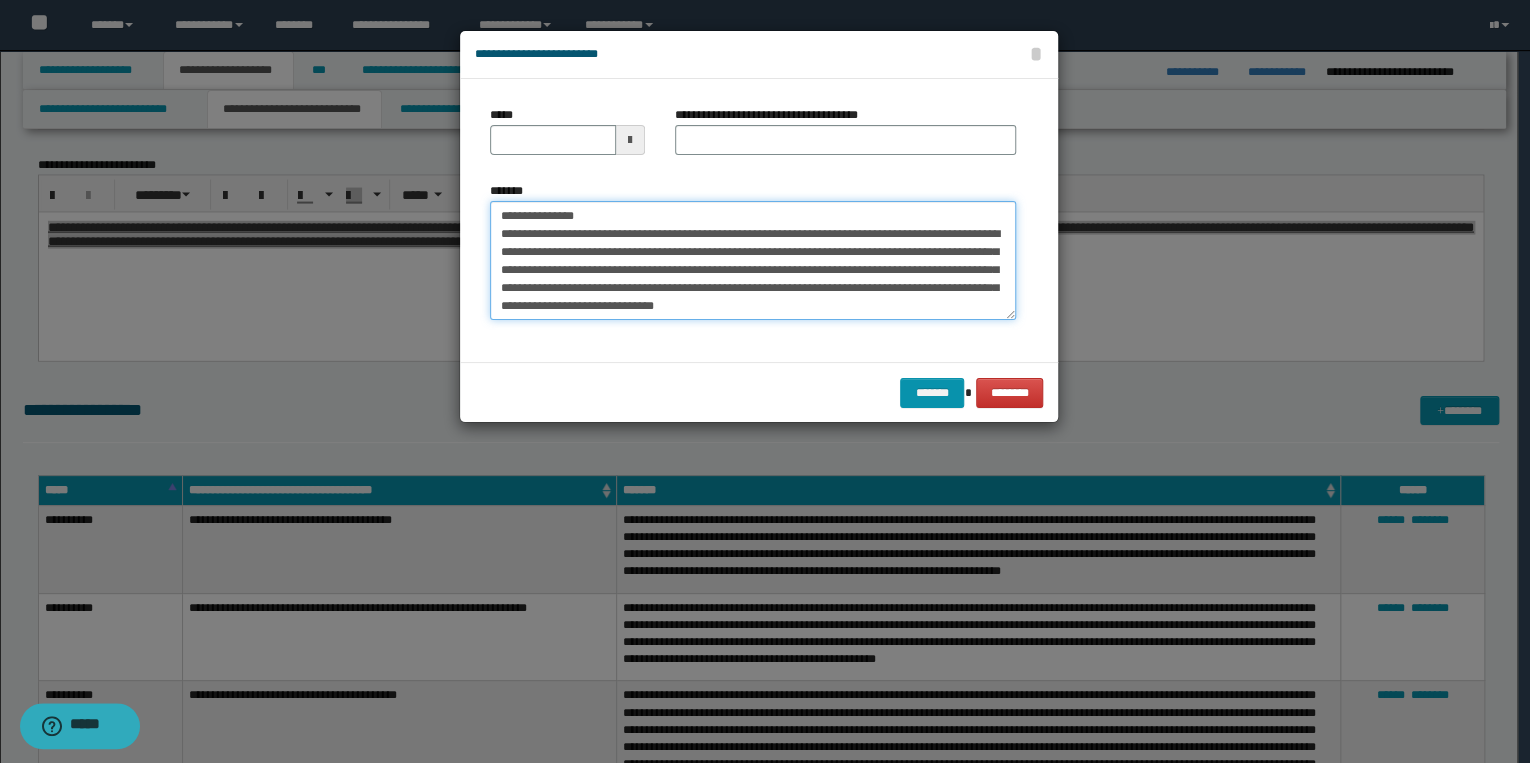scroll, scrollTop: 0, scrollLeft: 0, axis: both 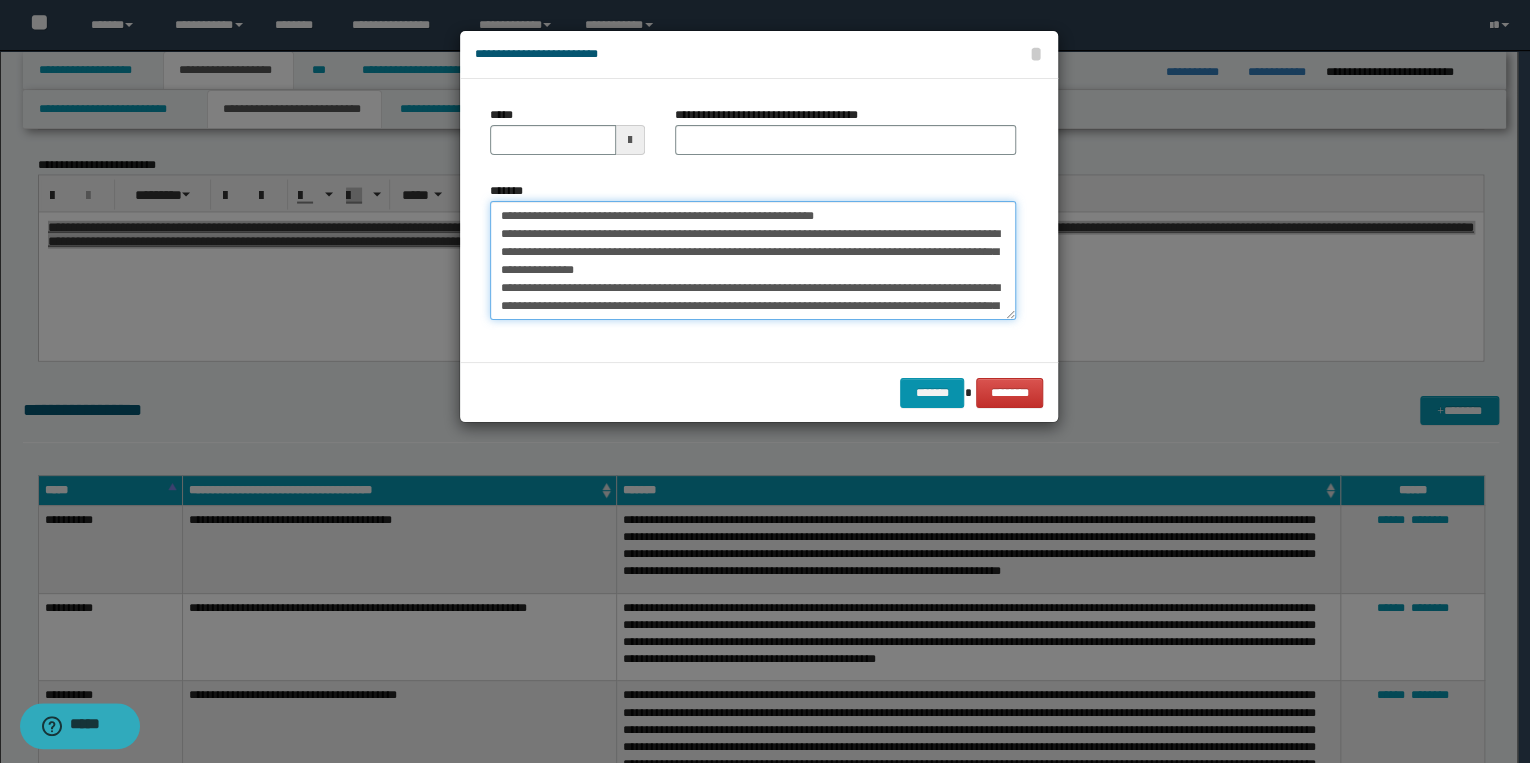 drag, startPoint x: 564, startPoint y: 217, endPoint x: 478, endPoint y: 215, distance: 86.023254 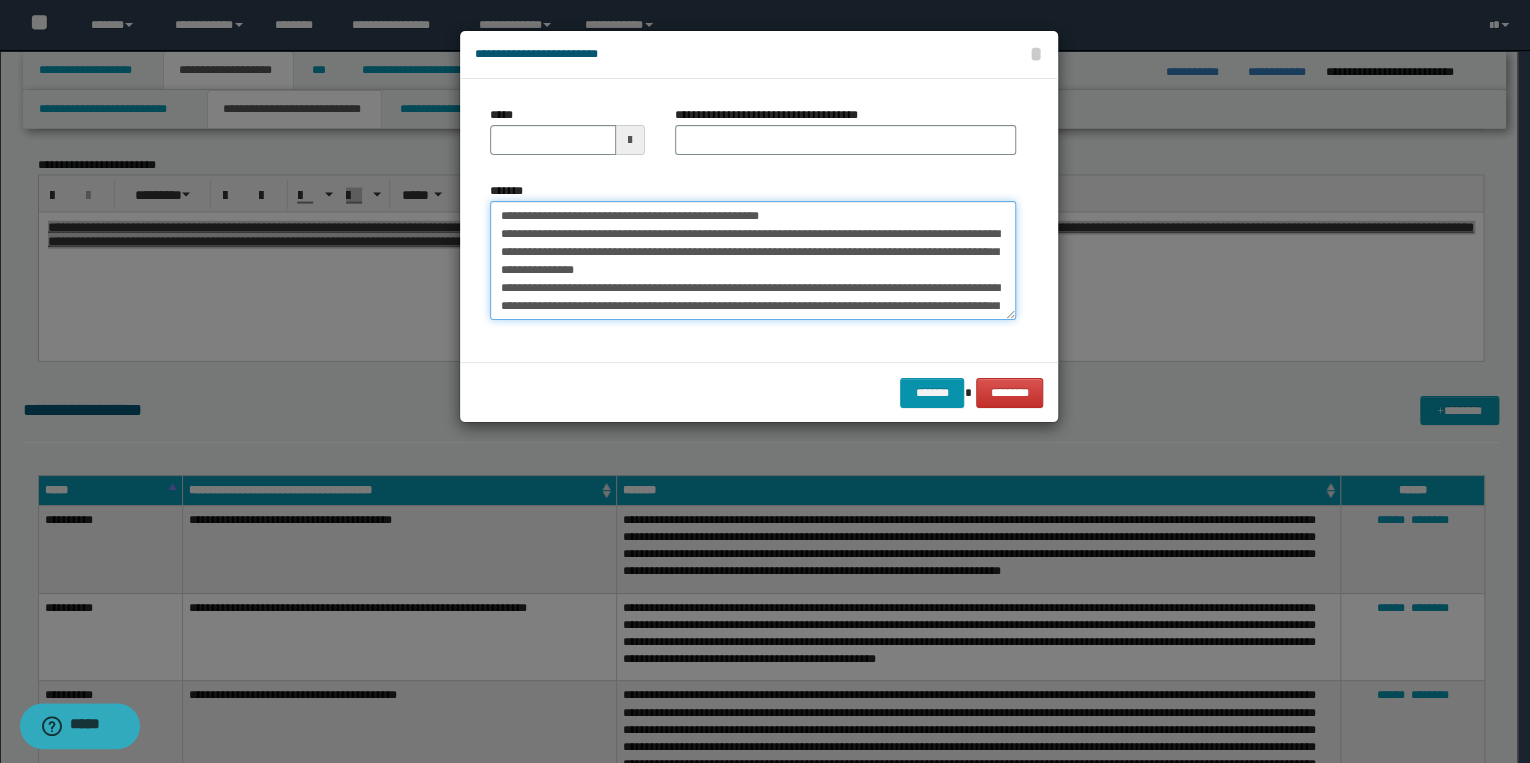 type 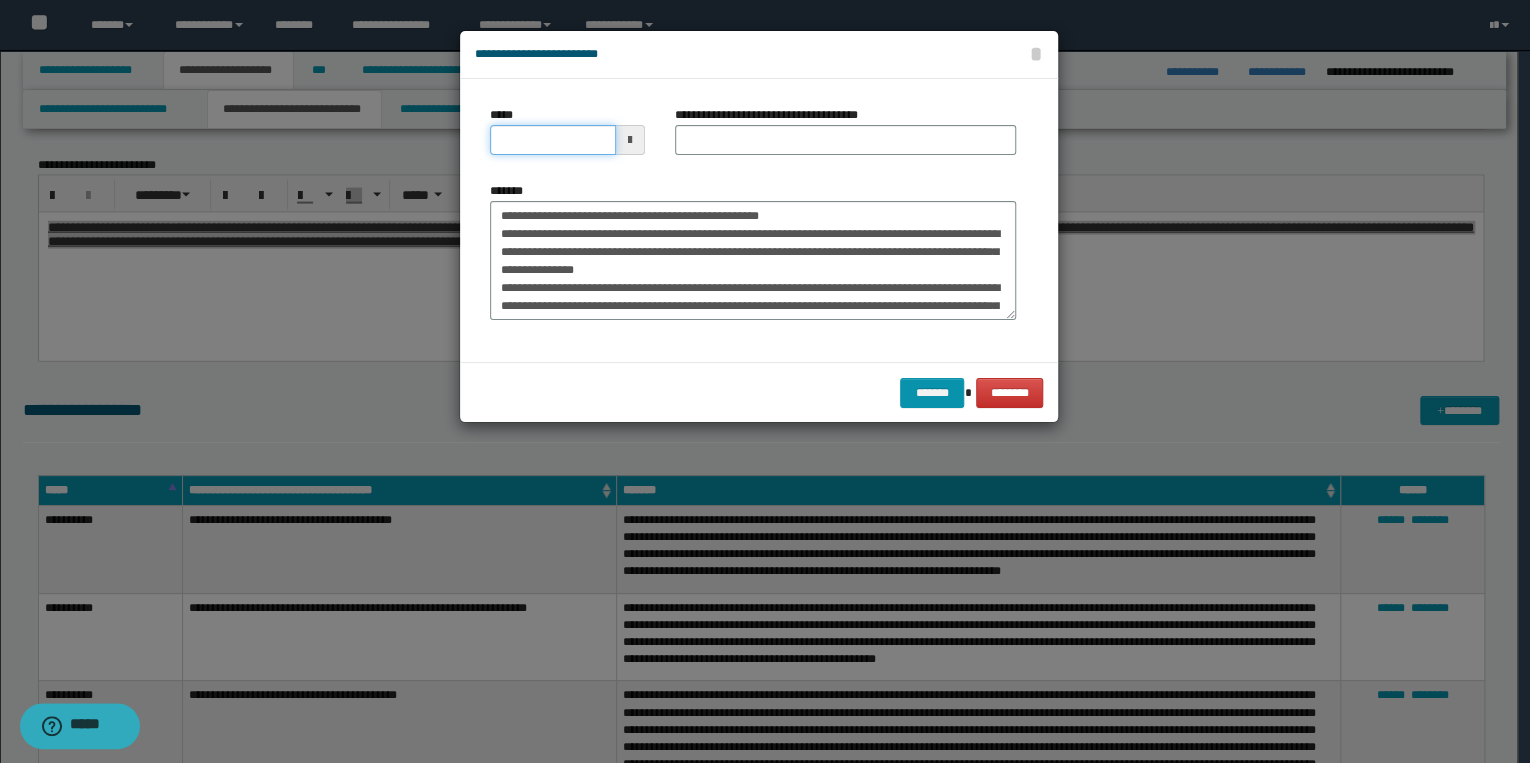 click on "*****" at bounding box center (553, 140) 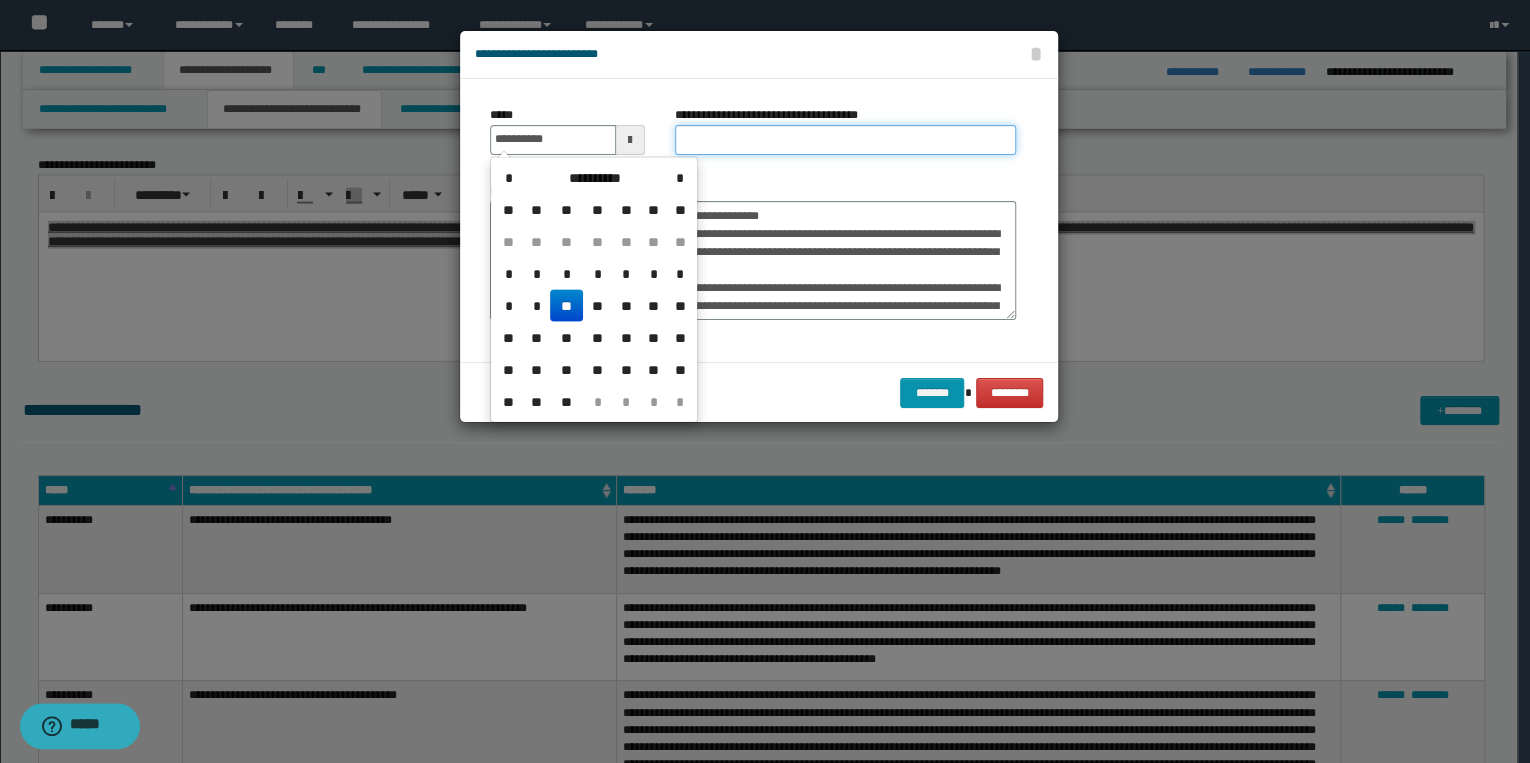 type on "**********" 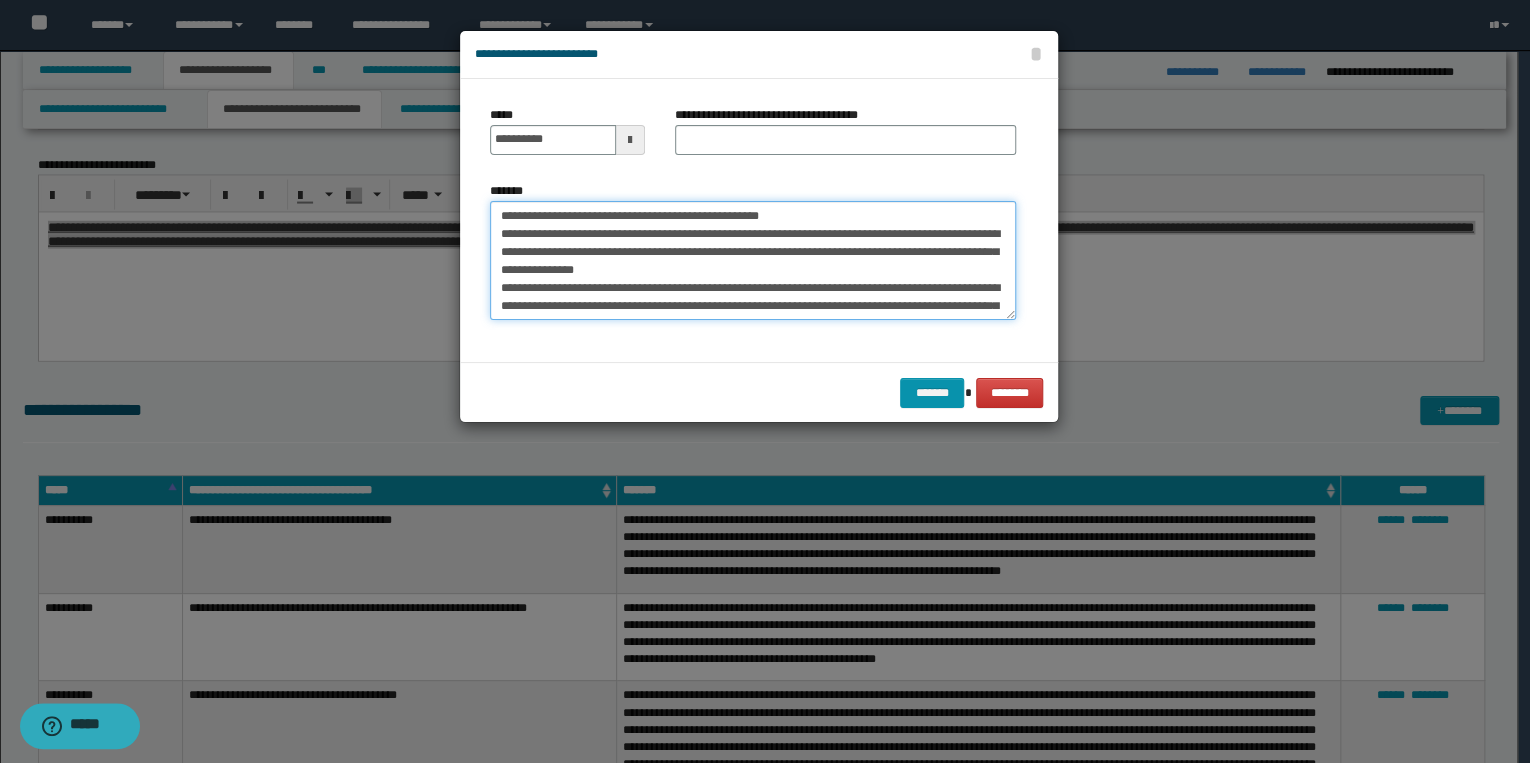 drag, startPoint x: 498, startPoint y: 215, endPoint x: 776, endPoint y: 213, distance: 278.0072 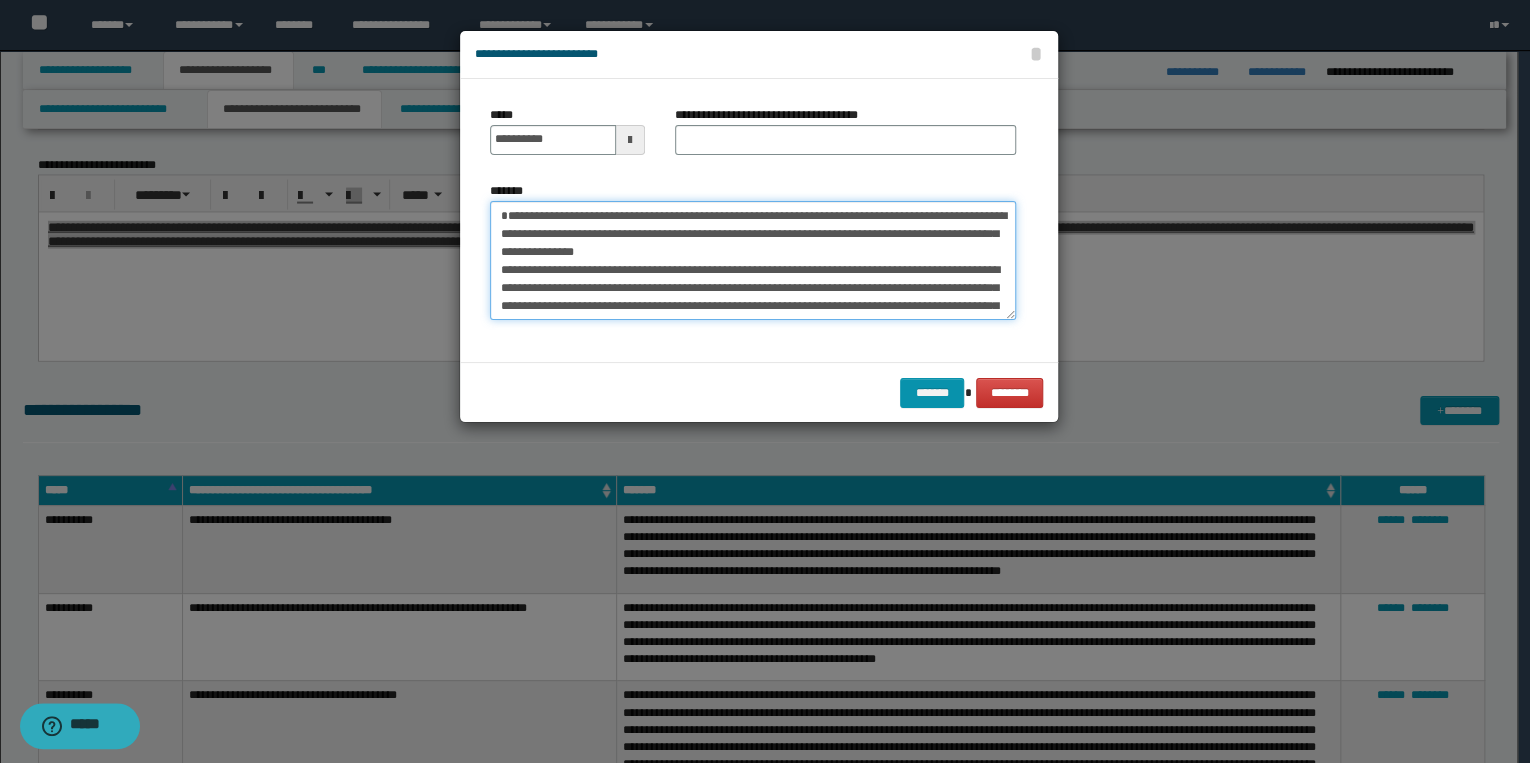 type on "**********" 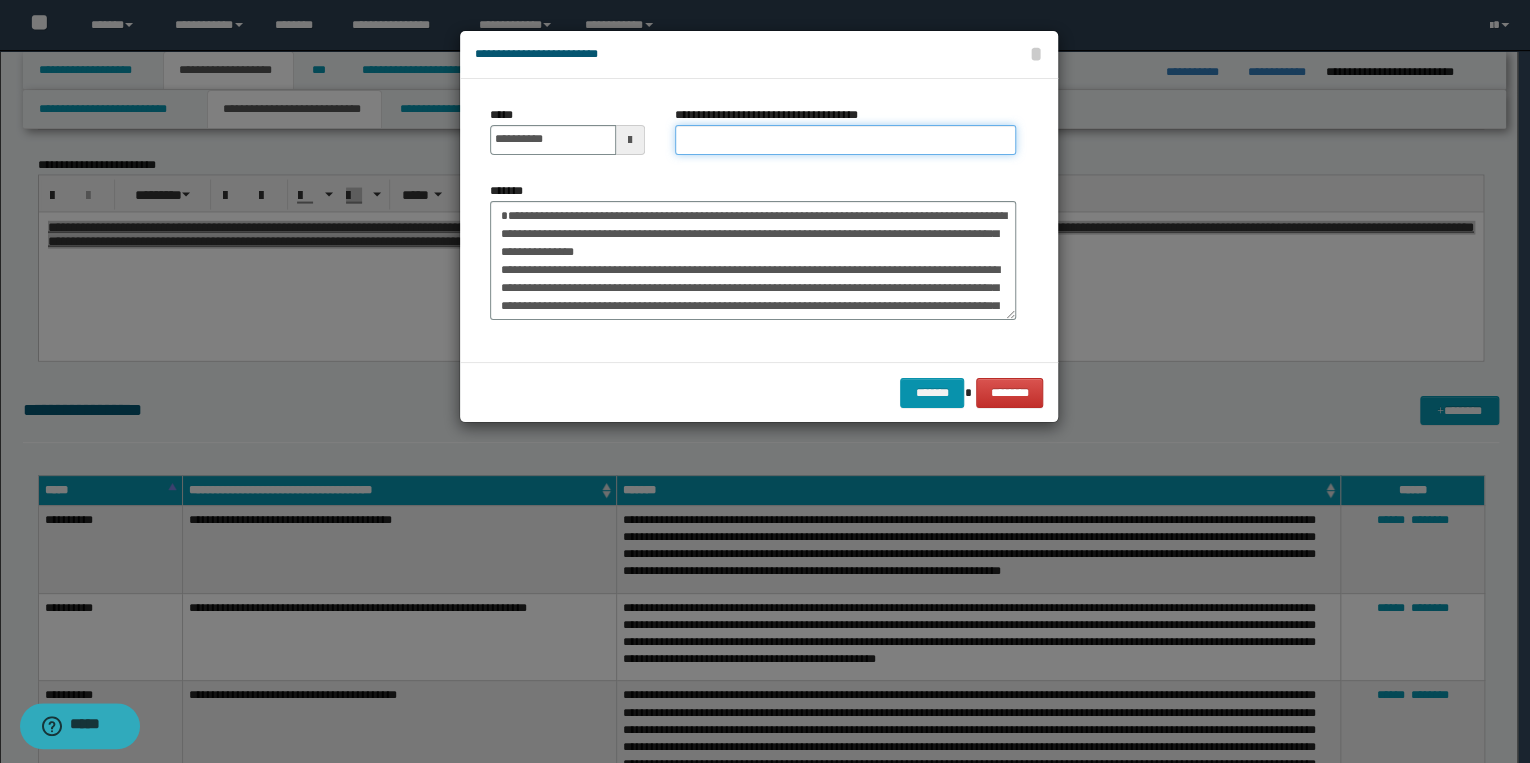 click on "**********" at bounding box center [845, 140] 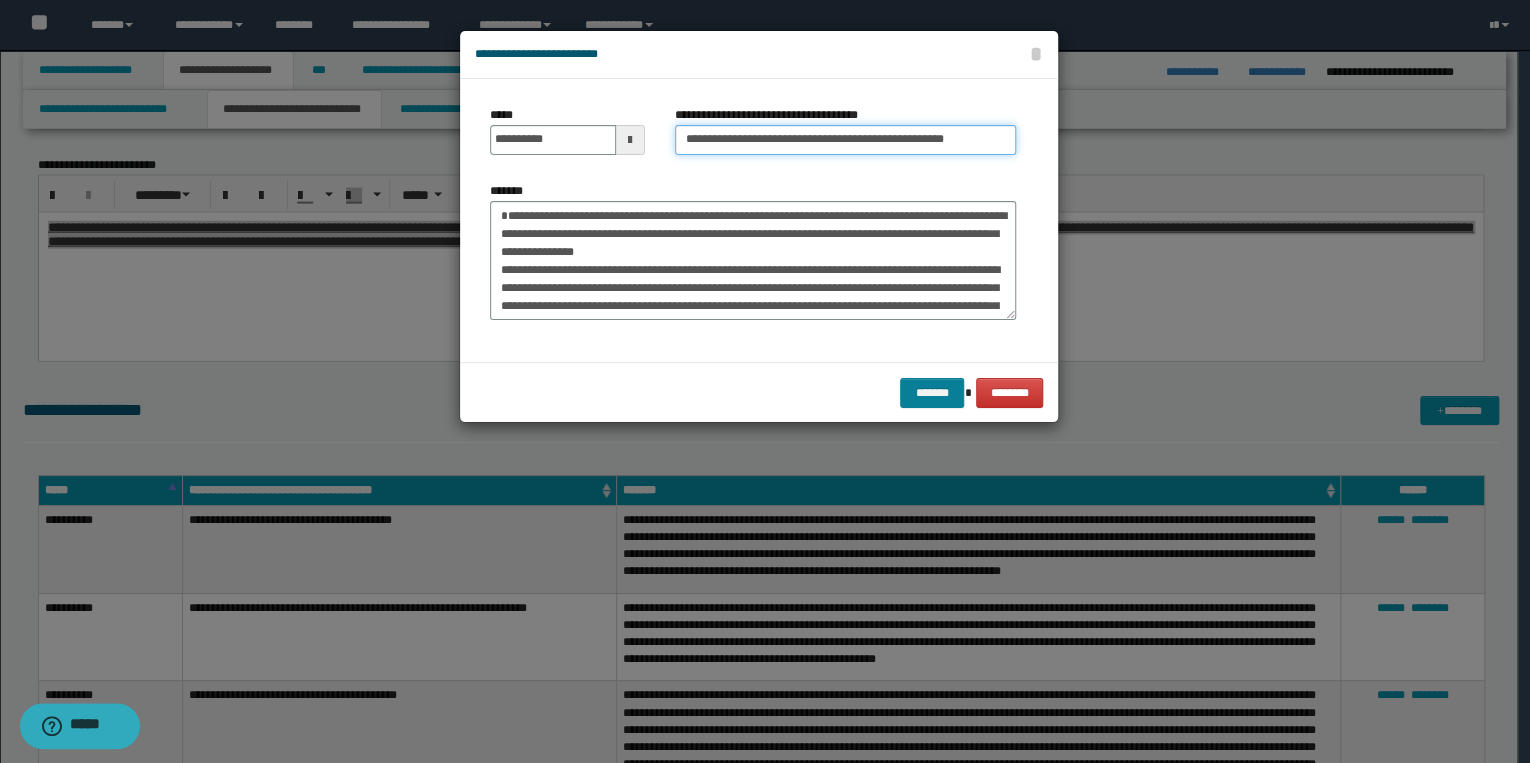 type on "**********" 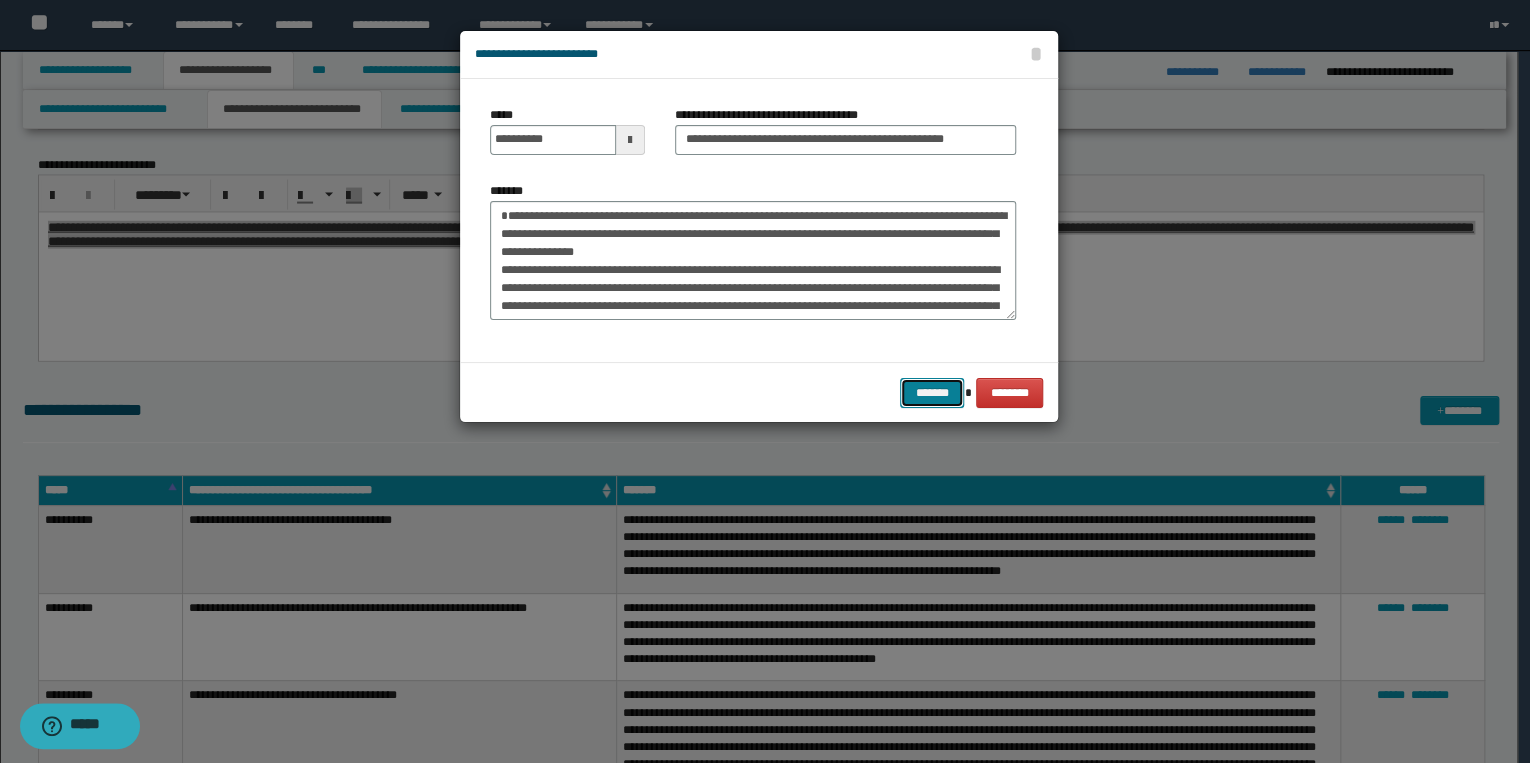 click on "*******" at bounding box center (932, 393) 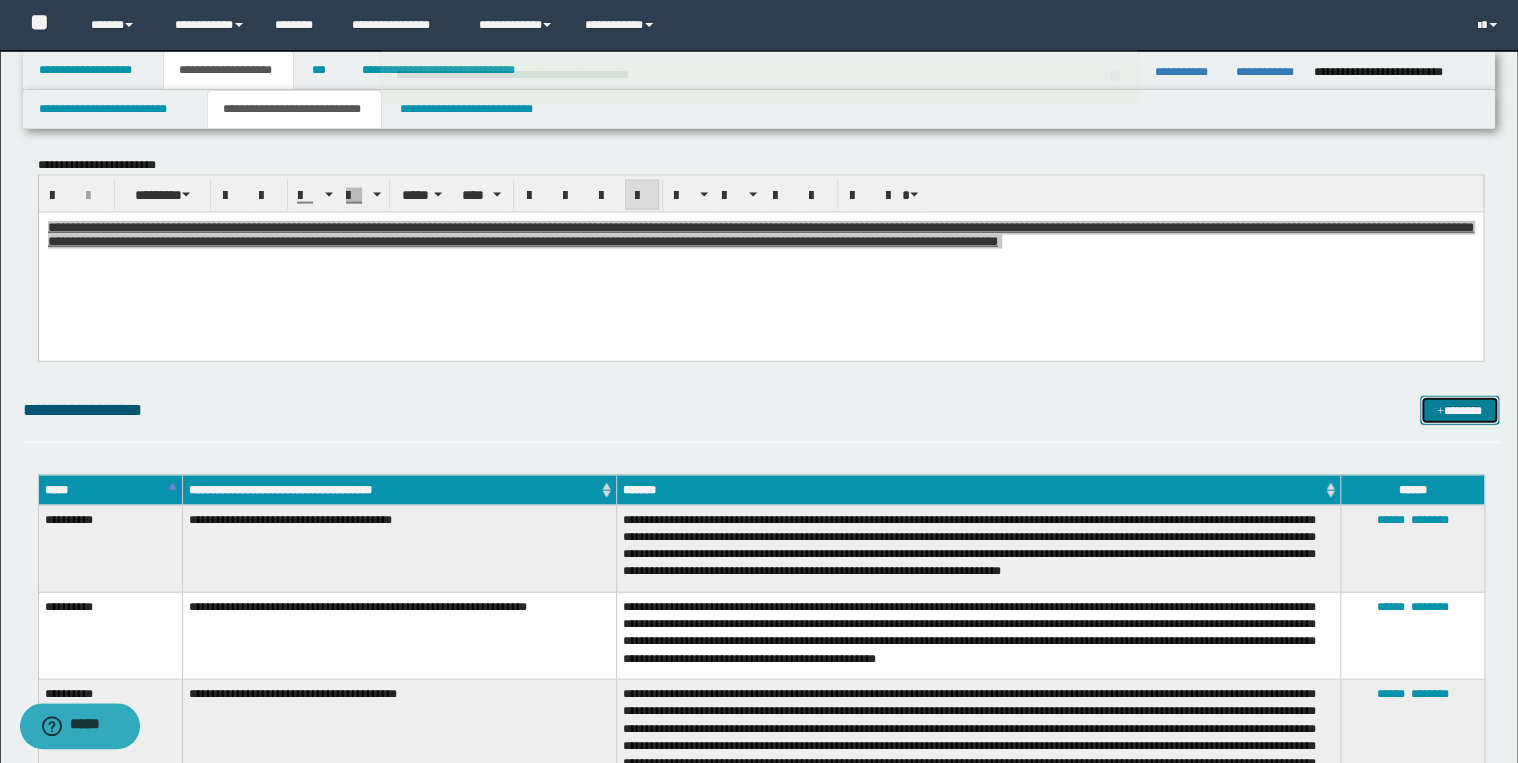 click on "*******" at bounding box center (1459, 411) 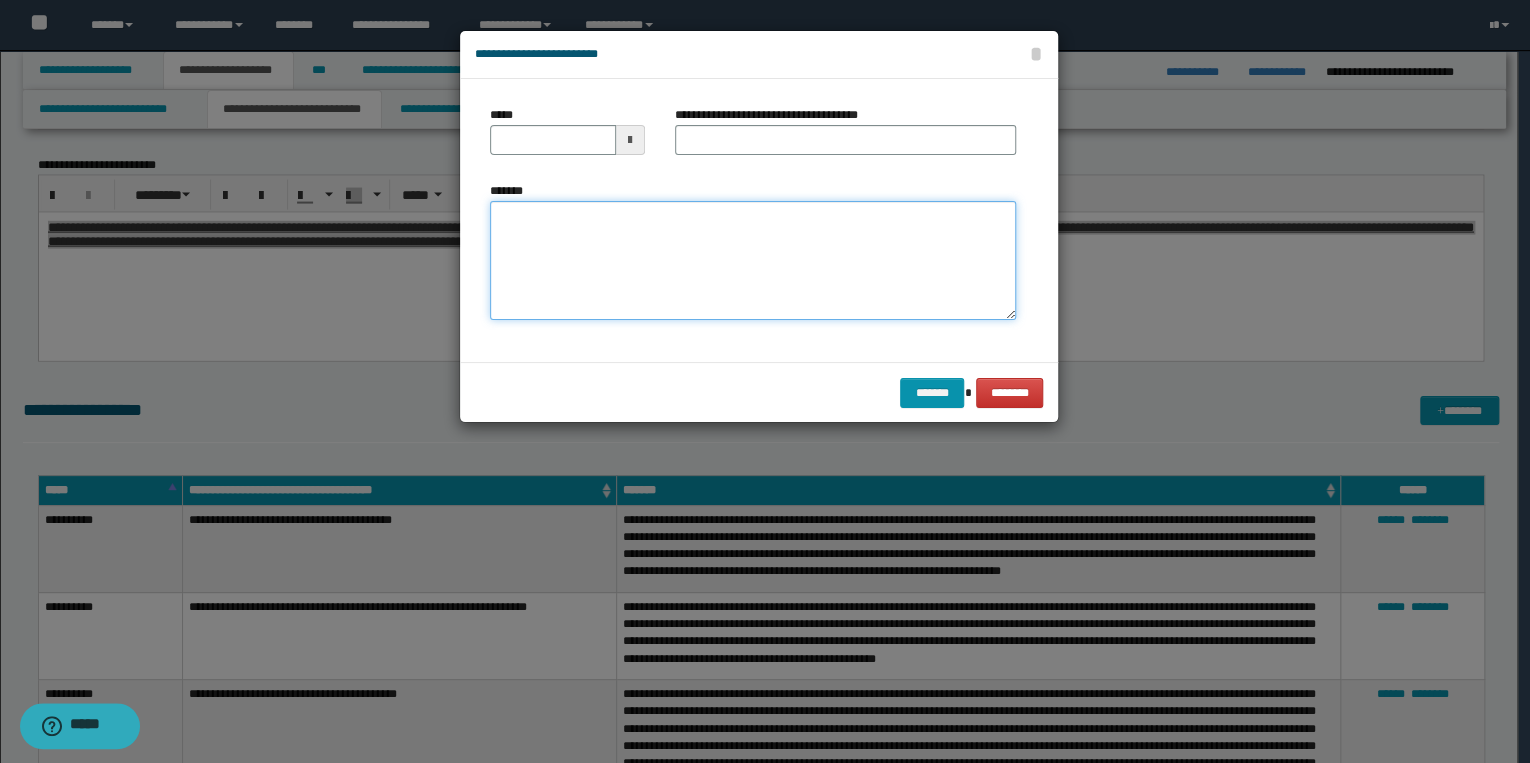 click on "*******" at bounding box center [753, 261] 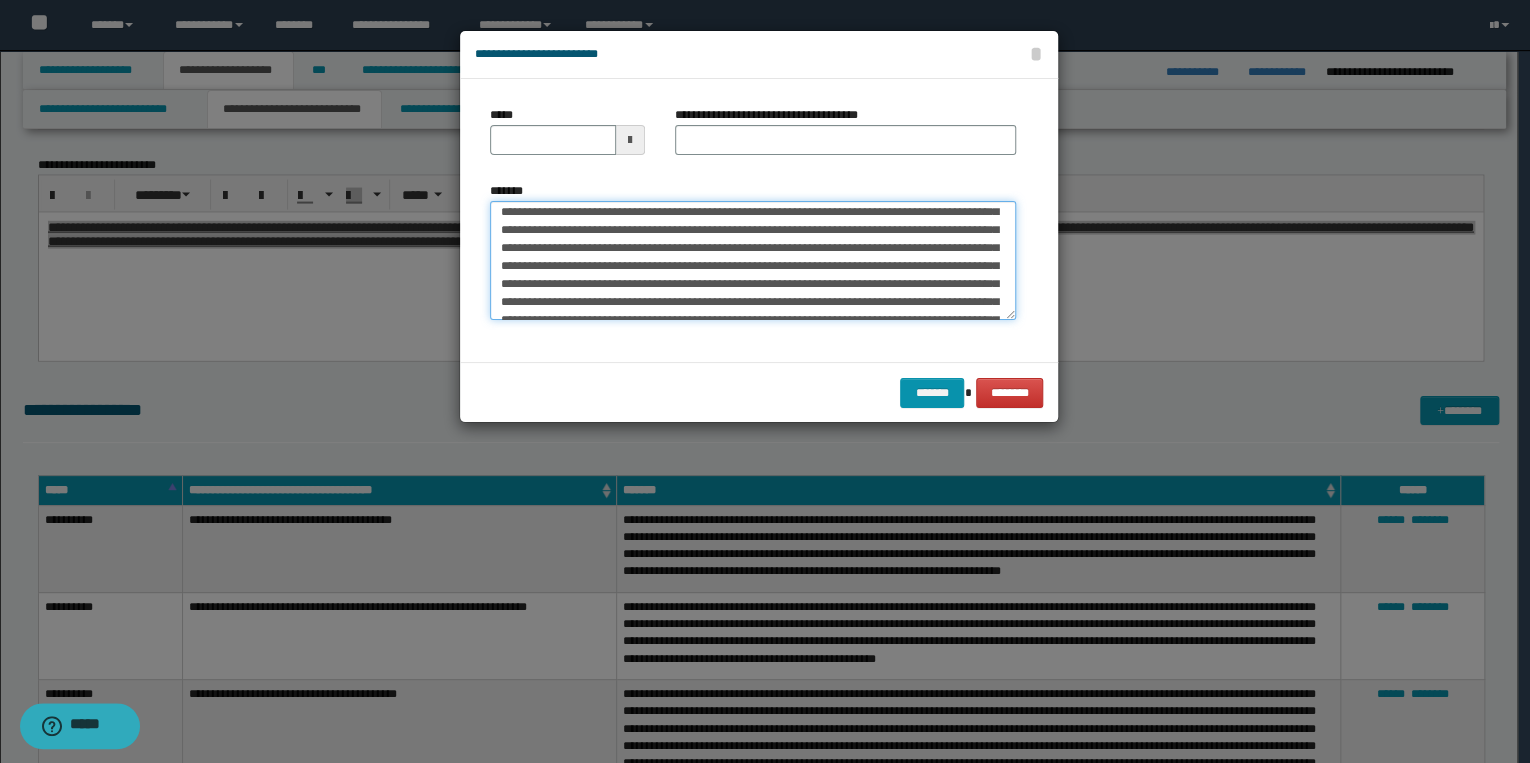 scroll, scrollTop: 0, scrollLeft: 0, axis: both 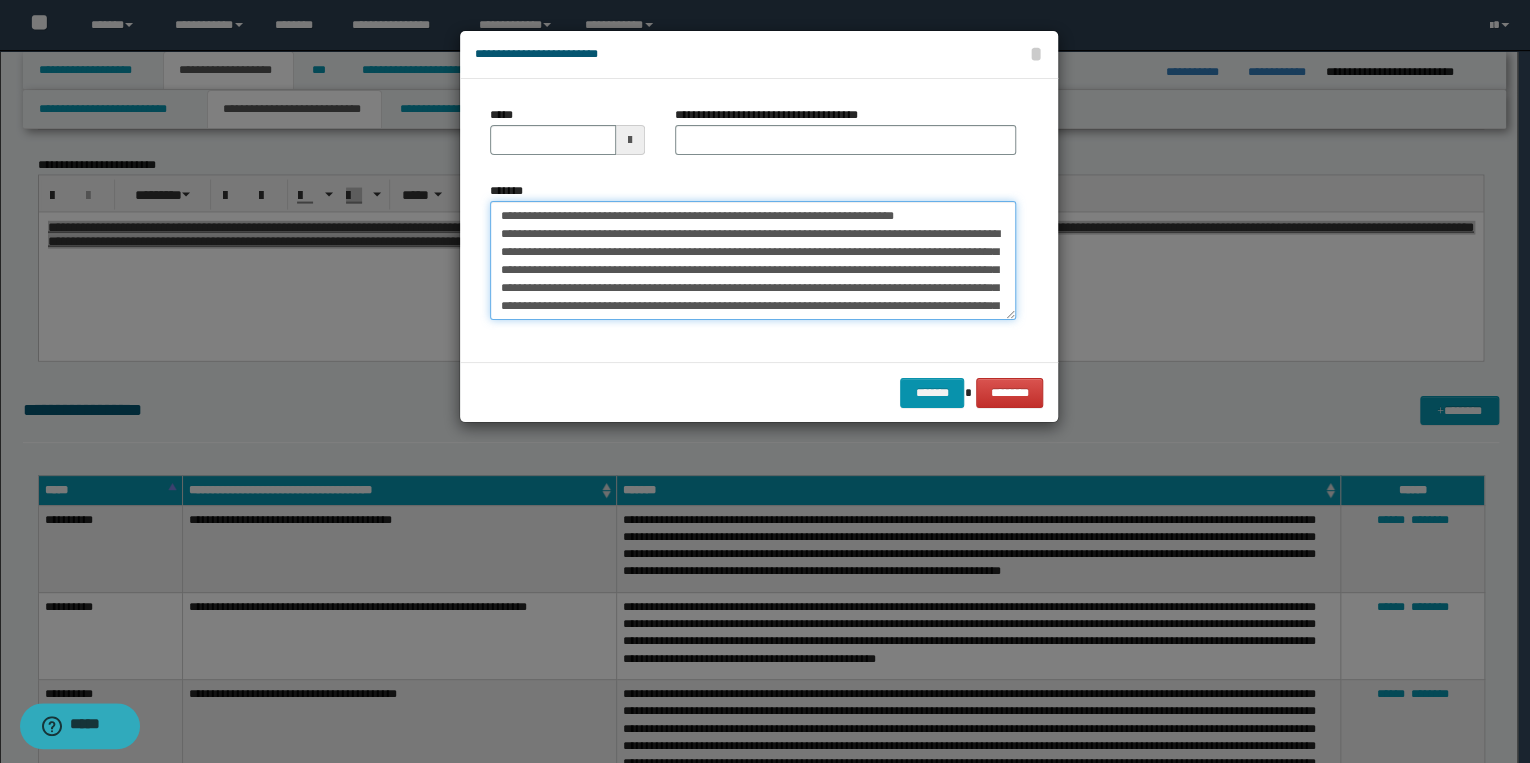 drag, startPoint x: 564, startPoint y: 216, endPoint x: 491, endPoint y: 218, distance: 73.02739 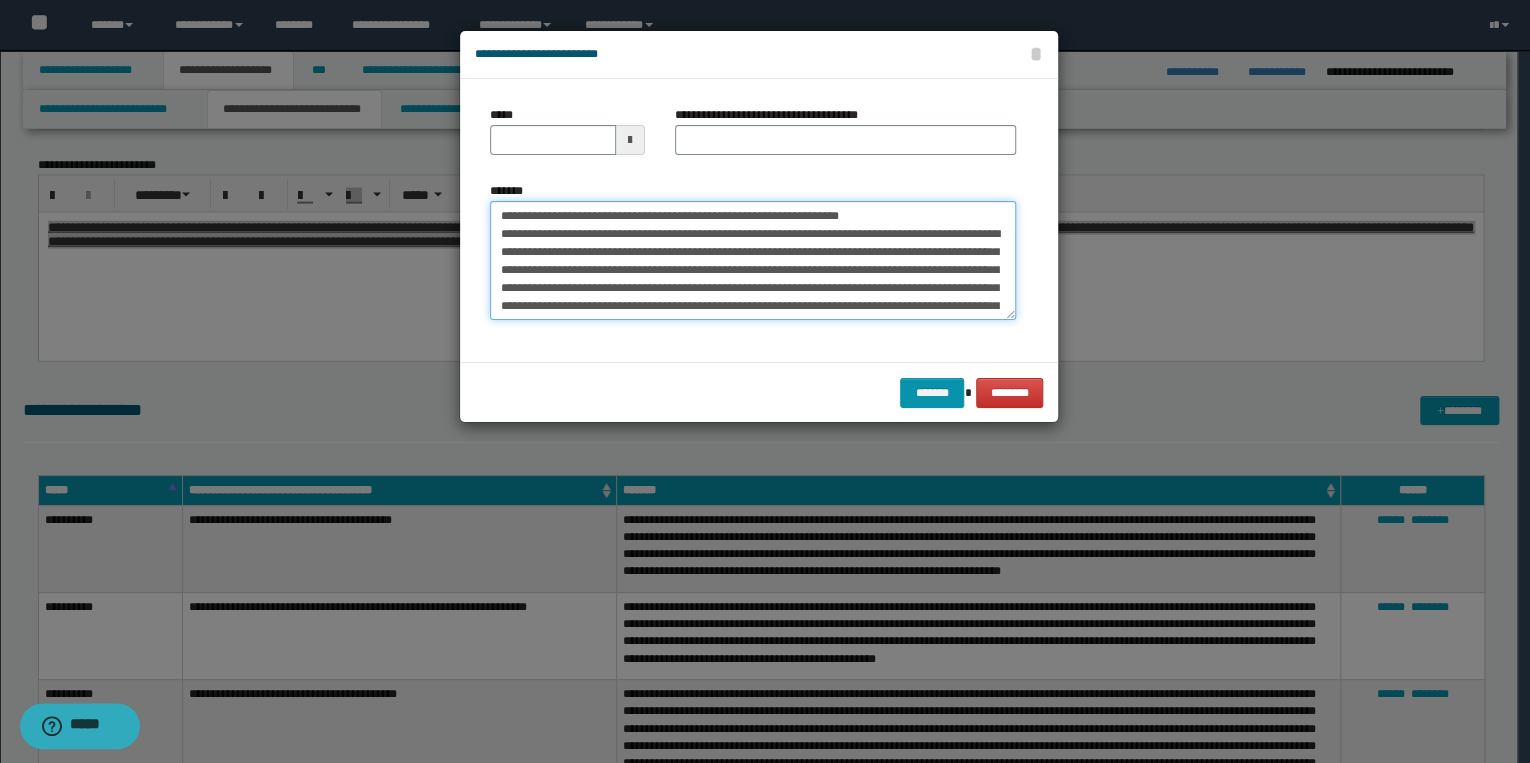 type 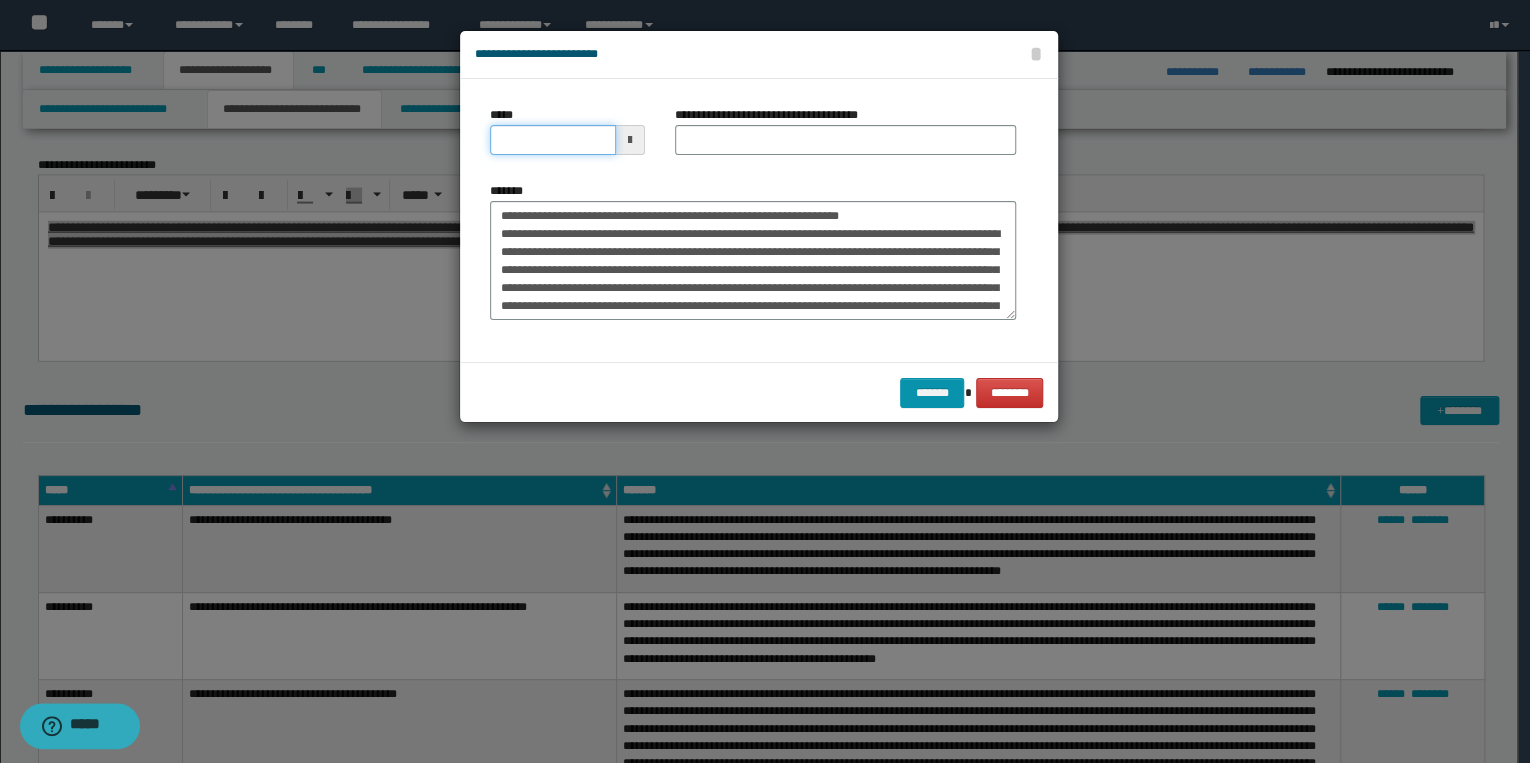 click on "*****" at bounding box center (553, 140) 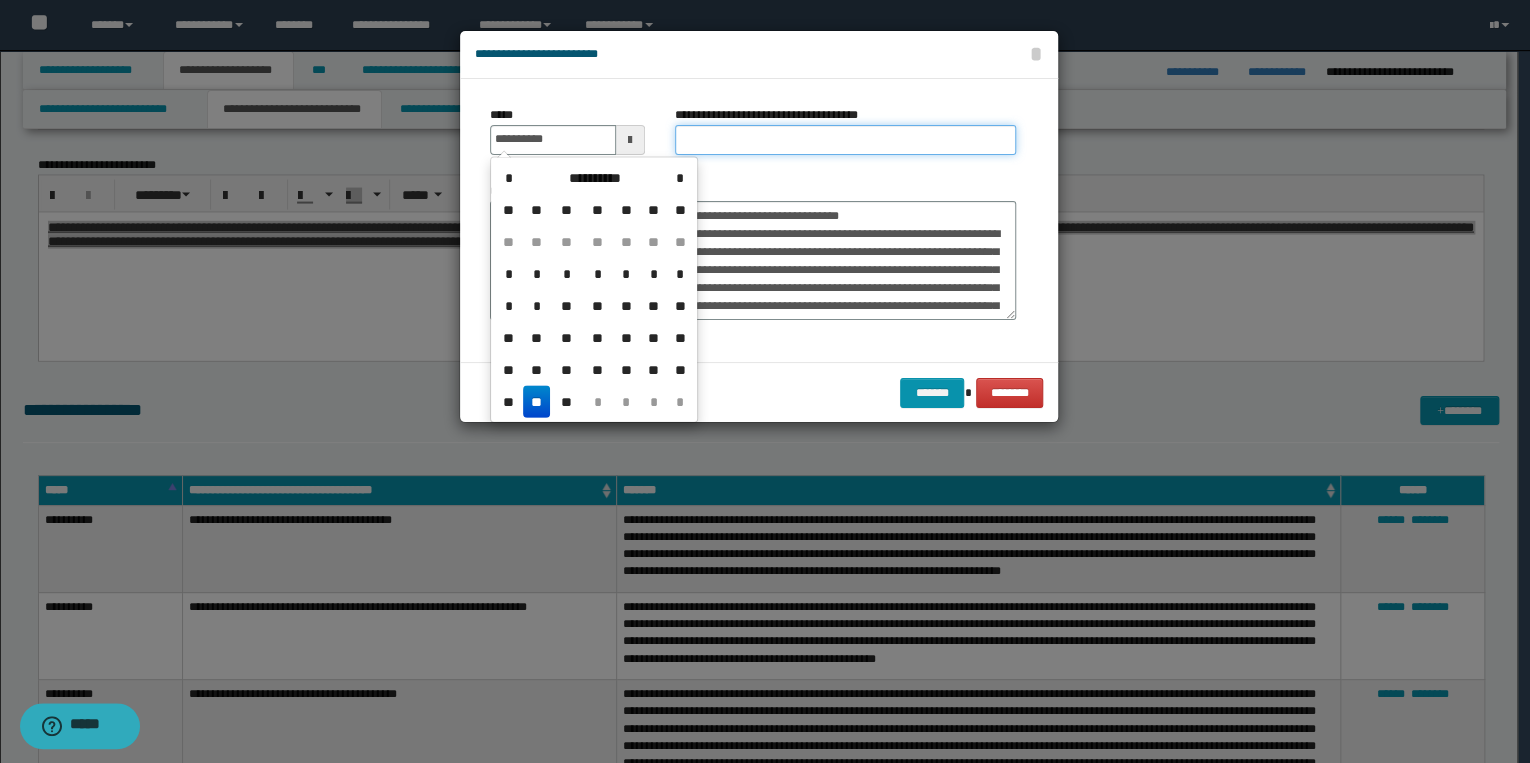 type on "**********" 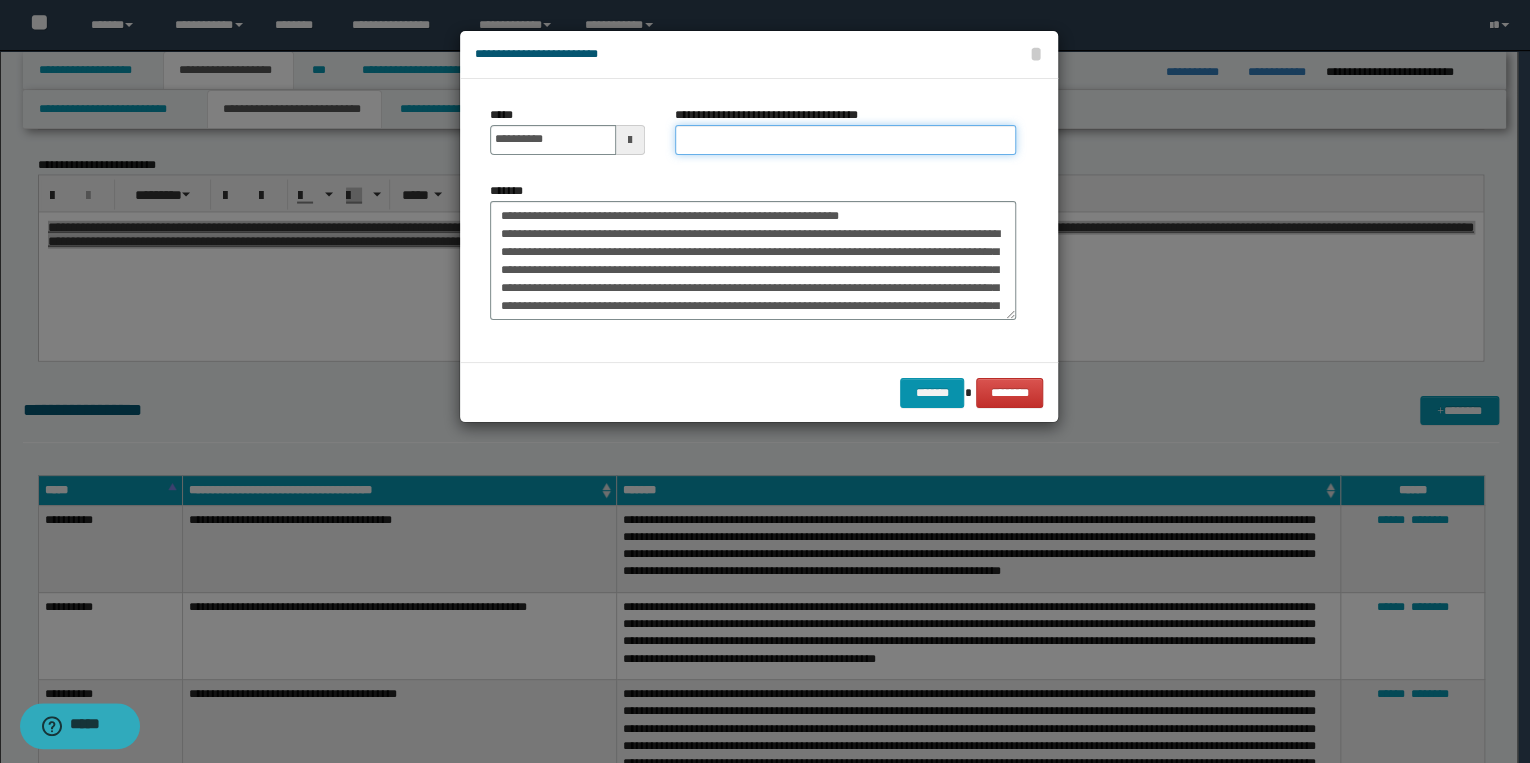 drag, startPoint x: 724, startPoint y: 132, endPoint x: 699, endPoint y: 147, distance: 29.15476 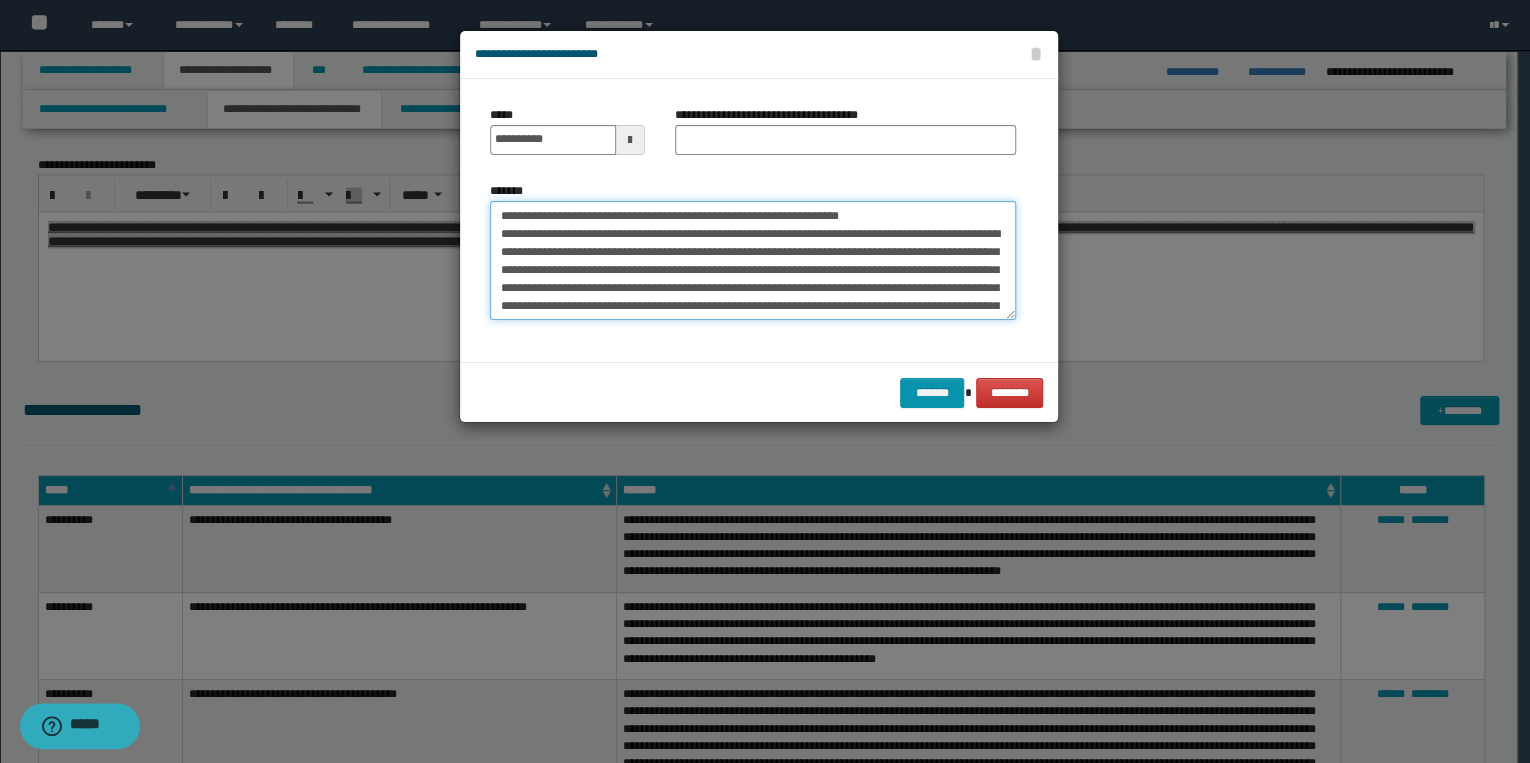 drag, startPoint x: 497, startPoint y: 214, endPoint x: 888, endPoint y: 212, distance: 391.00513 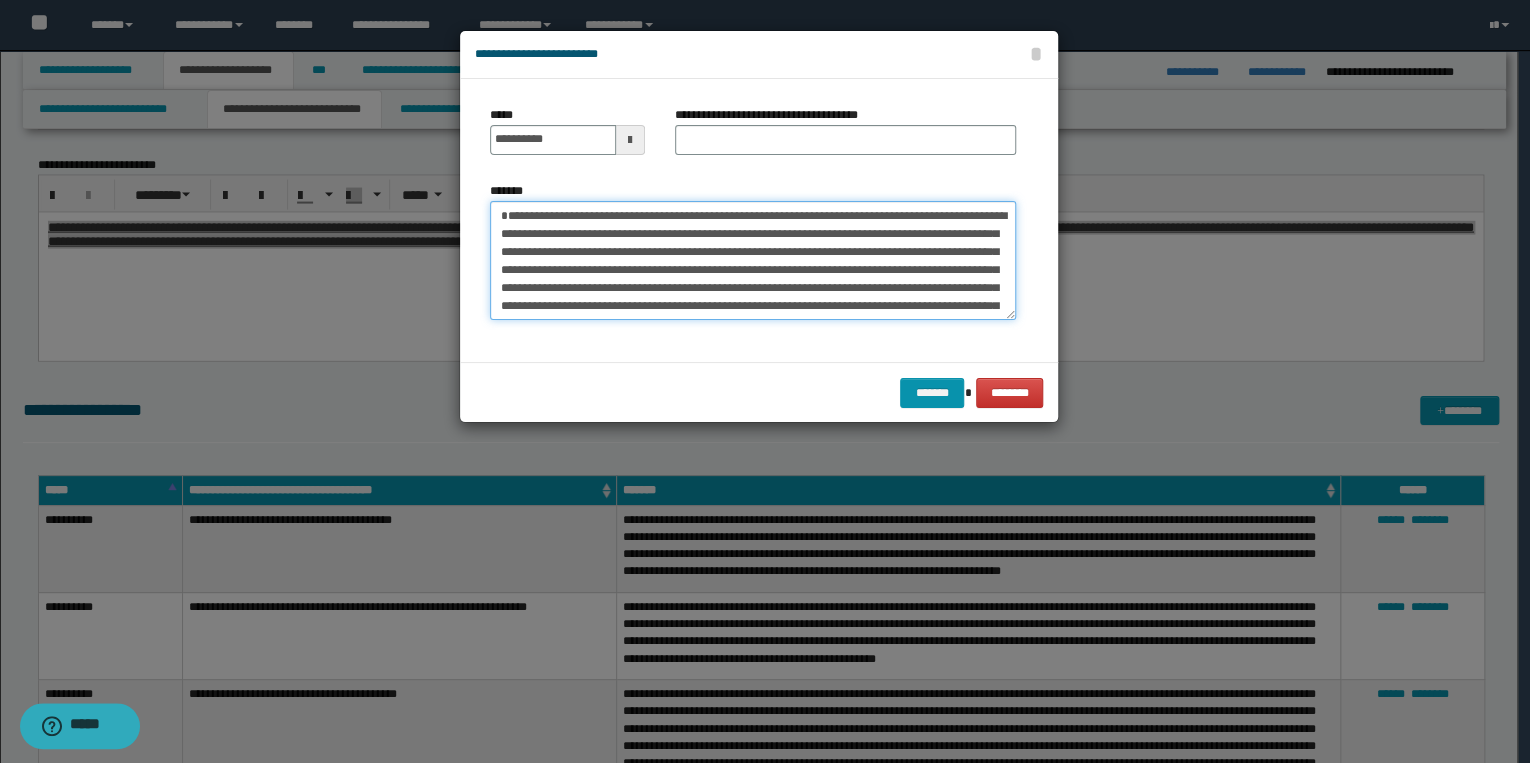 type on "**********" 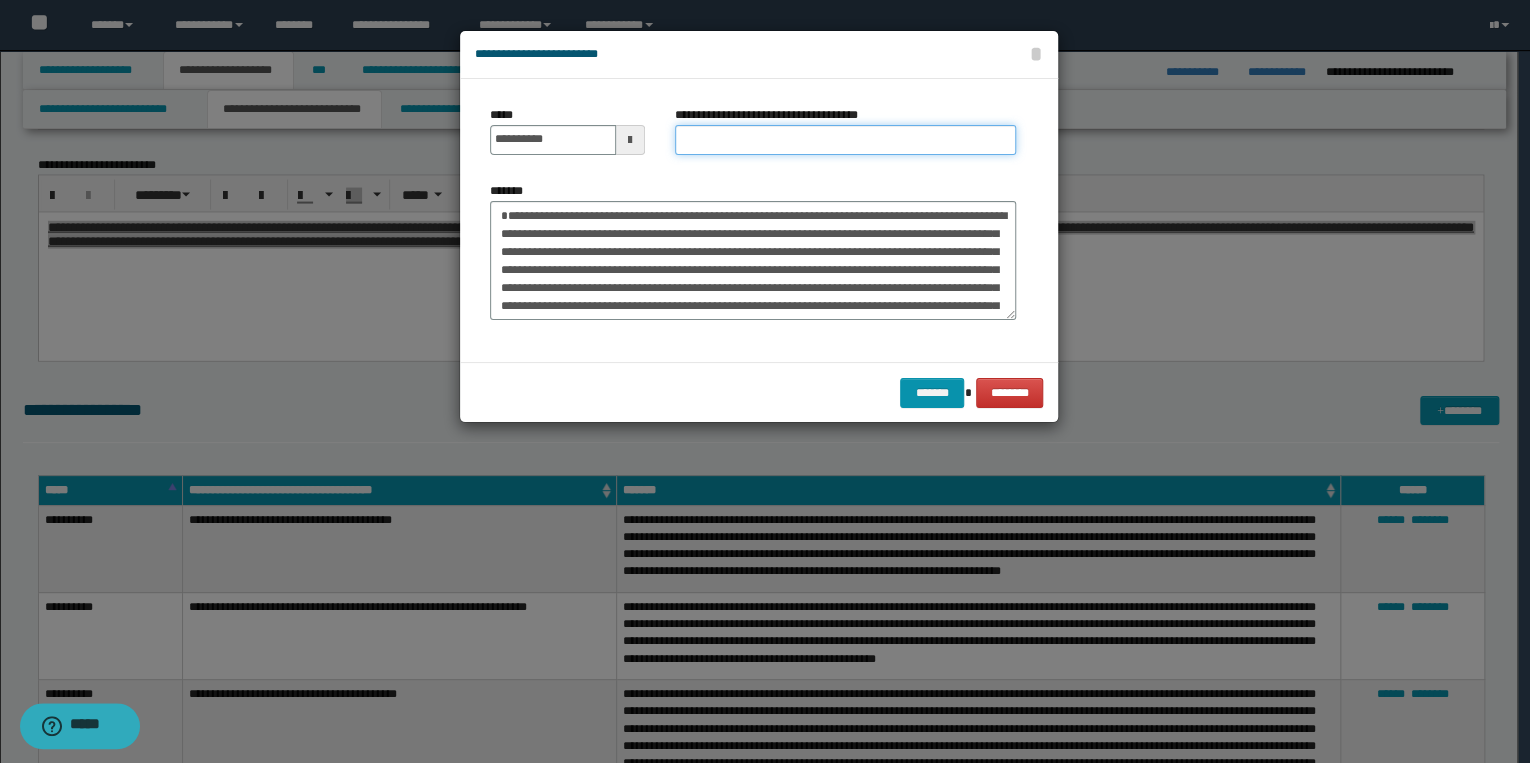 click on "**********" at bounding box center (845, 140) 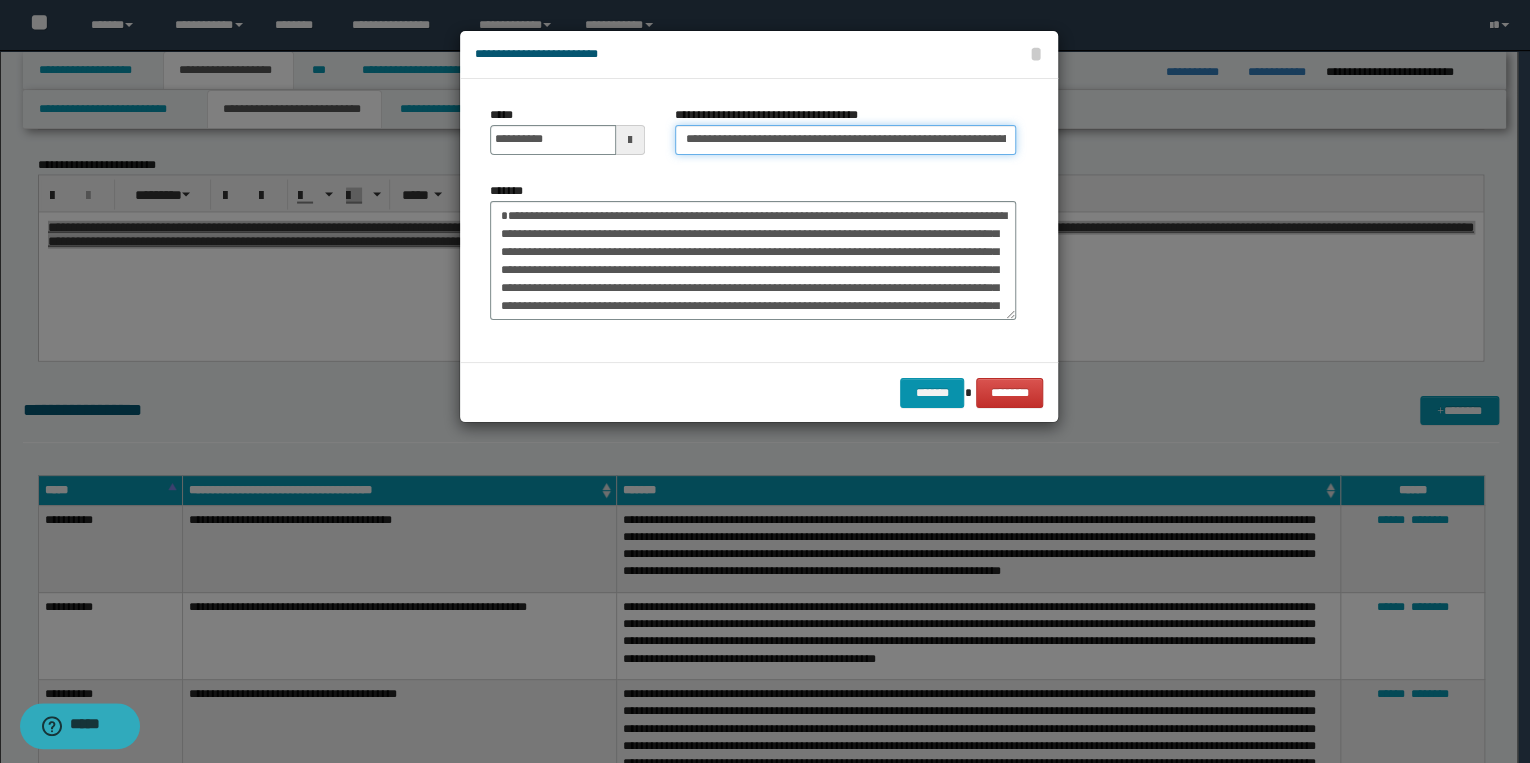 scroll, scrollTop: 0, scrollLeft: 65, axis: horizontal 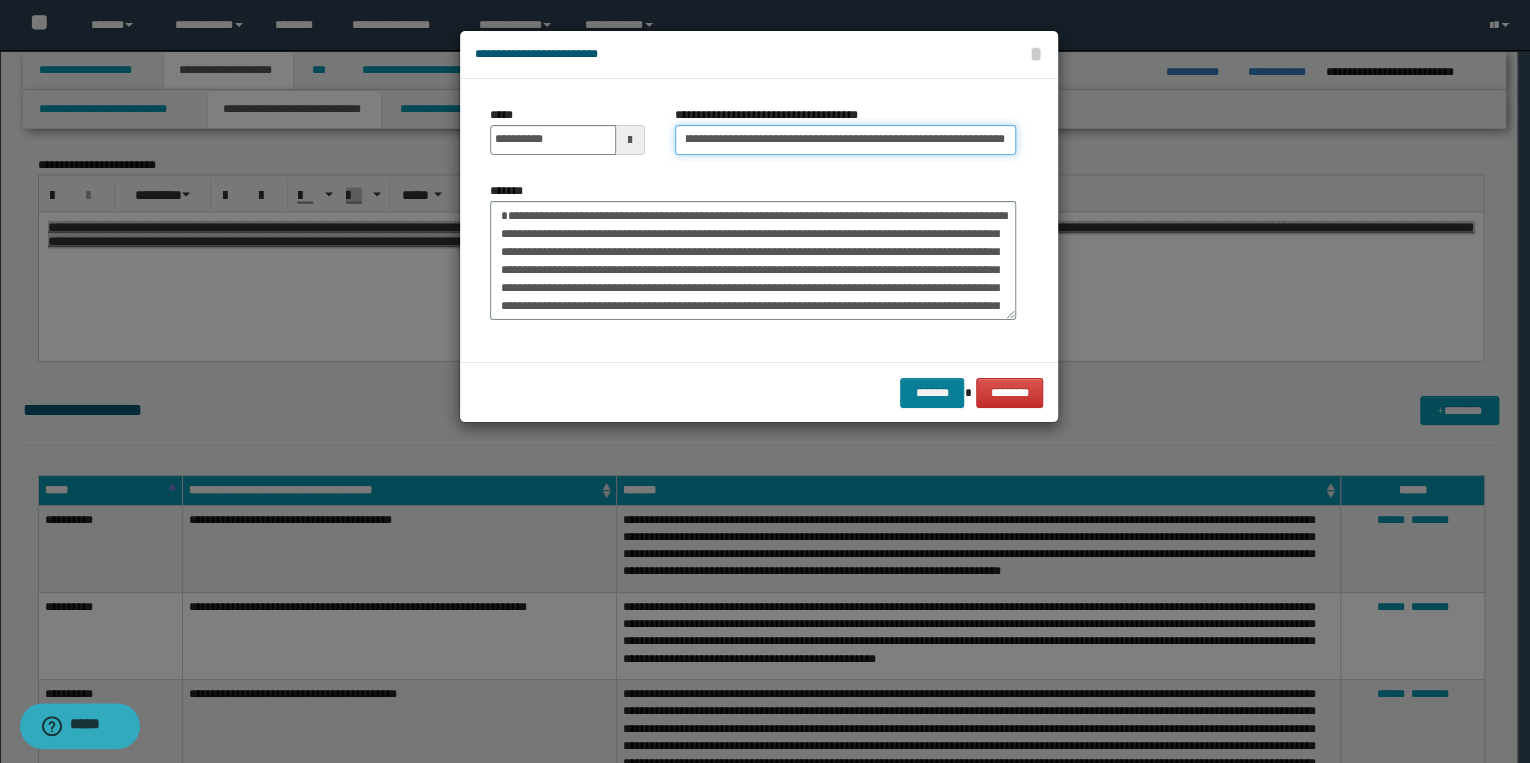 type on "**********" 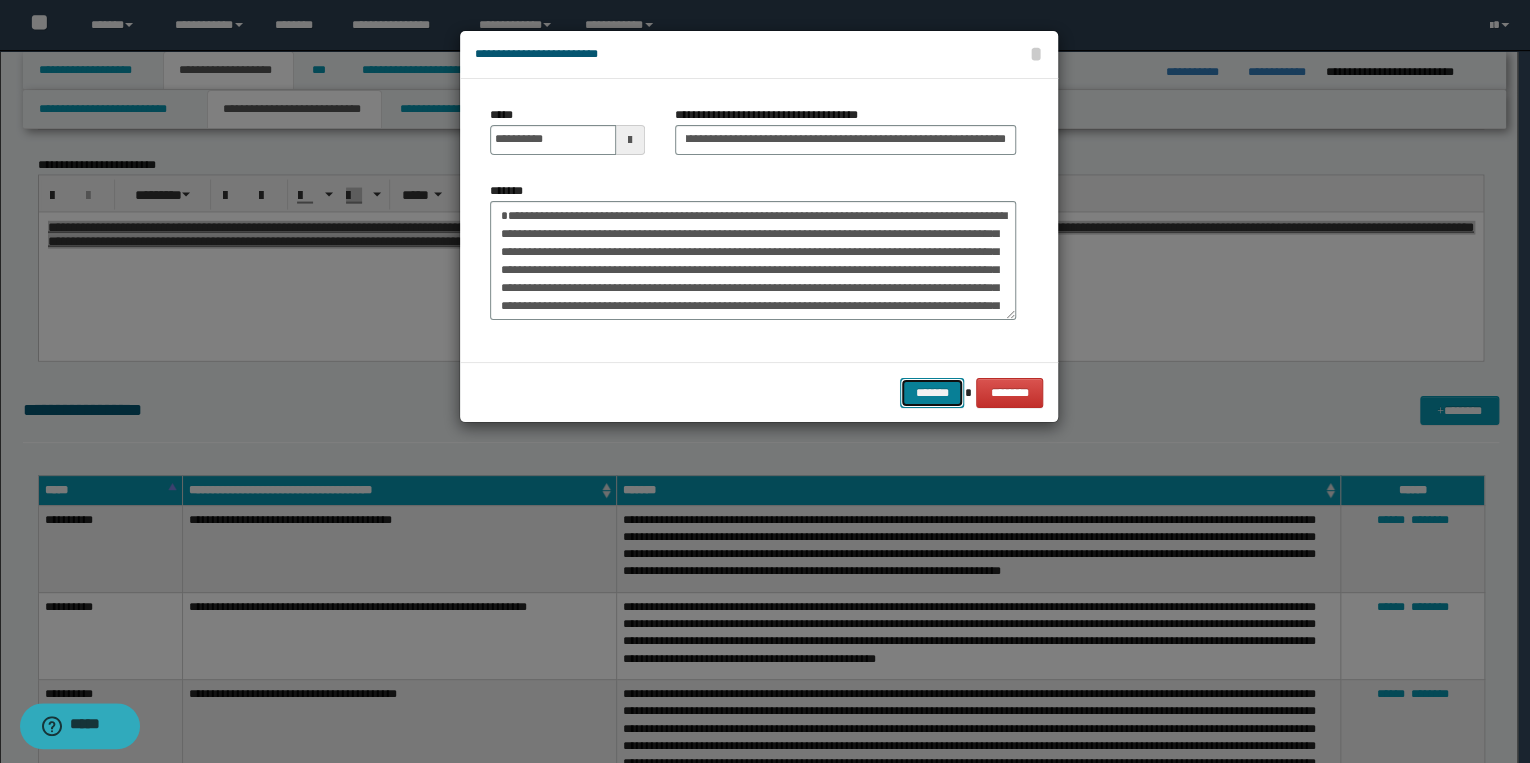 click on "*******" at bounding box center [932, 393] 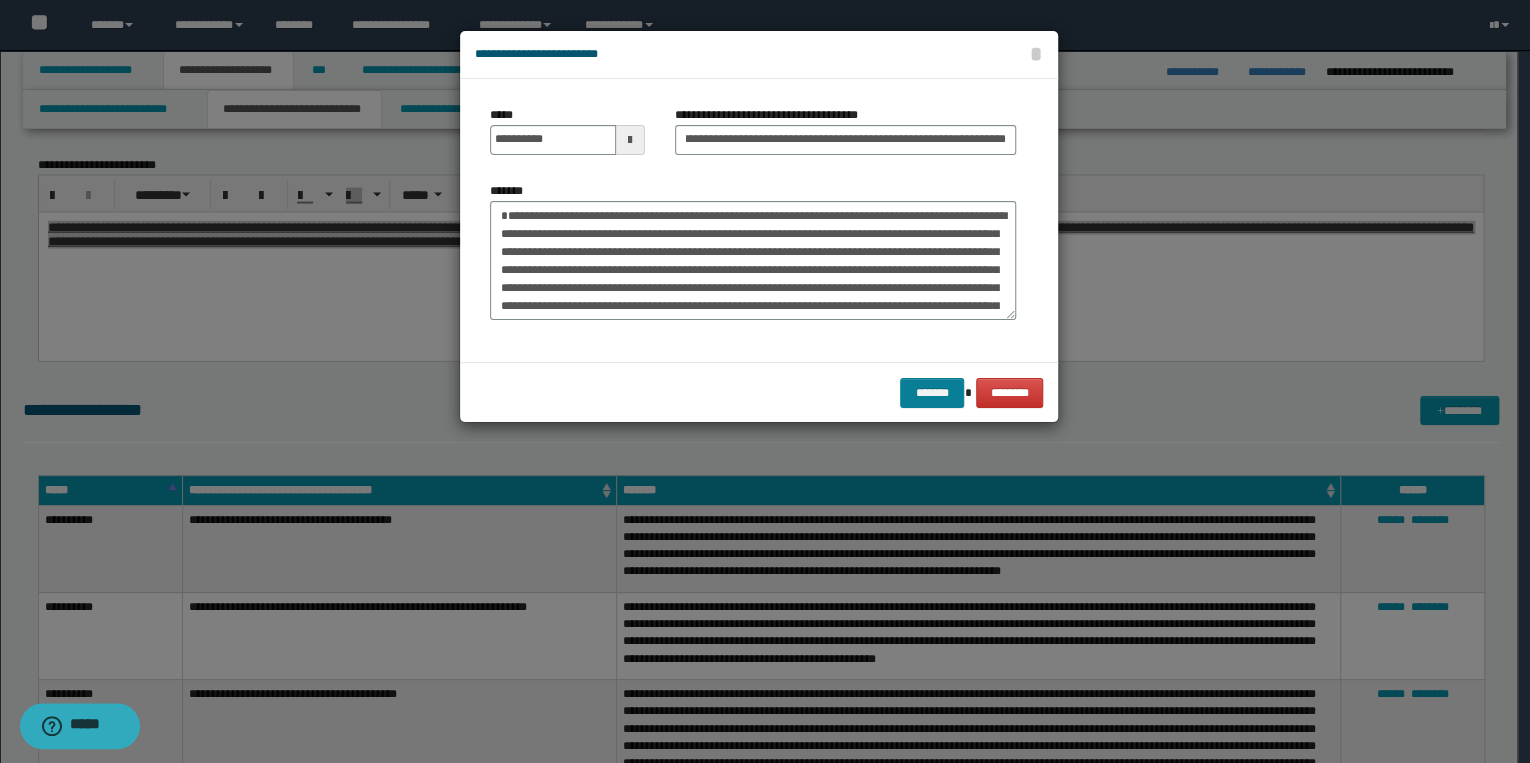 scroll, scrollTop: 0, scrollLeft: 0, axis: both 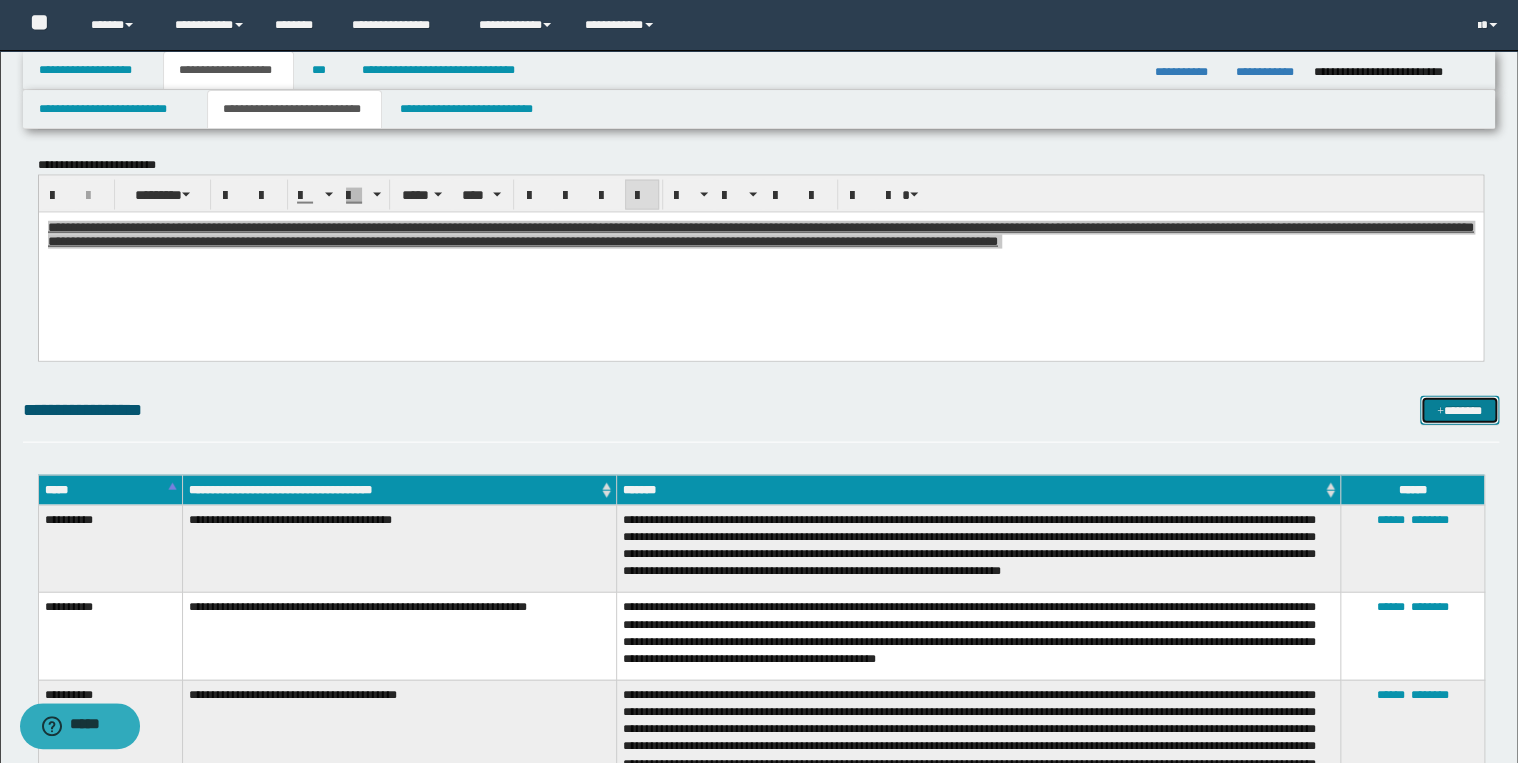 click on "*******" at bounding box center [1459, 411] 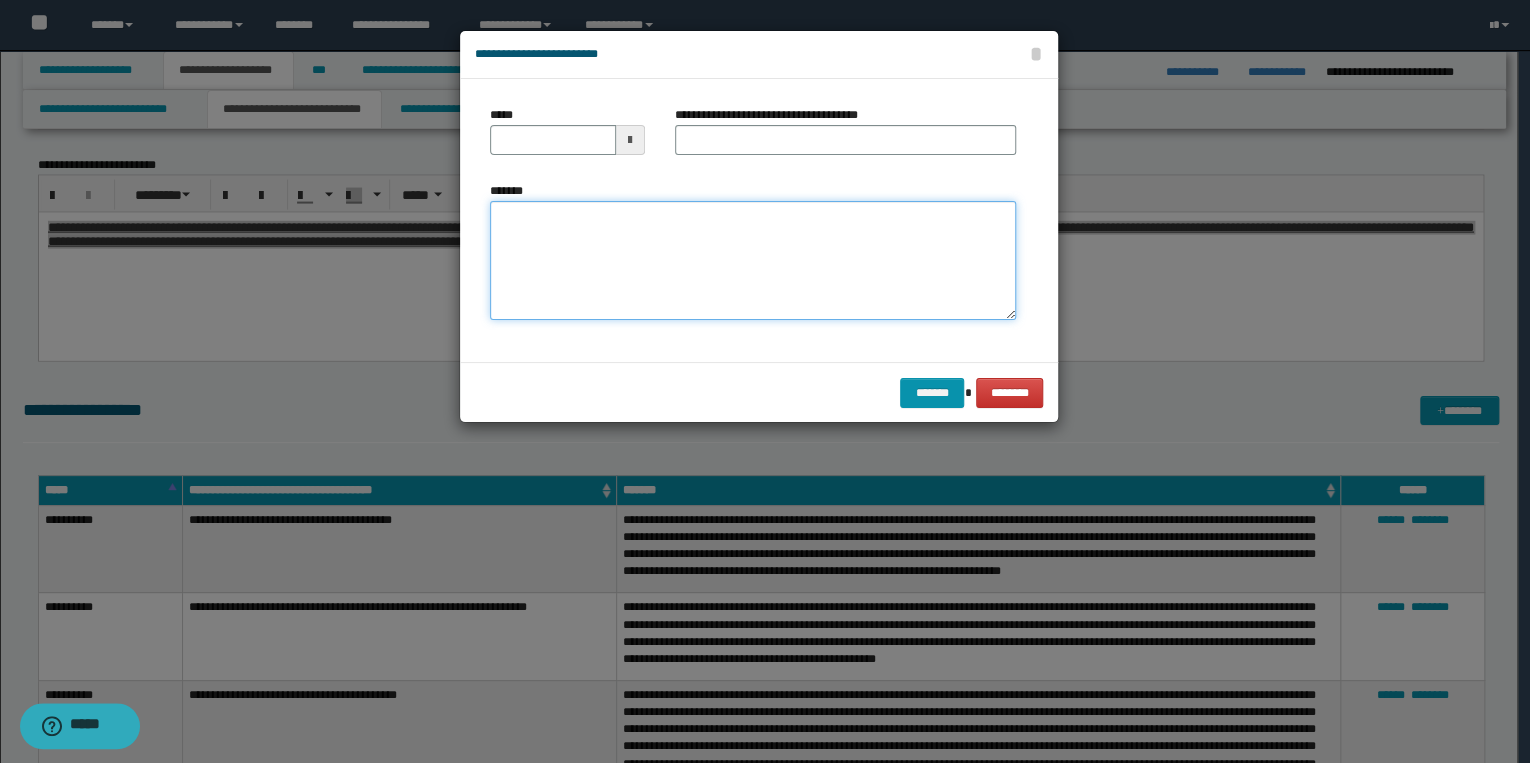 click on "*******" at bounding box center [753, 261] 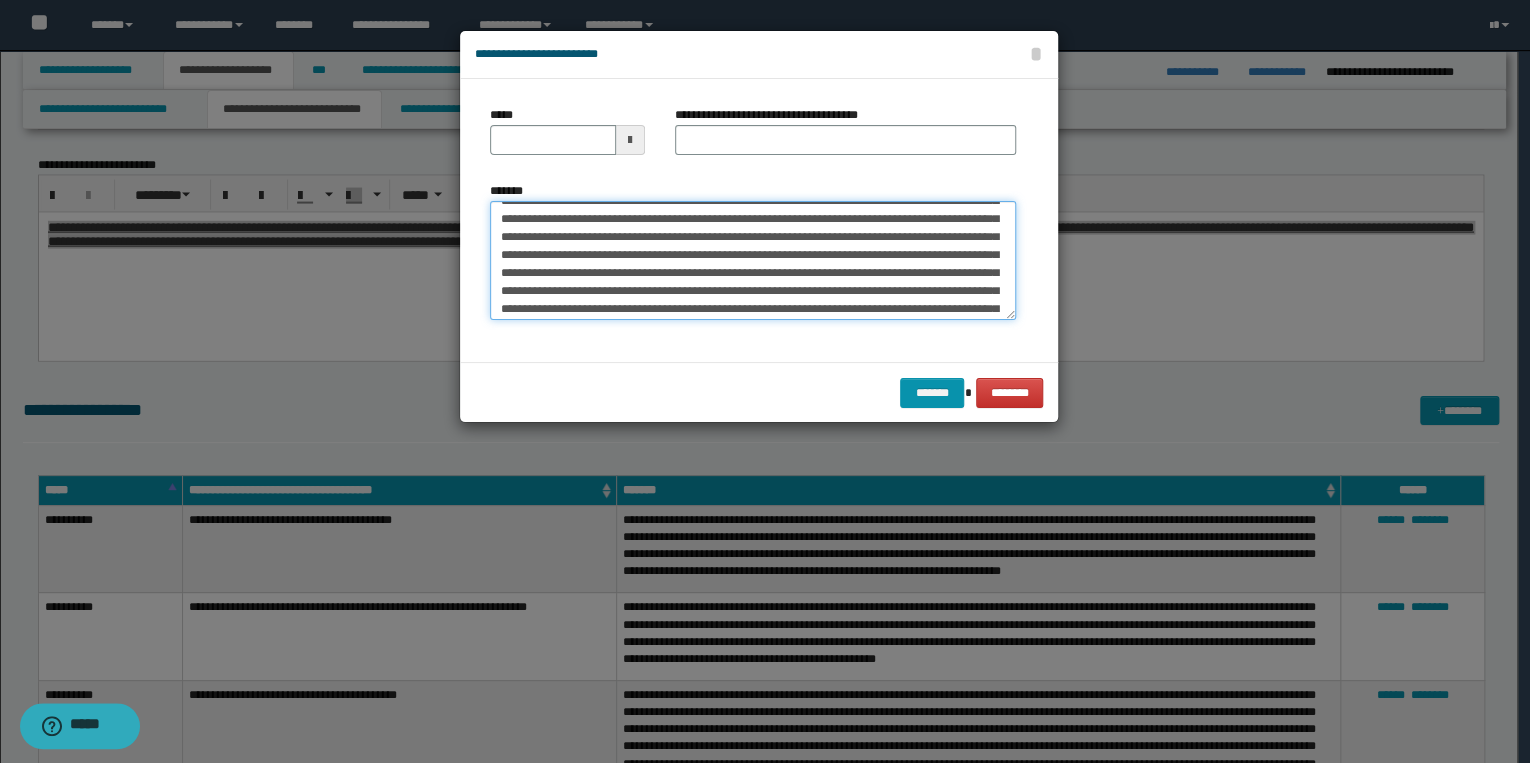 scroll, scrollTop: 0, scrollLeft: 0, axis: both 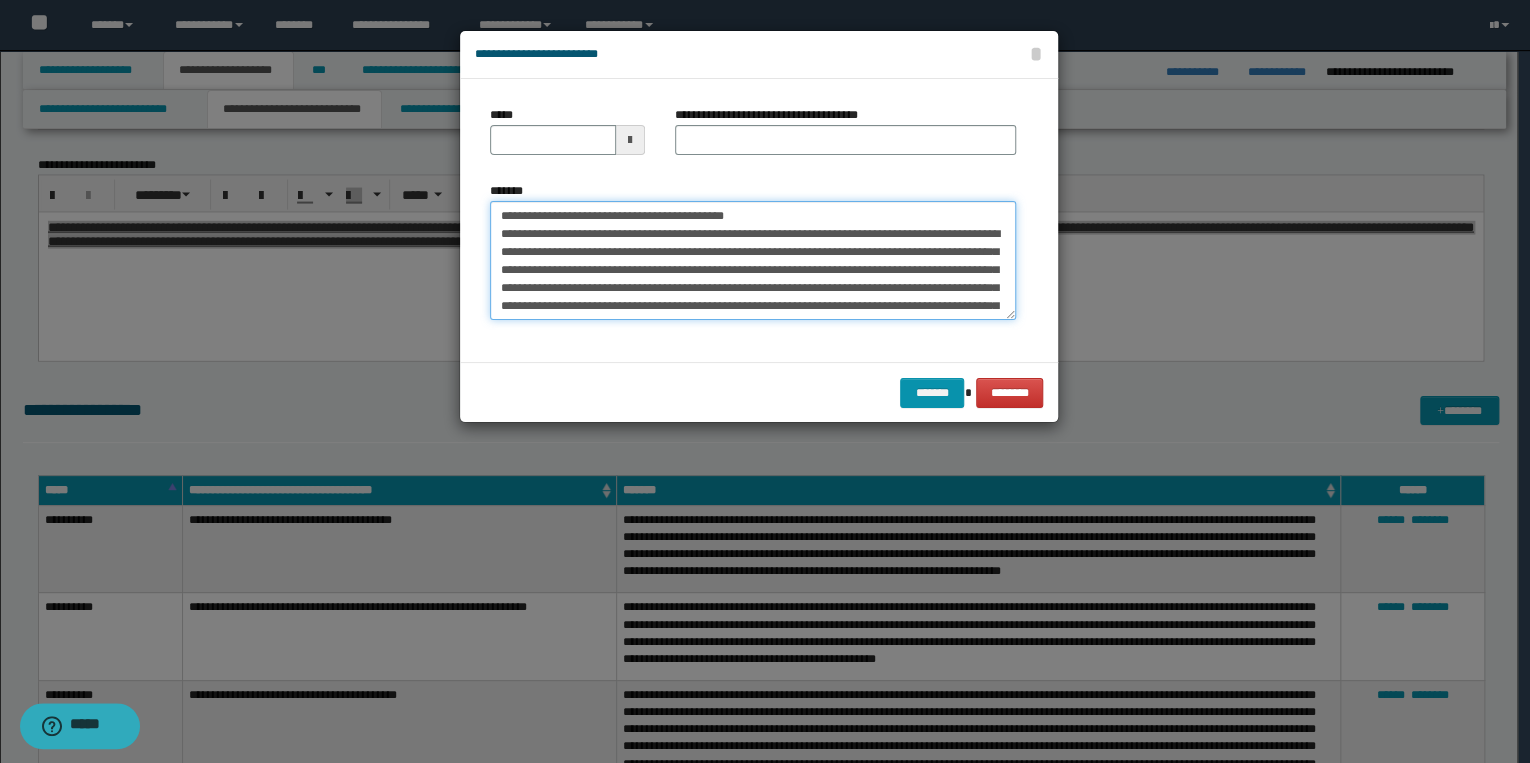 drag, startPoint x: 560, startPoint y: 215, endPoint x: 484, endPoint y: 216, distance: 76.00658 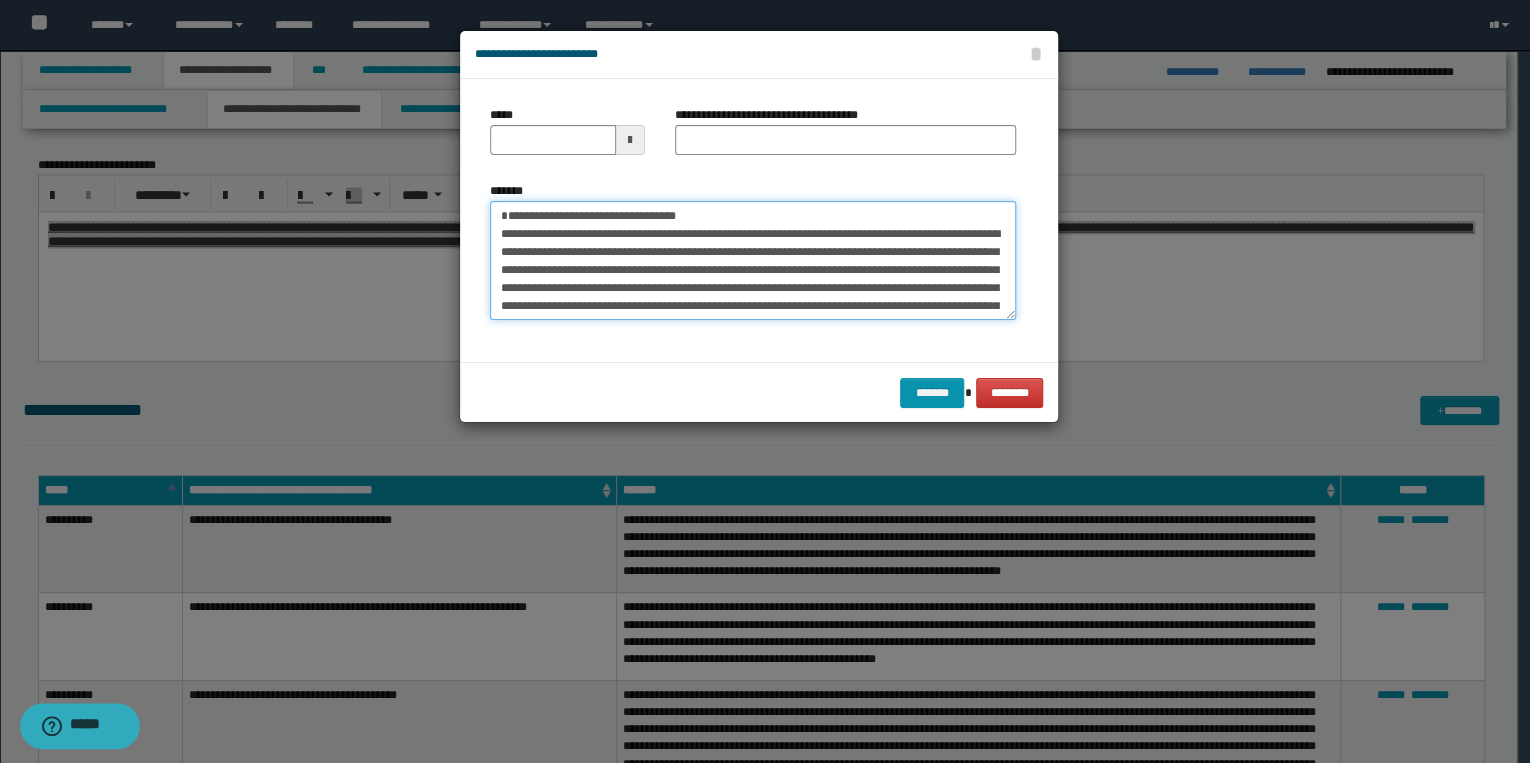 type 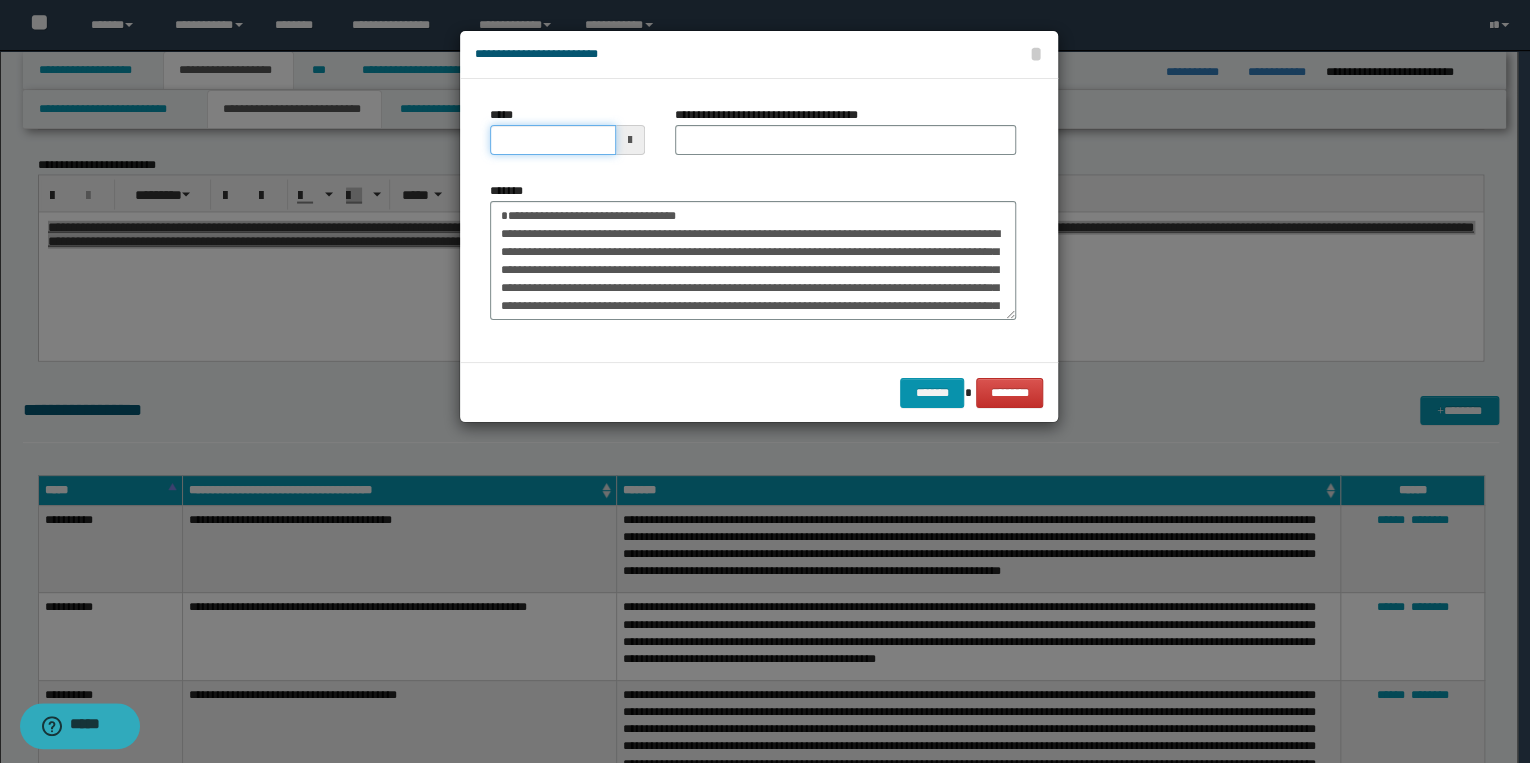 click on "*****" at bounding box center (553, 140) 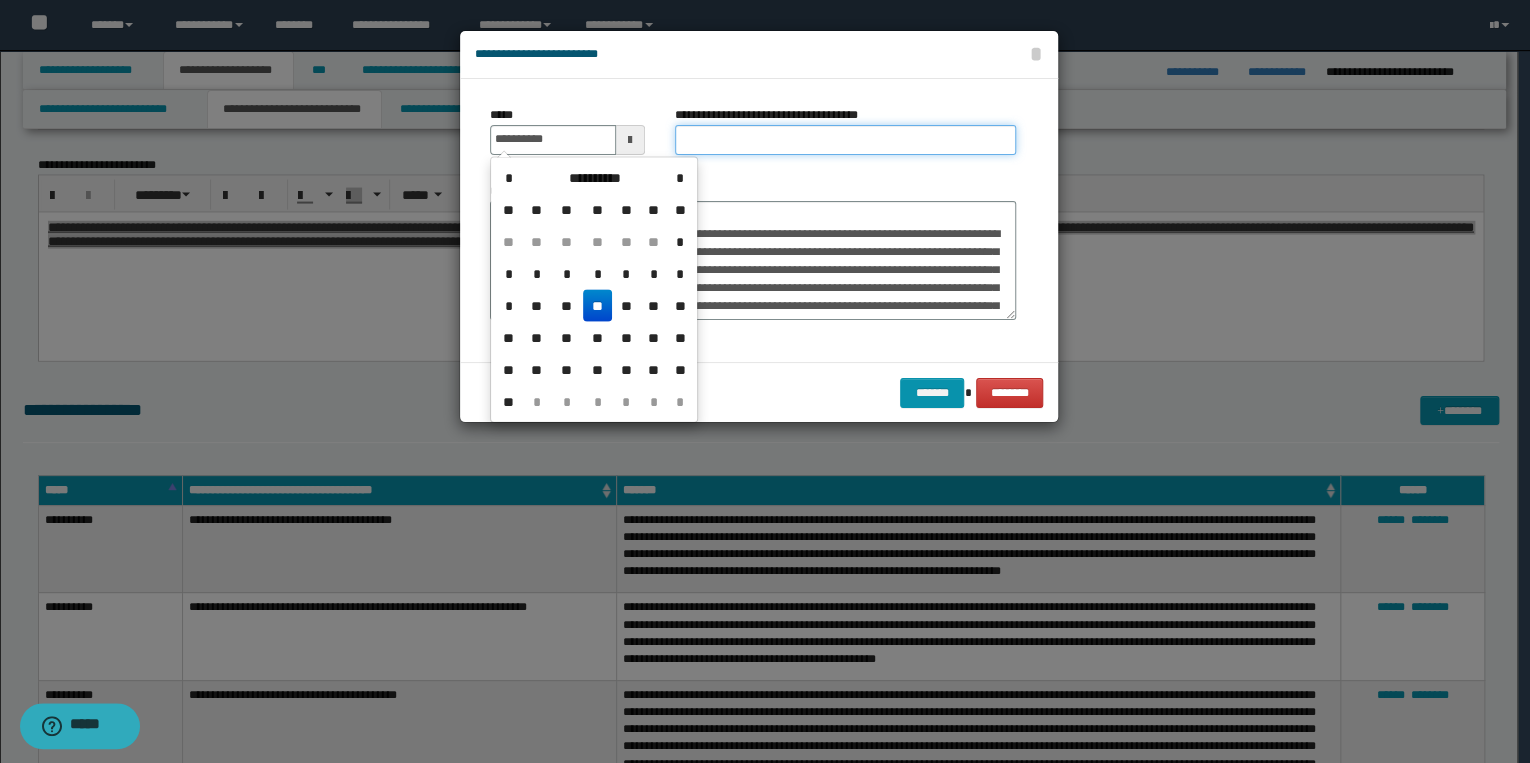 type on "**********" 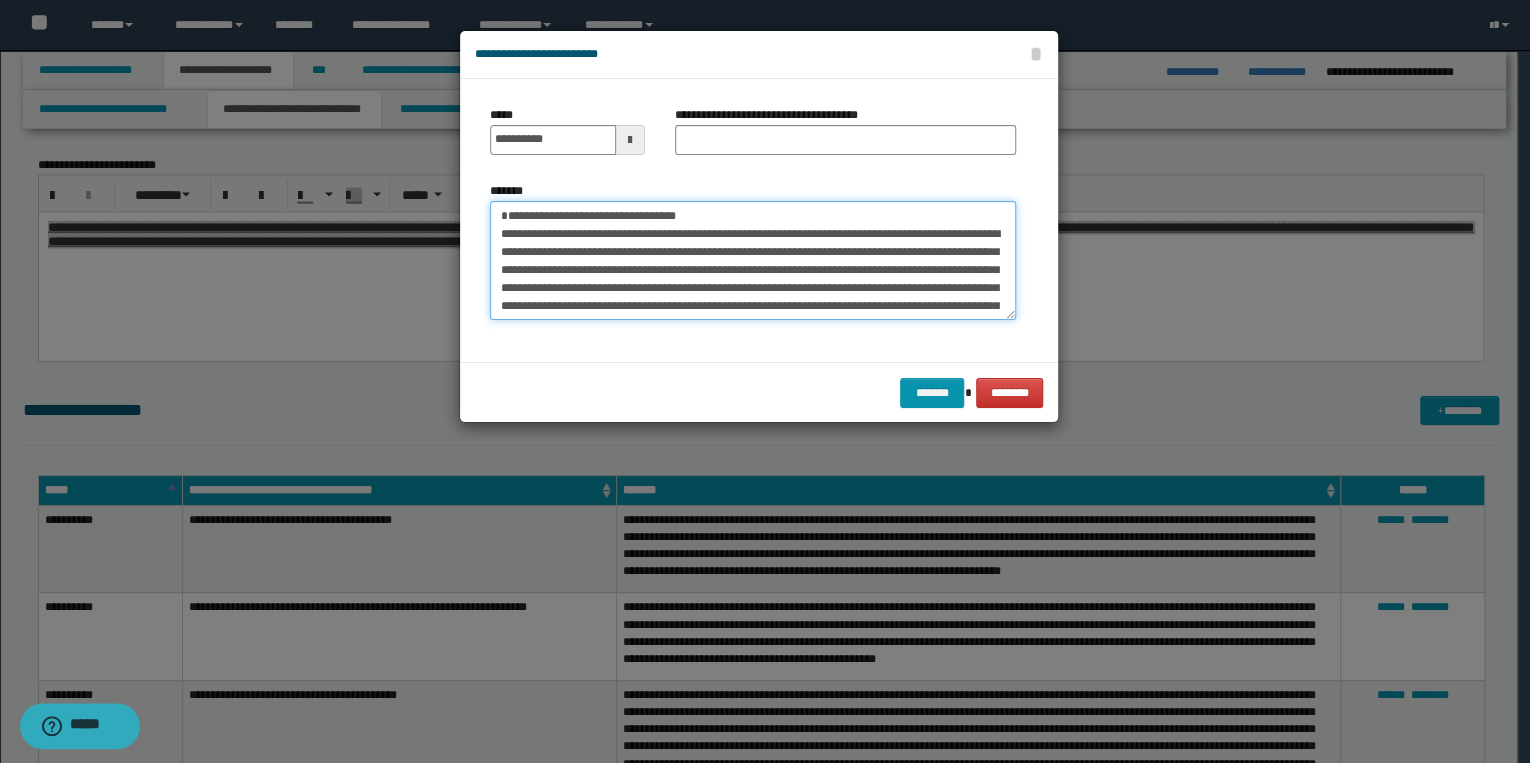 drag, startPoint x: 502, startPoint y: 213, endPoint x: 680, endPoint y: 213, distance: 178 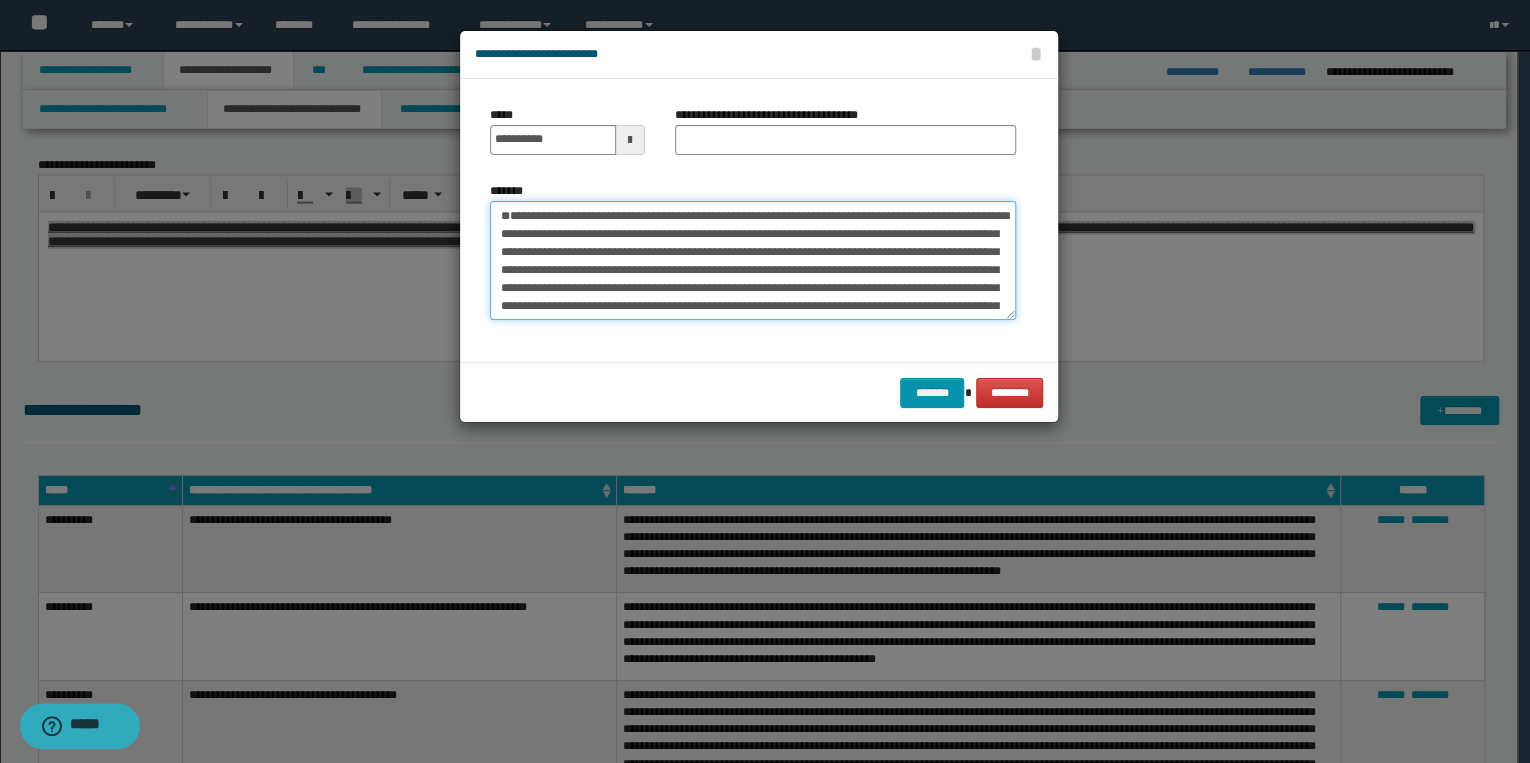 type on "**********" 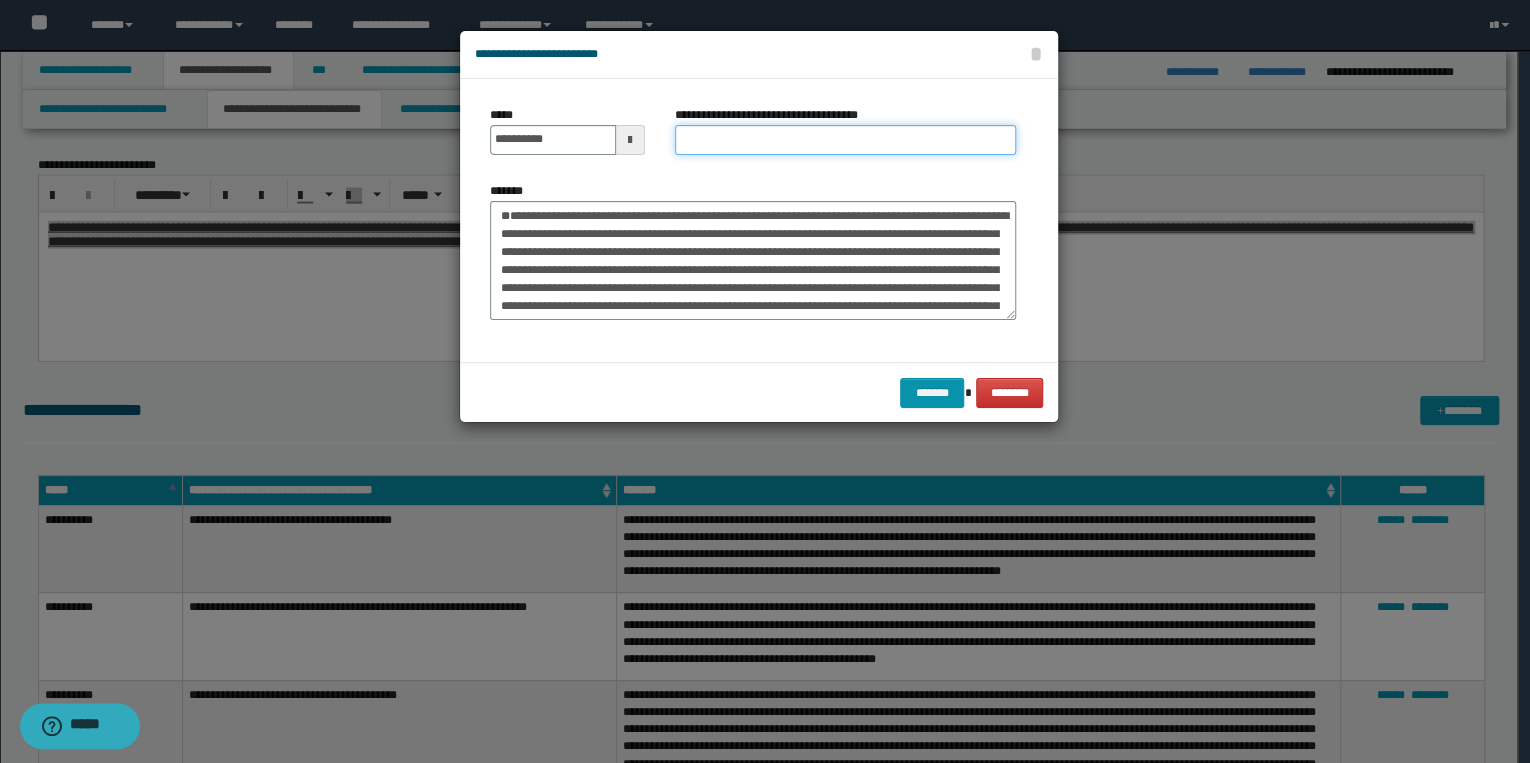 click on "**********" at bounding box center [845, 140] 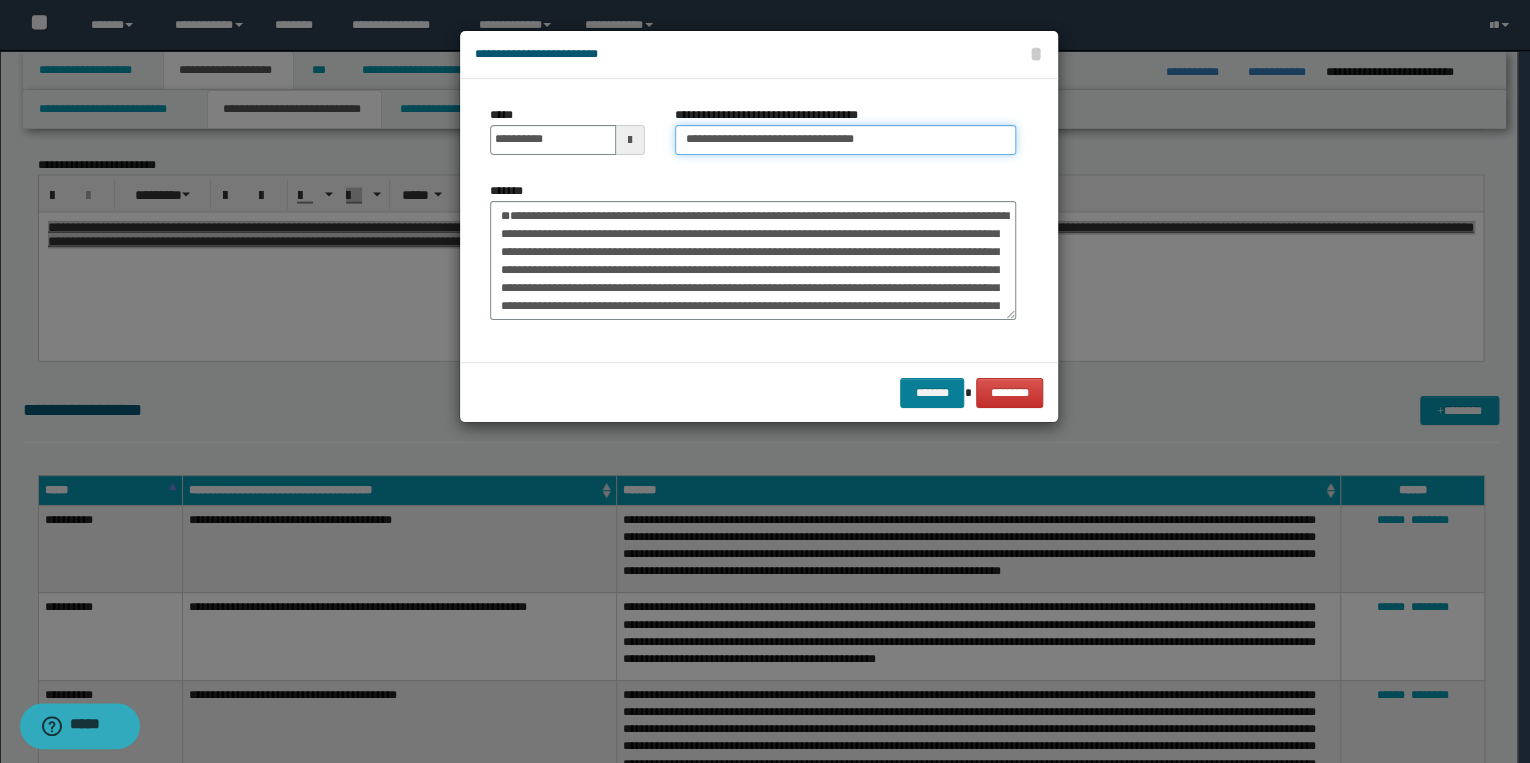 type on "**********" 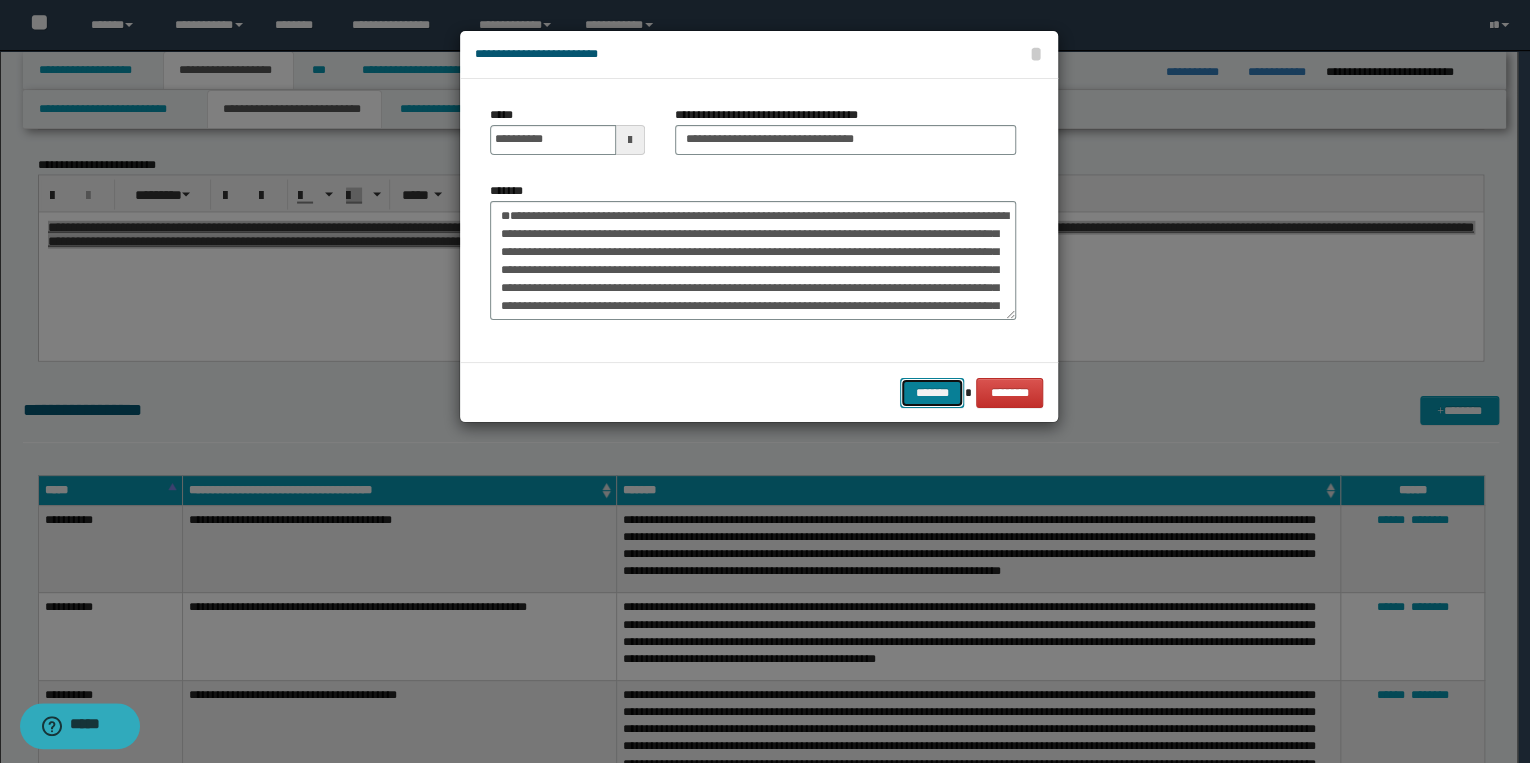 click on "*******" at bounding box center (932, 393) 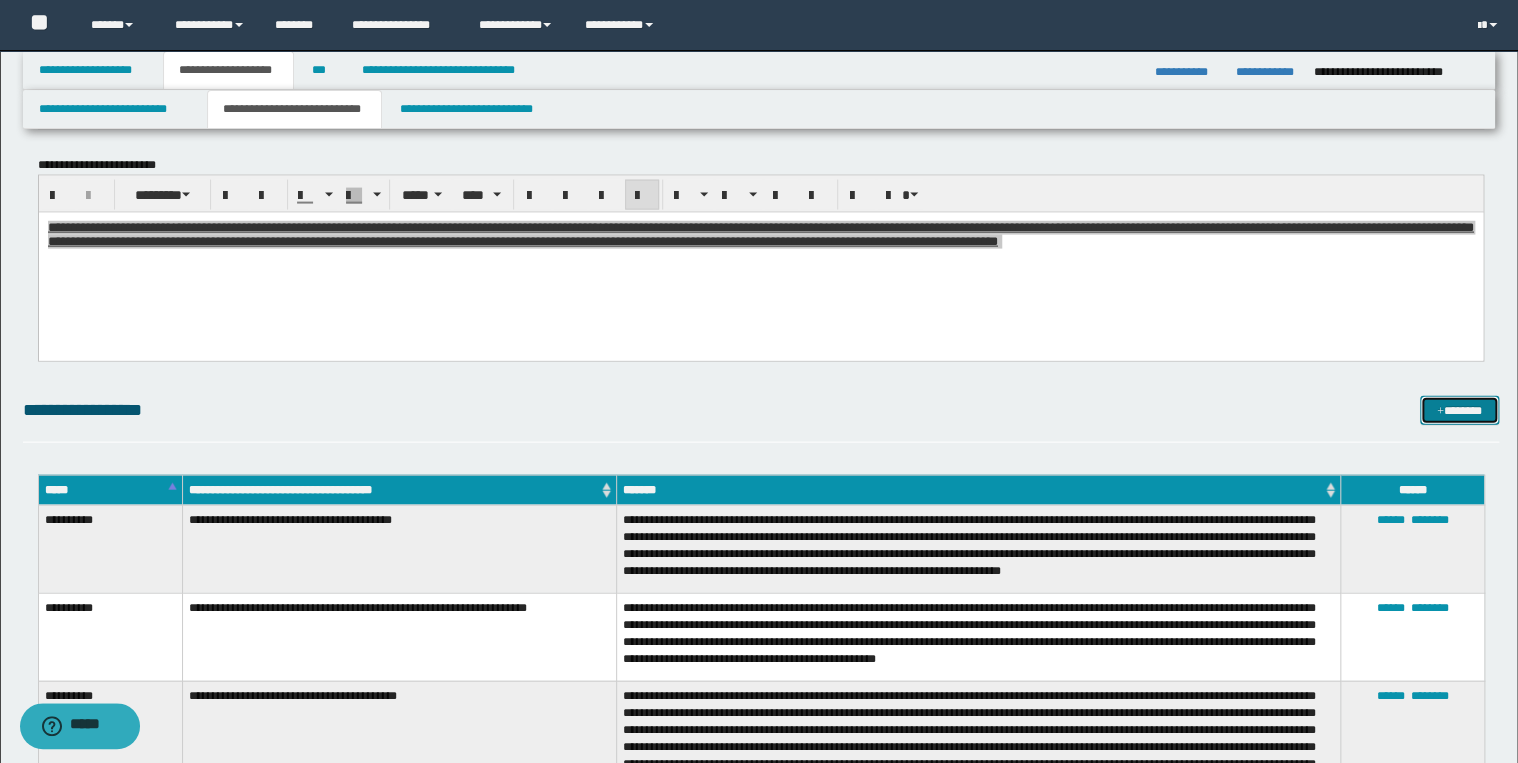 drag, startPoint x: 1448, startPoint y: 408, endPoint x: 1432, endPoint y: 414, distance: 17.088007 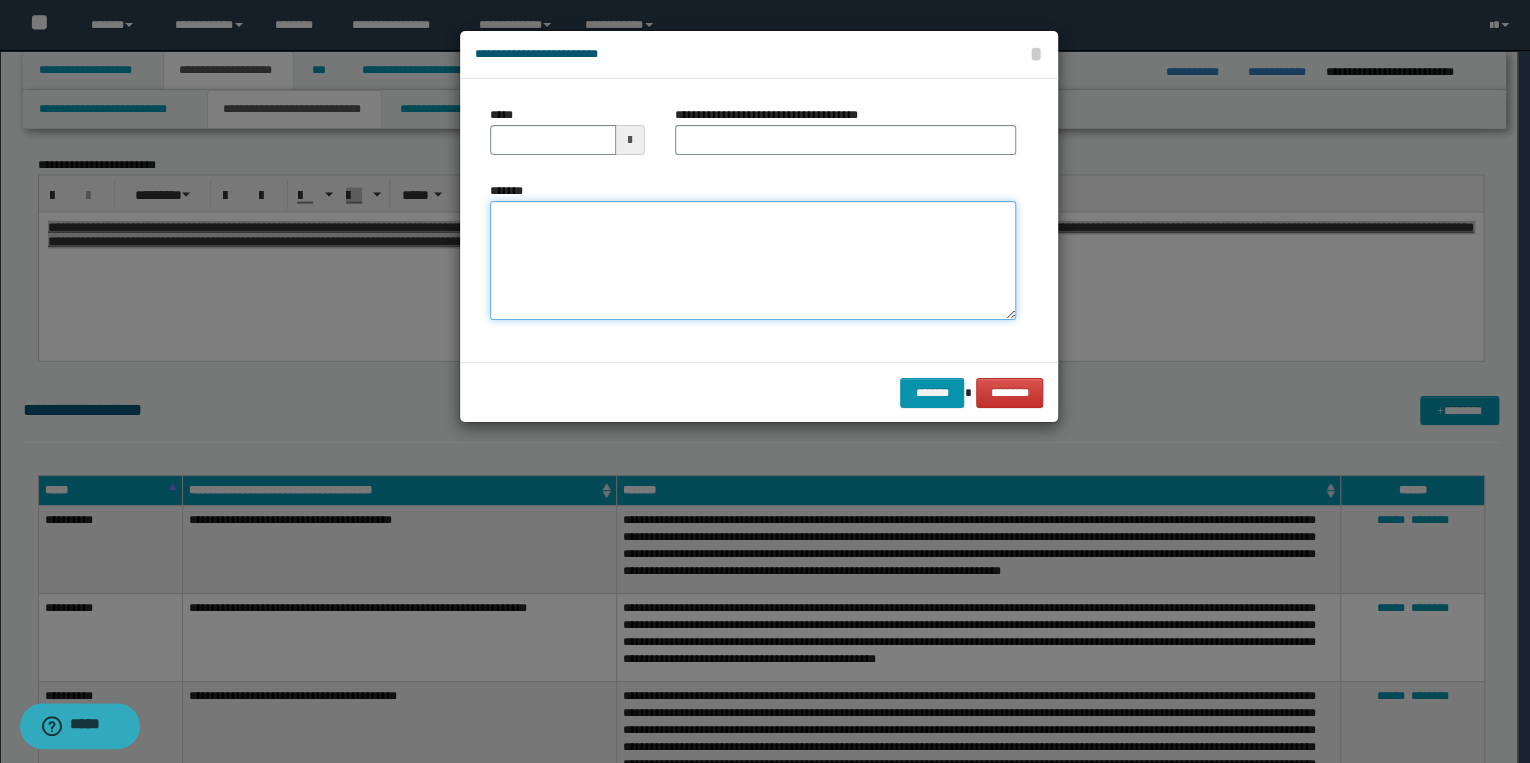 click on "*******" at bounding box center (753, 261) 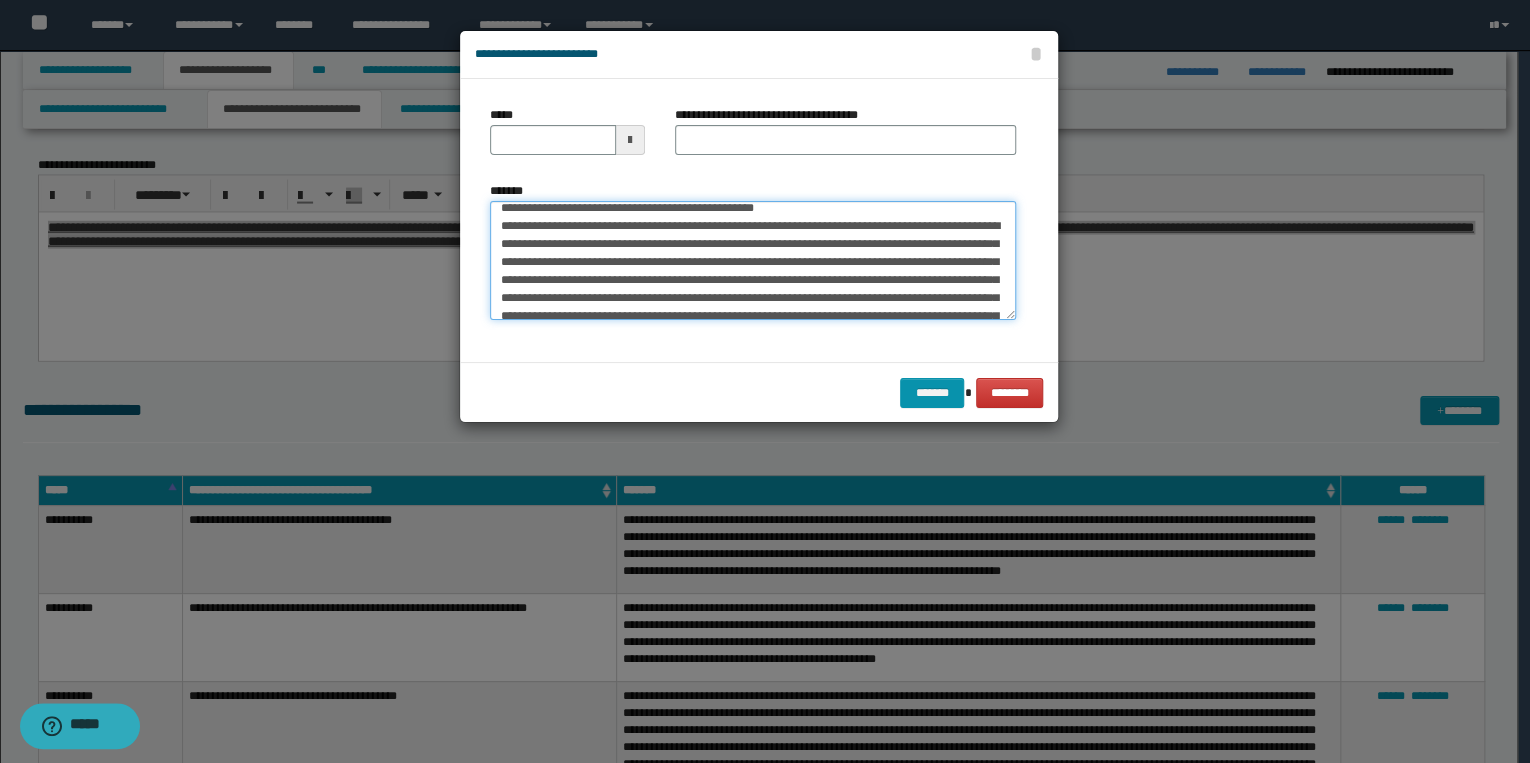 scroll, scrollTop: 0, scrollLeft: 0, axis: both 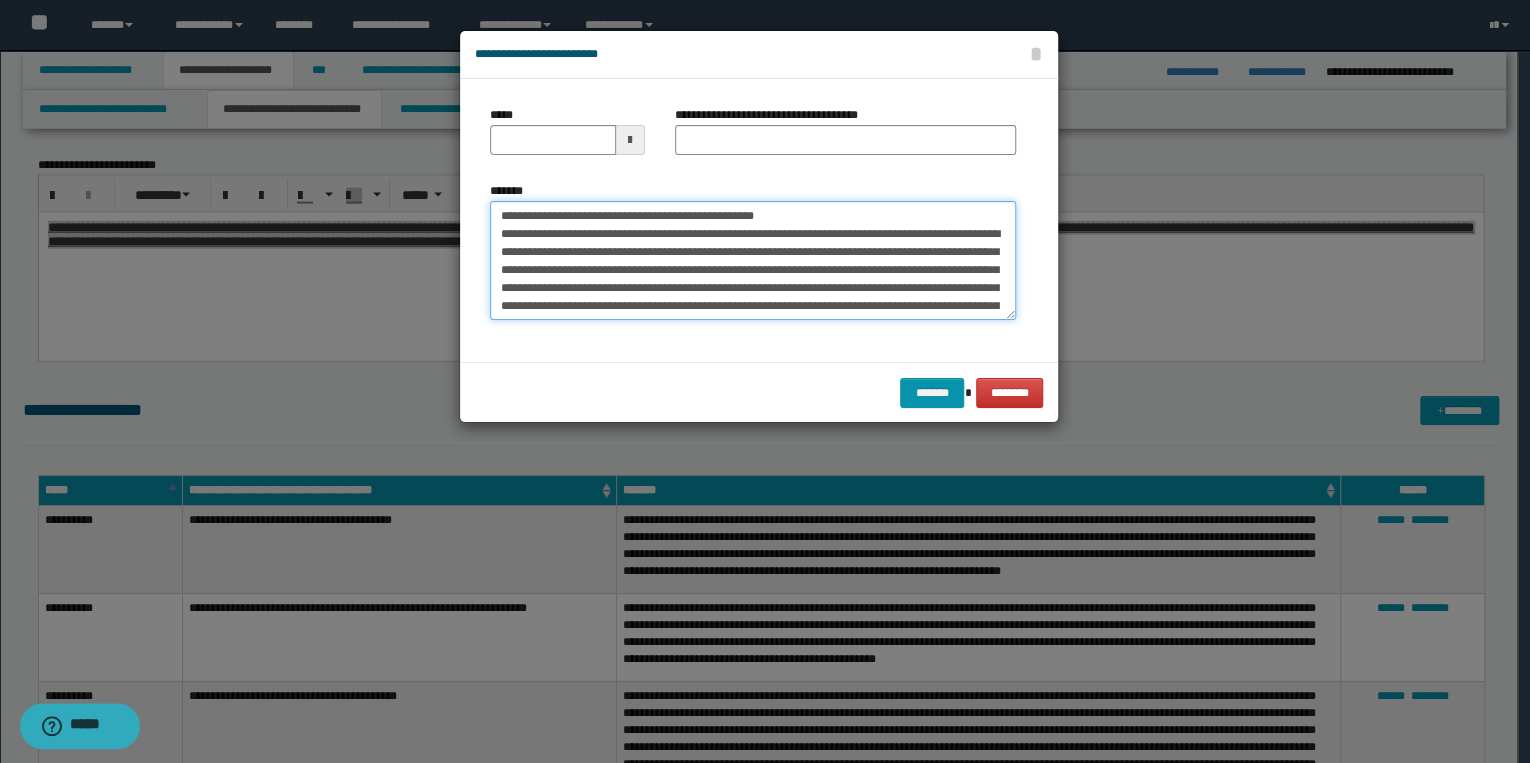 drag, startPoint x: 563, startPoint y: 220, endPoint x: 482, endPoint y: 220, distance: 81 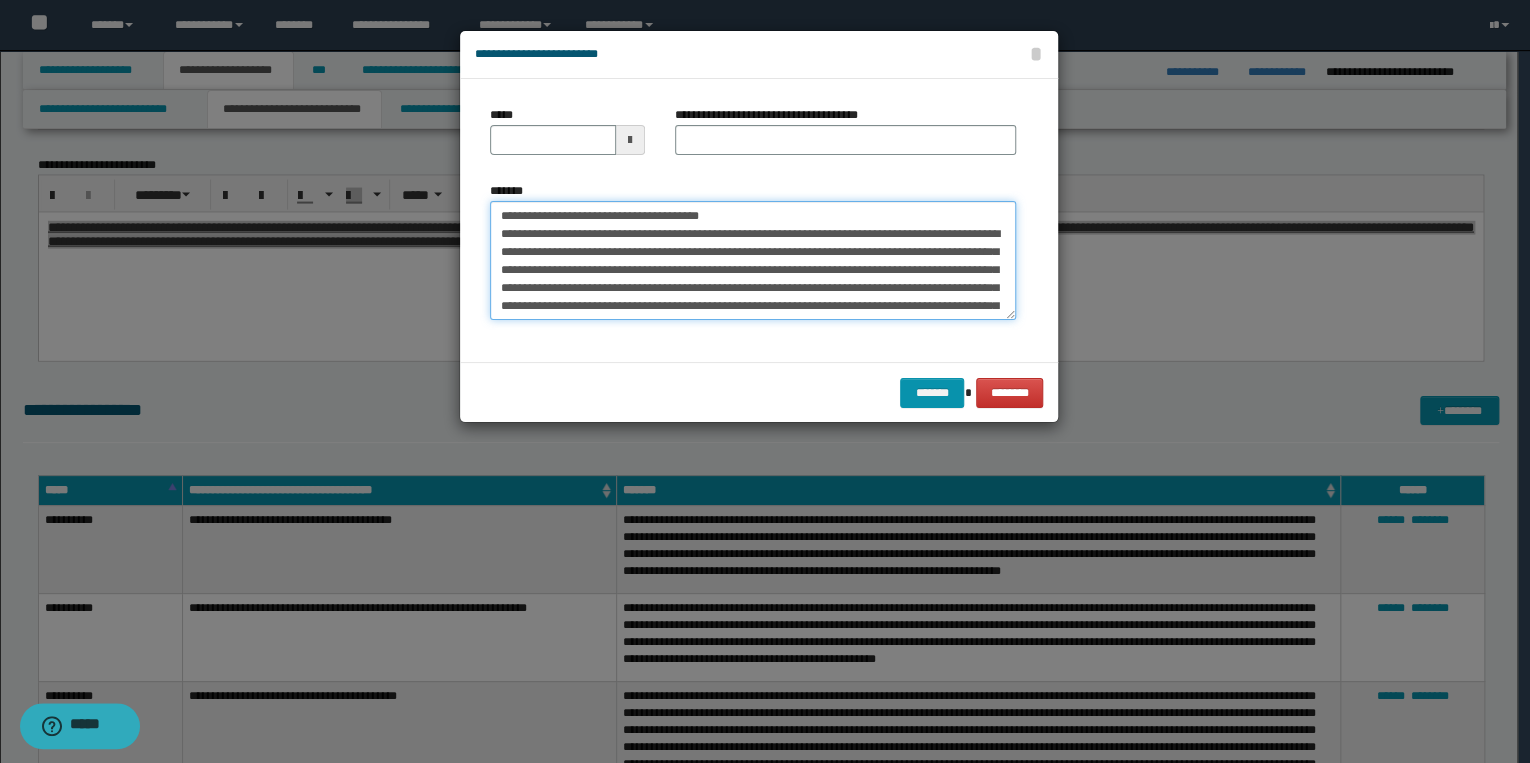 type 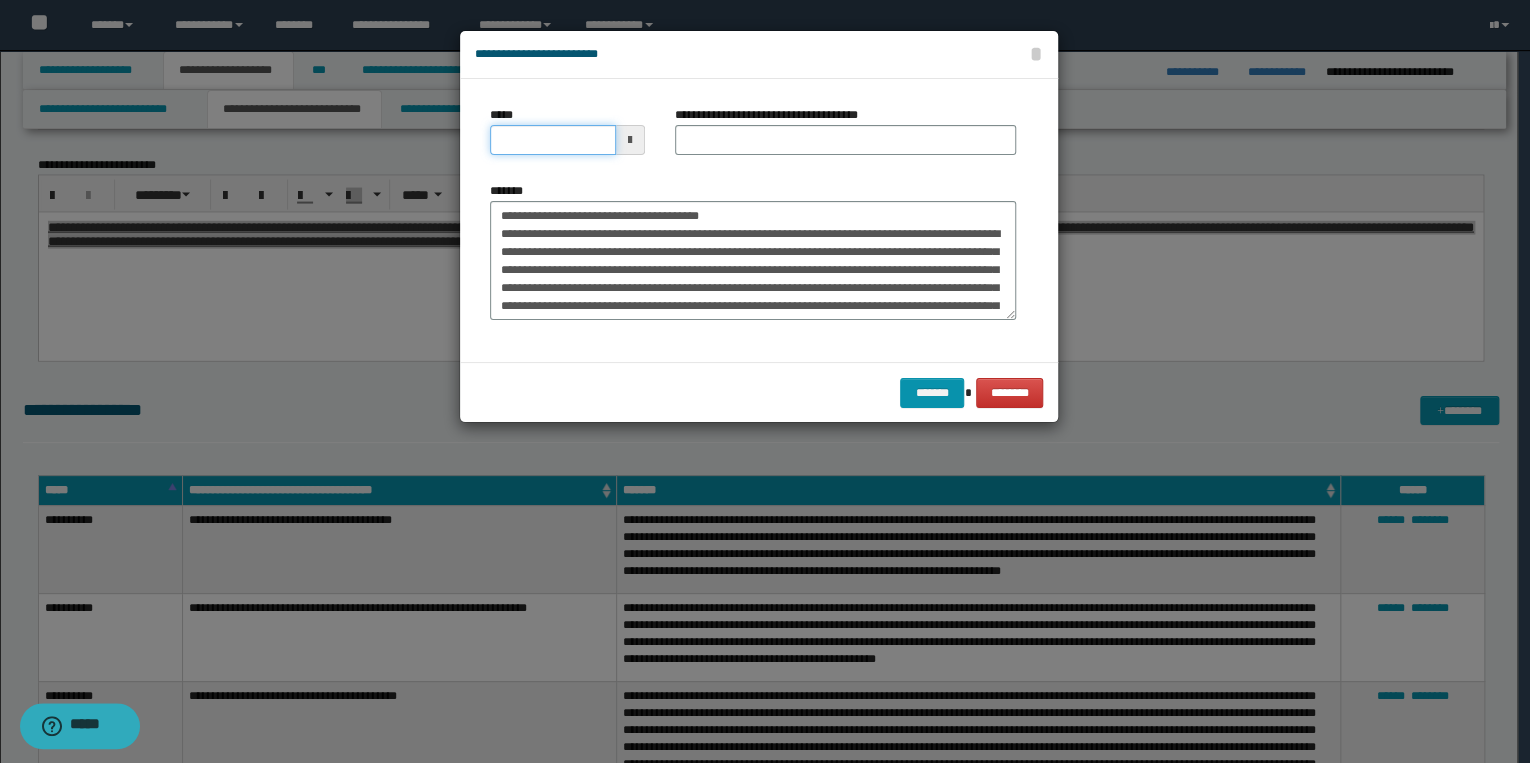 click on "*****" at bounding box center (553, 140) 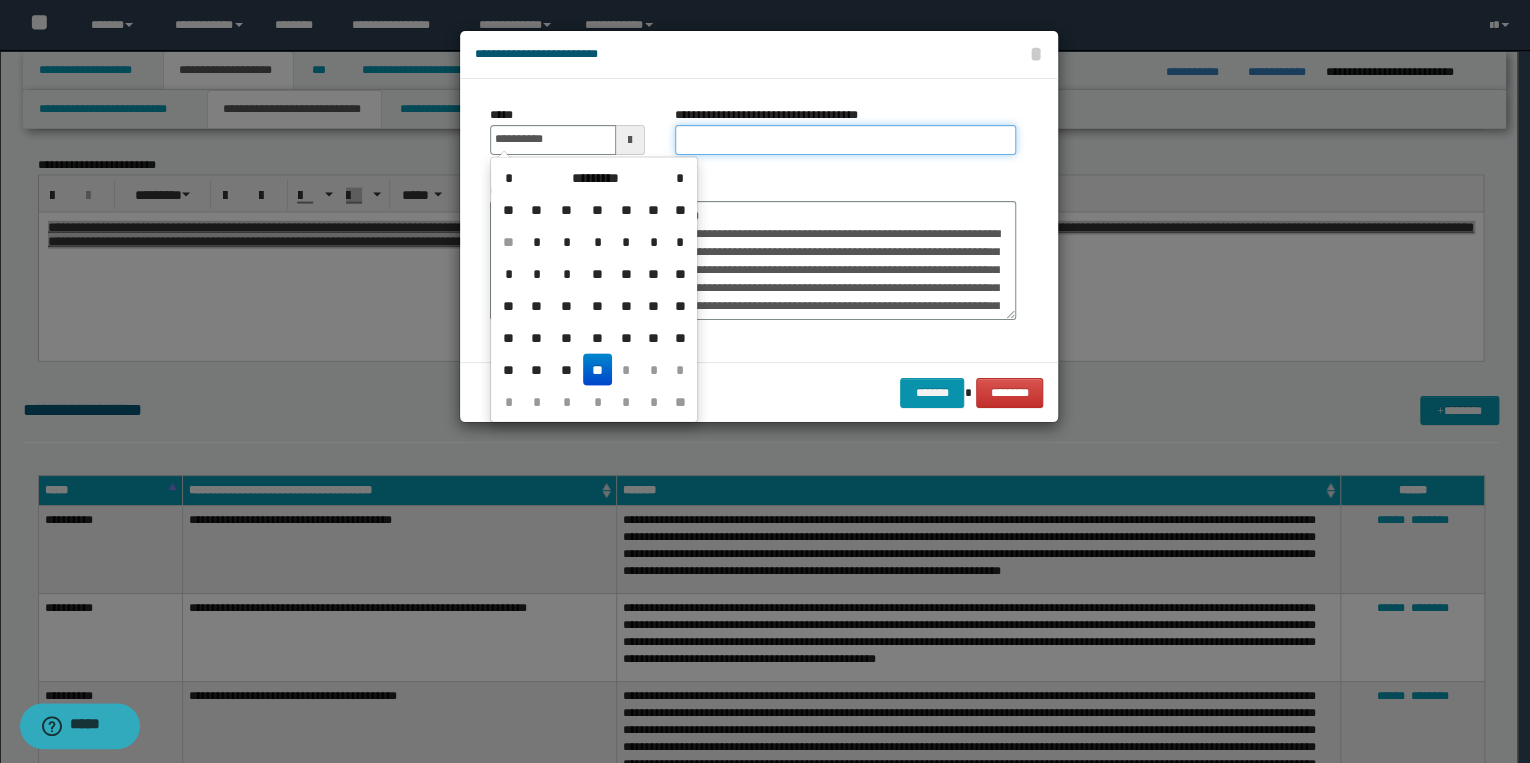 type on "**********" 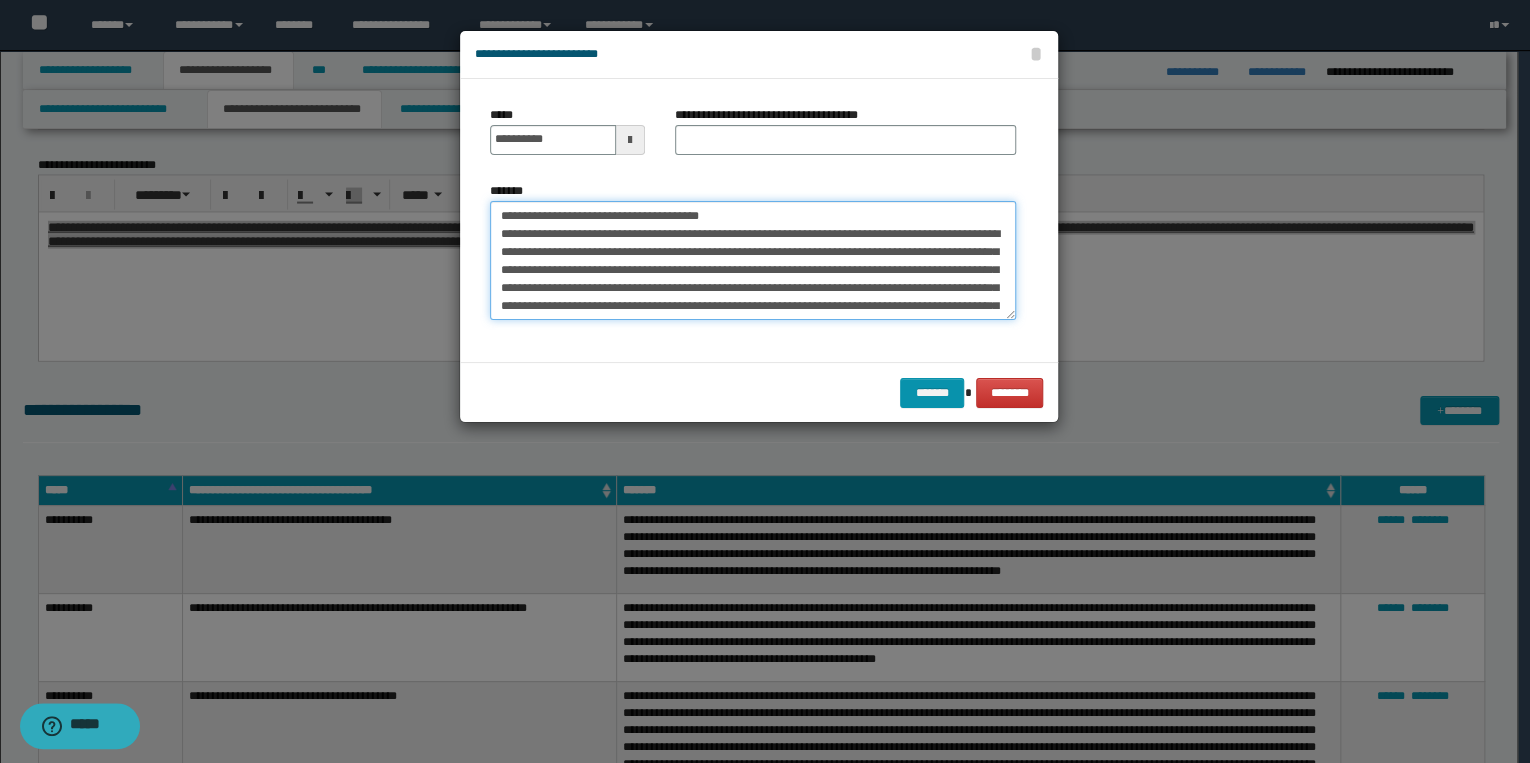 drag, startPoint x: 500, startPoint y: 219, endPoint x: 750, endPoint y: 214, distance: 250.04999 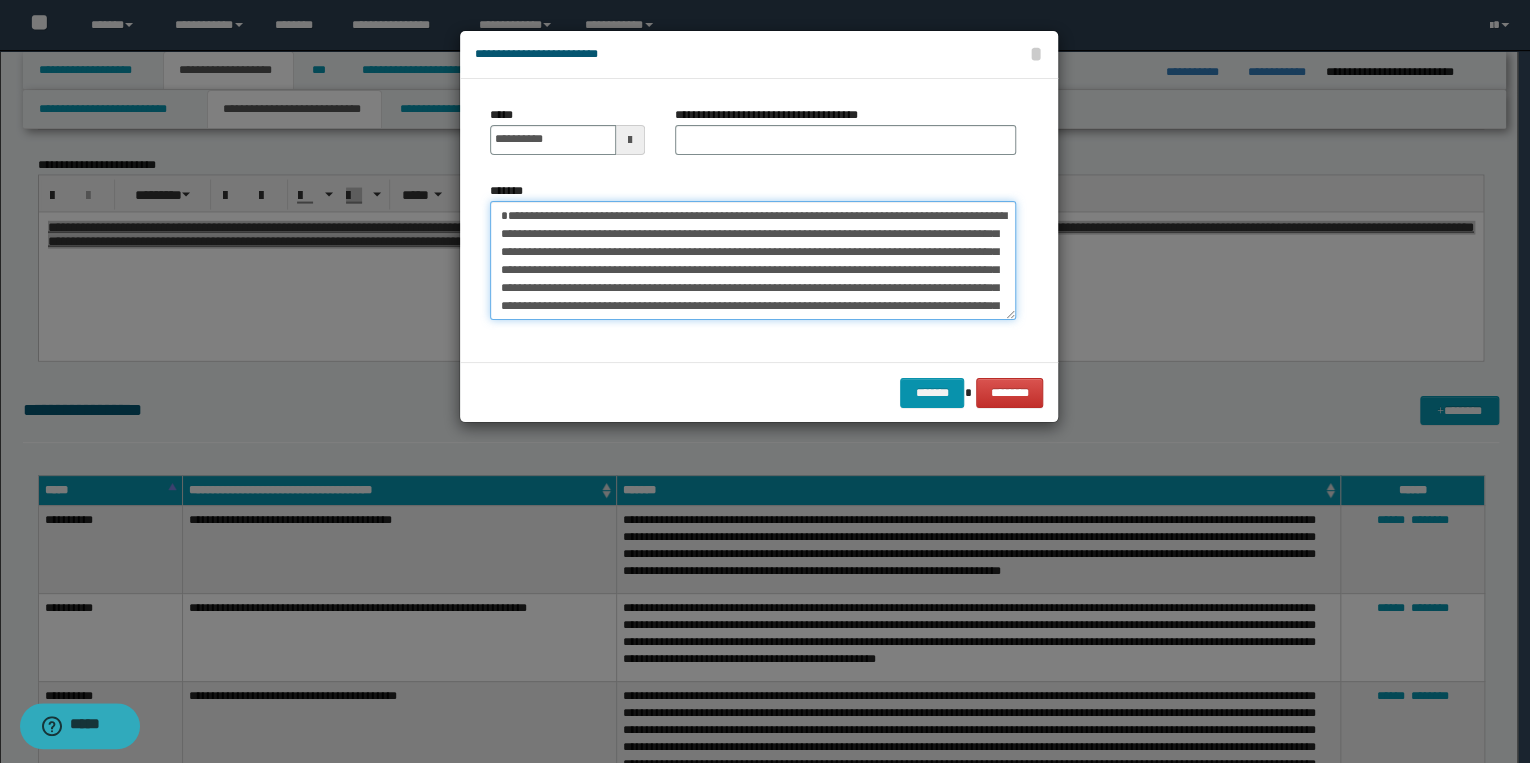 type on "**********" 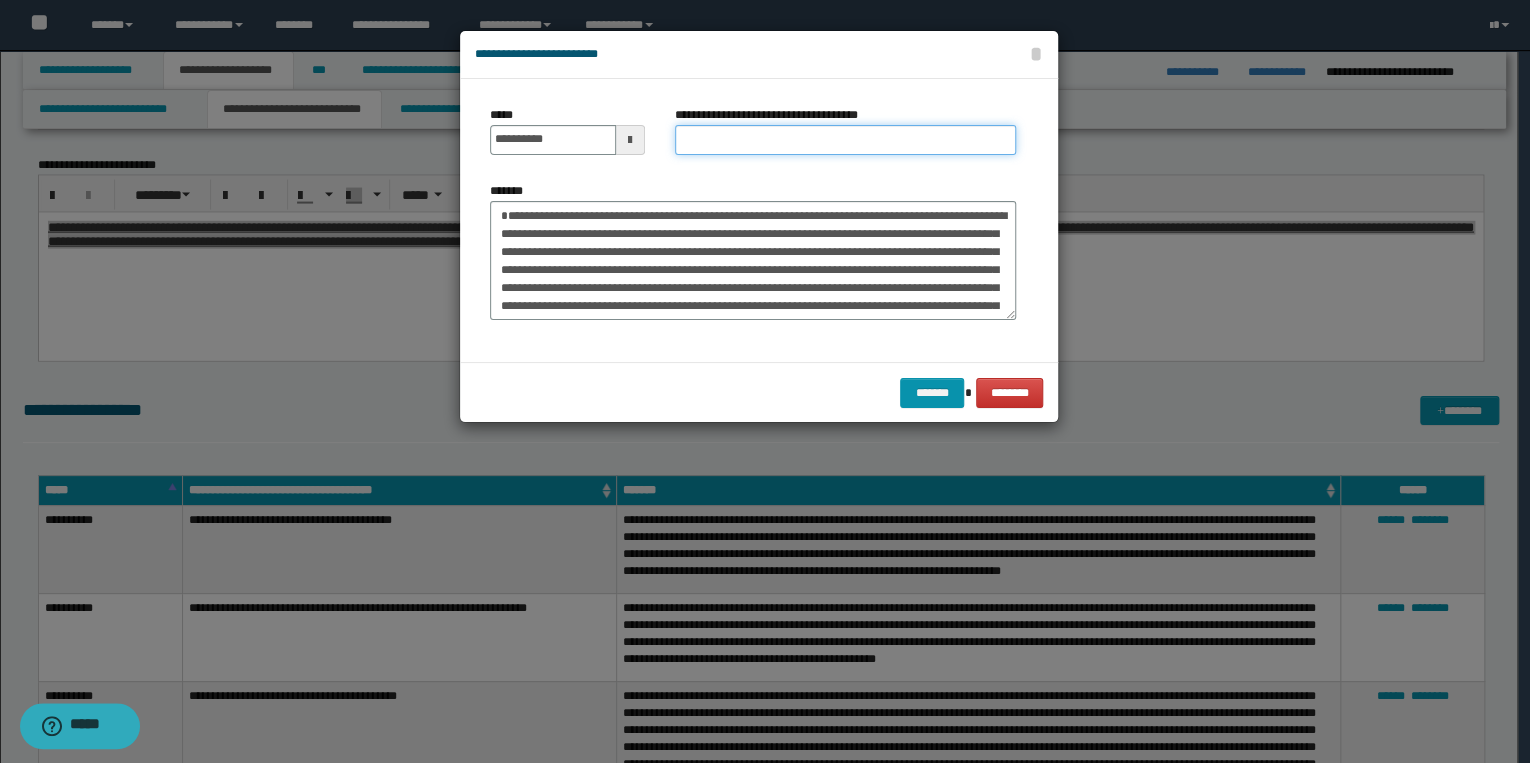 click on "**********" at bounding box center (845, 140) 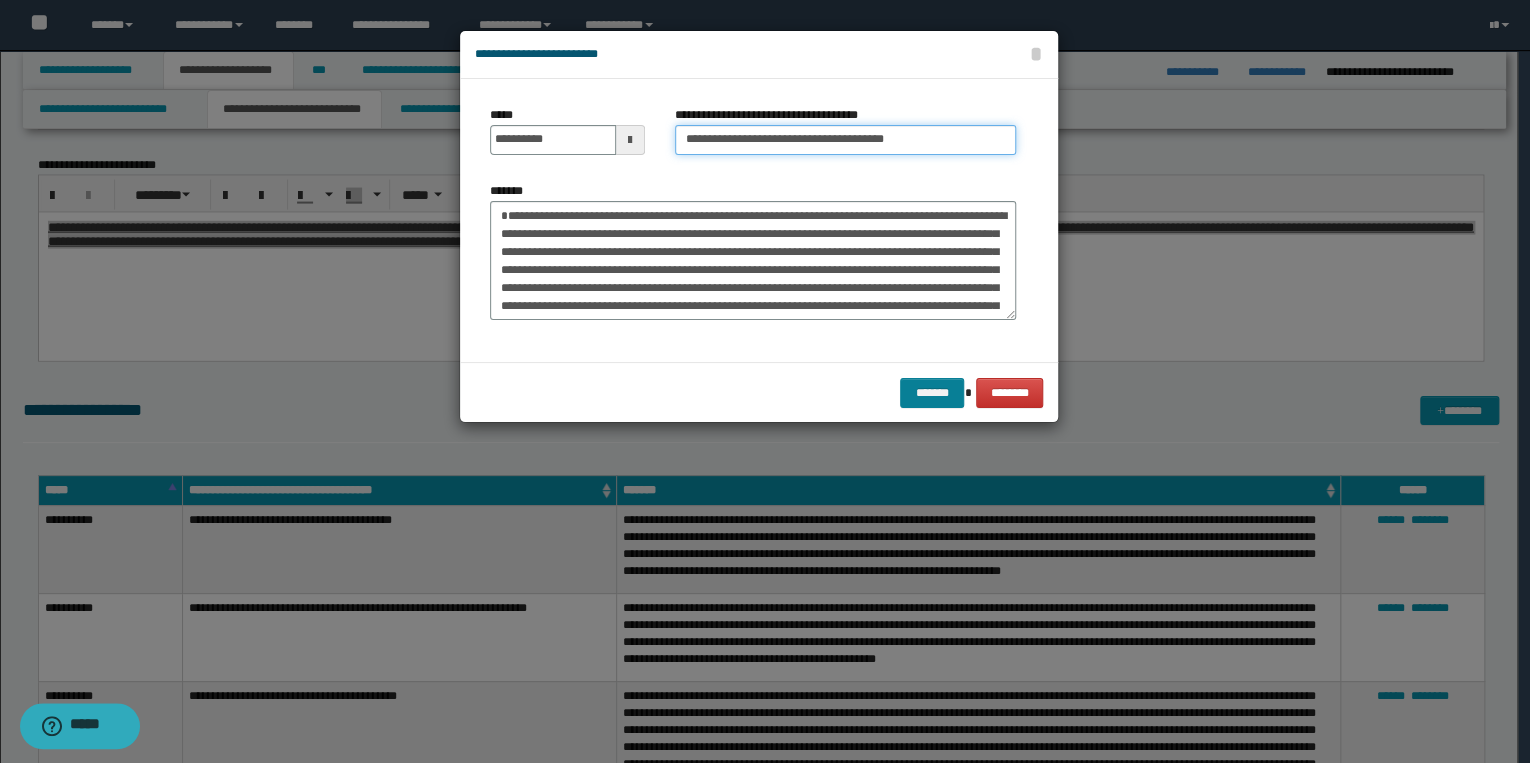 type on "**********" 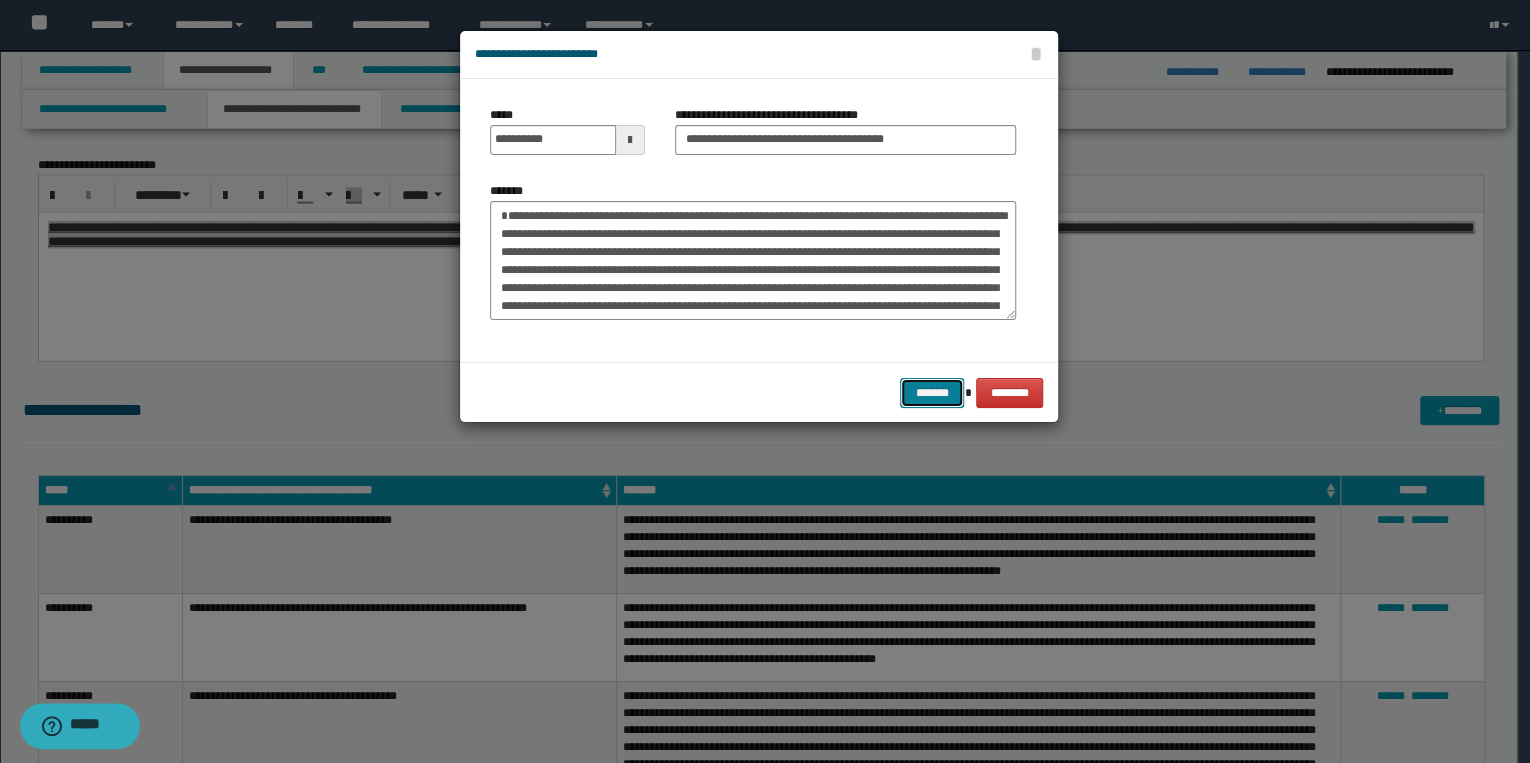 click on "*******" at bounding box center [932, 393] 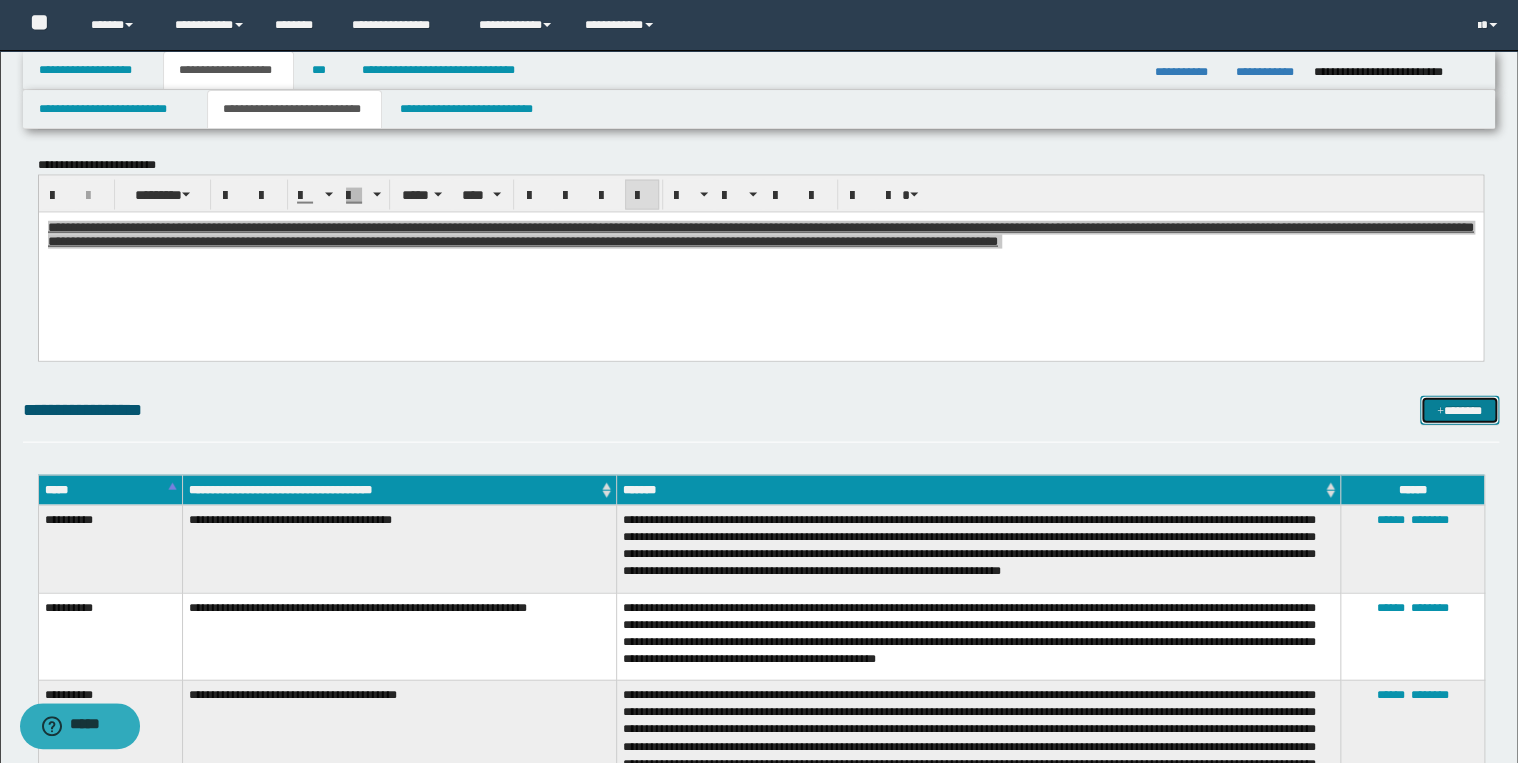 drag, startPoint x: 1459, startPoint y: 408, endPoint x: 1440, endPoint y: 411, distance: 19.235384 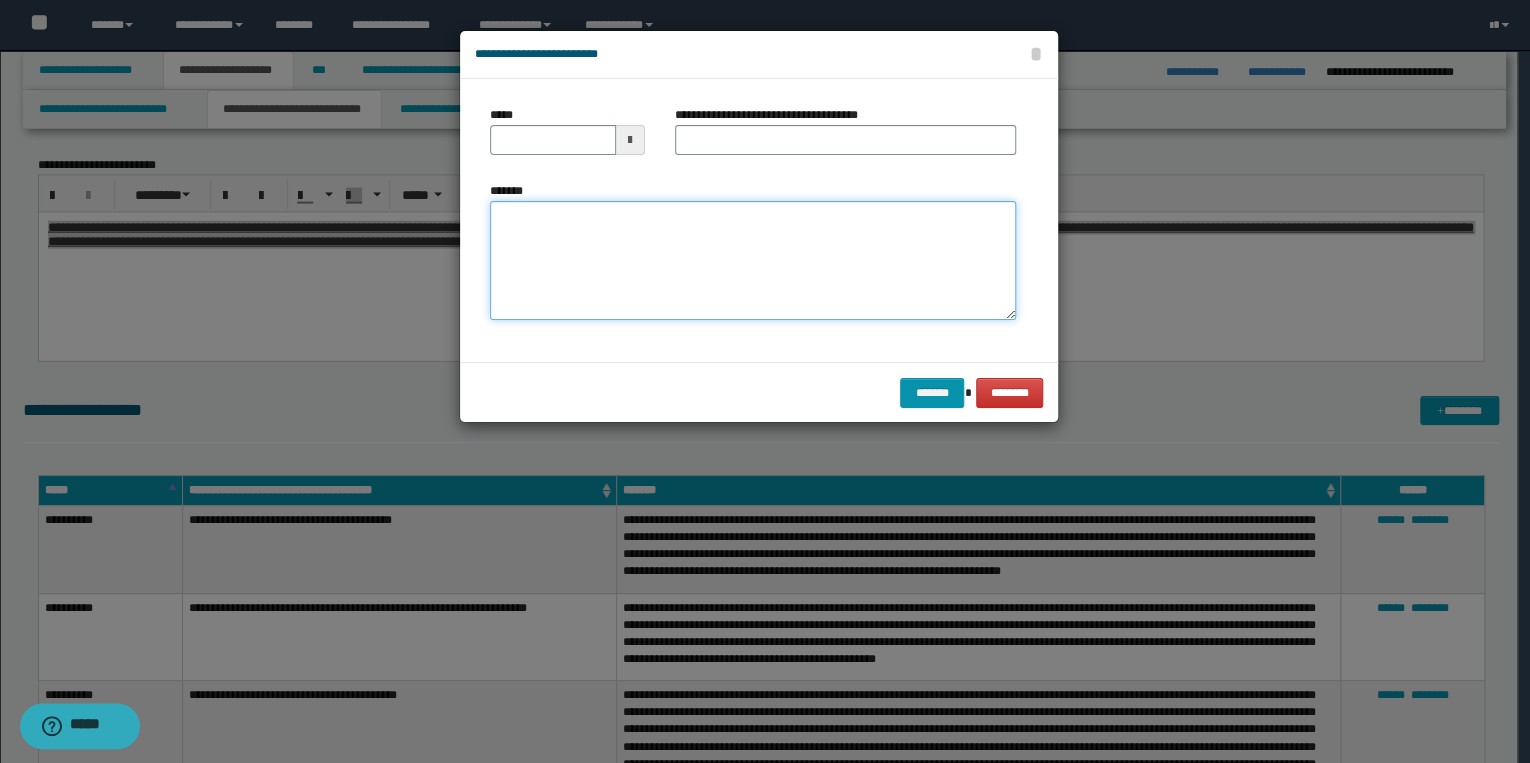 drag, startPoint x: 635, startPoint y: 292, endPoint x: 616, endPoint y: 289, distance: 19.235384 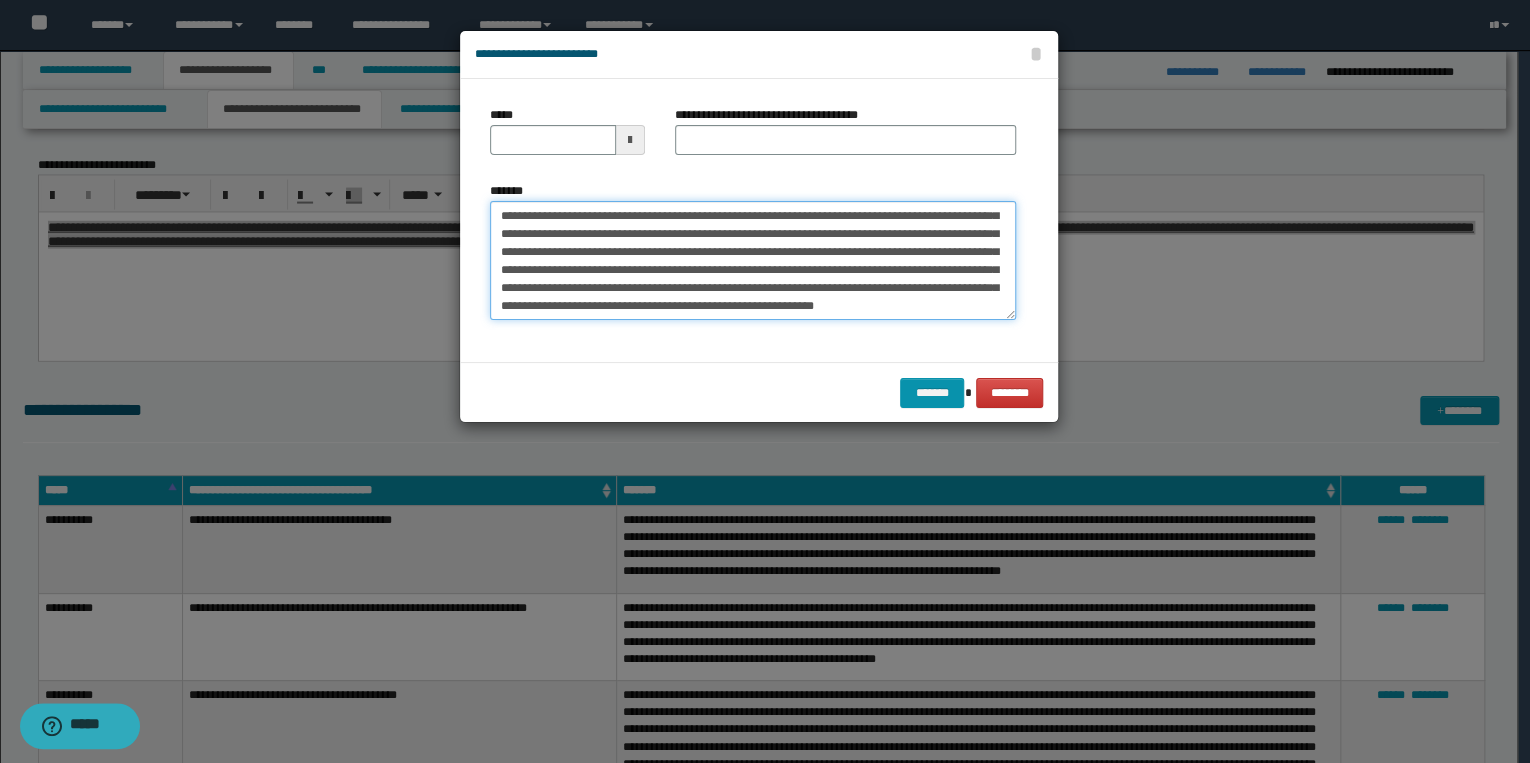 scroll, scrollTop: 0, scrollLeft: 0, axis: both 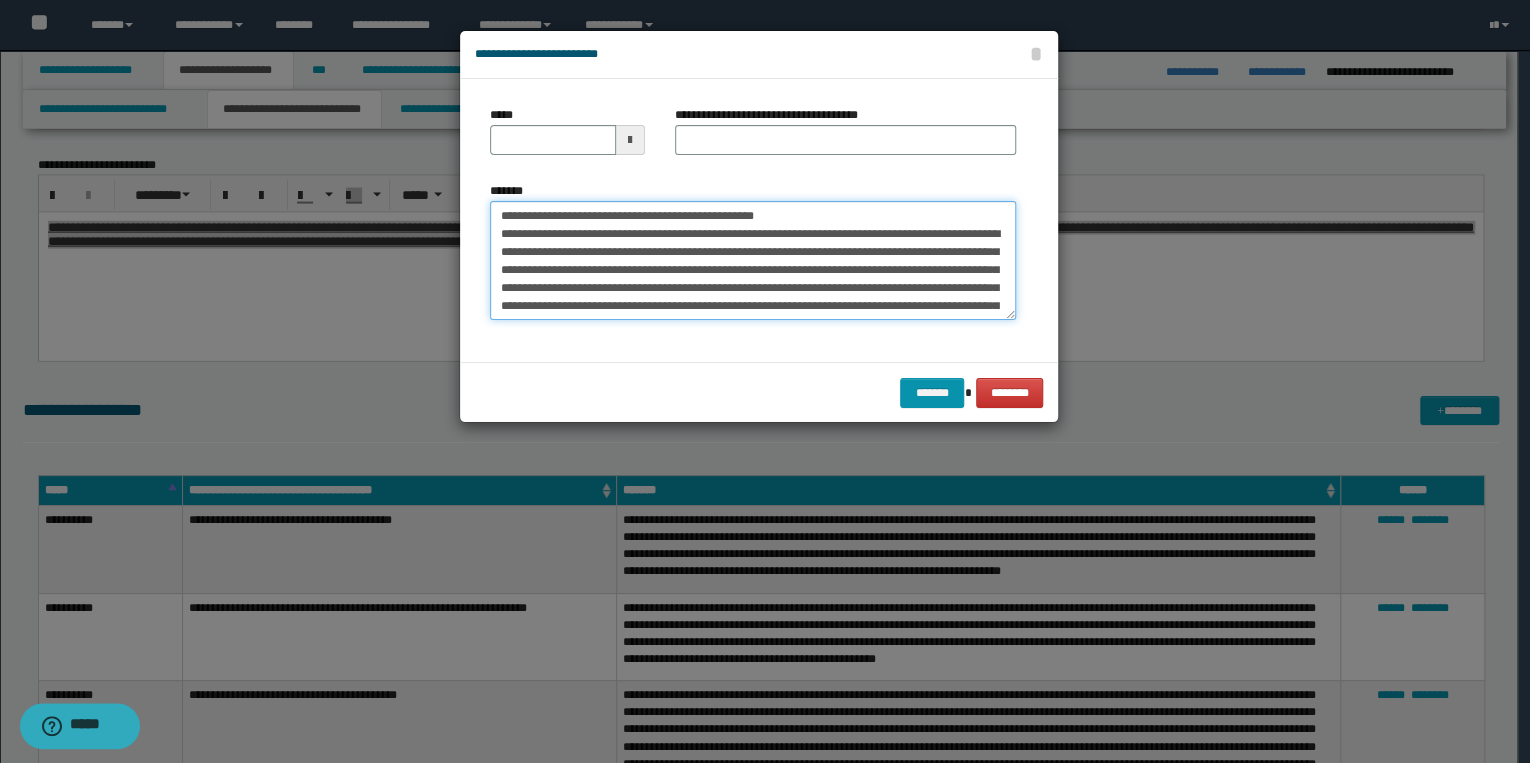 drag, startPoint x: 561, startPoint y: 212, endPoint x: 479, endPoint y: 213, distance: 82.006096 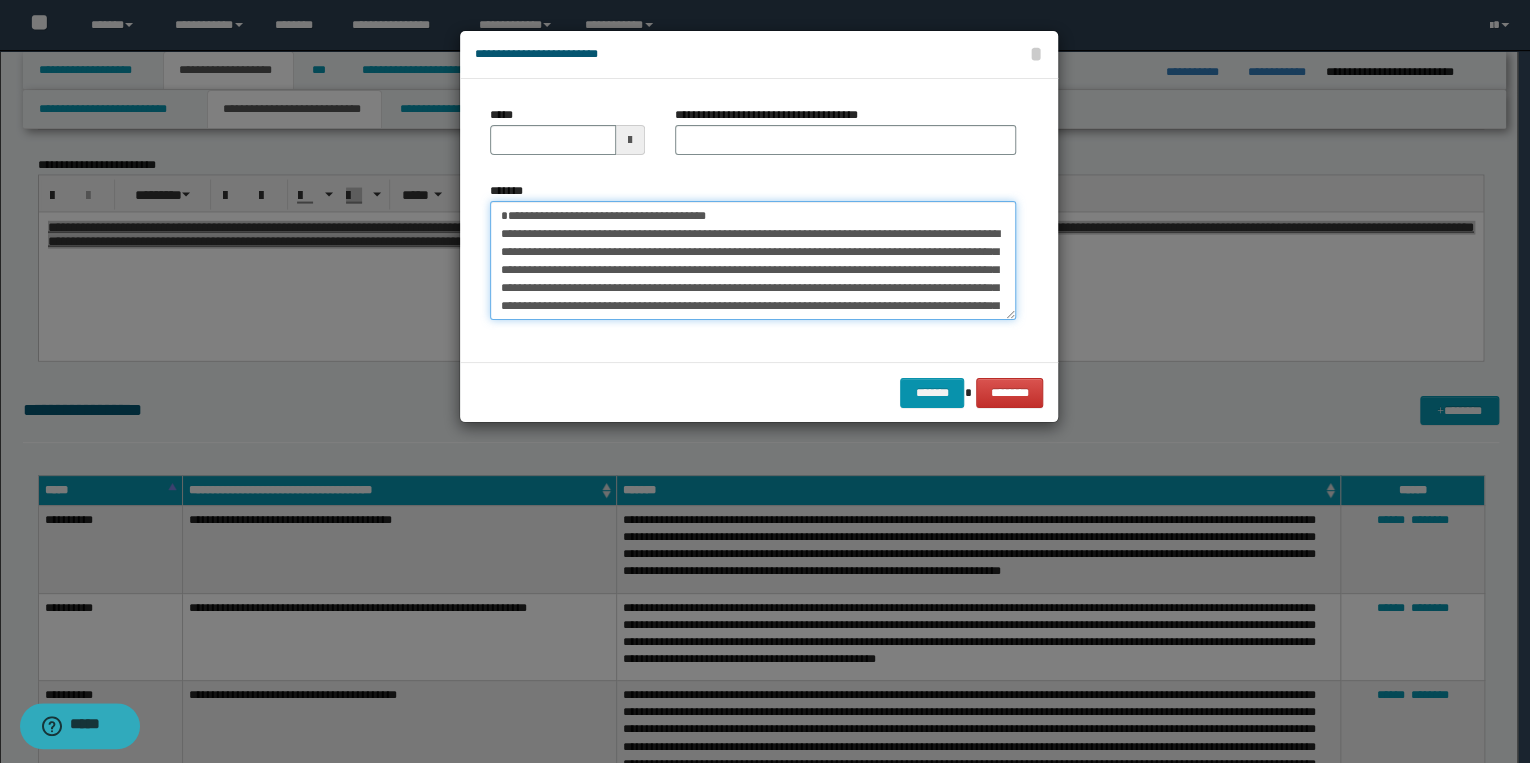 type 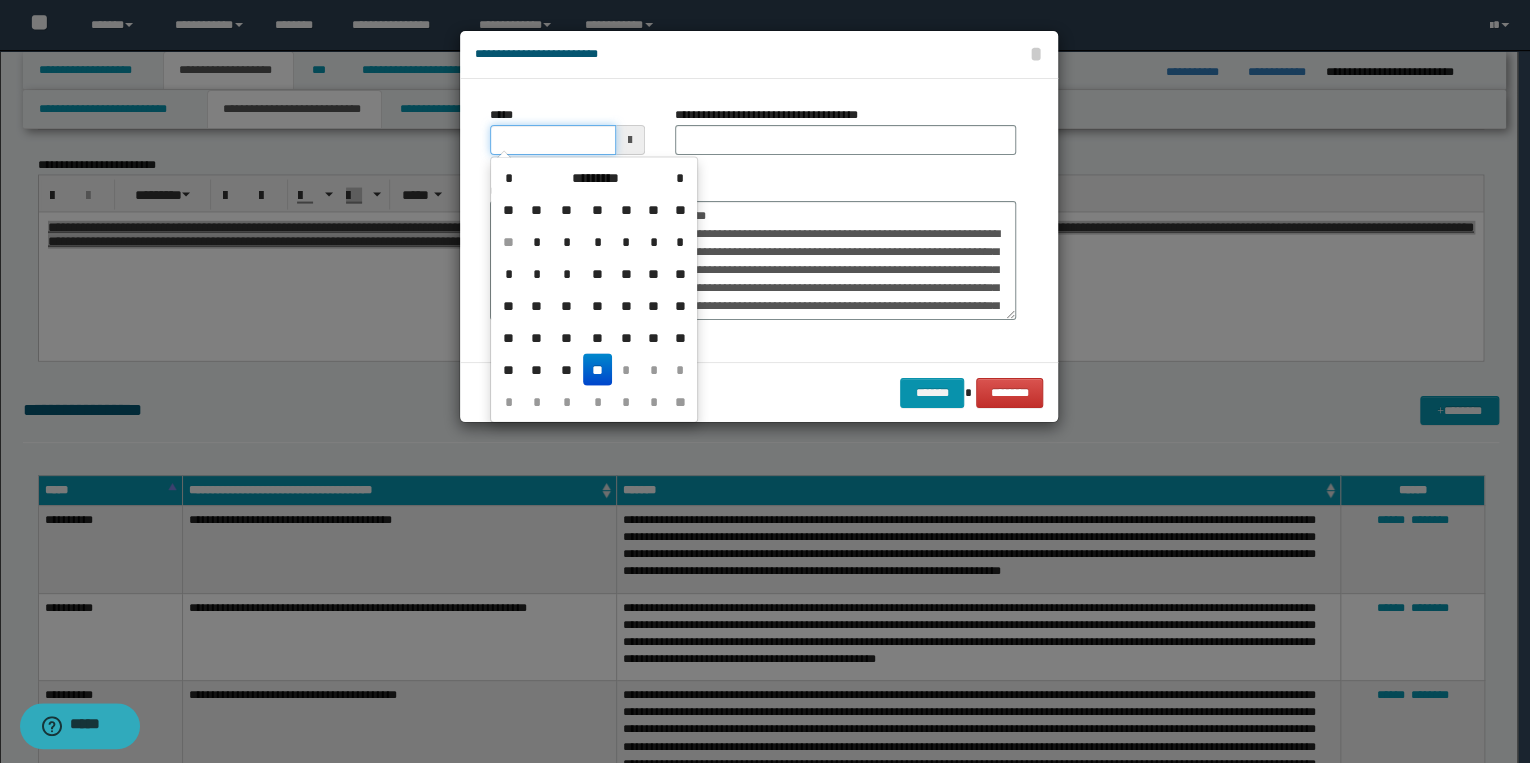 click on "*****" at bounding box center (553, 140) 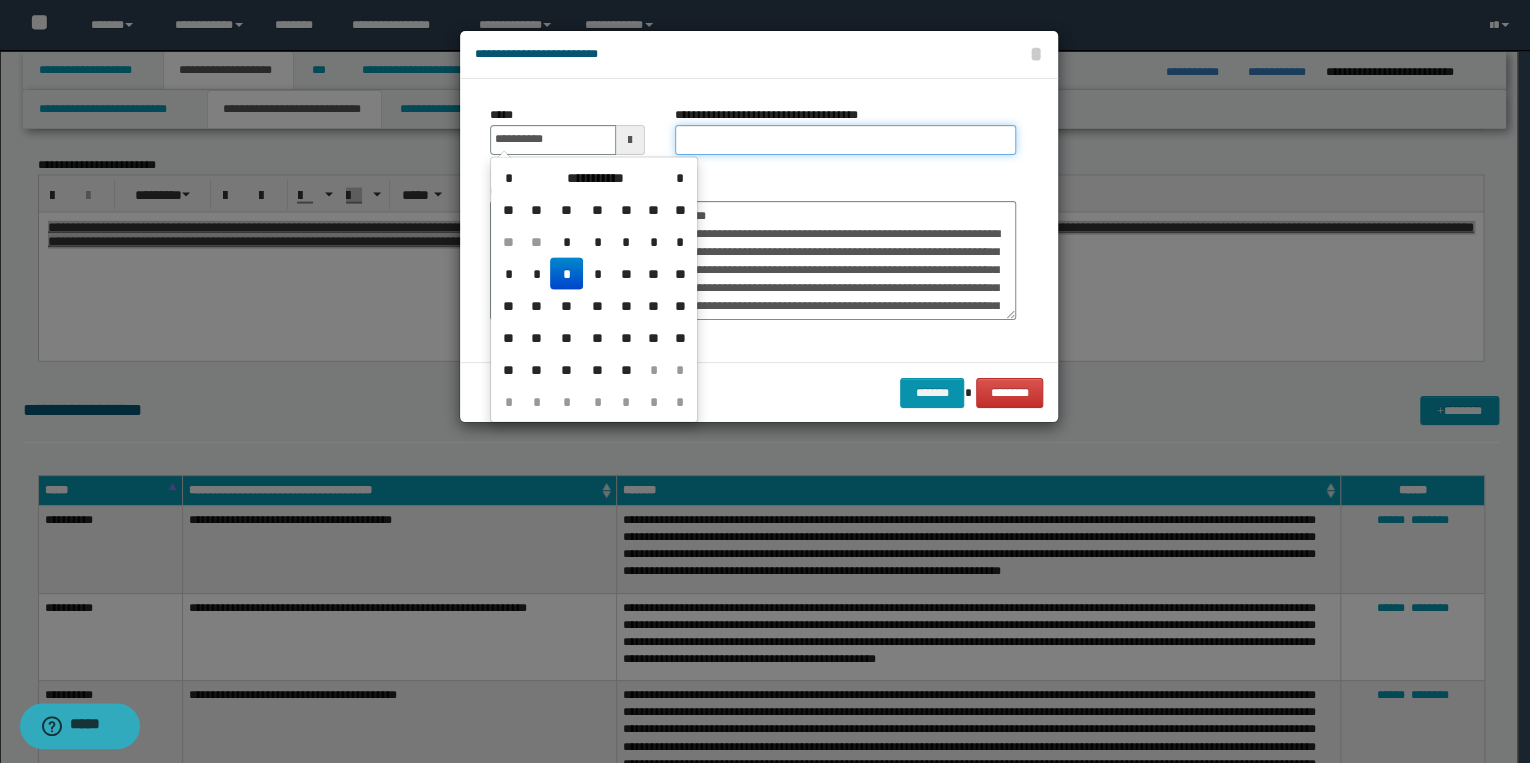 type on "**********" 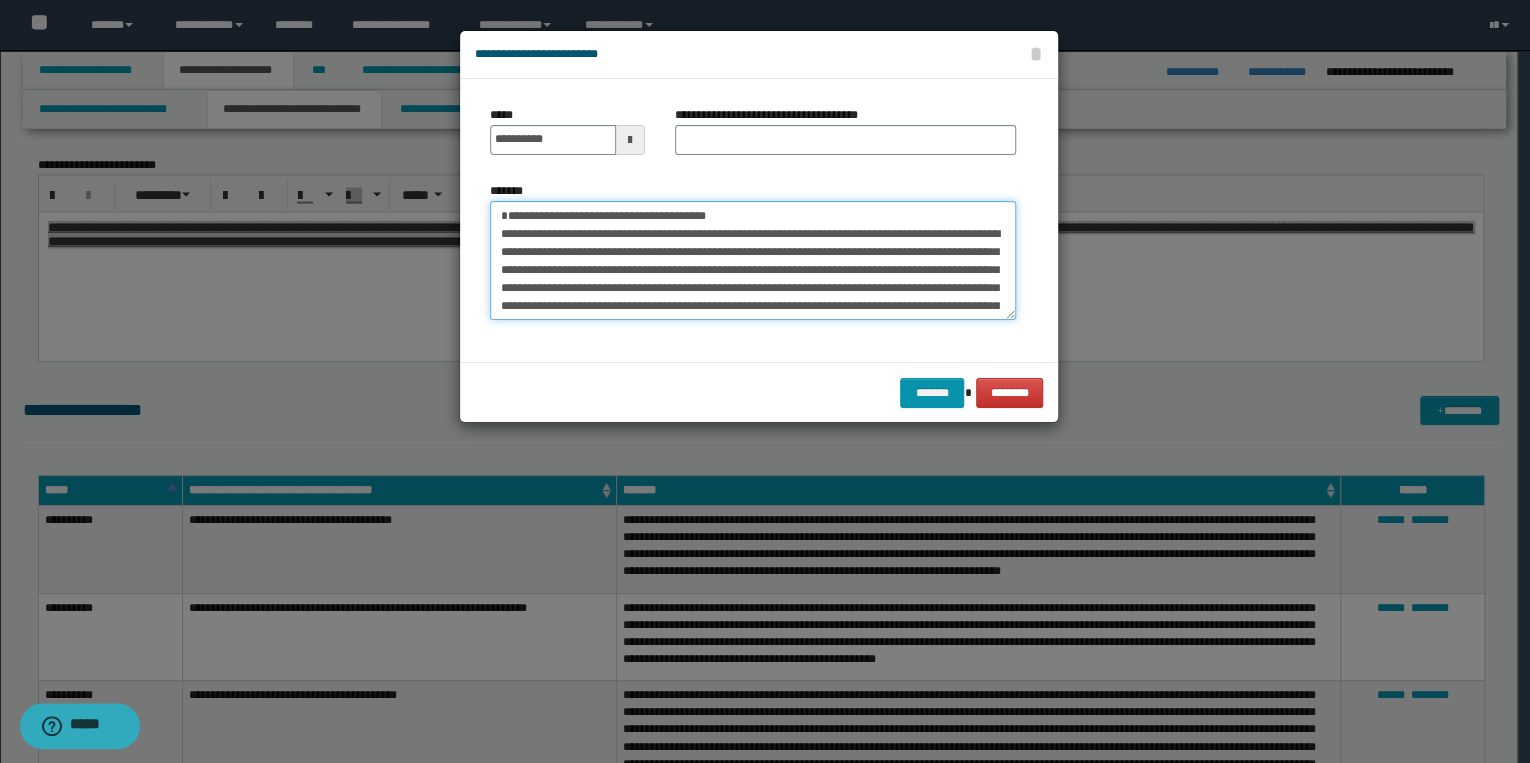 drag, startPoint x: 494, startPoint y: 212, endPoint x: 746, endPoint y: 212, distance: 252 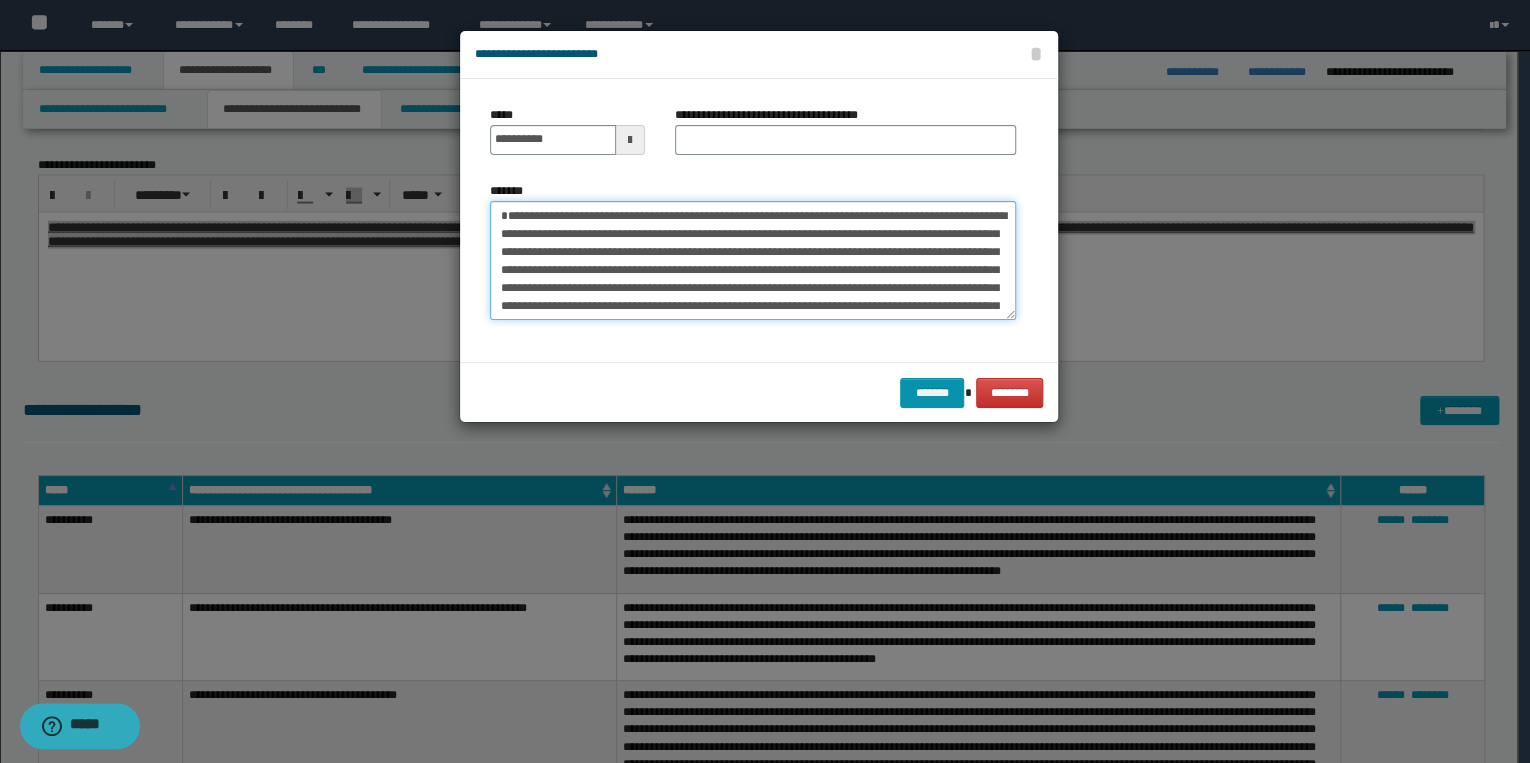type on "**********" 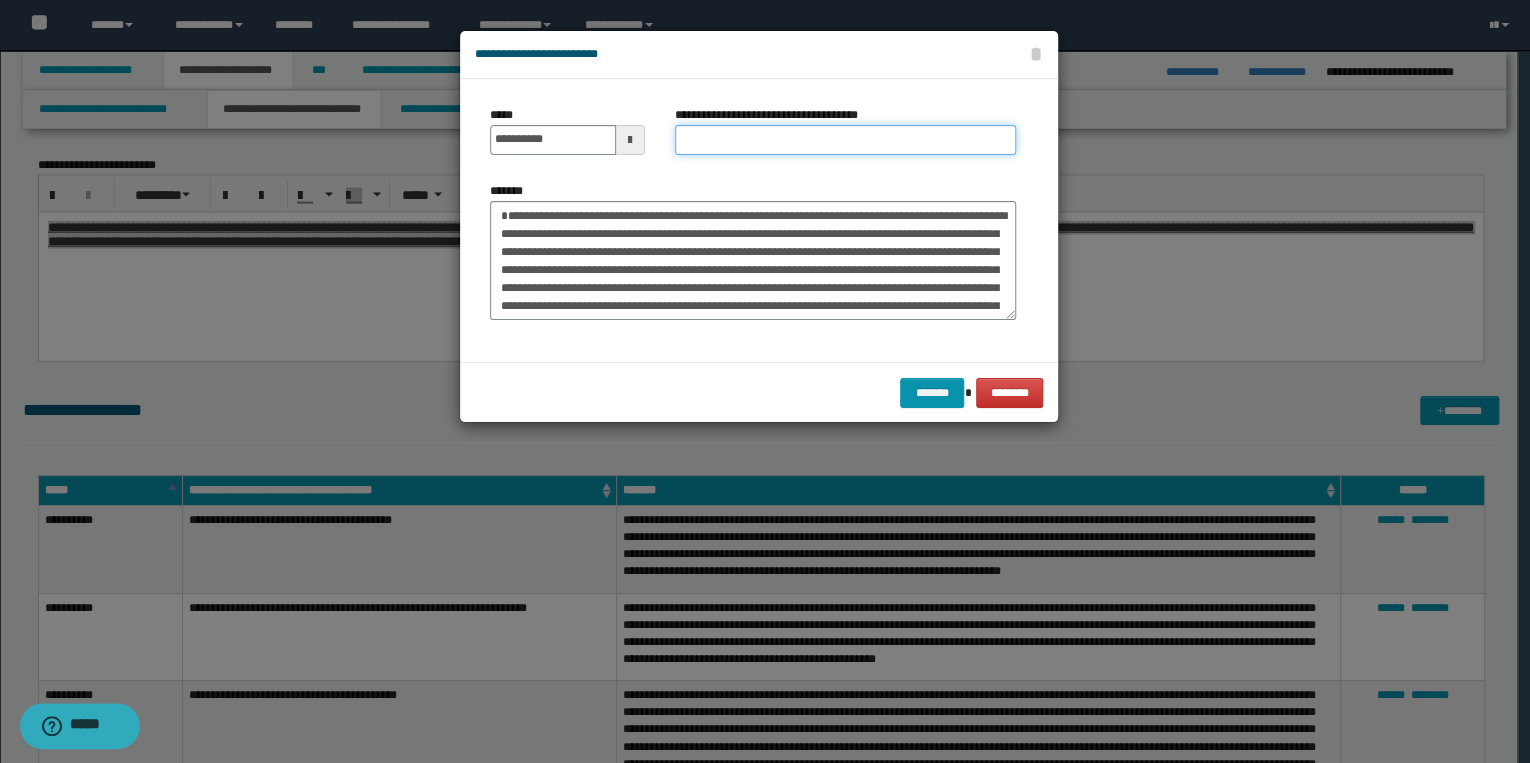 click on "**********" at bounding box center [845, 140] 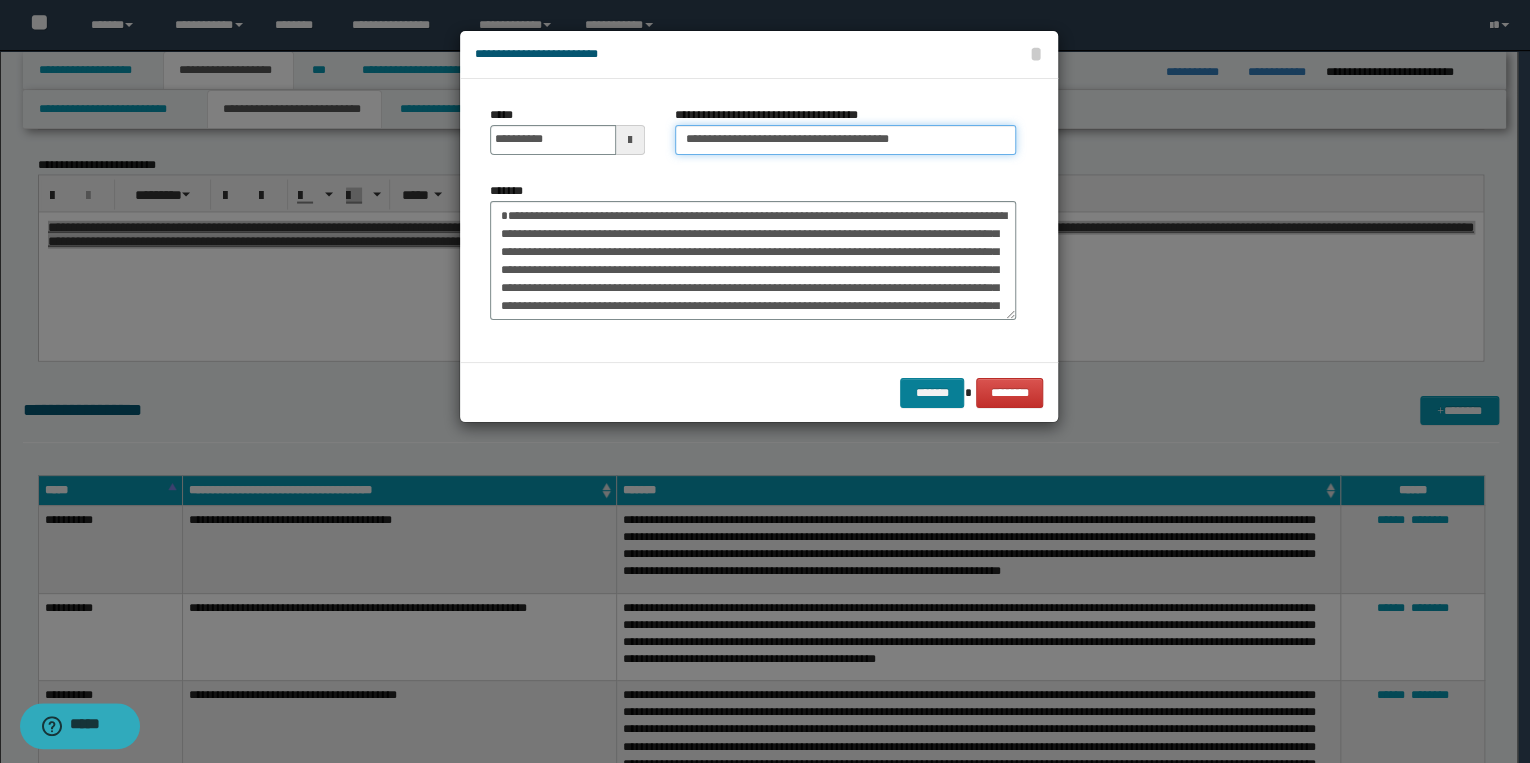 type on "**********" 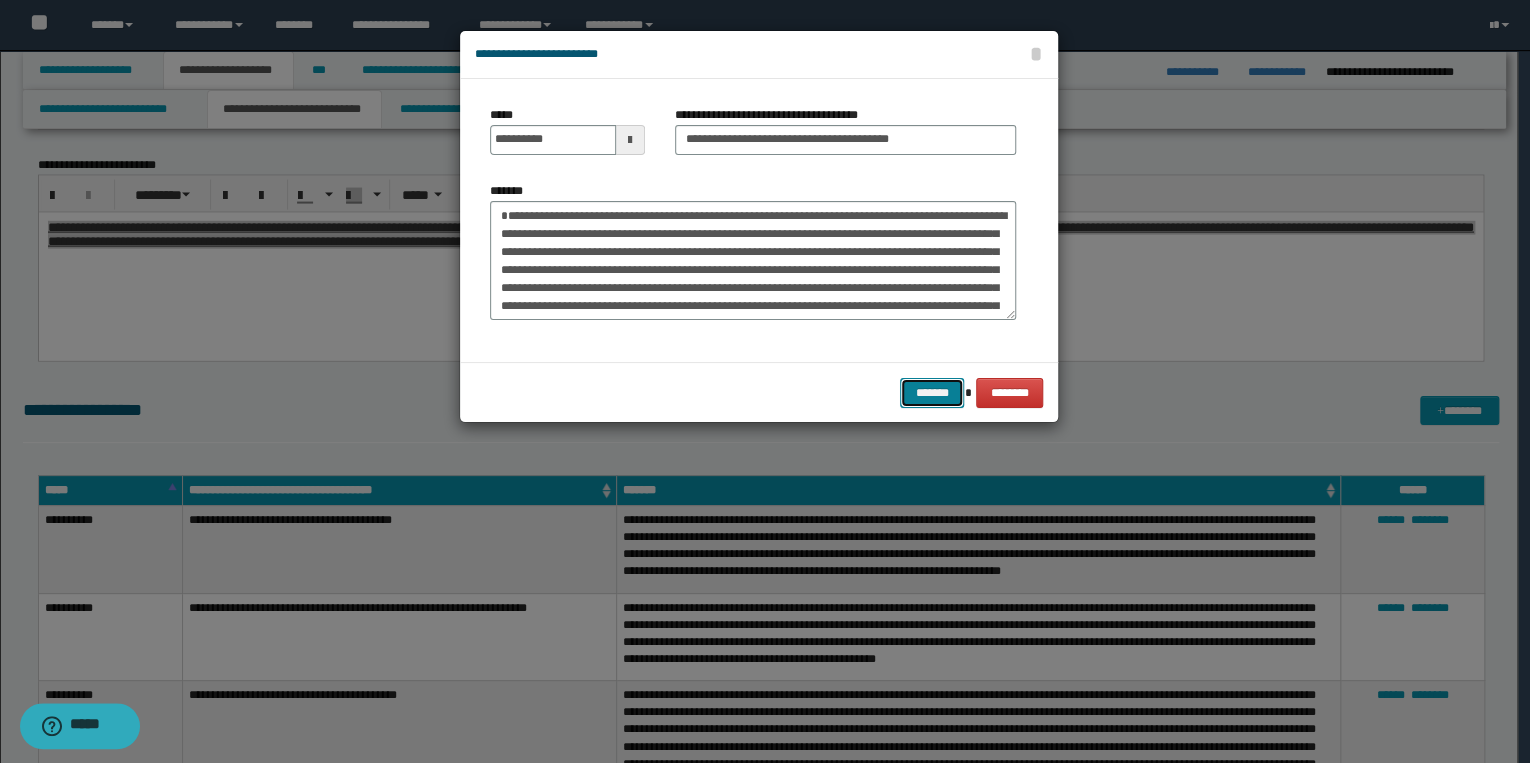 click on "*******" at bounding box center (932, 393) 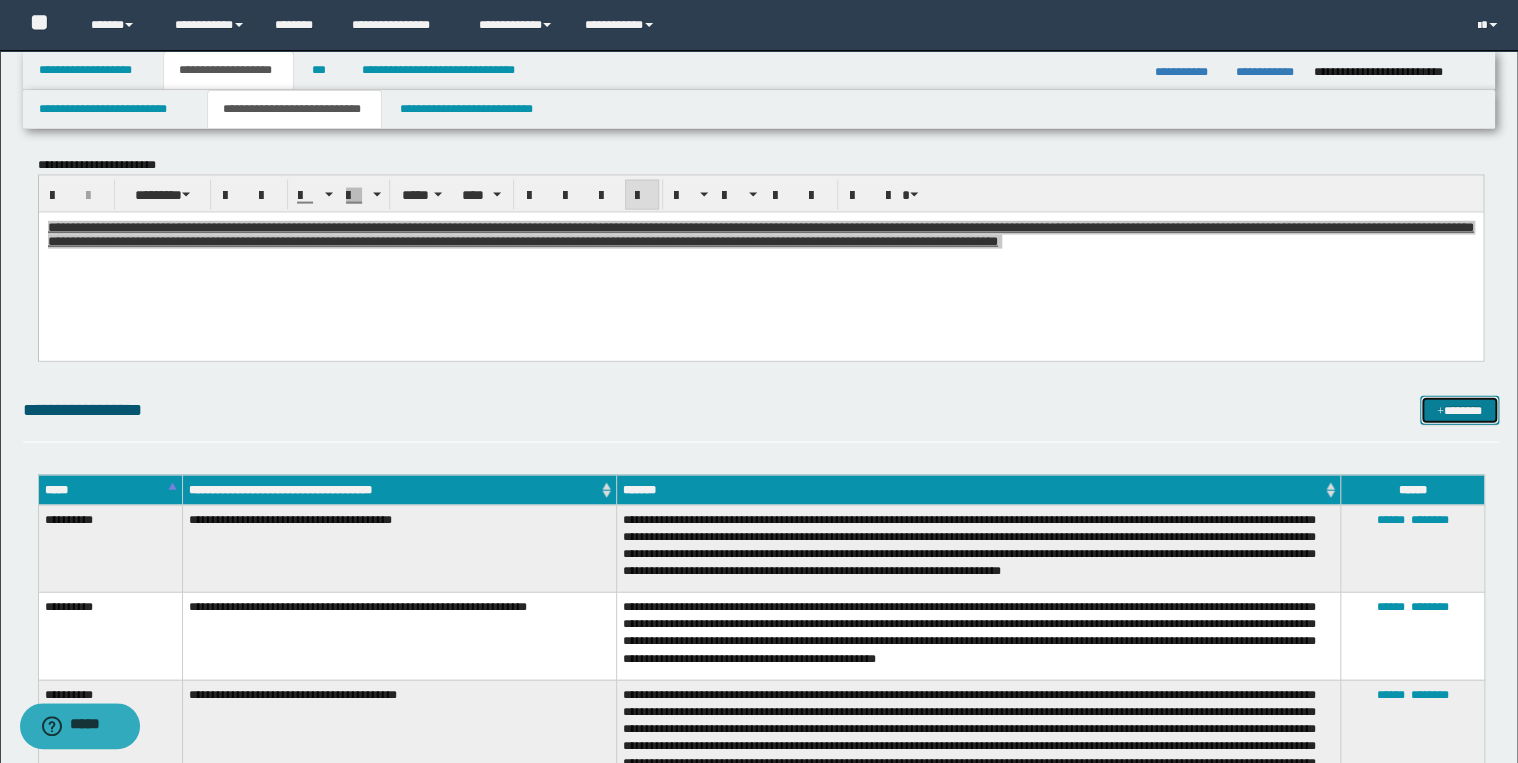 click on "*******" at bounding box center (1459, 411) 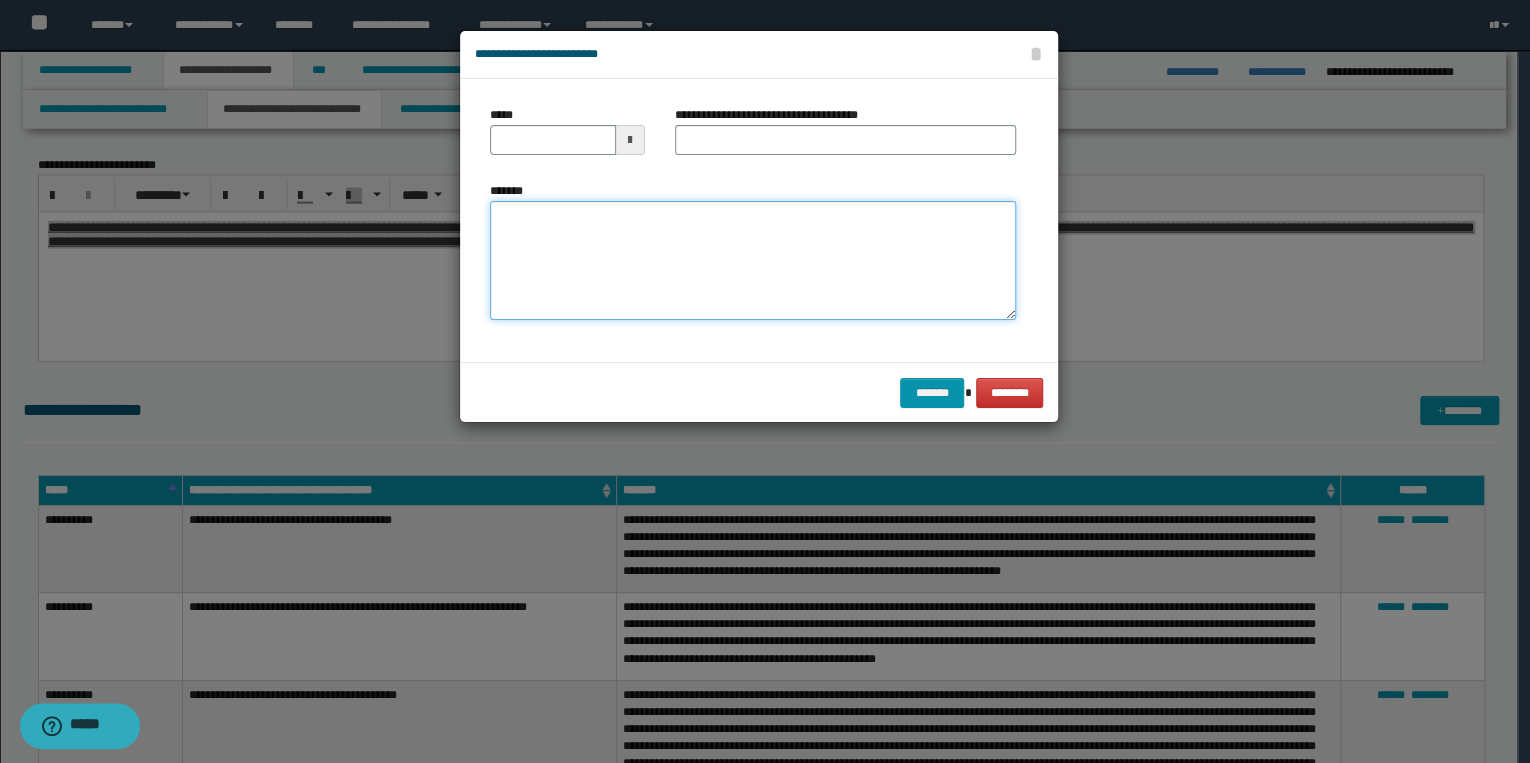 click on "*******" at bounding box center [753, 261] 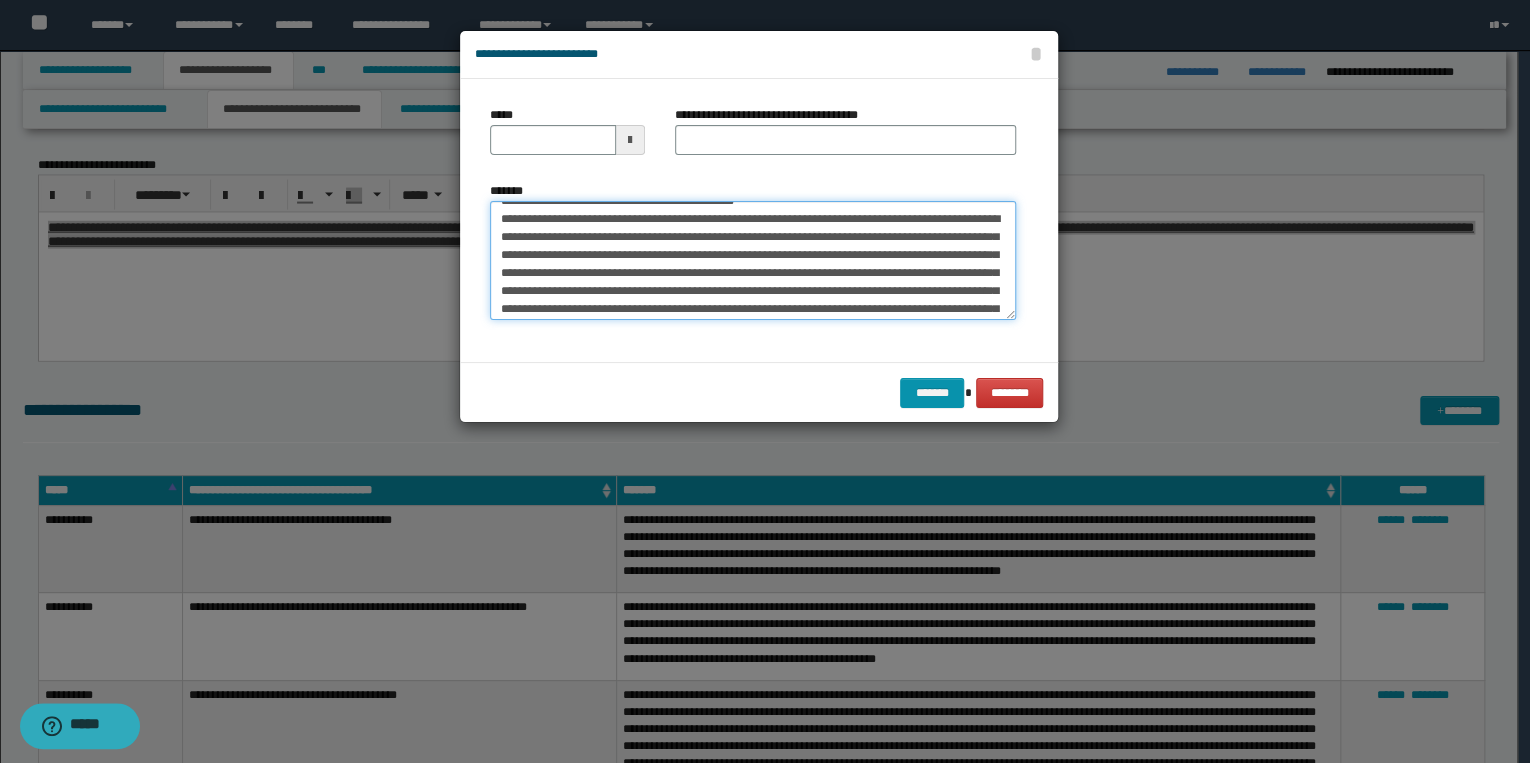 scroll, scrollTop: 0, scrollLeft: 0, axis: both 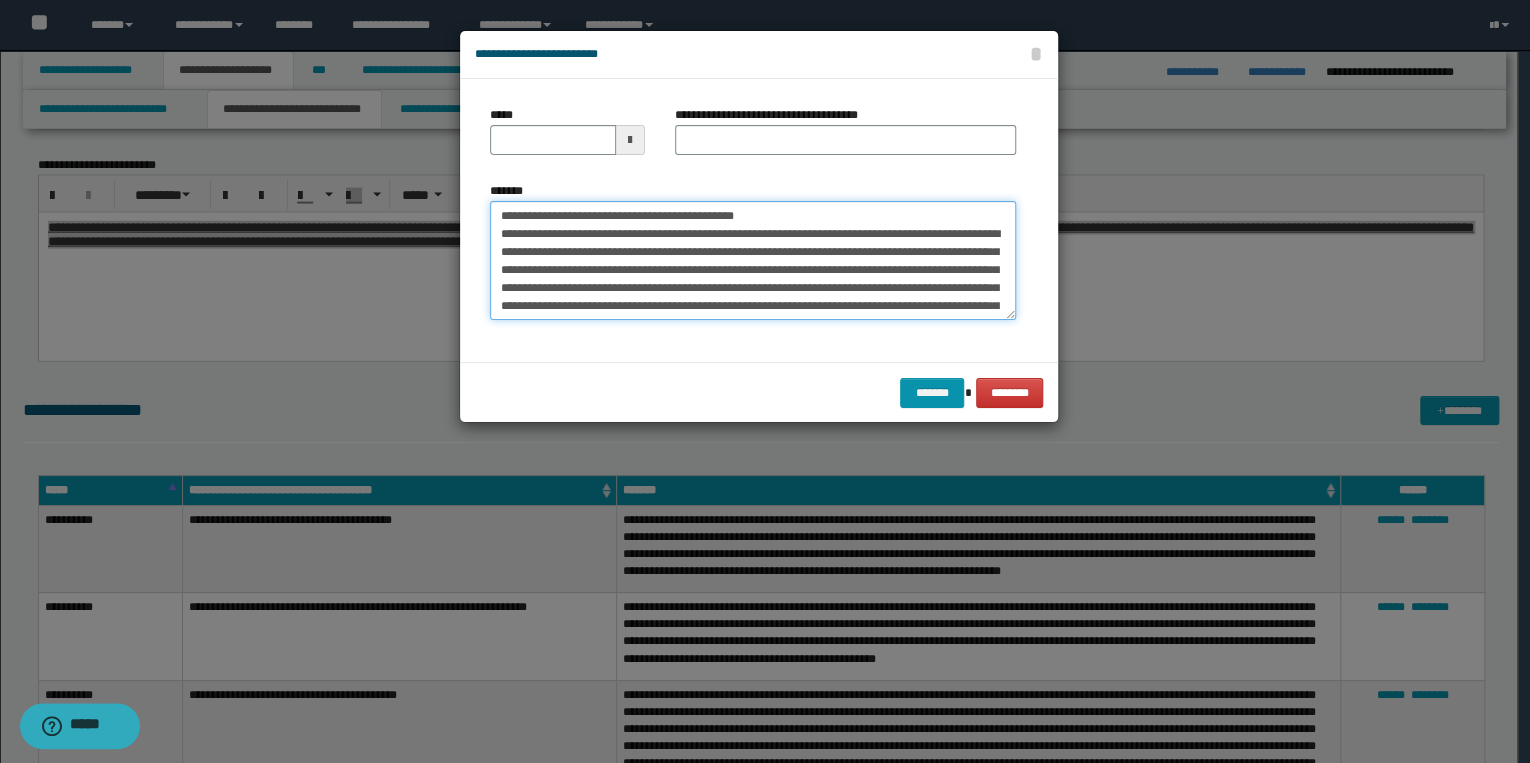 drag, startPoint x: 561, startPoint y: 214, endPoint x: 497, endPoint y: 220, distance: 64.28063 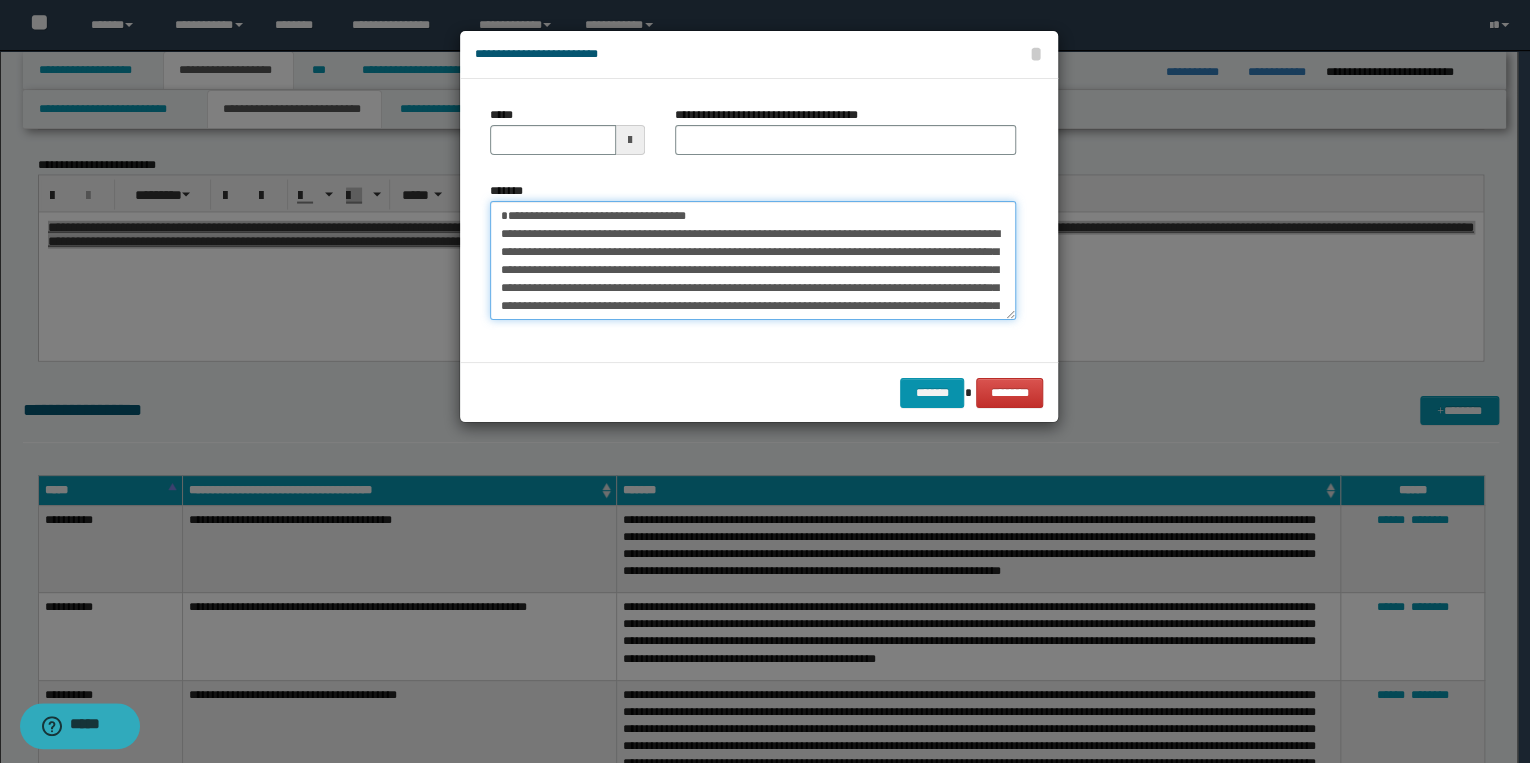 type 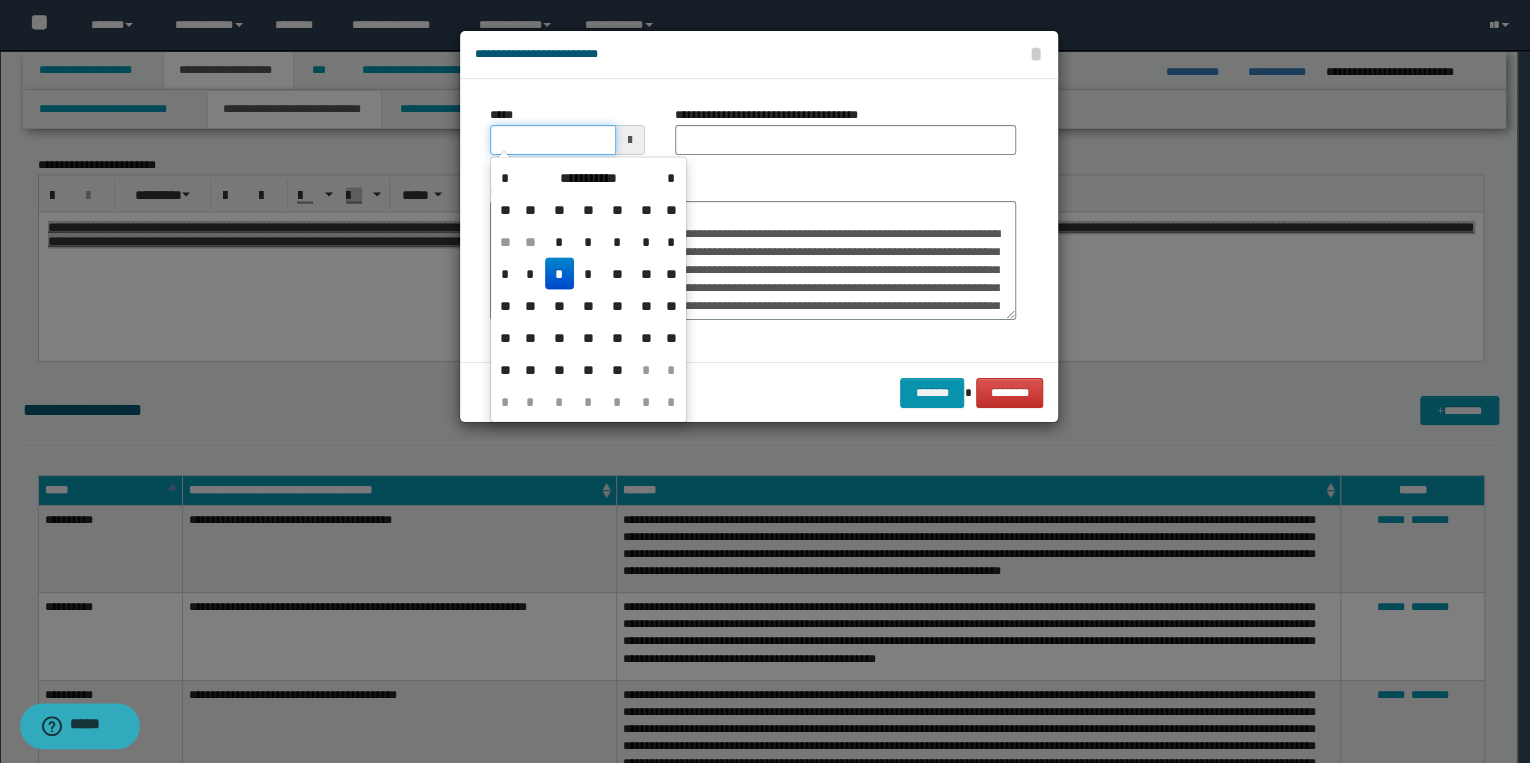 click on "*****" at bounding box center (553, 140) 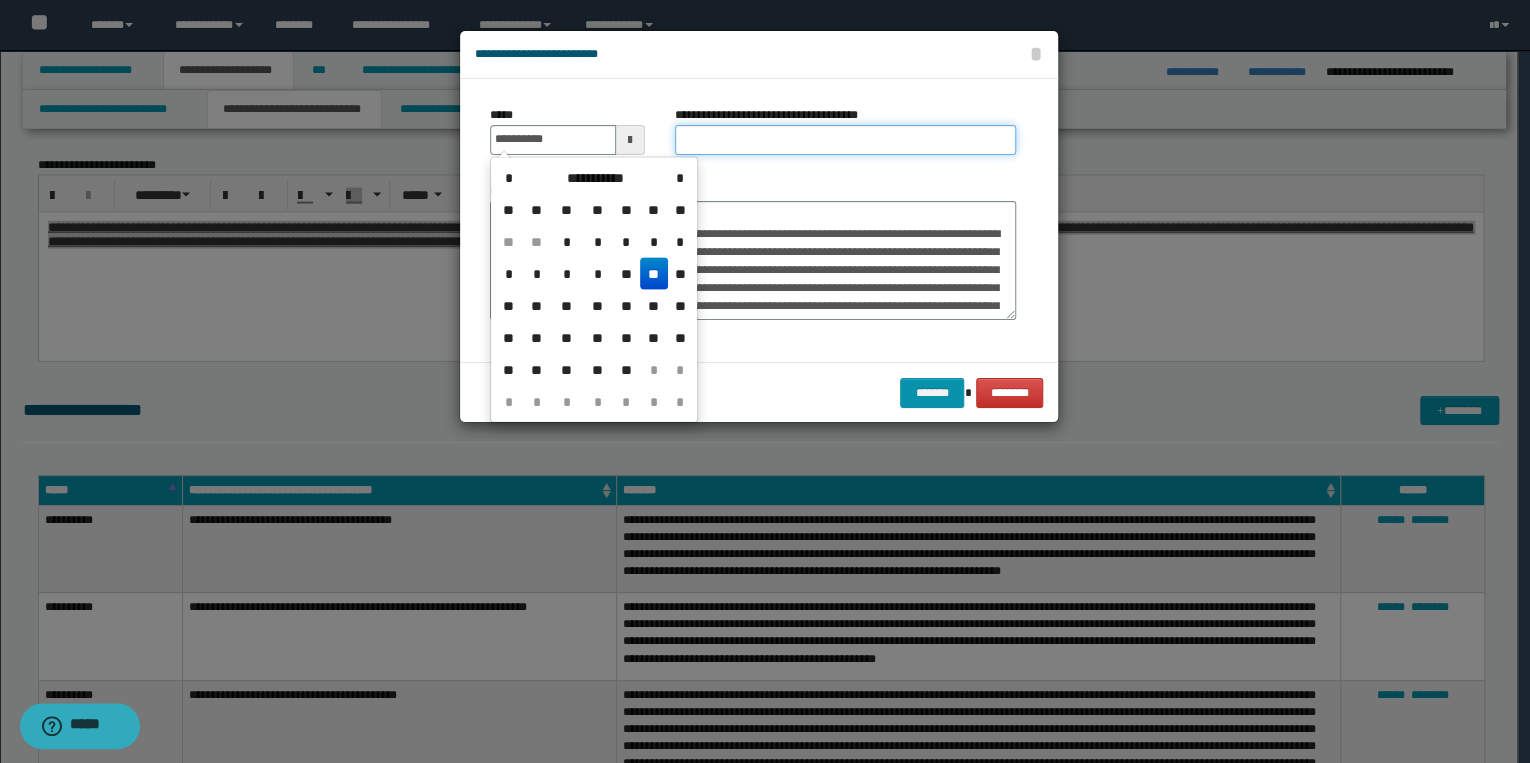 type on "**********" 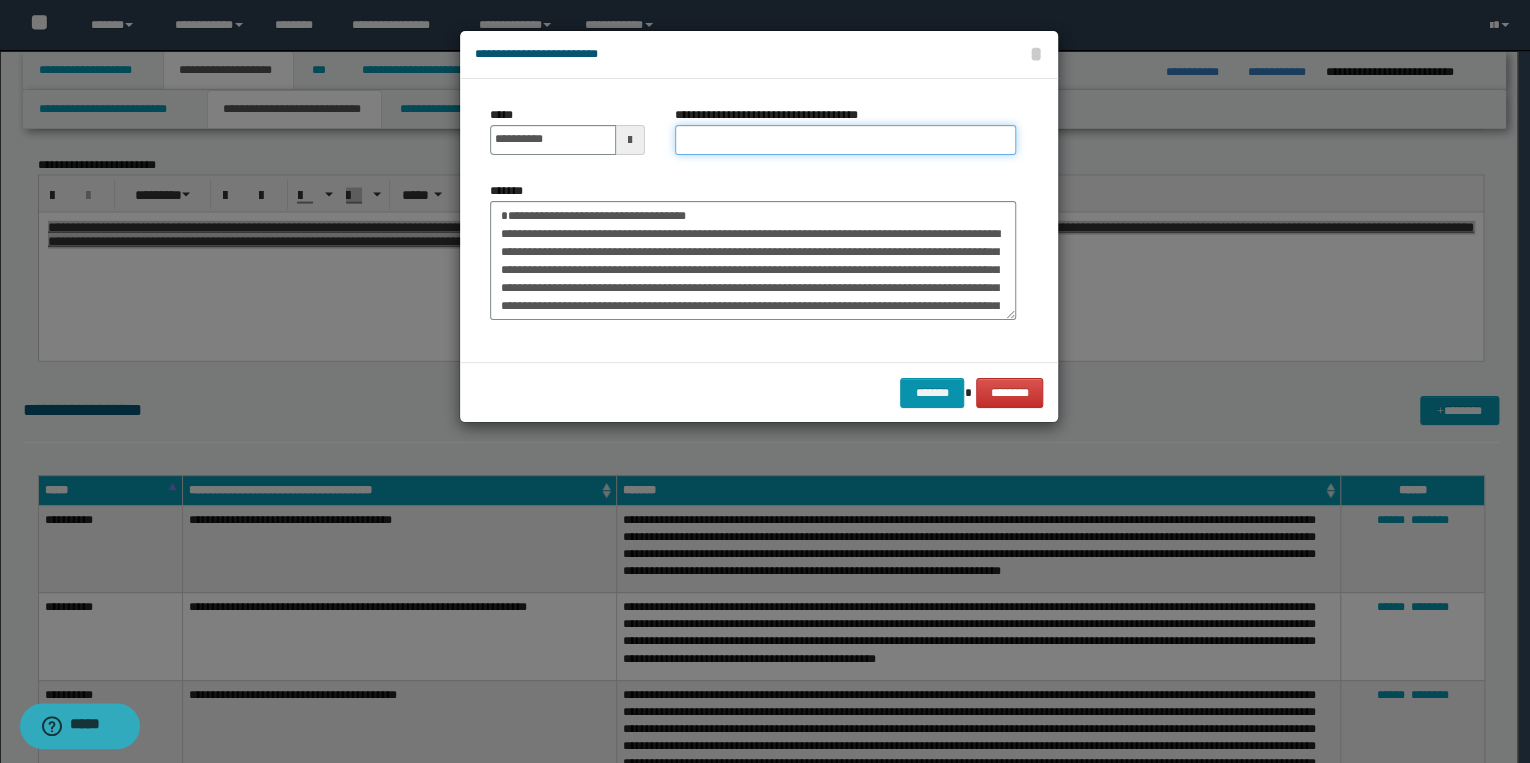 drag, startPoint x: 696, startPoint y: 137, endPoint x: 661, endPoint y: 168, distance: 46.75468 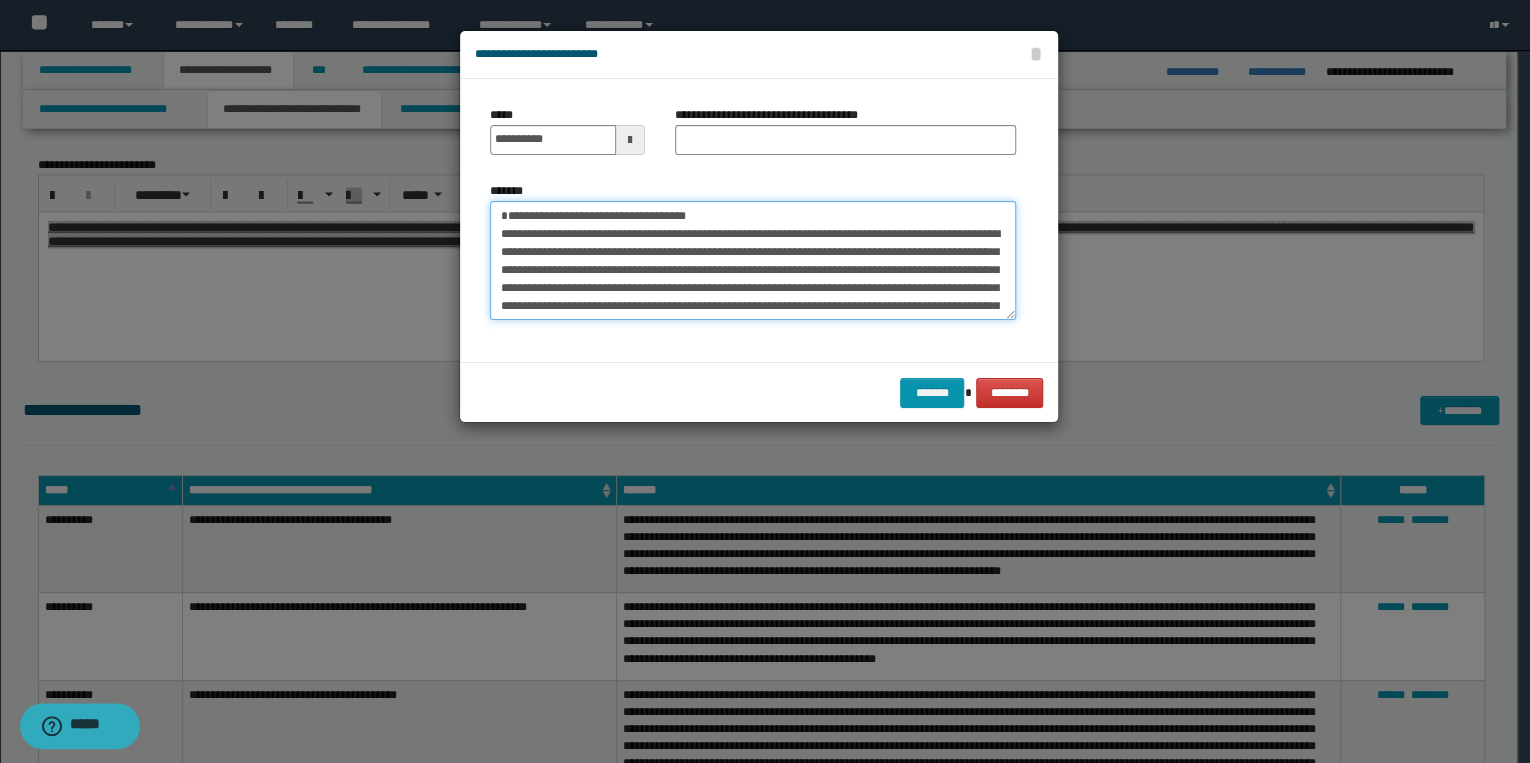 drag, startPoint x: 503, startPoint y: 216, endPoint x: 712, endPoint y: 216, distance: 209 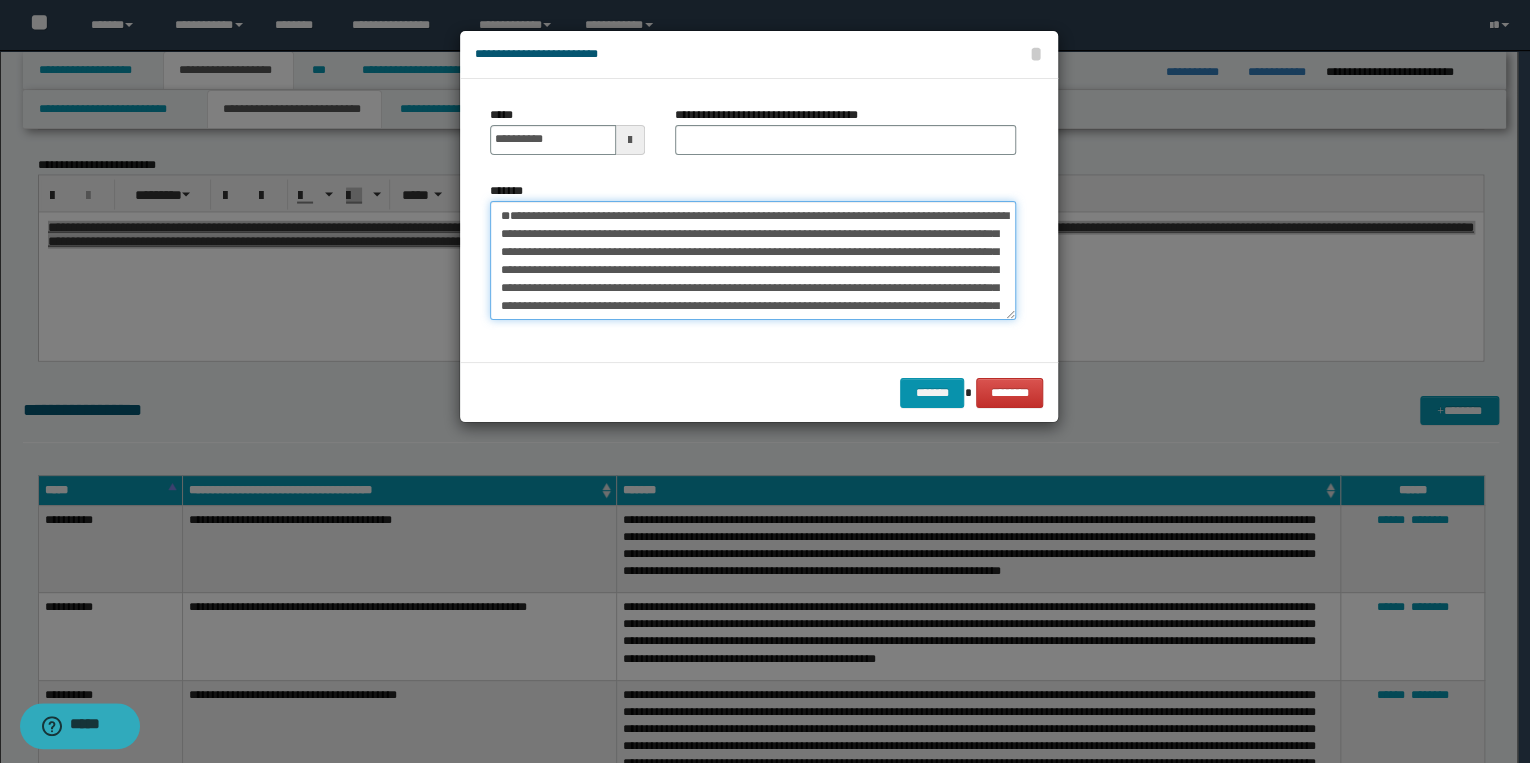 type on "**********" 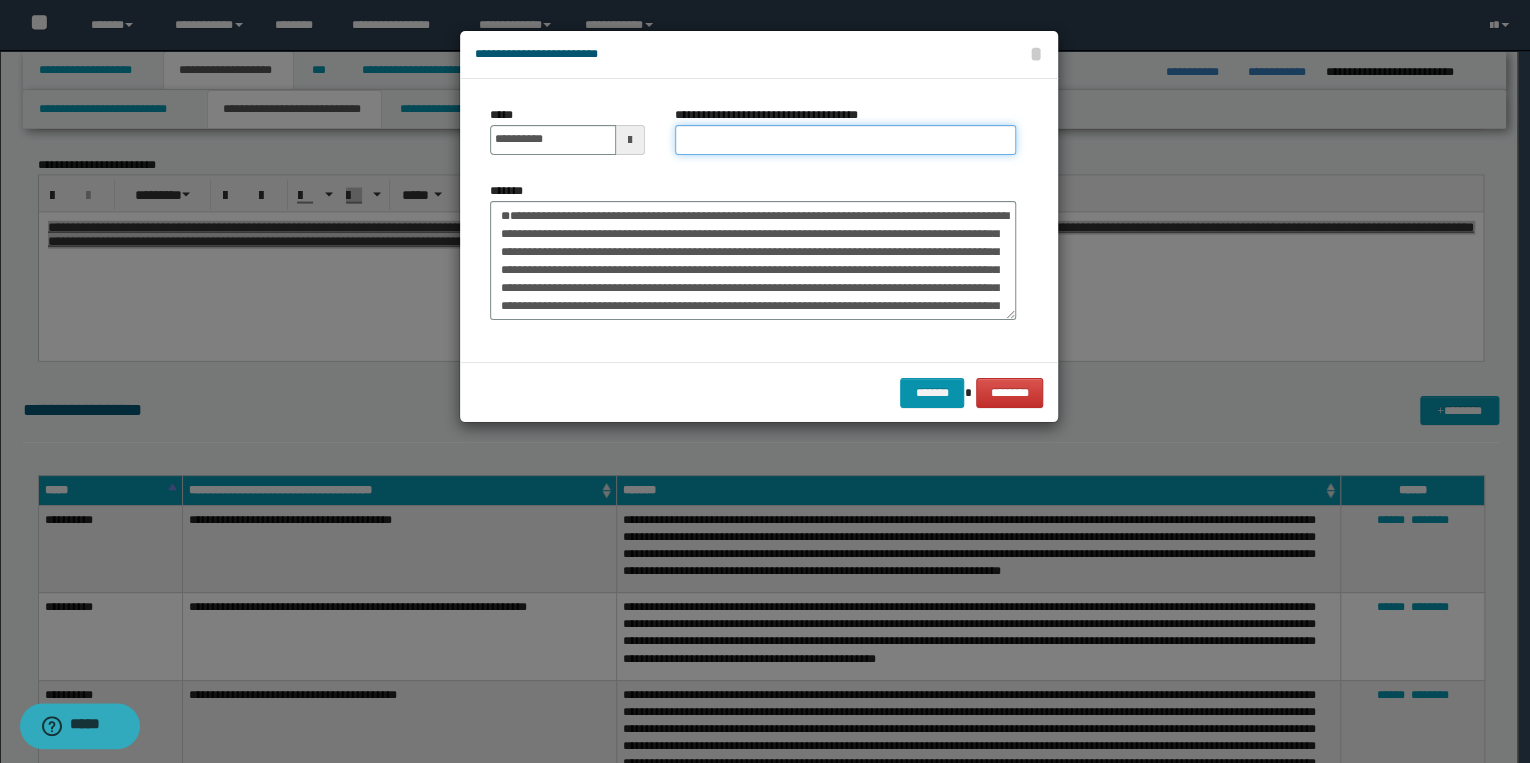 click on "**********" at bounding box center (845, 140) 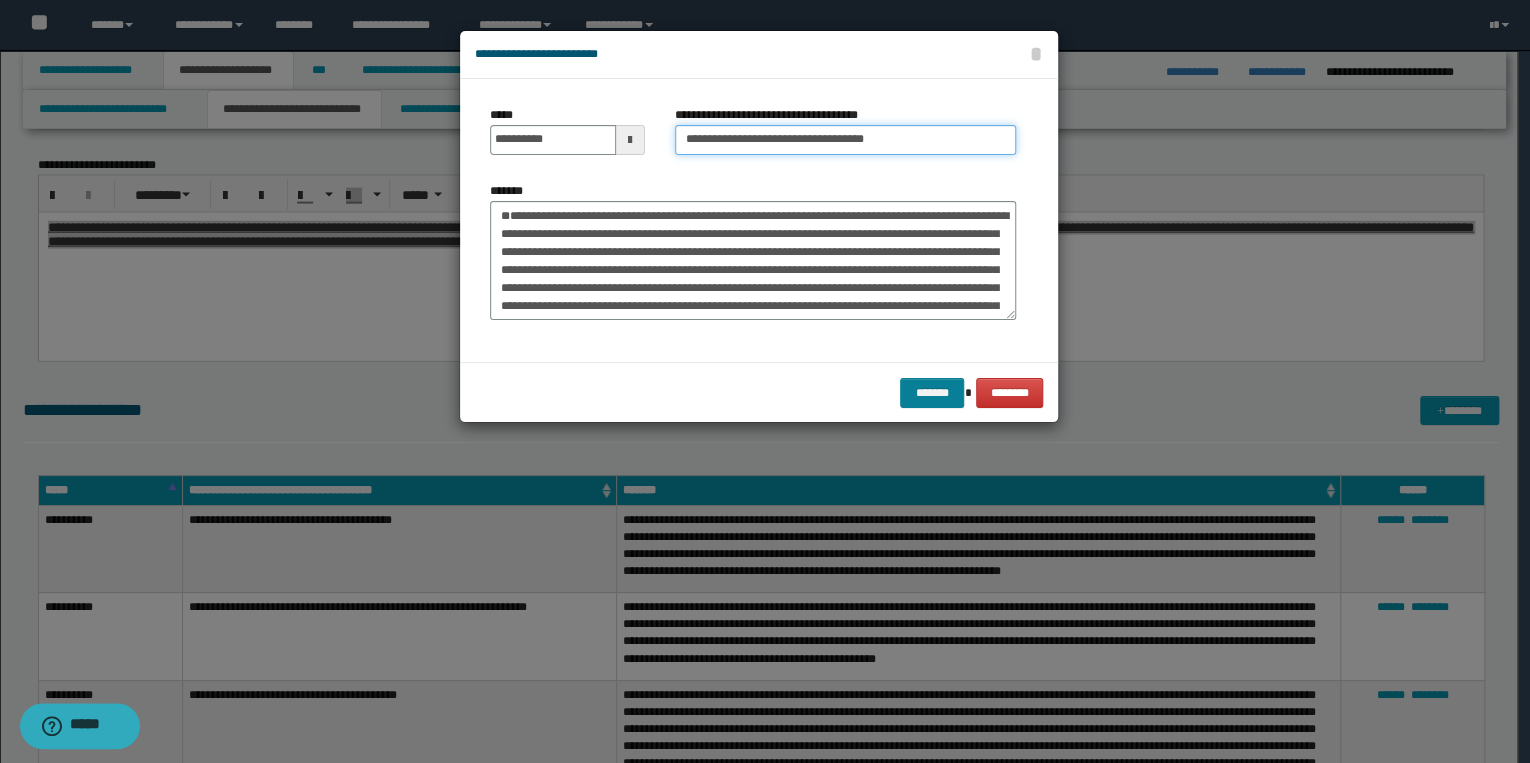 type on "**********" 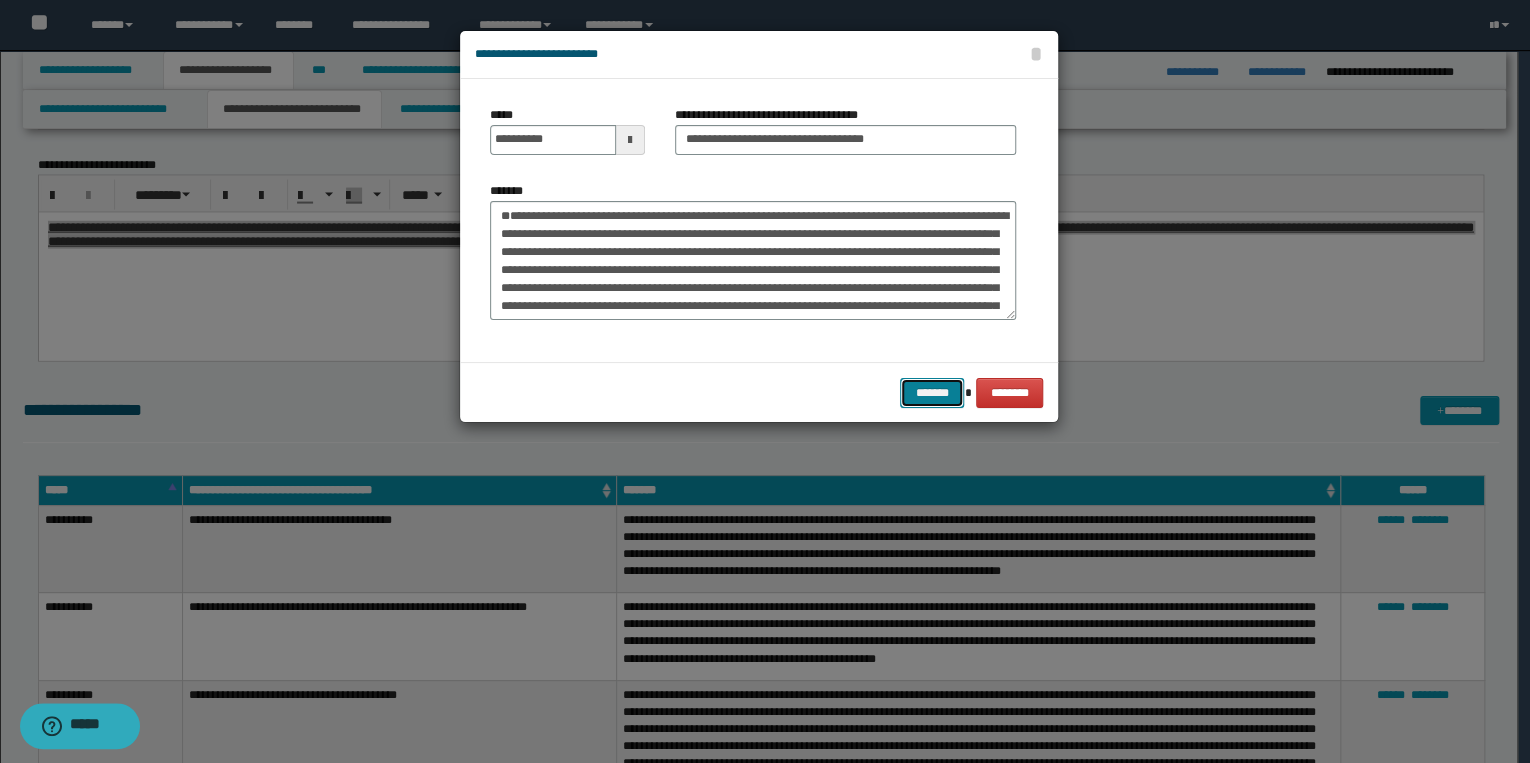 click on "*******" at bounding box center (932, 393) 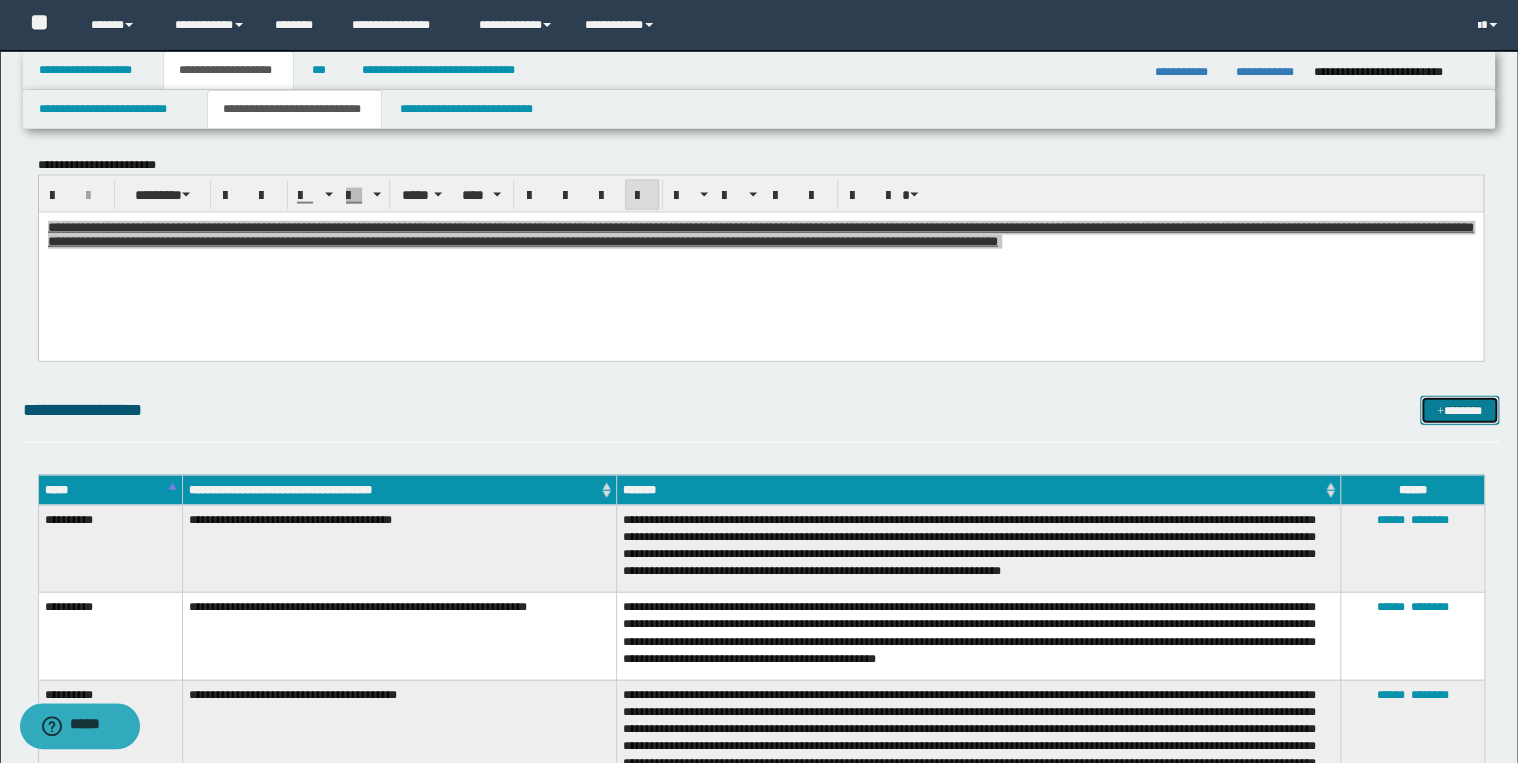 click at bounding box center (1440, 412) 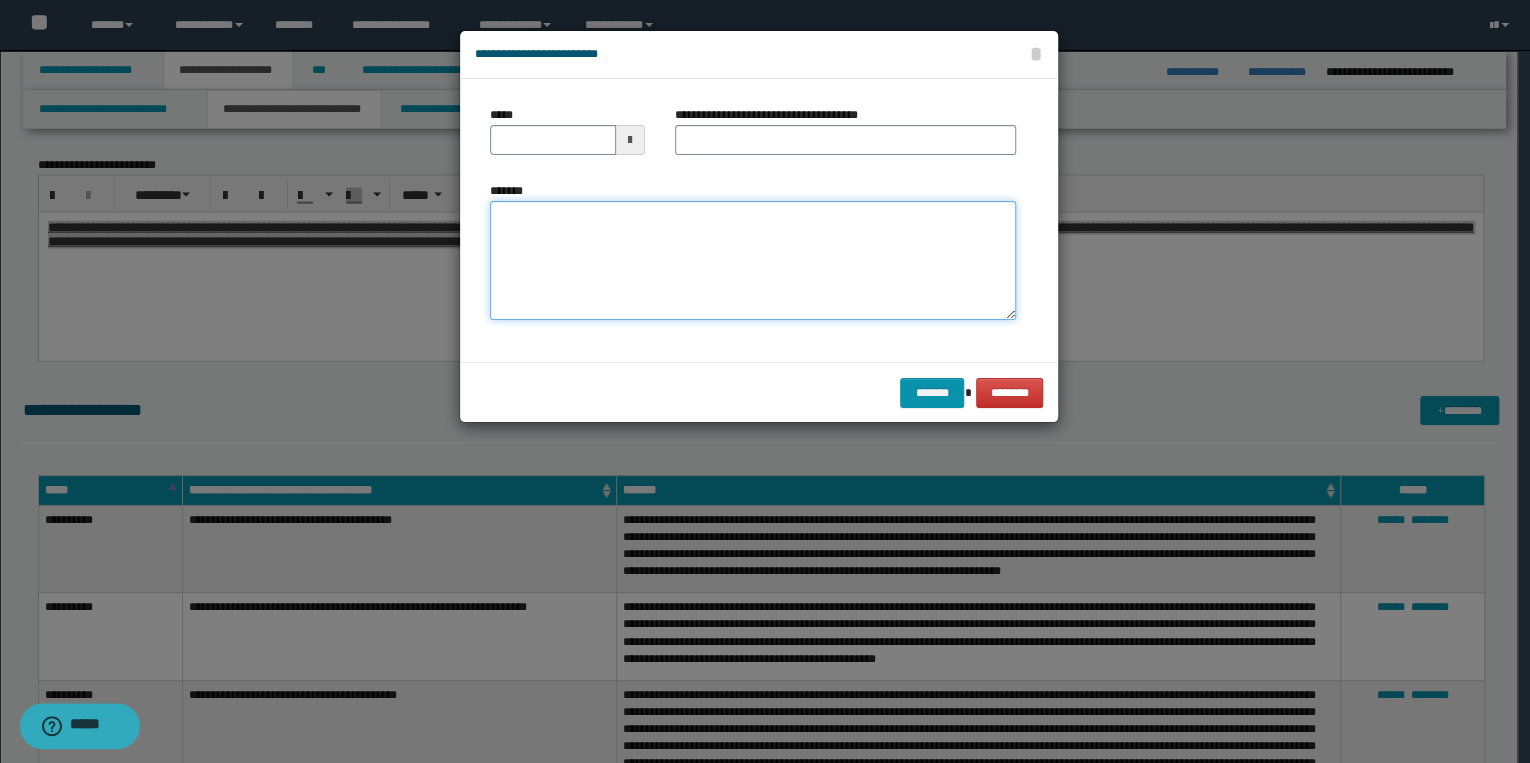 click on "*******" at bounding box center [753, 261] 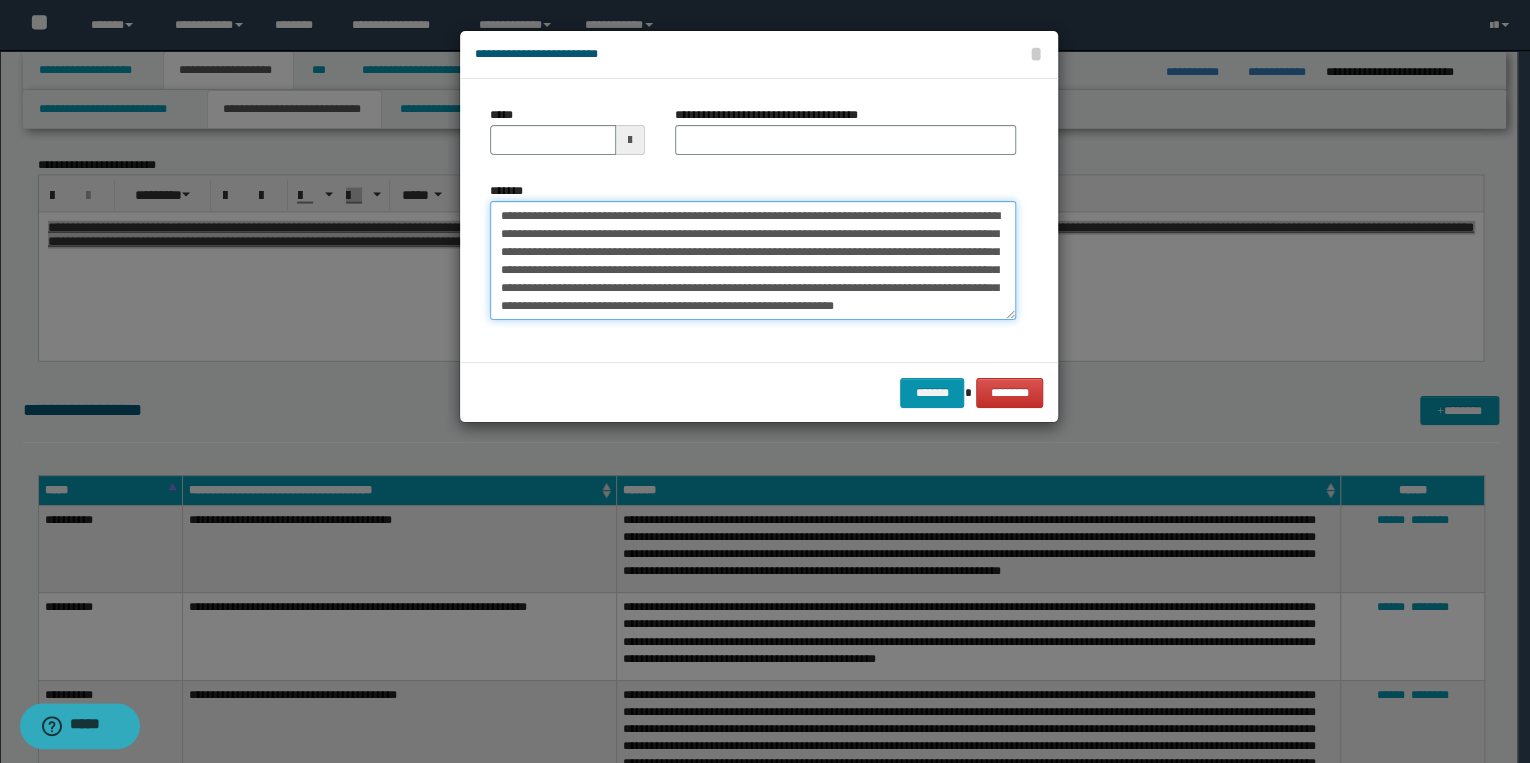 scroll, scrollTop: 0, scrollLeft: 0, axis: both 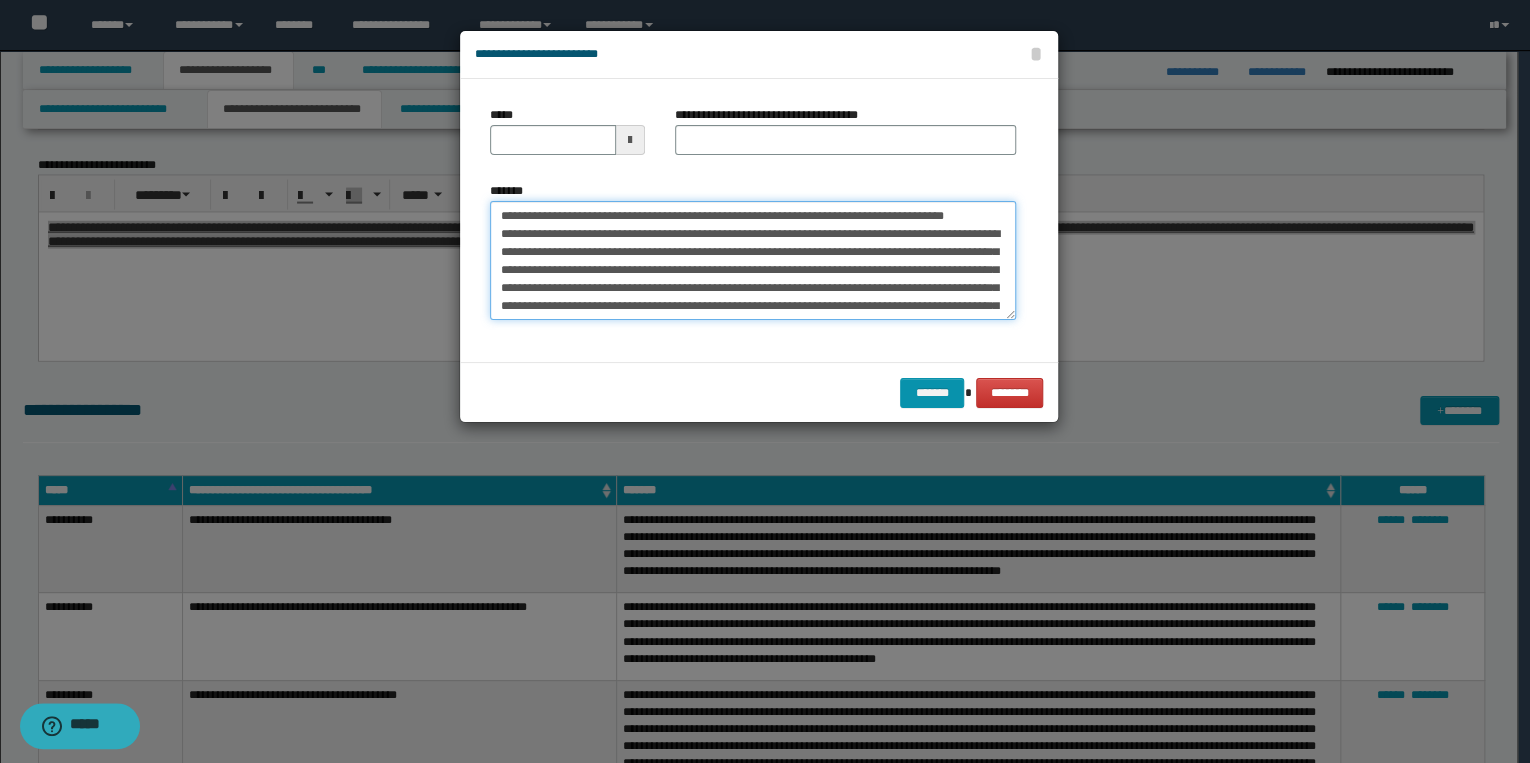 drag, startPoint x: 562, startPoint y: 214, endPoint x: 473, endPoint y: 214, distance: 89 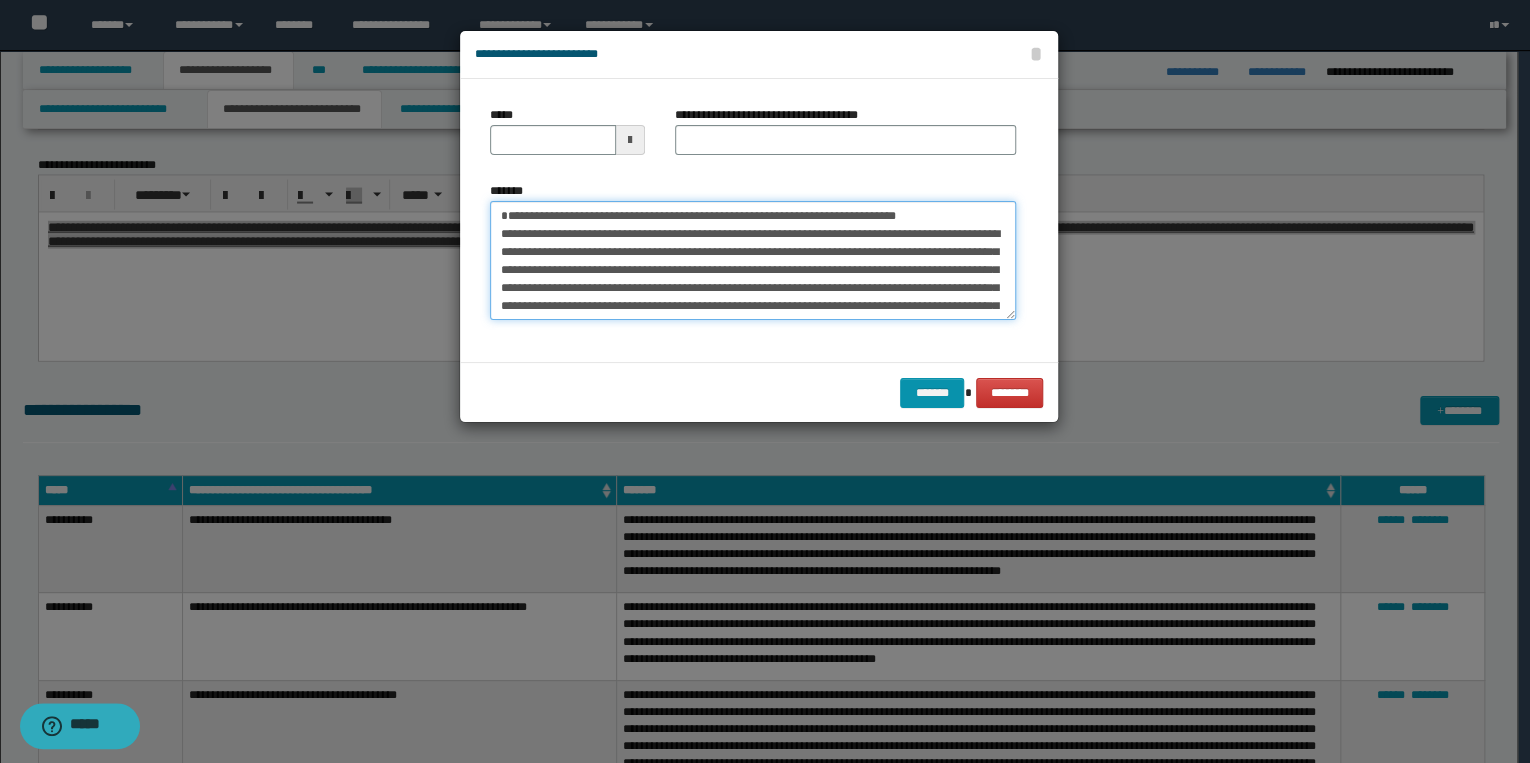 type 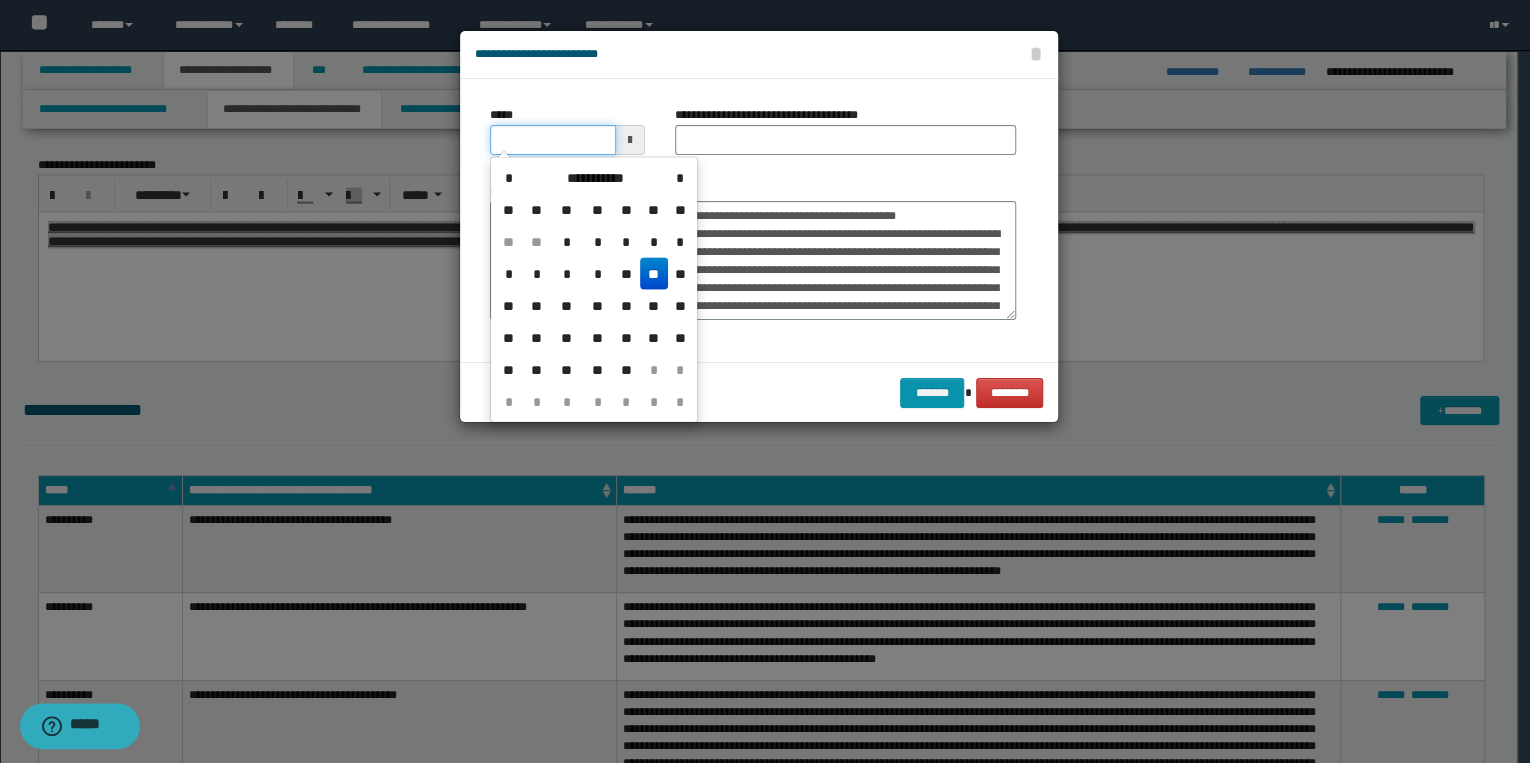 click on "*****" at bounding box center (553, 140) 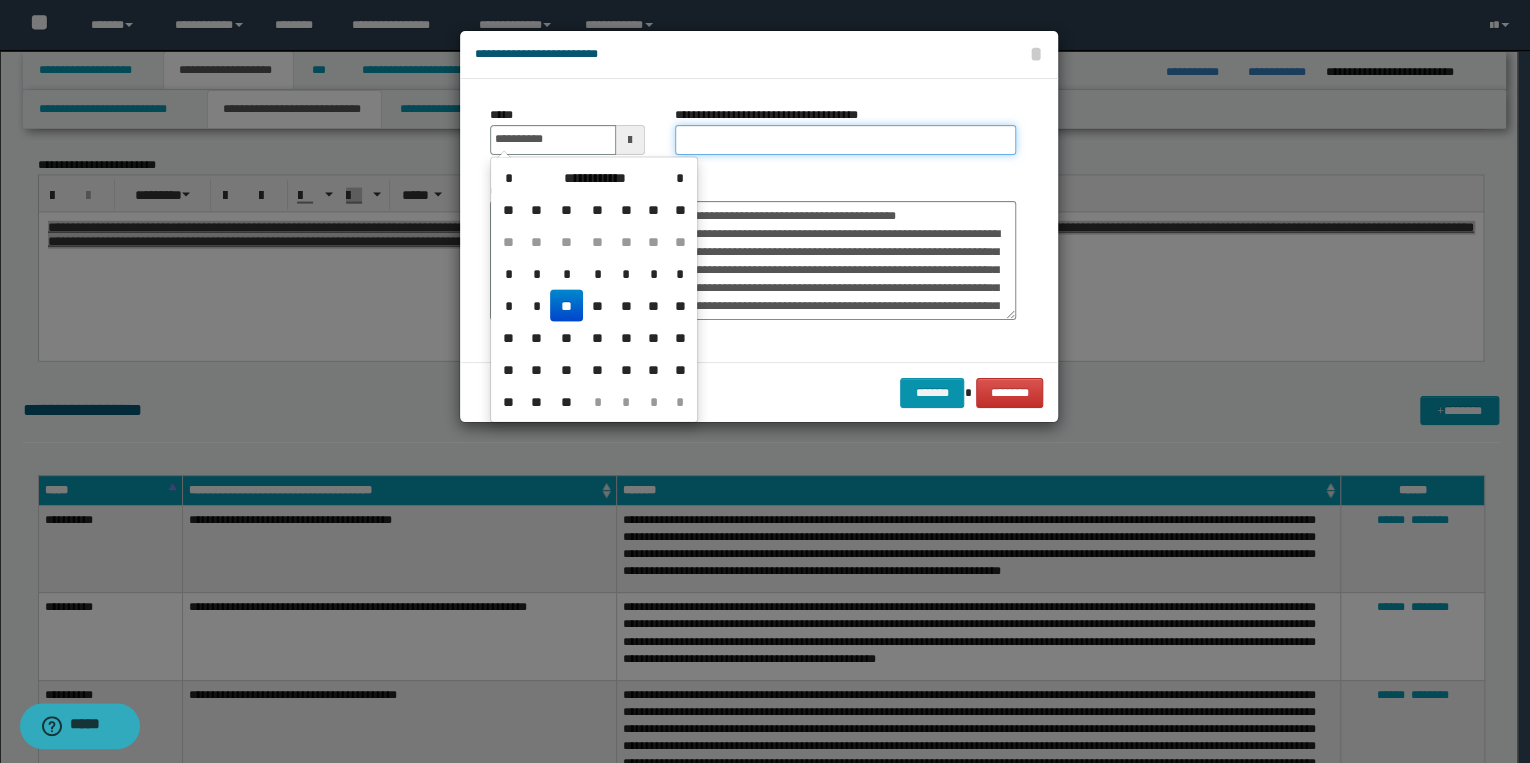 type on "**********" 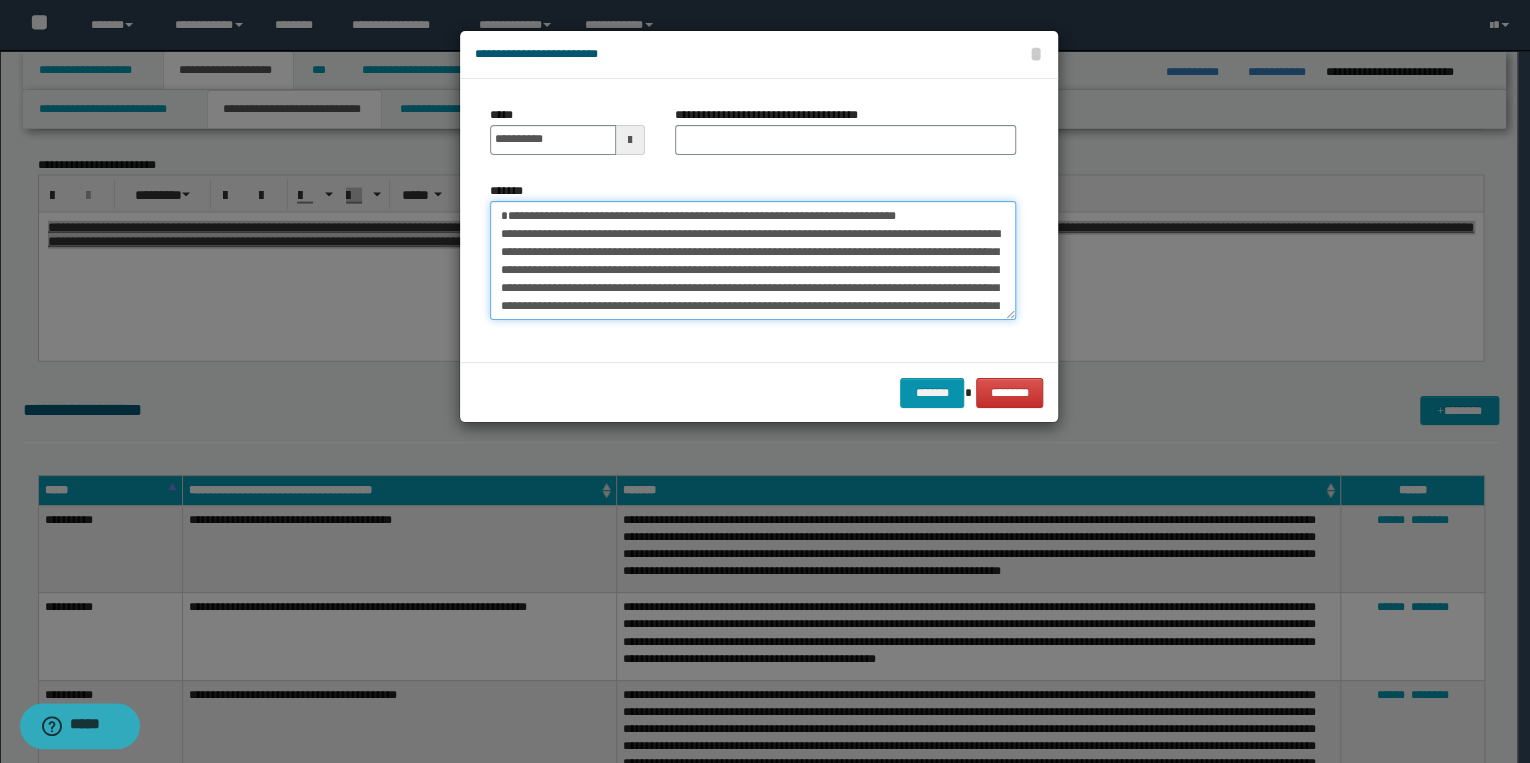 drag, startPoint x: 496, startPoint y: 215, endPoint x: 946, endPoint y: 212, distance: 450.01 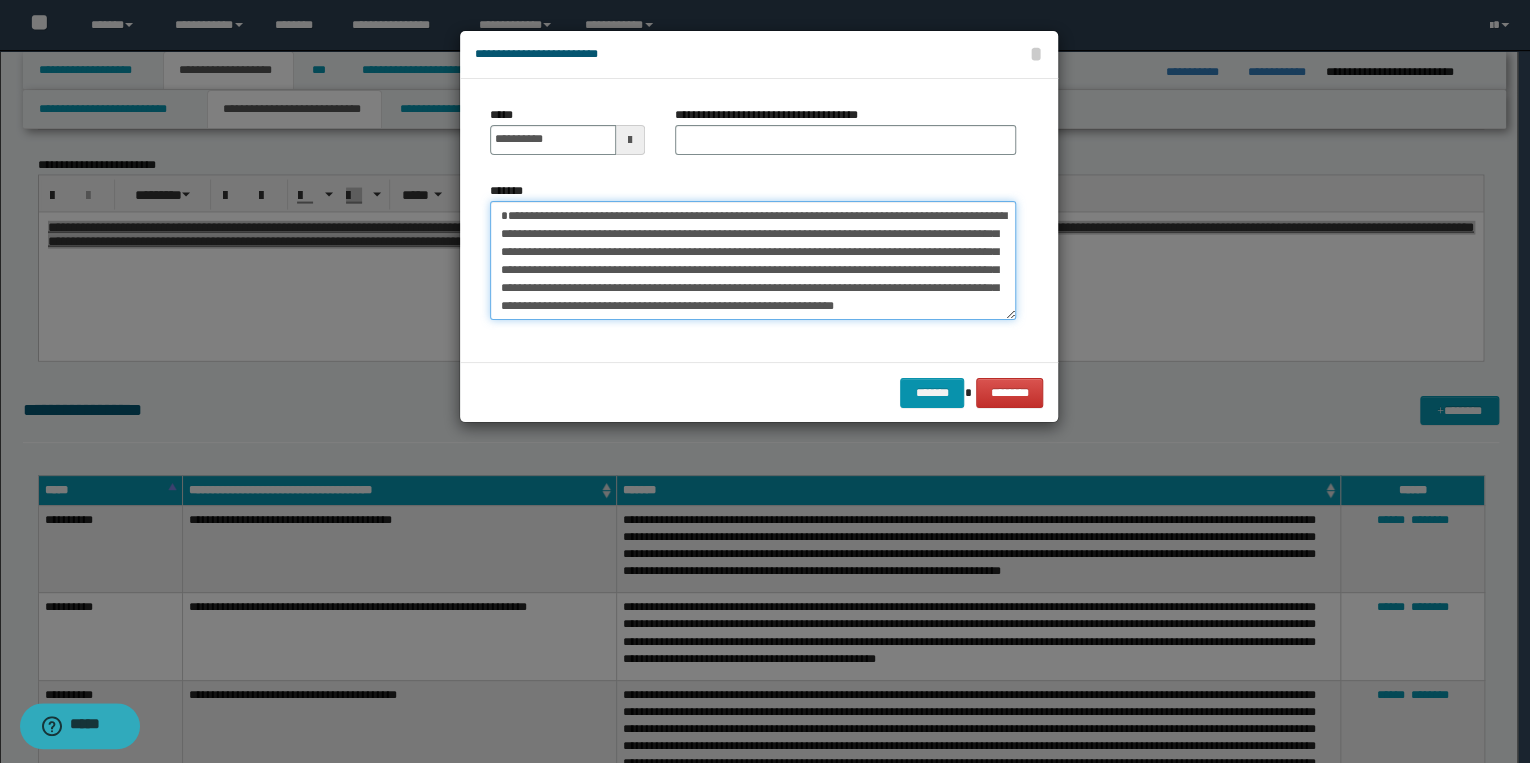 type on "**********" 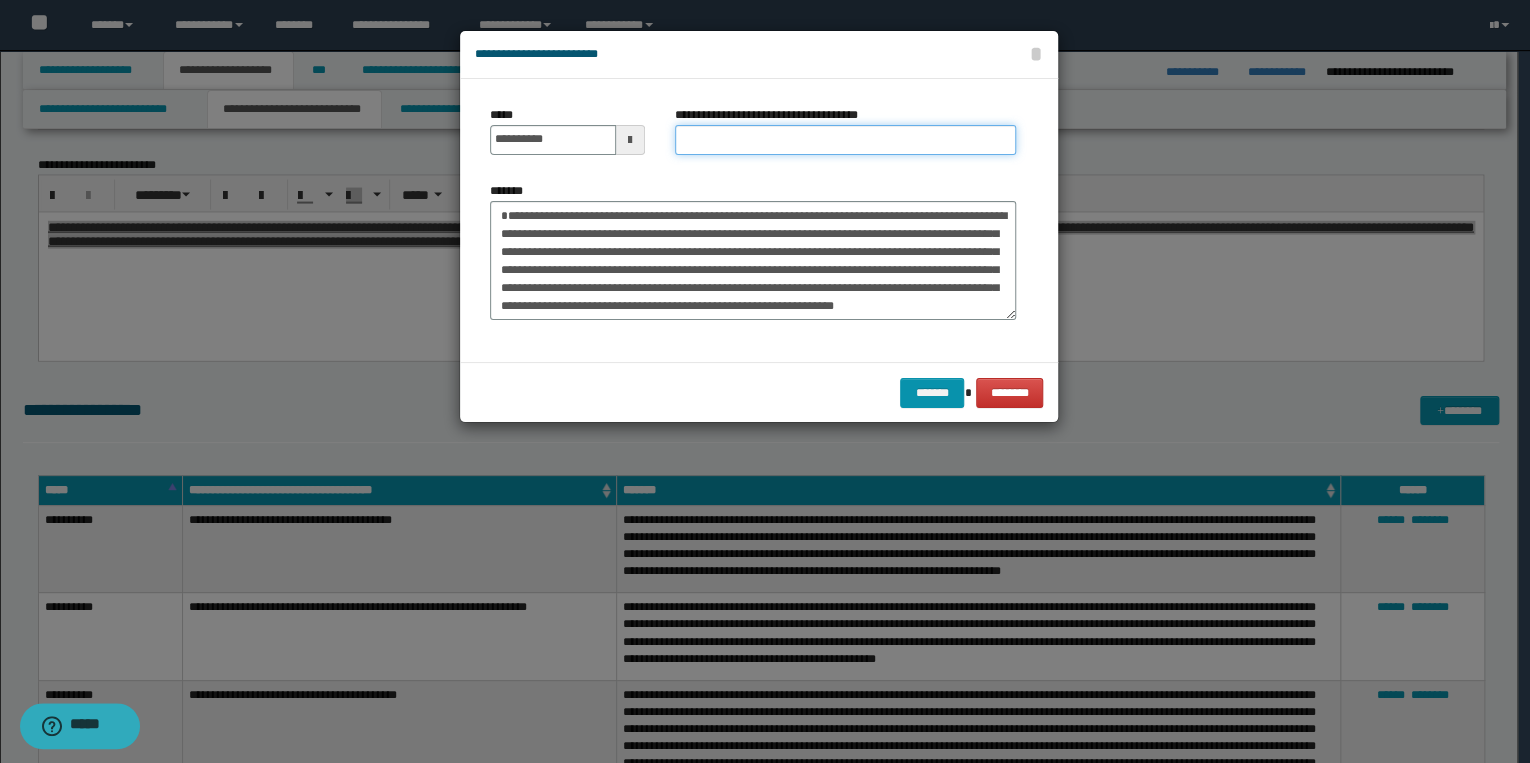click on "**********" at bounding box center (845, 140) 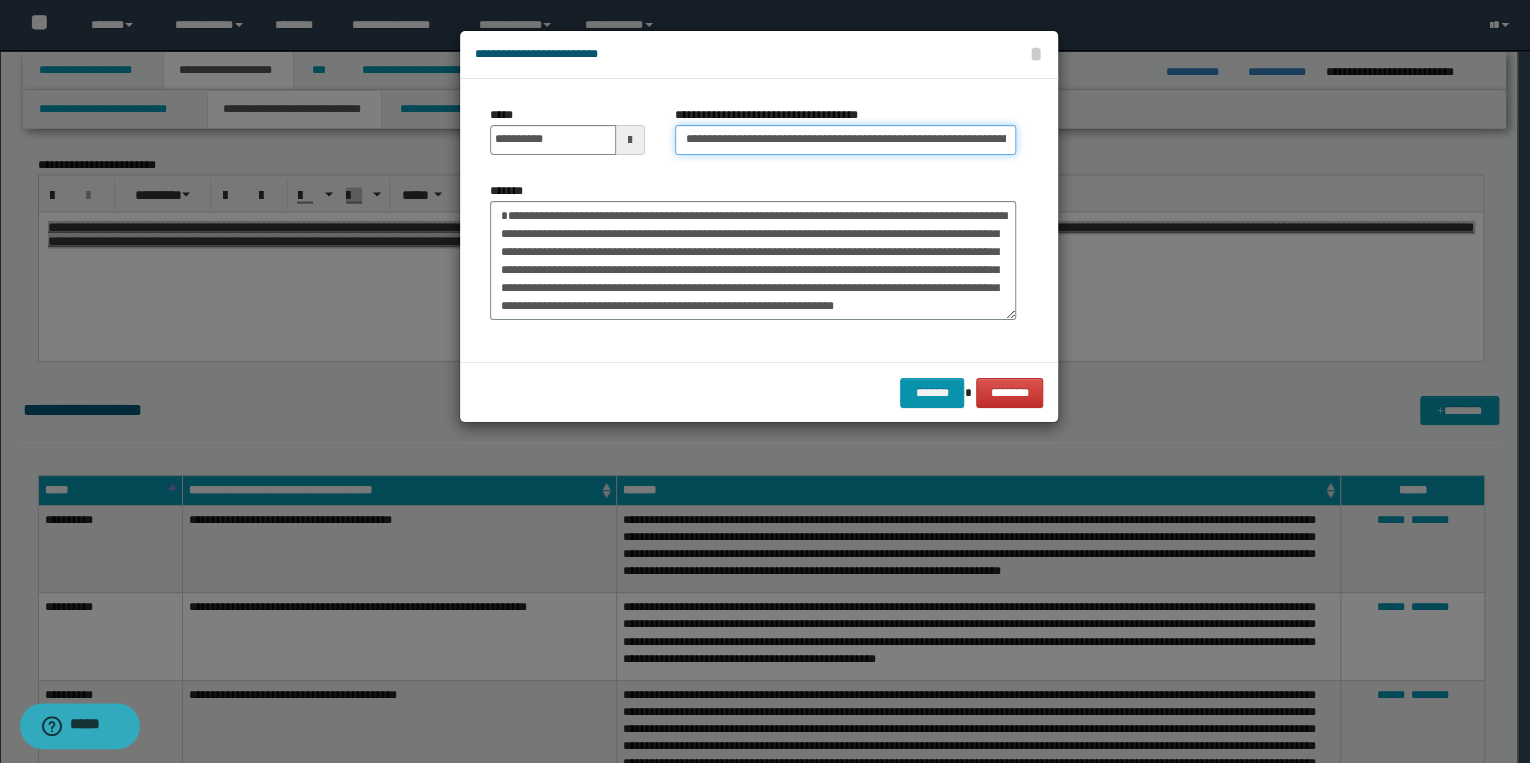 scroll, scrollTop: 0, scrollLeft: 115, axis: horizontal 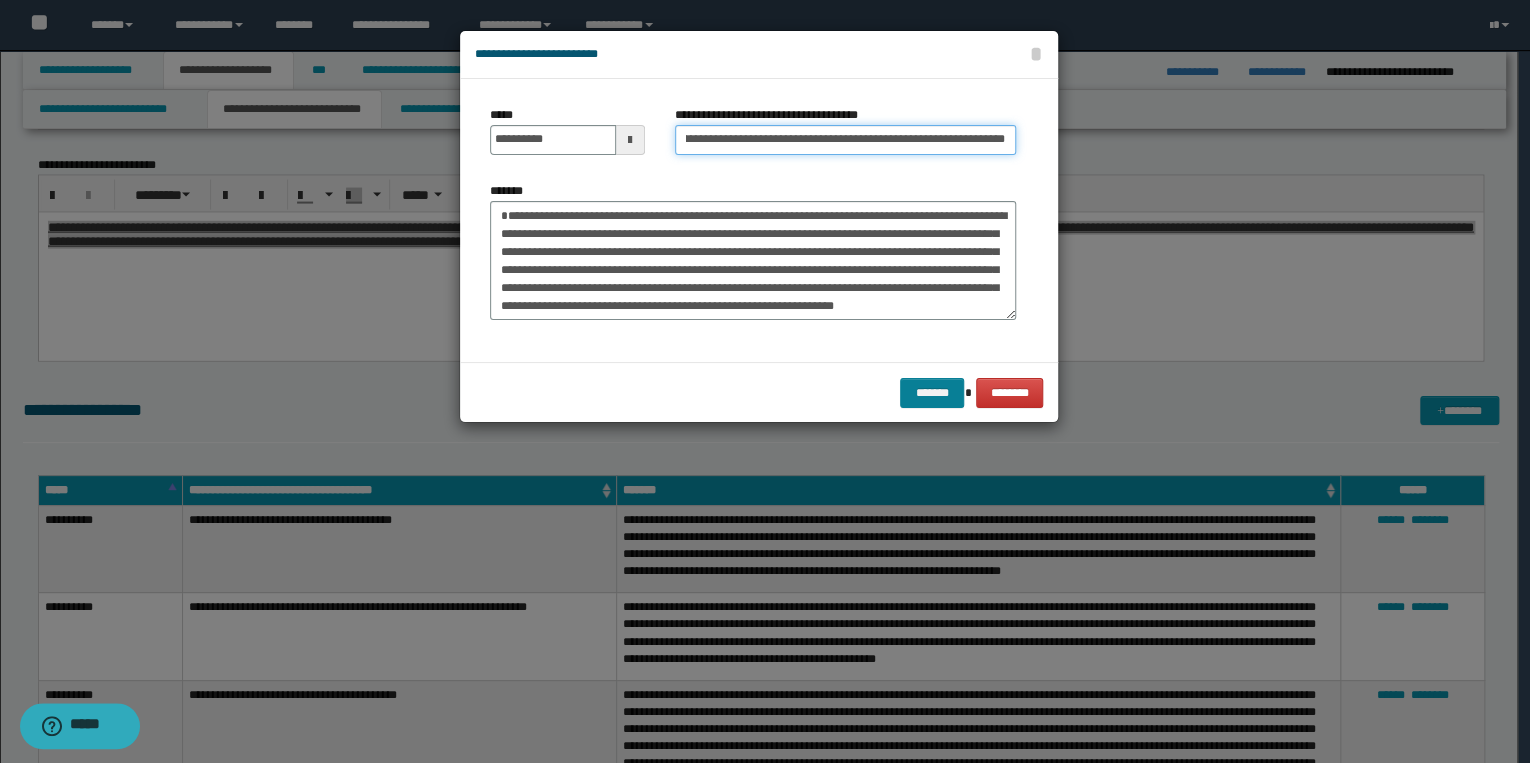 type on "**********" 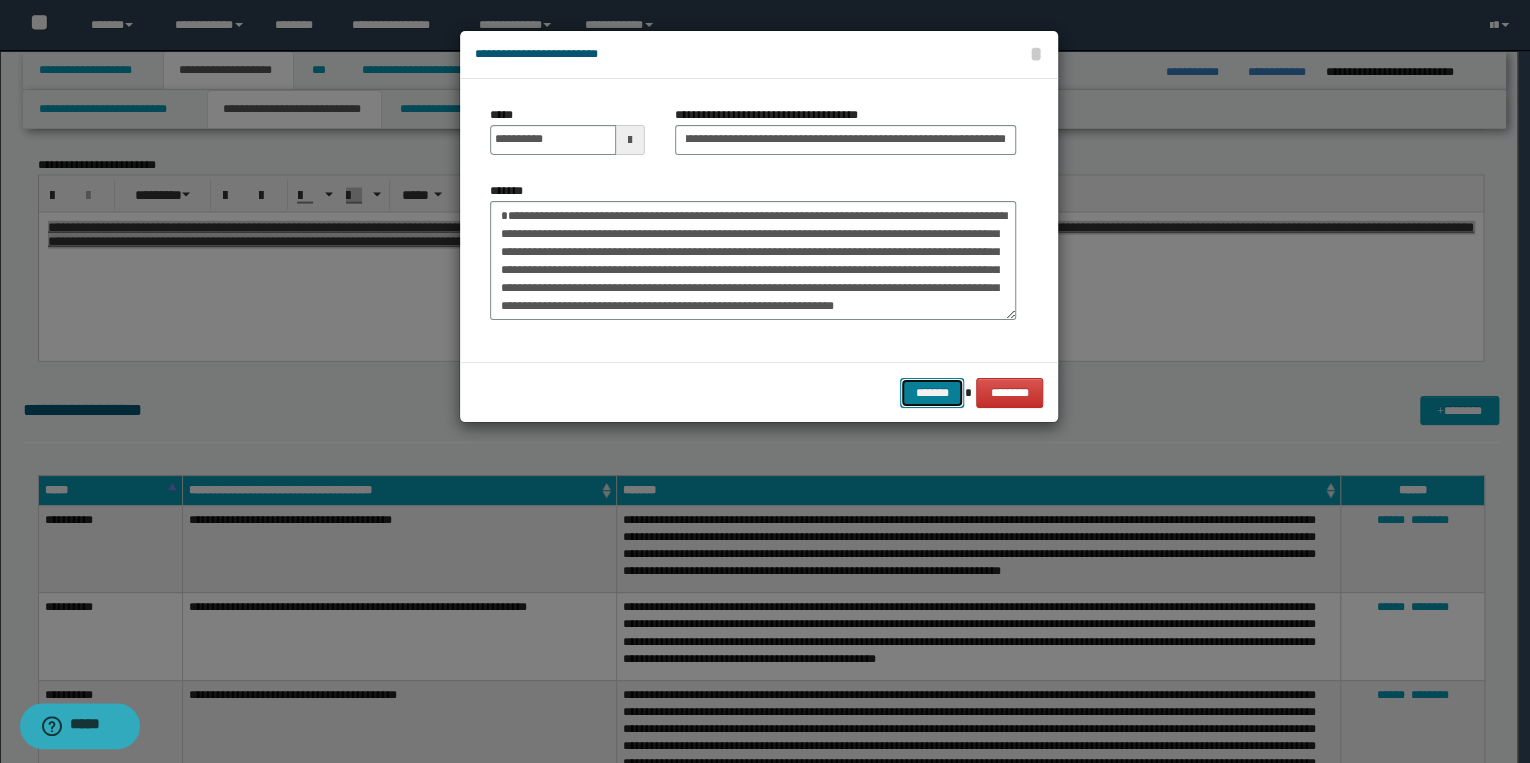 click on "*******" at bounding box center [932, 393] 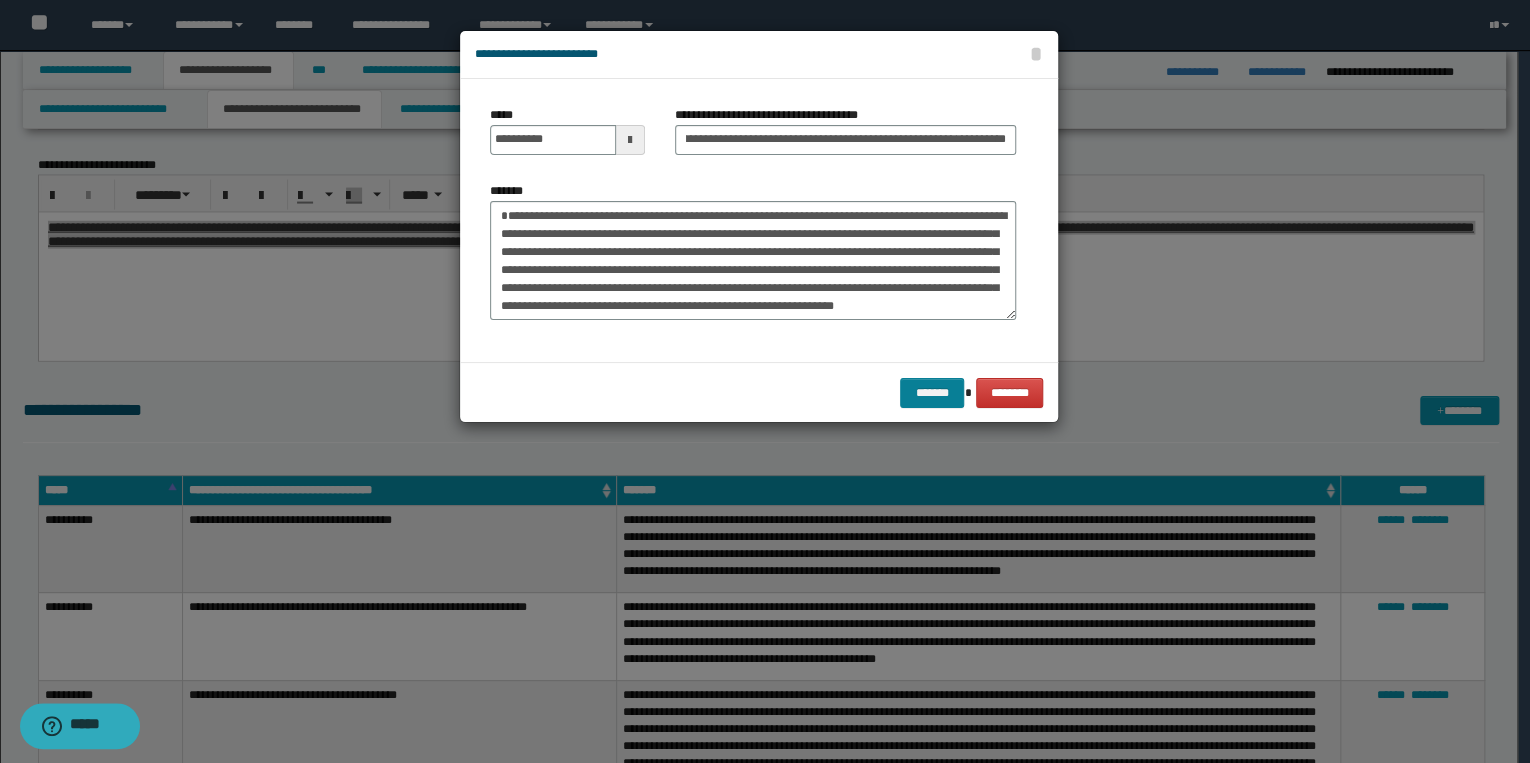 scroll, scrollTop: 0, scrollLeft: 0, axis: both 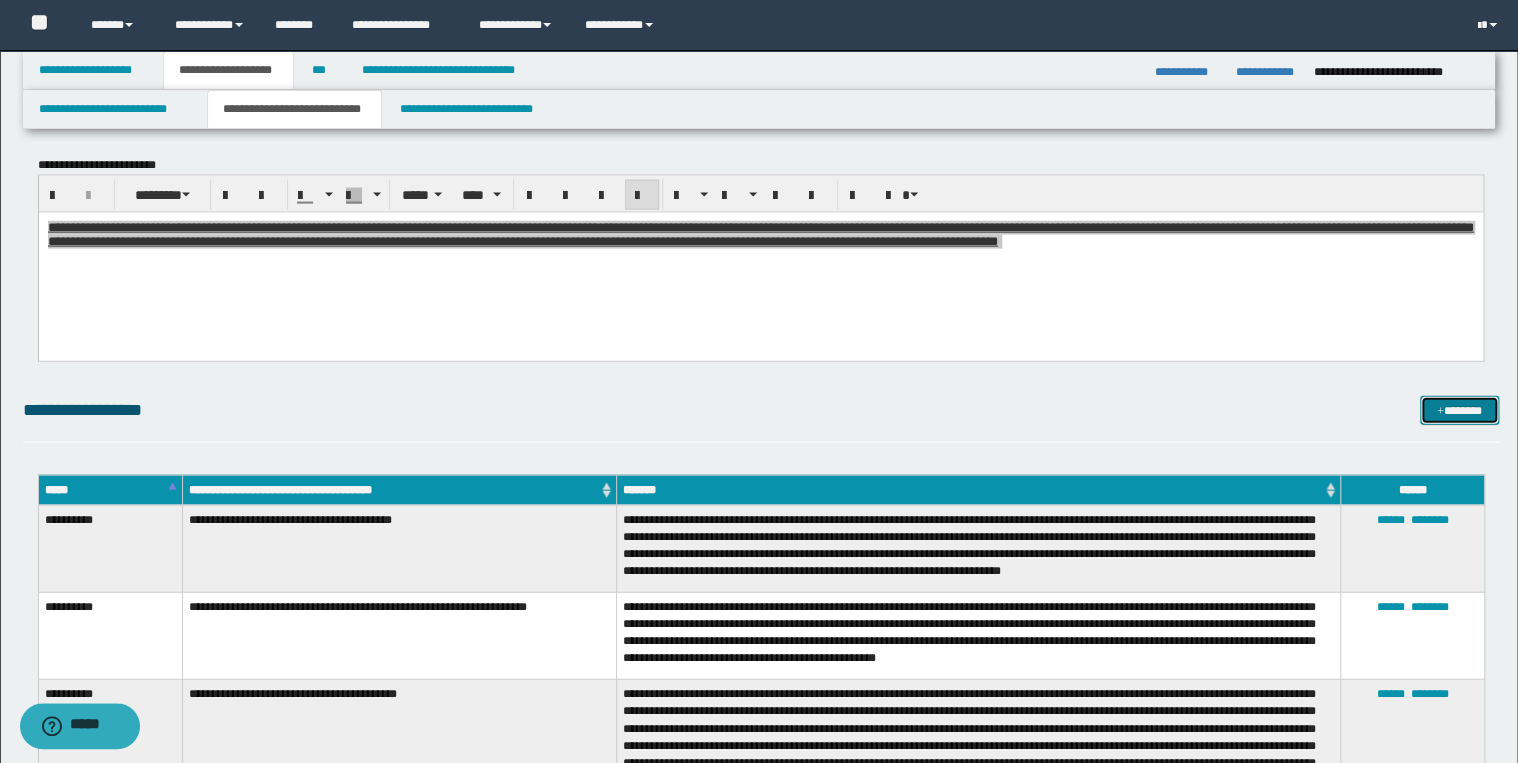 click at bounding box center (1440, 412) 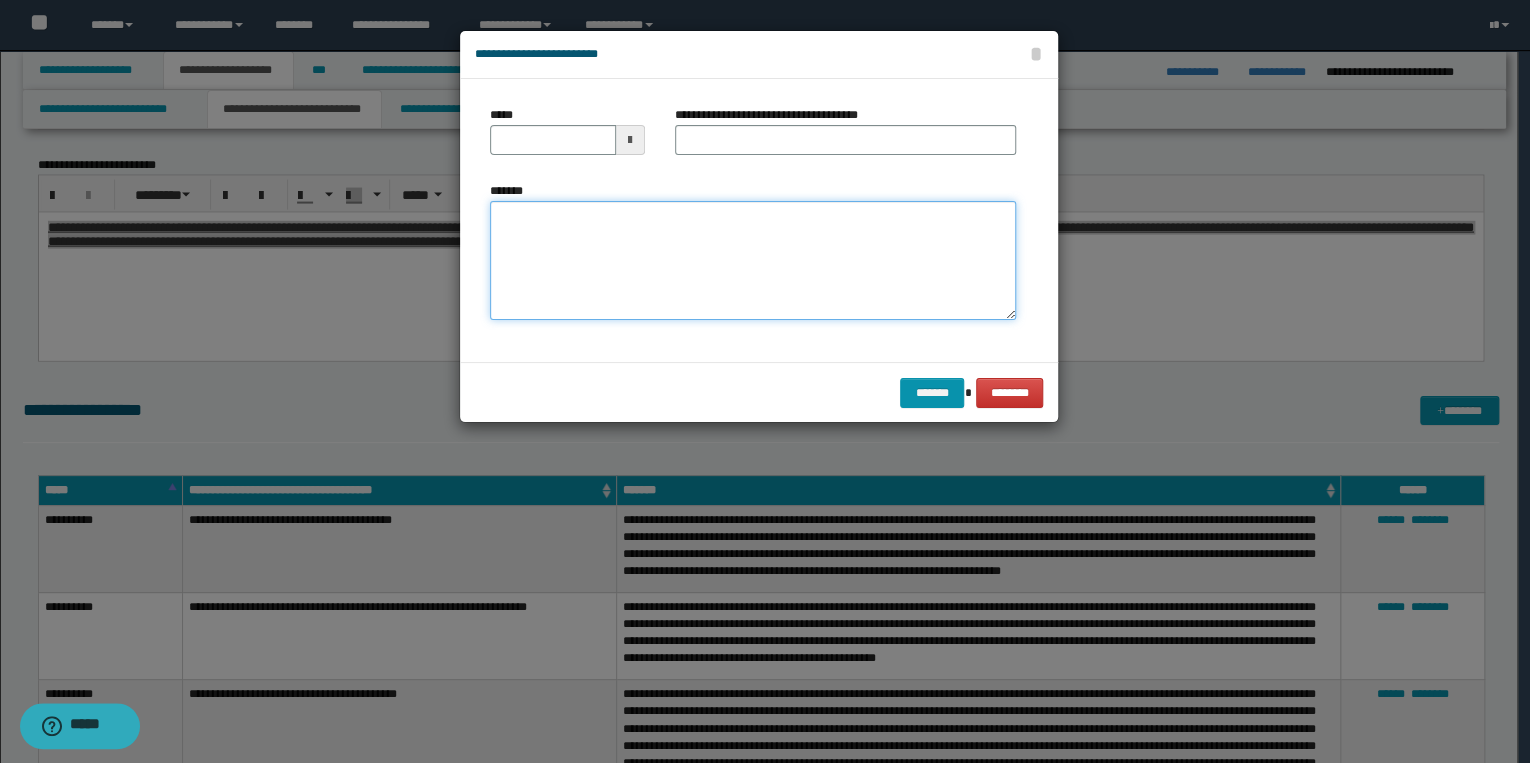 click on "*******" at bounding box center (753, 261) 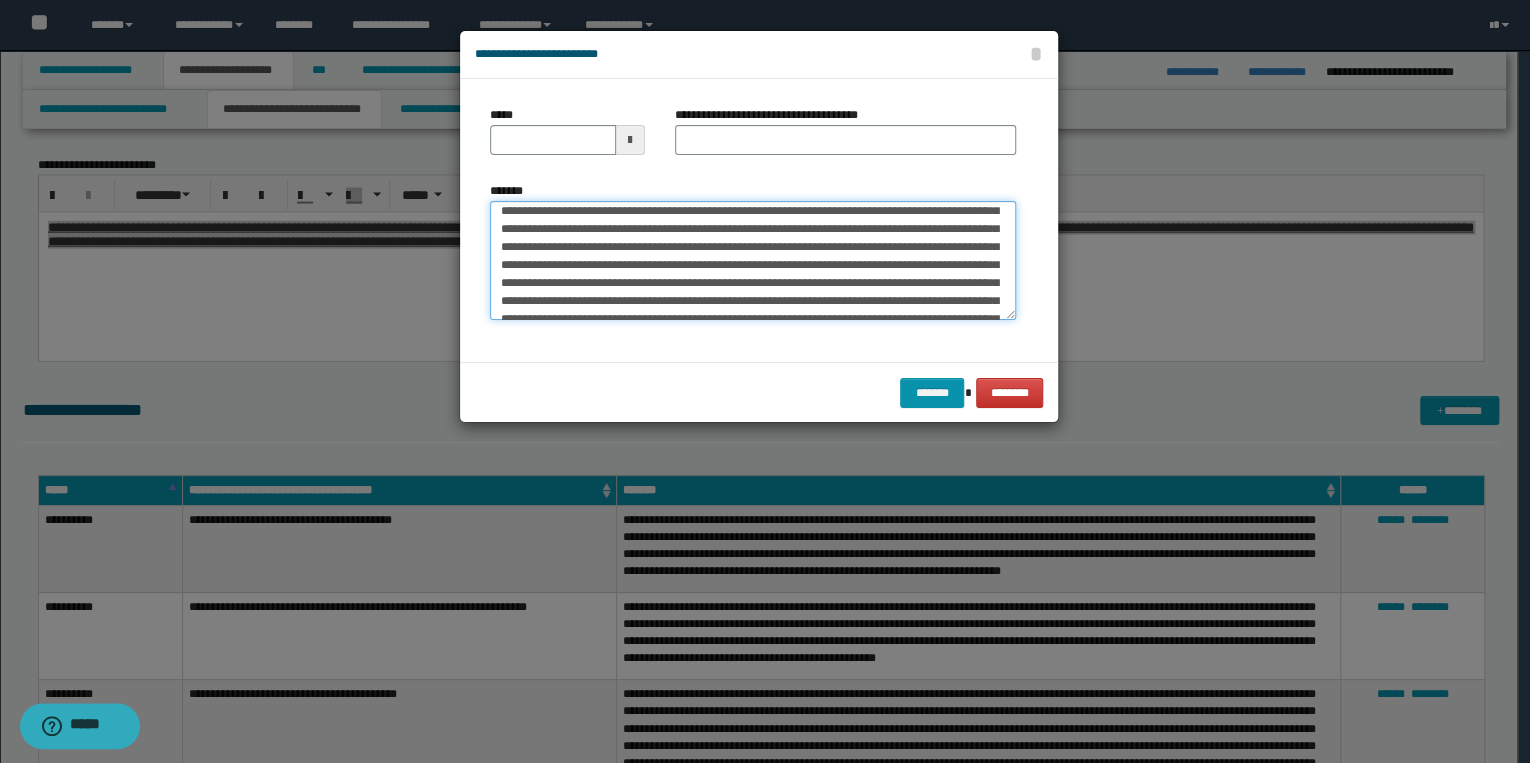 scroll, scrollTop: 0, scrollLeft: 0, axis: both 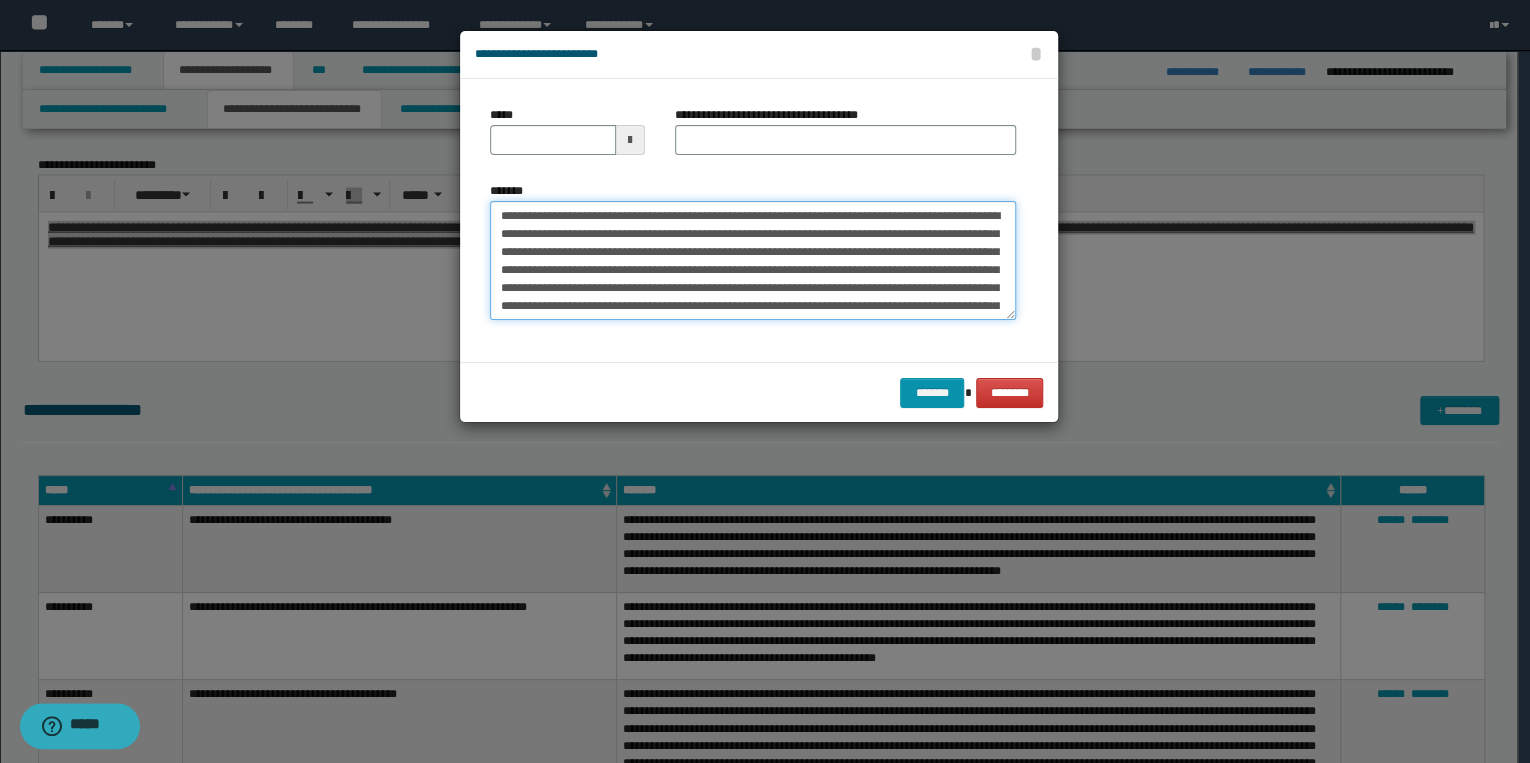 drag, startPoint x: 563, startPoint y: 215, endPoint x: 480, endPoint y: 211, distance: 83.09633 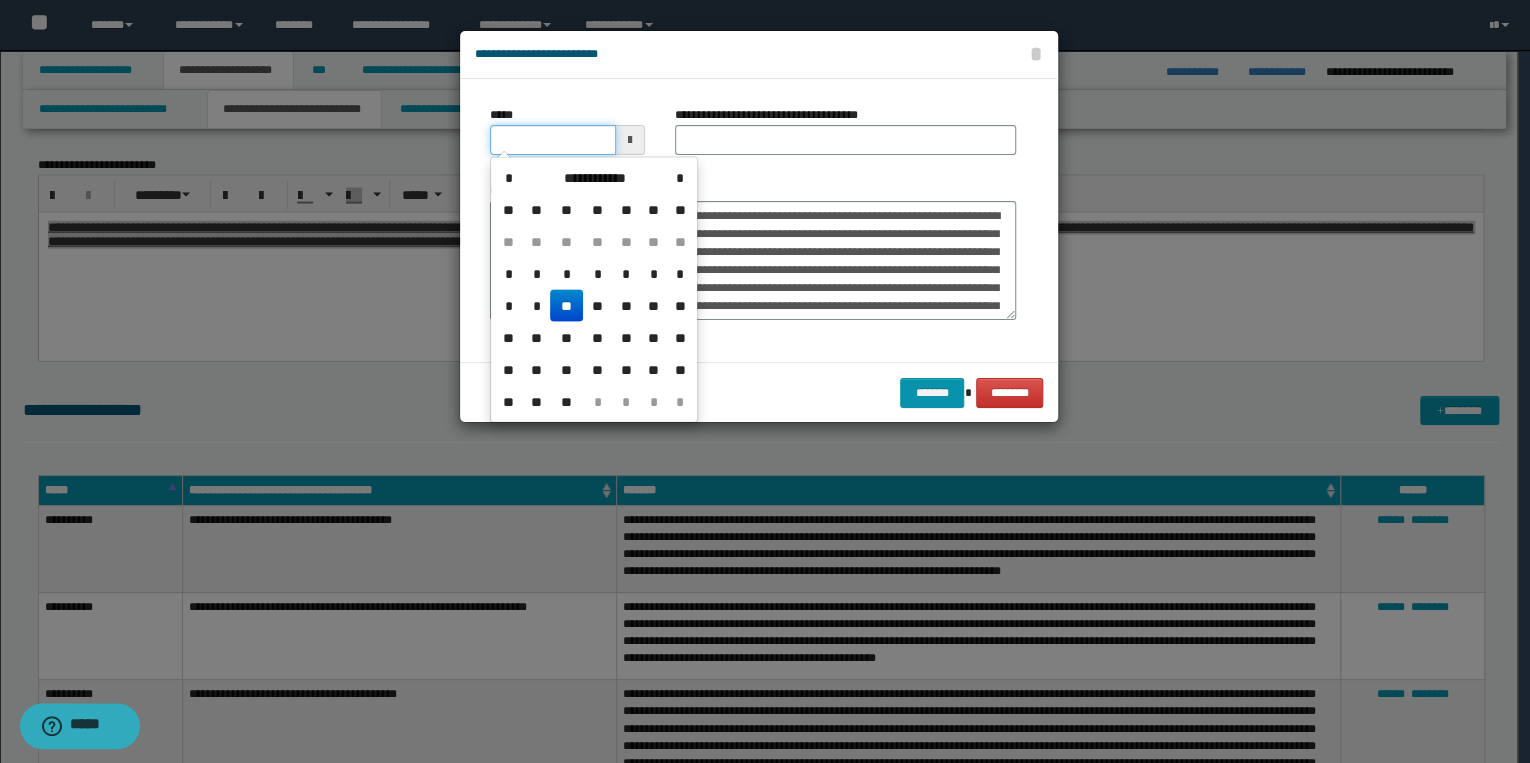 click on "*****" at bounding box center (553, 140) 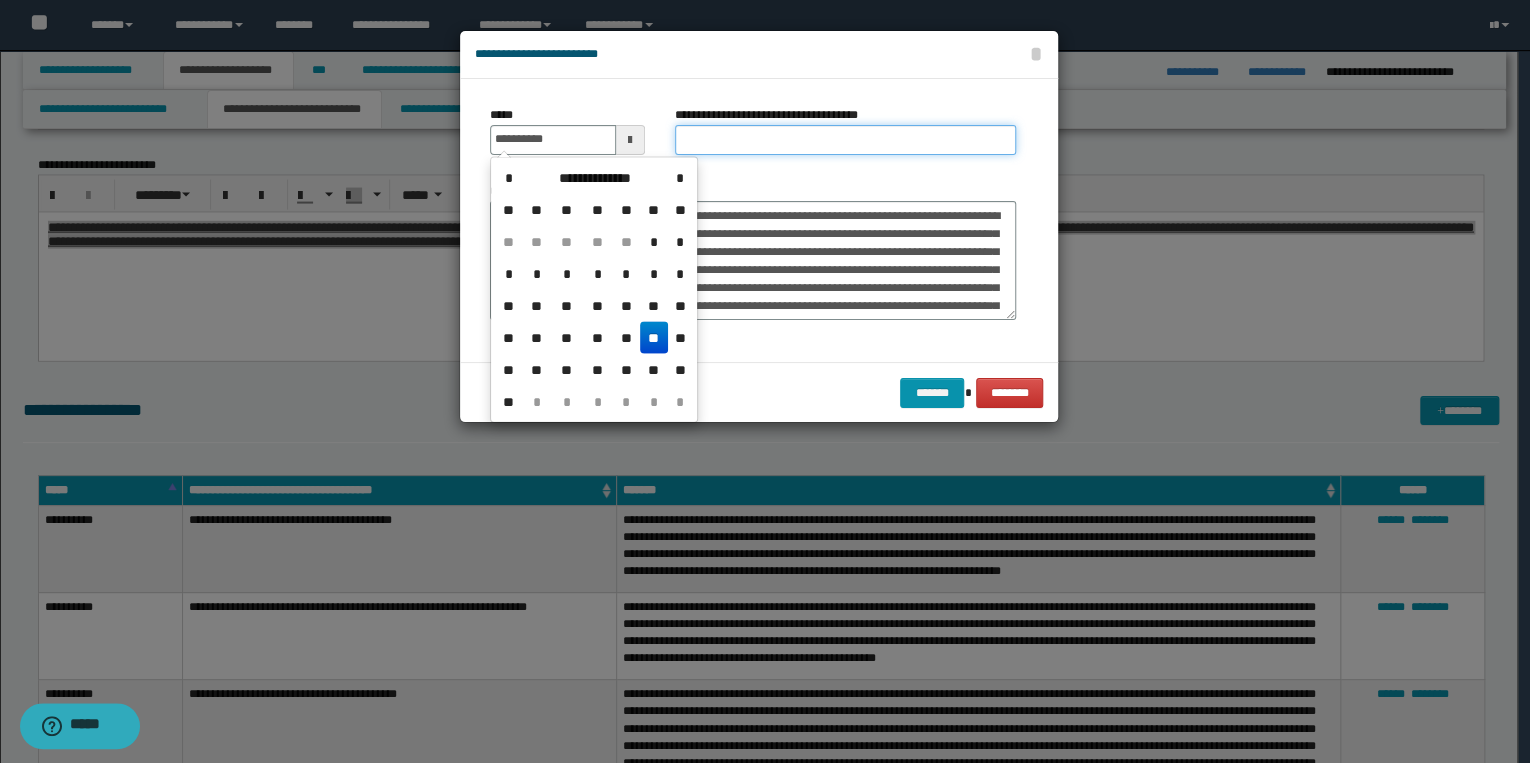 type on "**********" 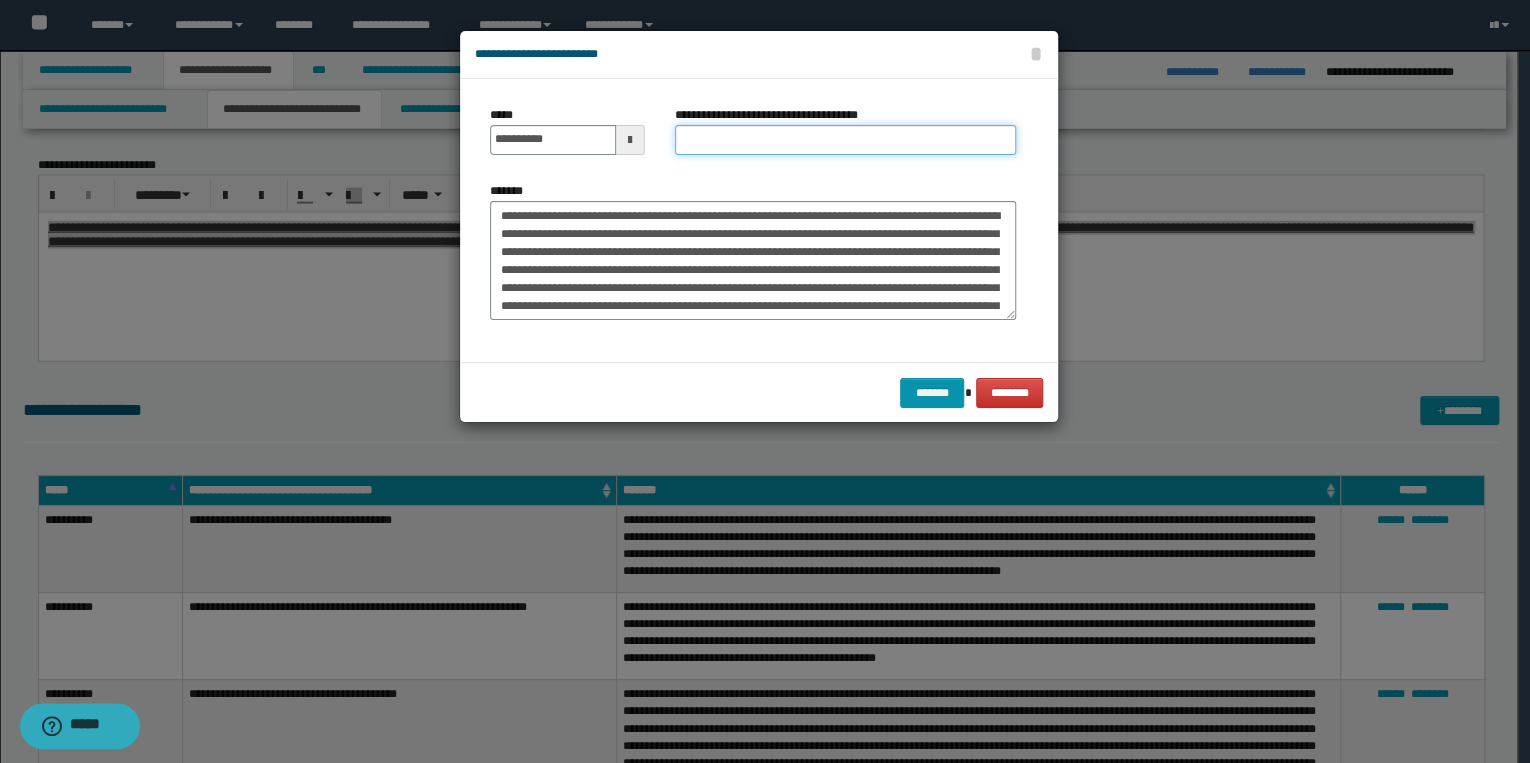 drag, startPoint x: 708, startPoint y: 140, endPoint x: 660, endPoint y: 166, distance: 54.589375 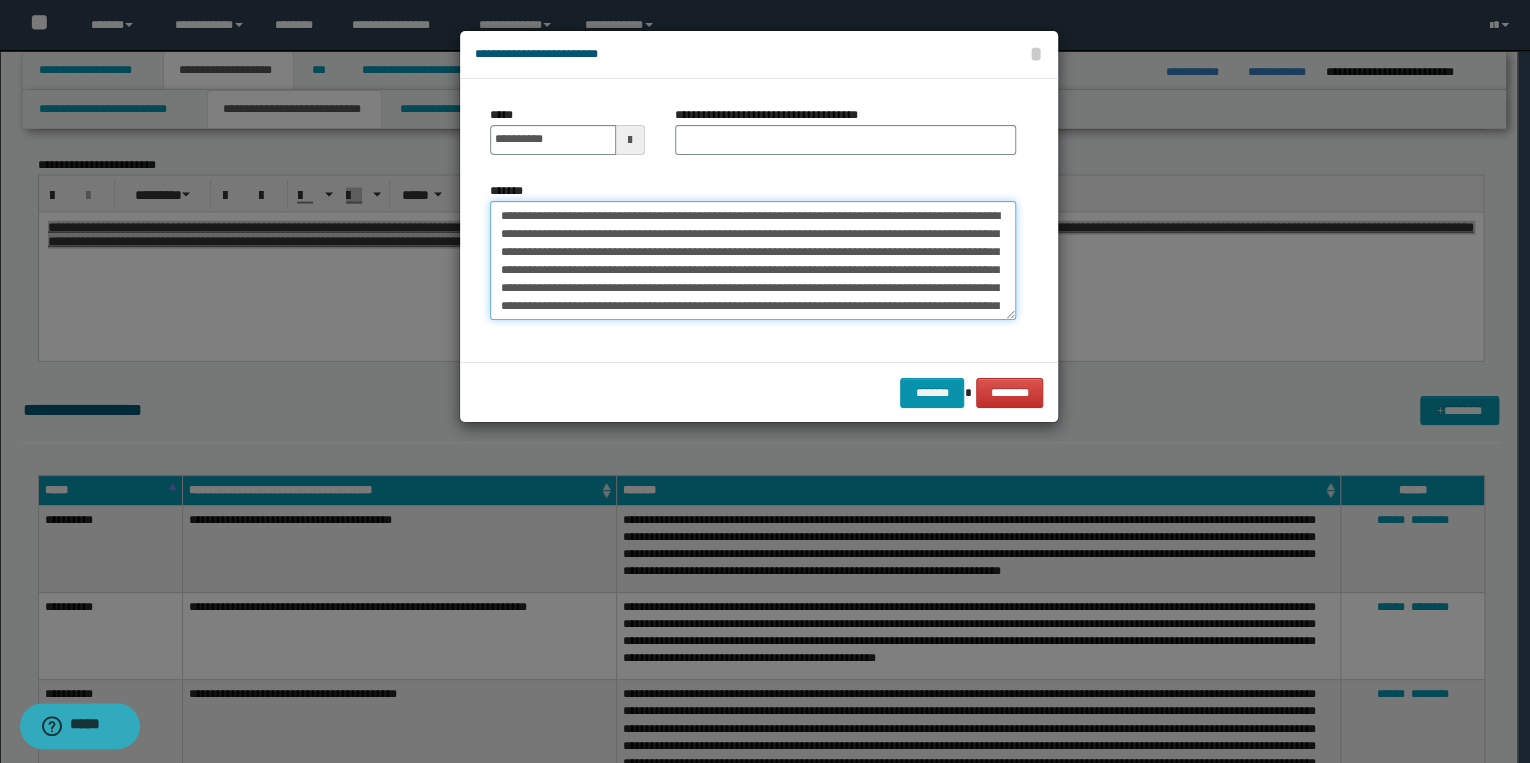 drag, startPoint x: 496, startPoint y: 219, endPoint x: 618, endPoint y: 233, distance: 122.80065 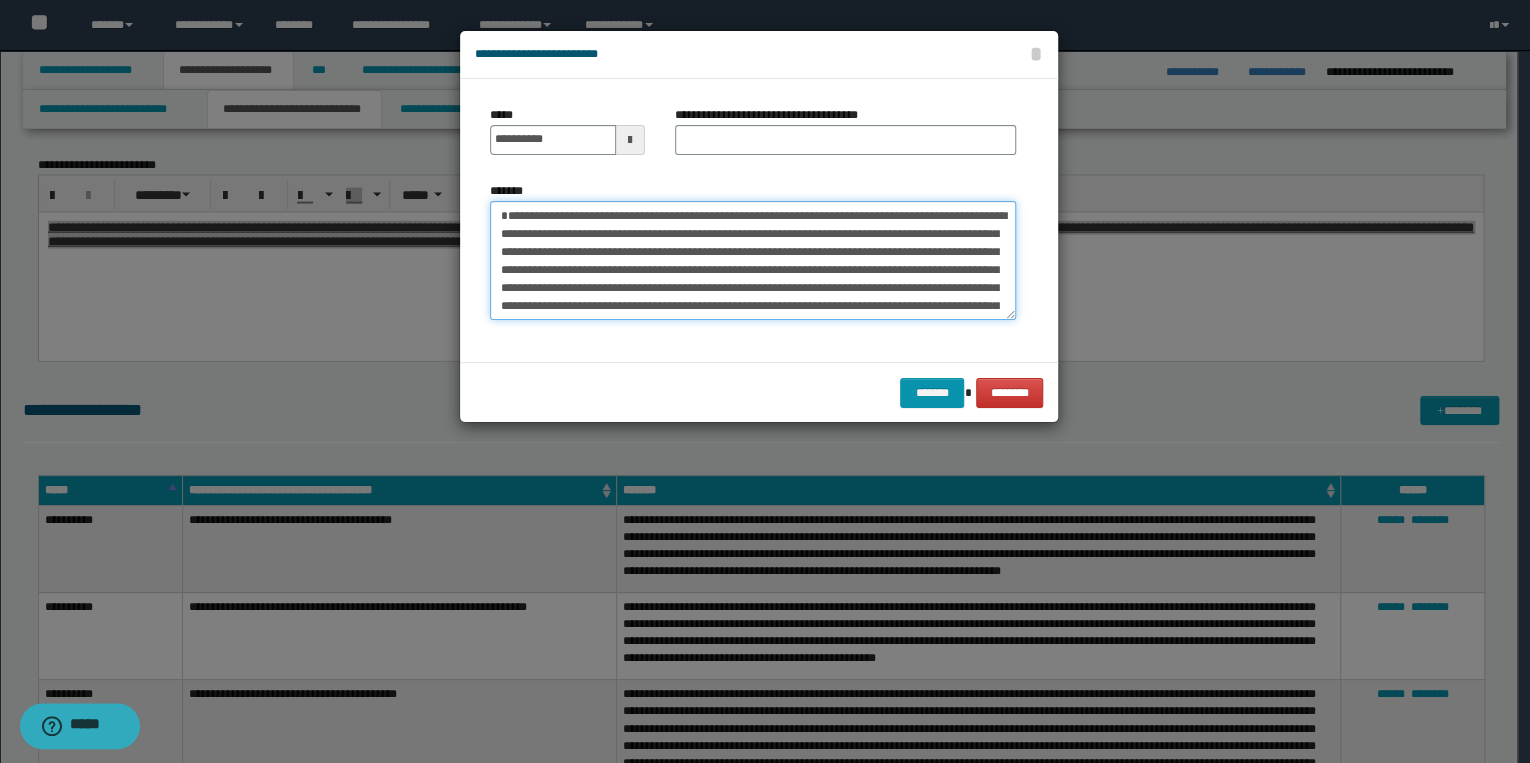 type on "**********" 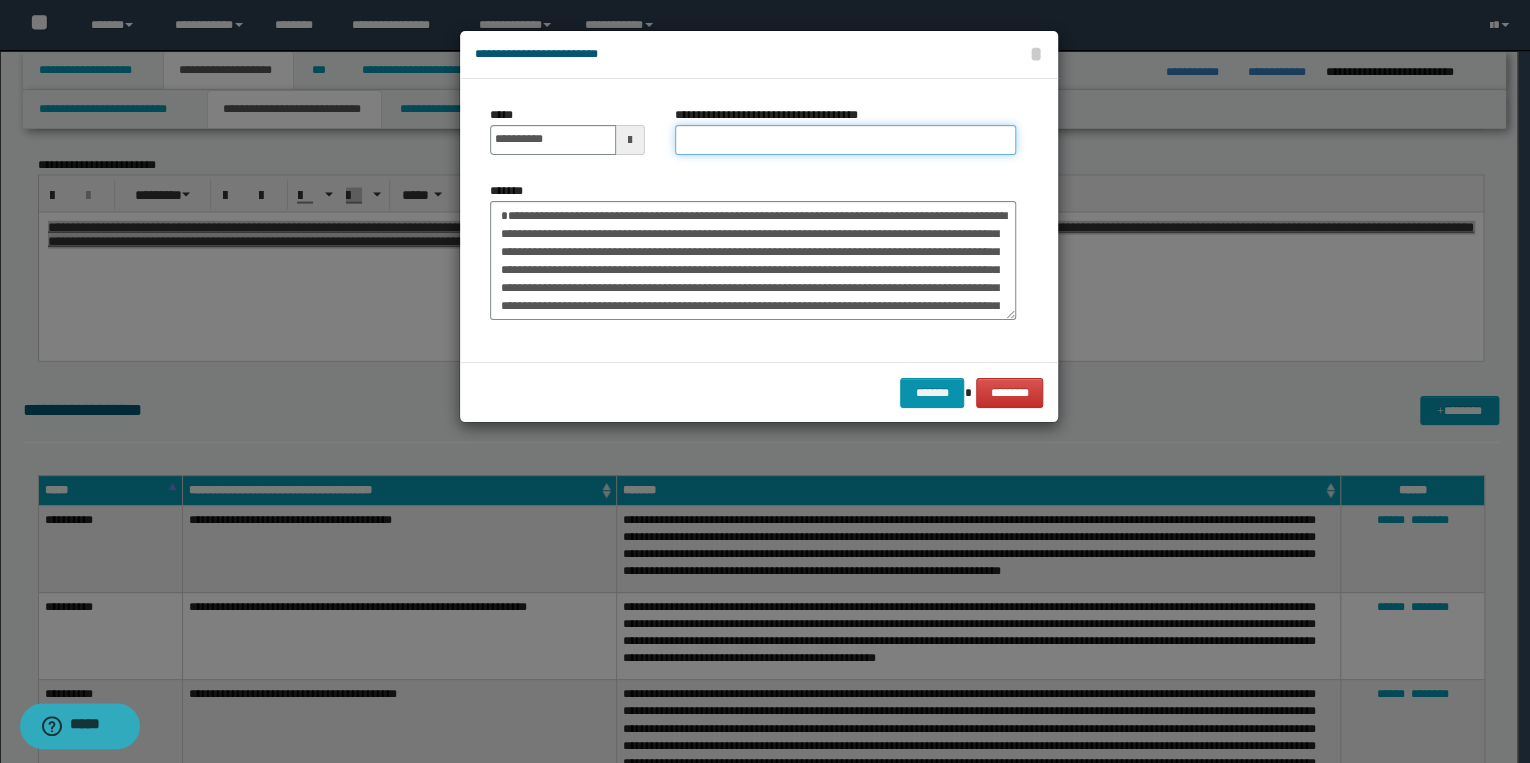 click on "**********" at bounding box center (845, 140) 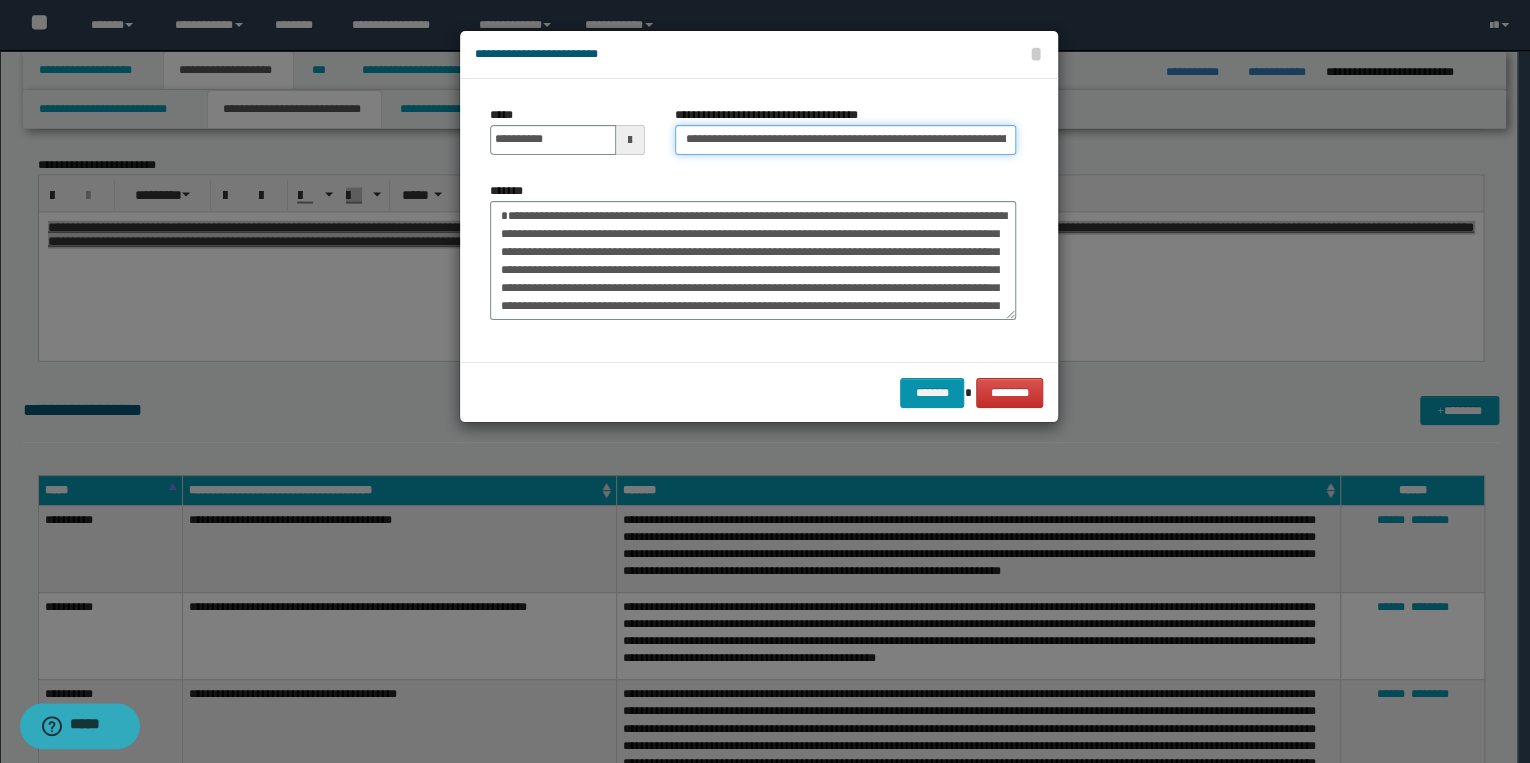 scroll, scrollTop: 0, scrollLeft: 226, axis: horizontal 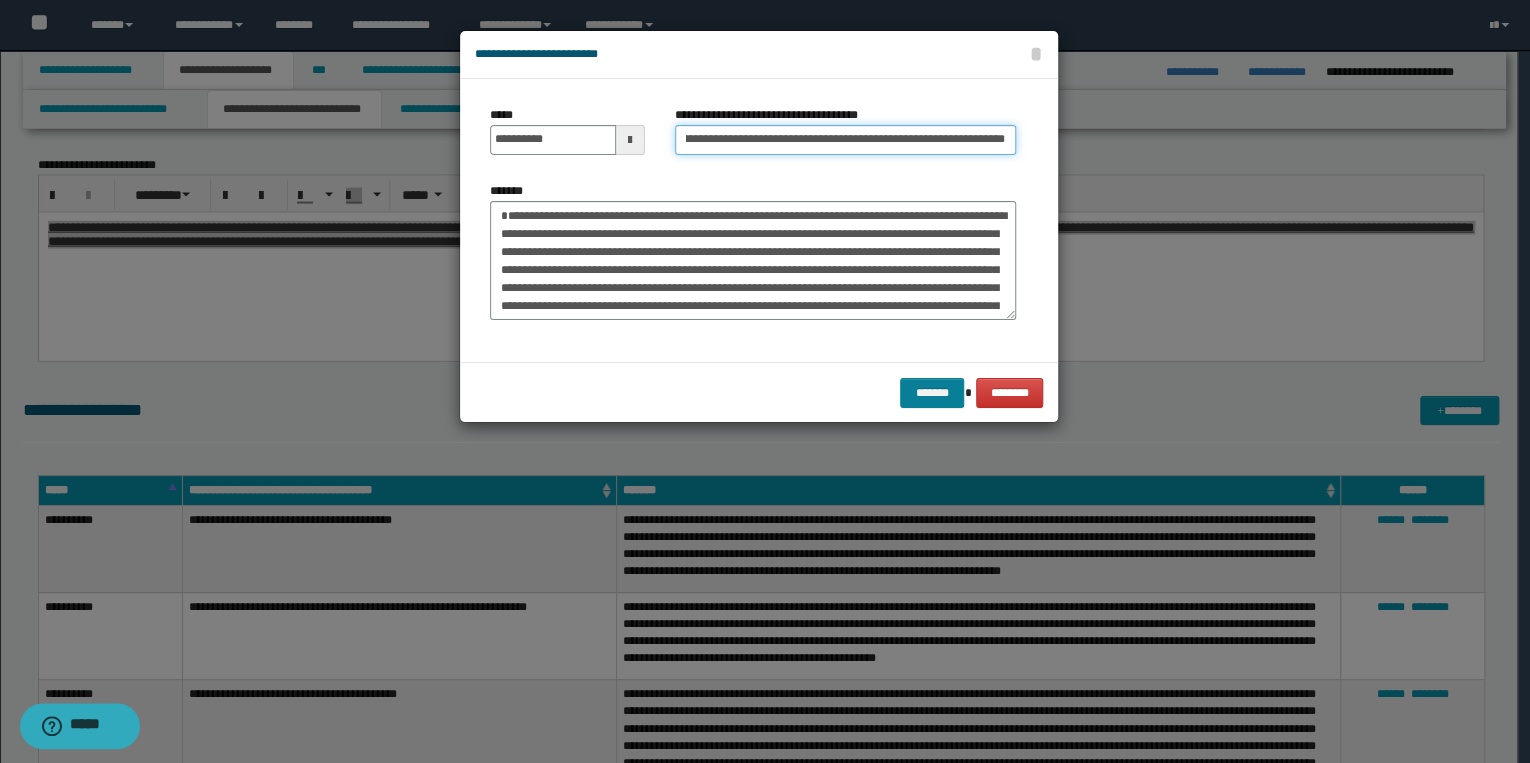 type on "**********" 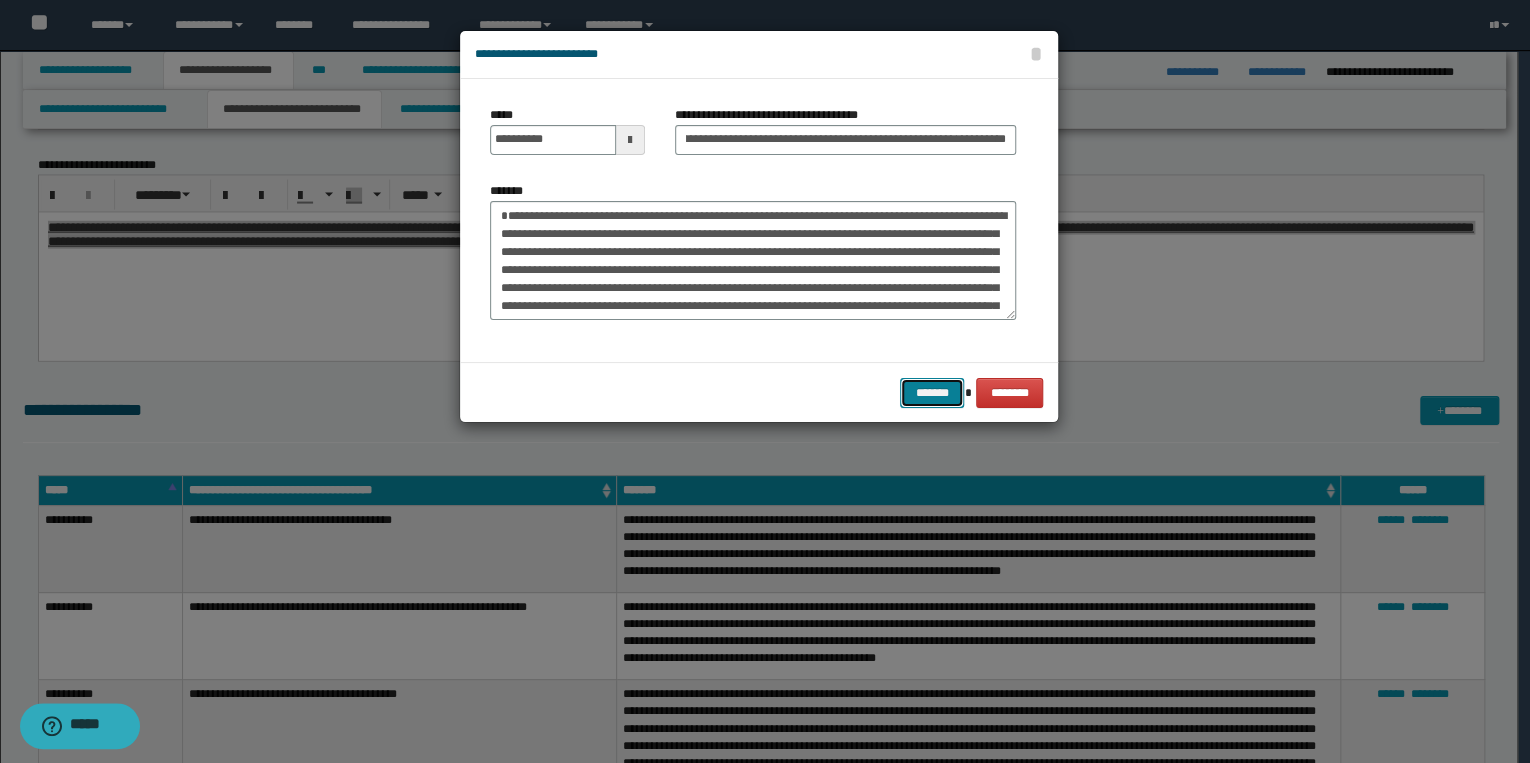 scroll, scrollTop: 0, scrollLeft: 0, axis: both 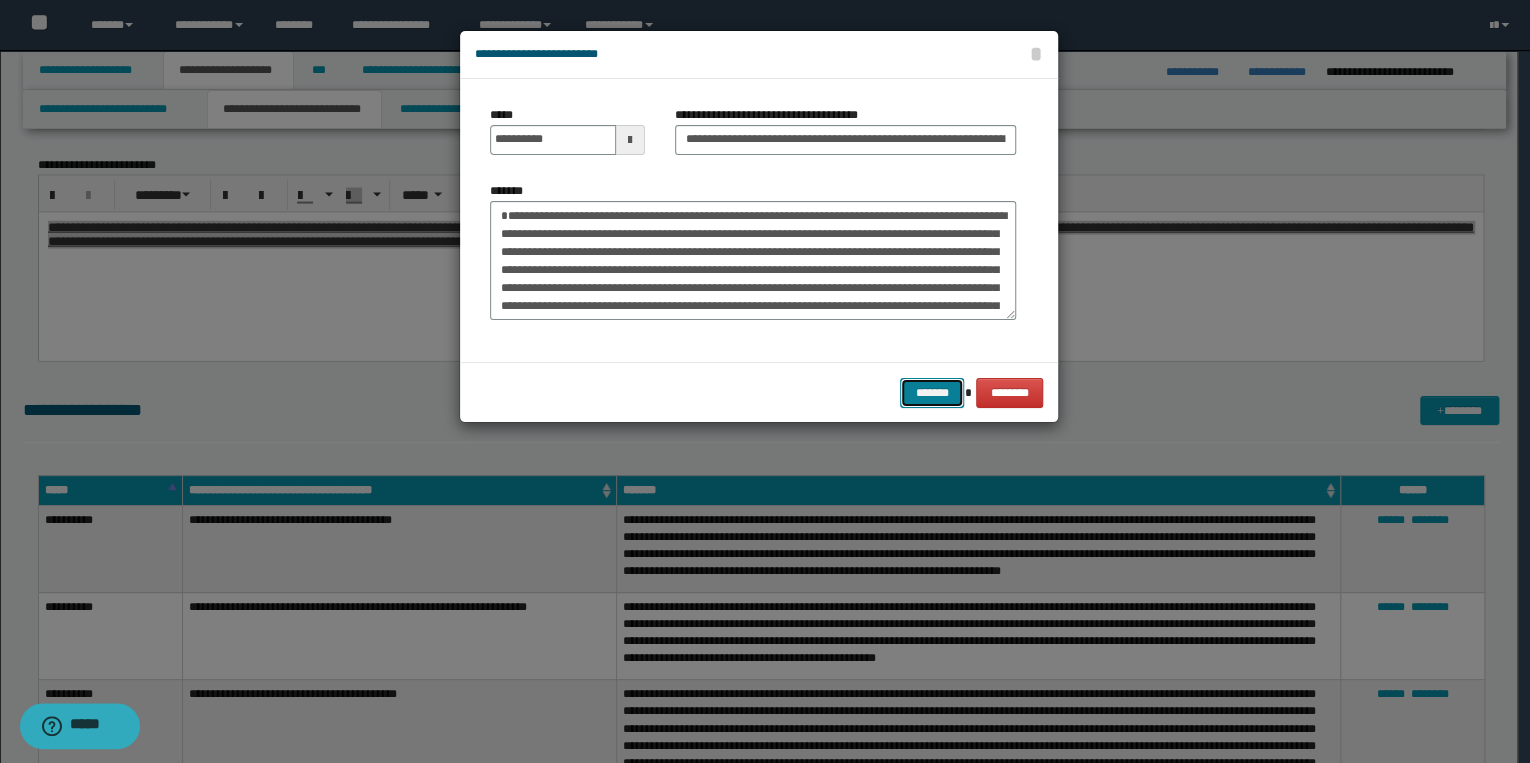 click on "*******" at bounding box center [932, 393] 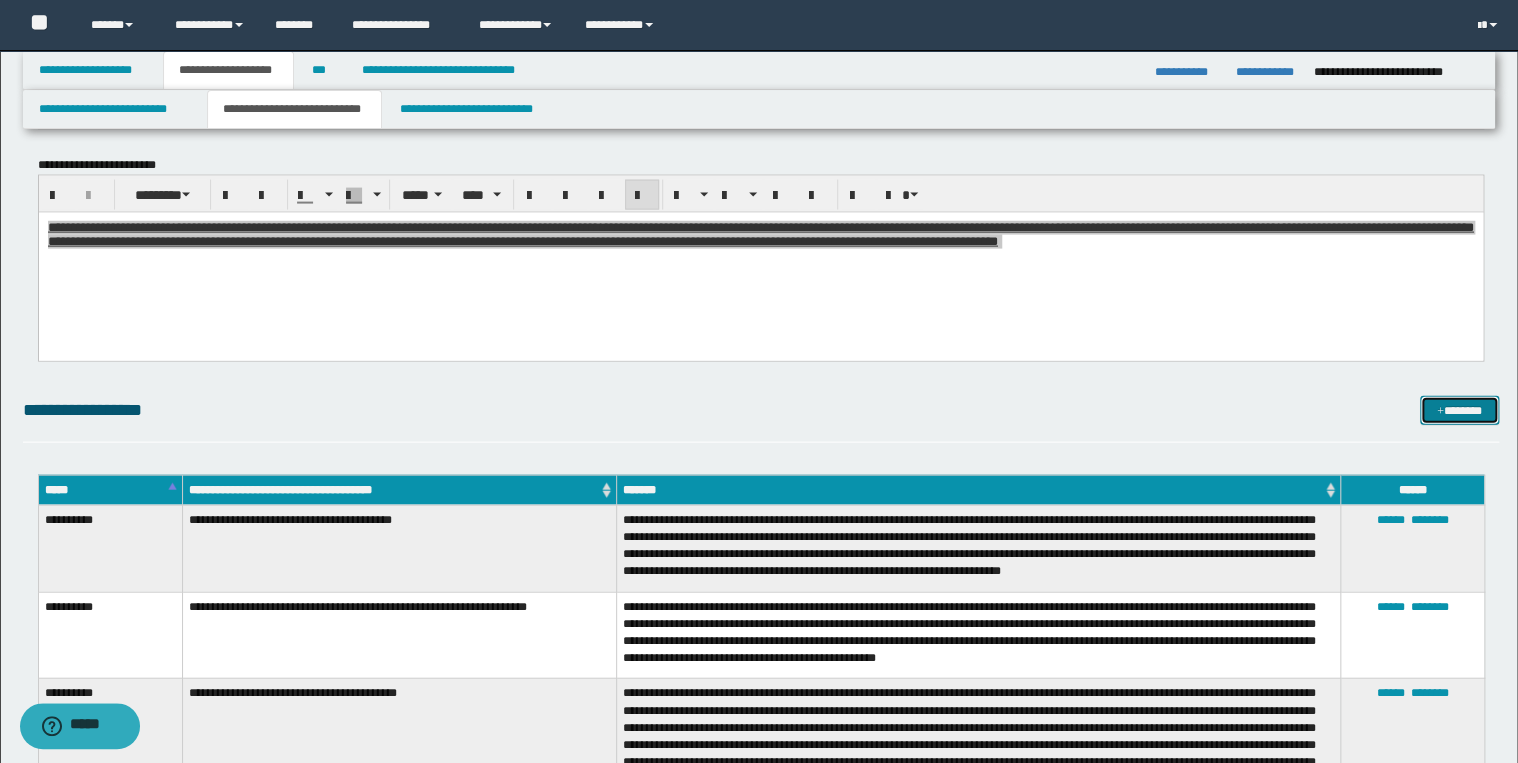 click on "*******" at bounding box center (1459, 411) 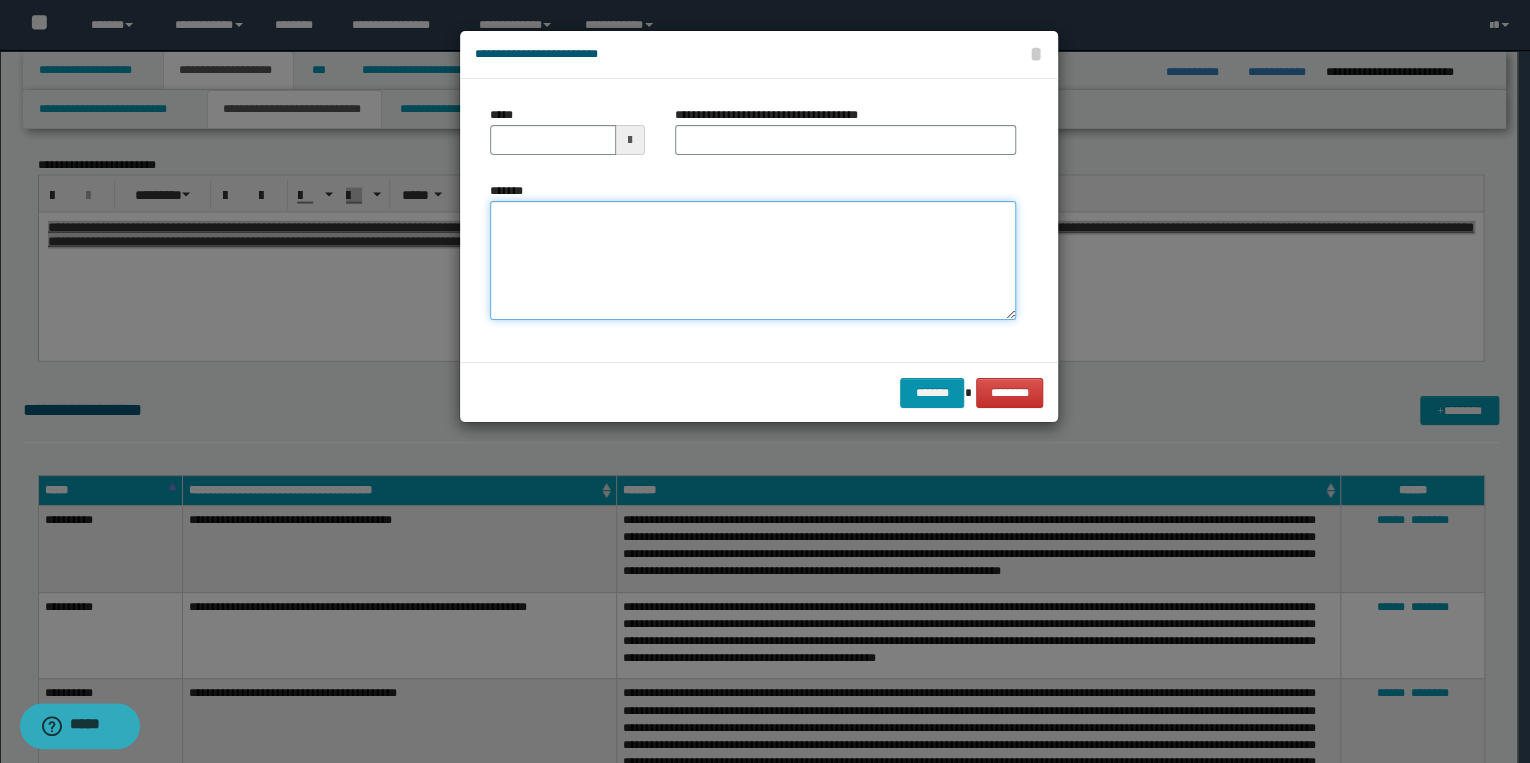 click on "*******" at bounding box center (753, 261) 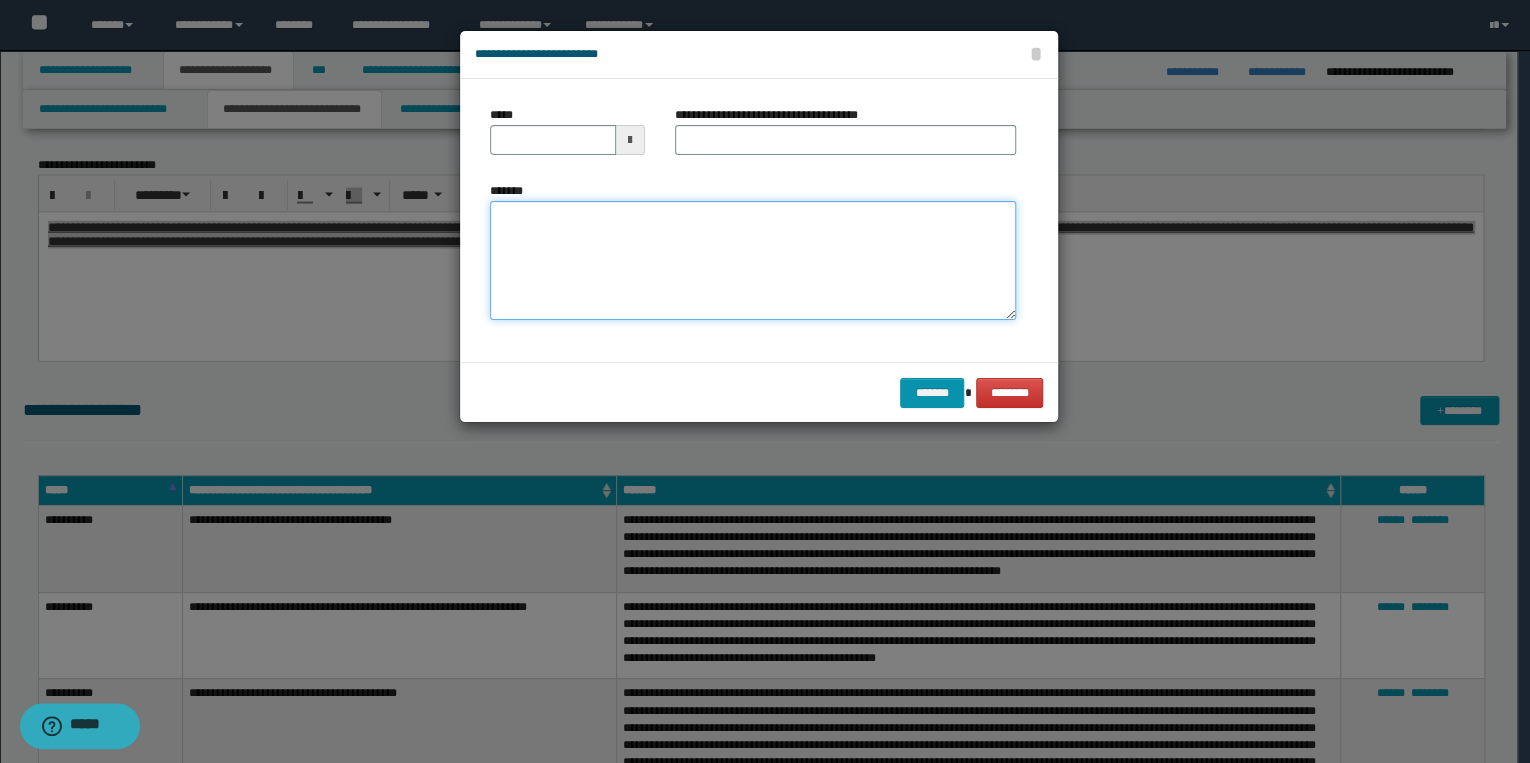 paste on "**********" 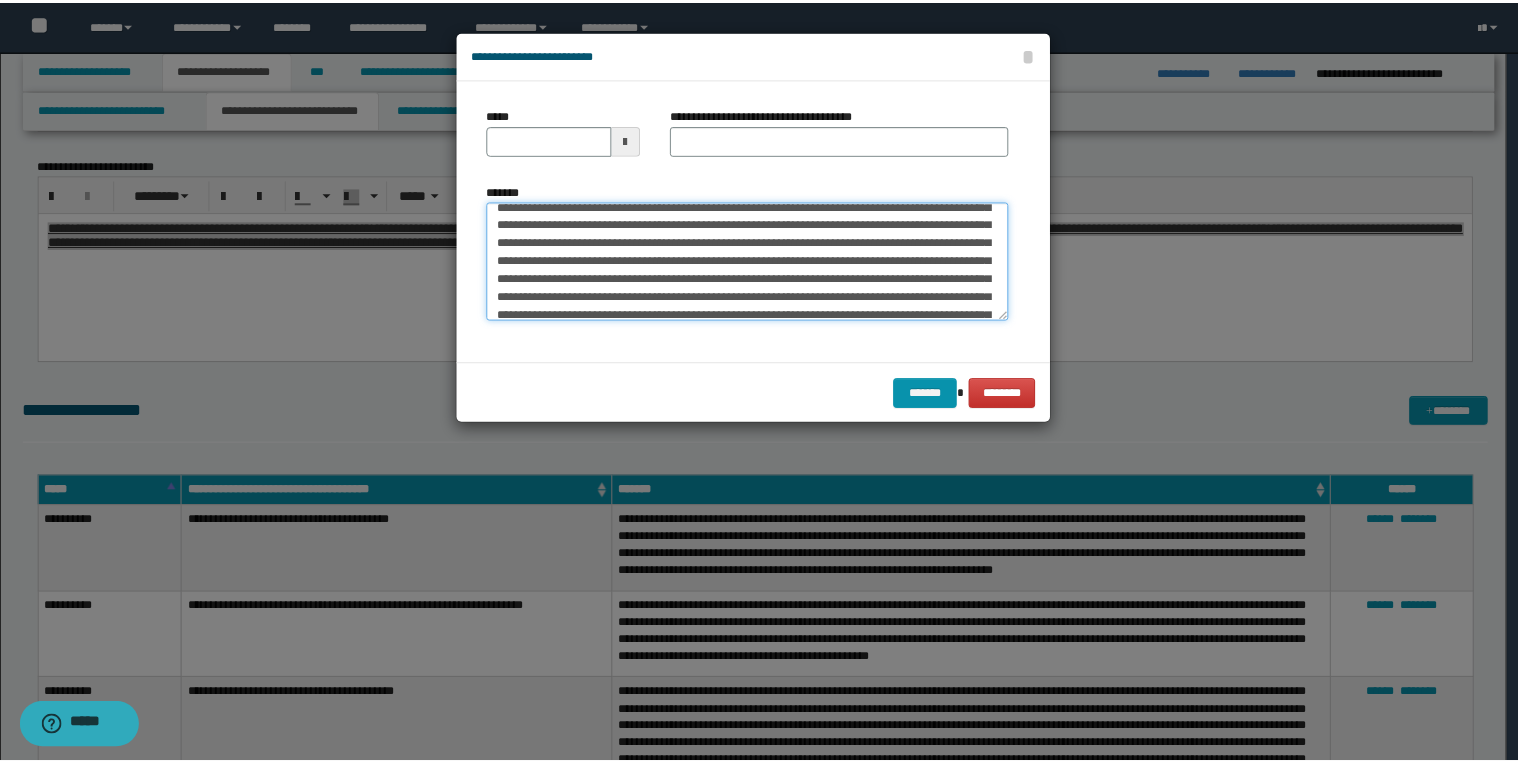 scroll, scrollTop: 0, scrollLeft: 0, axis: both 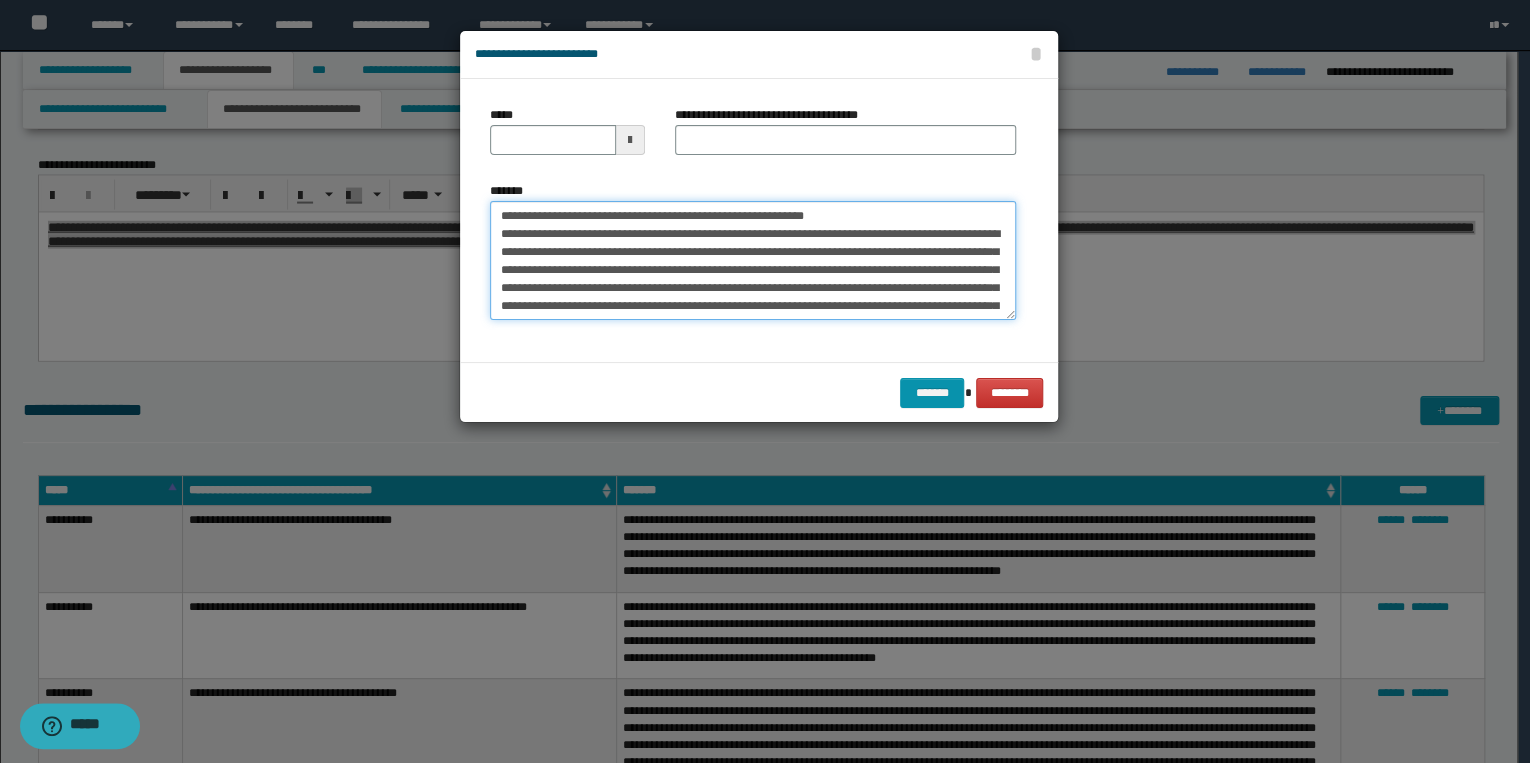 drag, startPoint x: 565, startPoint y: 216, endPoint x: 480, endPoint y: 212, distance: 85.09406 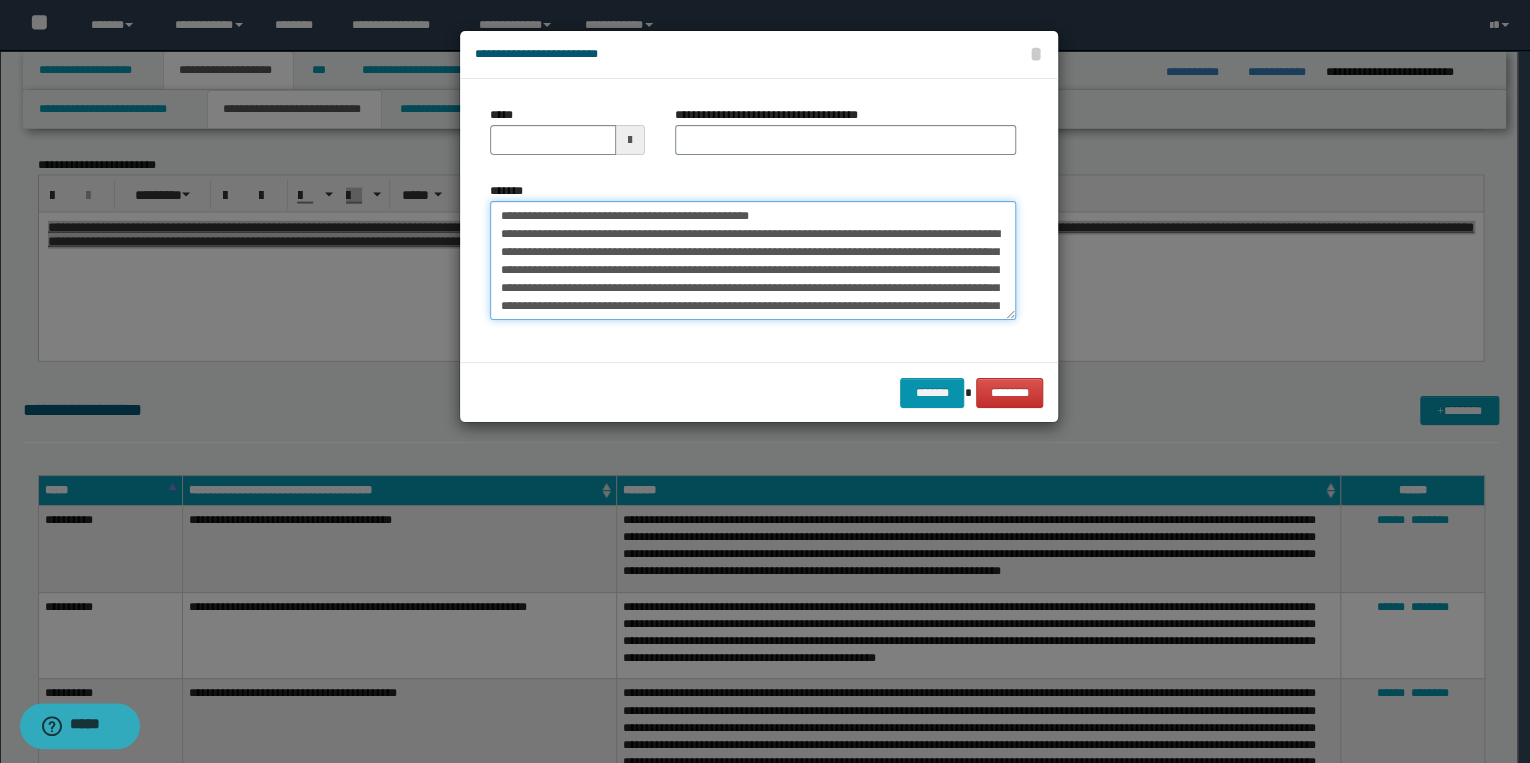 type 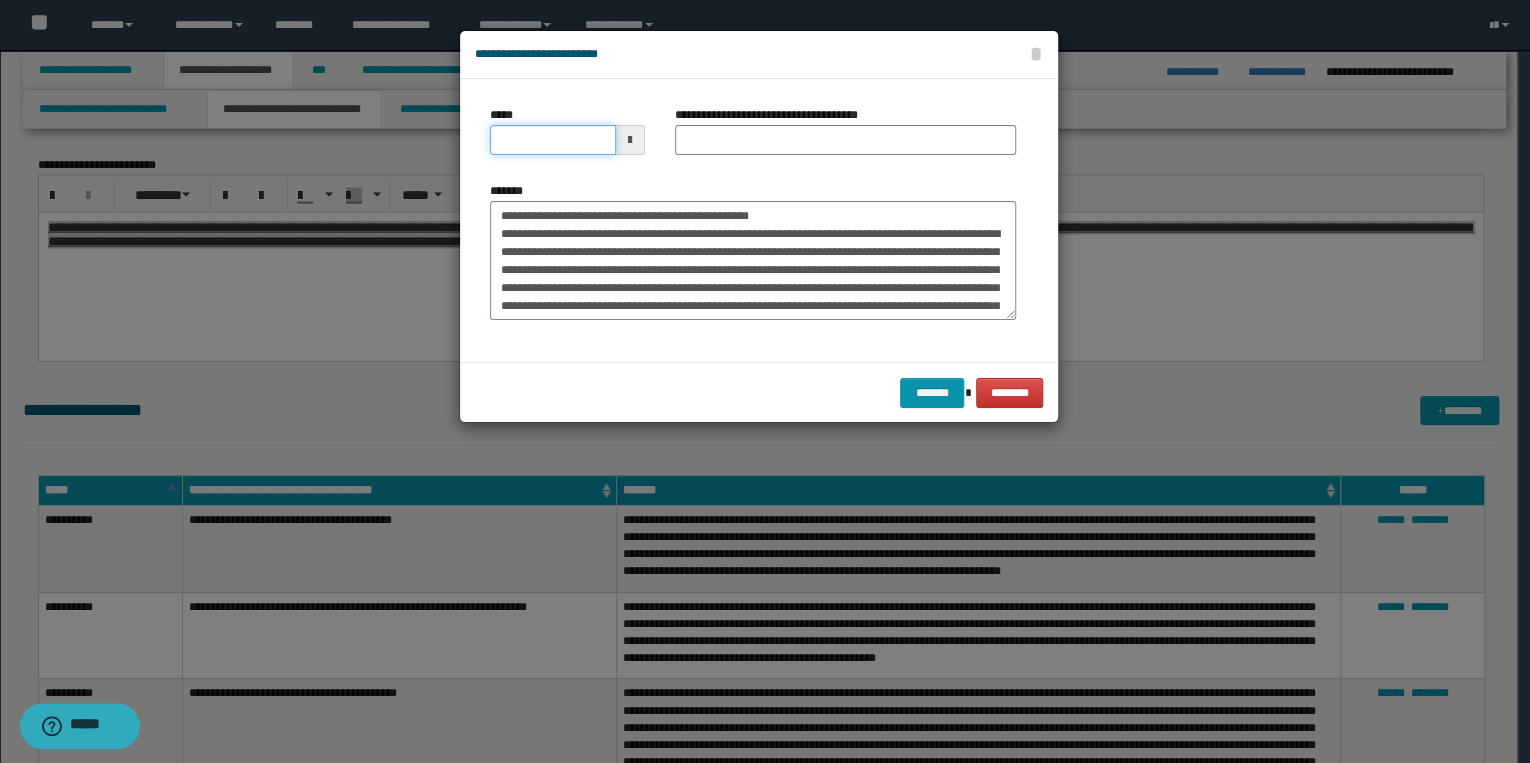 click on "*****" at bounding box center [553, 140] 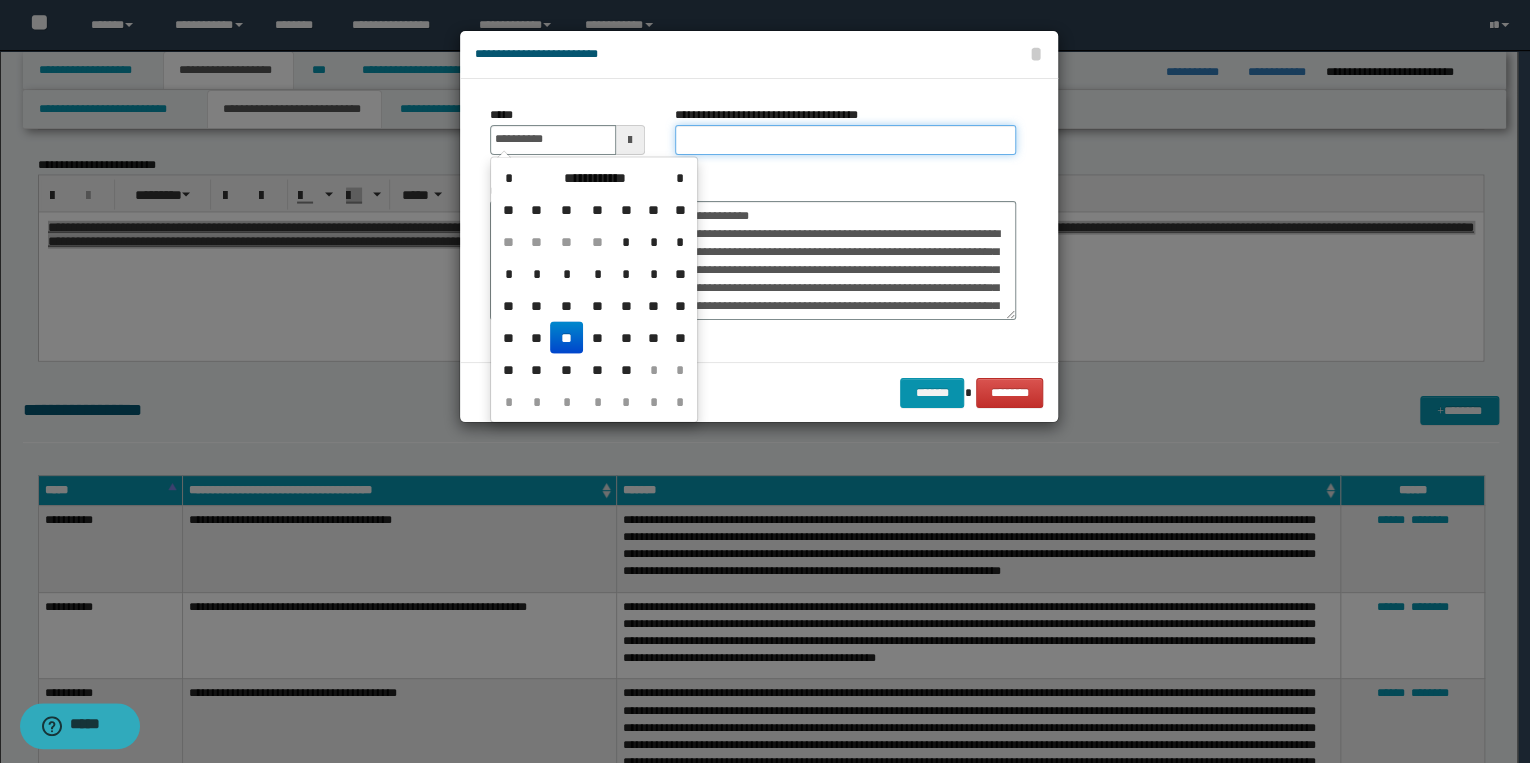 type on "**********" 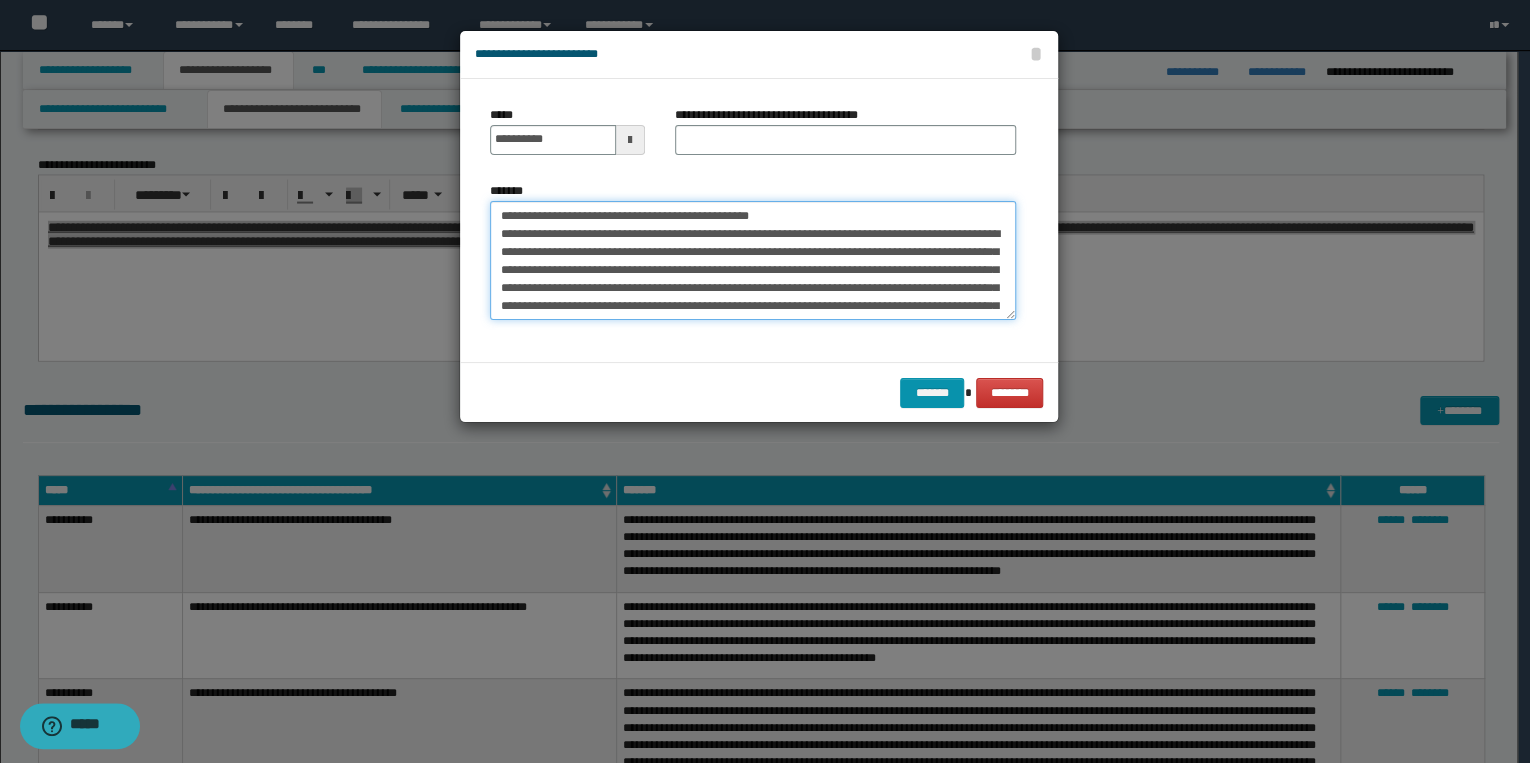drag, startPoint x: 505, startPoint y: 216, endPoint x: 800, endPoint y: 211, distance: 295.04236 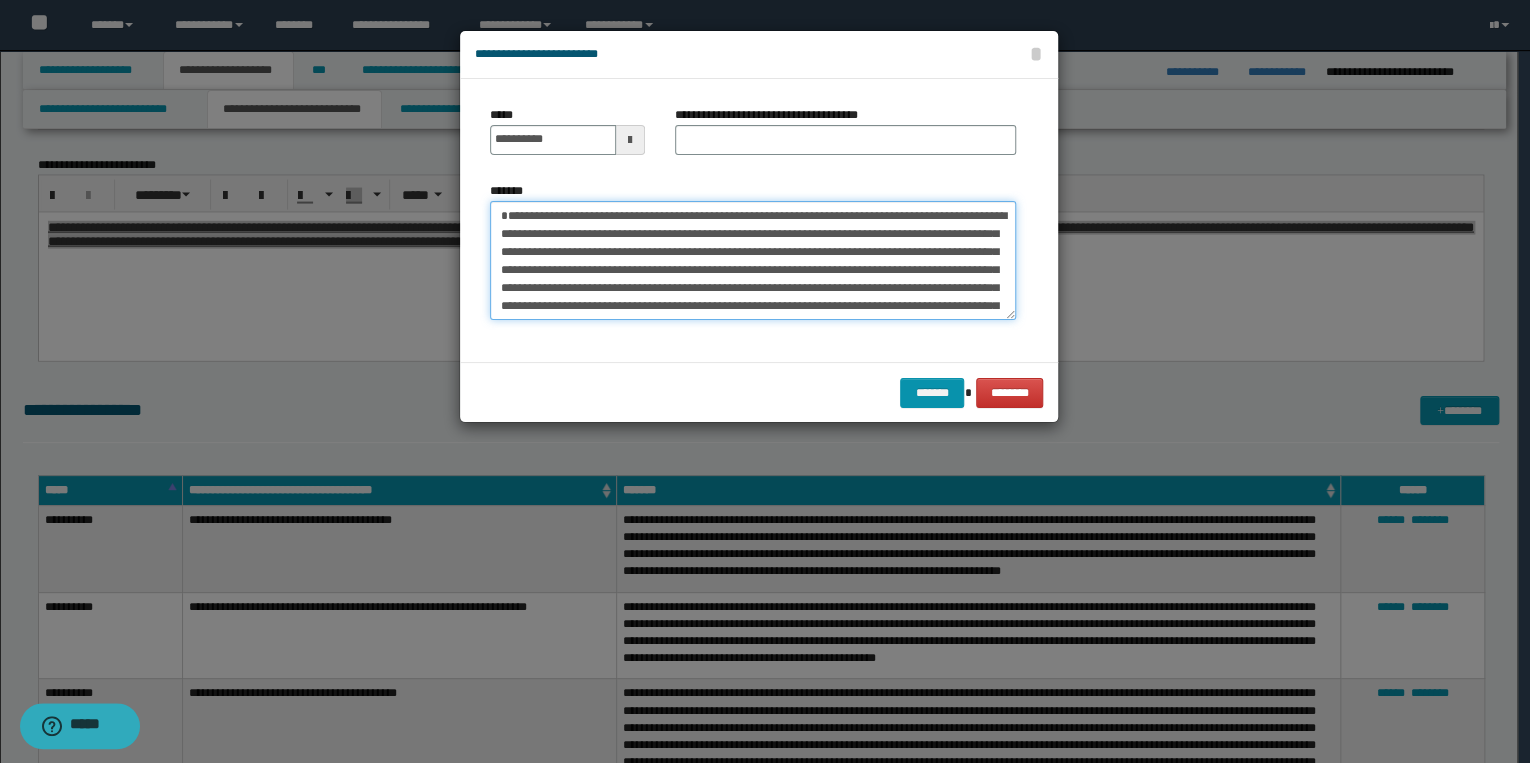 type on "**********" 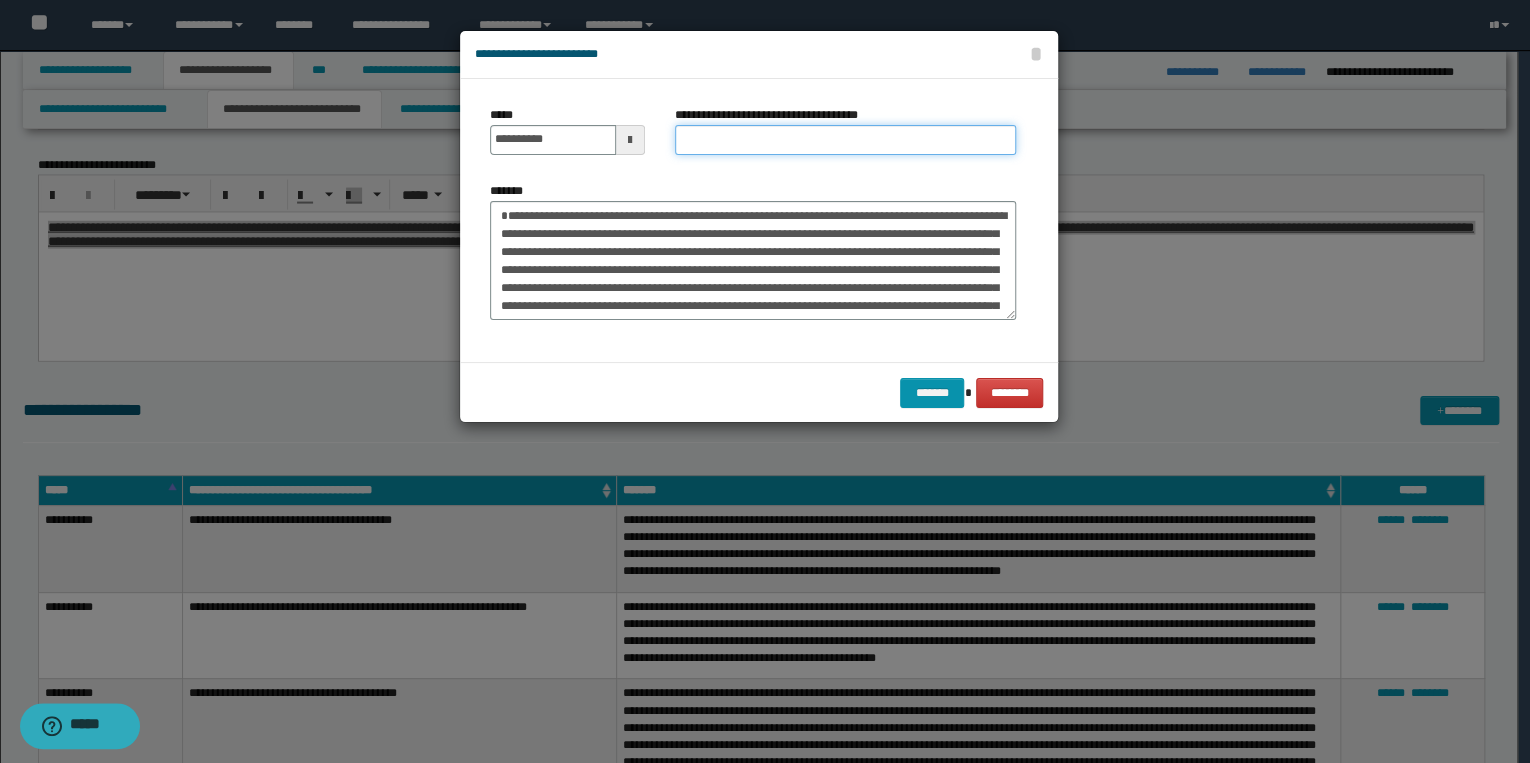click on "**********" at bounding box center [845, 140] 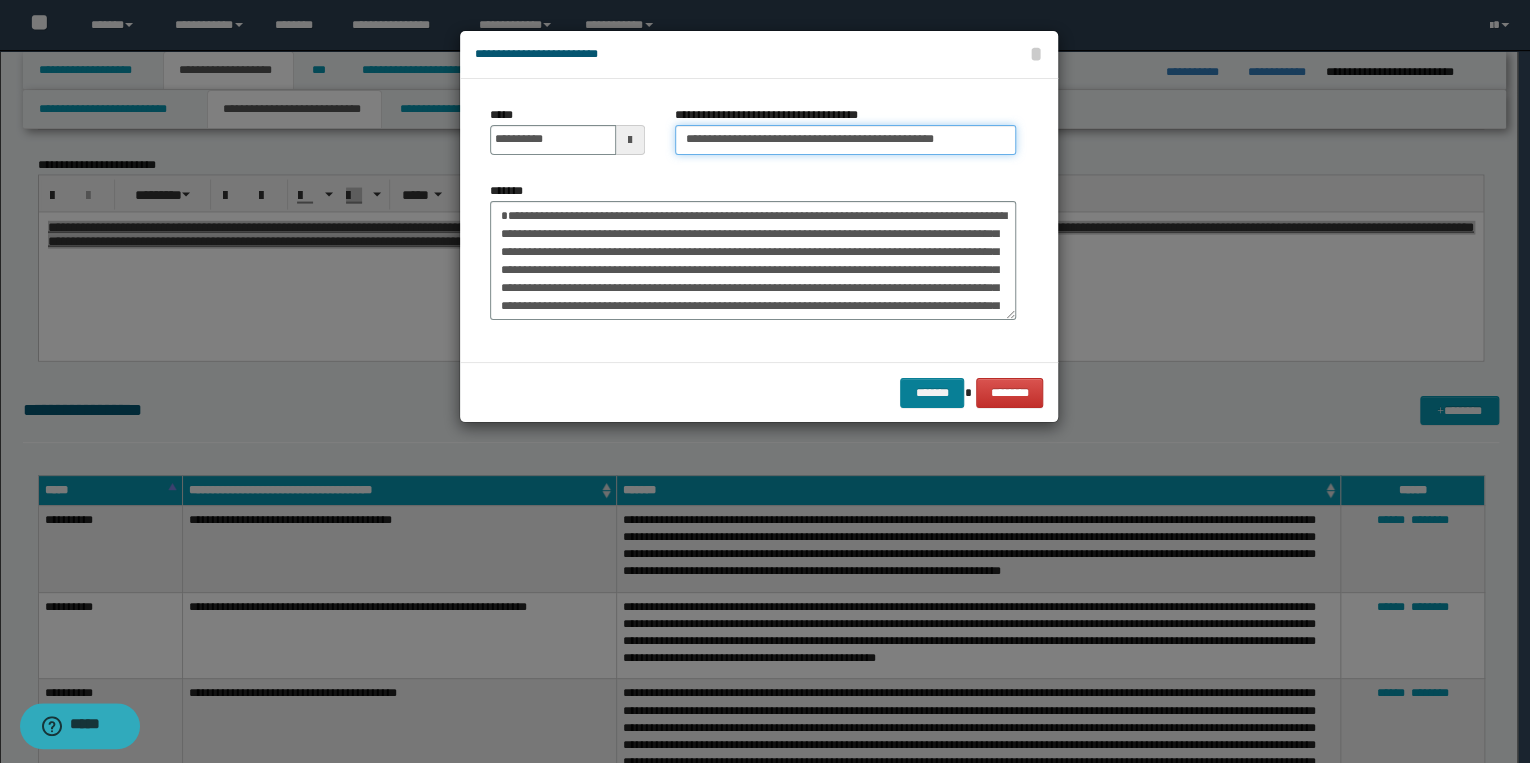 type on "**********" 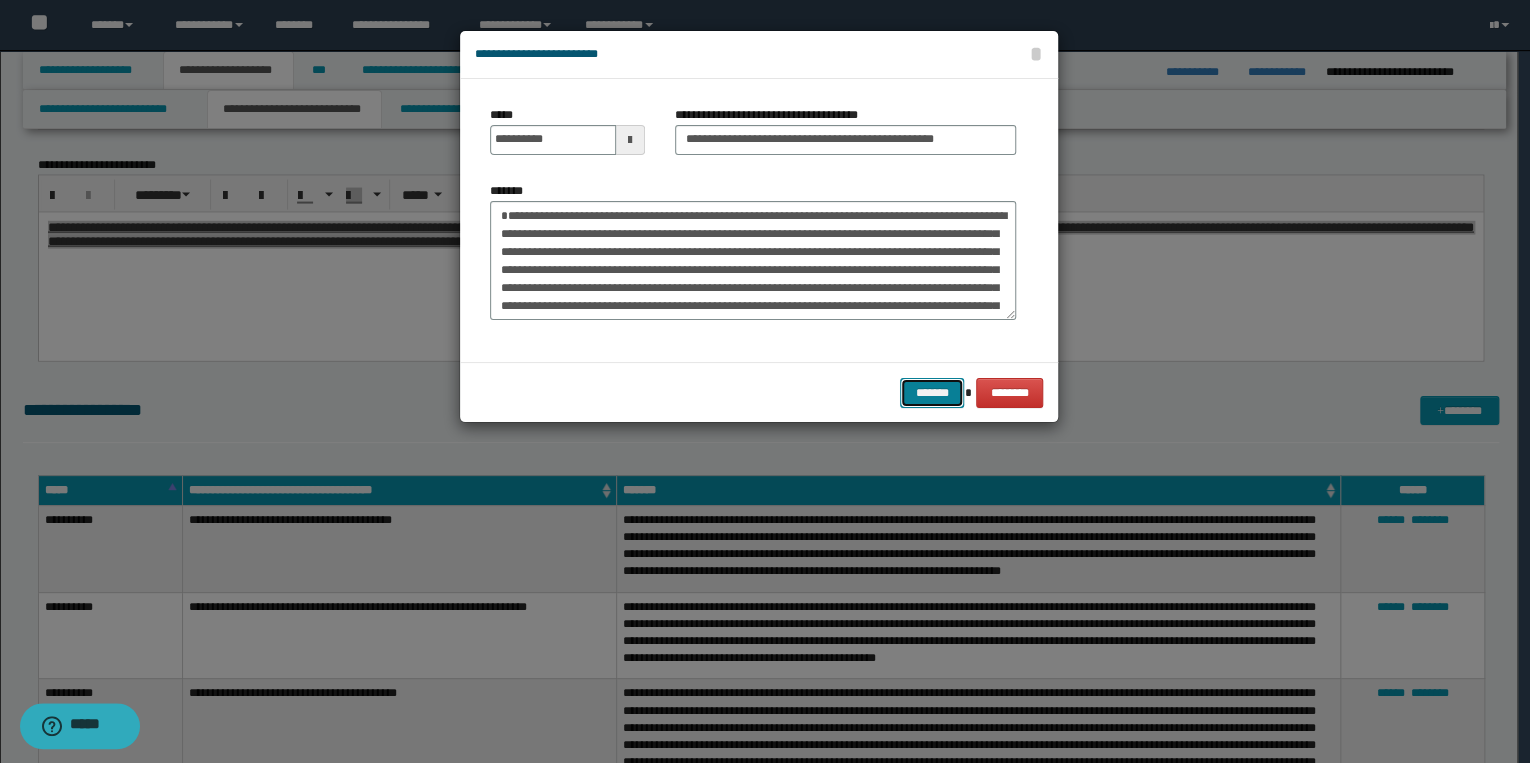 click on "*******" at bounding box center (932, 393) 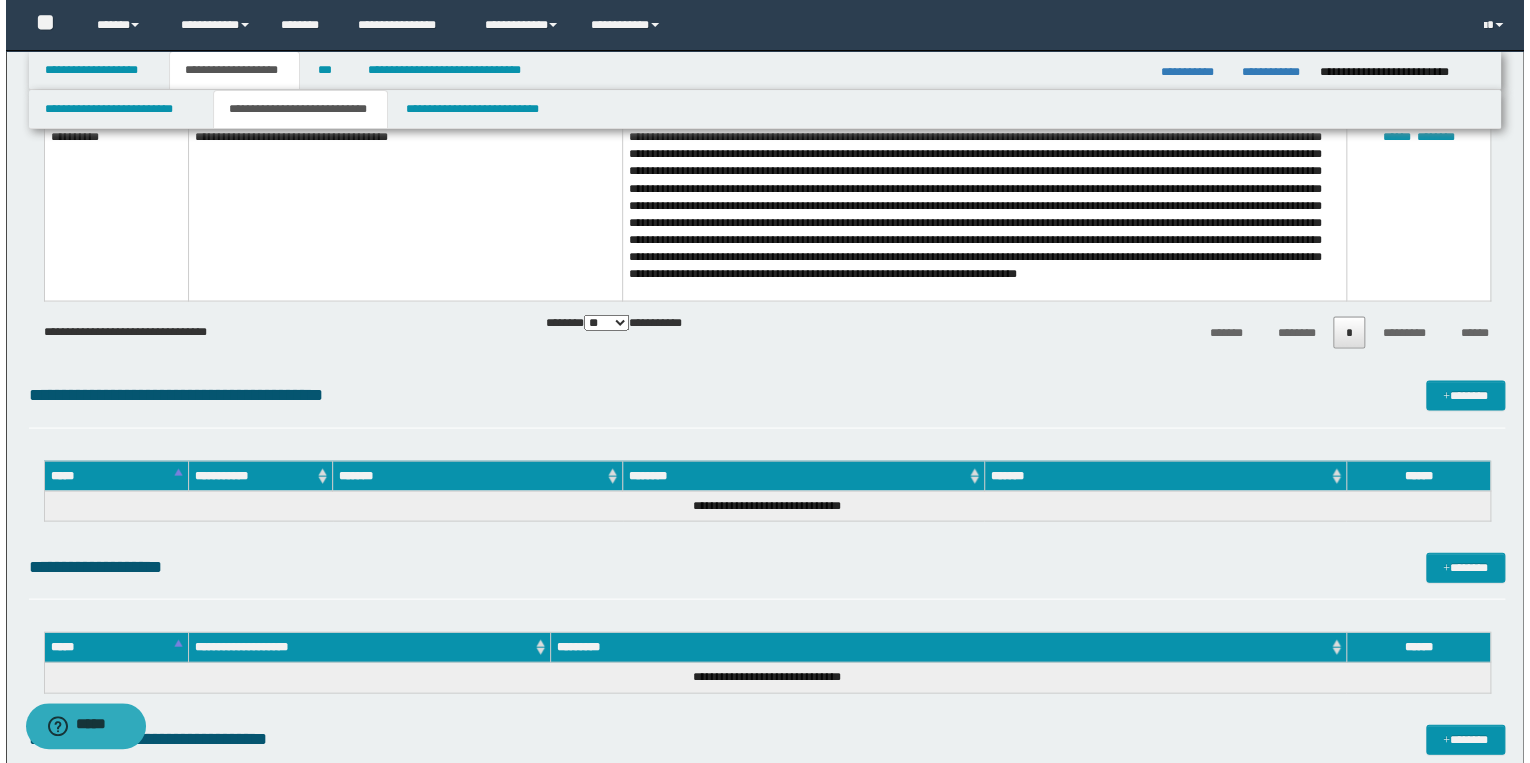scroll, scrollTop: 5840, scrollLeft: 0, axis: vertical 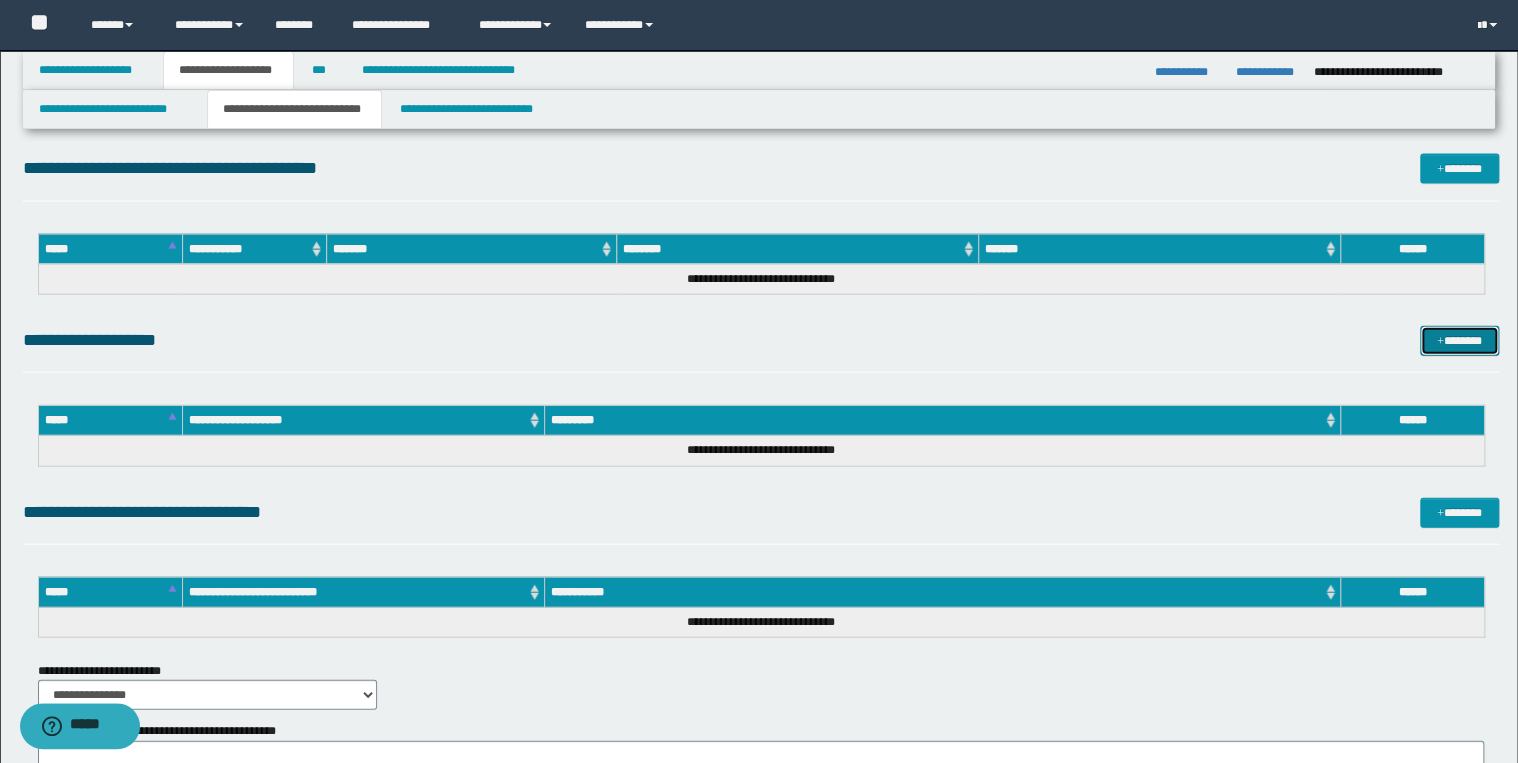 click on "*******" at bounding box center [1459, 341] 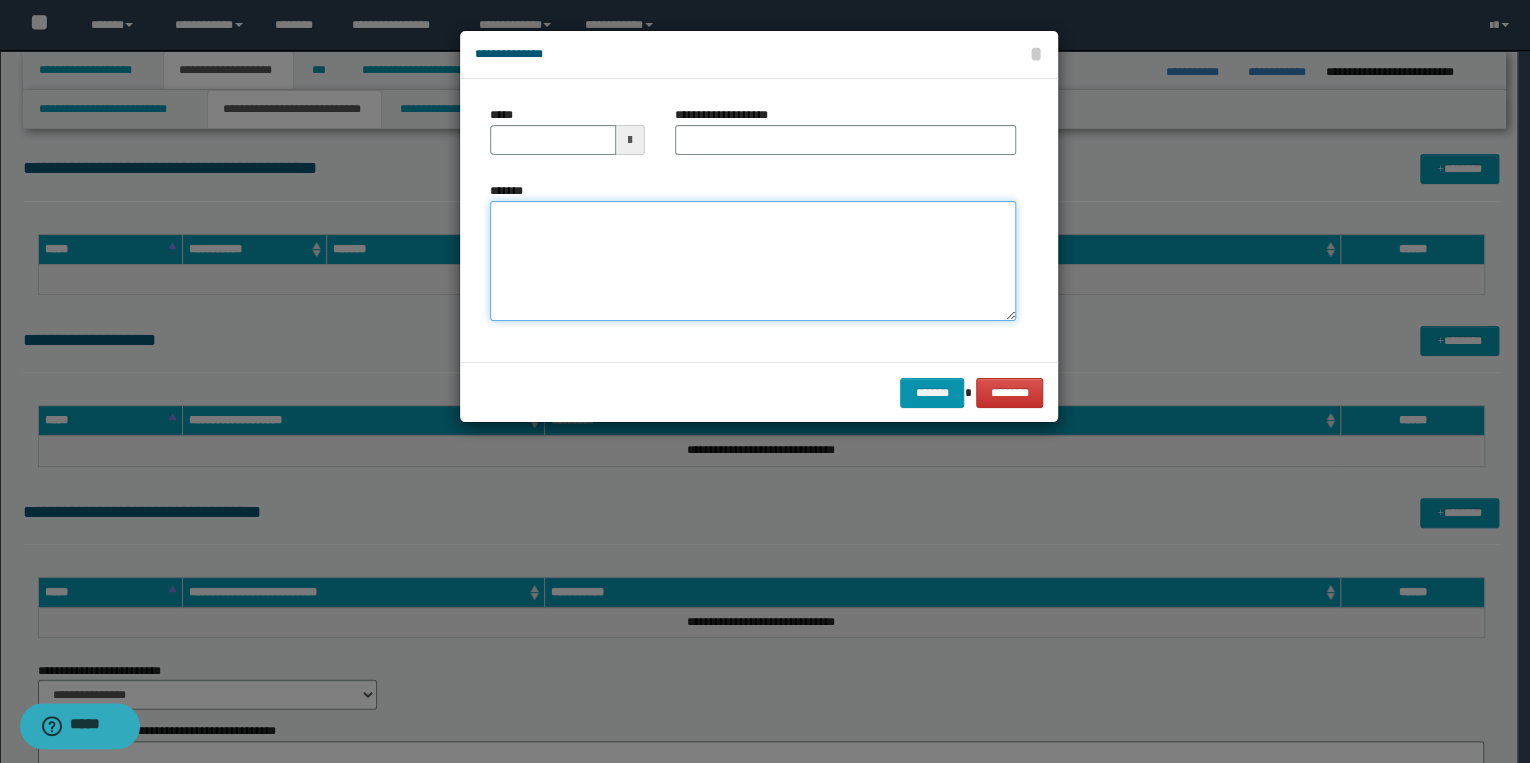 click on "*******" at bounding box center (753, 261) 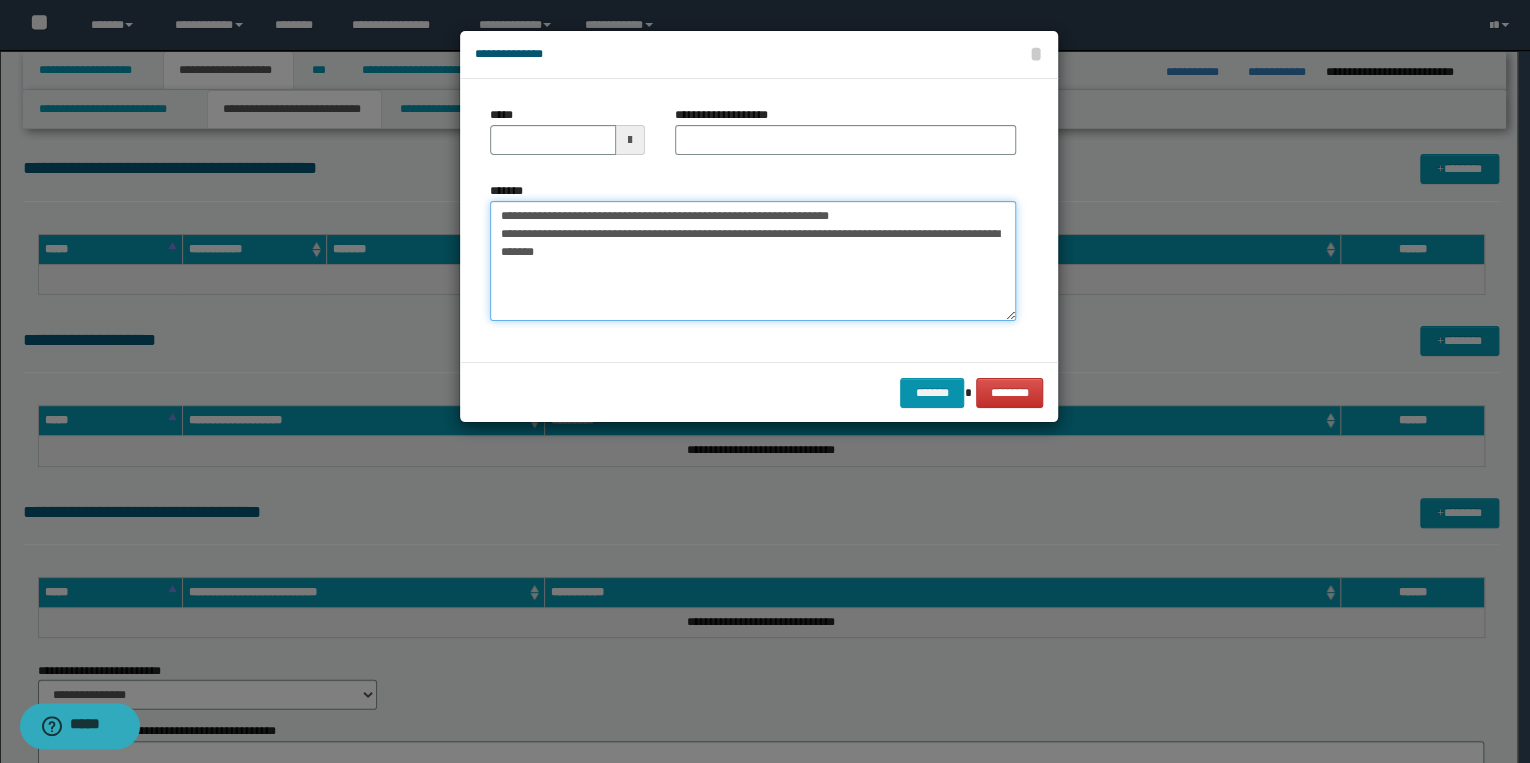 drag, startPoint x: 561, startPoint y: 216, endPoint x: 492, endPoint y: 212, distance: 69.115845 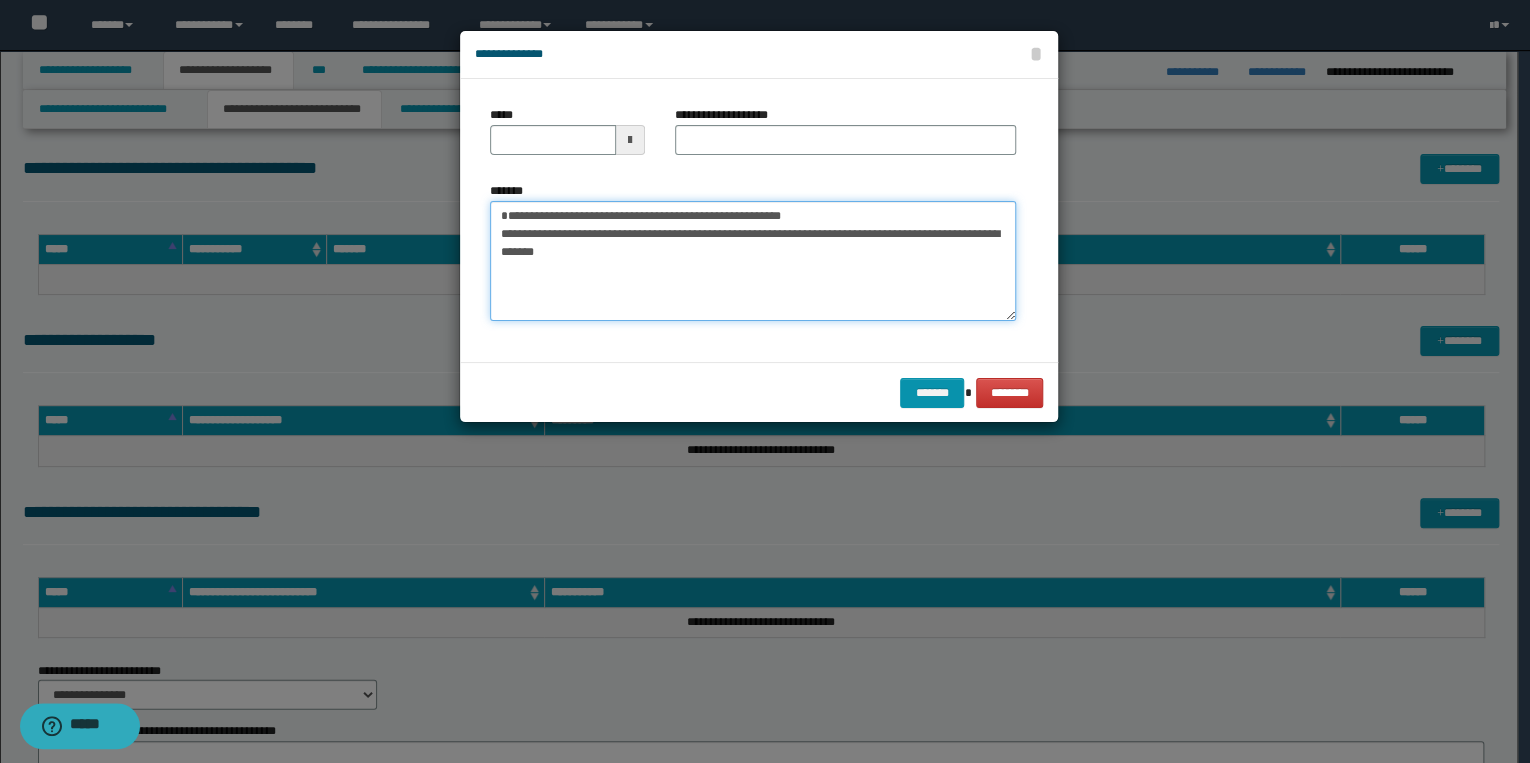 type 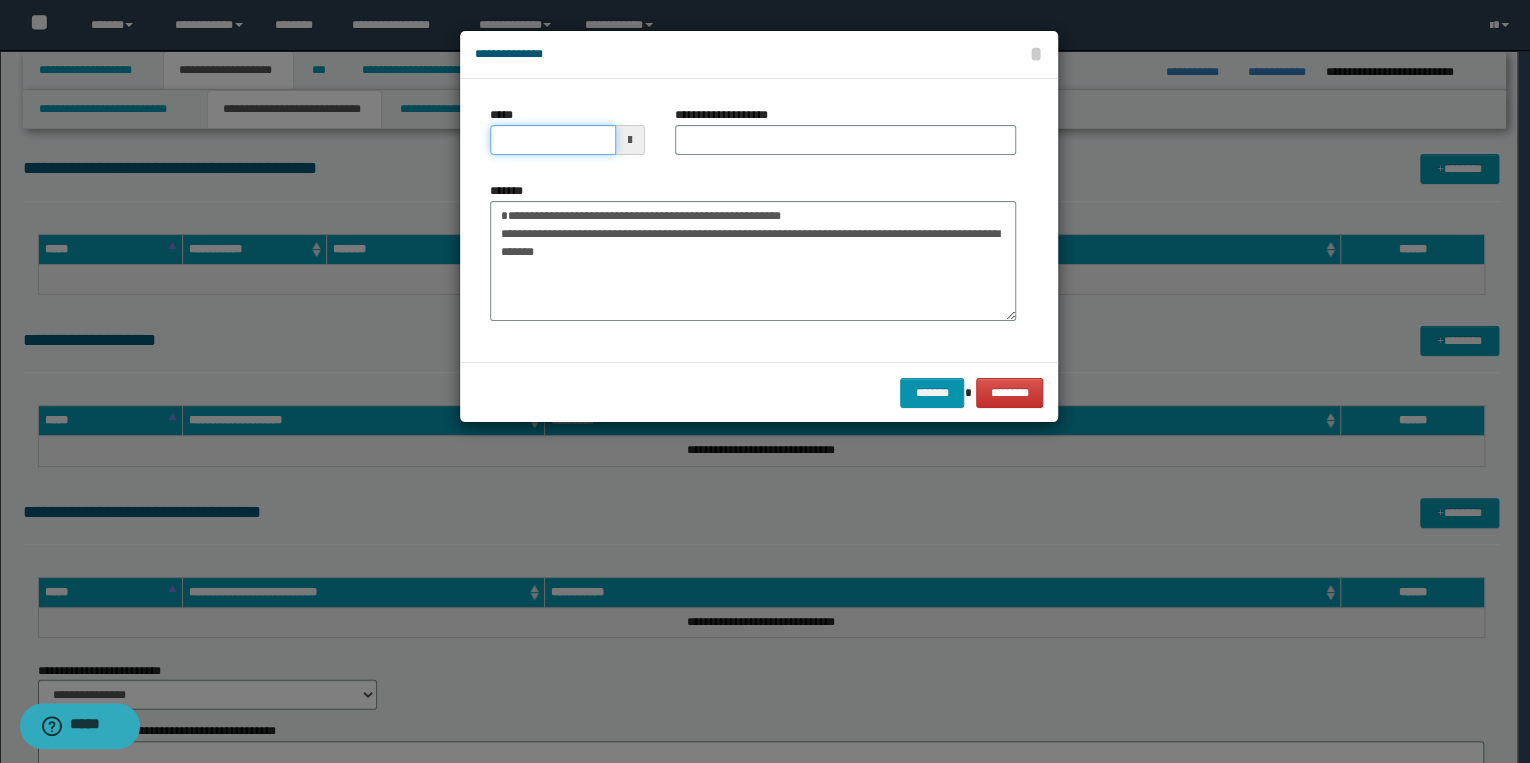 click on "*****" at bounding box center (553, 140) 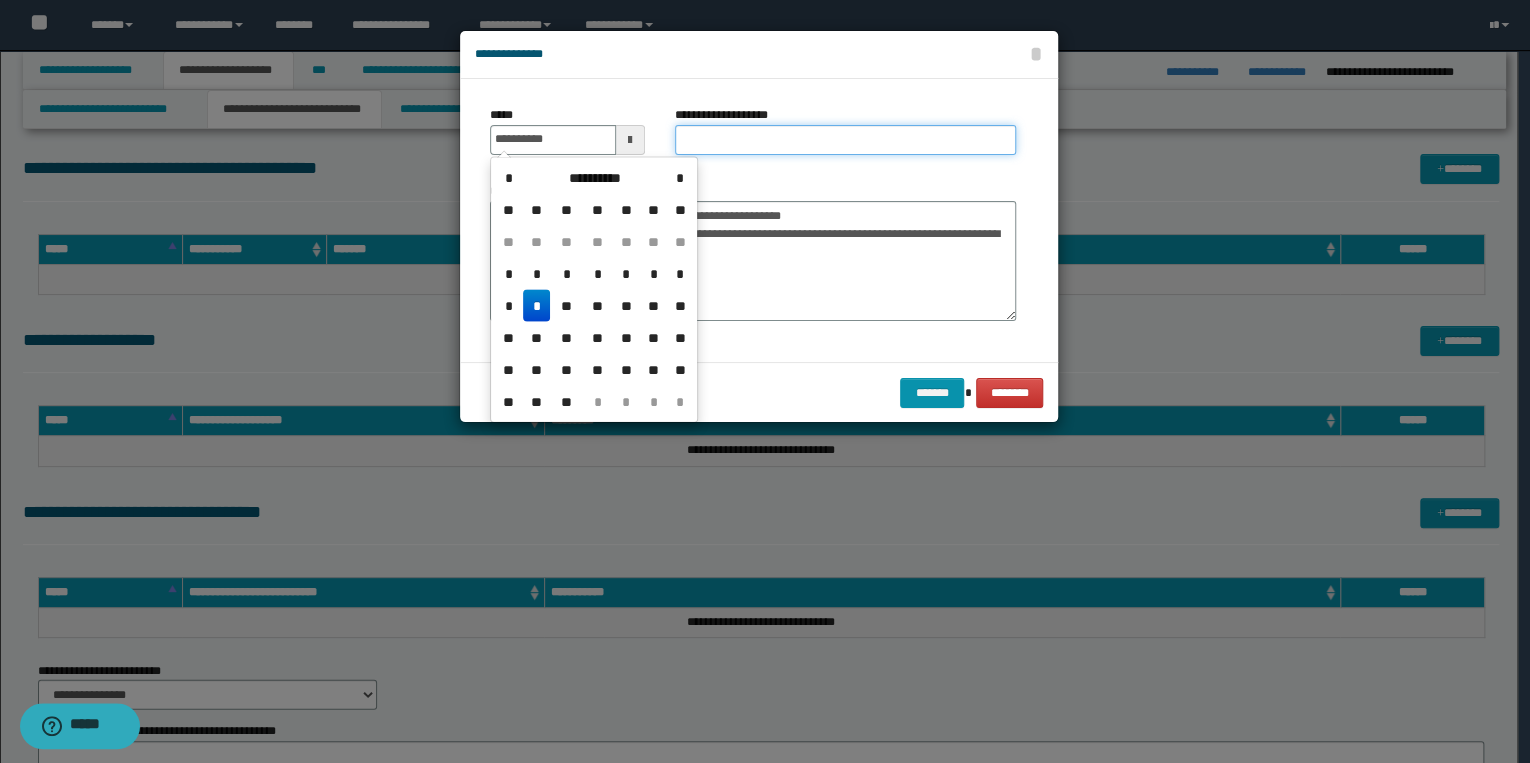 type on "**********" 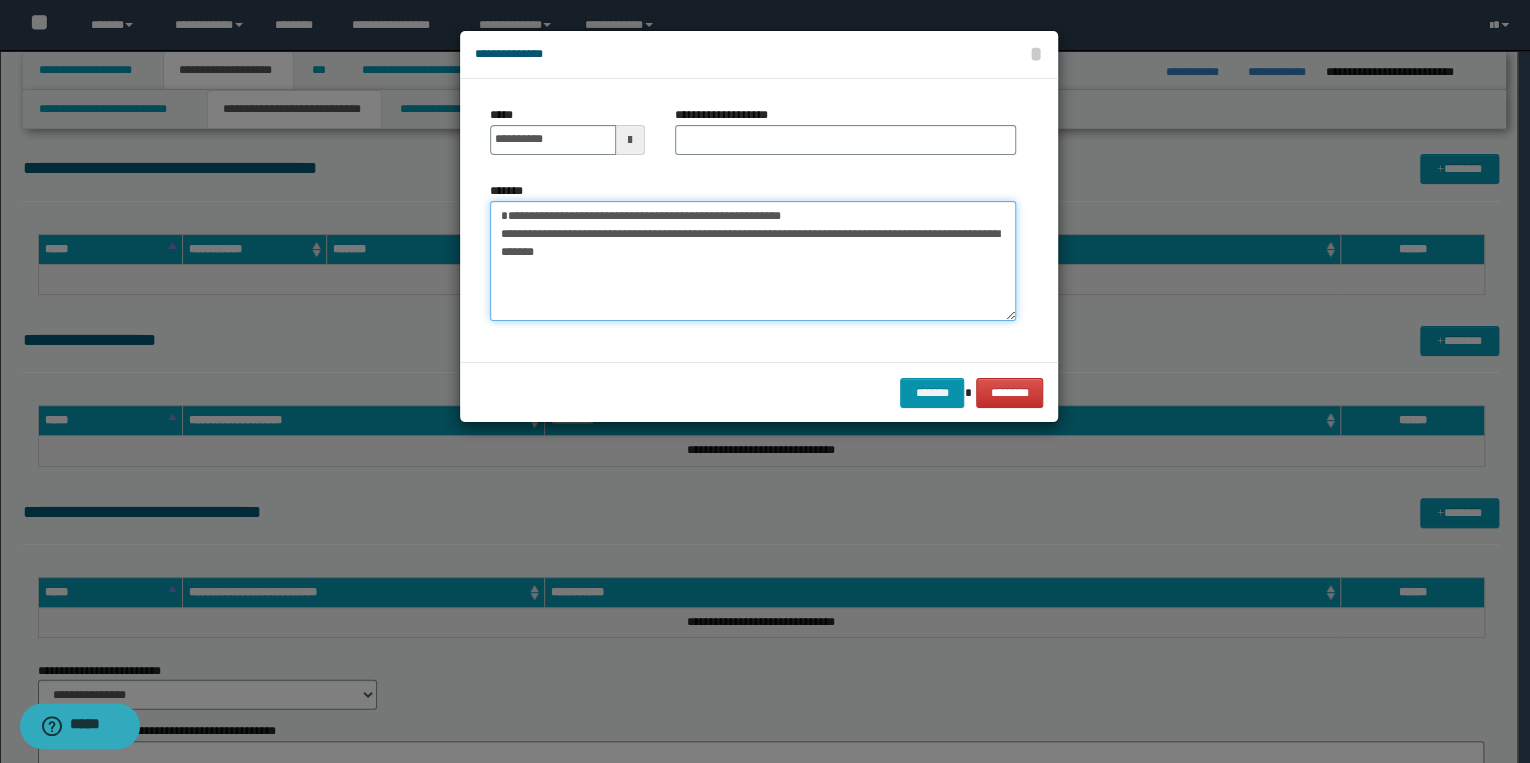 drag, startPoint x: 559, startPoint y: 208, endPoint x: 883, endPoint y: 209, distance: 324.00156 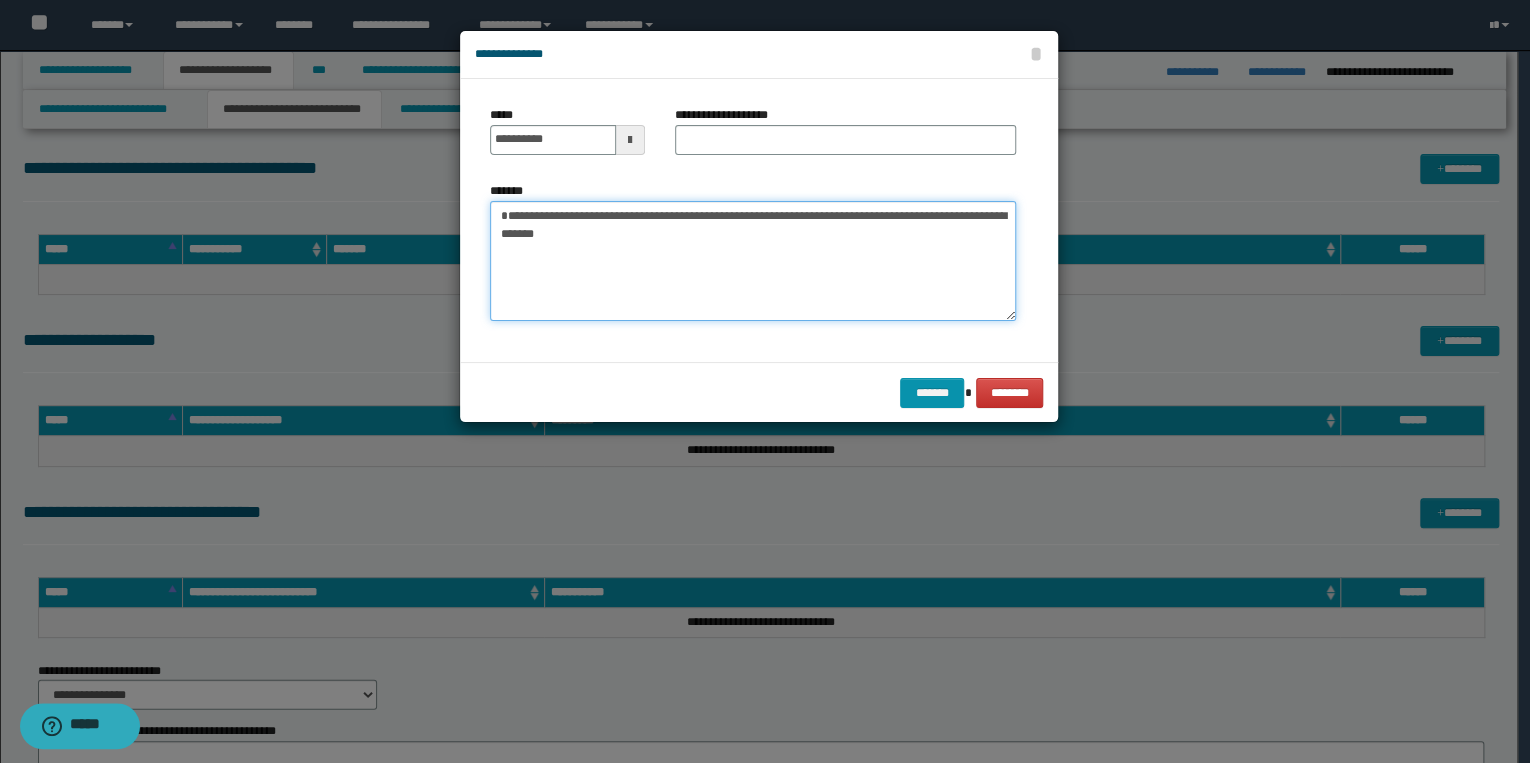 type on "**********" 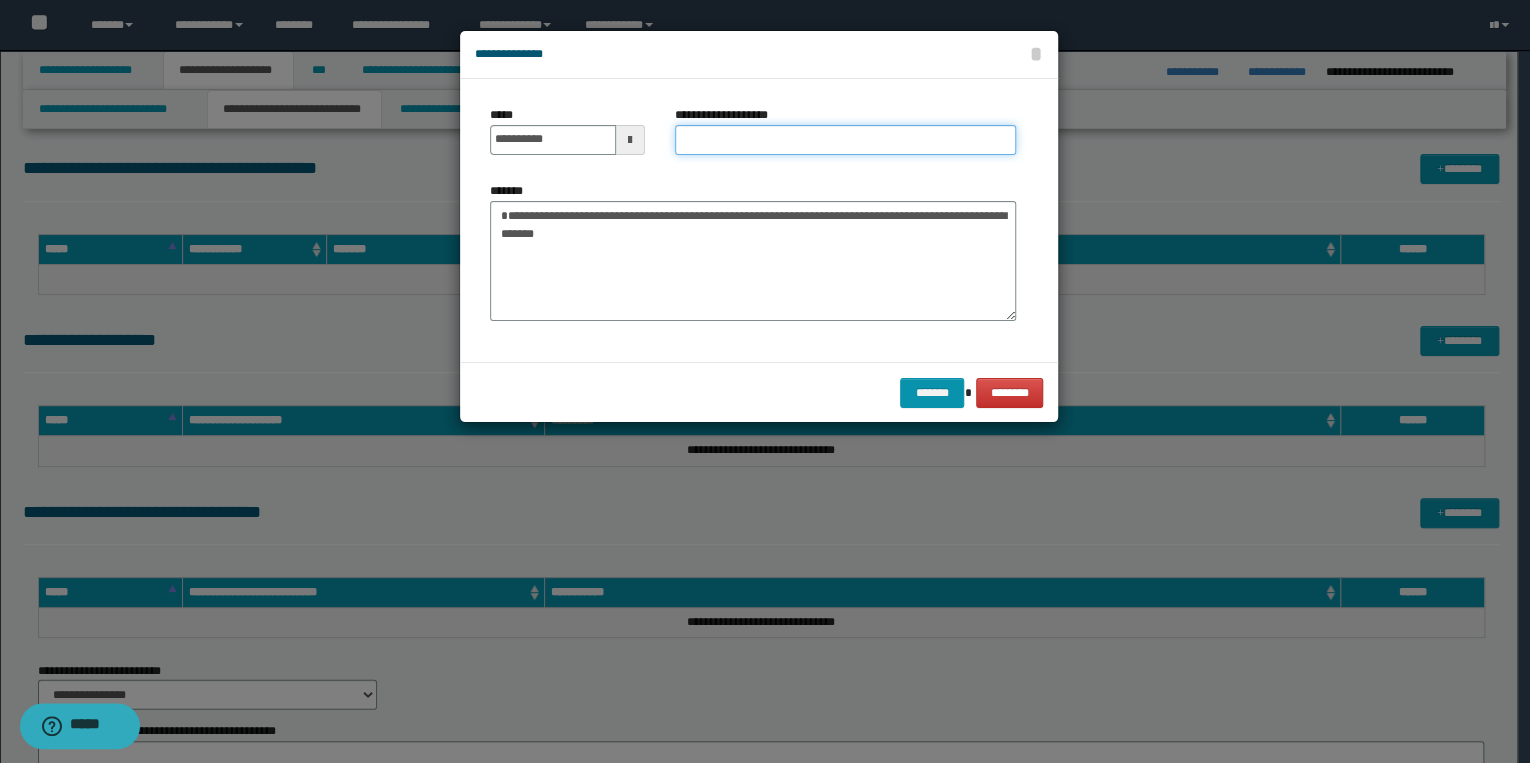 click on "**********" at bounding box center (845, 140) 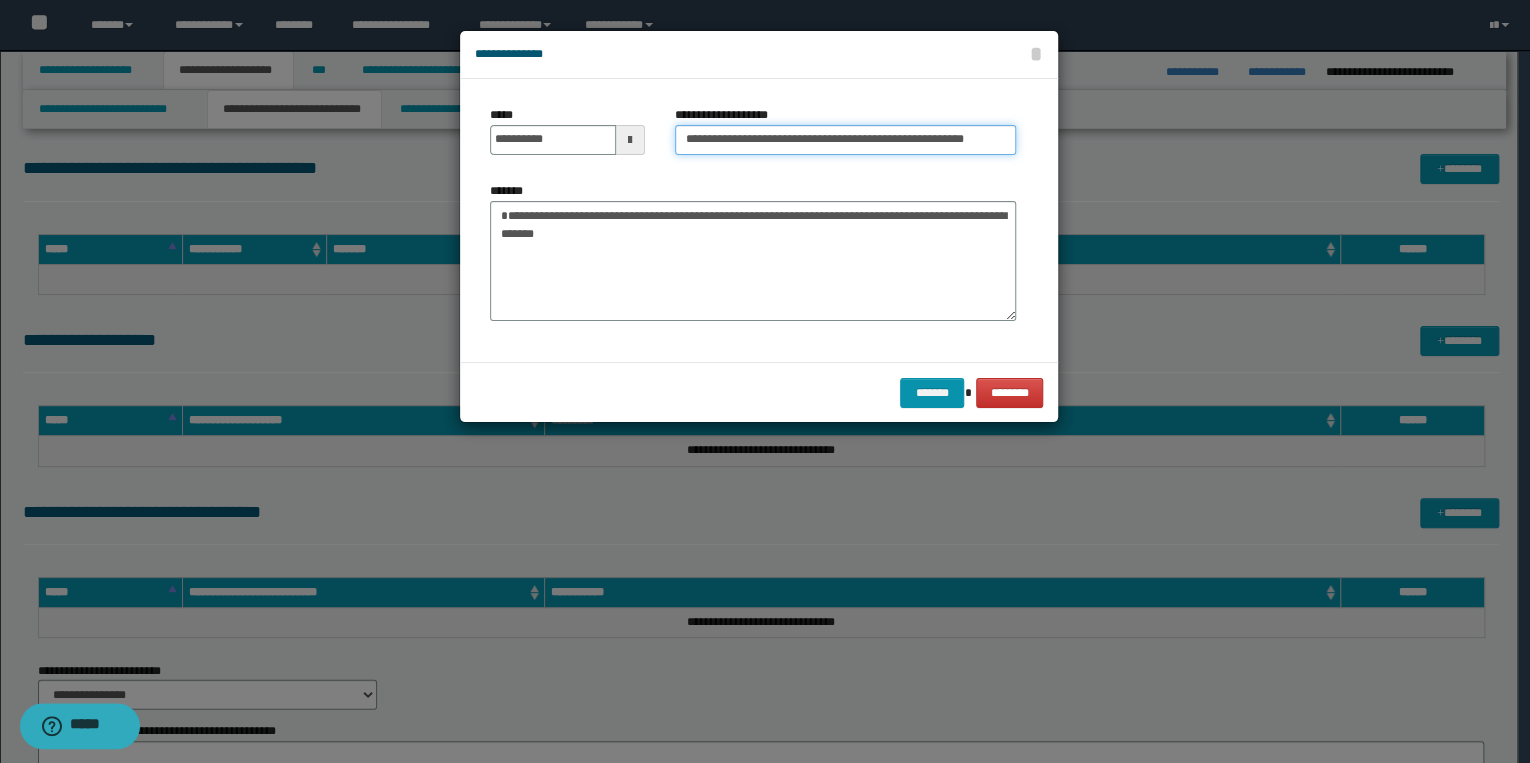 scroll, scrollTop: 0, scrollLeft: 51, axis: horizontal 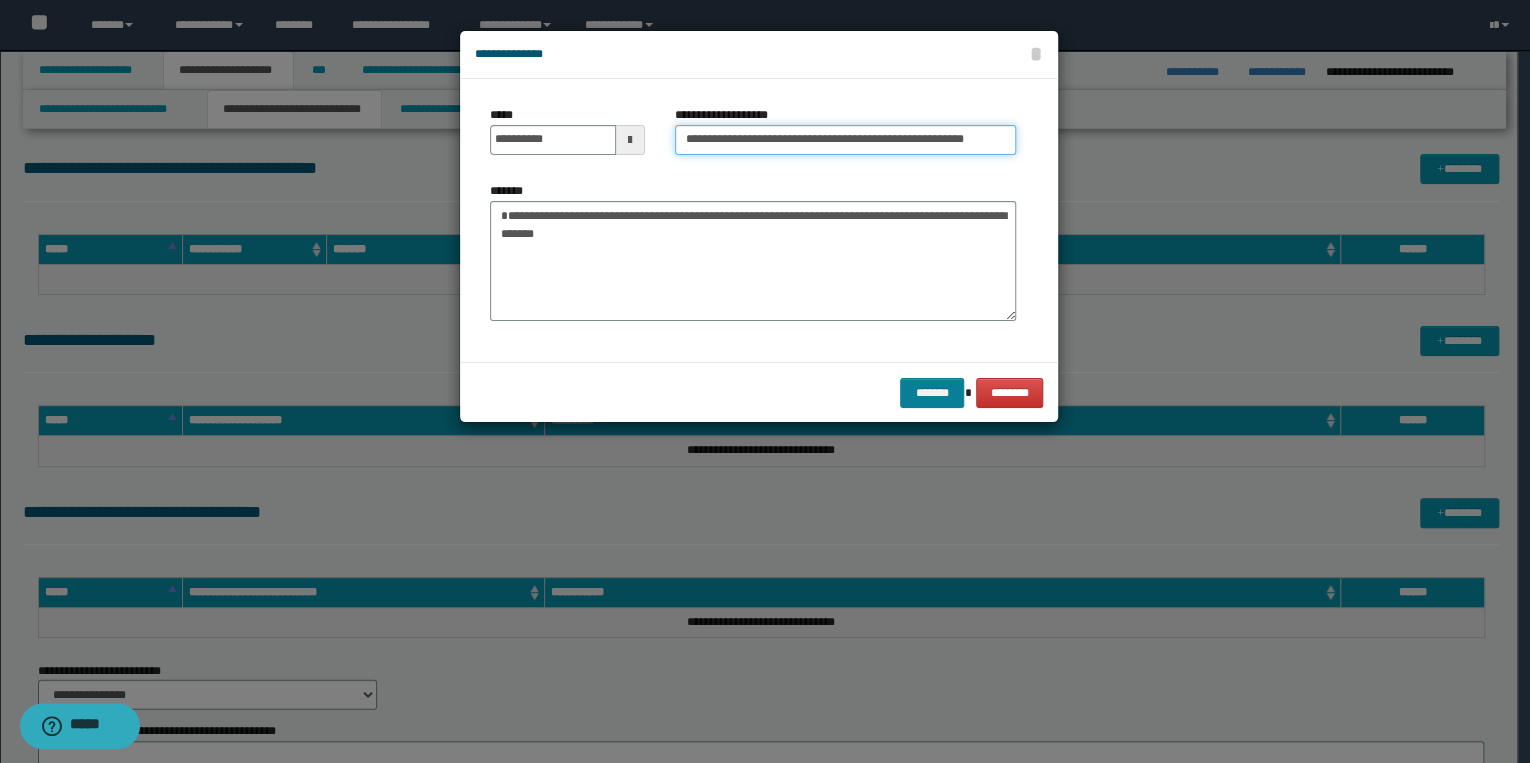type on "**********" 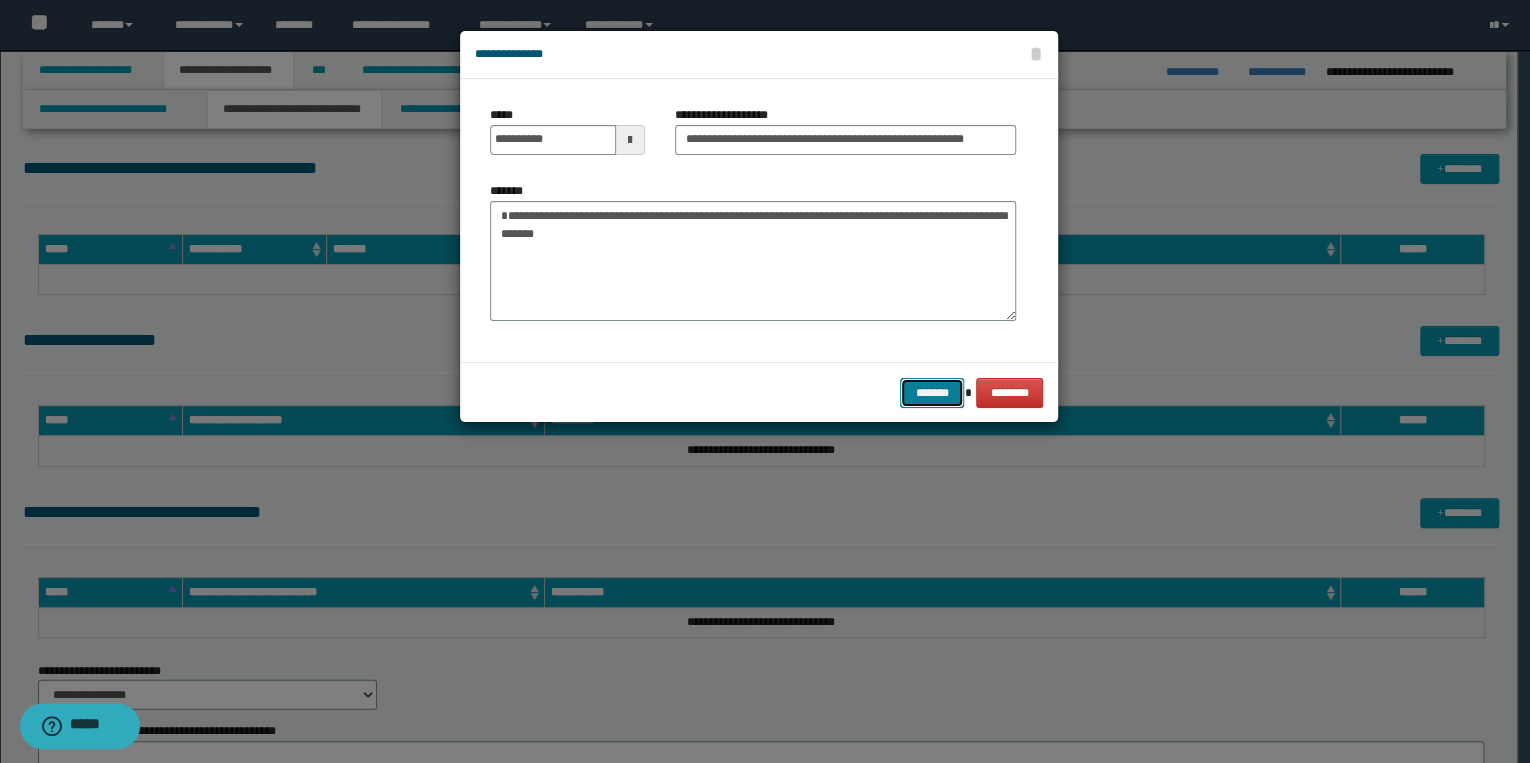 scroll, scrollTop: 0, scrollLeft: 0, axis: both 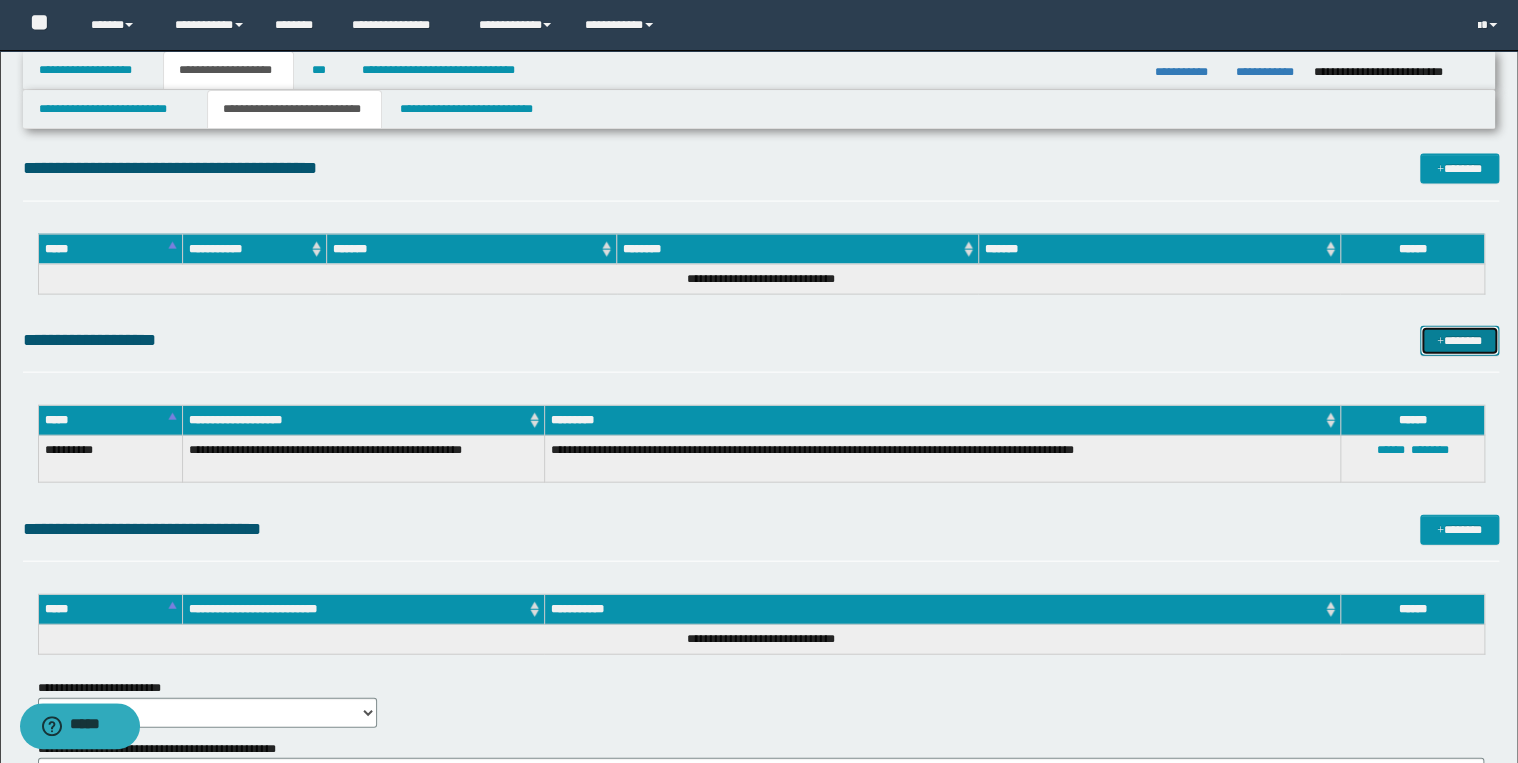click on "*******" at bounding box center [1459, 341] 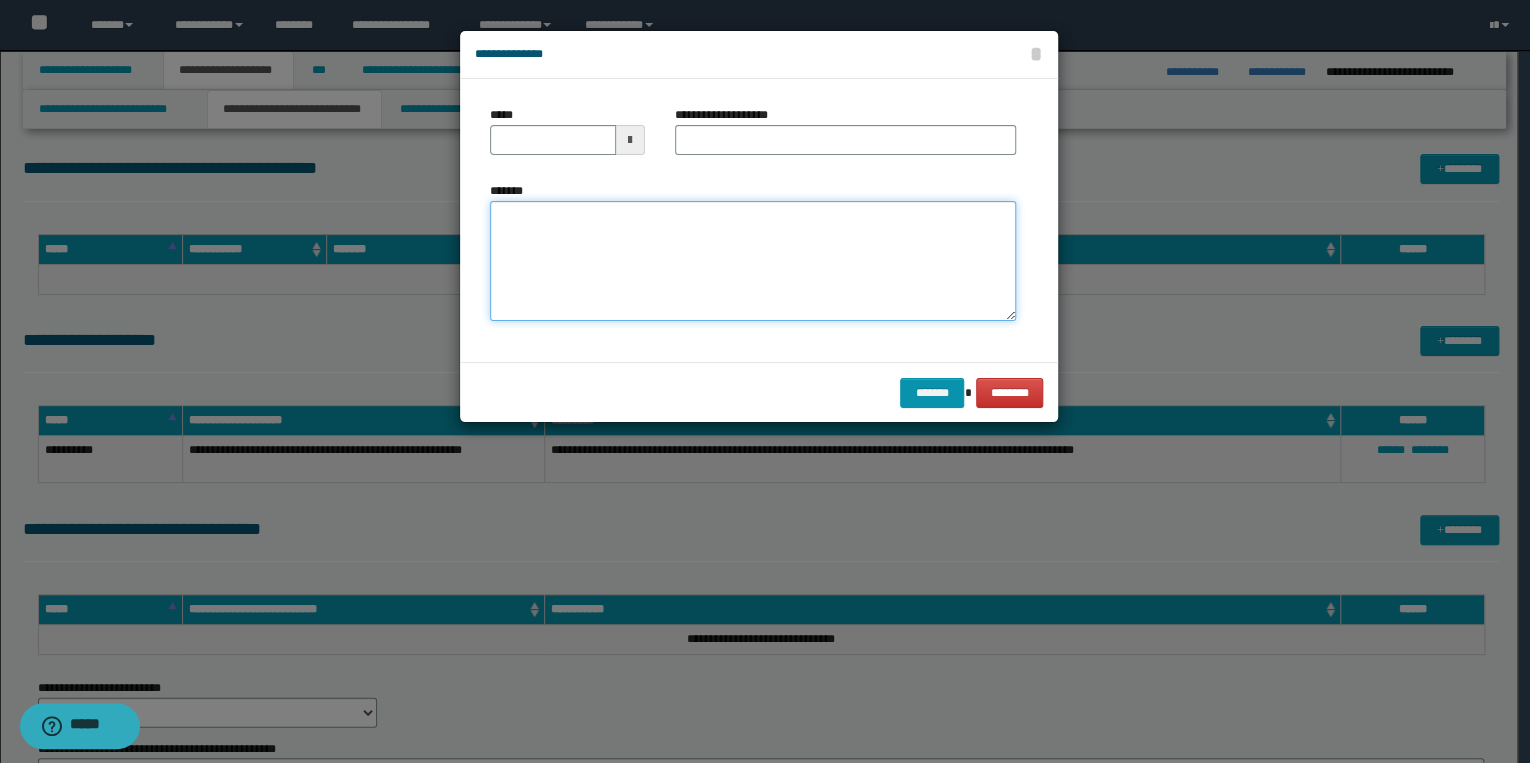 click on "*******" at bounding box center [753, 261] 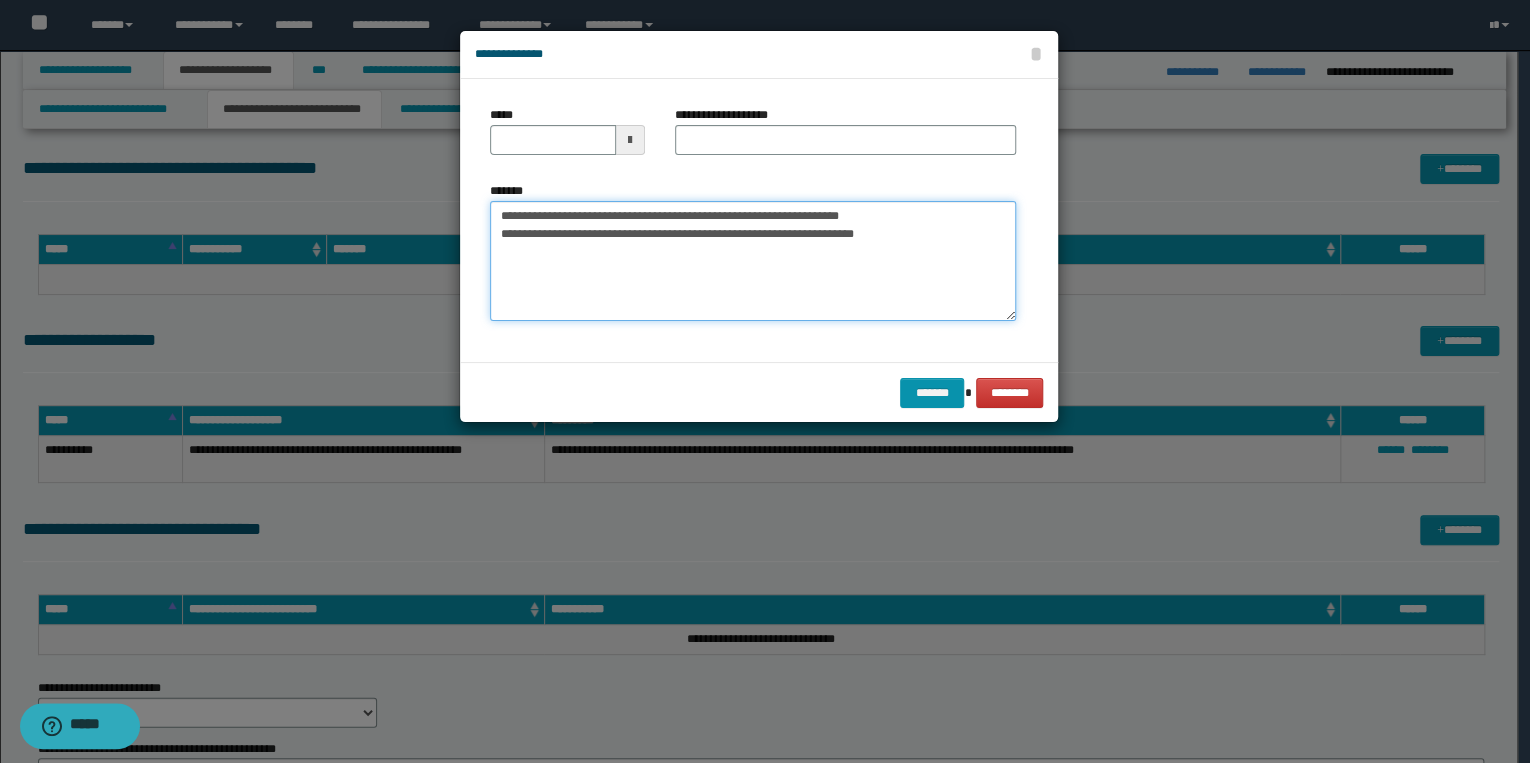 drag, startPoint x: 564, startPoint y: 214, endPoint x: 488, endPoint y: 215, distance: 76.00658 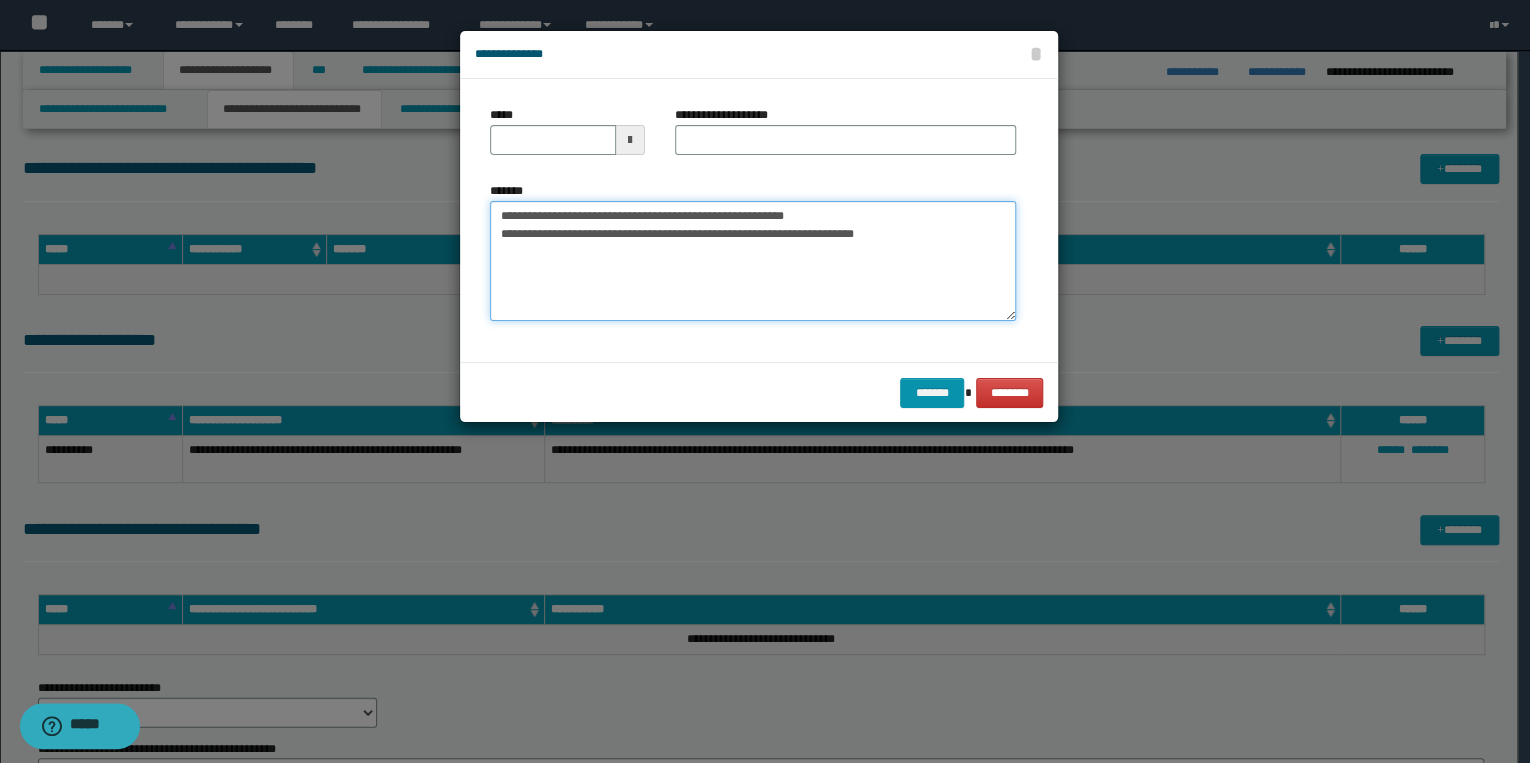 type 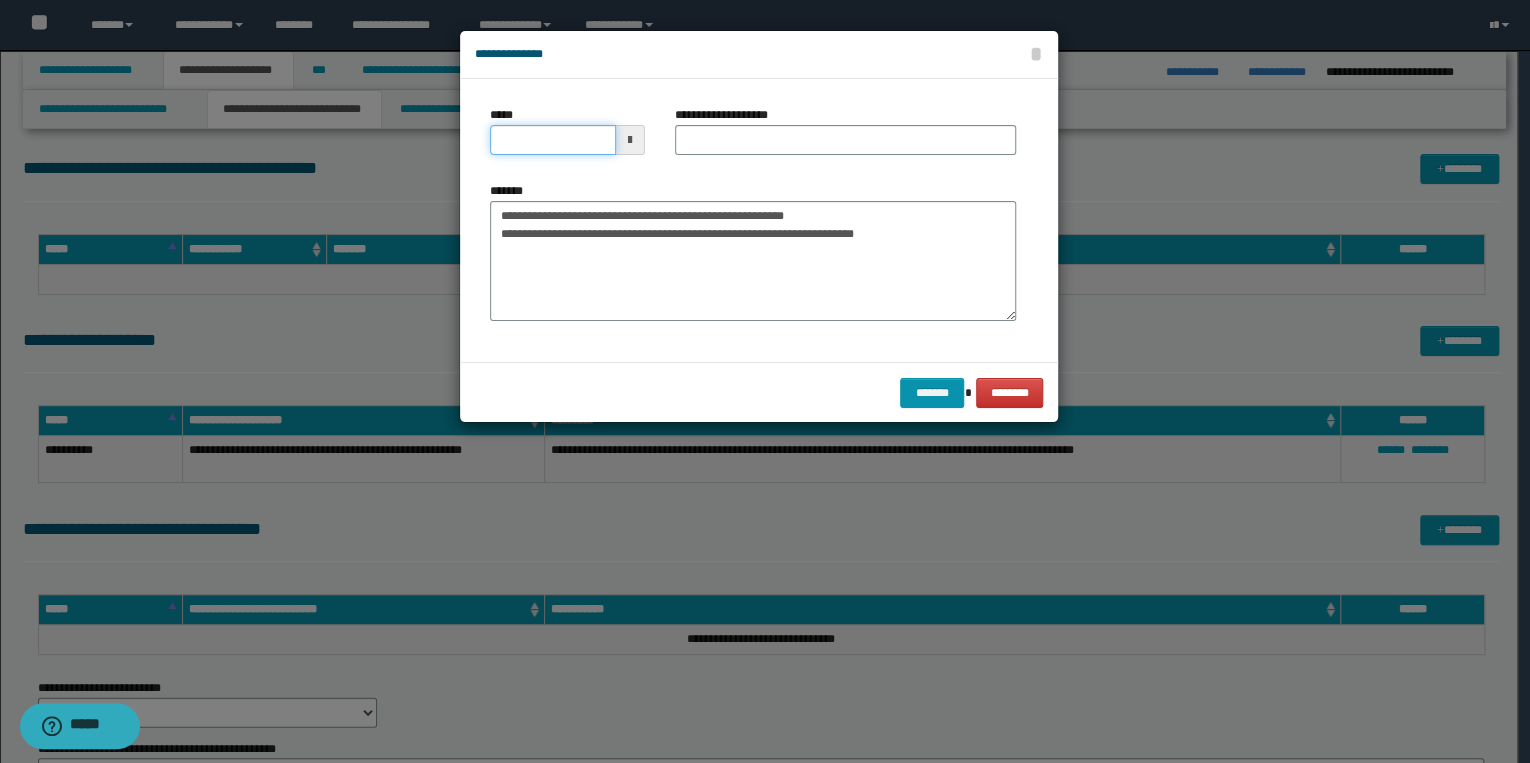 drag, startPoint x: 499, startPoint y: 147, endPoint x: 512, endPoint y: 140, distance: 14.764823 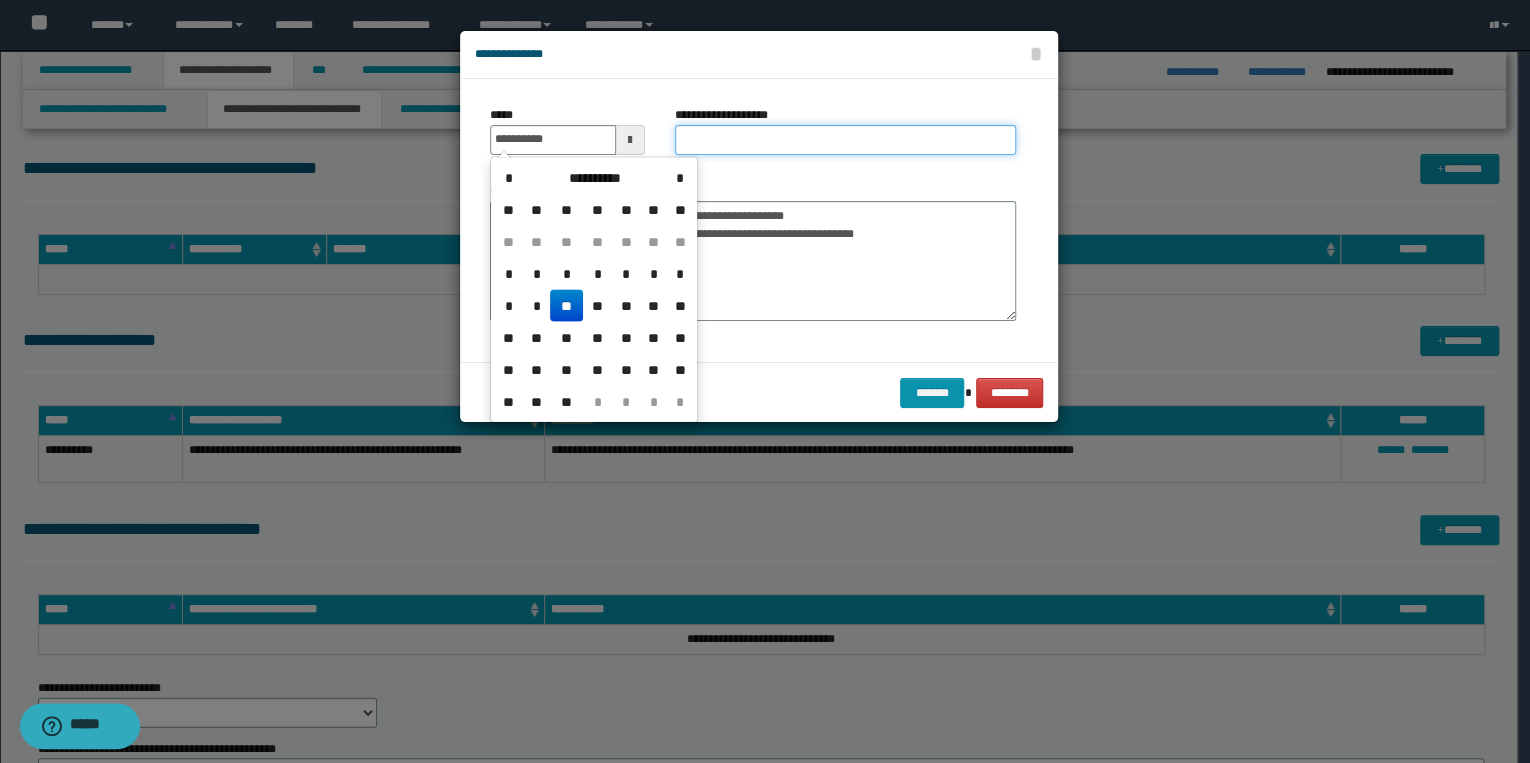 type on "**********" 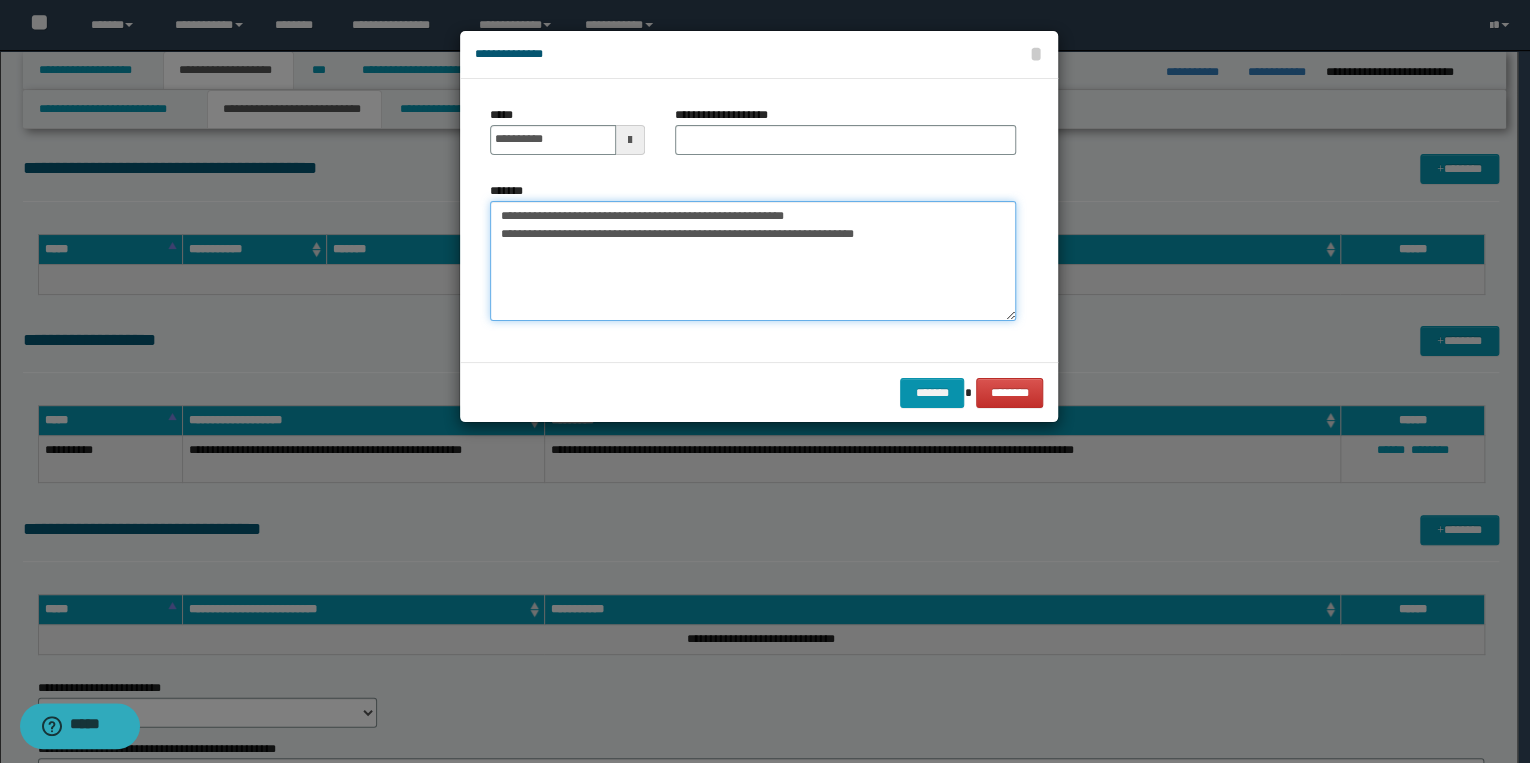 drag, startPoint x: 496, startPoint y: 216, endPoint x: 902, endPoint y: 209, distance: 406.06033 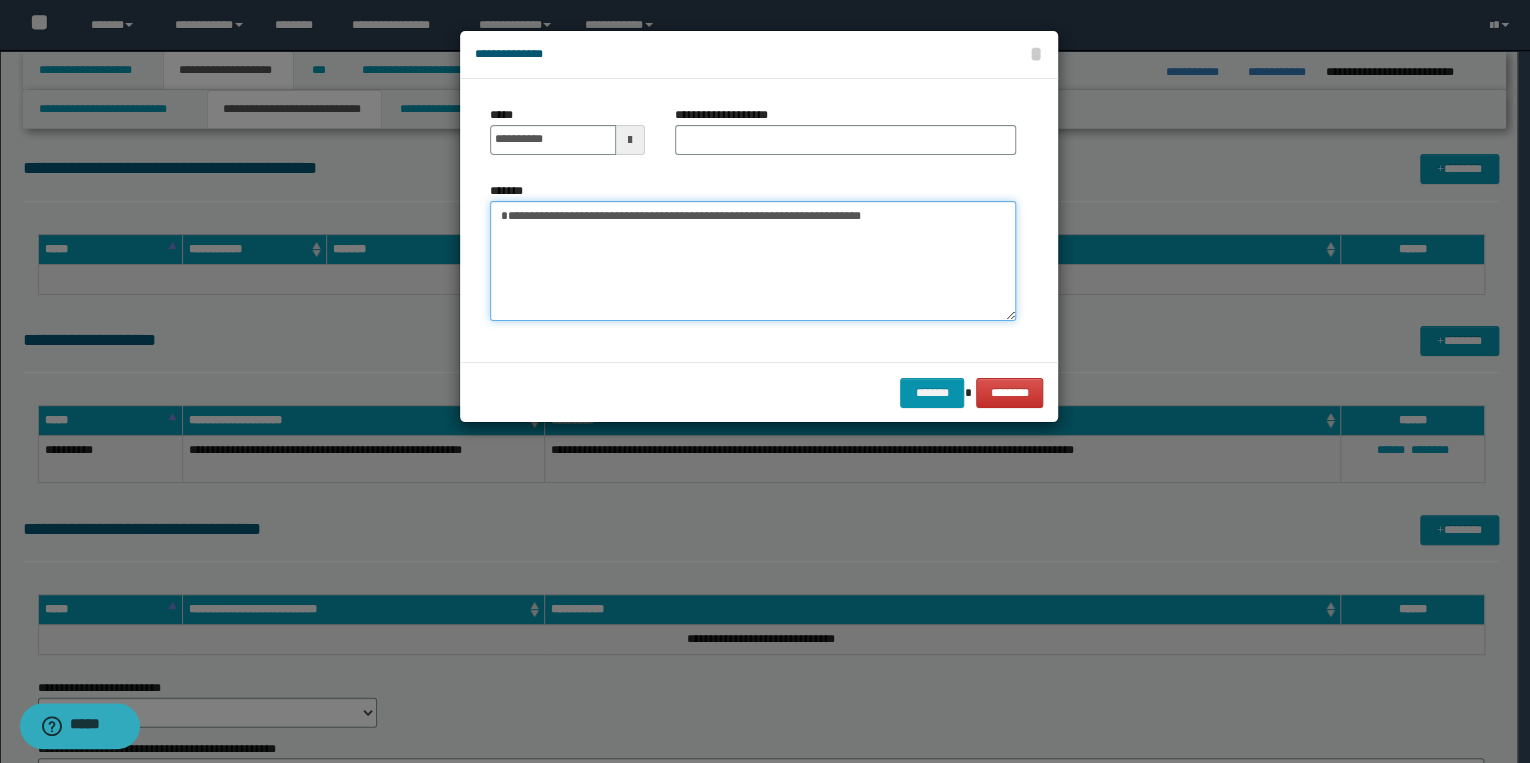 type on "**********" 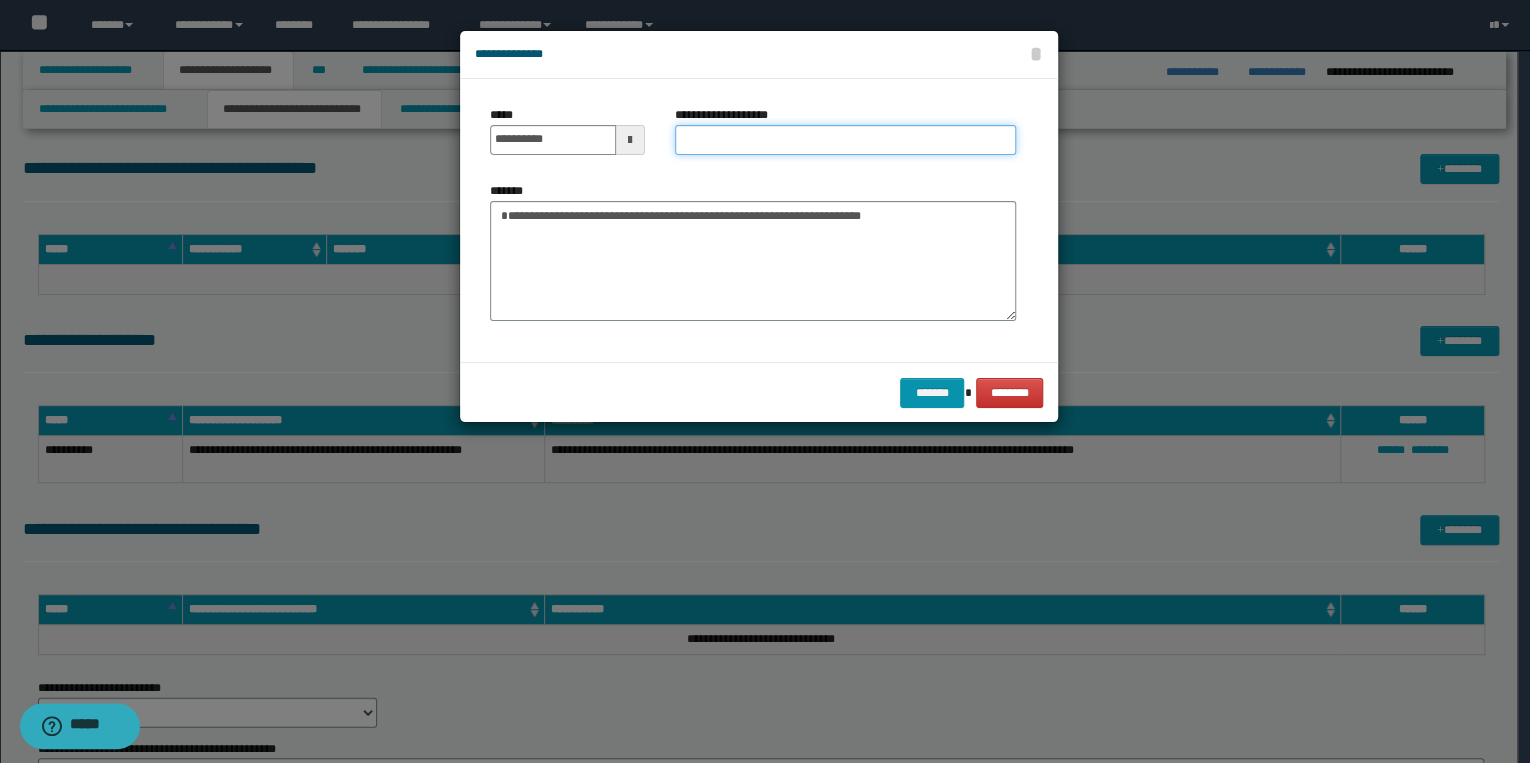 click on "**********" at bounding box center (845, 140) 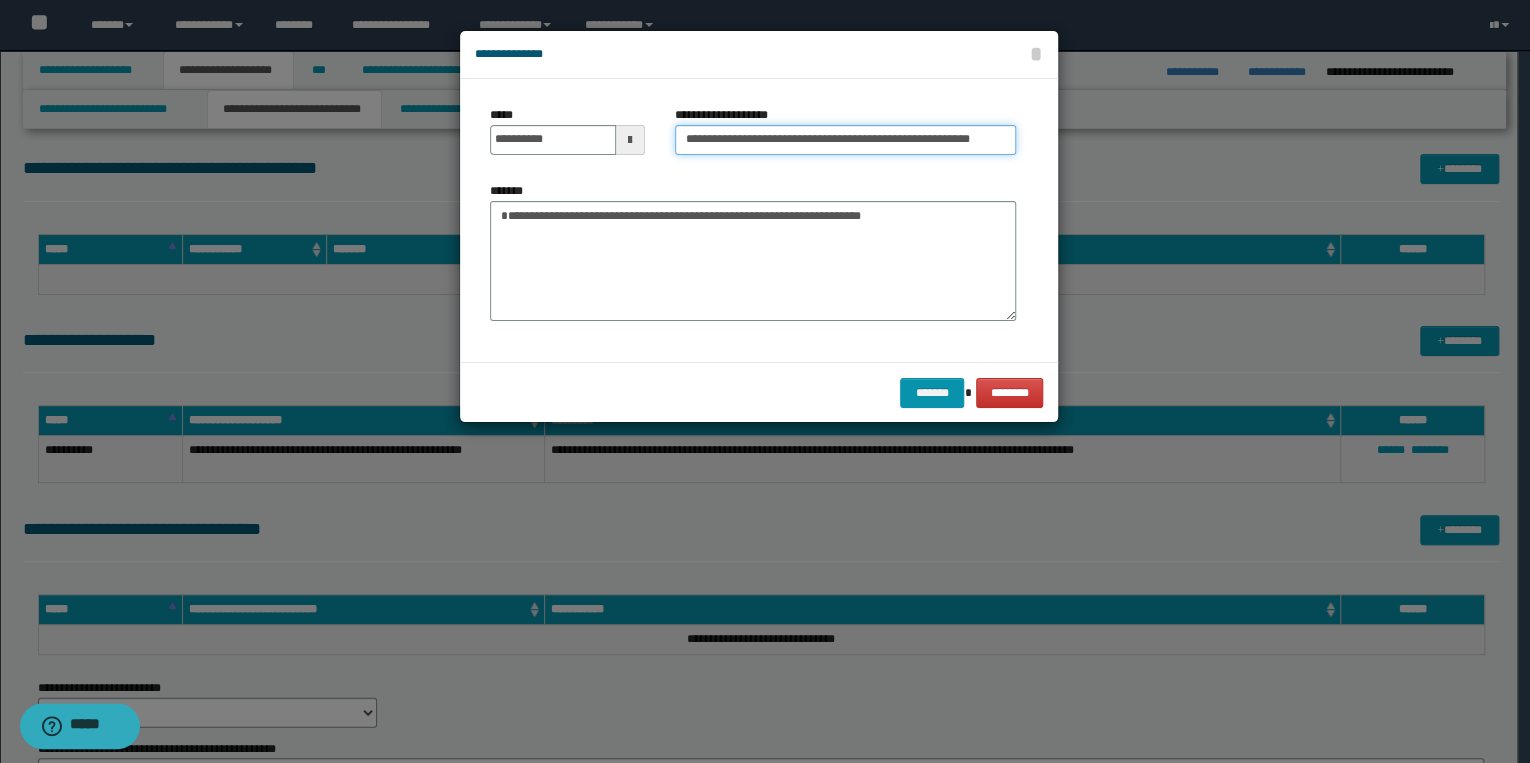 scroll, scrollTop: 0, scrollLeft: 52, axis: horizontal 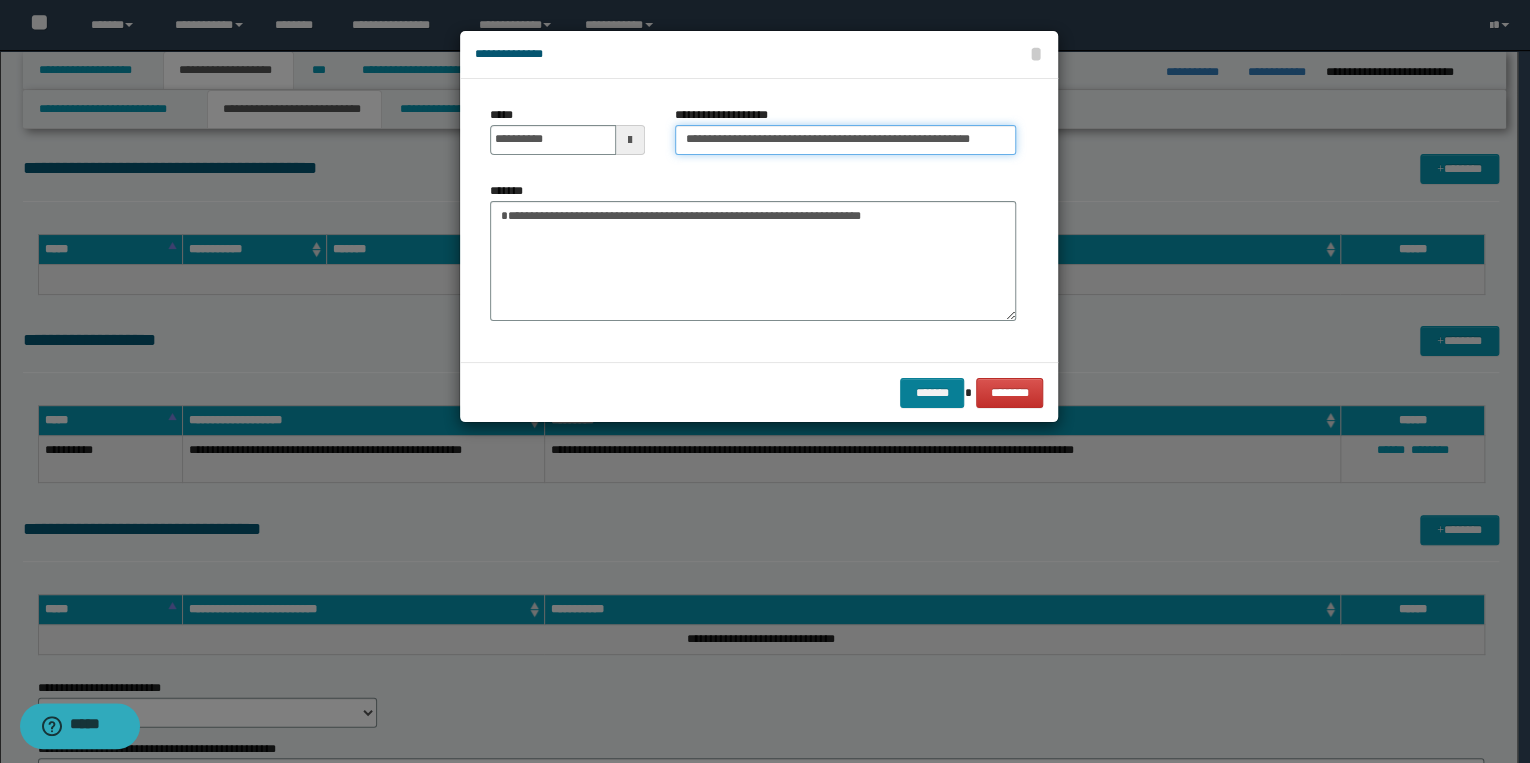 type on "**********" 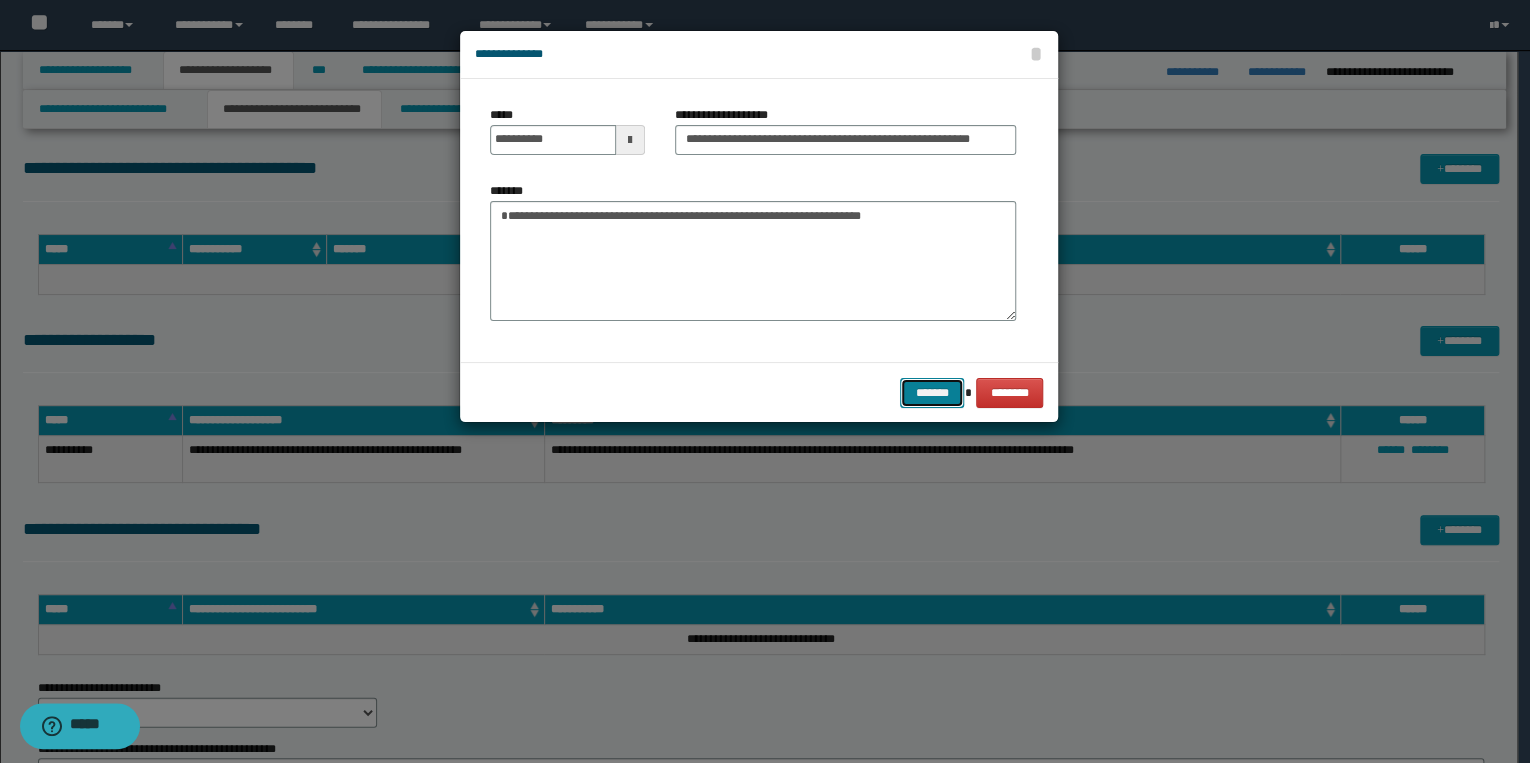 click on "*******" at bounding box center (932, 393) 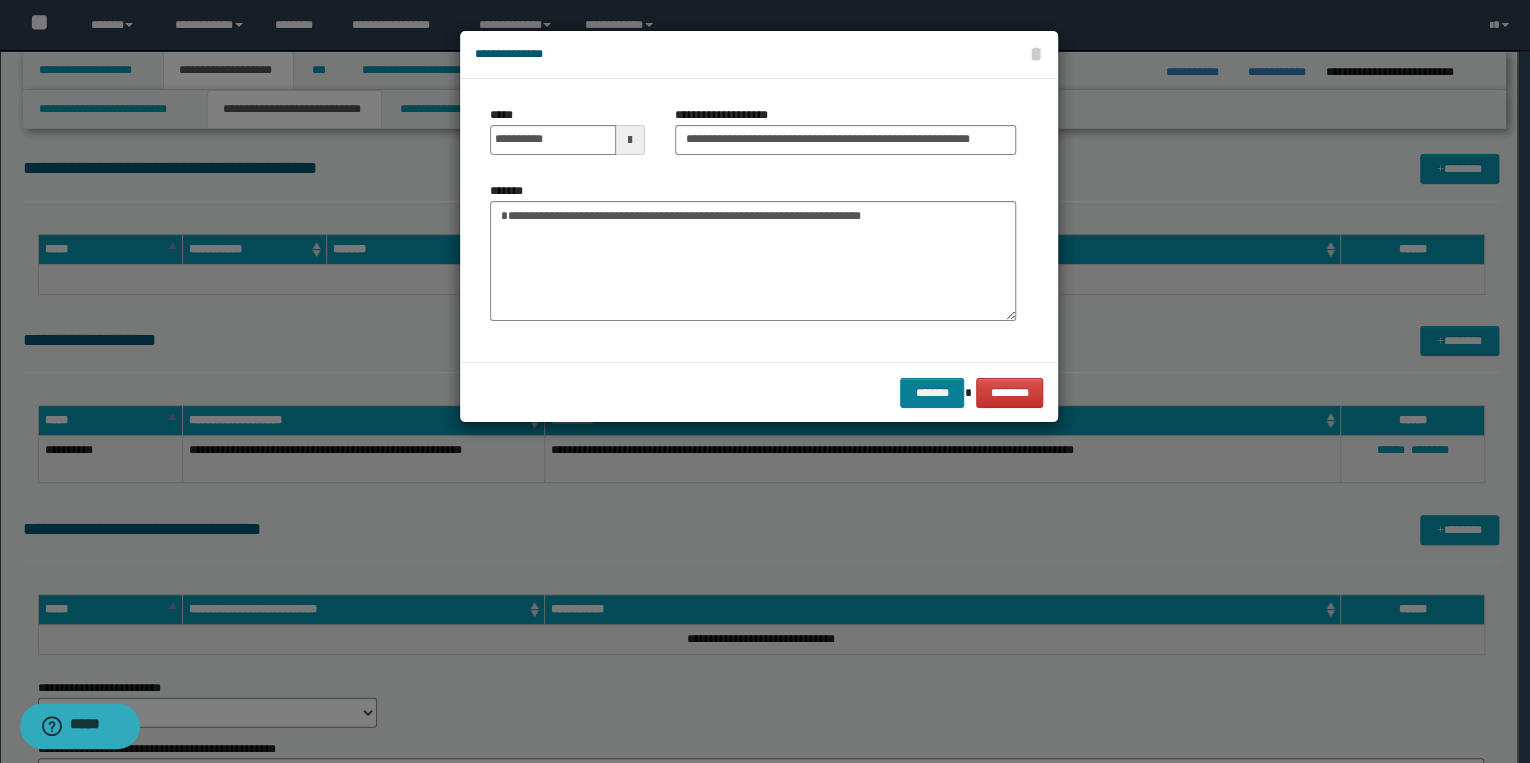 scroll, scrollTop: 0, scrollLeft: 0, axis: both 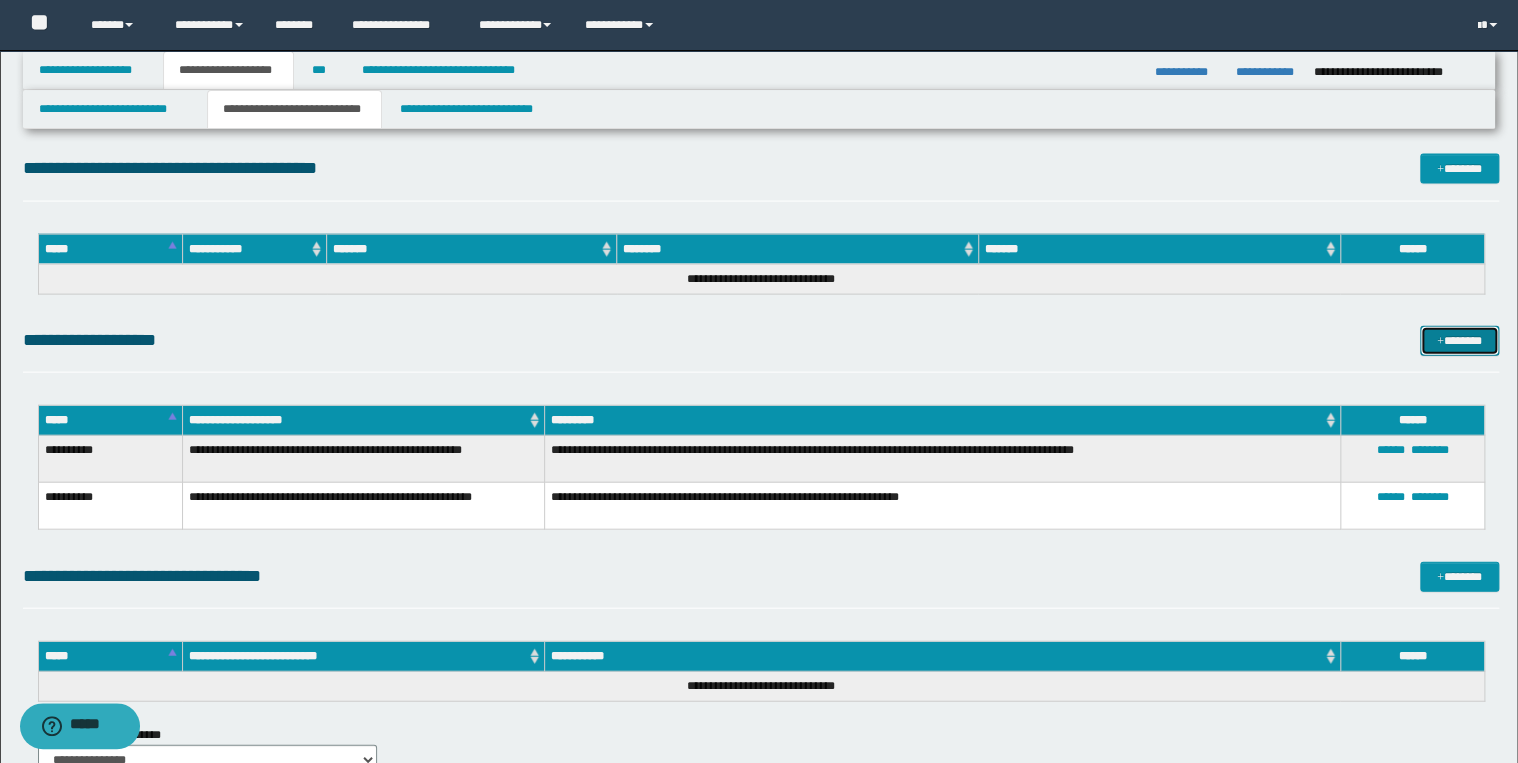 click on "*******" at bounding box center (1459, 341) 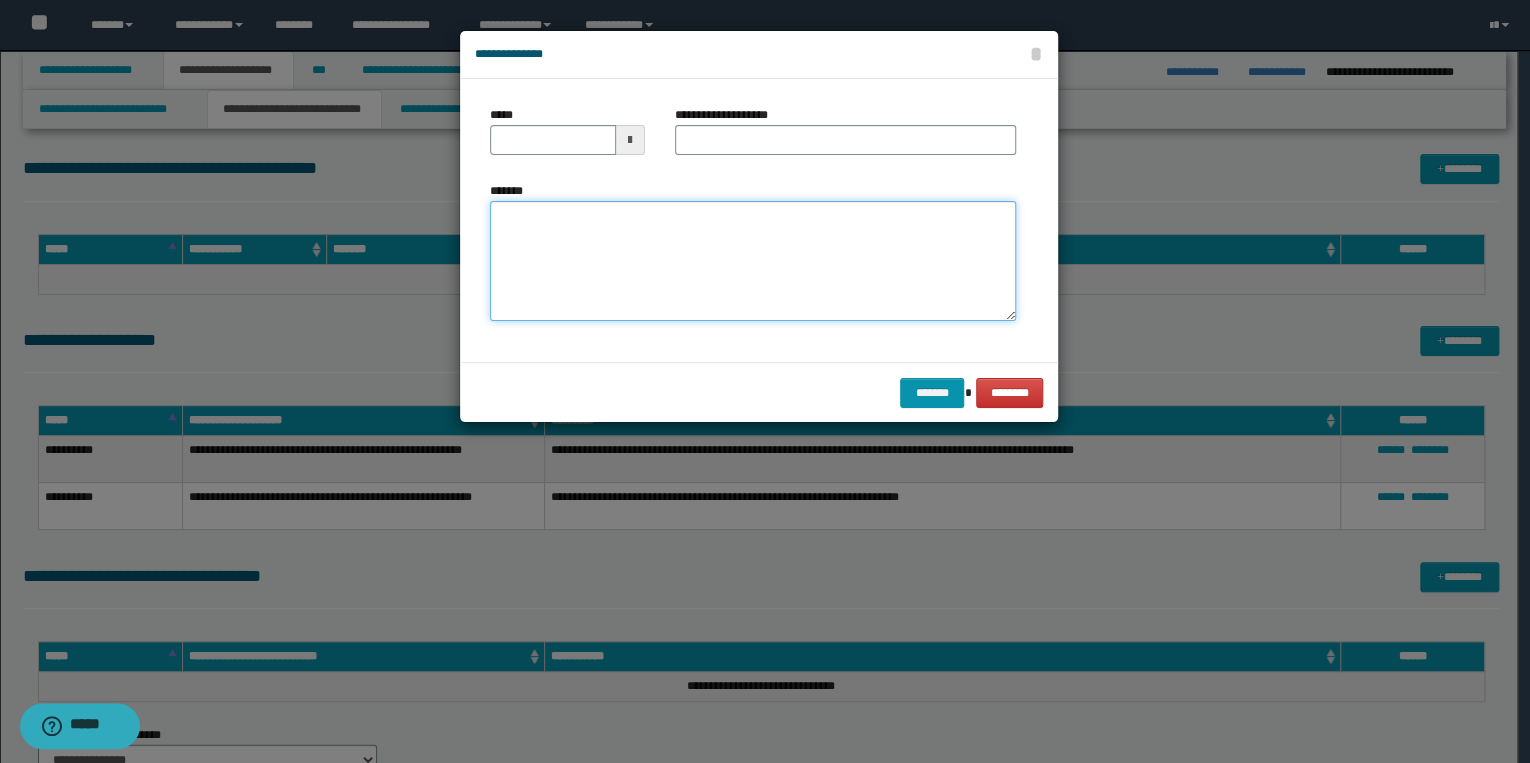 click on "*******" at bounding box center [753, 261] 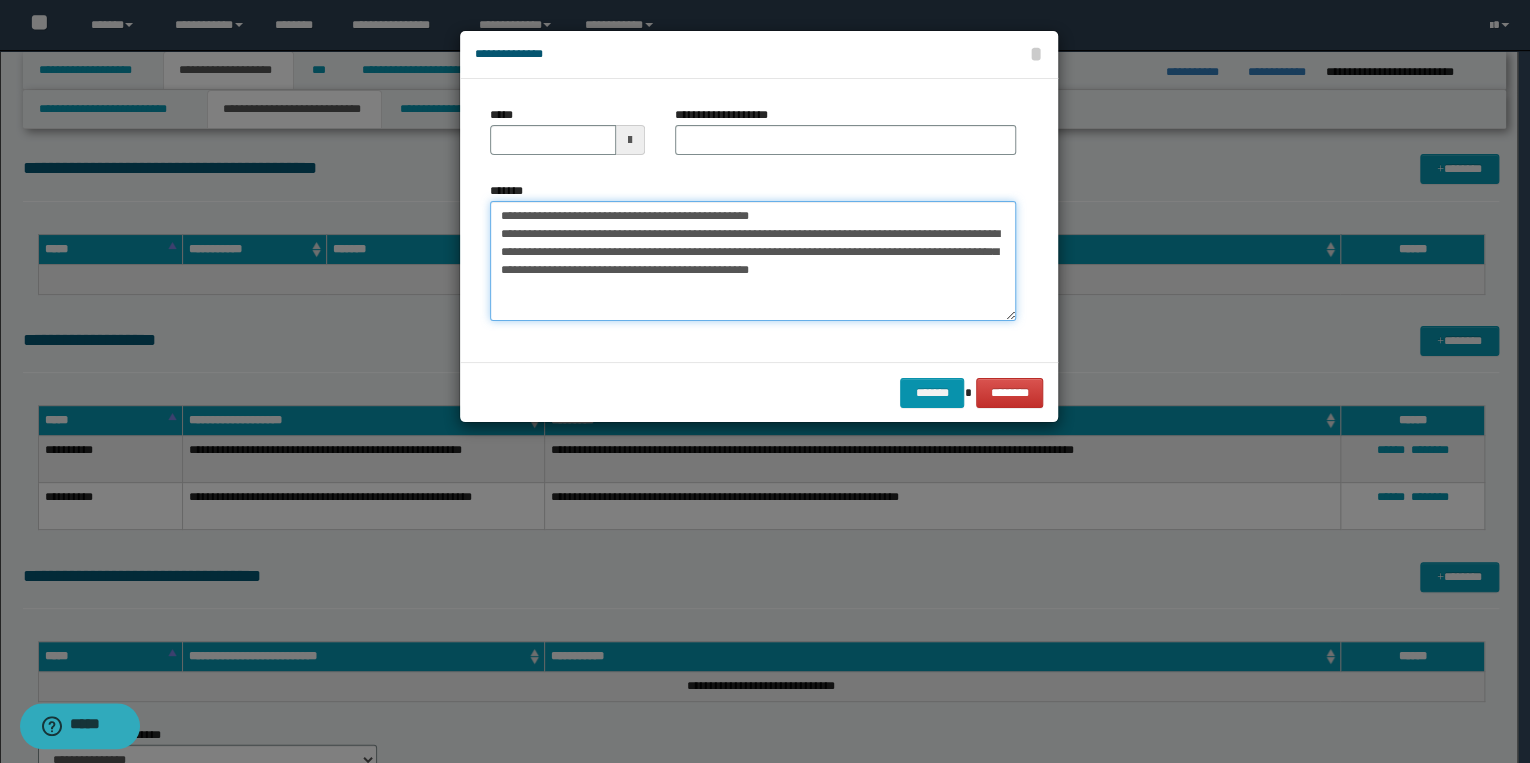 drag, startPoint x: 563, startPoint y: 214, endPoint x: 483, endPoint y: 210, distance: 80.09994 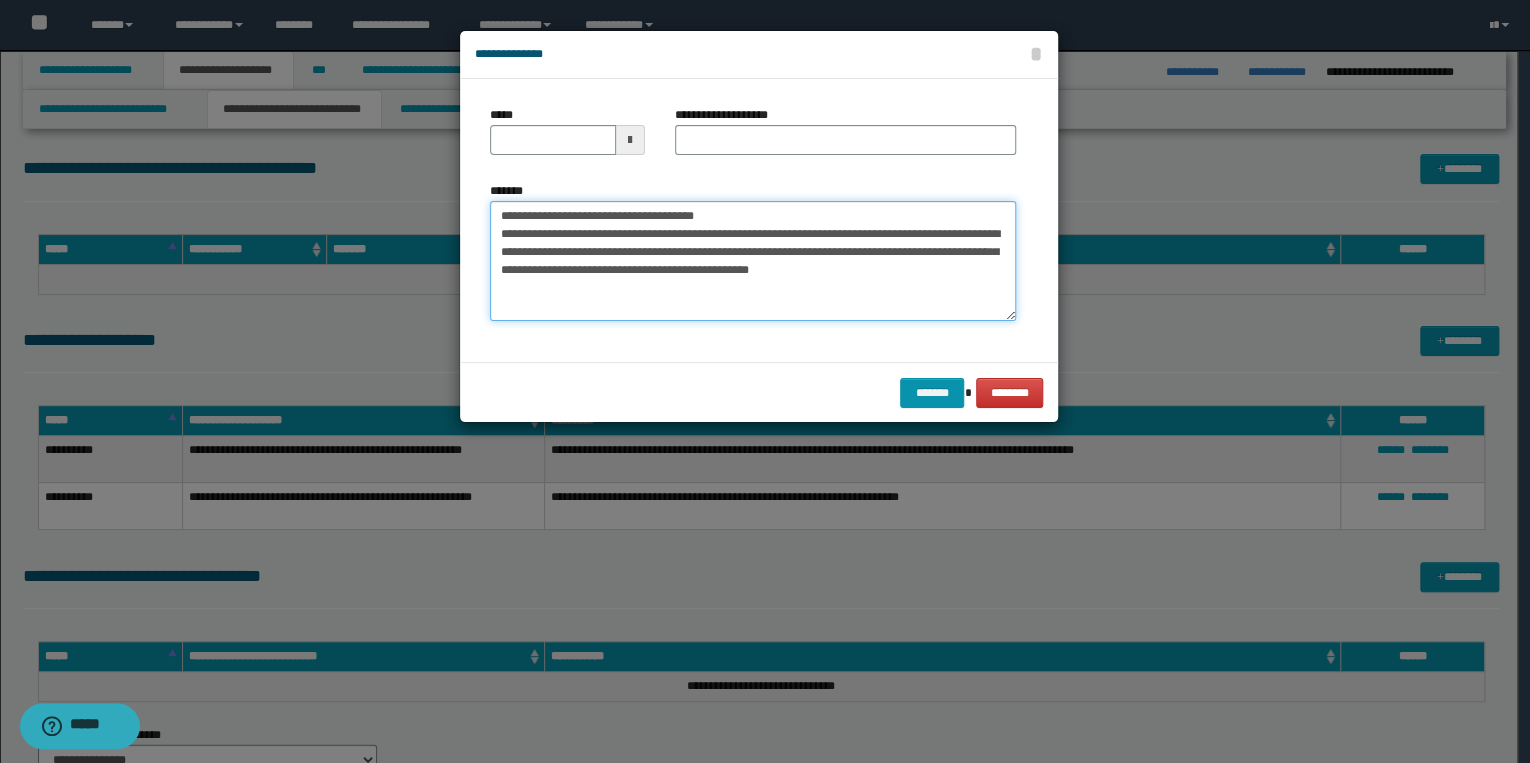 type 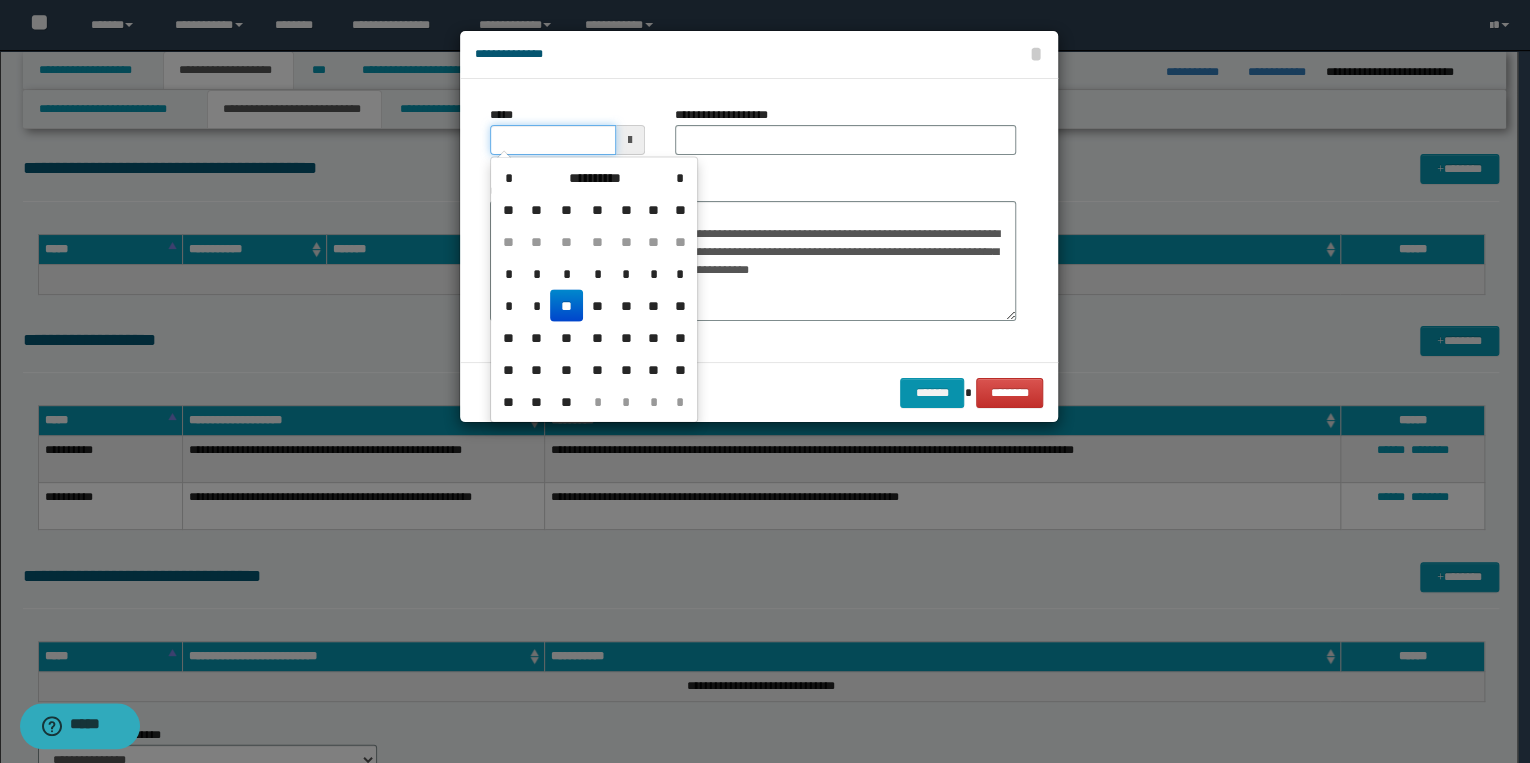 click on "*****" at bounding box center (553, 140) 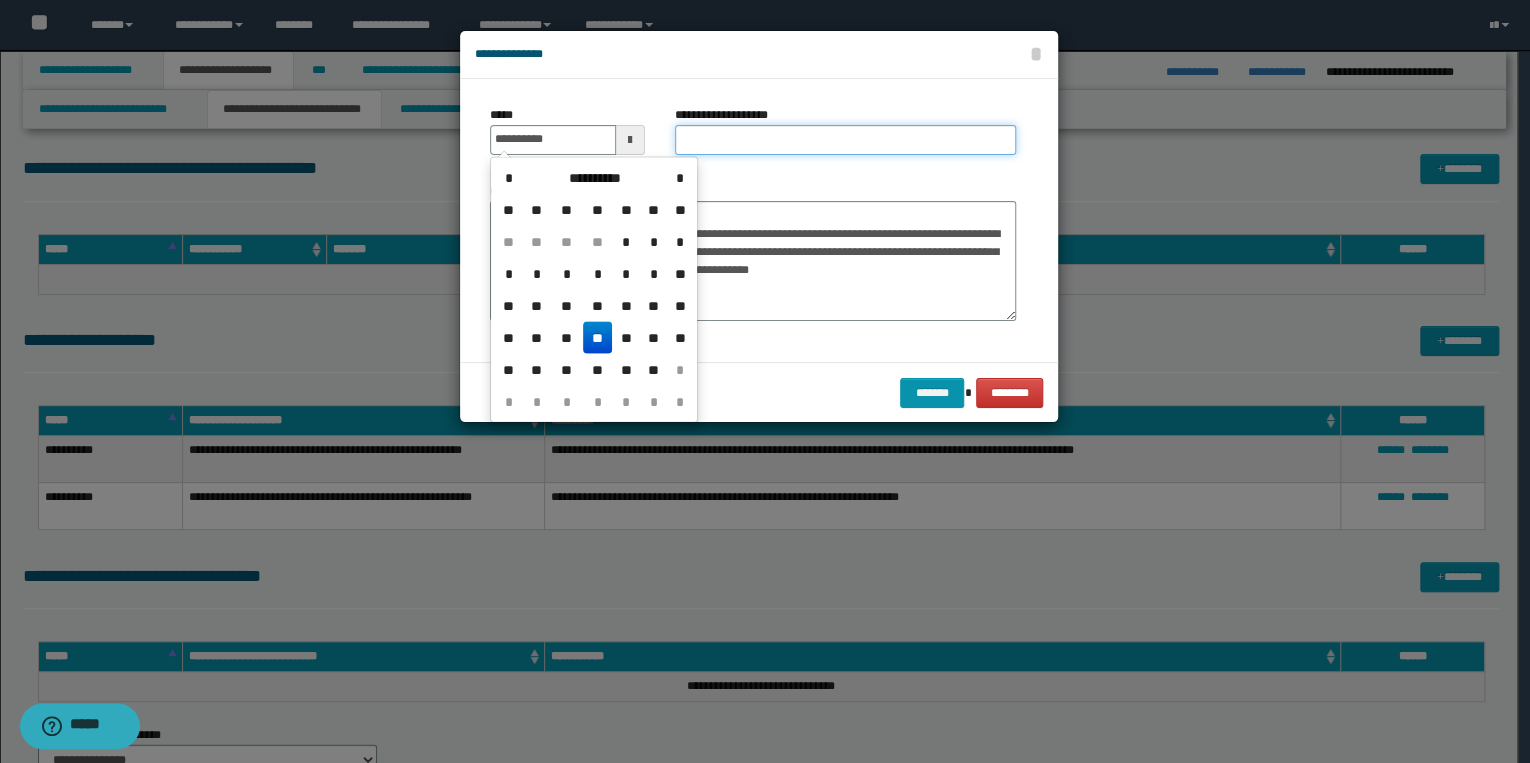 type on "**********" 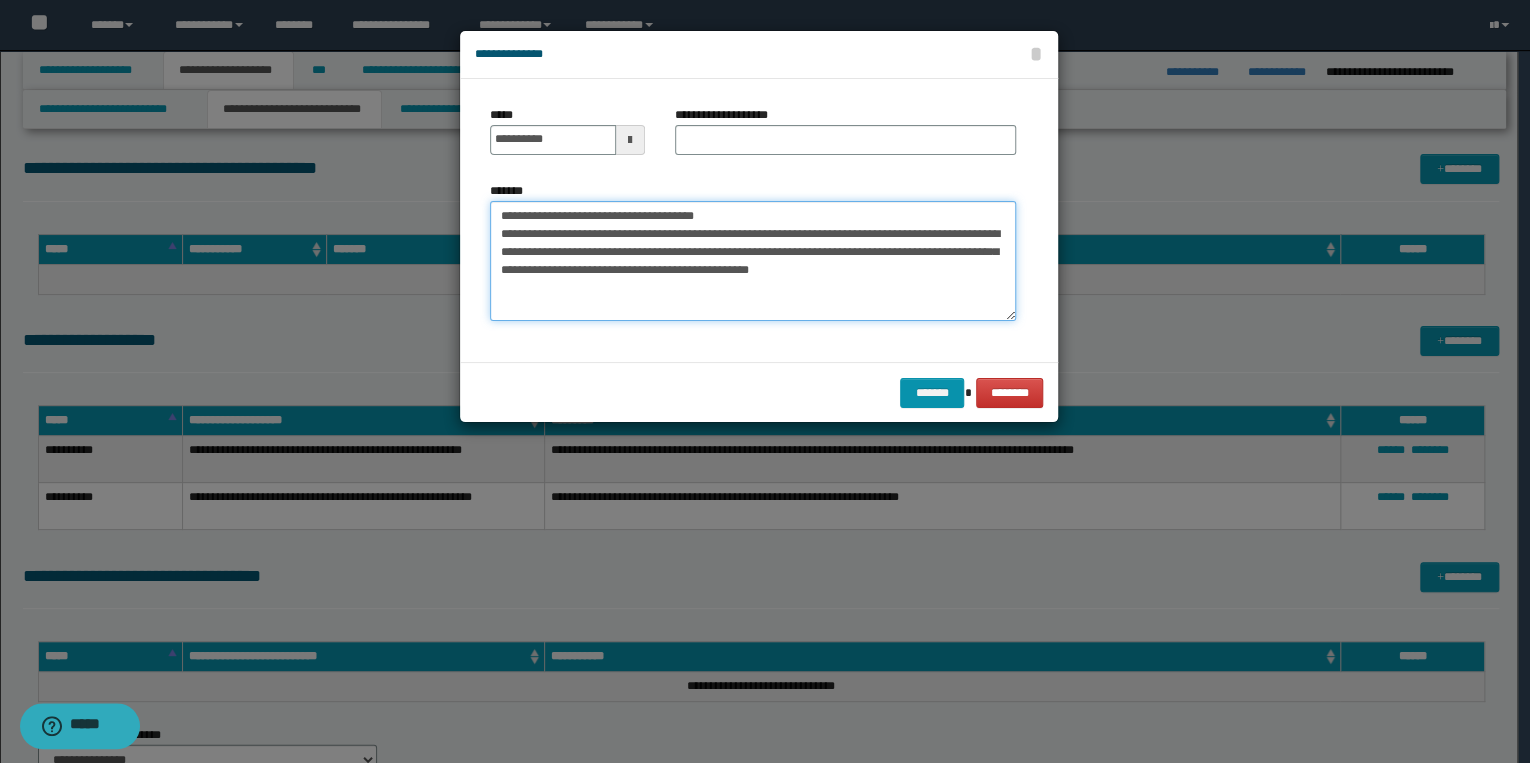 drag, startPoint x: 499, startPoint y: 215, endPoint x: 764, endPoint y: 212, distance: 265.01697 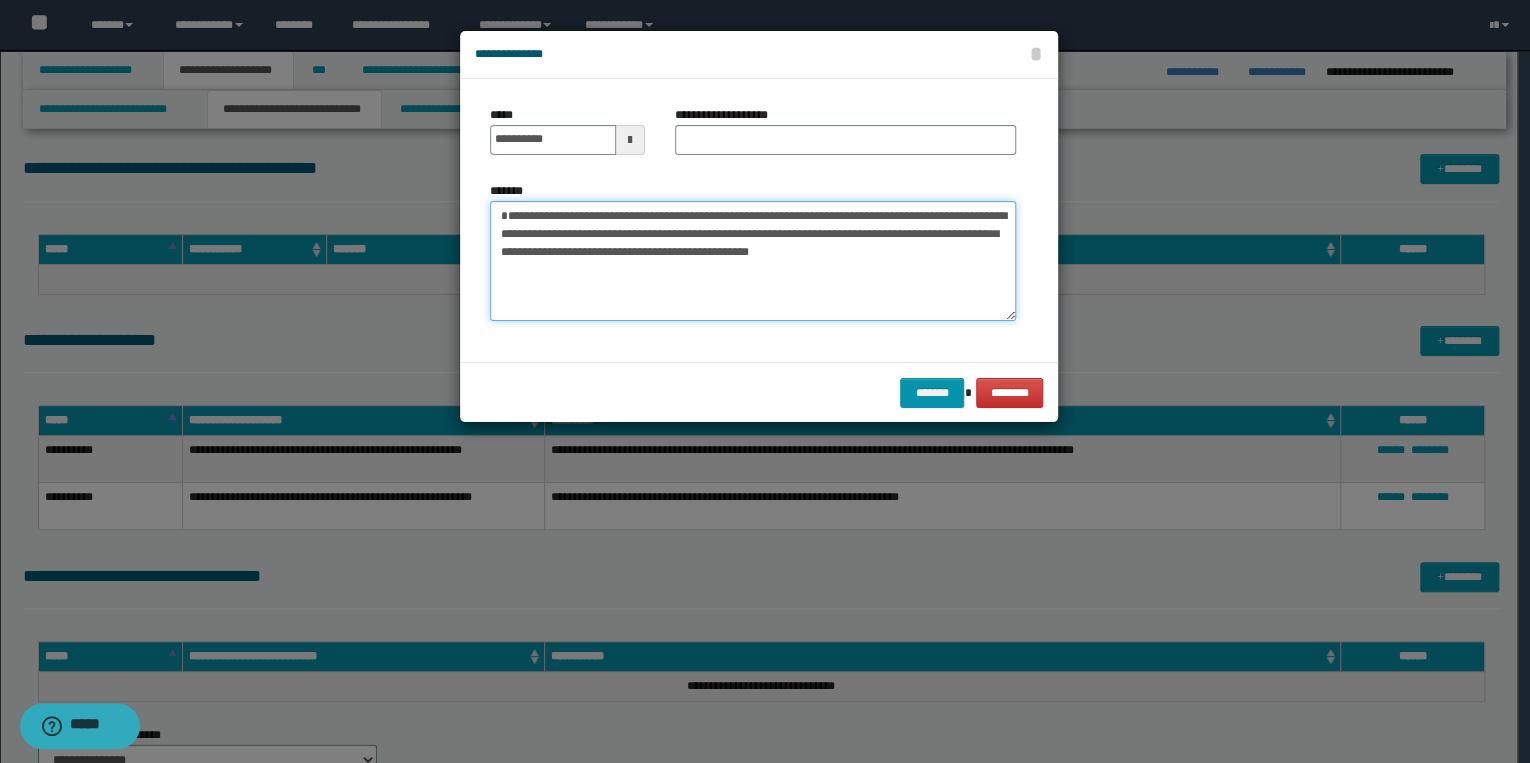 type on "**********" 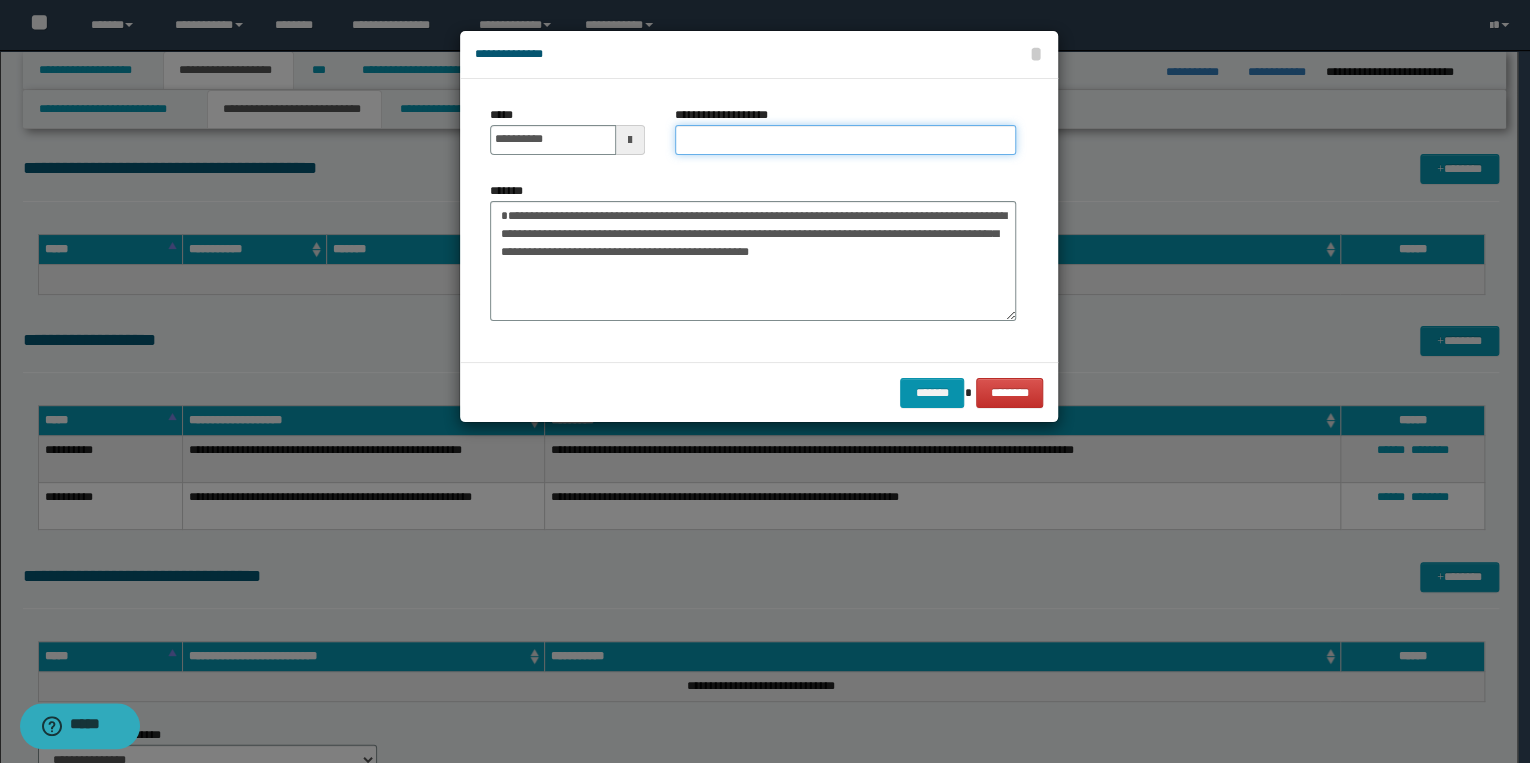 click on "**********" at bounding box center [845, 140] 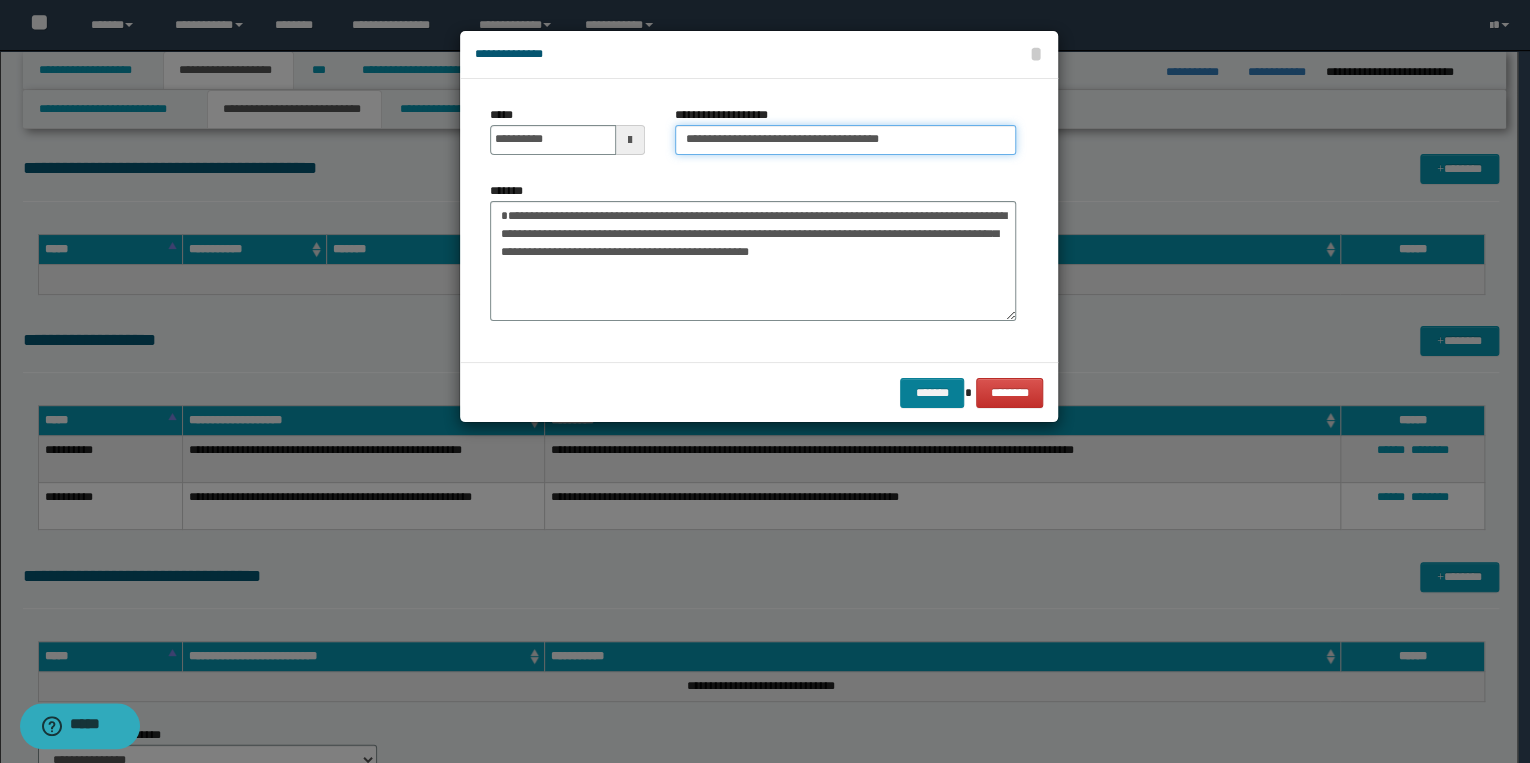 type on "**********" 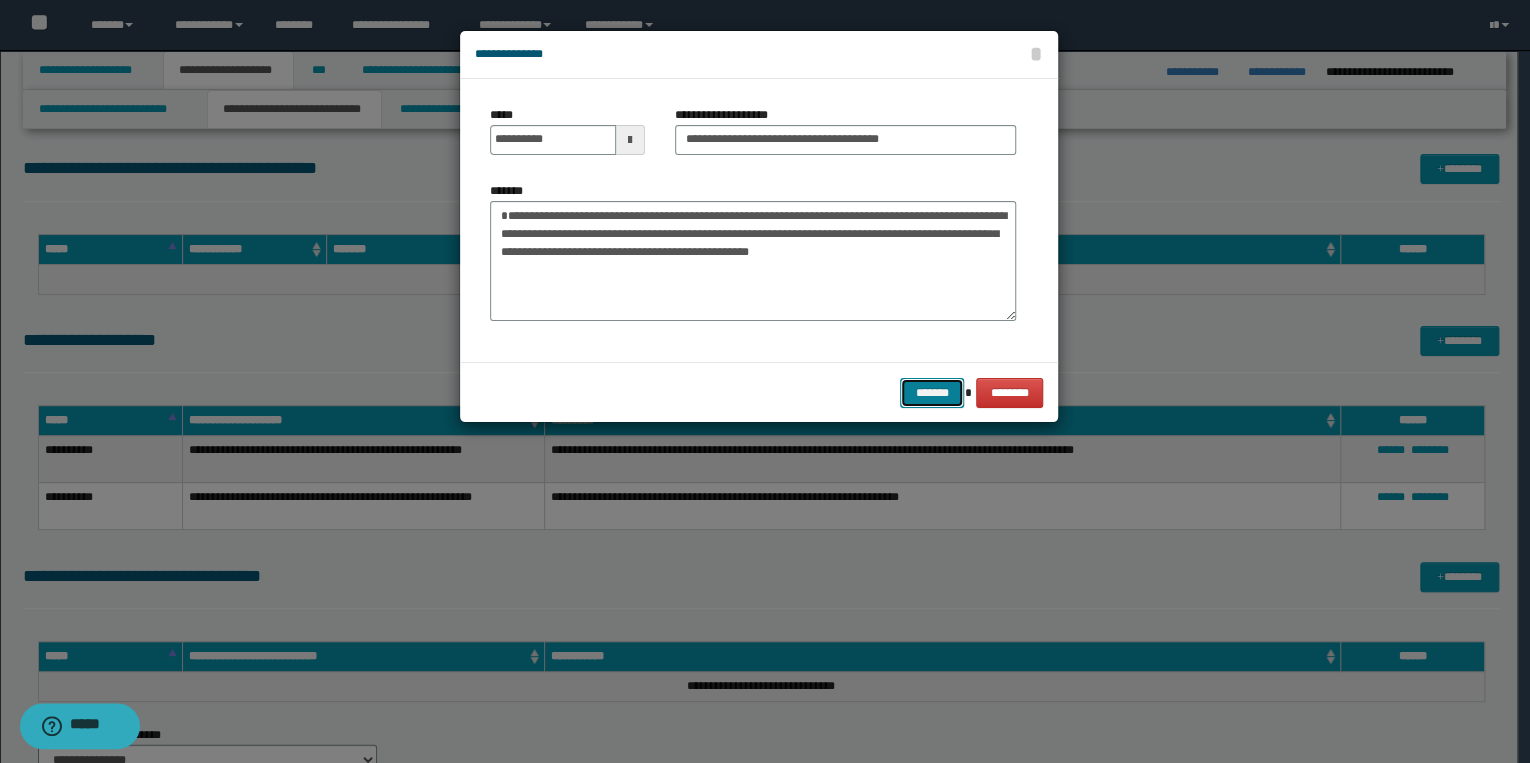 click on "*******" at bounding box center [932, 393] 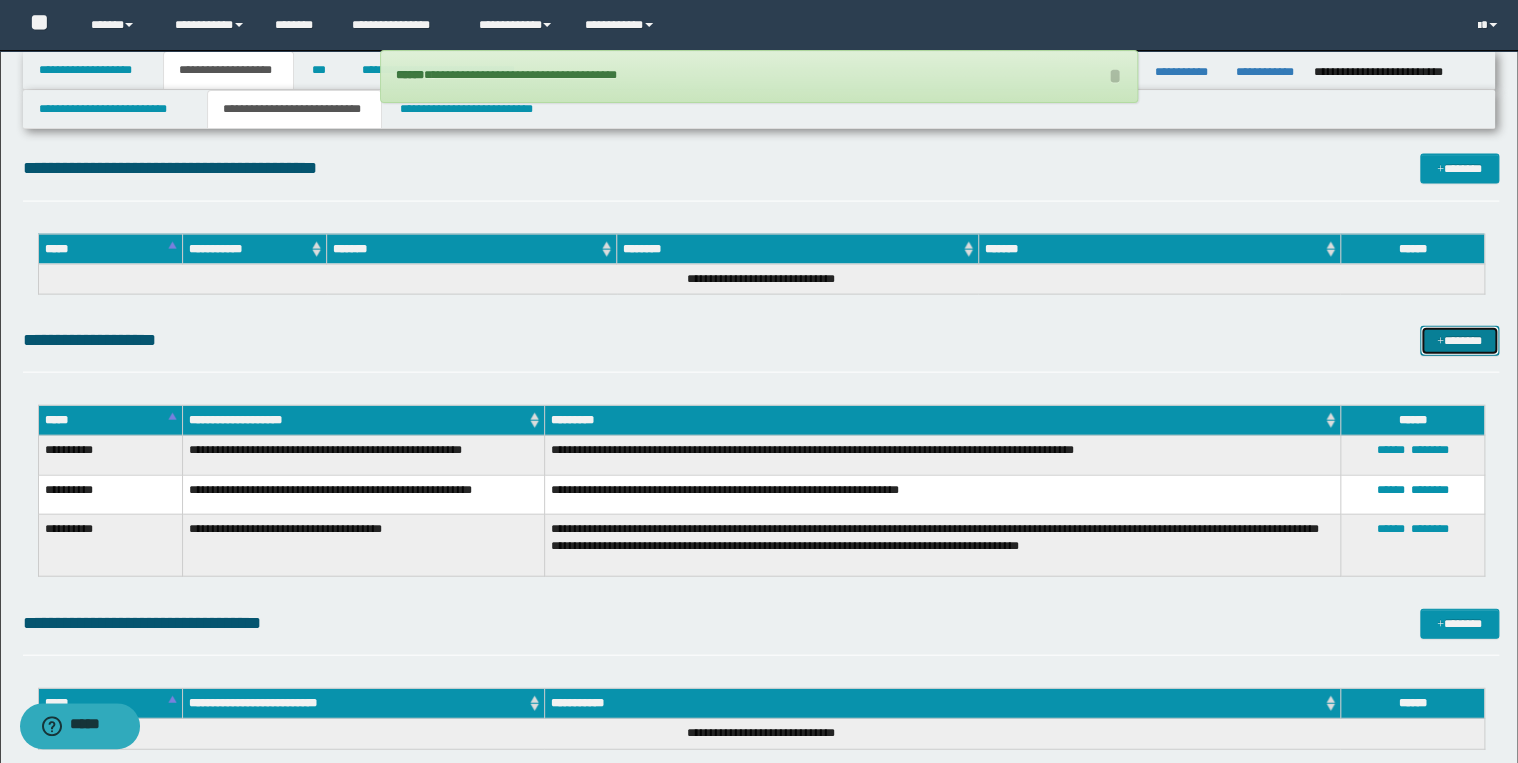 click on "*******" at bounding box center [1459, 341] 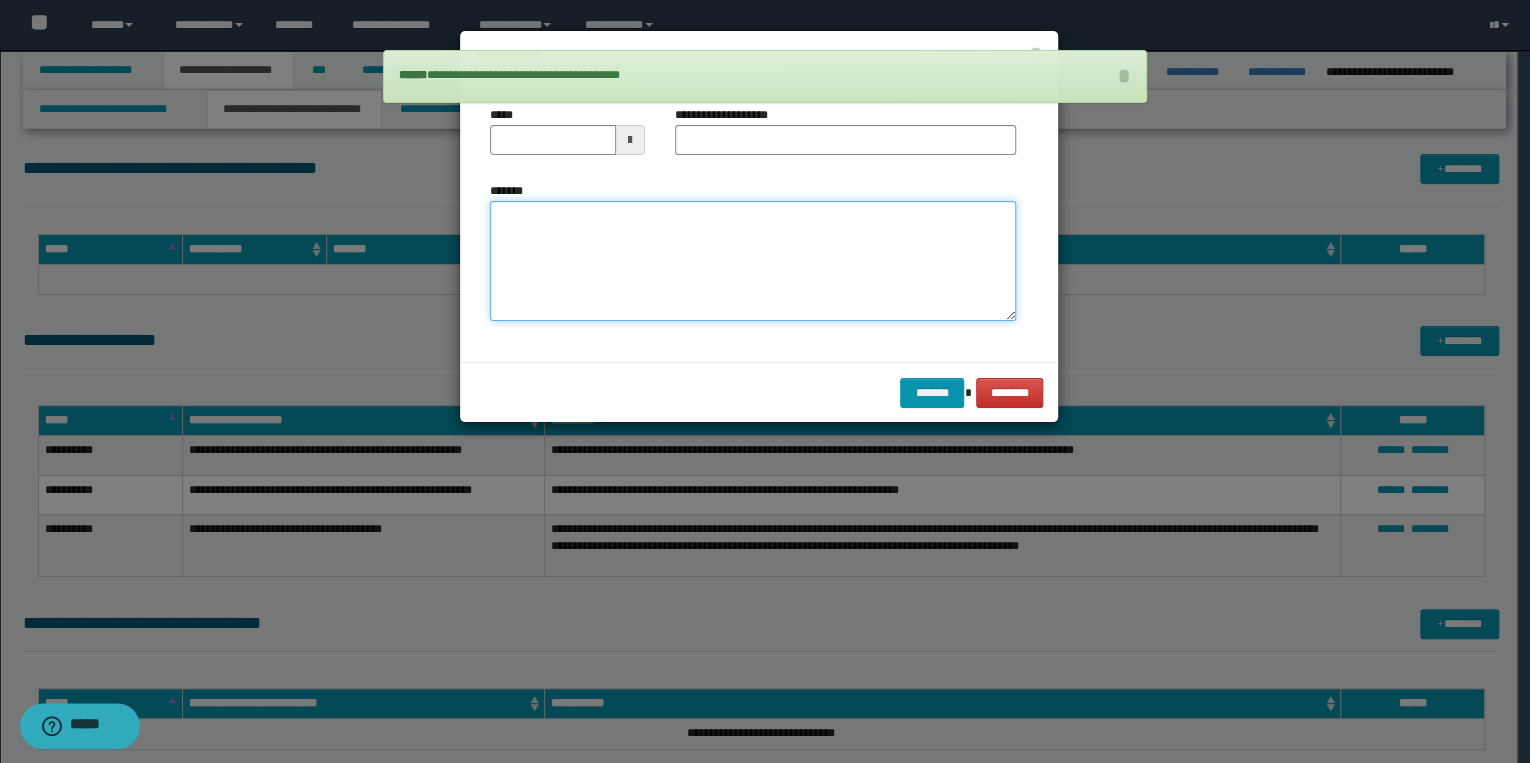 click on "*******" at bounding box center (753, 261) 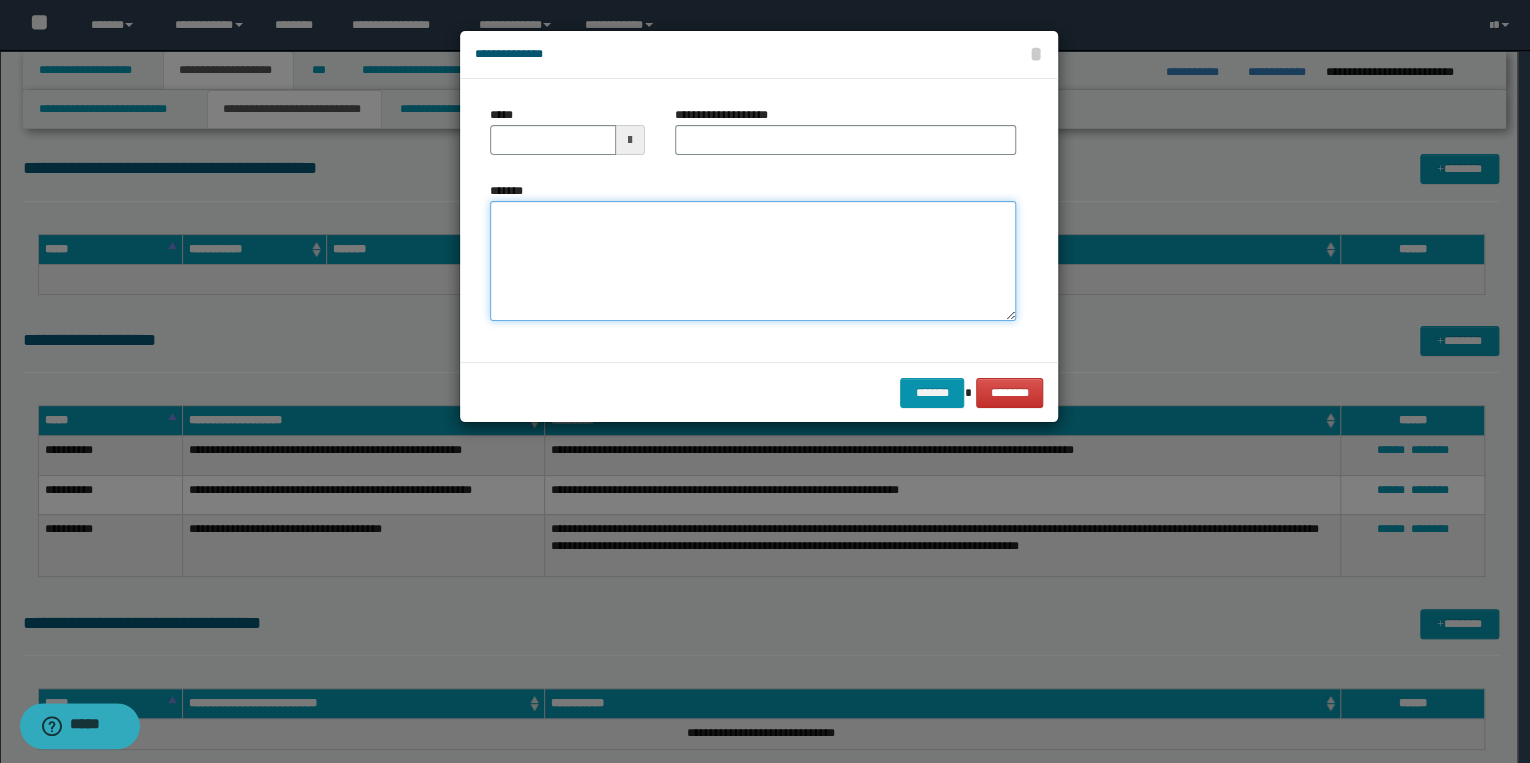 paste on "**********" 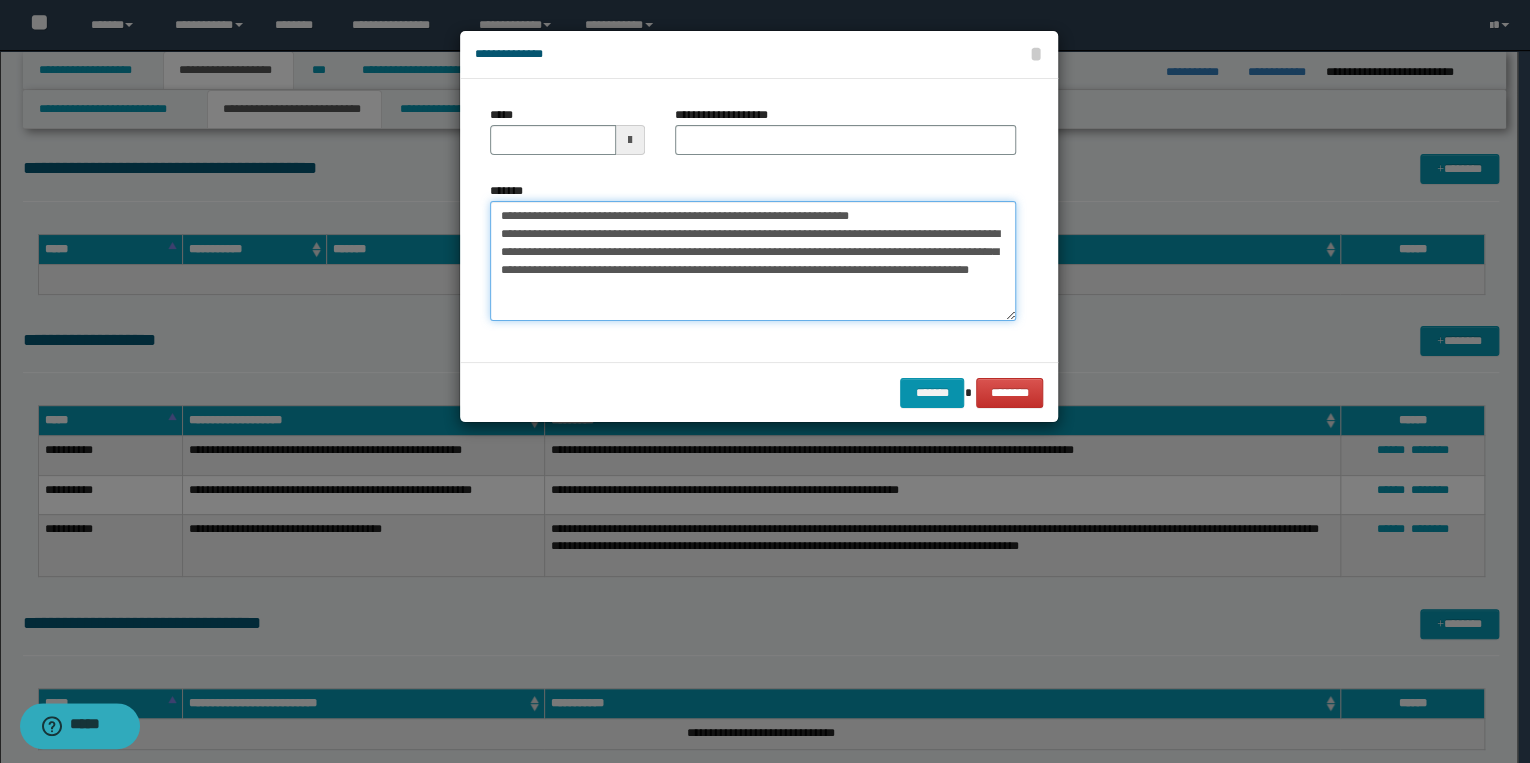 drag, startPoint x: 561, startPoint y: 213, endPoint x: 488, endPoint y: 215, distance: 73.02739 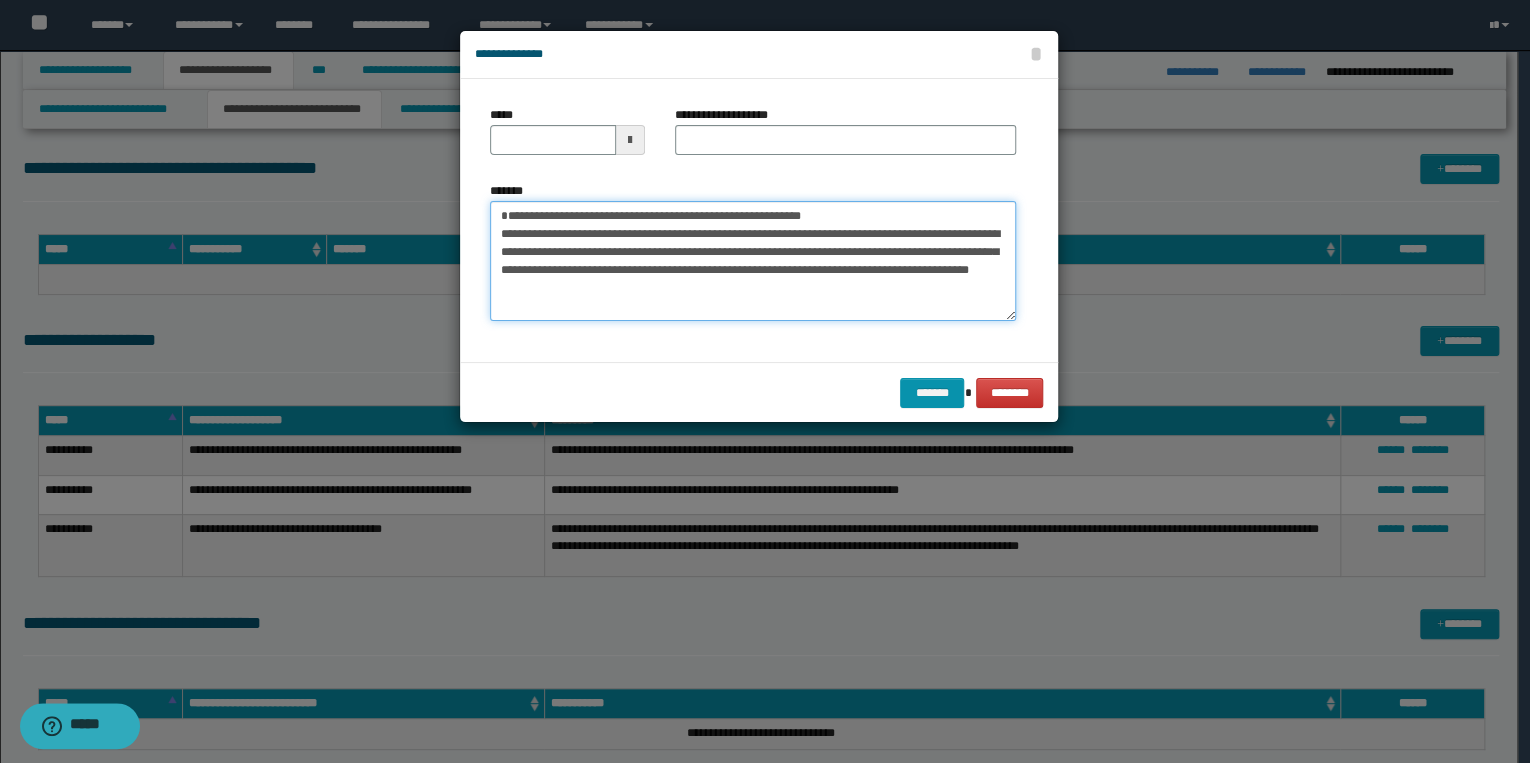 type 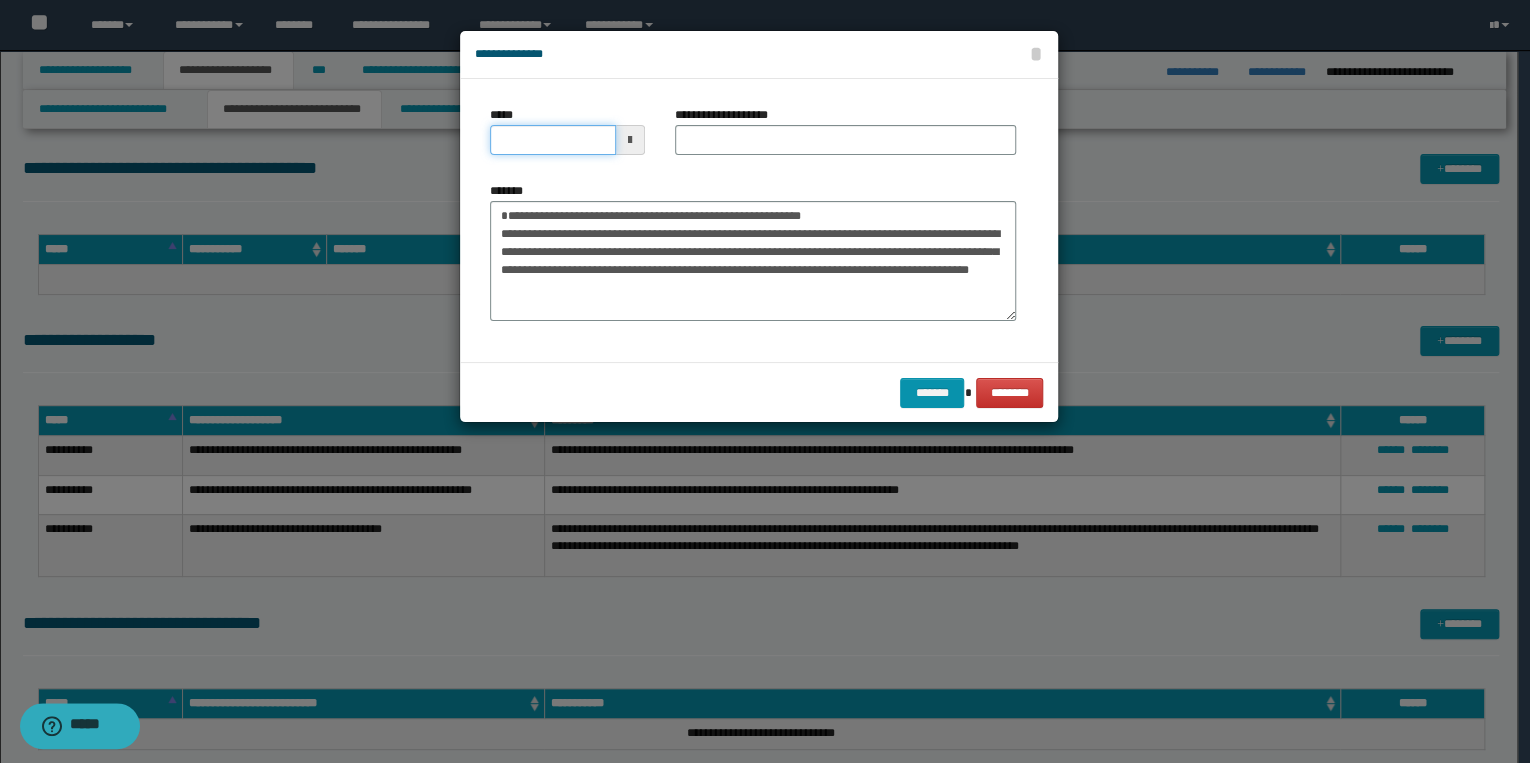 click on "*****" at bounding box center [553, 140] 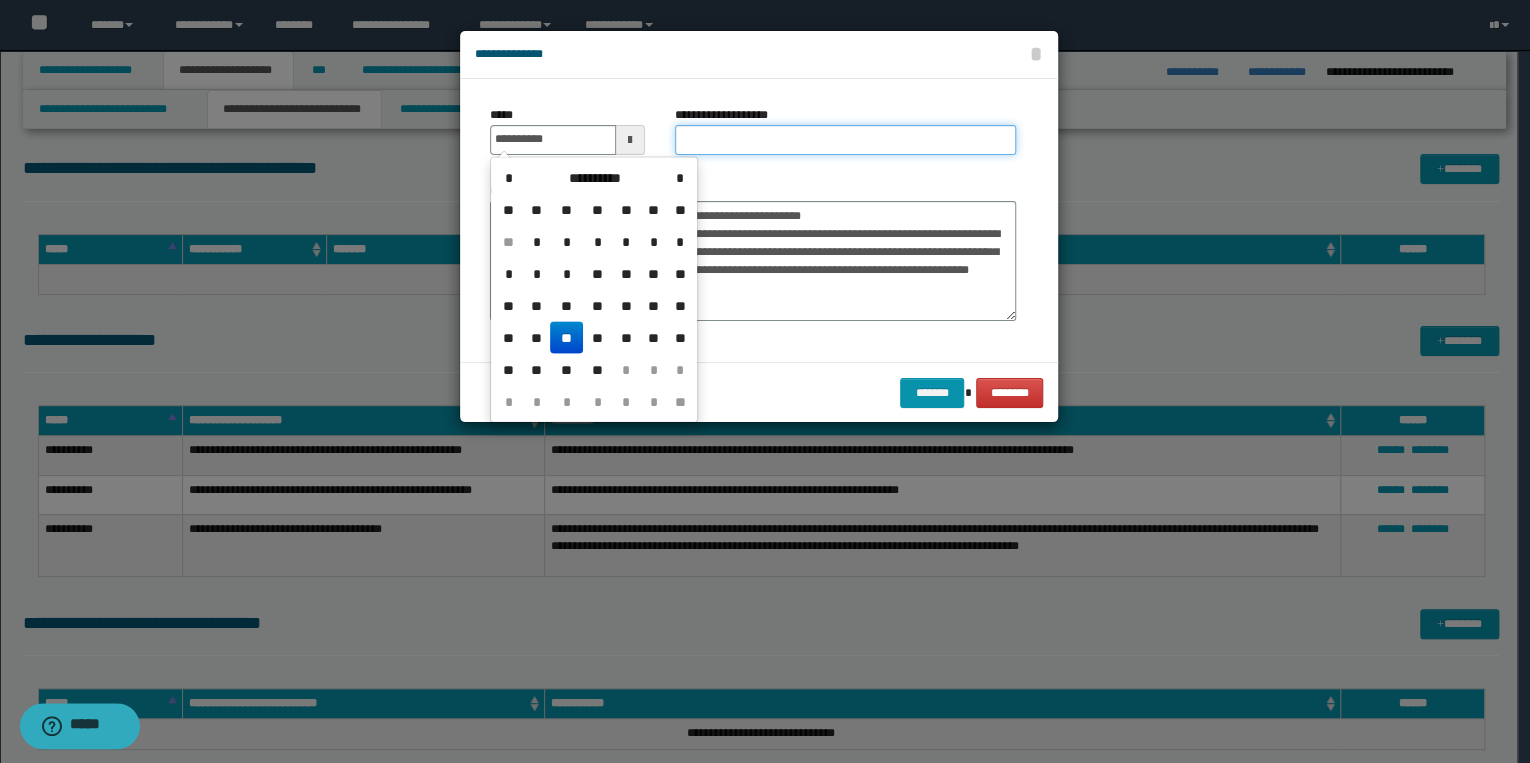 type on "**********" 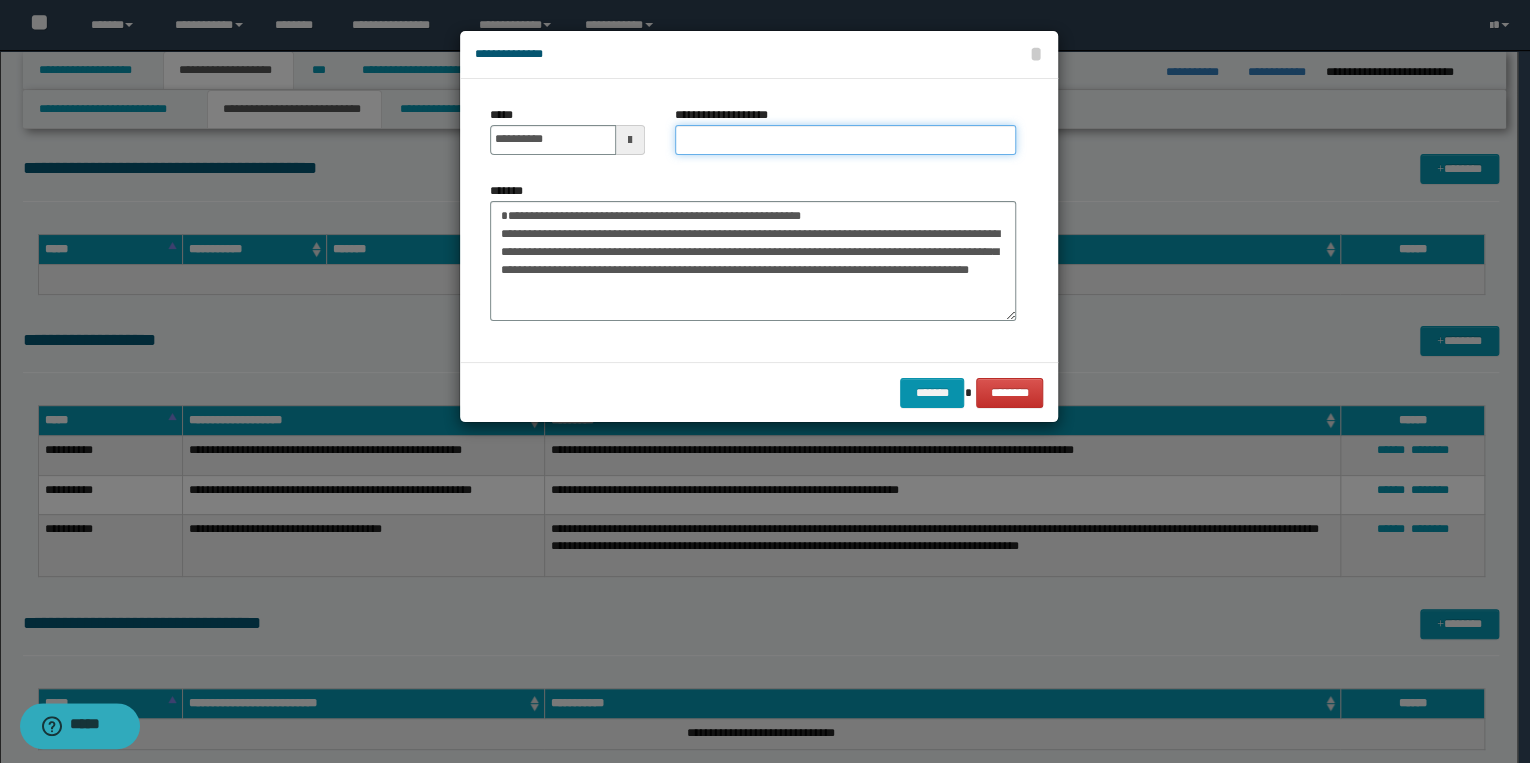 drag, startPoint x: 708, startPoint y: 136, endPoint x: 660, endPoint y: 160, distance: 53.66563 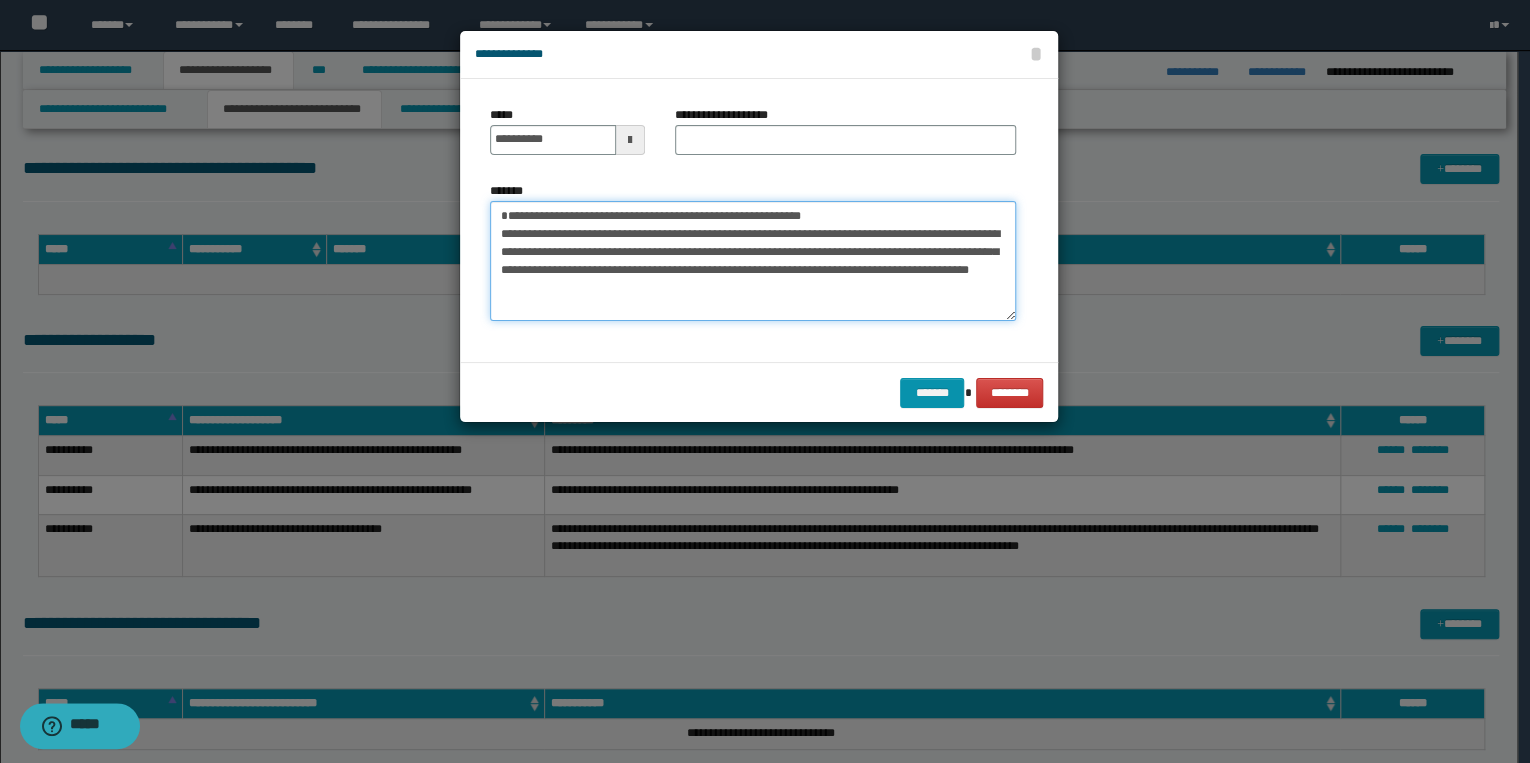 drag, startPoint x: 502, startPoint y: 208, endPoint x: 902, endPoint y: 214, distance: 400.04498 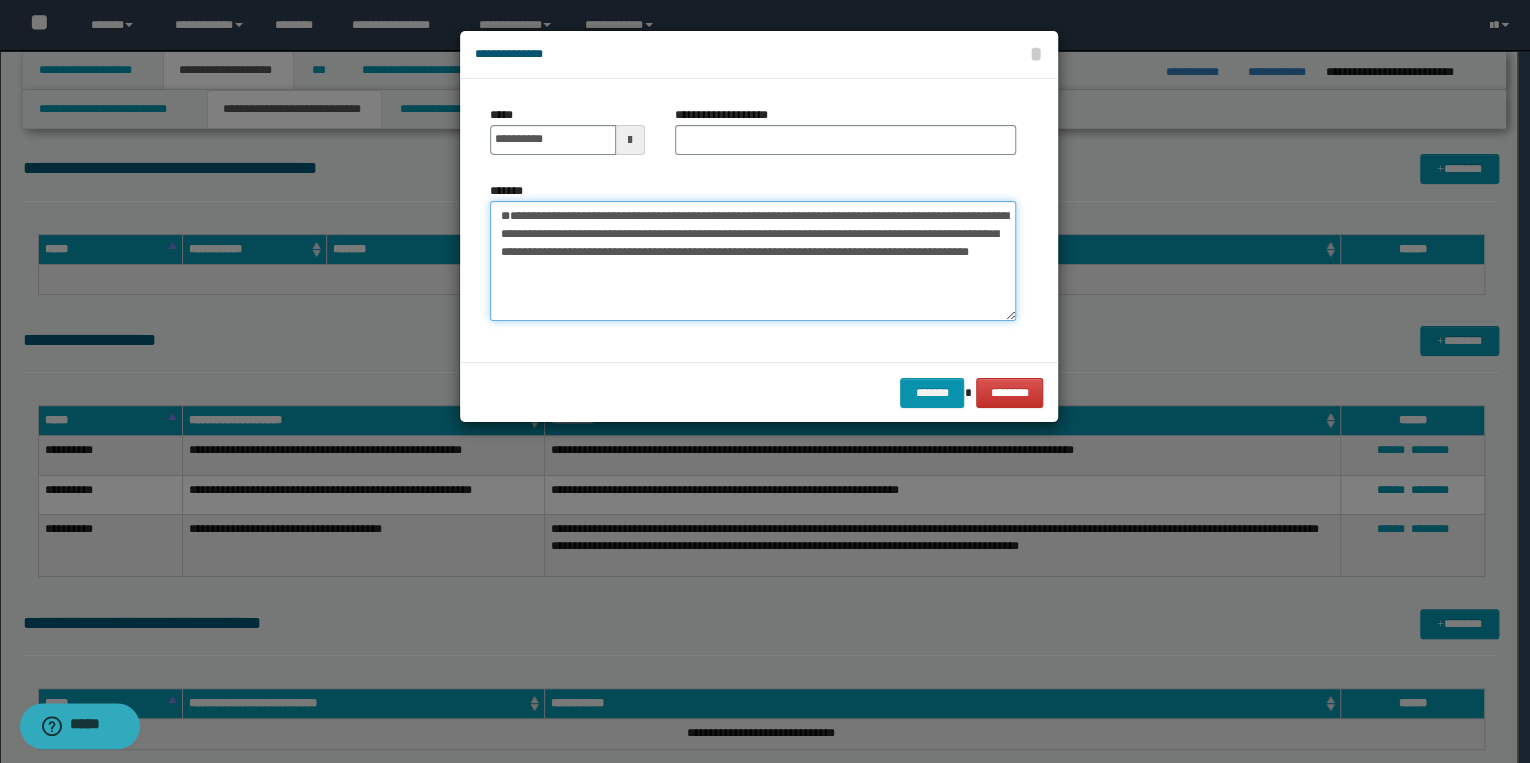 type on "**********" 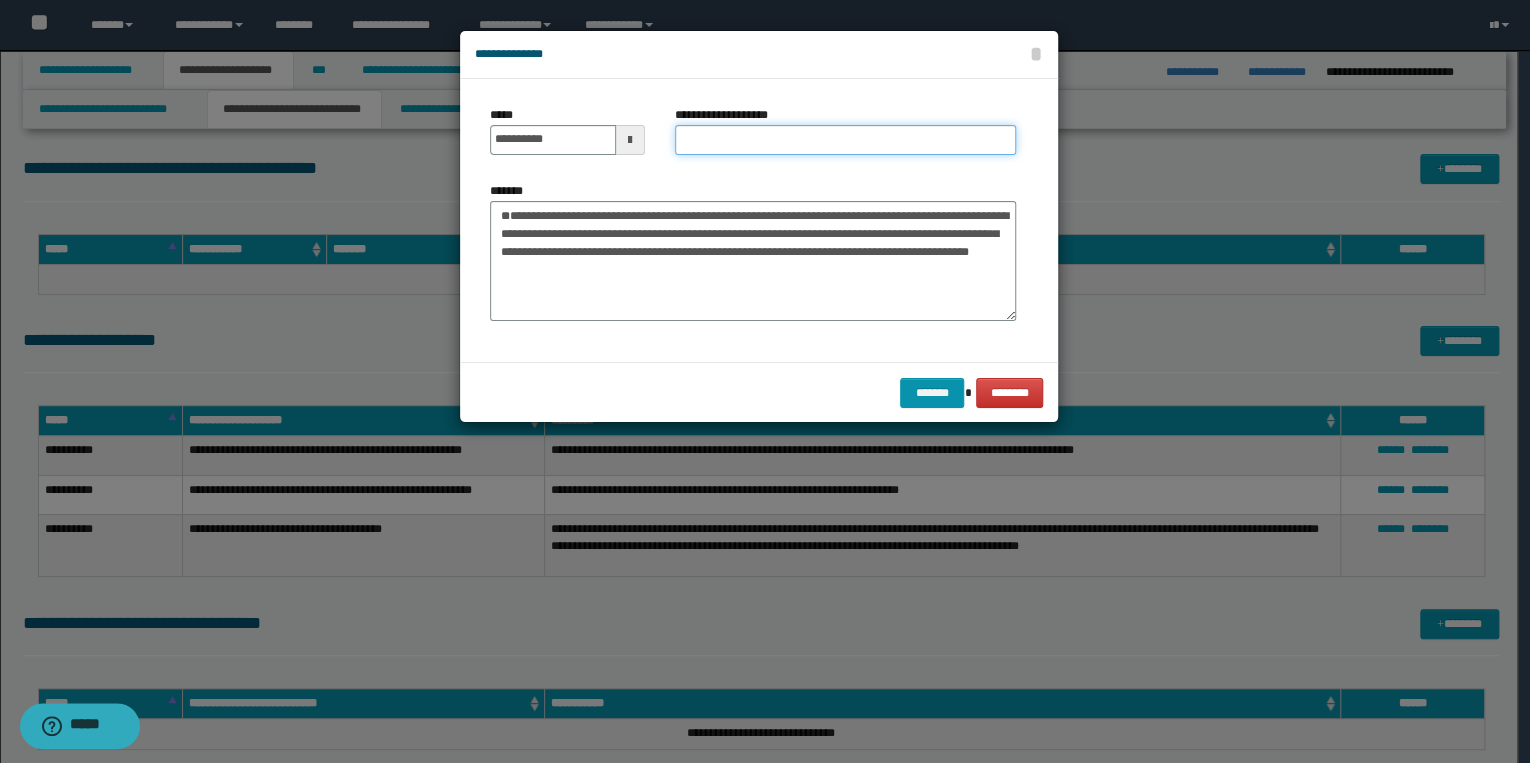 click on "**********" at bounding box center [845, 140] 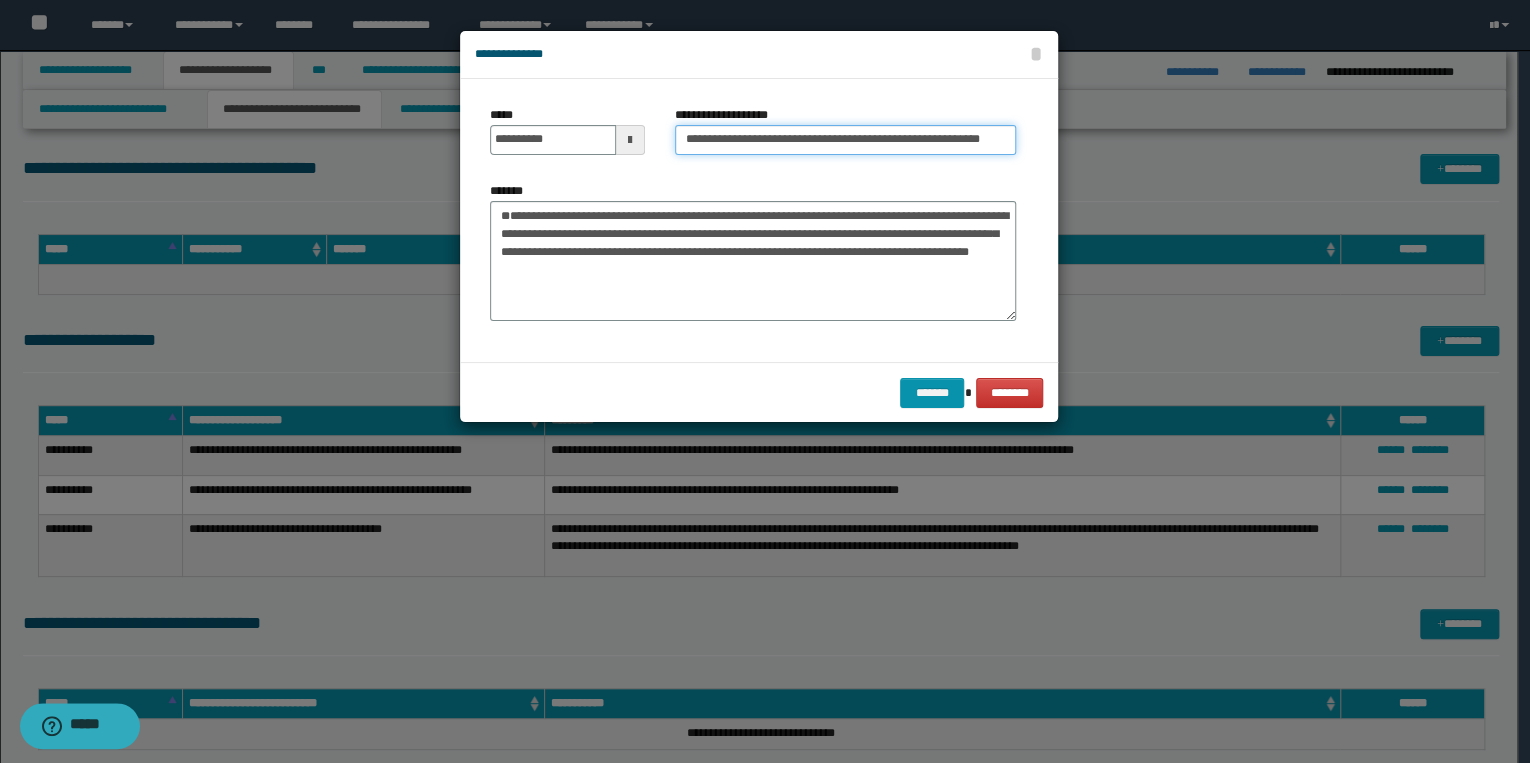 scroll, scrollTop: 0, scrollLeft: 73, axis: horizontal 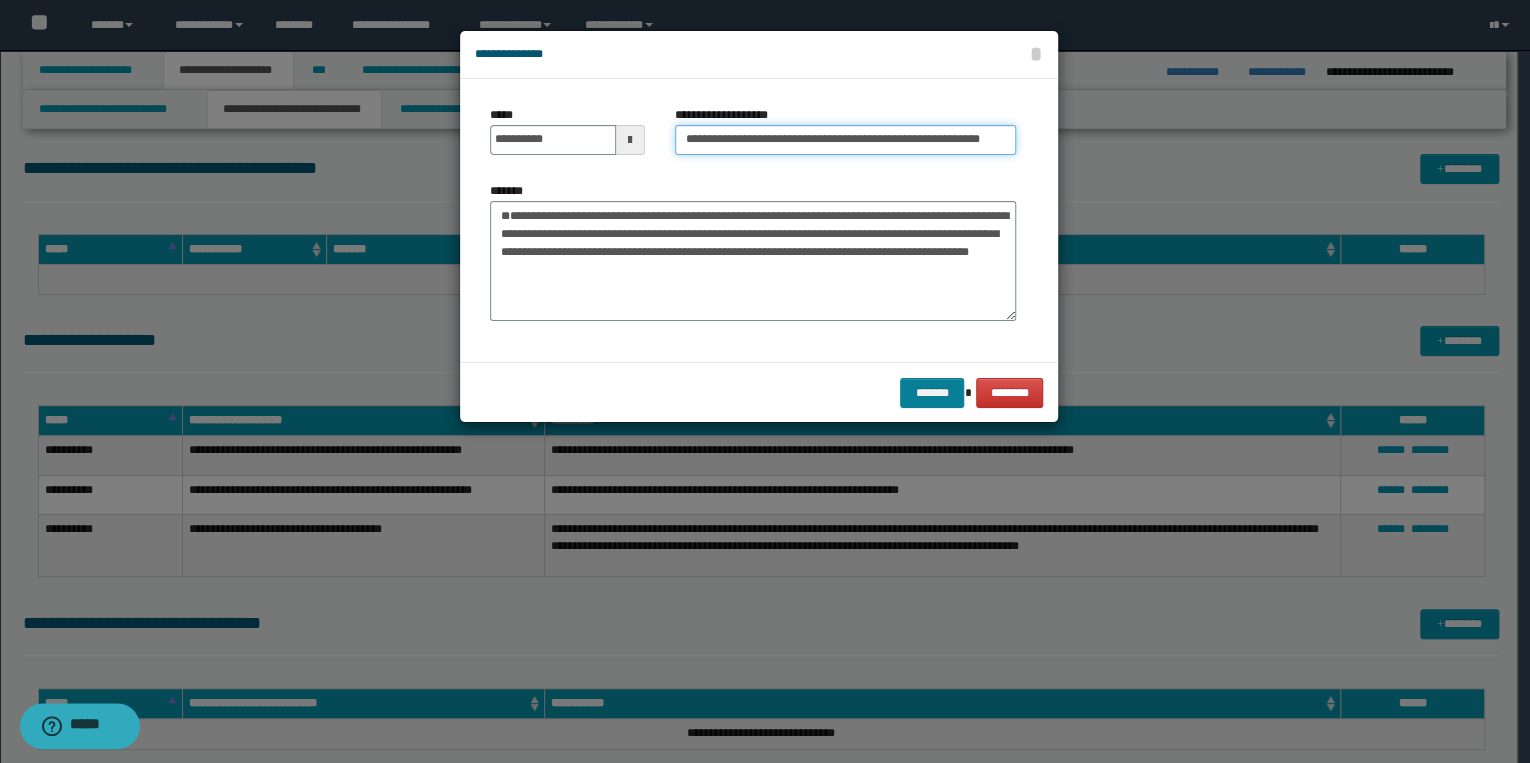 type on "**********" 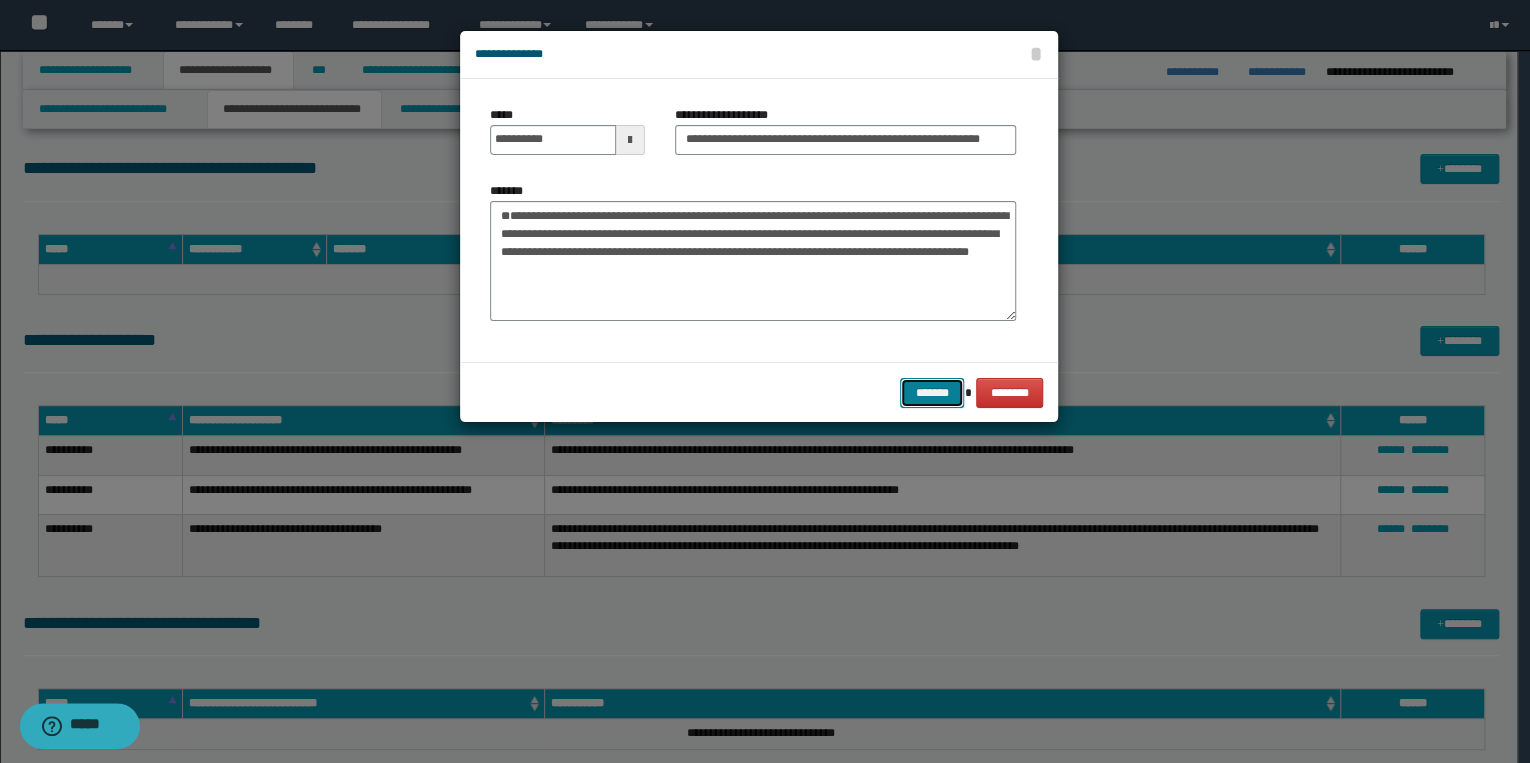 click on "*******" at bounding box center [932, 393] 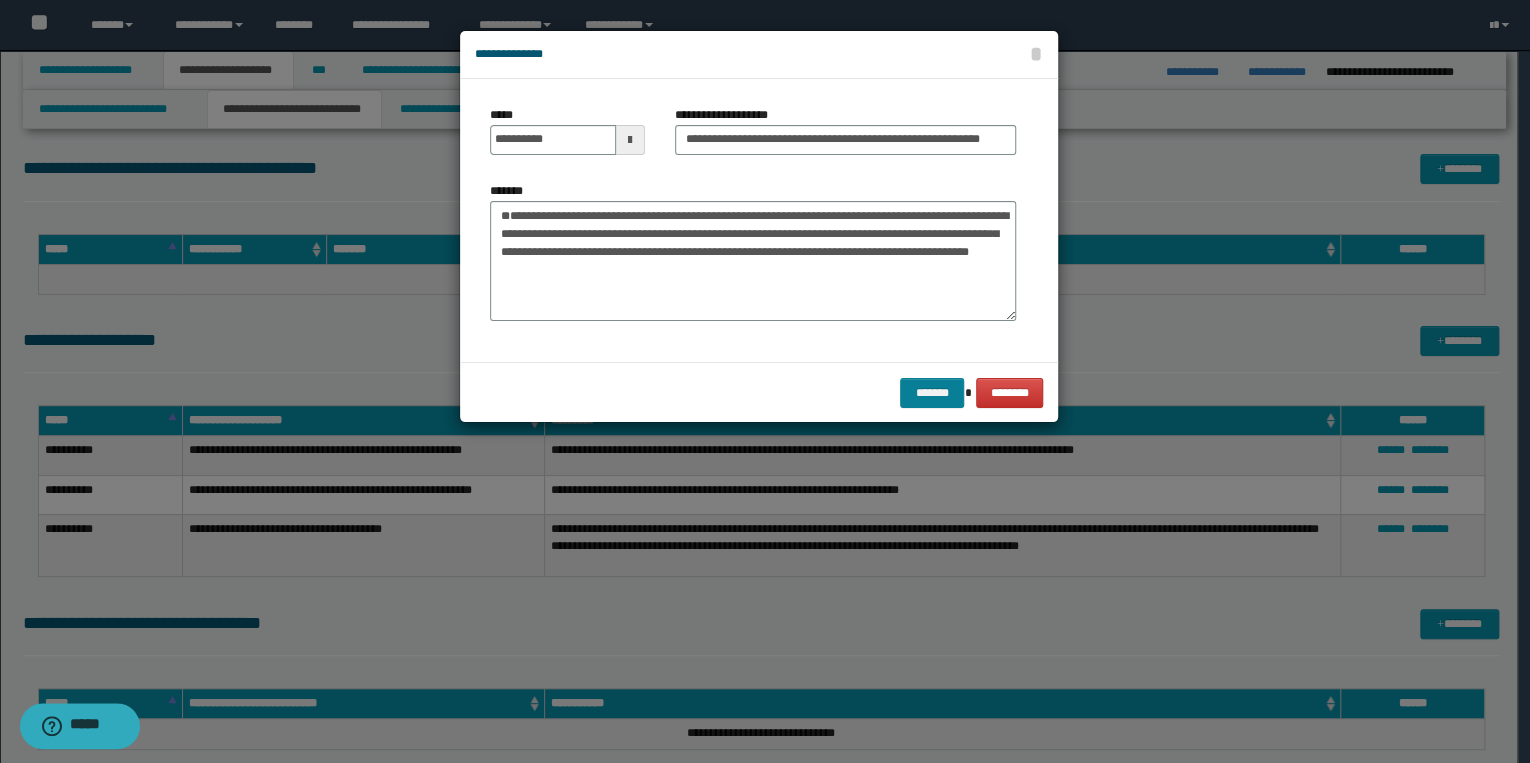 scroll, scrollTop: 0, scrollLeft: 0, axis: both 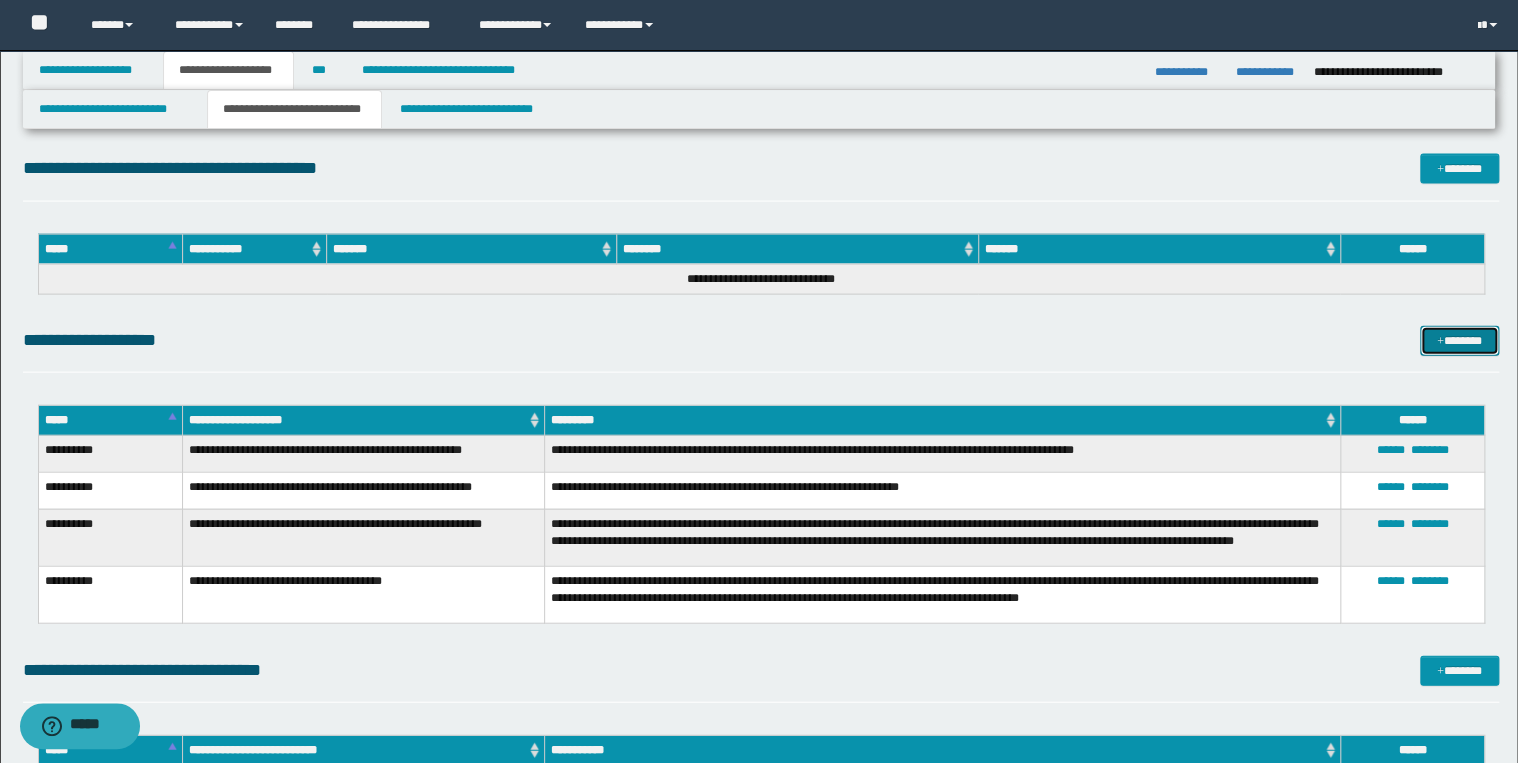 click on "*******" at bounding box center [1459, 341] 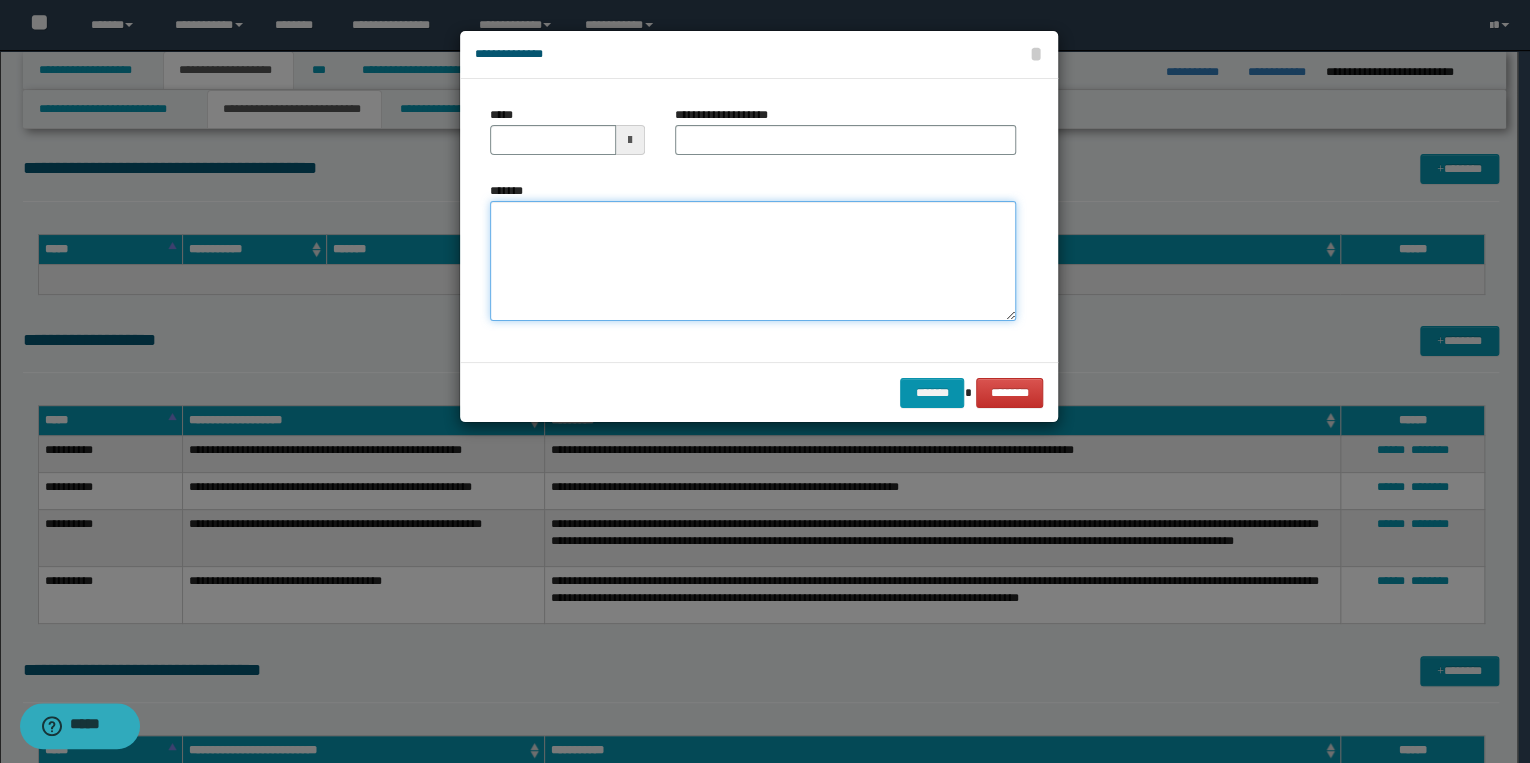 click on "*******" at bounding box center [753, 261] 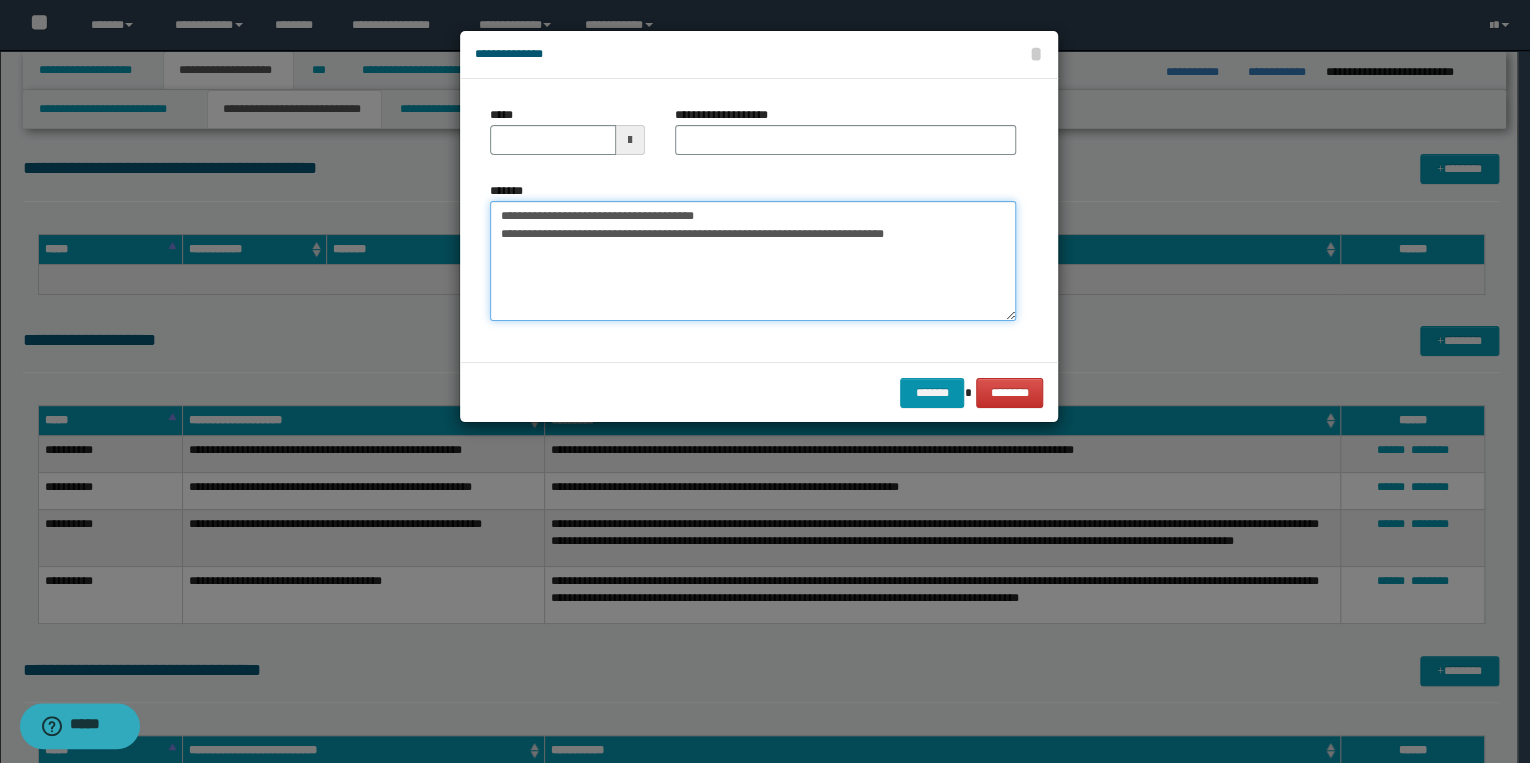 drag, startPoint x: 564, startPoint y: 215, endPoint x: 464, endPoint y: 212, distance: 100.04499 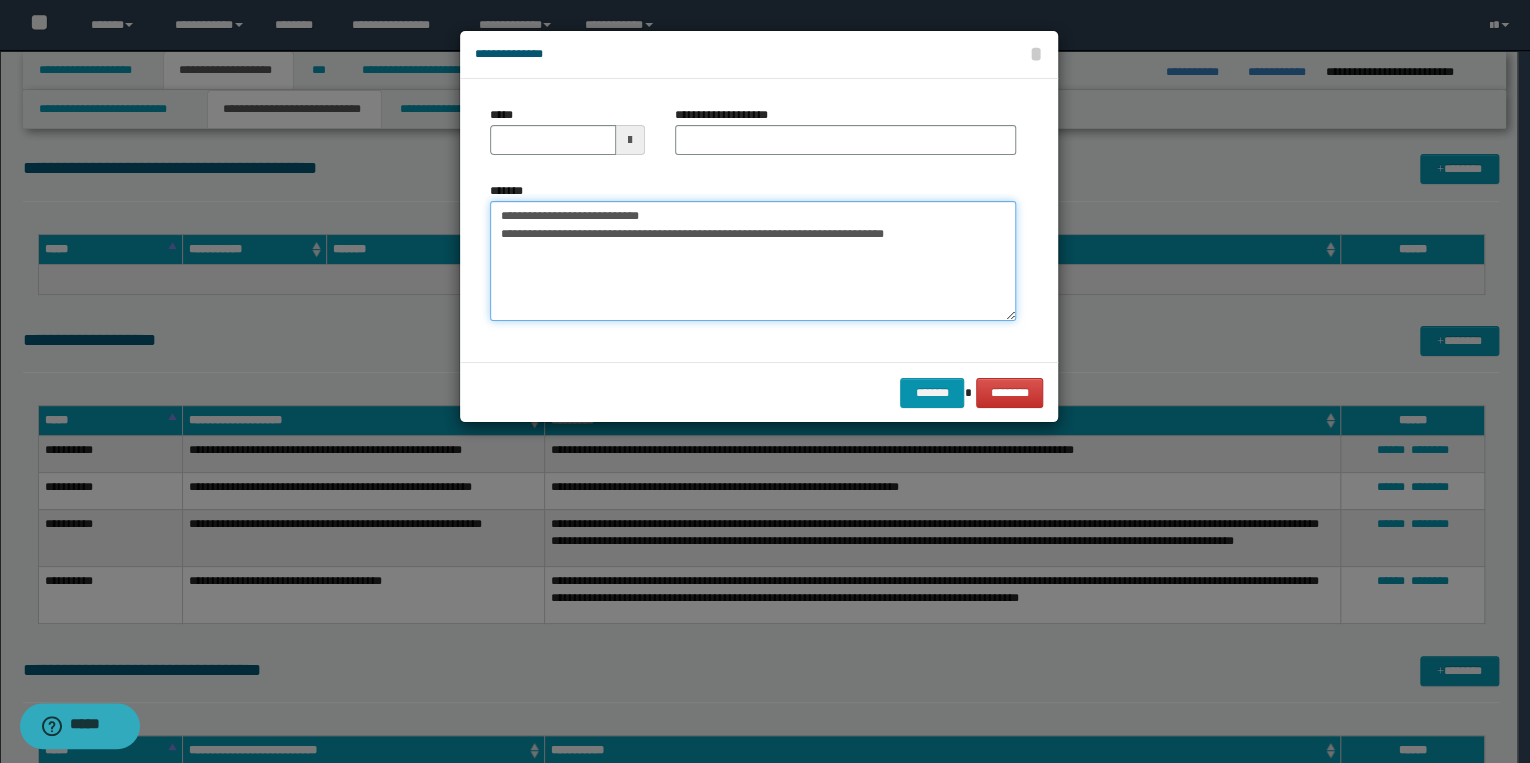 type 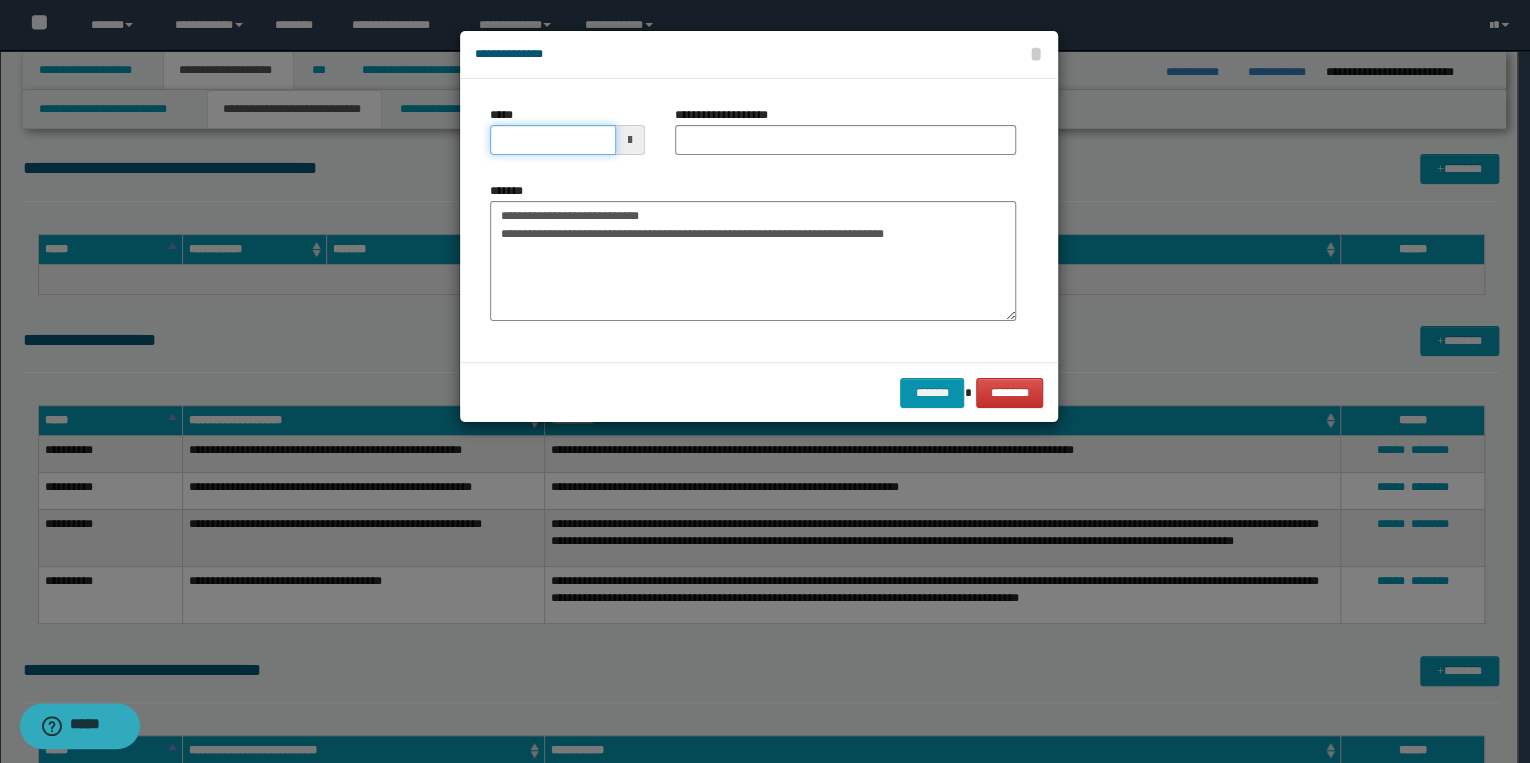 click on "*****" at bounding box center (553, 140) 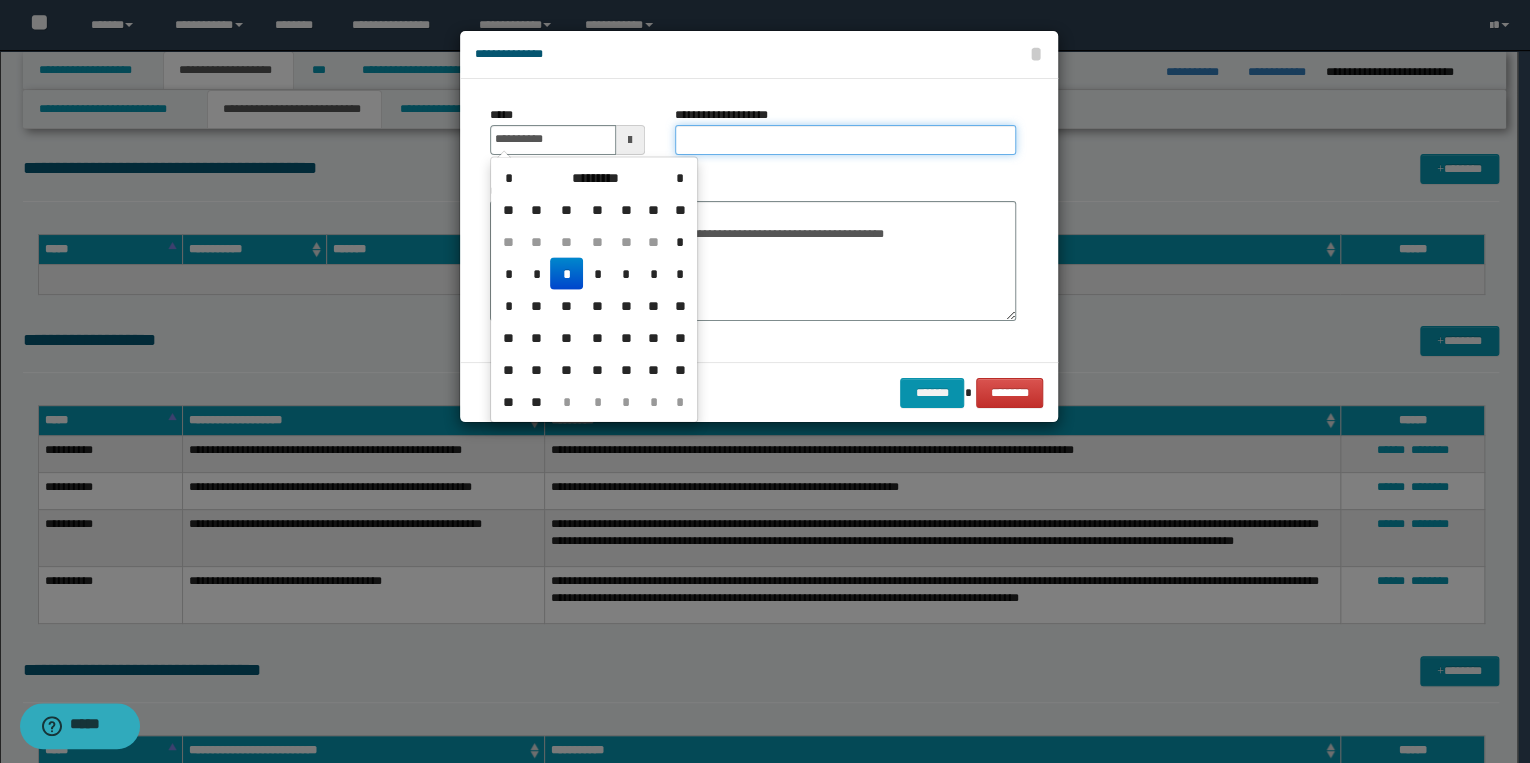 type on "**********" 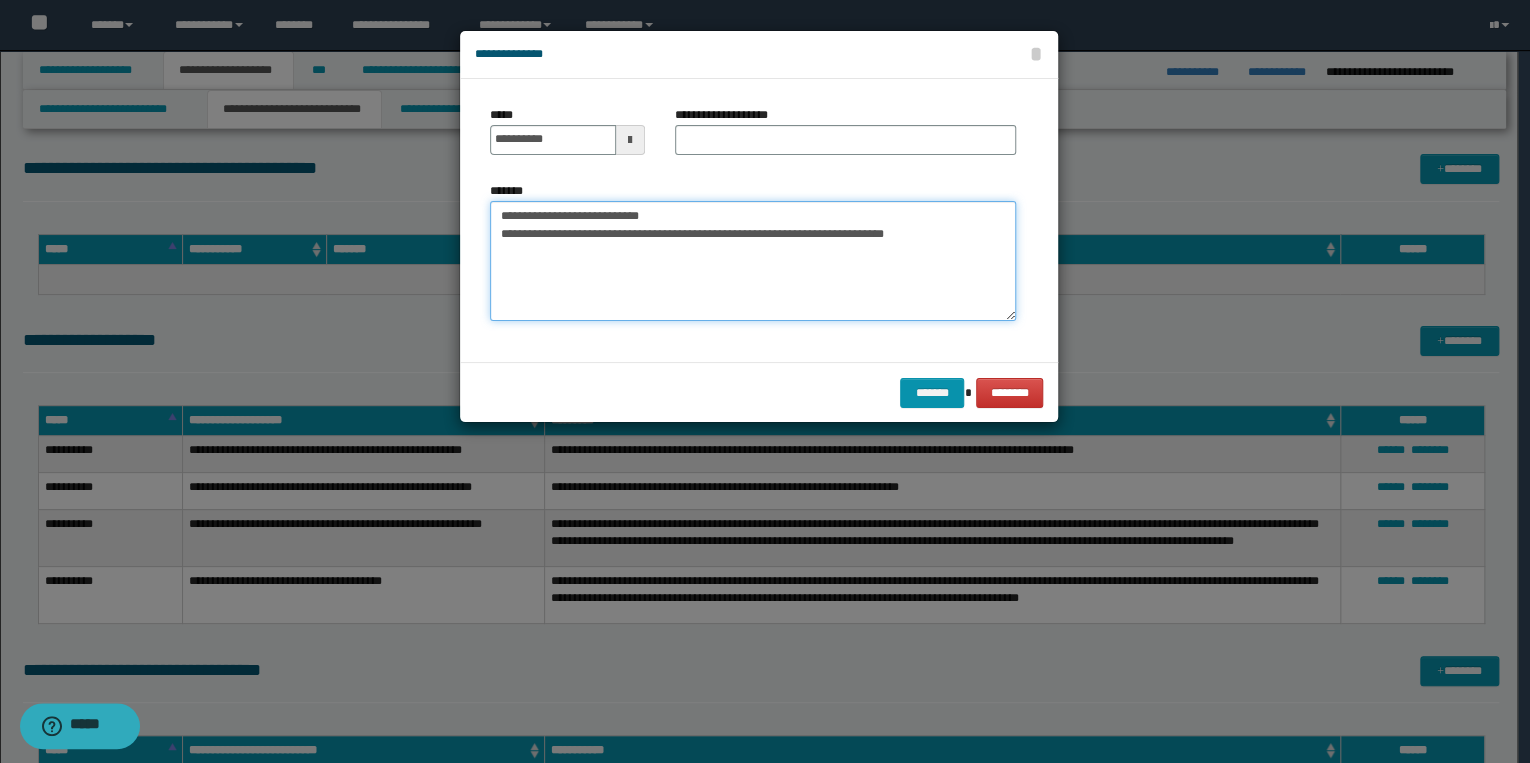 drag, startPoint x: 493, startPoint y: 209, endPoint x: 696, endPoint y: 215, distance: 203.08865 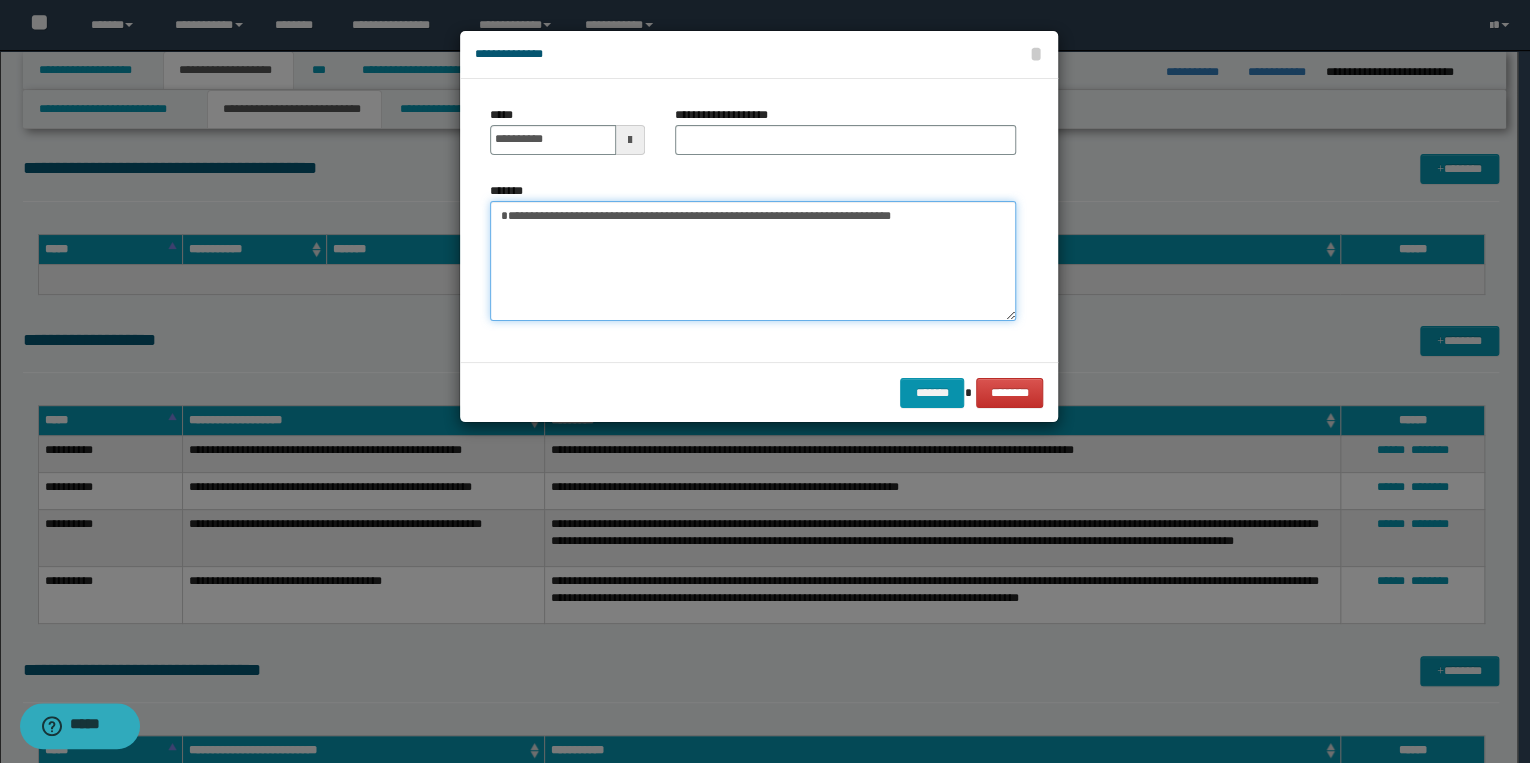 type on "**********" 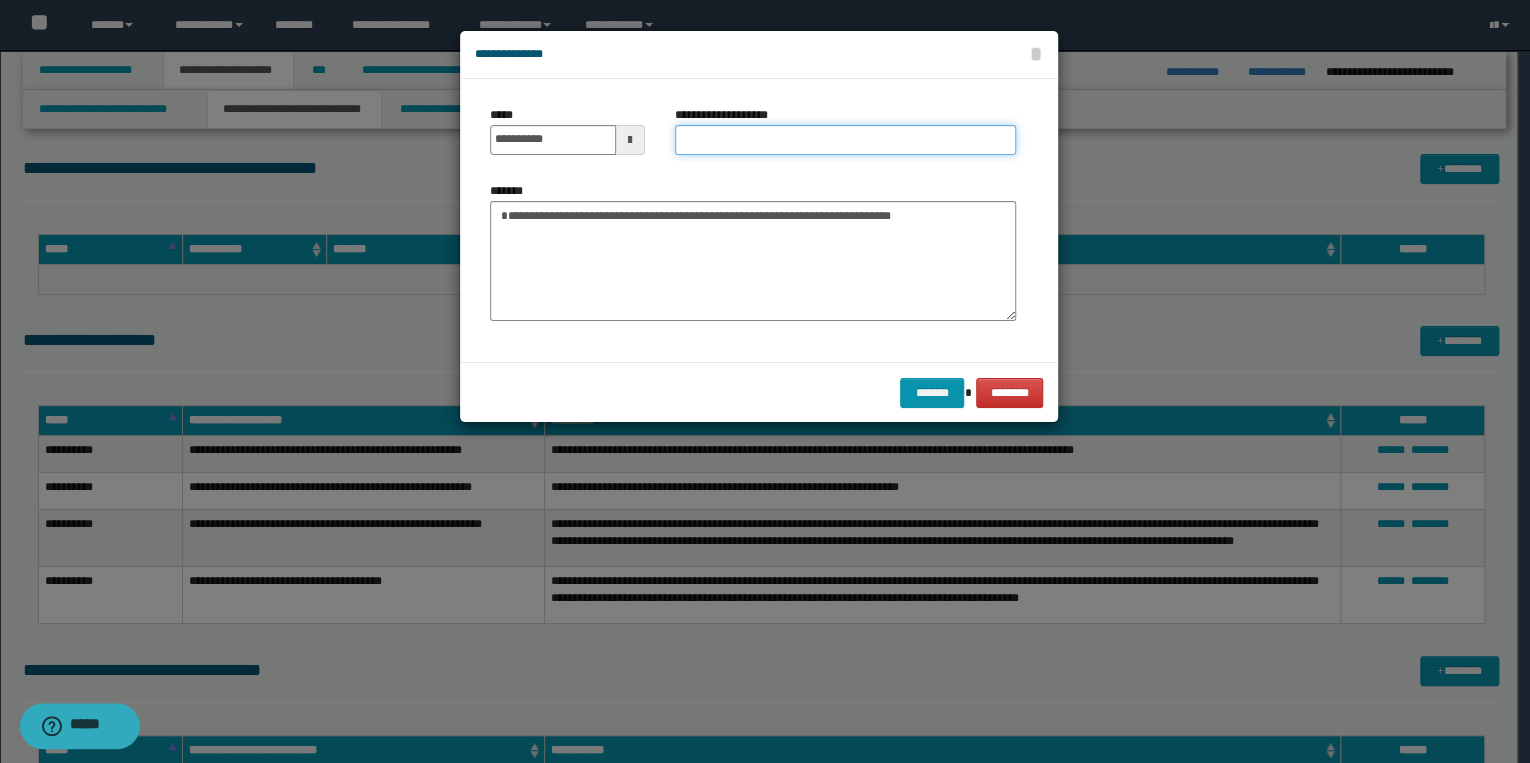click on "**********" at bounding box center [845, 140] 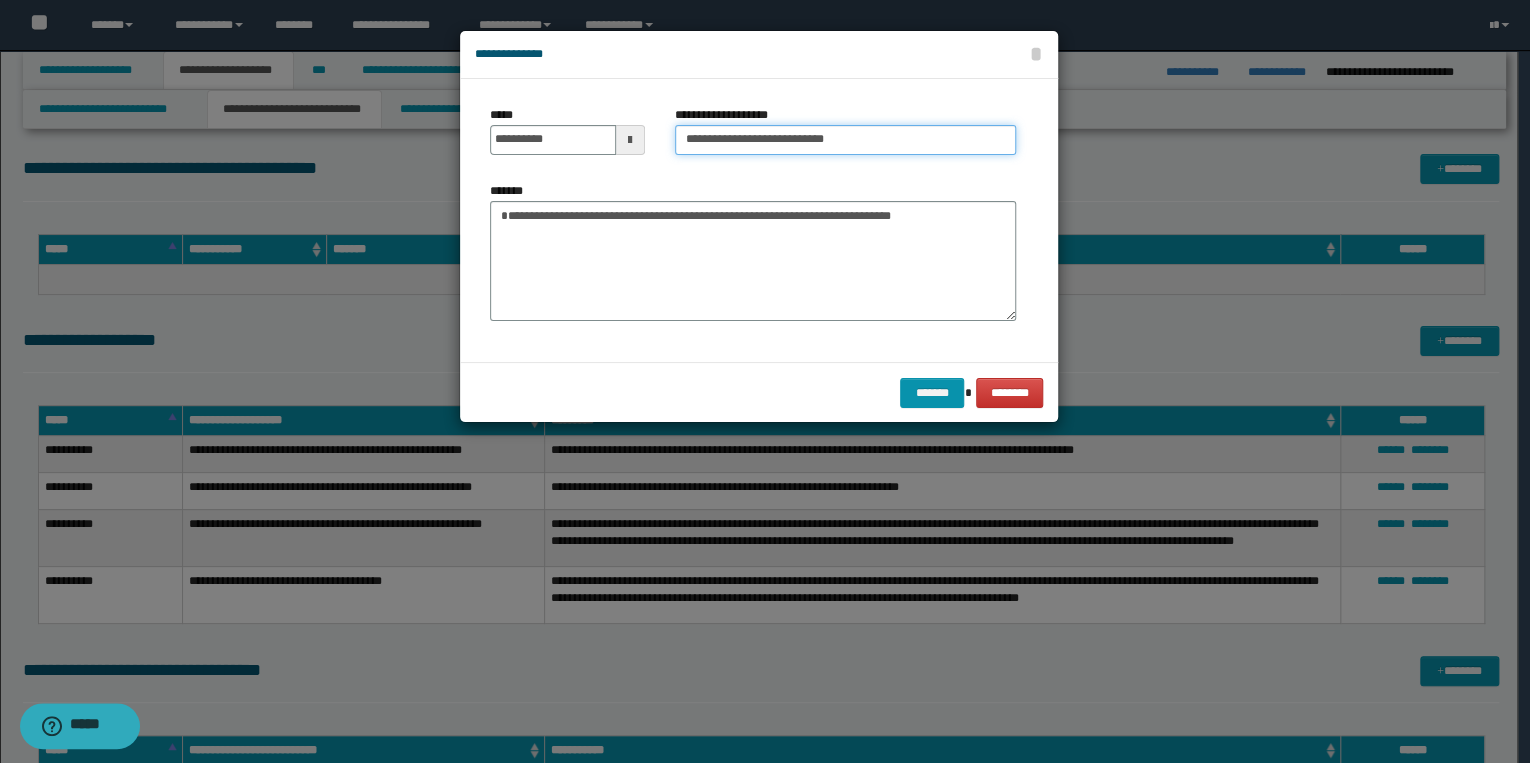 type on "**********" 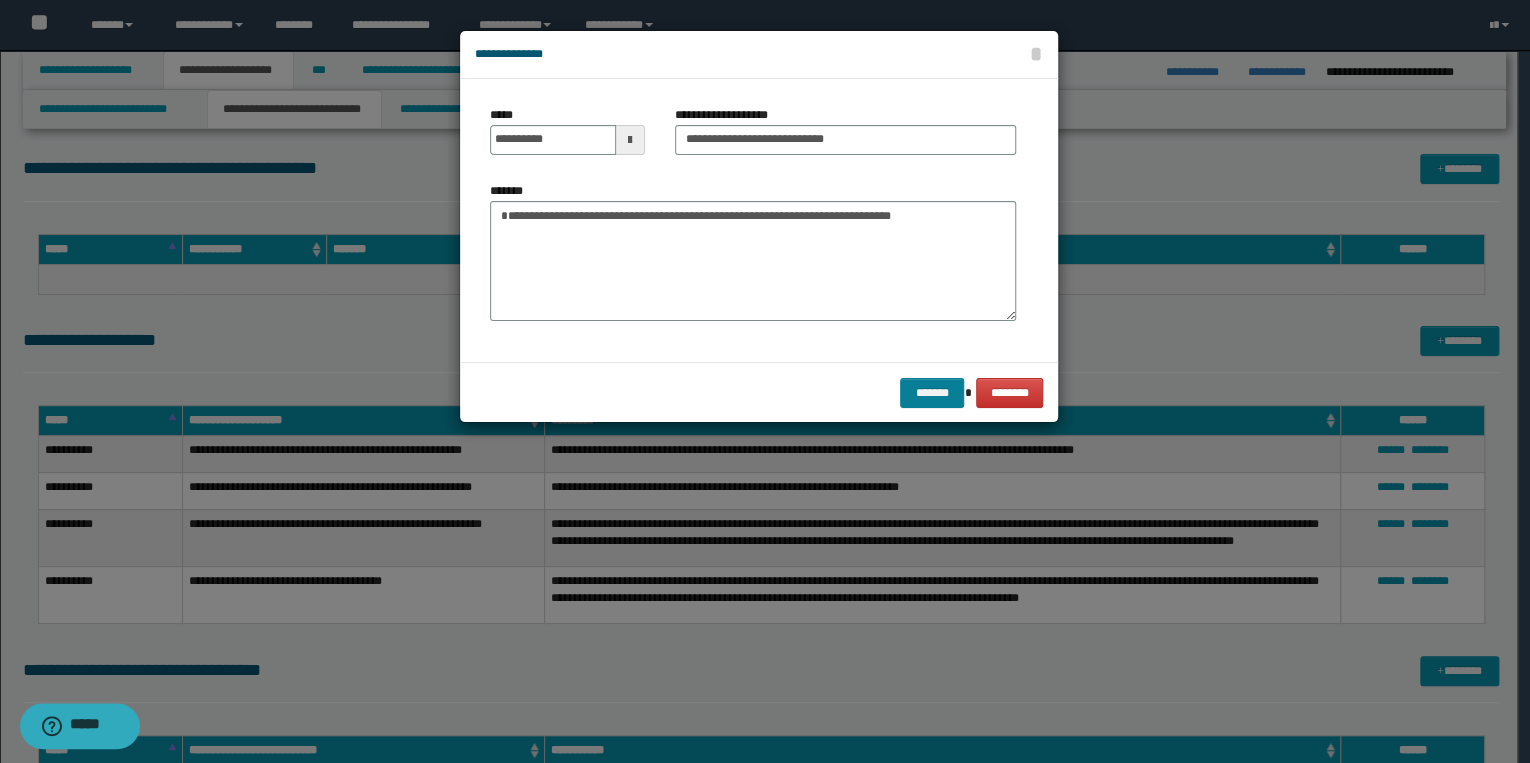 drag, startPoint x: 934, startPoint y: 408, endPoint x: 932, endPoint y: 398, distance: 10.198039 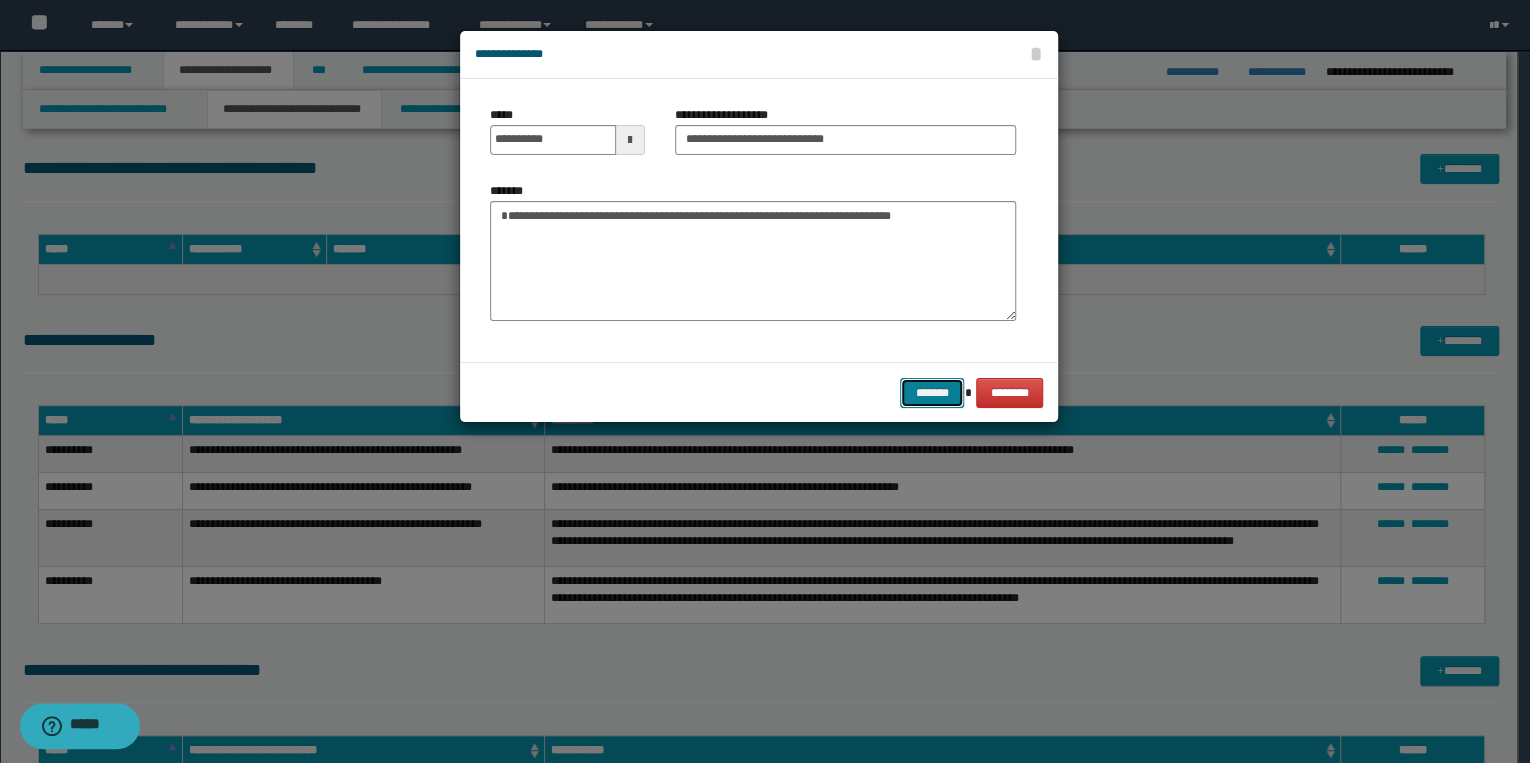click on "*******" at bounding box center (932, 393) 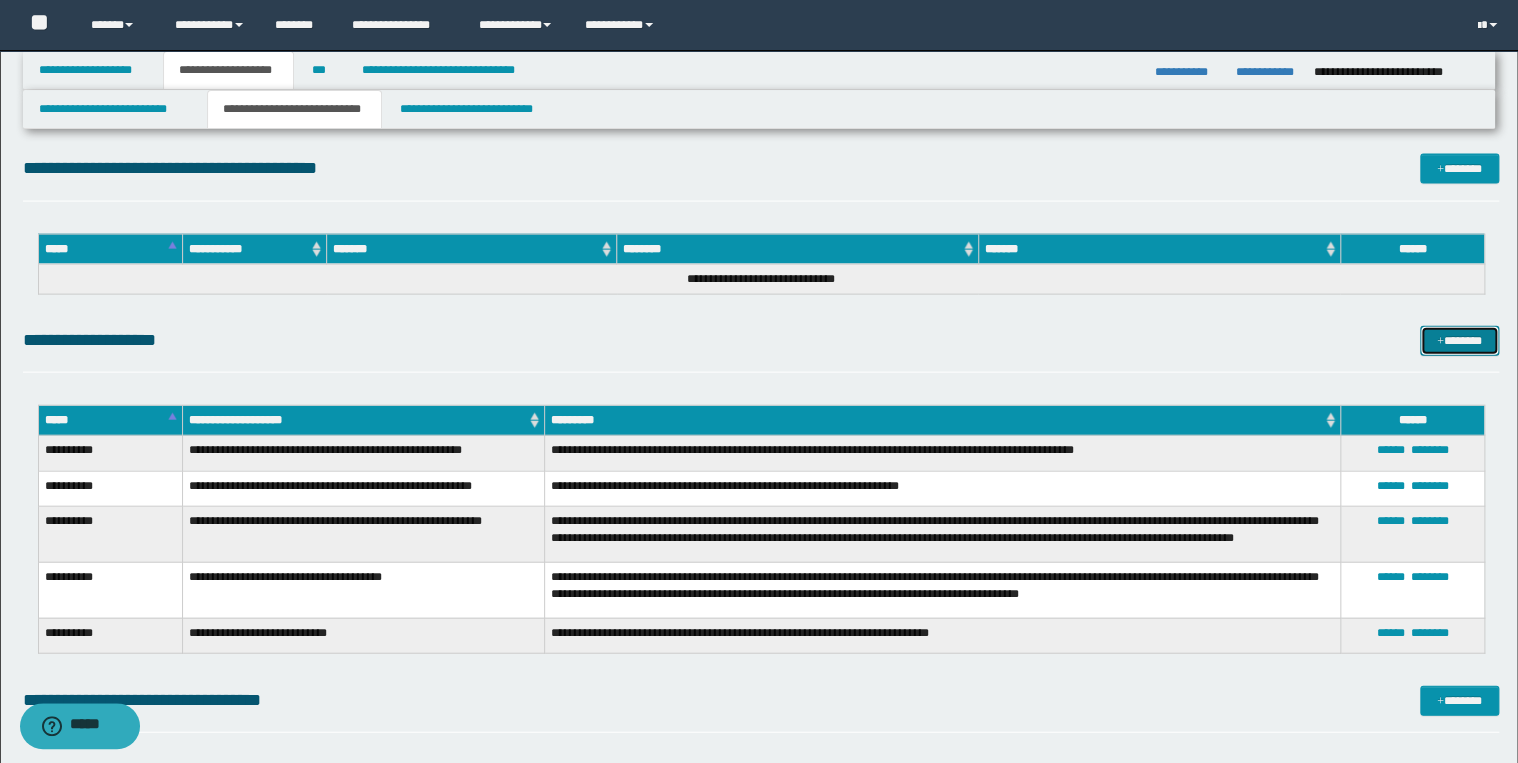 click on "*******" at bounding box center [1459, 341] 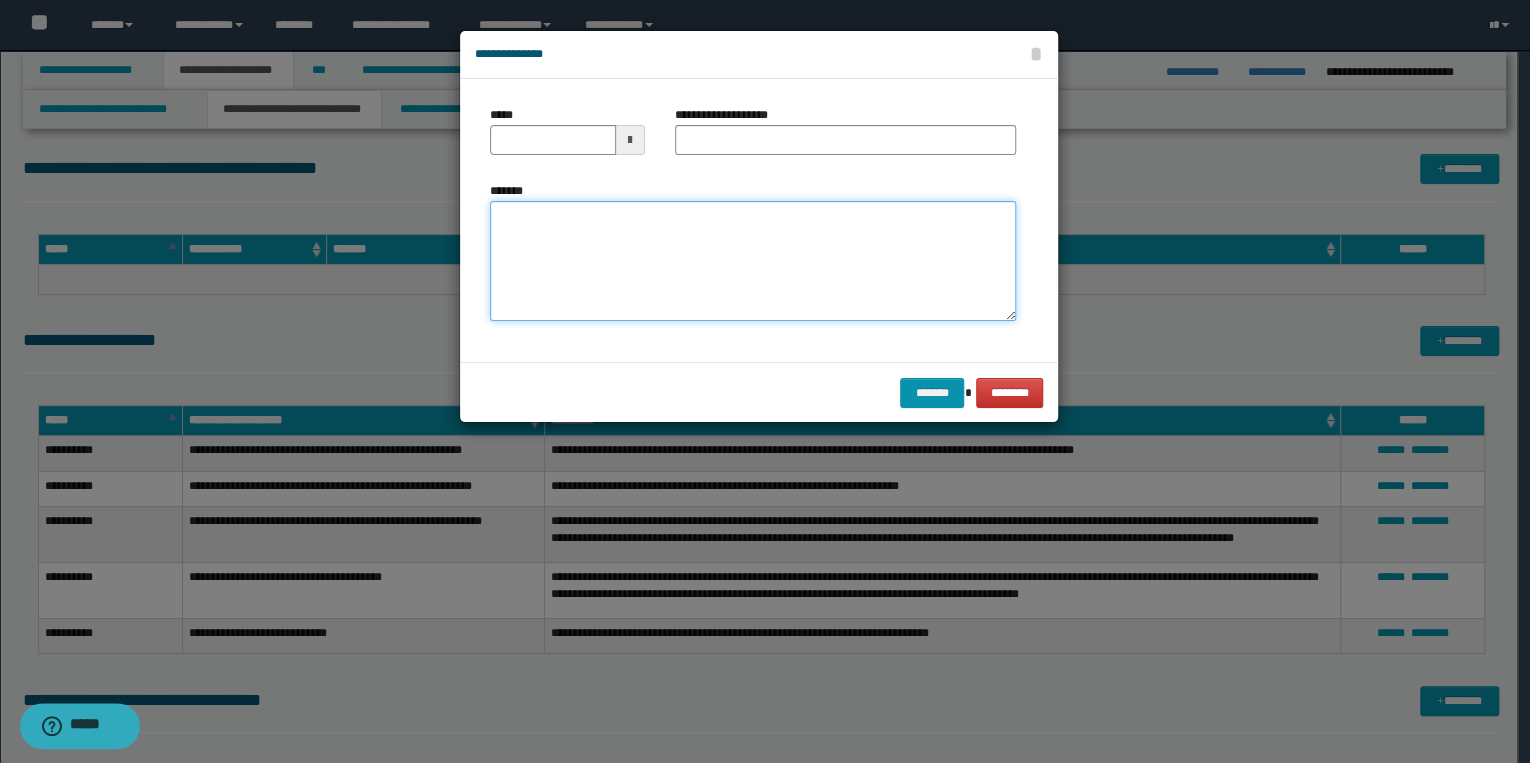 drag, startPoint x: 516, startPoint y: 276, endPoint x: 551, endPoint y: 269, distance: 35.69314 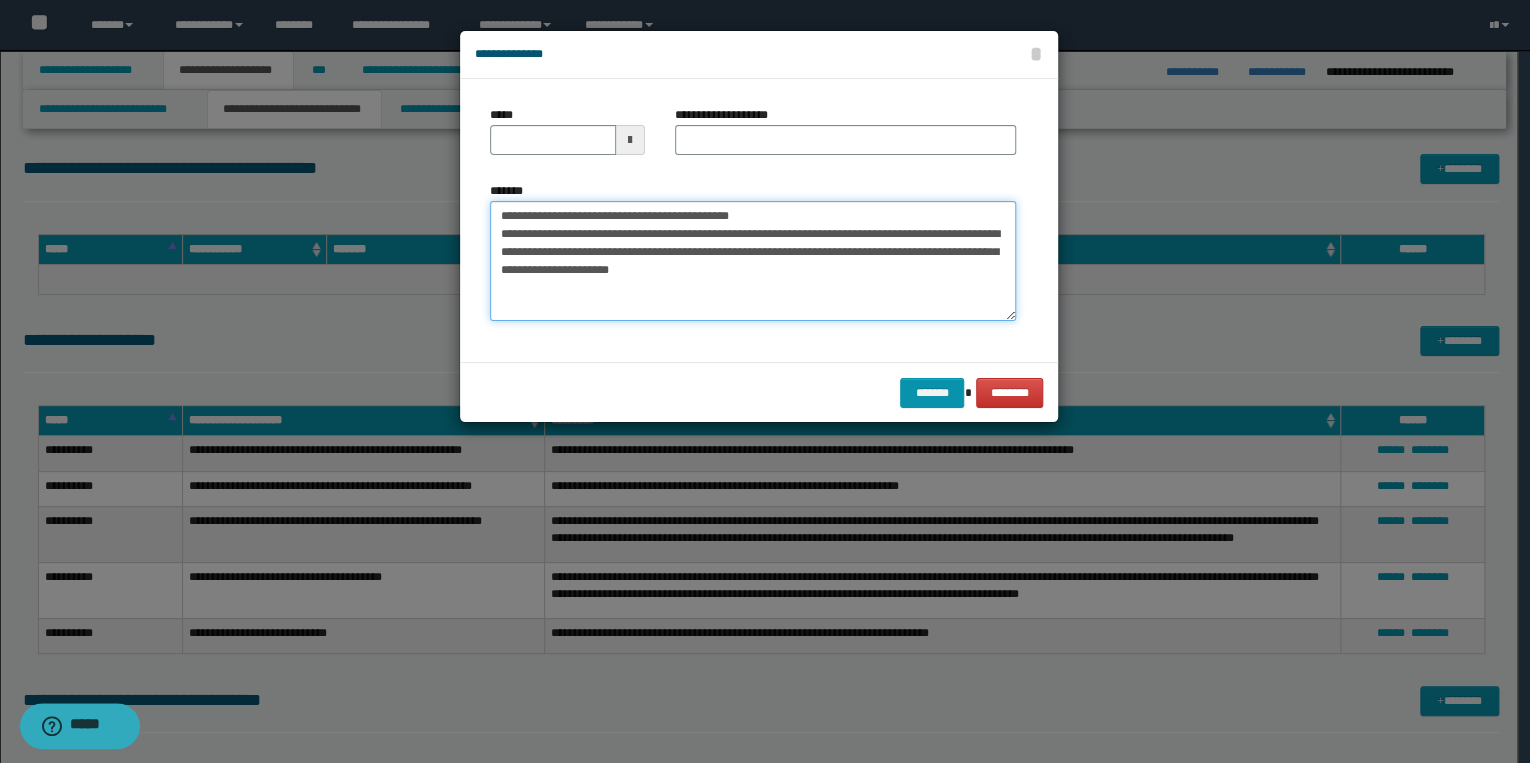 drag, startPoint x: 564, startPoint y: 215, endPoint x: 478, endPoint y: 215, distance: 86 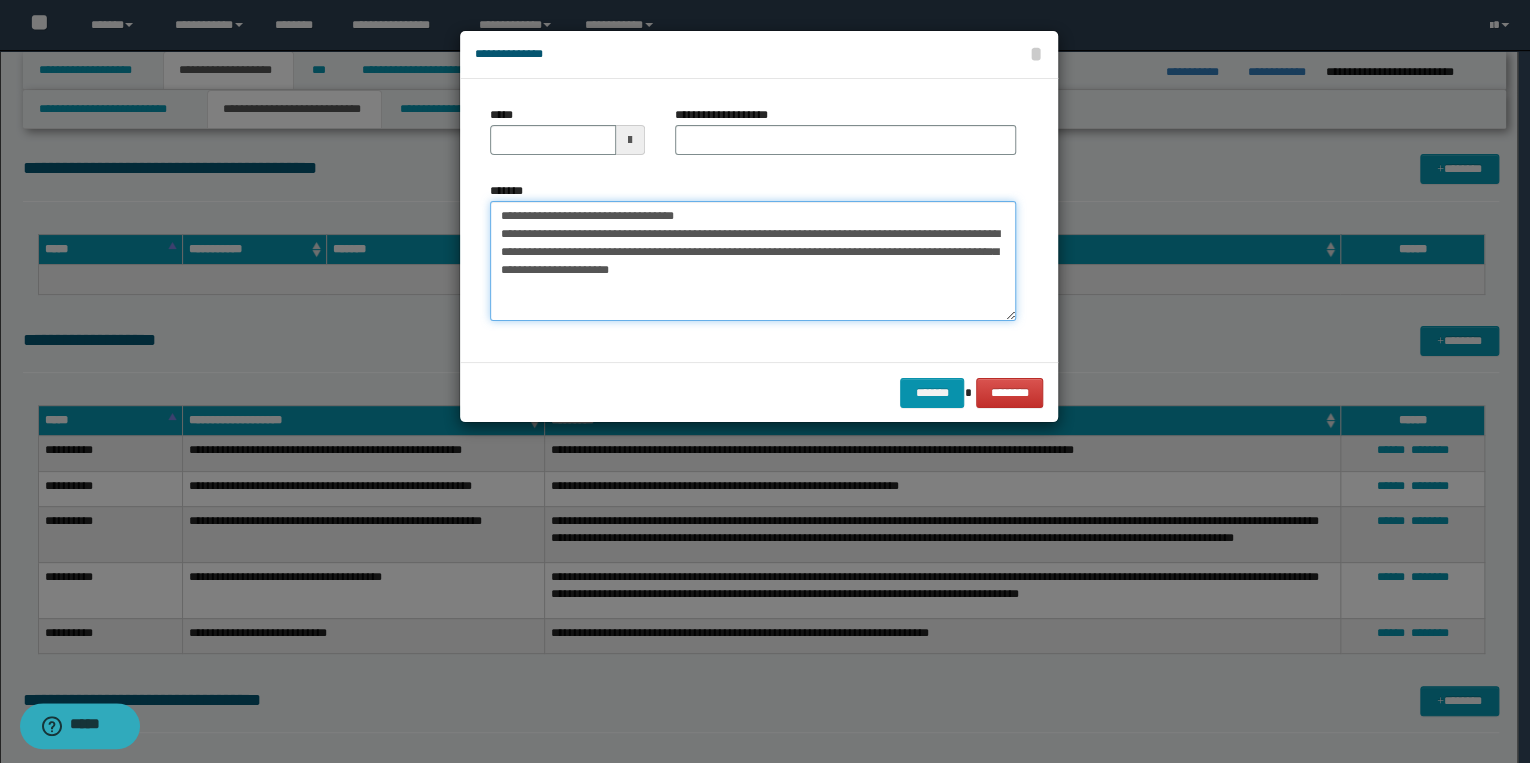 type 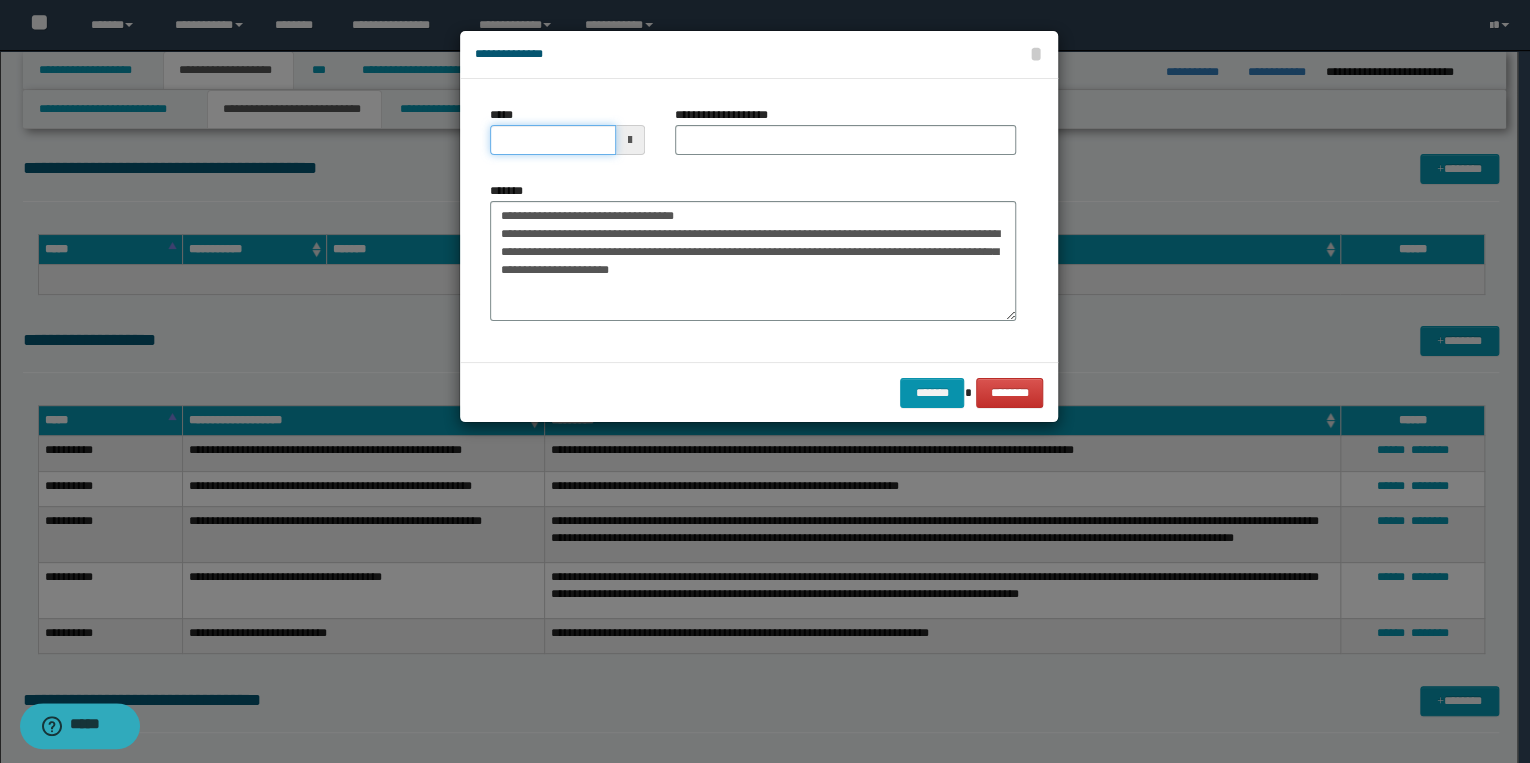 click on "*****" at bounding box center (553, 140) 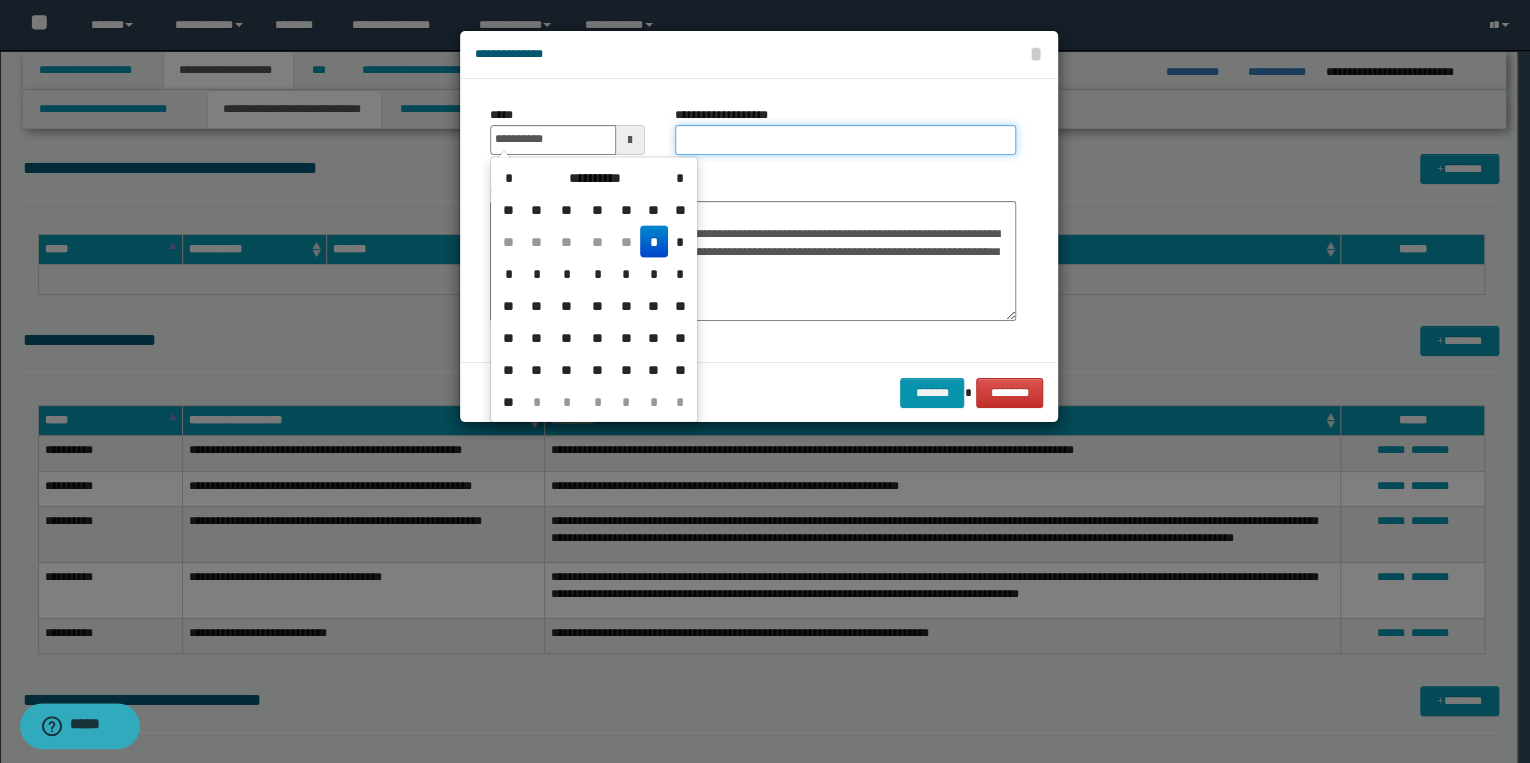 type on "**********" 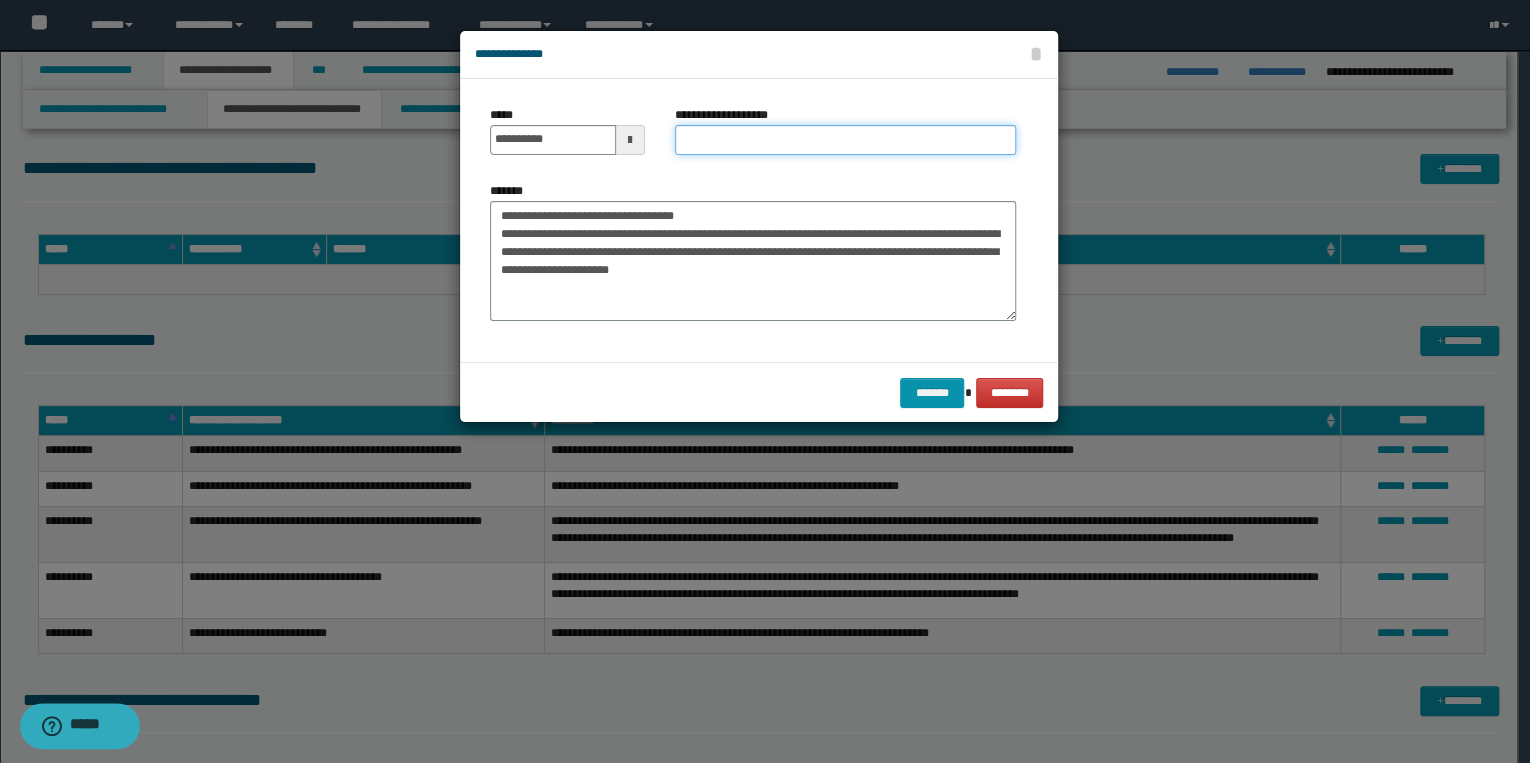 drag, startPoint x: 691, startPoint y: 134, endPoint x: 683, endPoint y: 145, distance: 13.601471 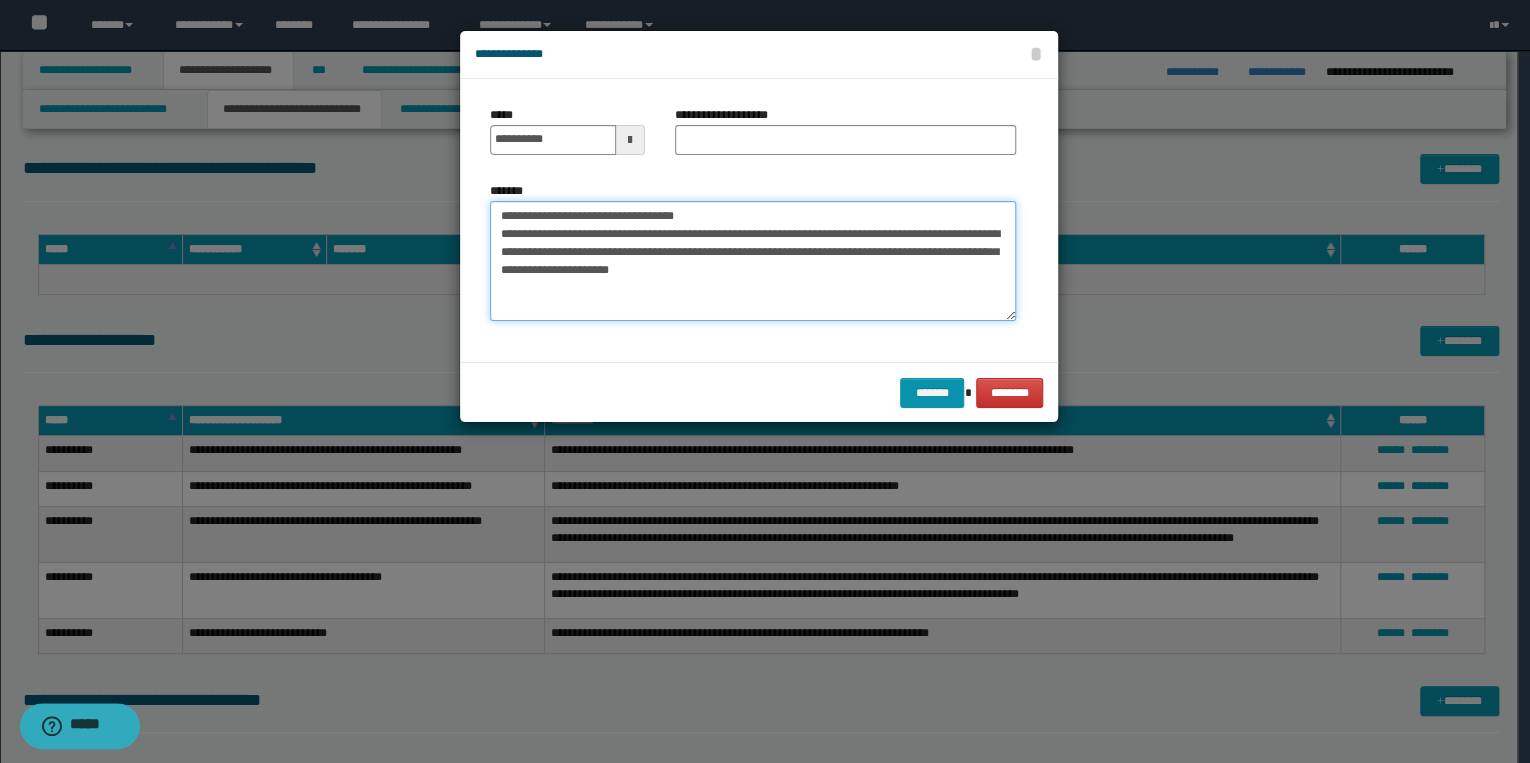 drag, startPoint x: 498, startPoint y: 212, endPoint x: 704, endPoint y: 216, distance: 206.03883 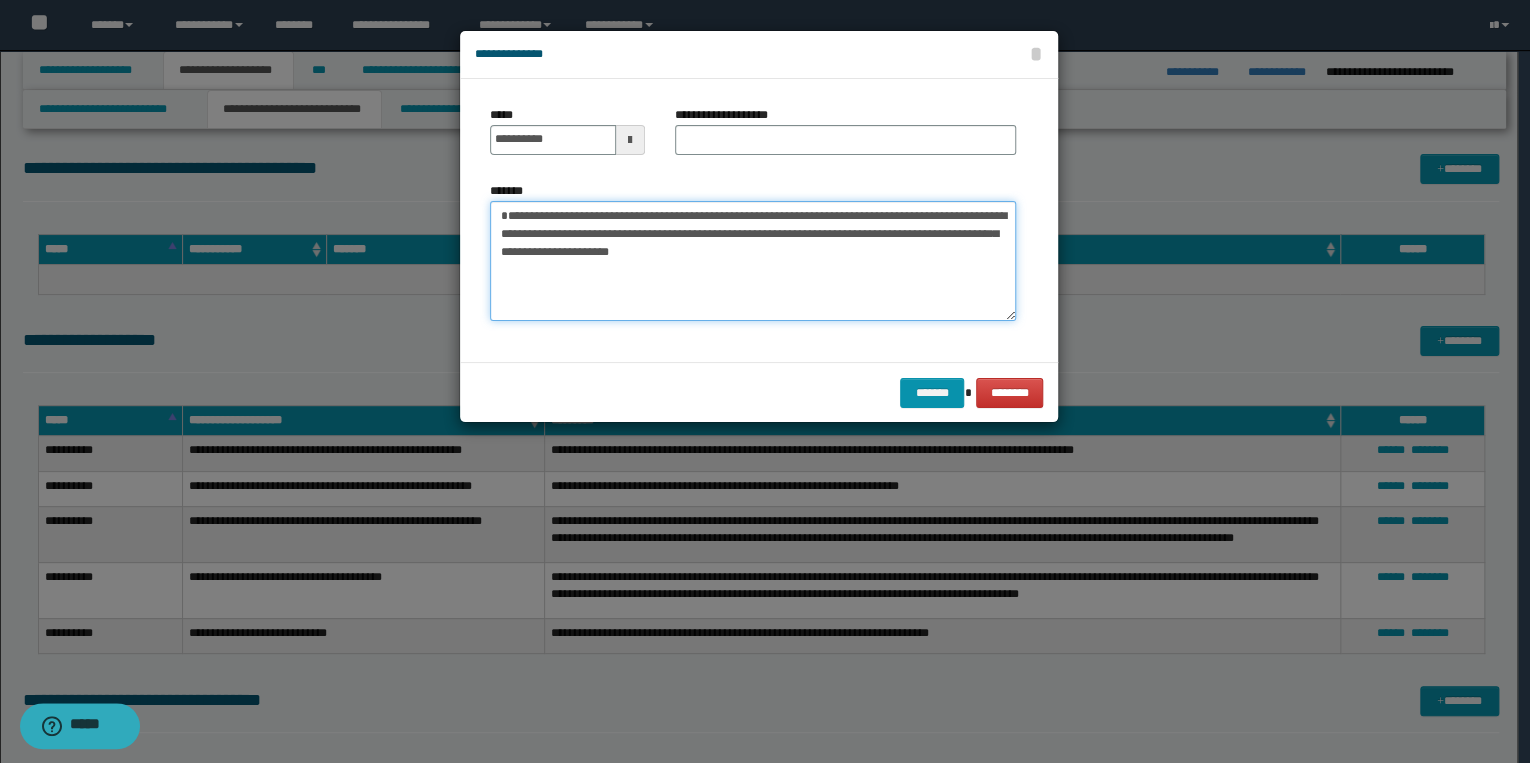 type on "**********" 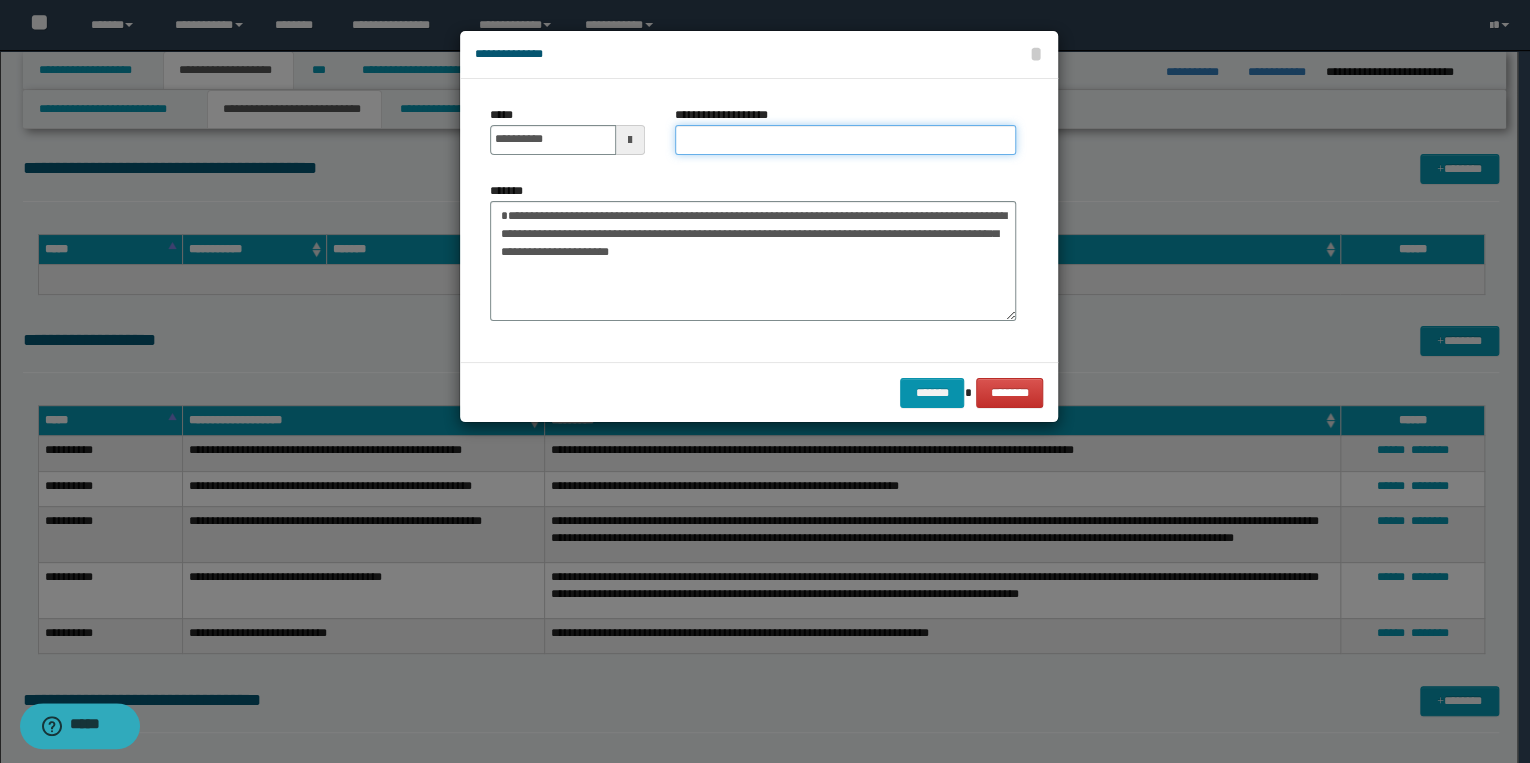 click on "**********" at bounding box center (845, 140) 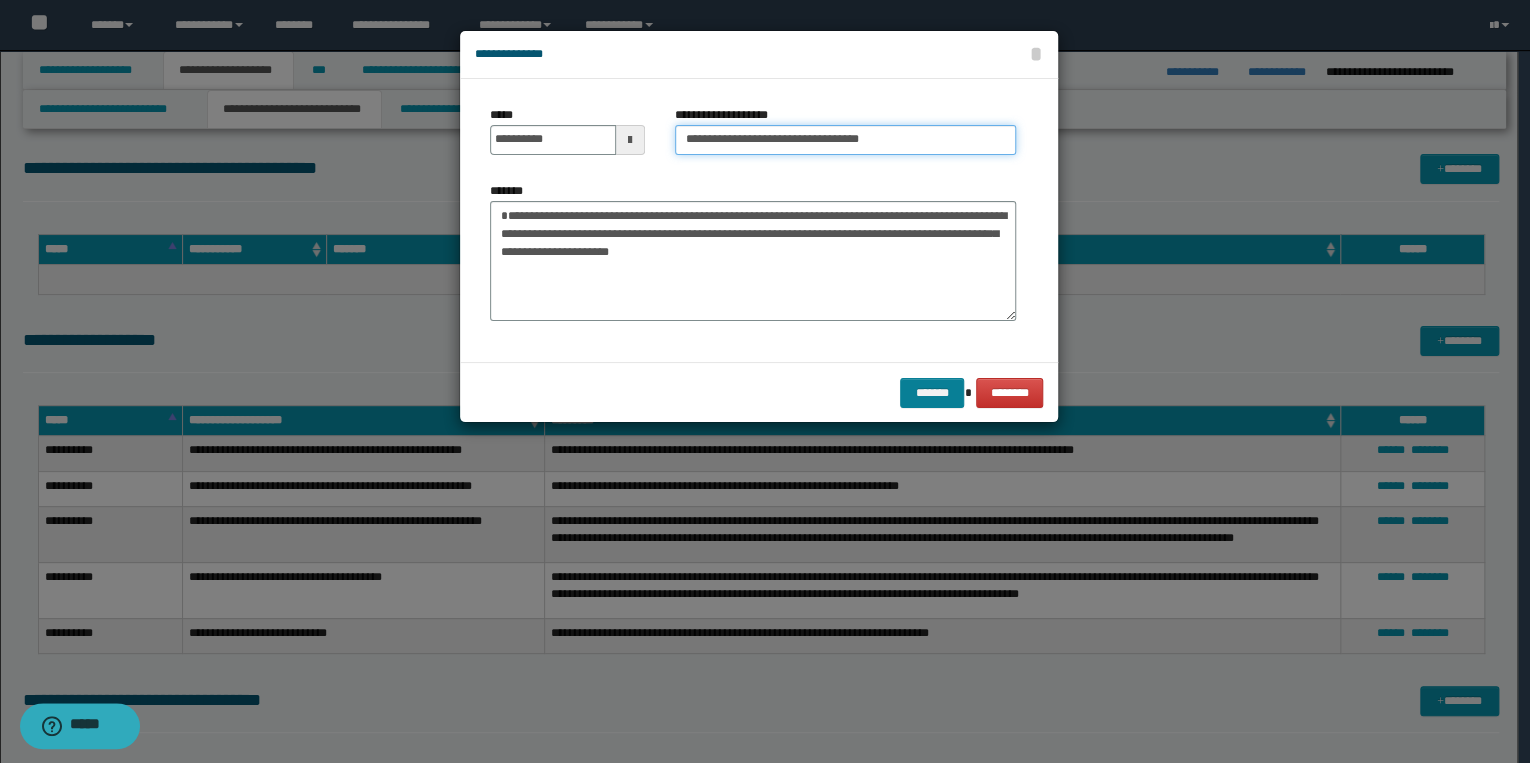 type on "**********" 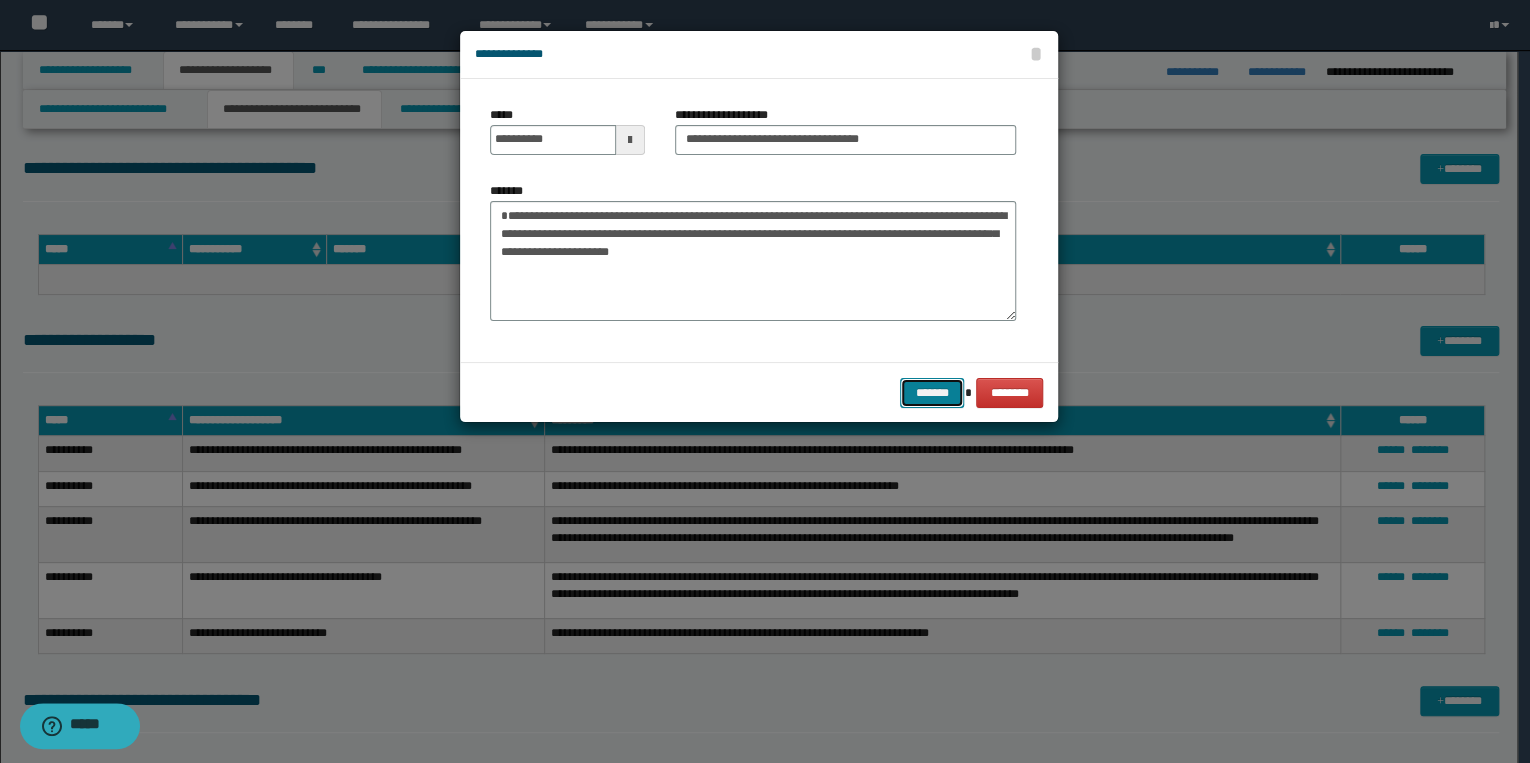 click on "*******" at bounding box center [932, 393] 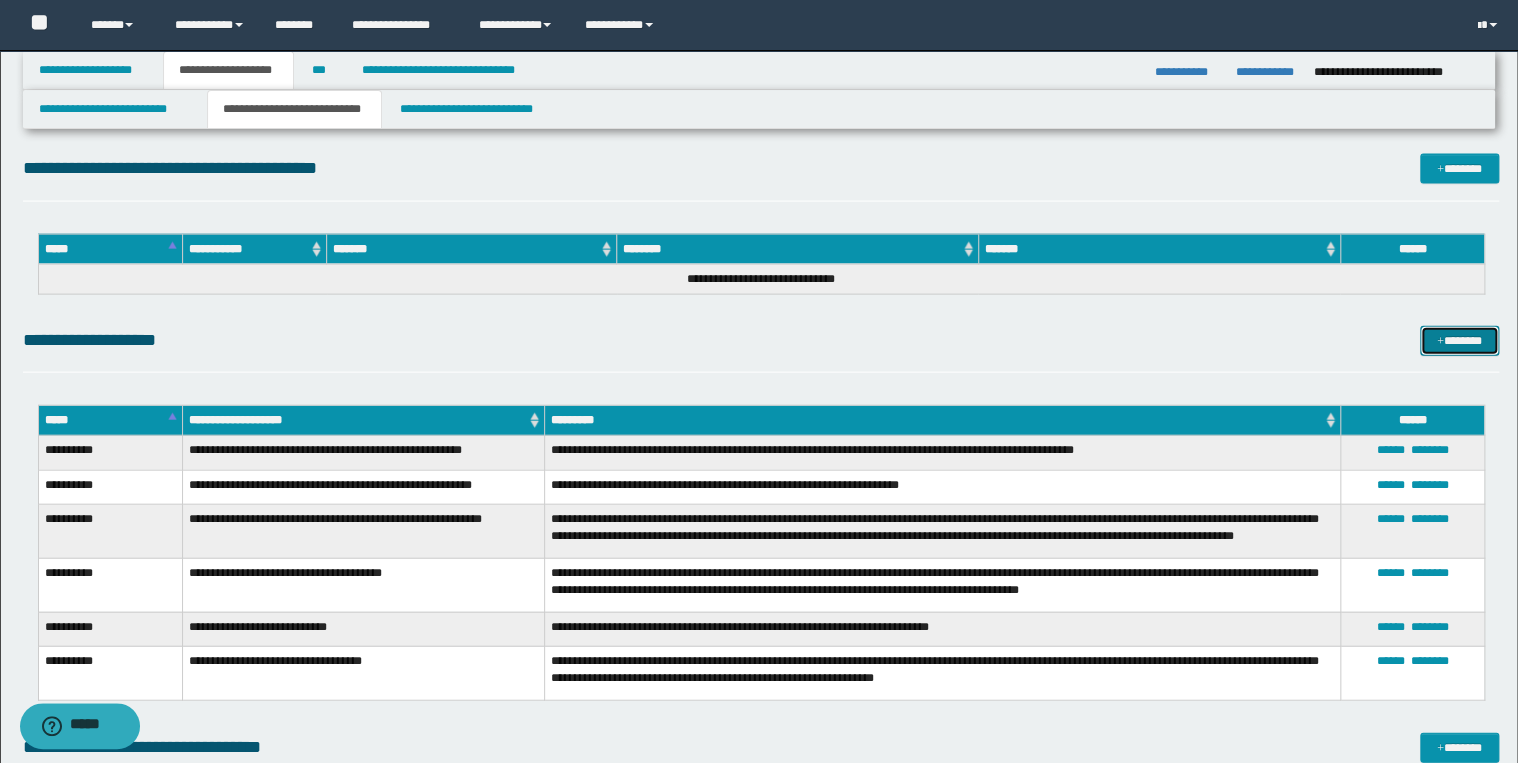 click on "*******" at bounding box center (1459, 341) 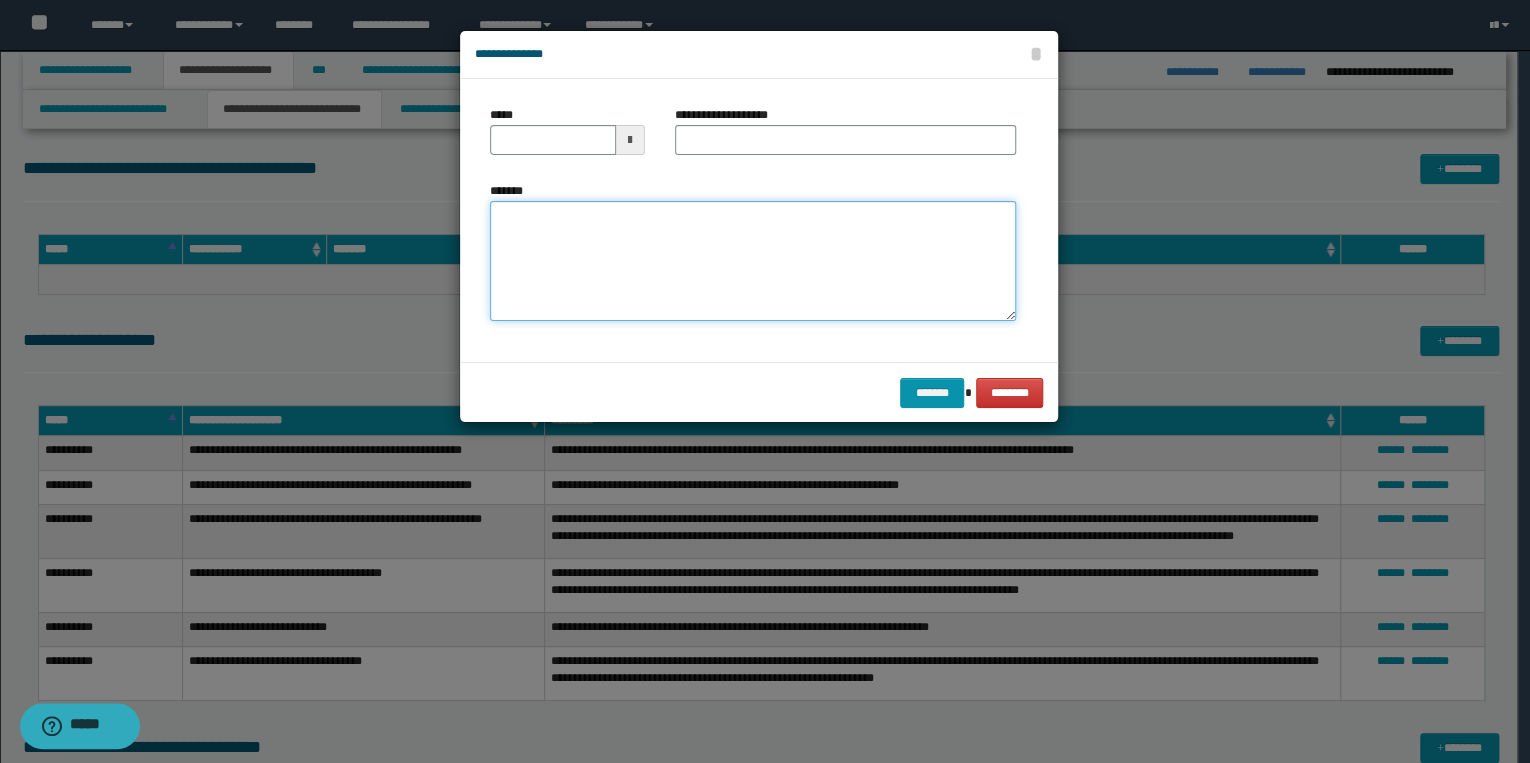 click on "*******" at bounding box center (753, 261) 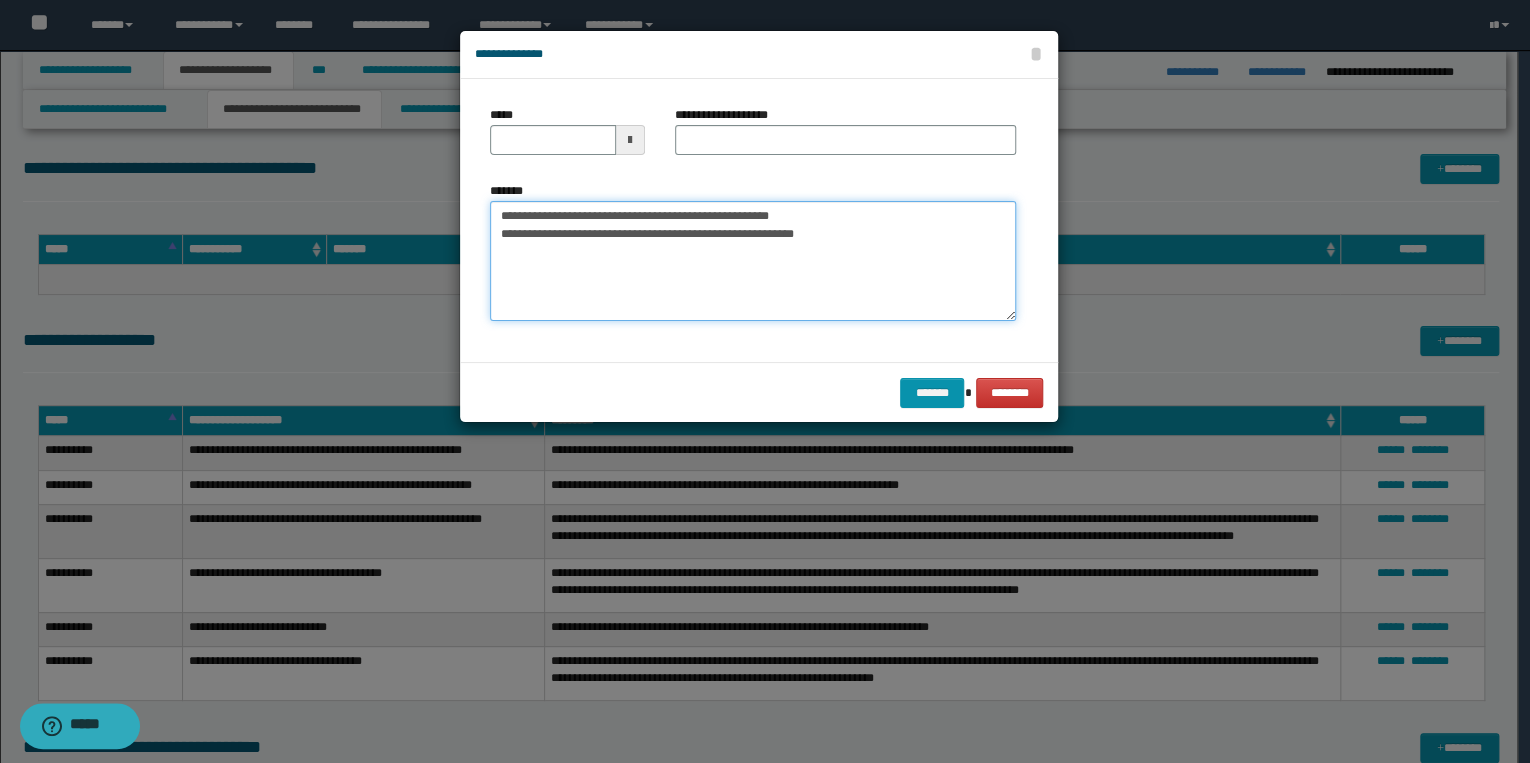 drag, startPoint x: 563, startPoint y: 216, endPoint x: 469, endPoint y: 216, distance: 94 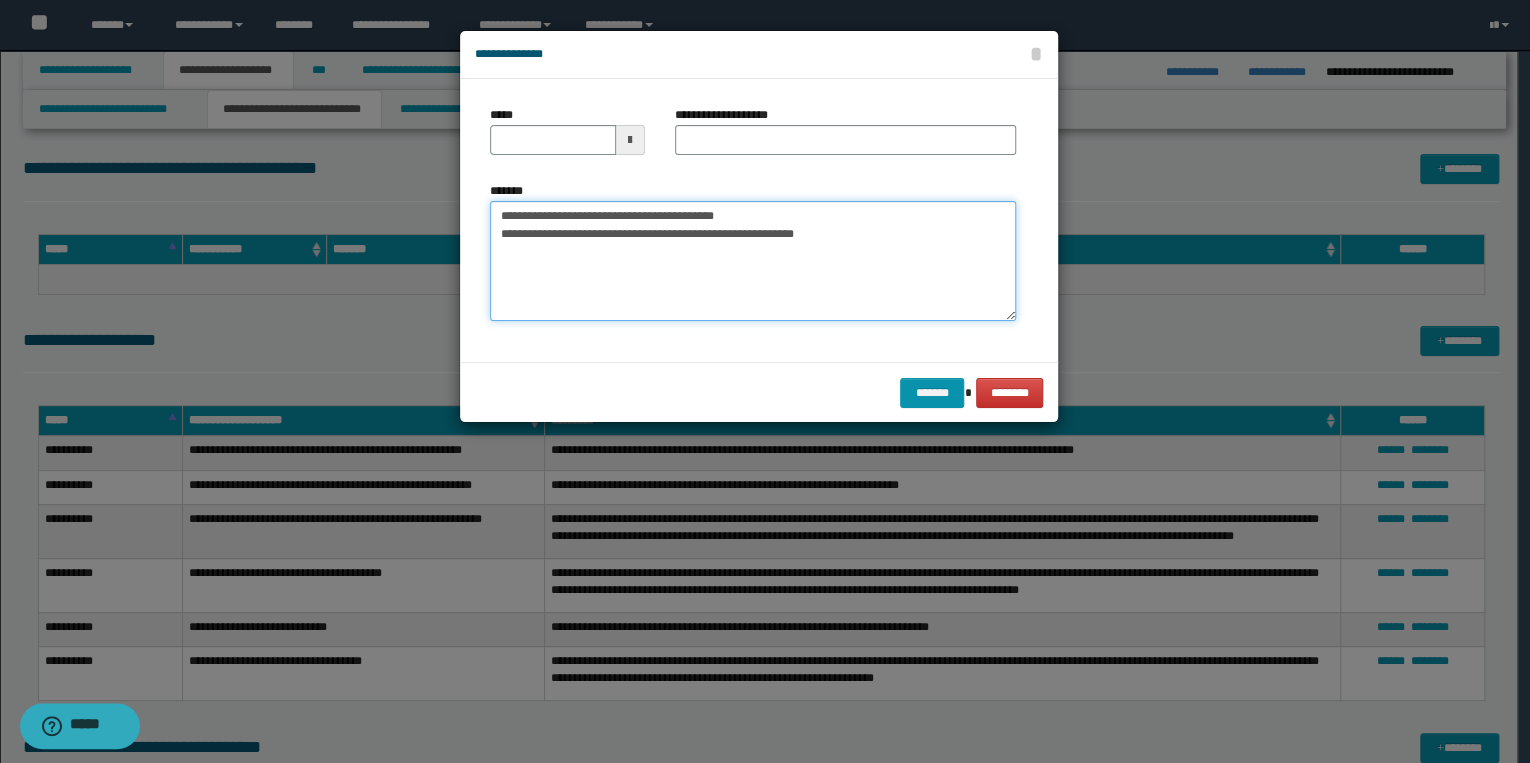 type 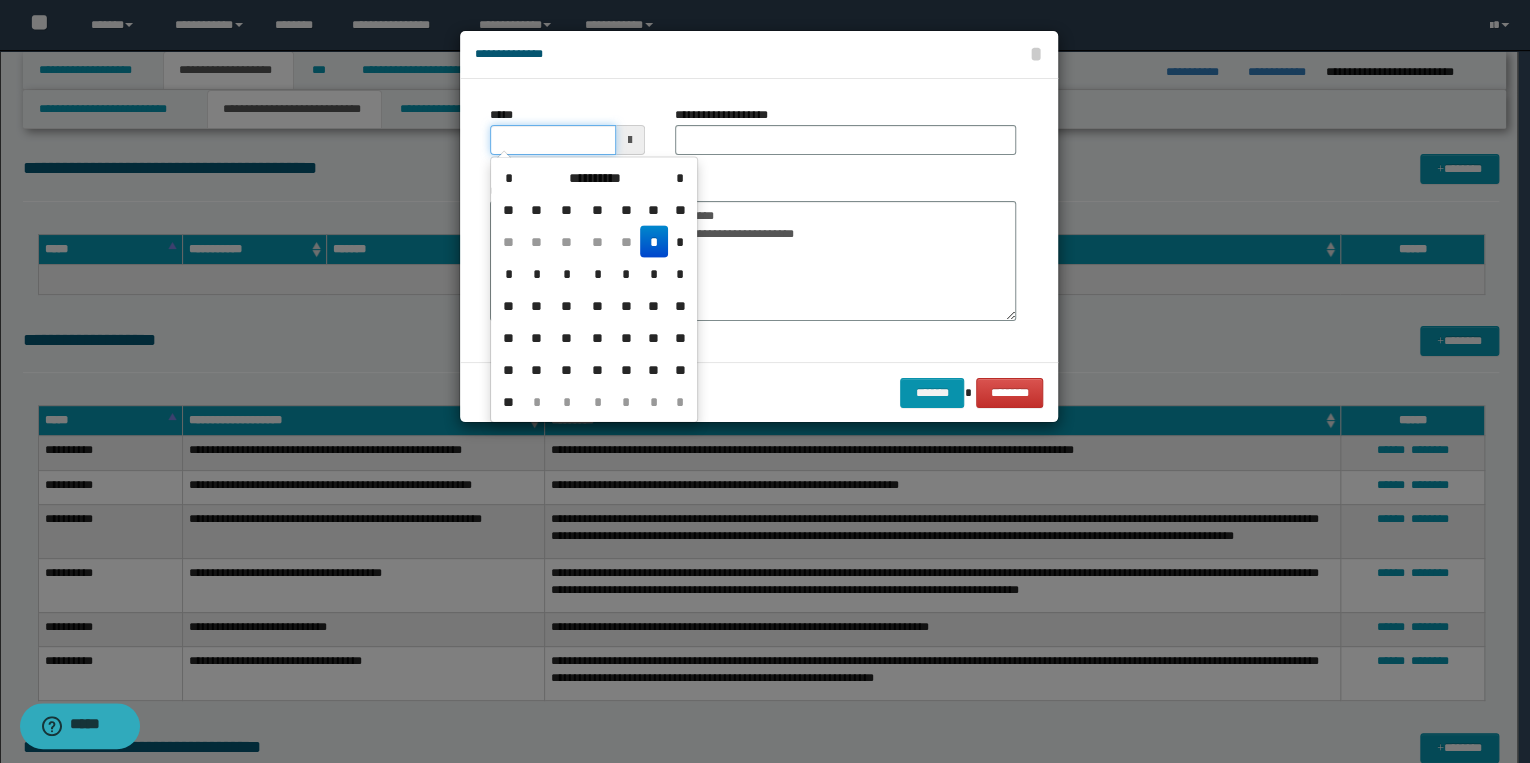 click on "*****" at bounding box center [553, 140] 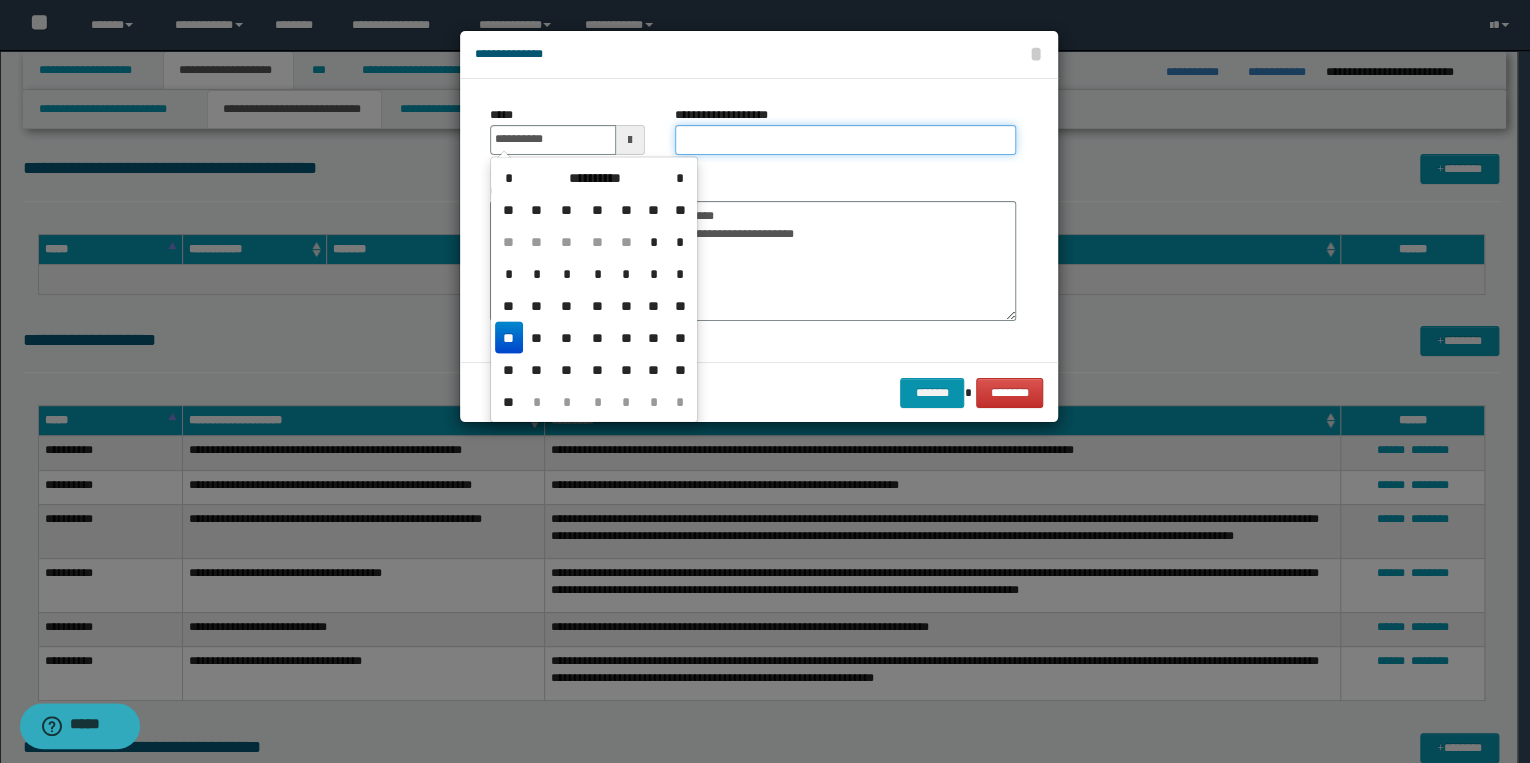 type on "**********" 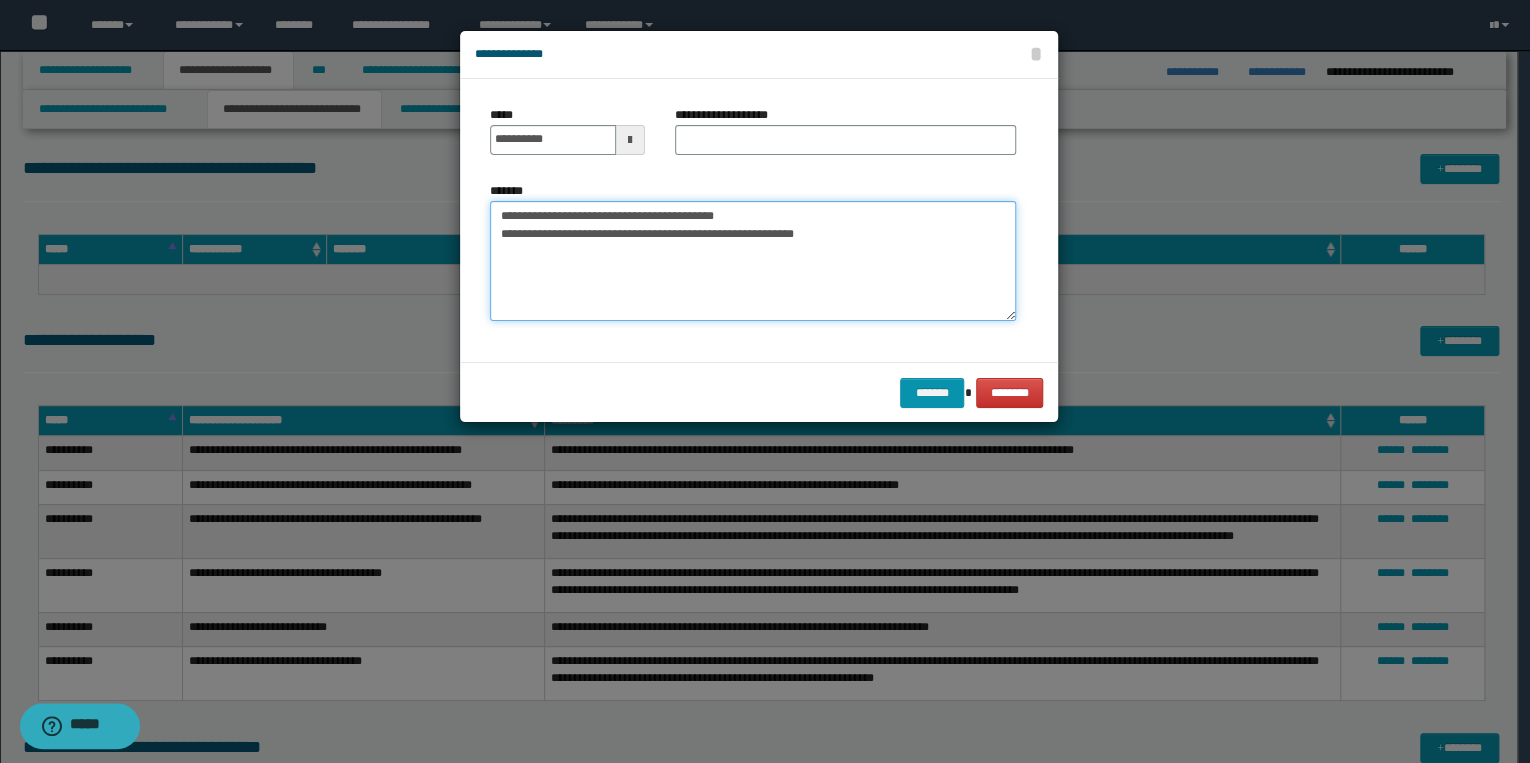 drag, startPoint x: 494, startPoint y: 214, endPoint x: 812, endPoint y: 208, distance: 318.0566 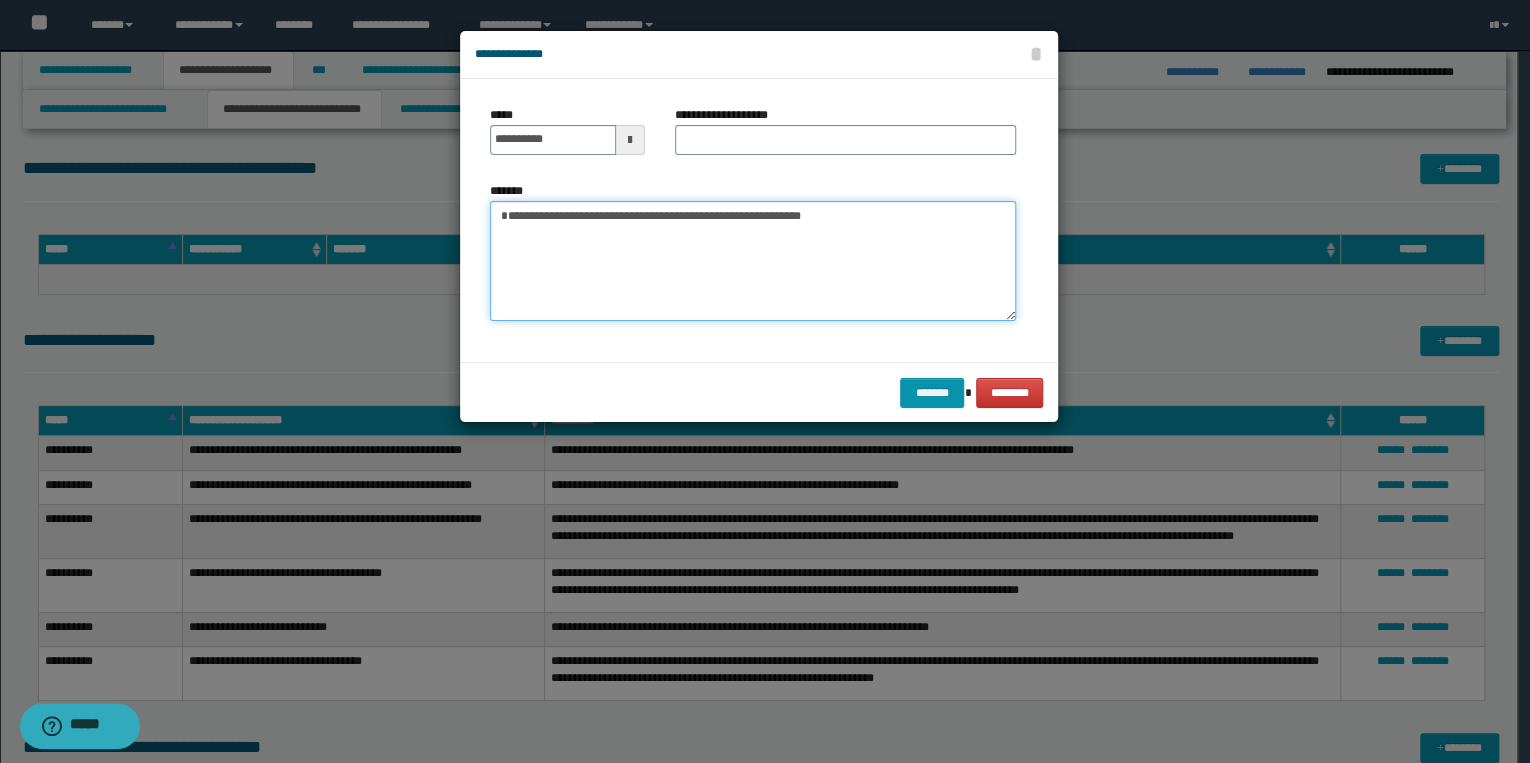 type on "**********" 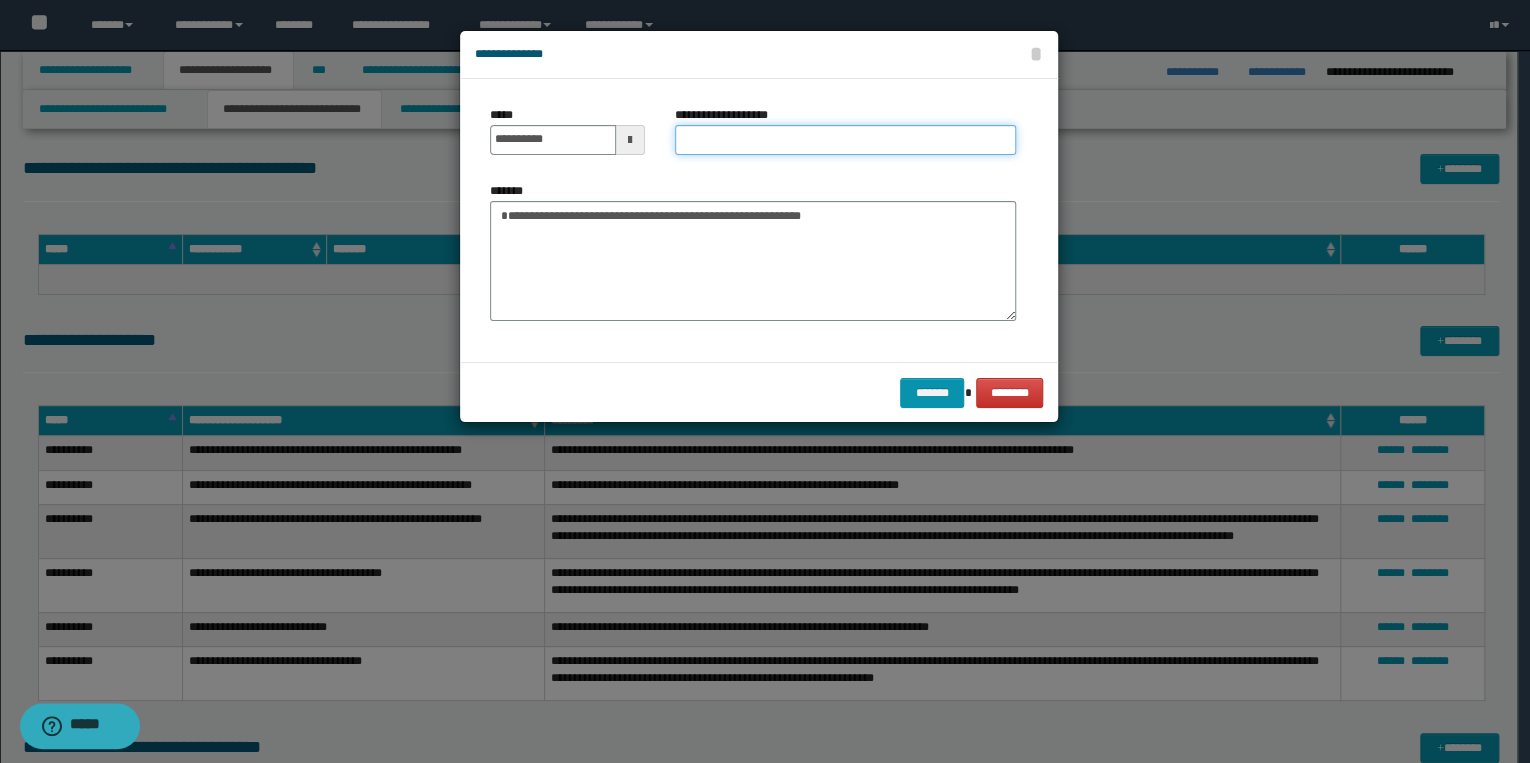 click on "**********" at bounding box center [845, 140] 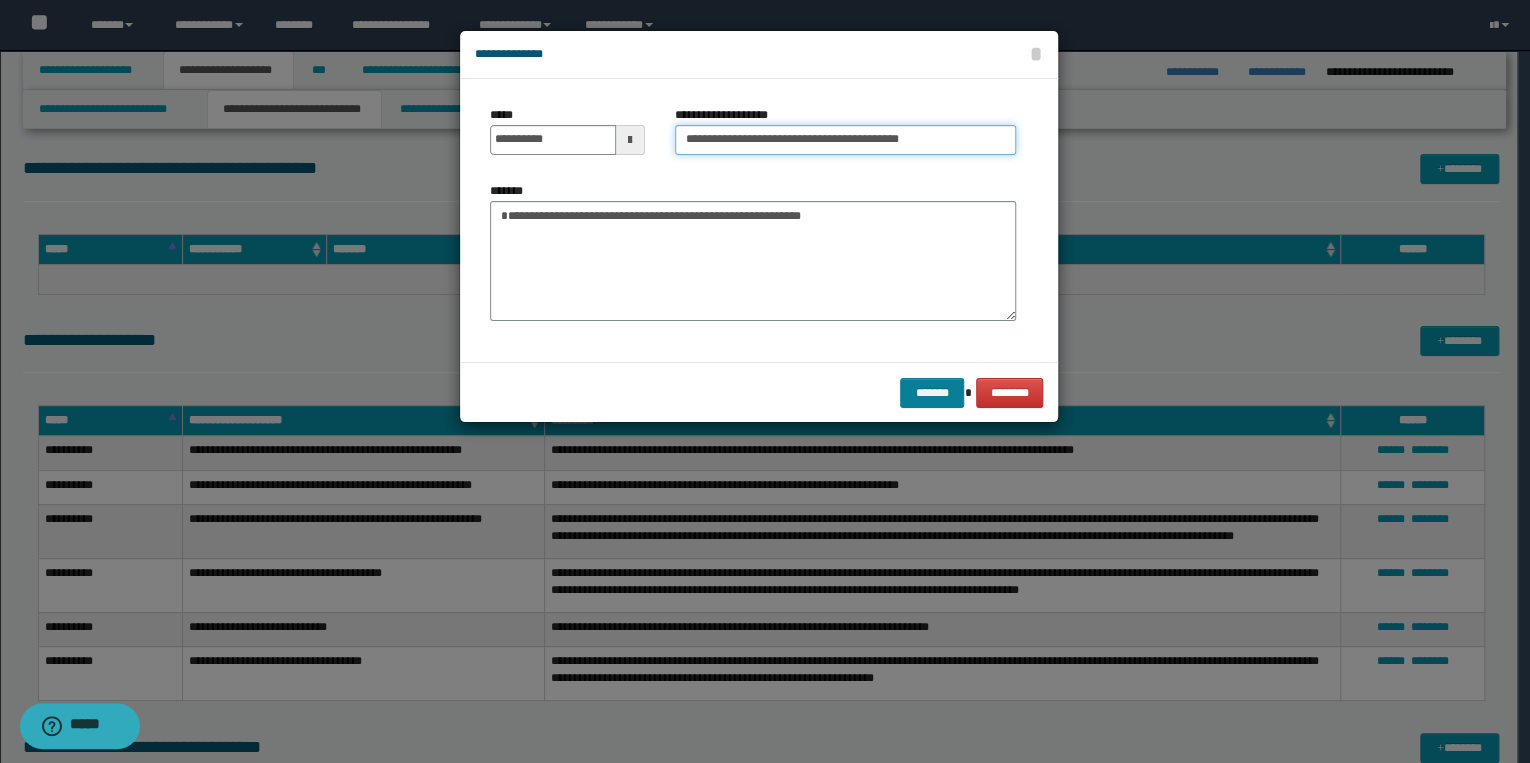 type on "**********" 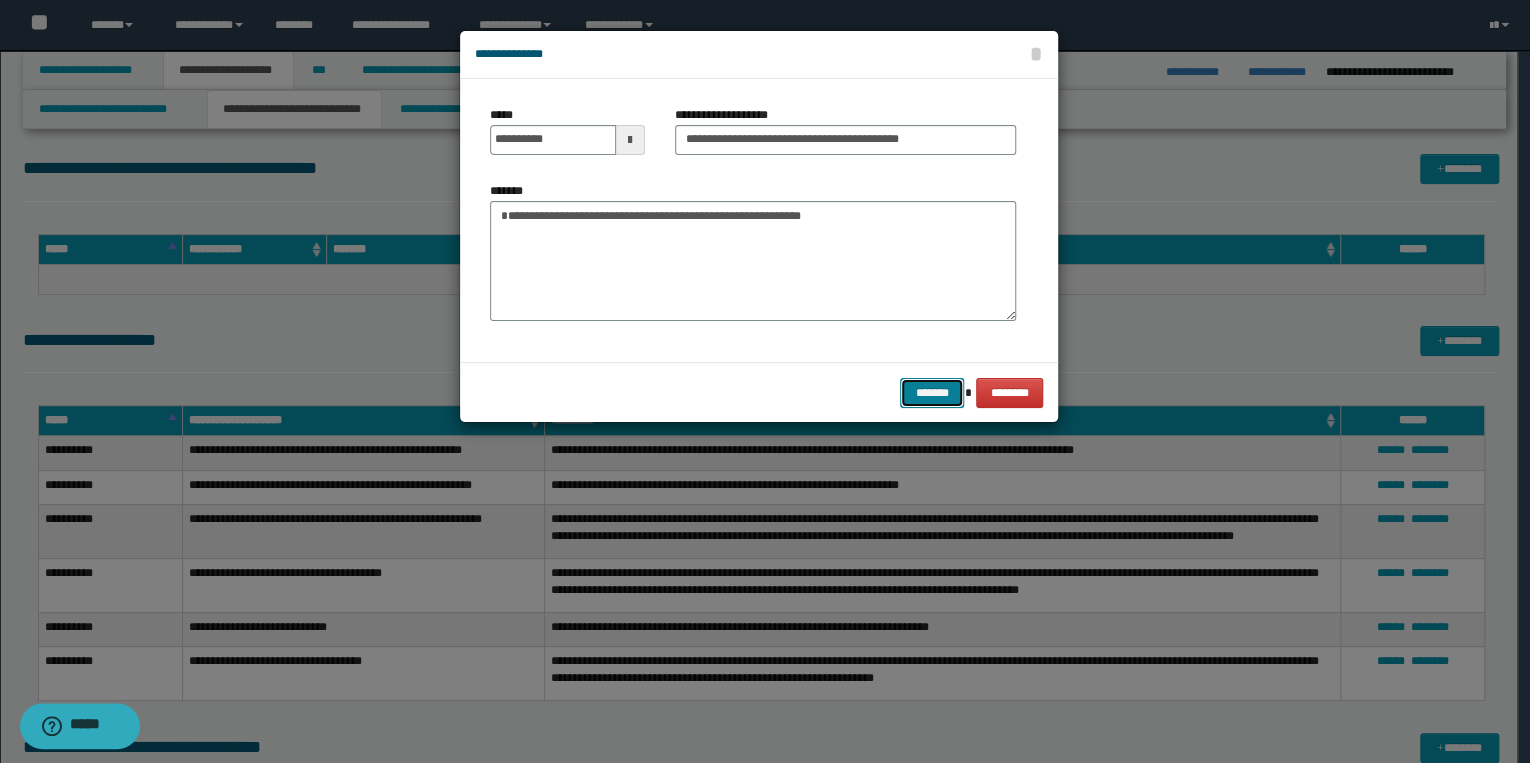 click on "*******" at bounding box center (932, 393) 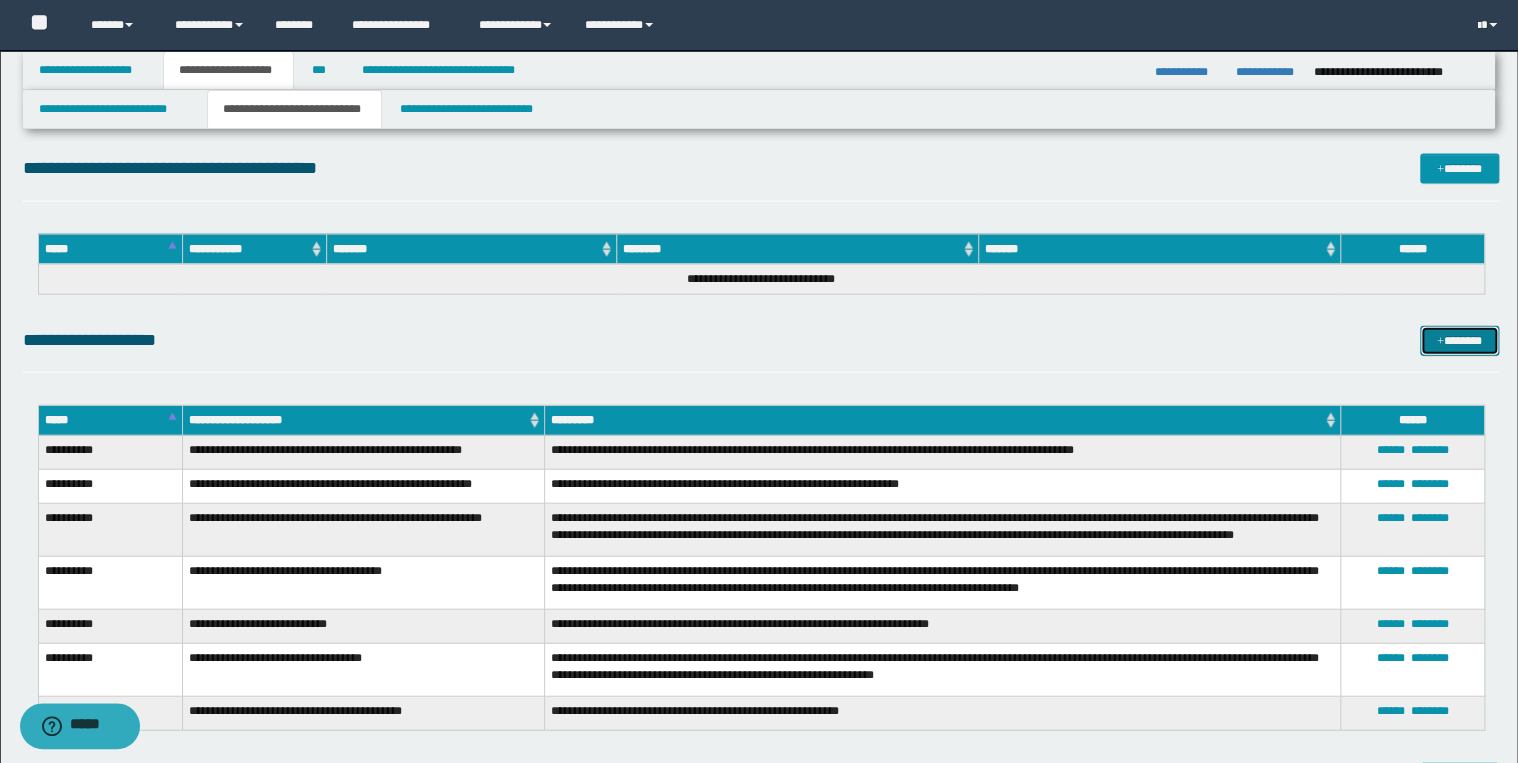 click on "*******" at bounding box center (1459, 341) 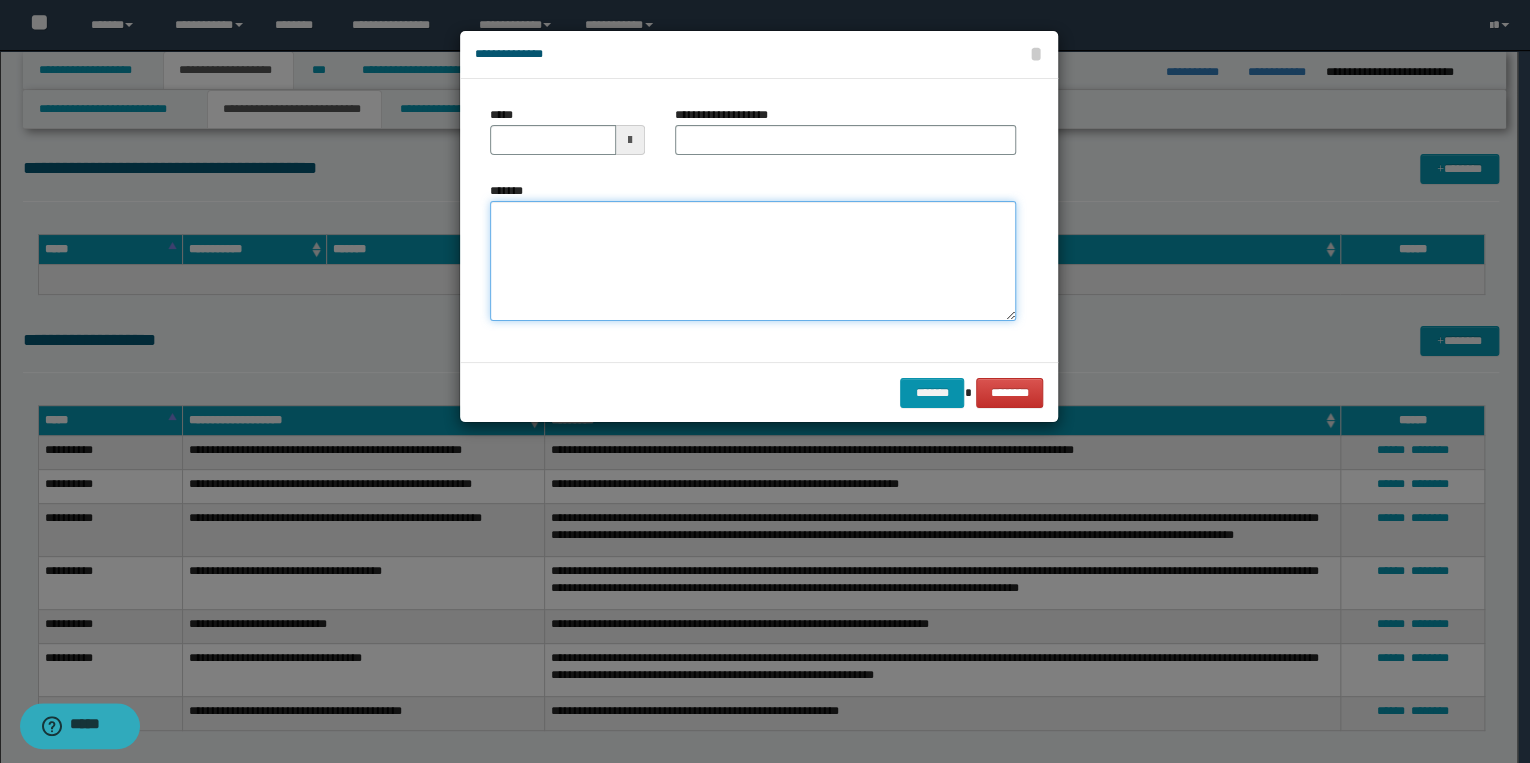 click on "*******" at bounding box center (753, 261) 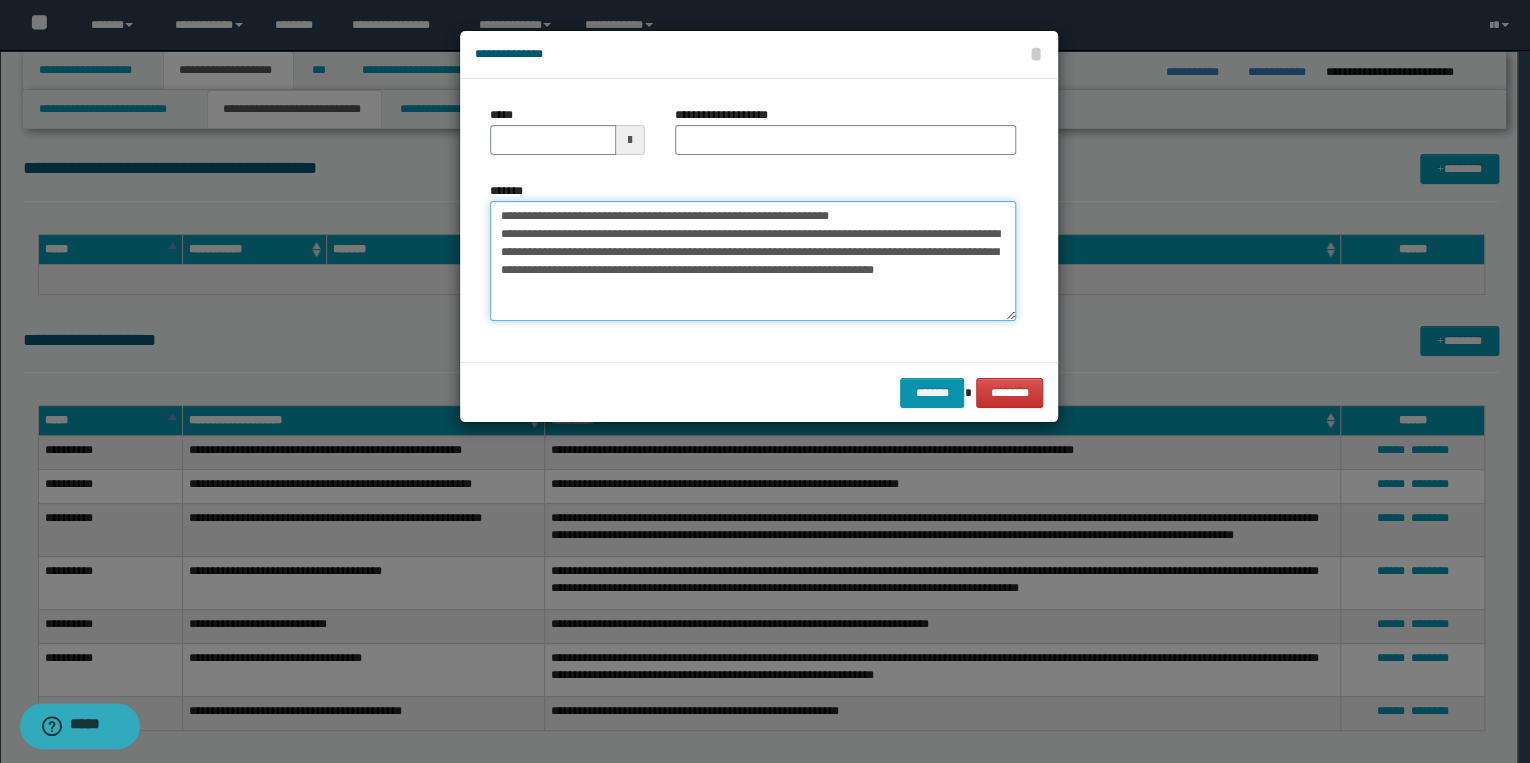 drag, startPoint x: 563, startPoint y: 212, endPoint x: 487, endPoint y: 204, distance: 76.41989 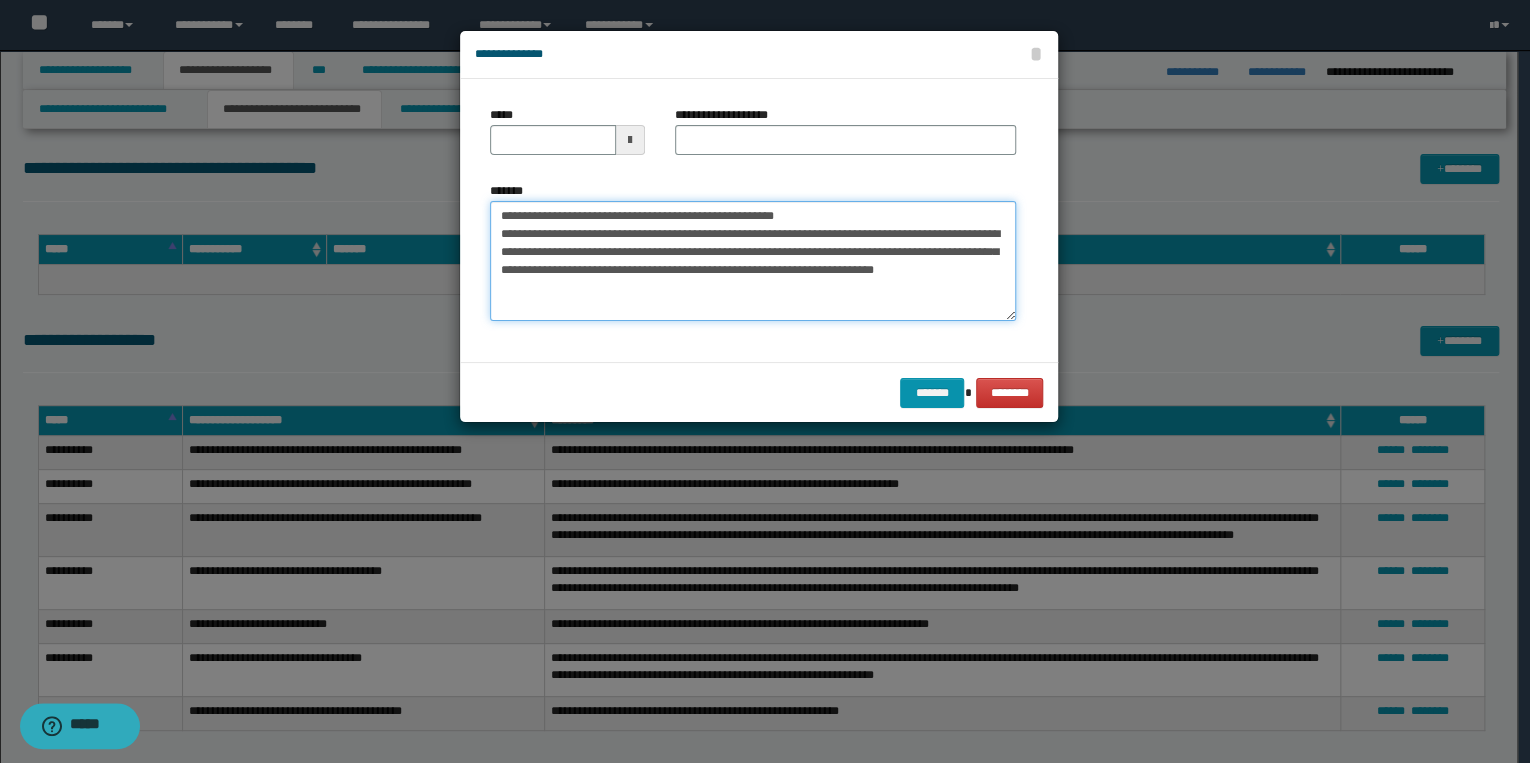 type 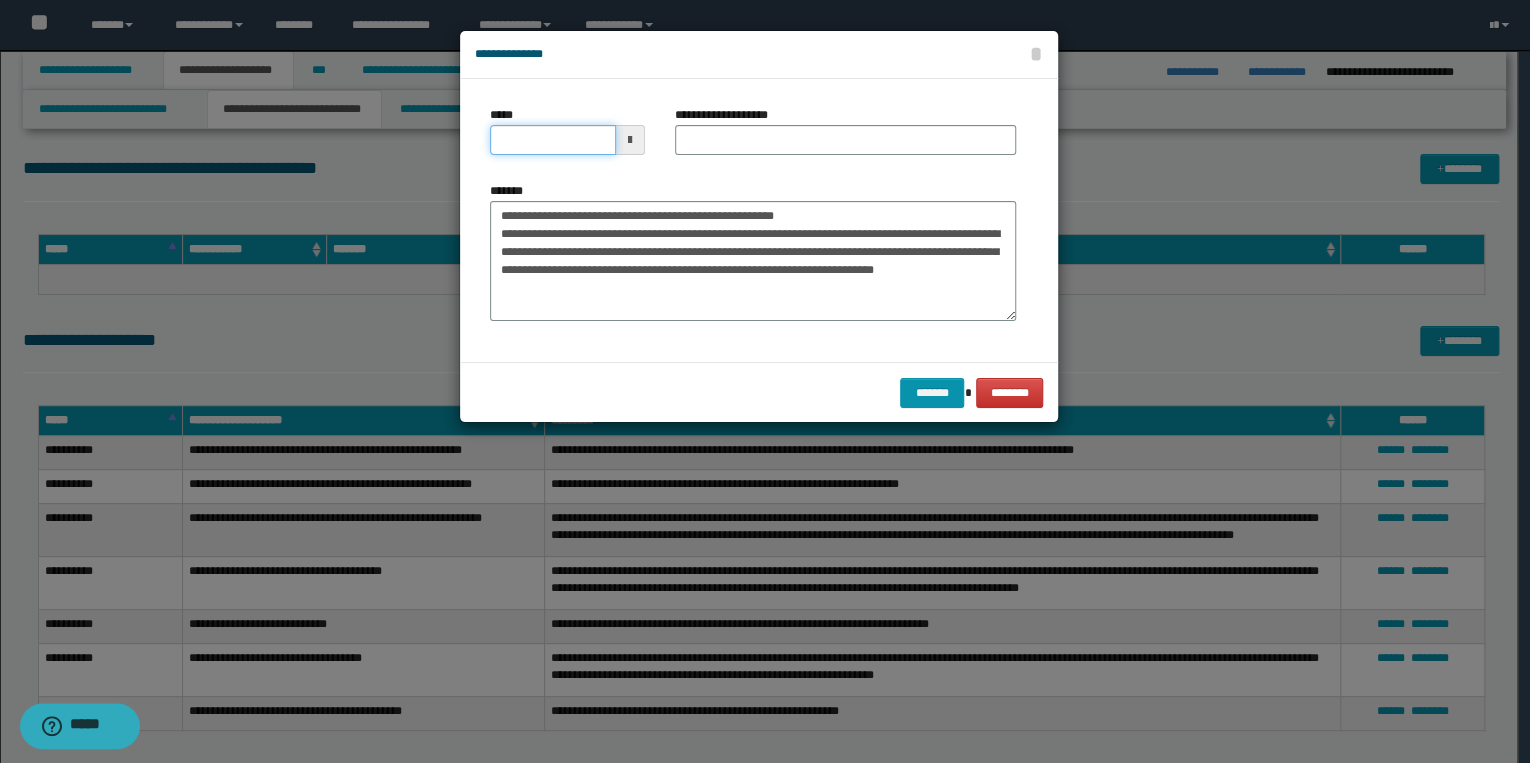 click on "*****" at bounding box center [553, 140] 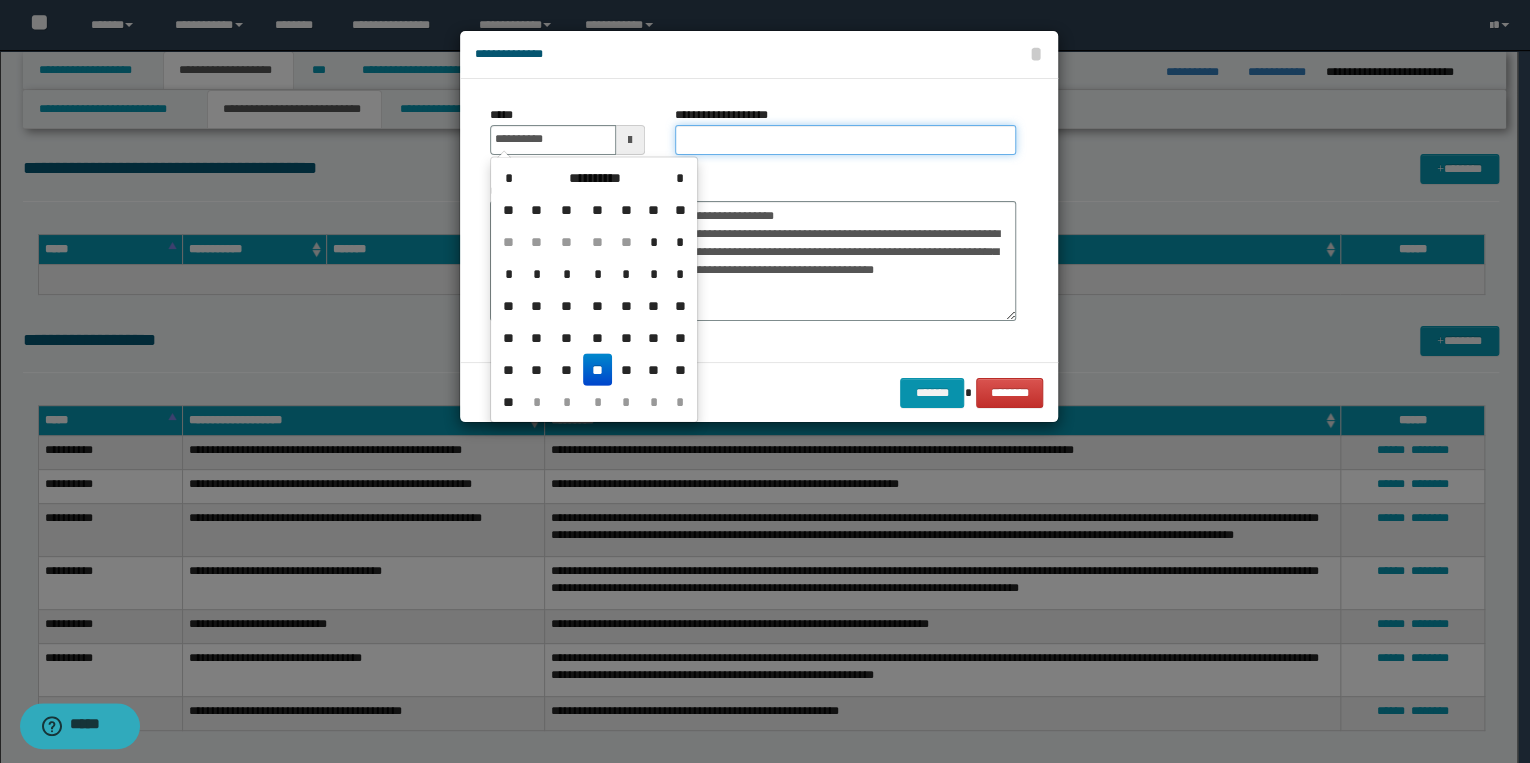 type on "**********" 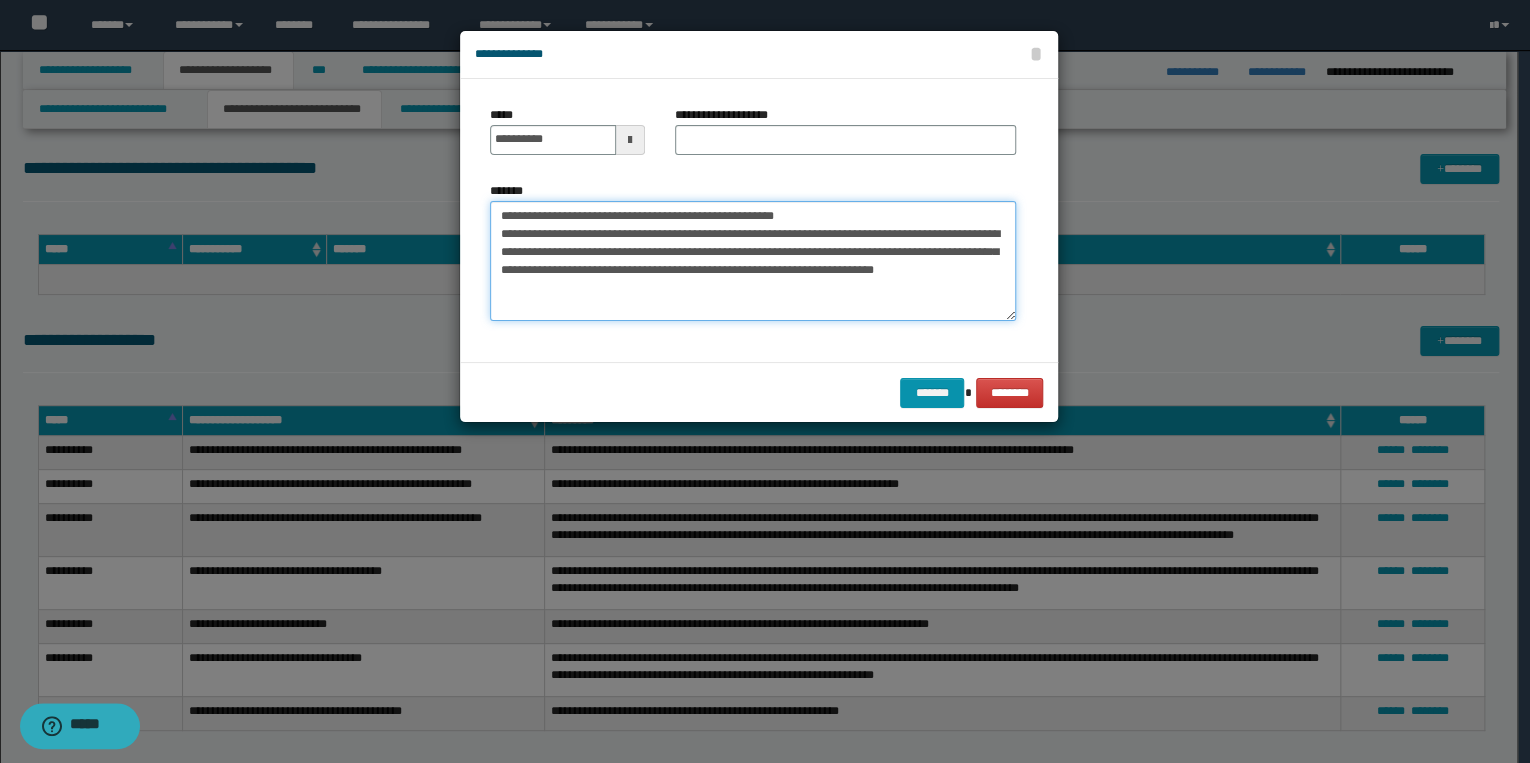 drag, startPoint x: 499, startPoint y: 216, endPoint x: 880, endPoint y: 213, distance: 381.0118 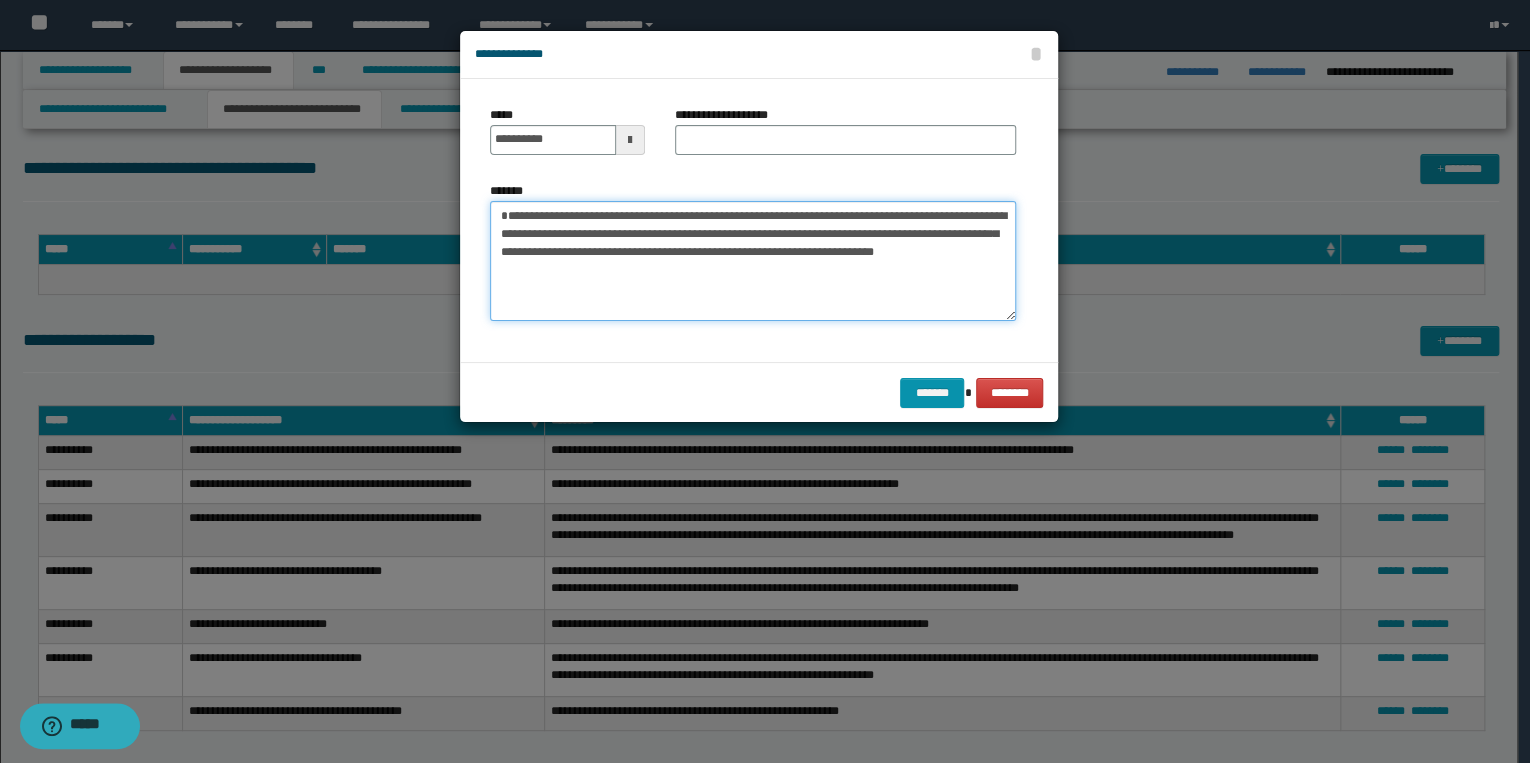type on "**********" 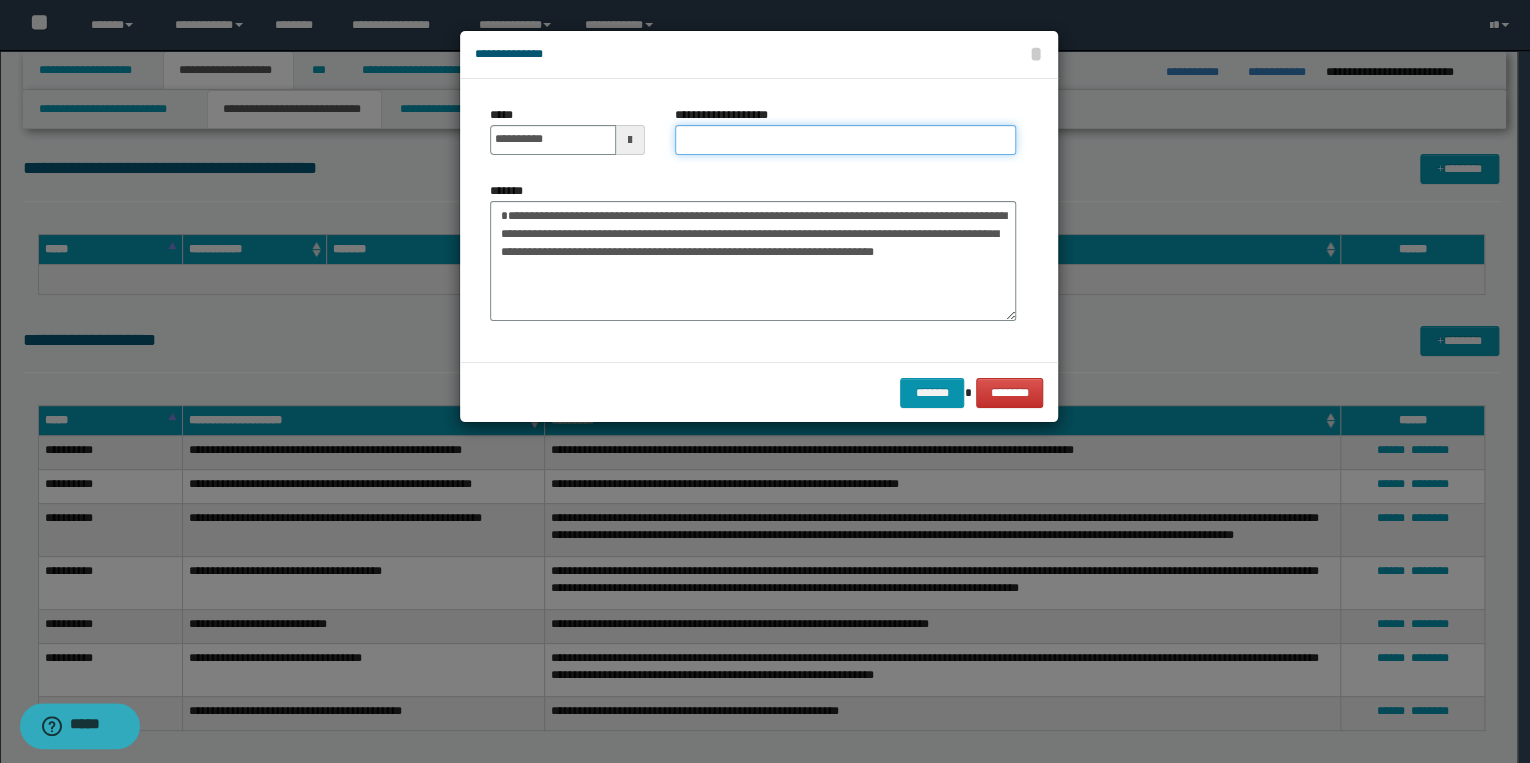 click on "**********" at bounding box center [845, 140] 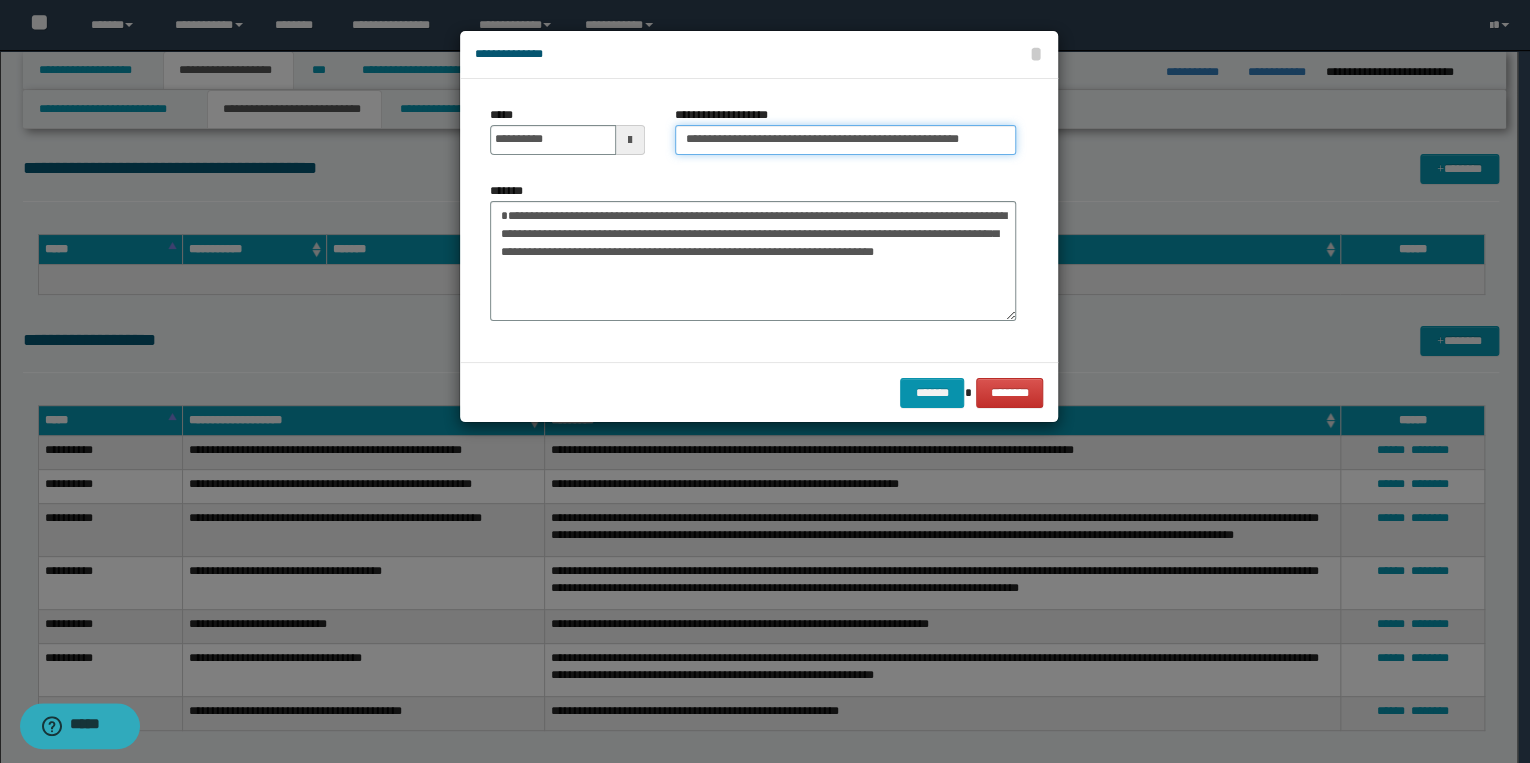 scroll, scrollTop: 0, scrollLeft: 43, axis: horizontal 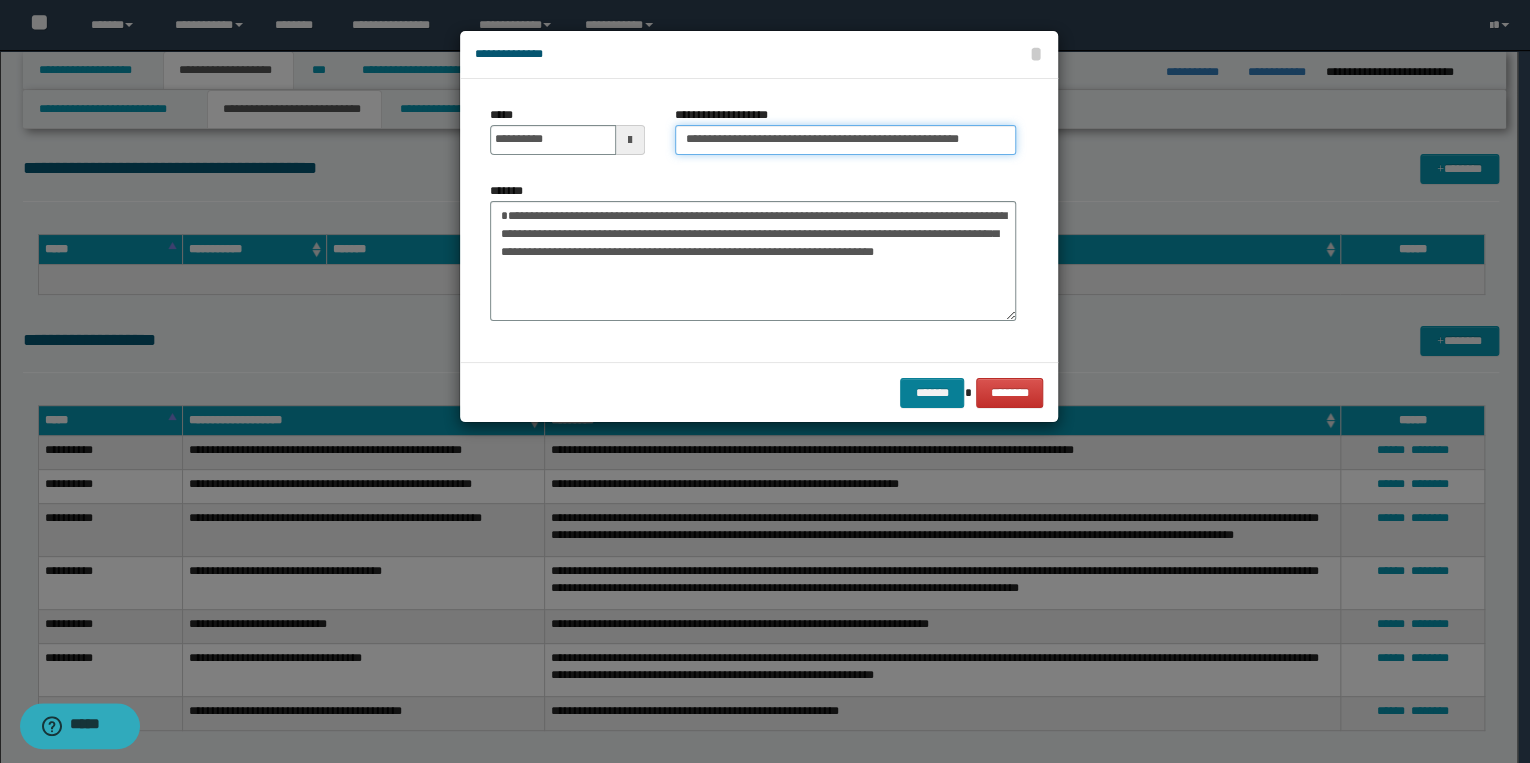 type on "**********" 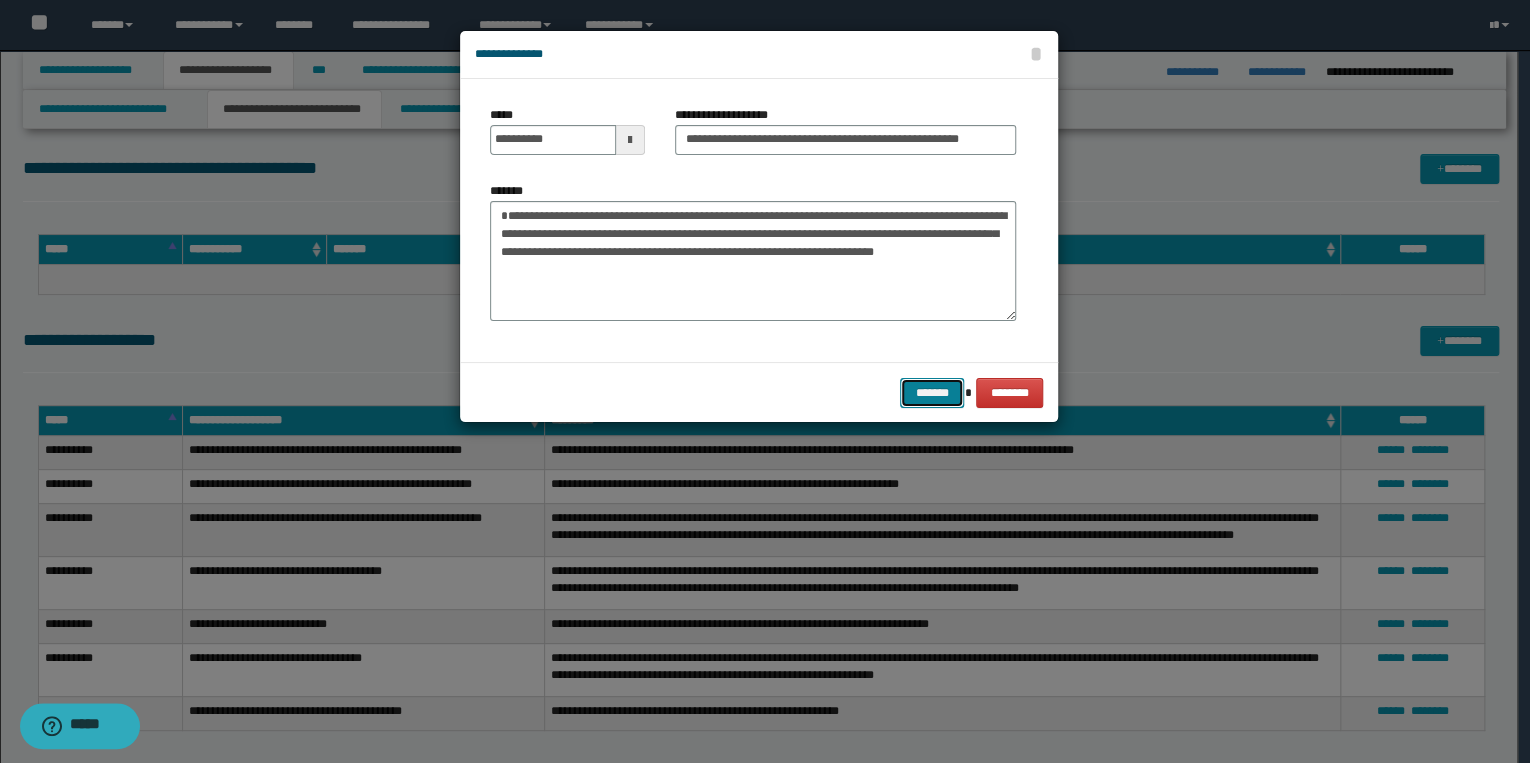 click on "*******" at bounding box center [932, 393] 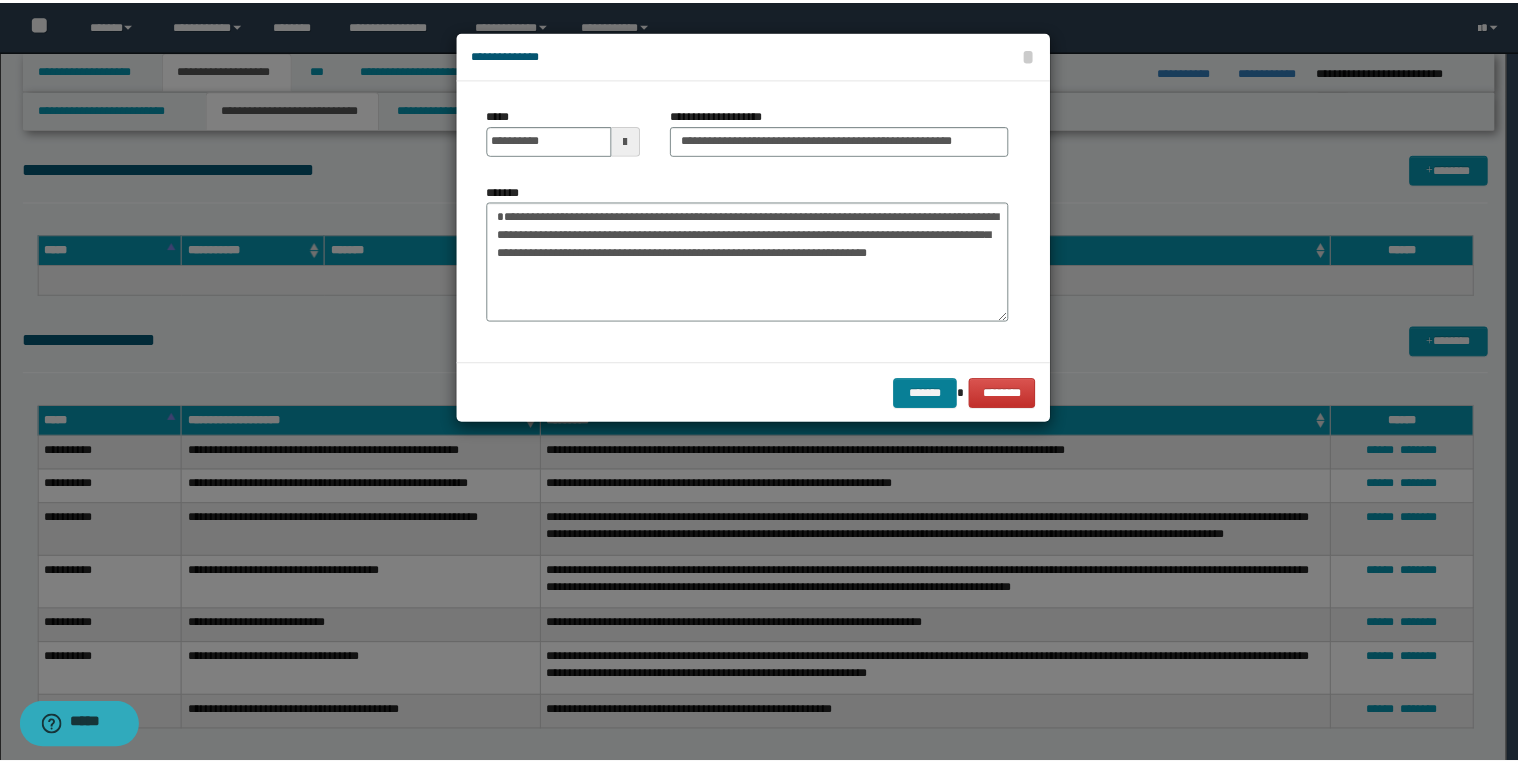 scroll, scrollTop: 0, scrollLeft: 0, axis: both 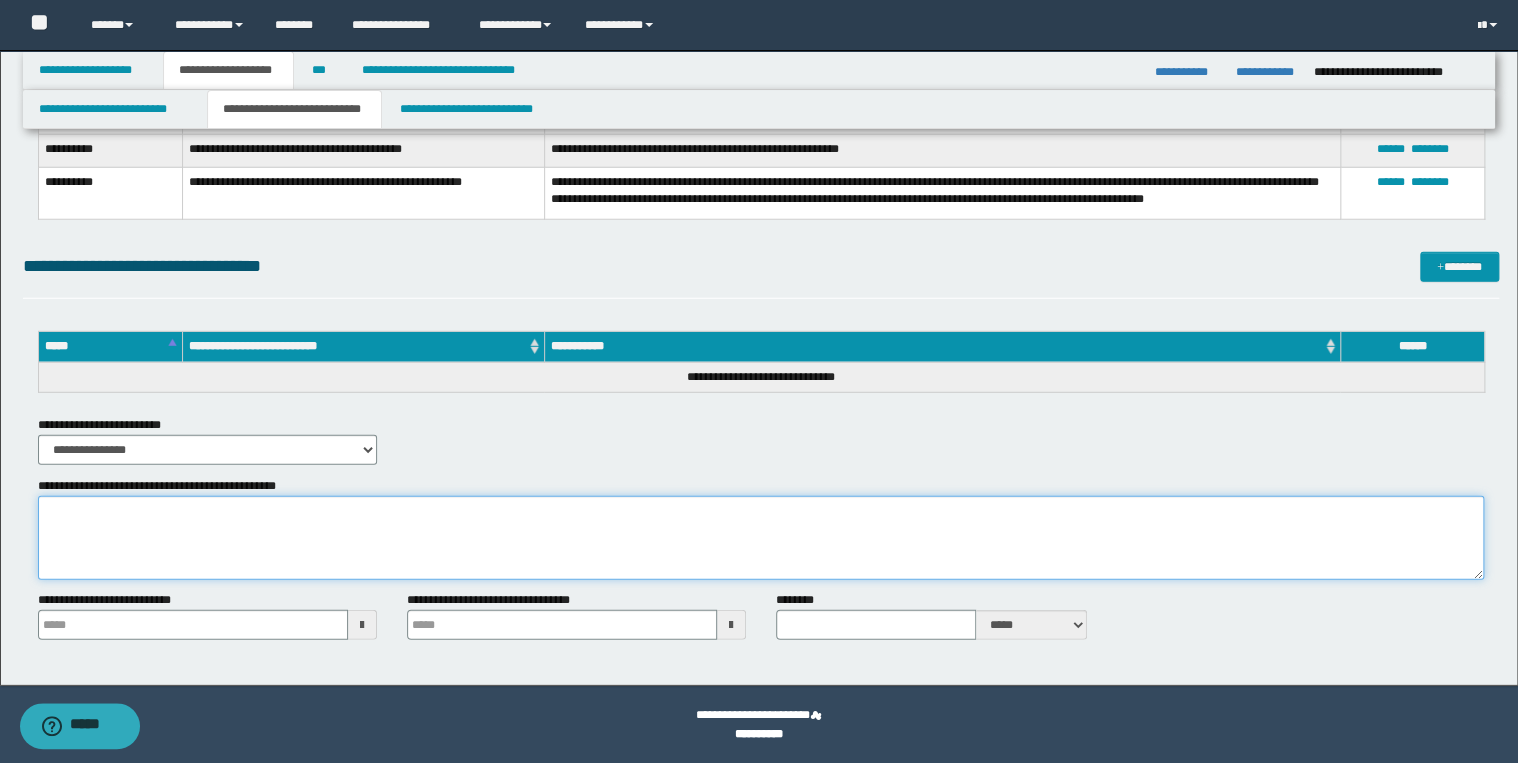 click on "**********" at bounding box center (761, 538) 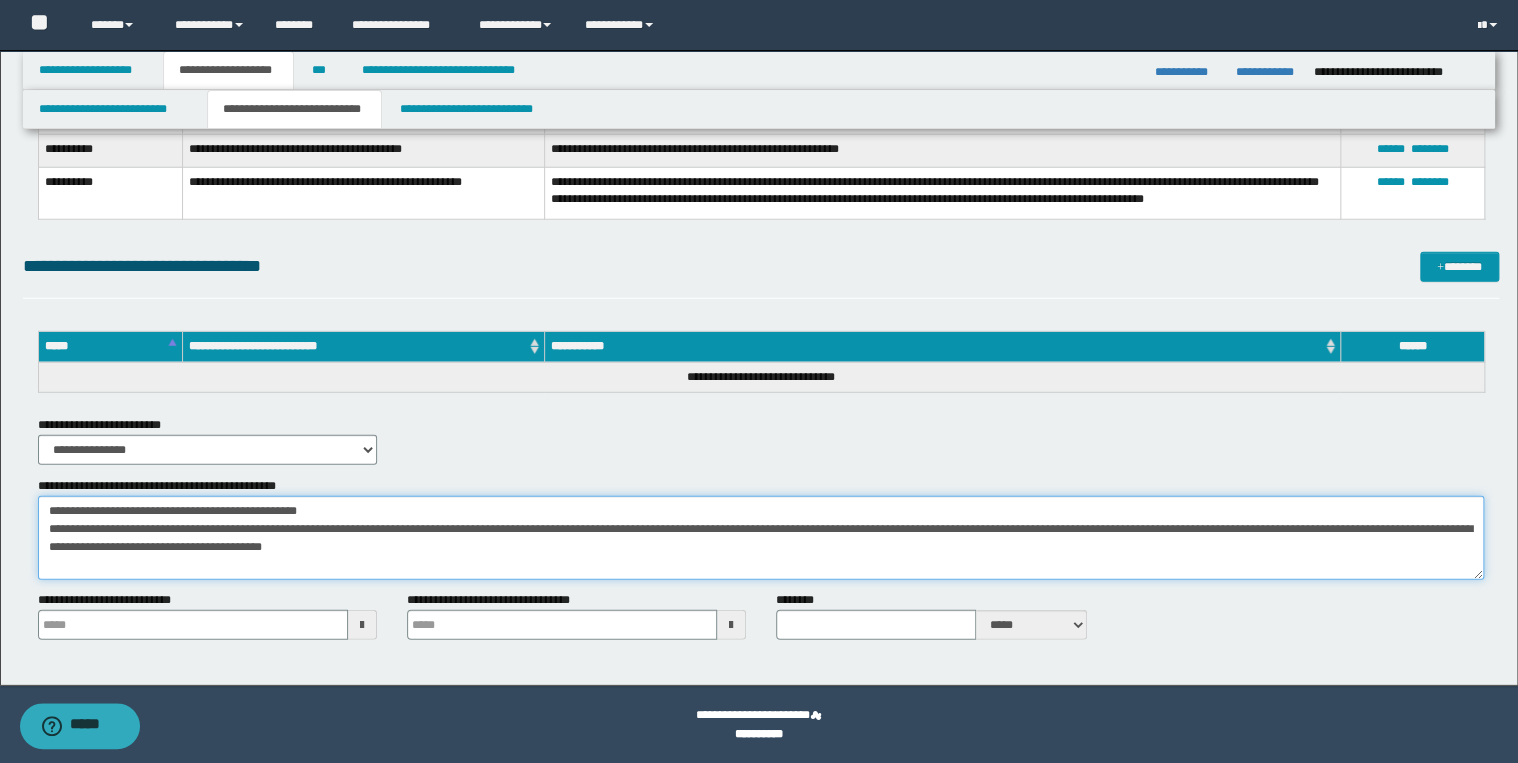 scroll, scrollTop: 209, scrollLeft: 0, axis: vertical 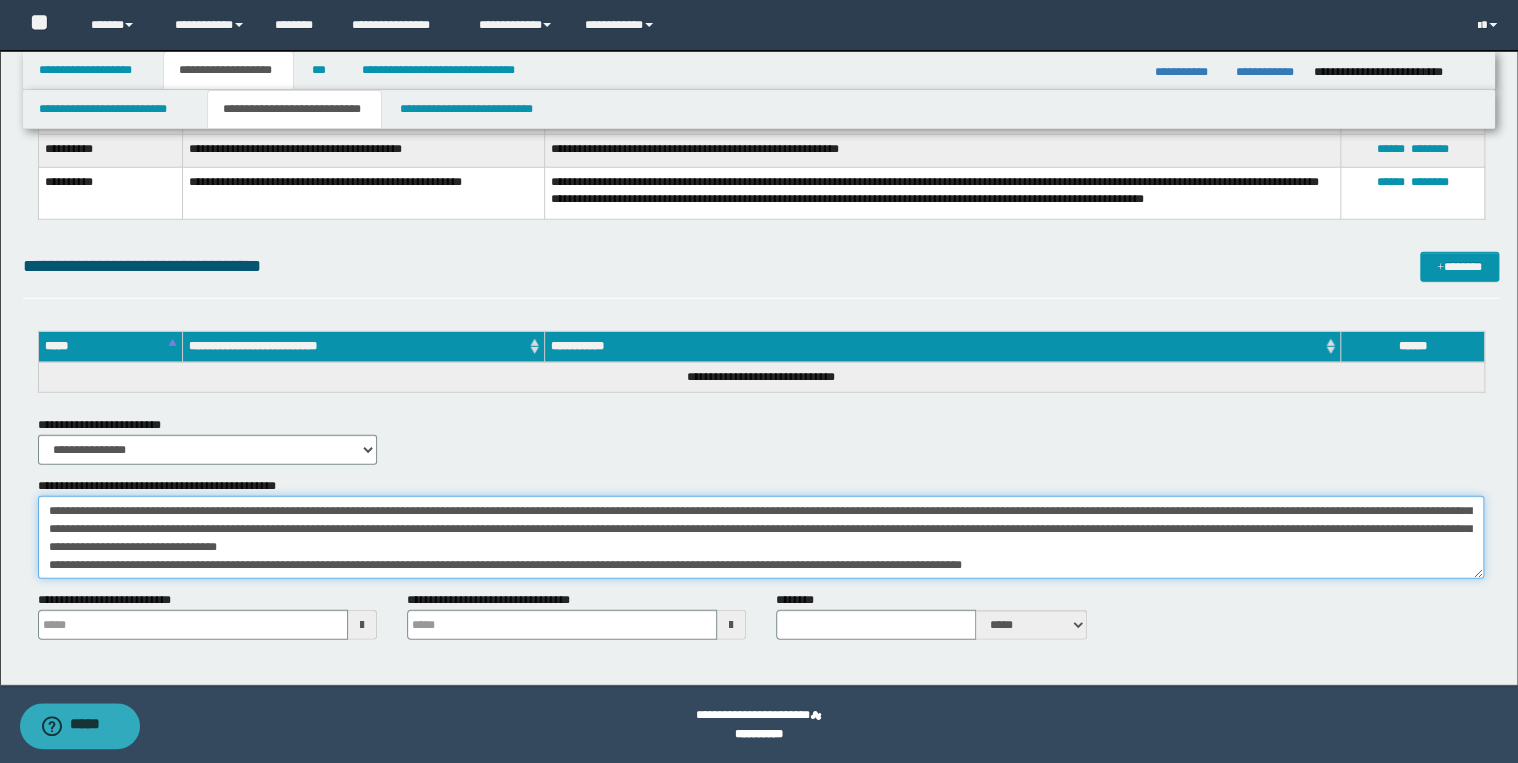type on "**********" 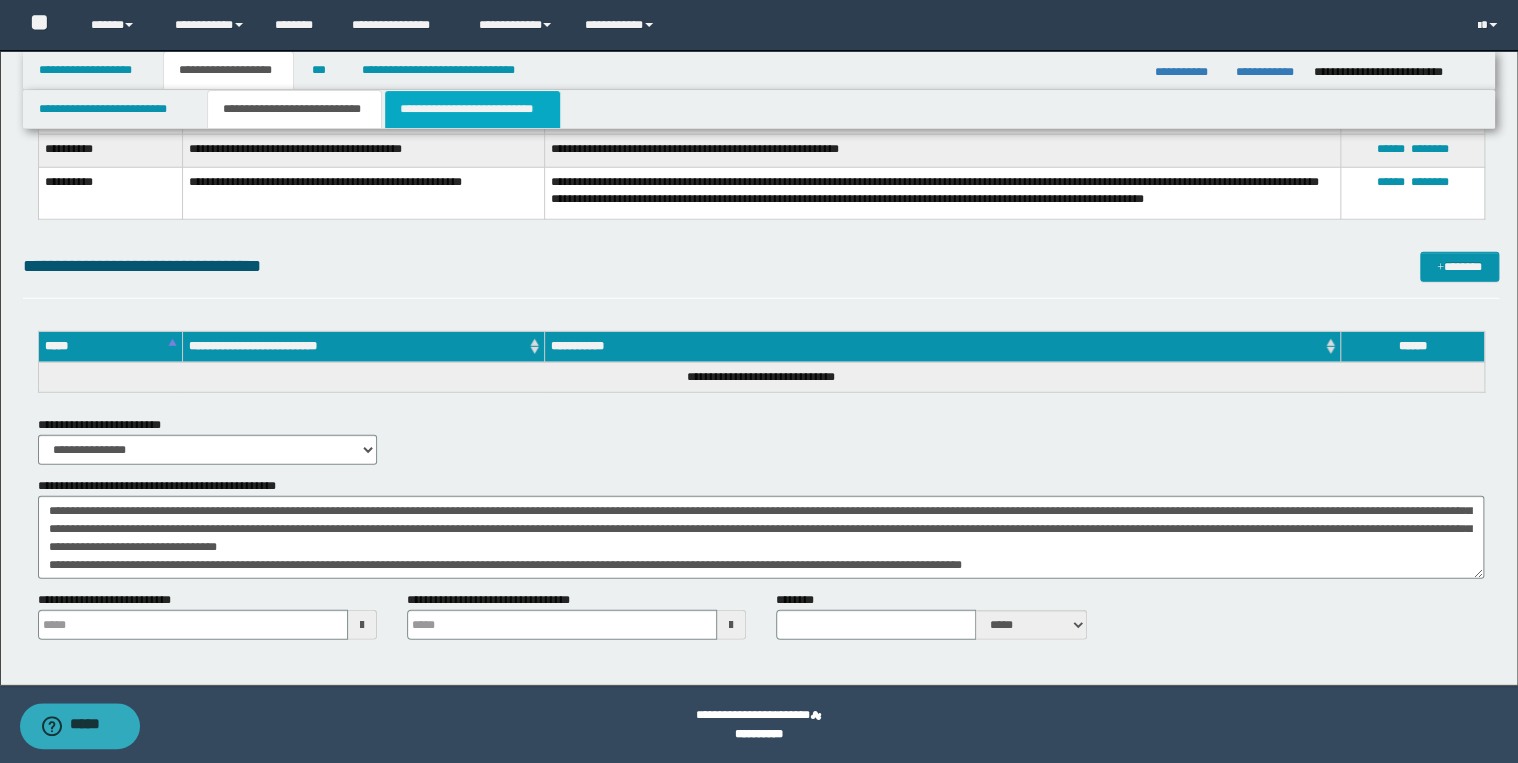click on "**********" at bounding box center [472, 109] 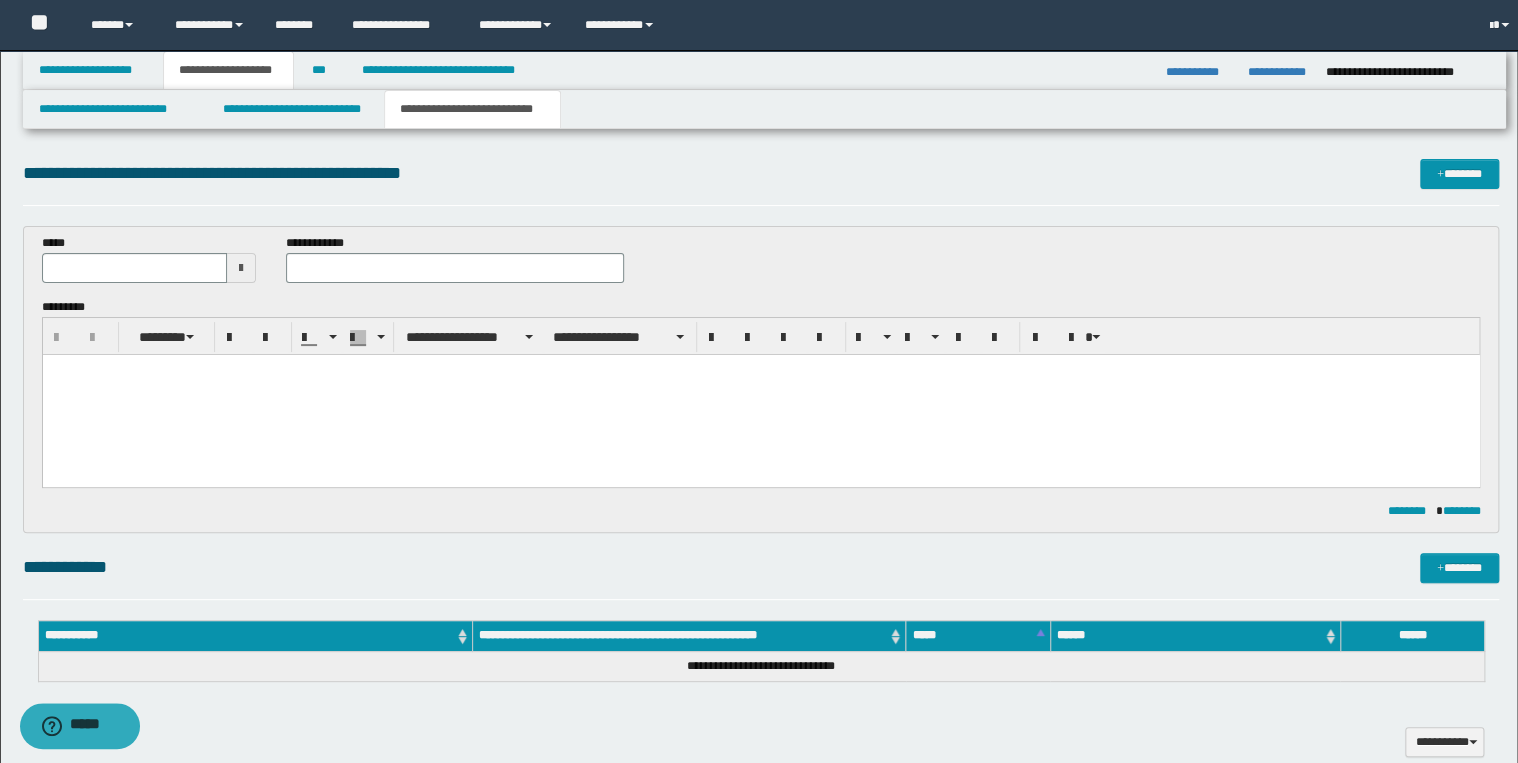 scroll, scrollTop: 0, scrollLeft: 0, axis: both 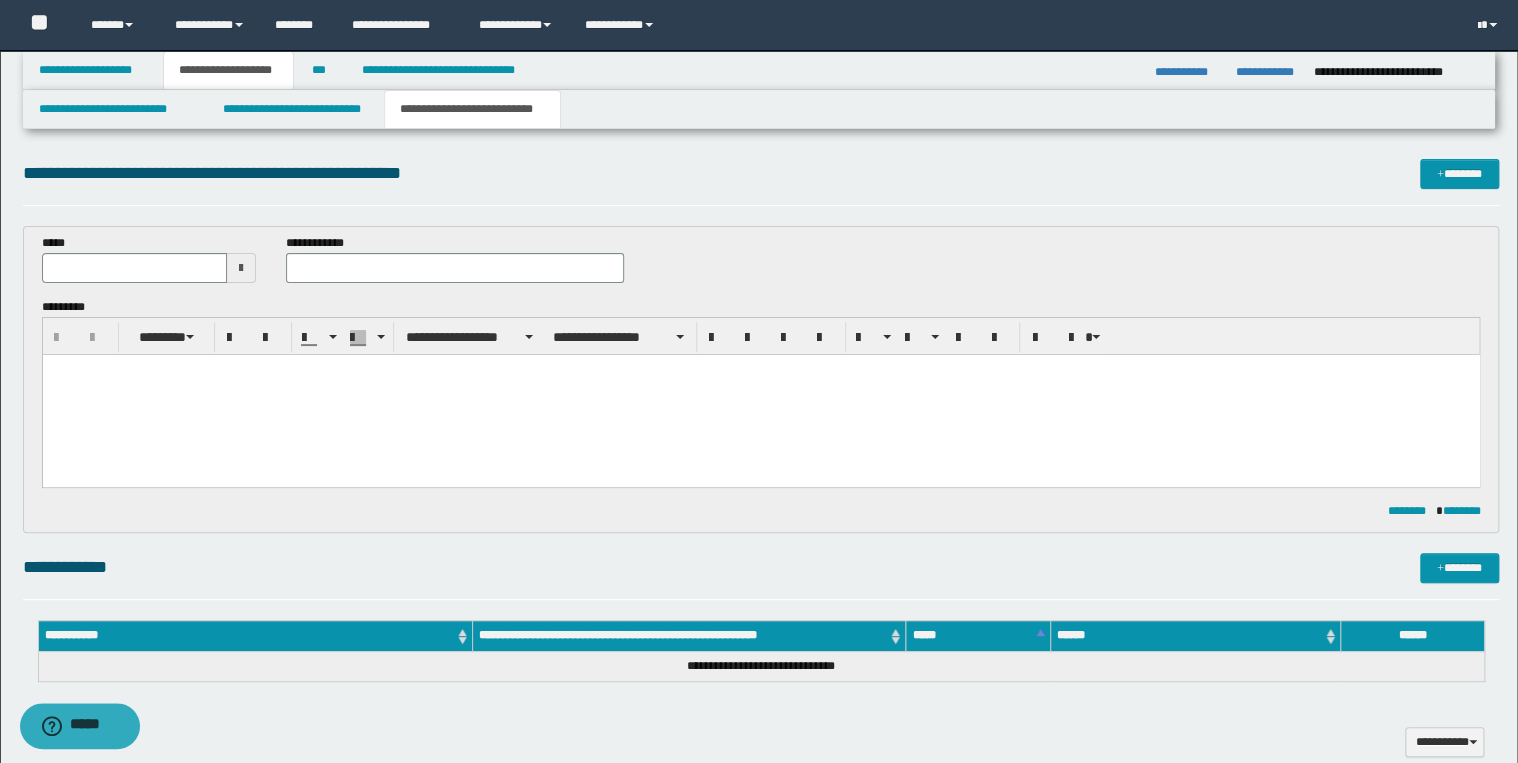 click at bounding box center (760, 395) 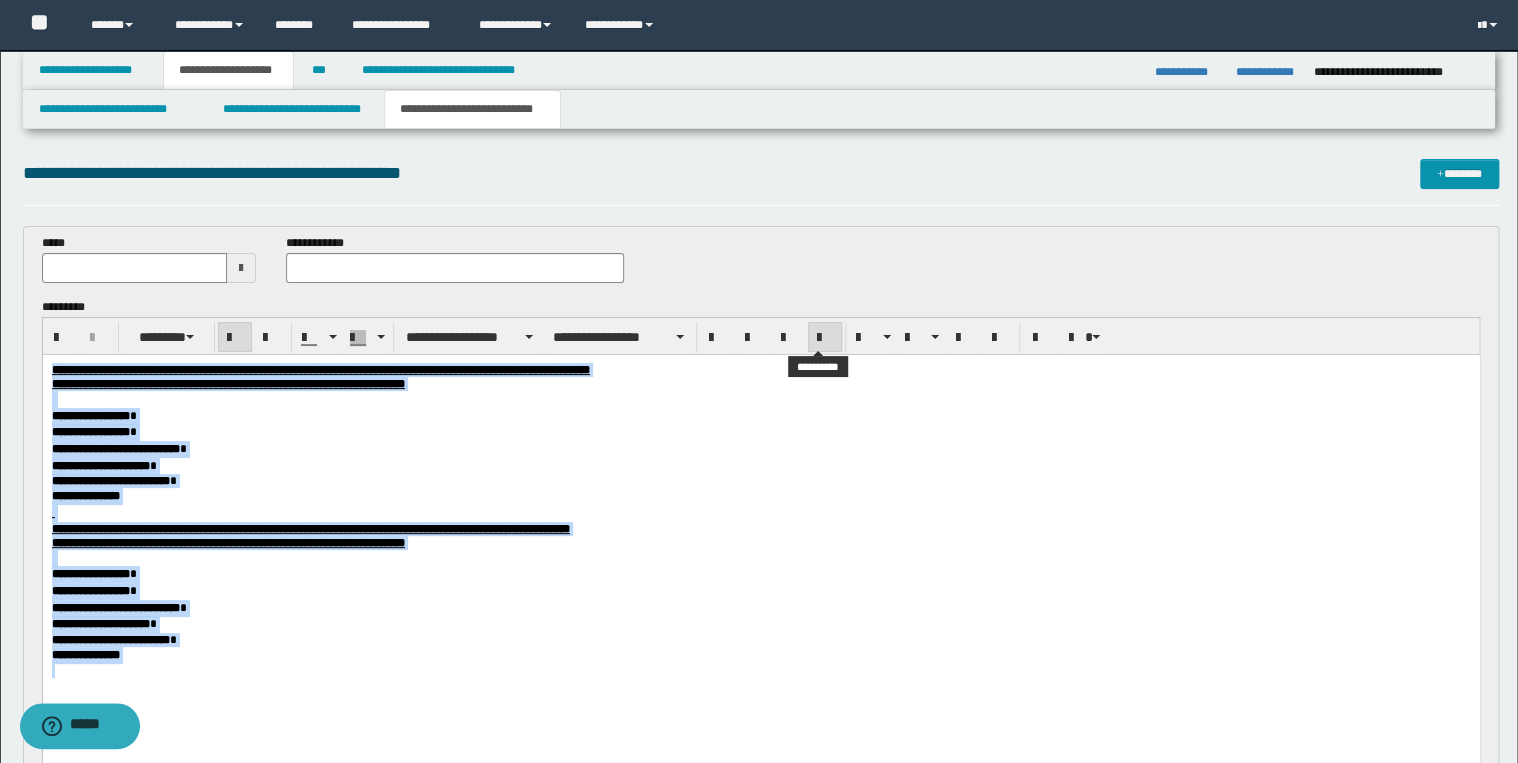 click at bounding box center (825, 337) 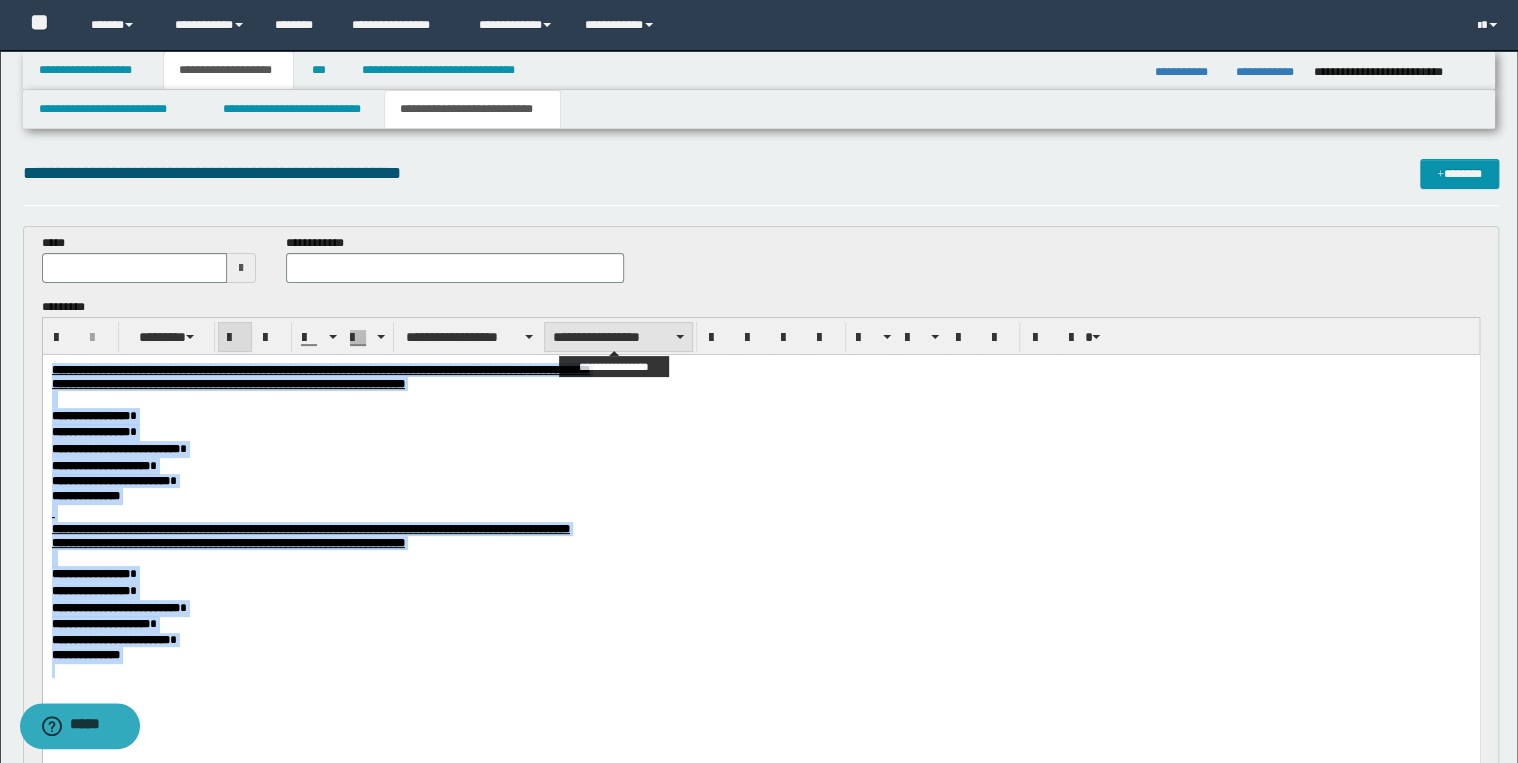 click on "**********" at bounding box center [618, 337] 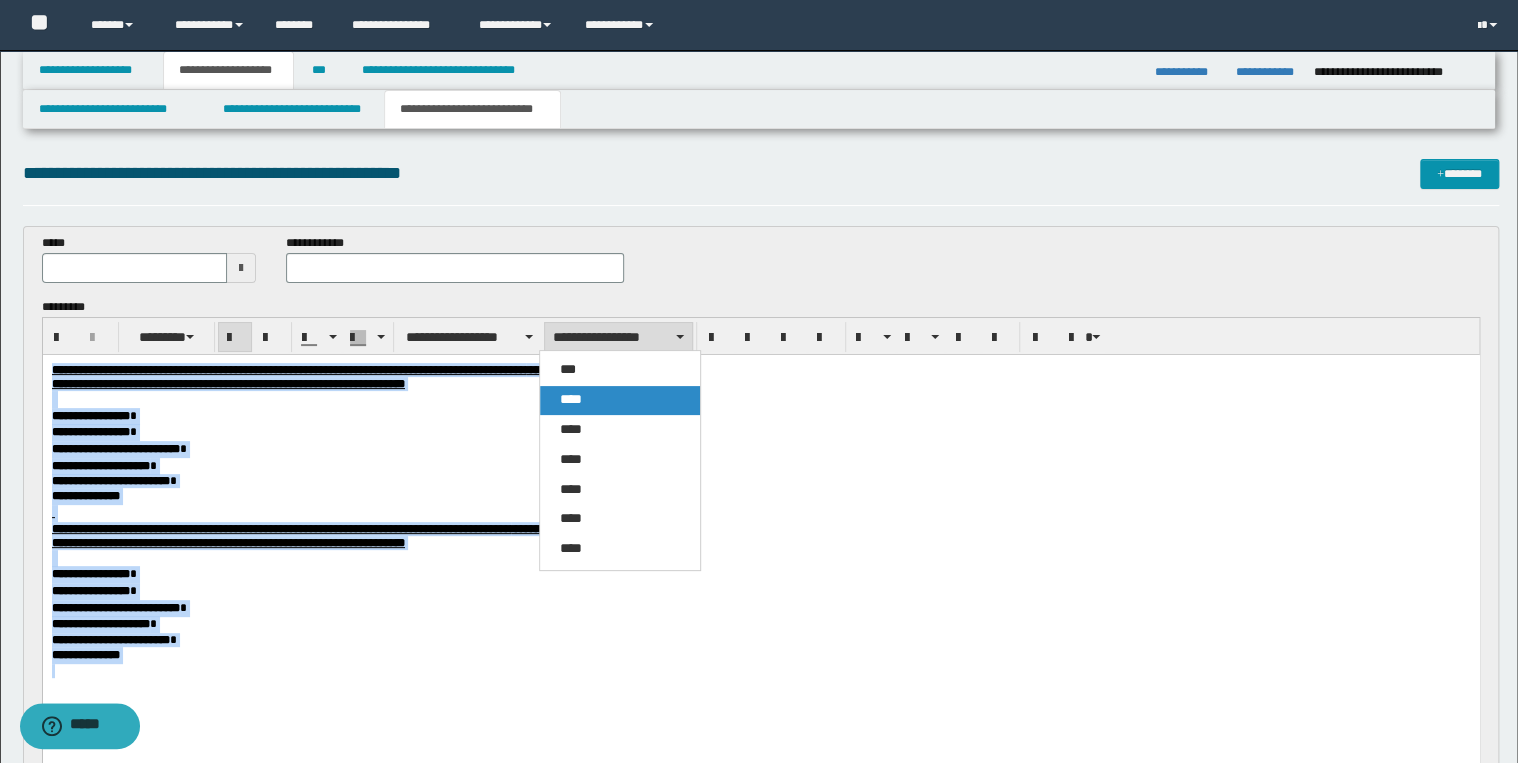click on "****" at bounding box center [620, 400] 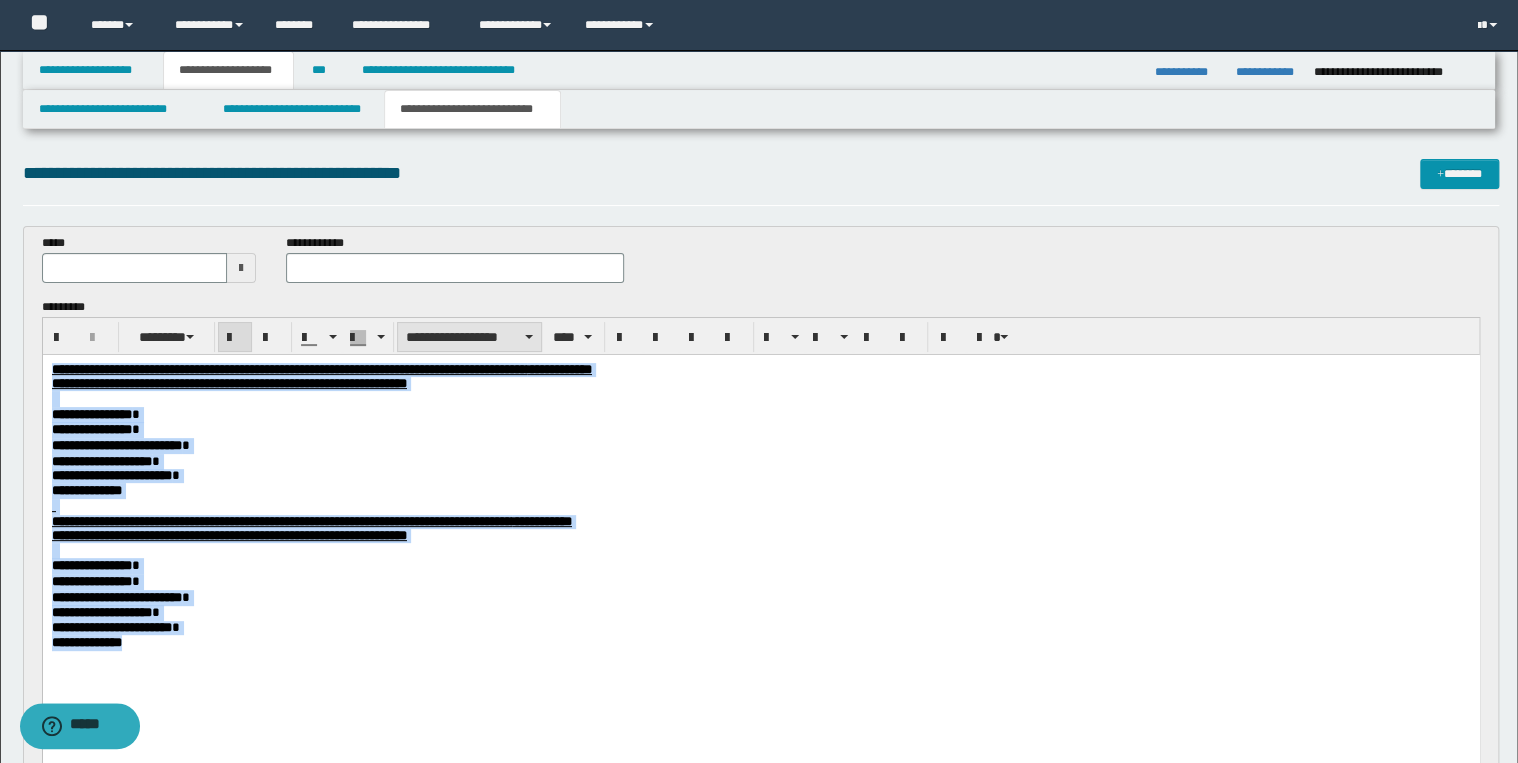 click on "**********" at bounding box center (469, 337) 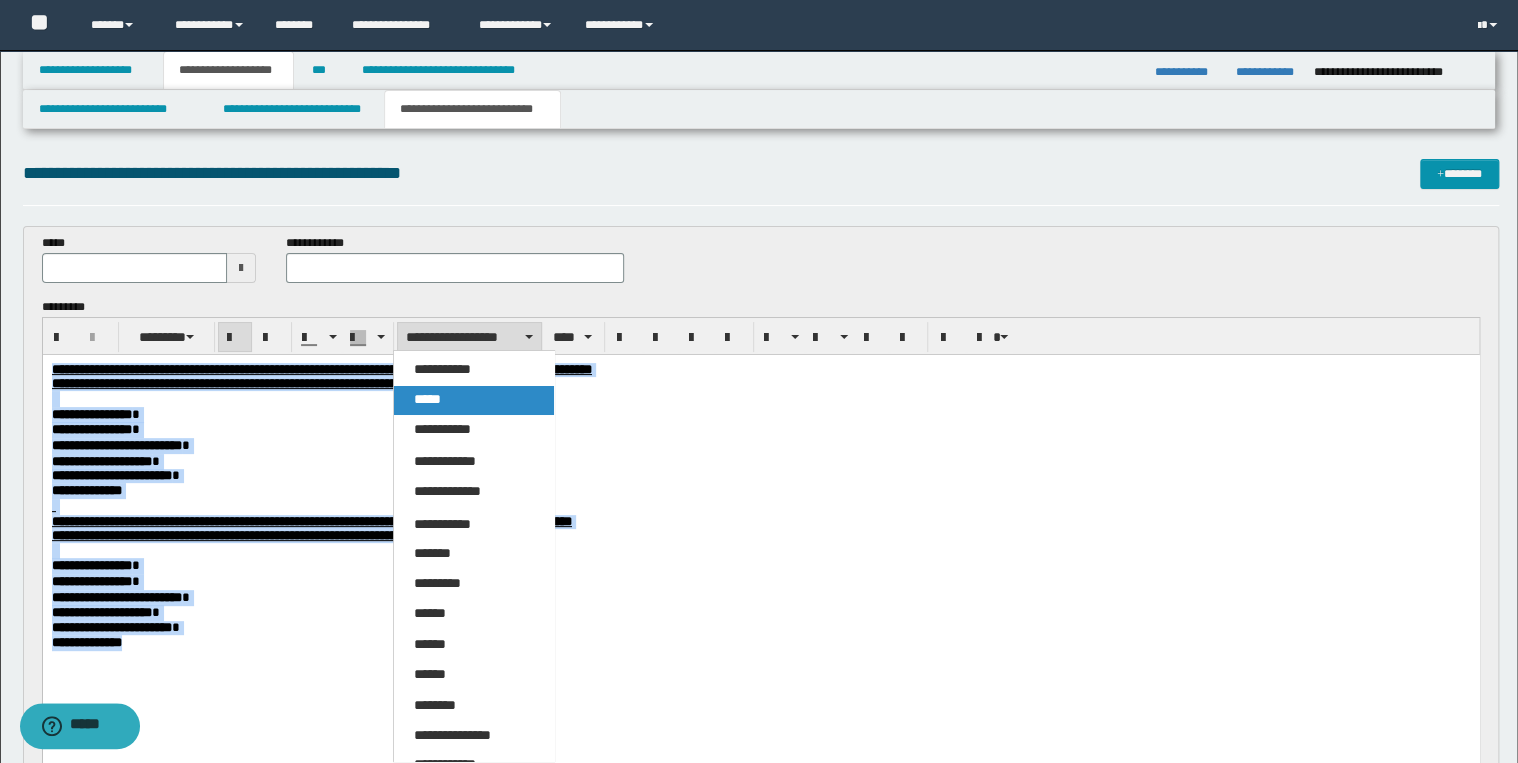 click on "*****" at bounding box center (474, 400) 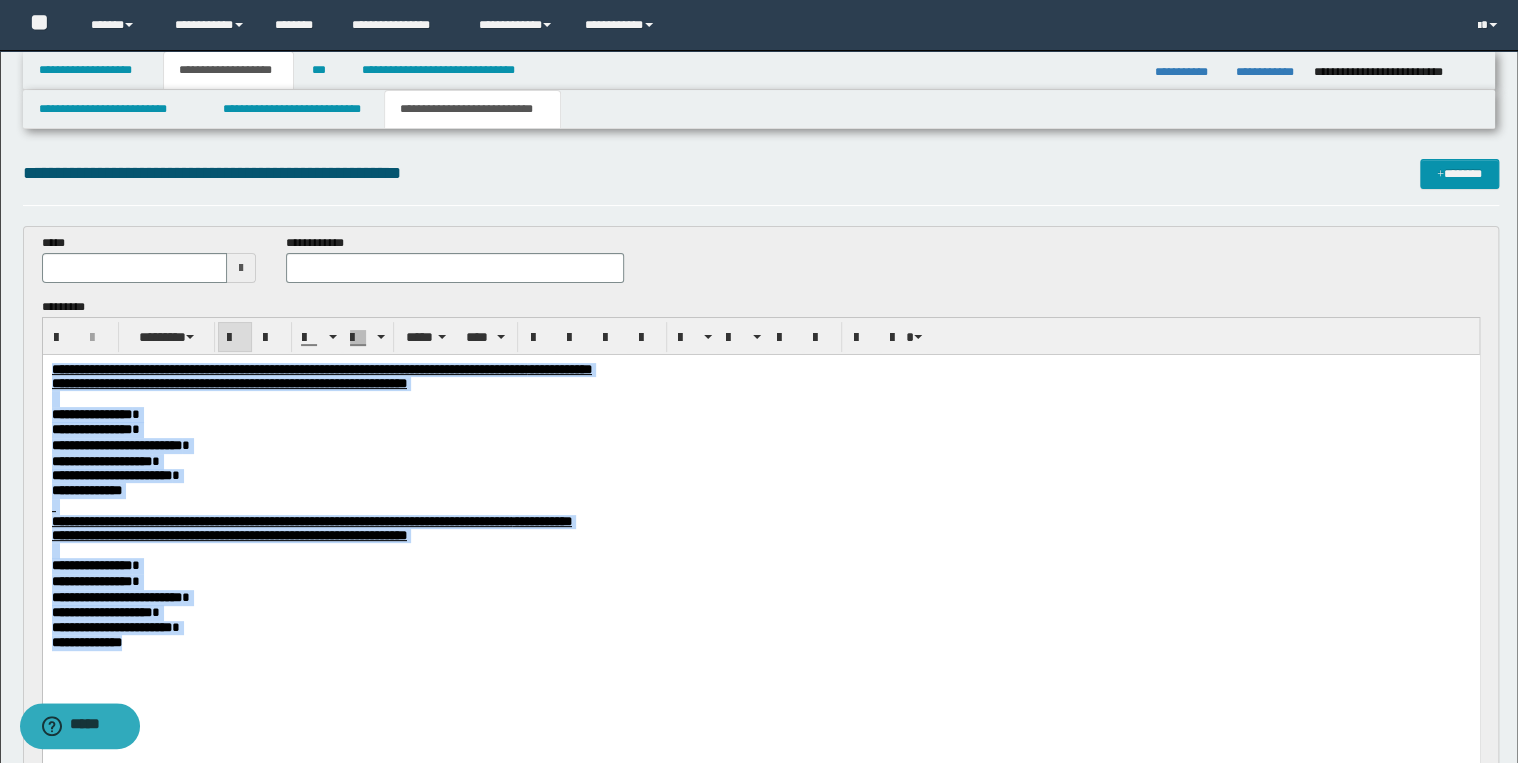 click on "**********" at bounding box center [760, 430] 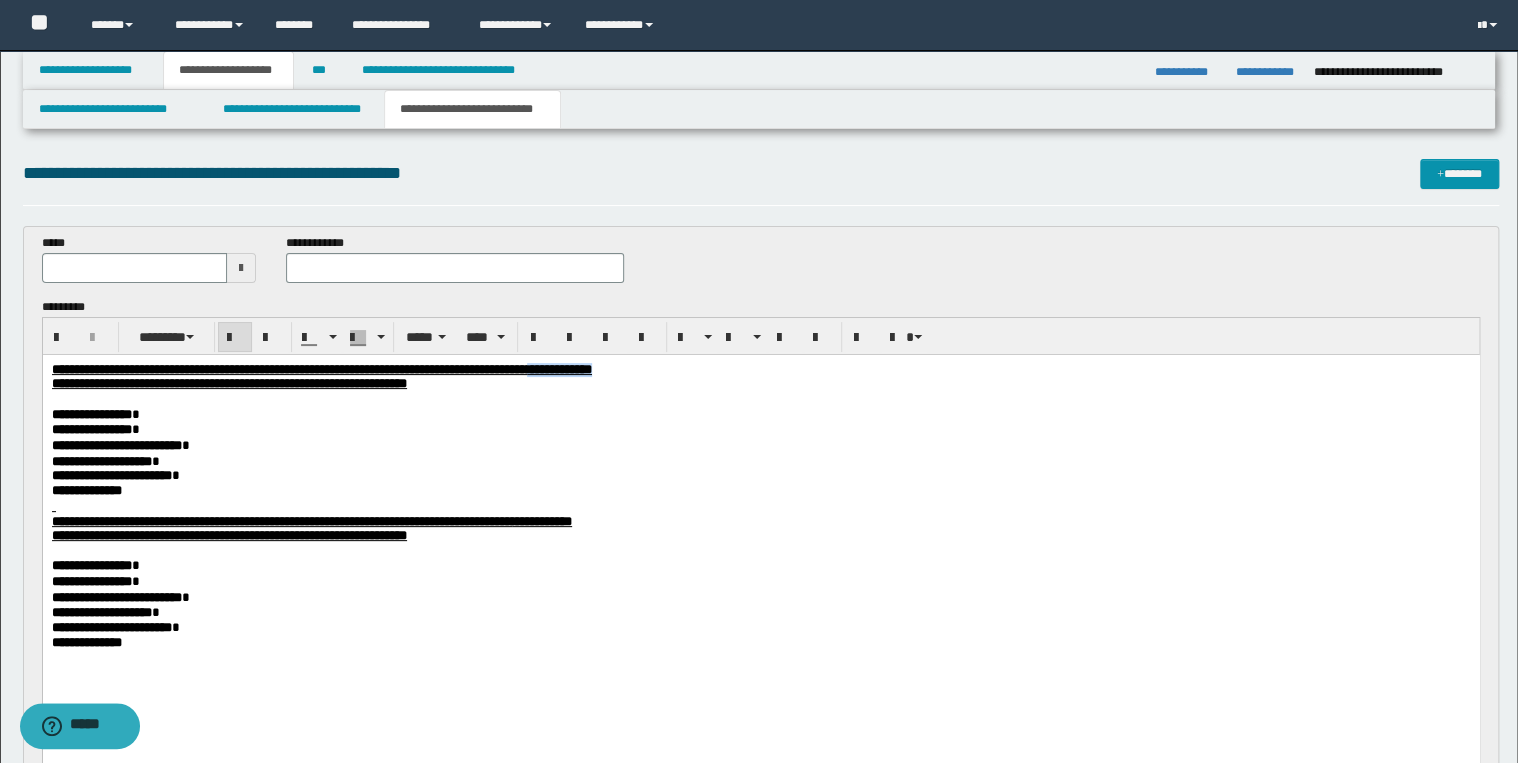 drag, startPoint x: 758, startPoint y: 371, endPoint x: 840, endPoint y: 375, distance: 82.0975 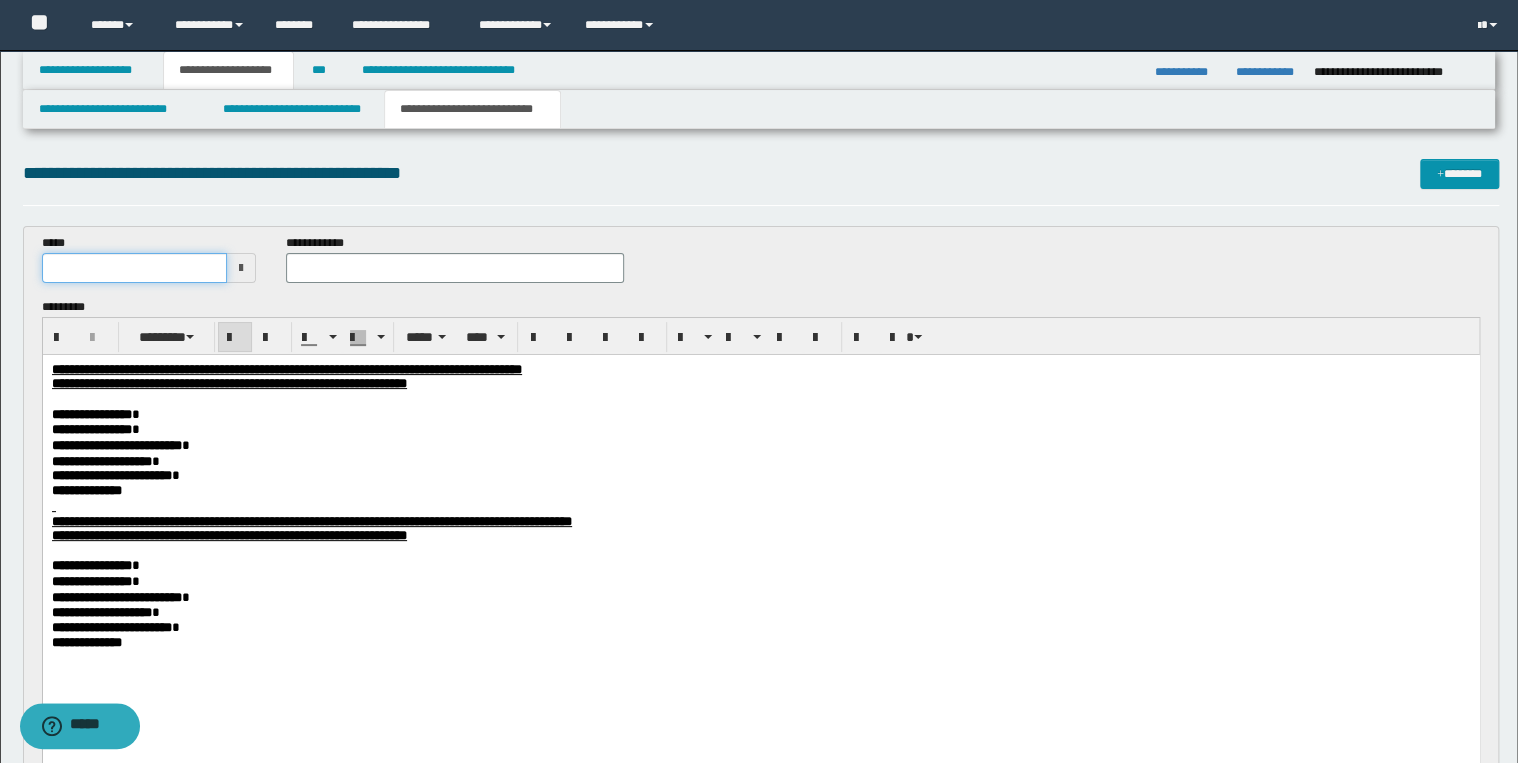 drag, startPoint x: 48, startPoint y: 269, endPoint x: 81, endPoint y: 272, distance: 33.13608 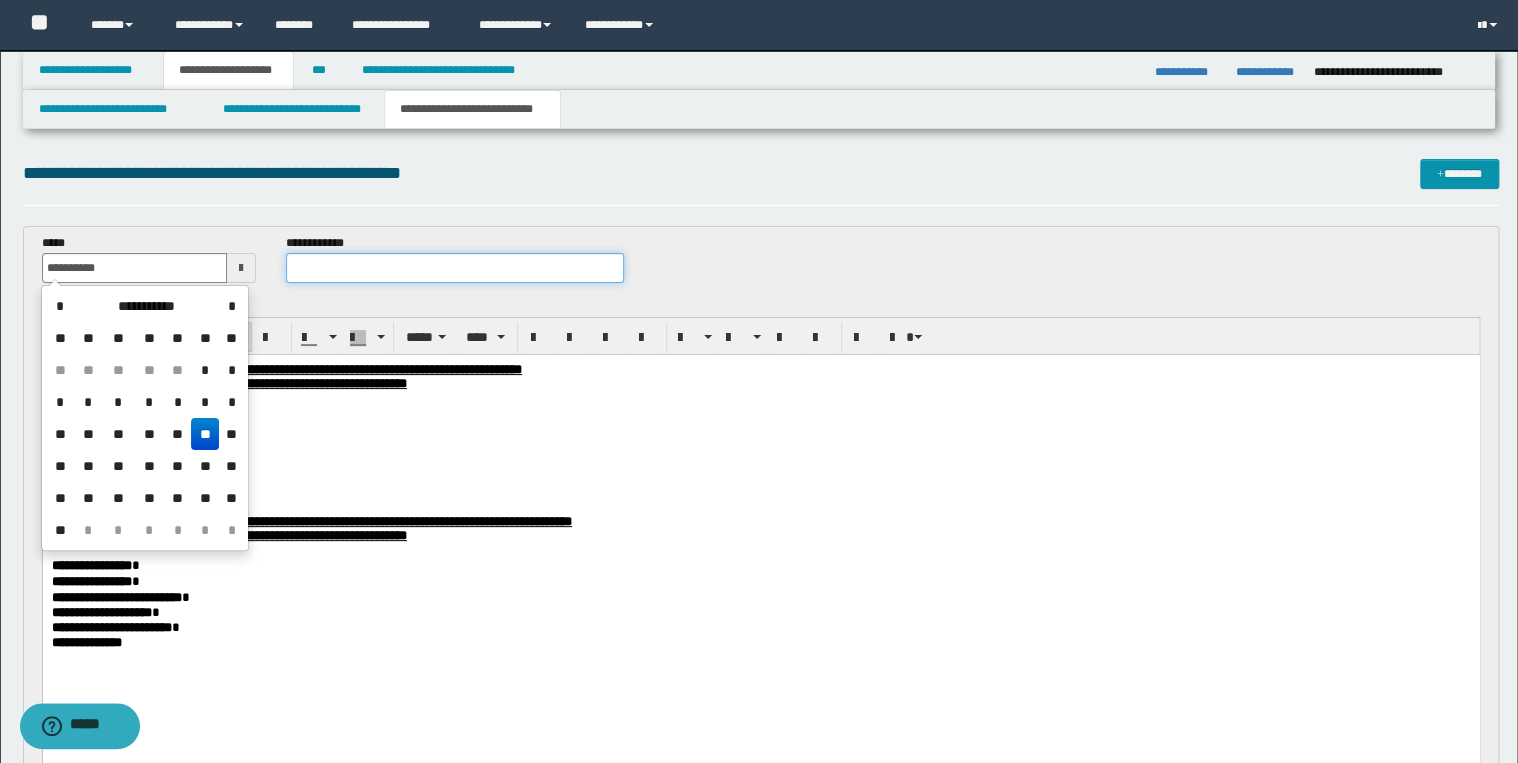 type on "**********" 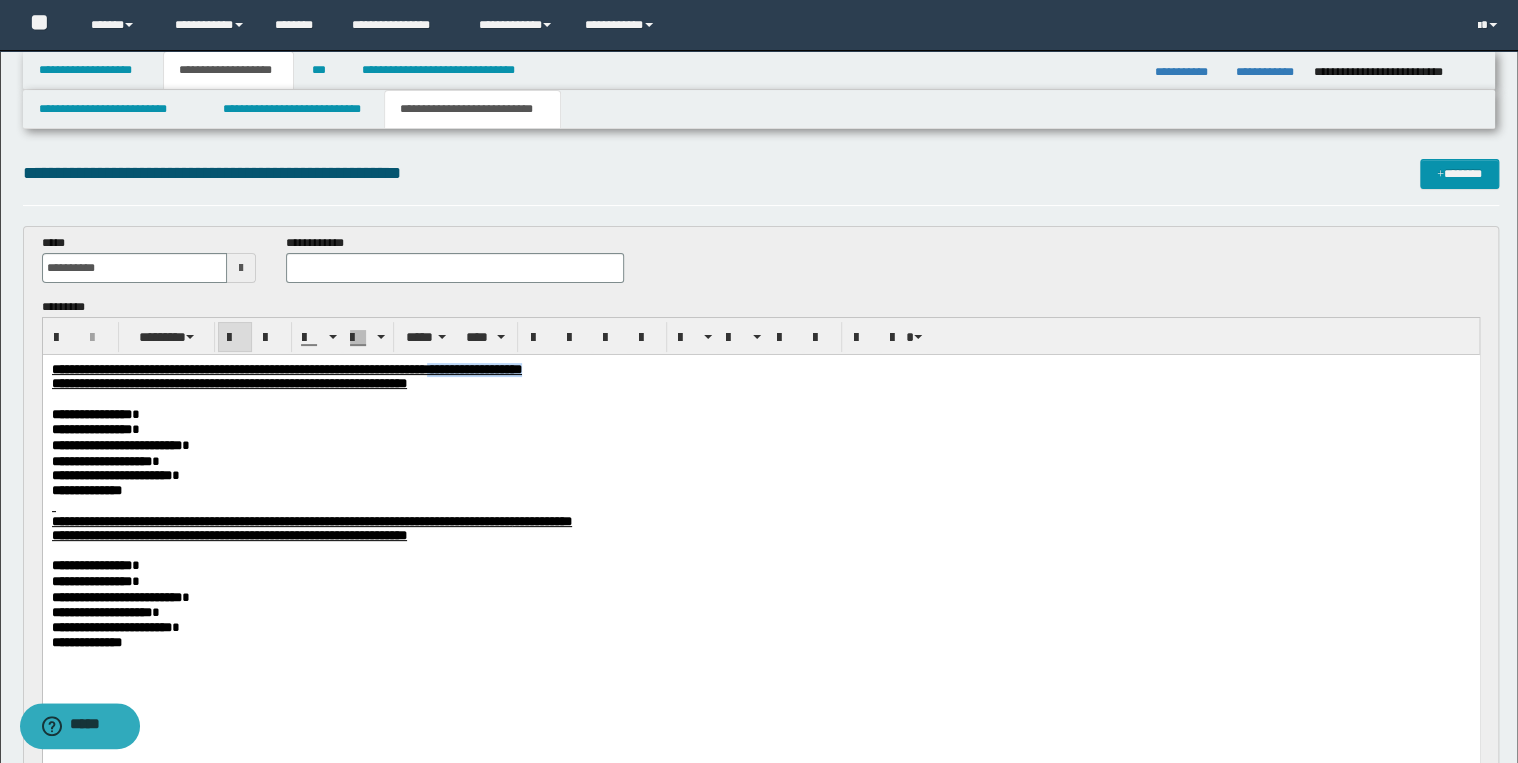 drag, startPoint x: 628, startPoint y: 370, endPoint x: 800, endPoint y: 377, distance: 172.14238 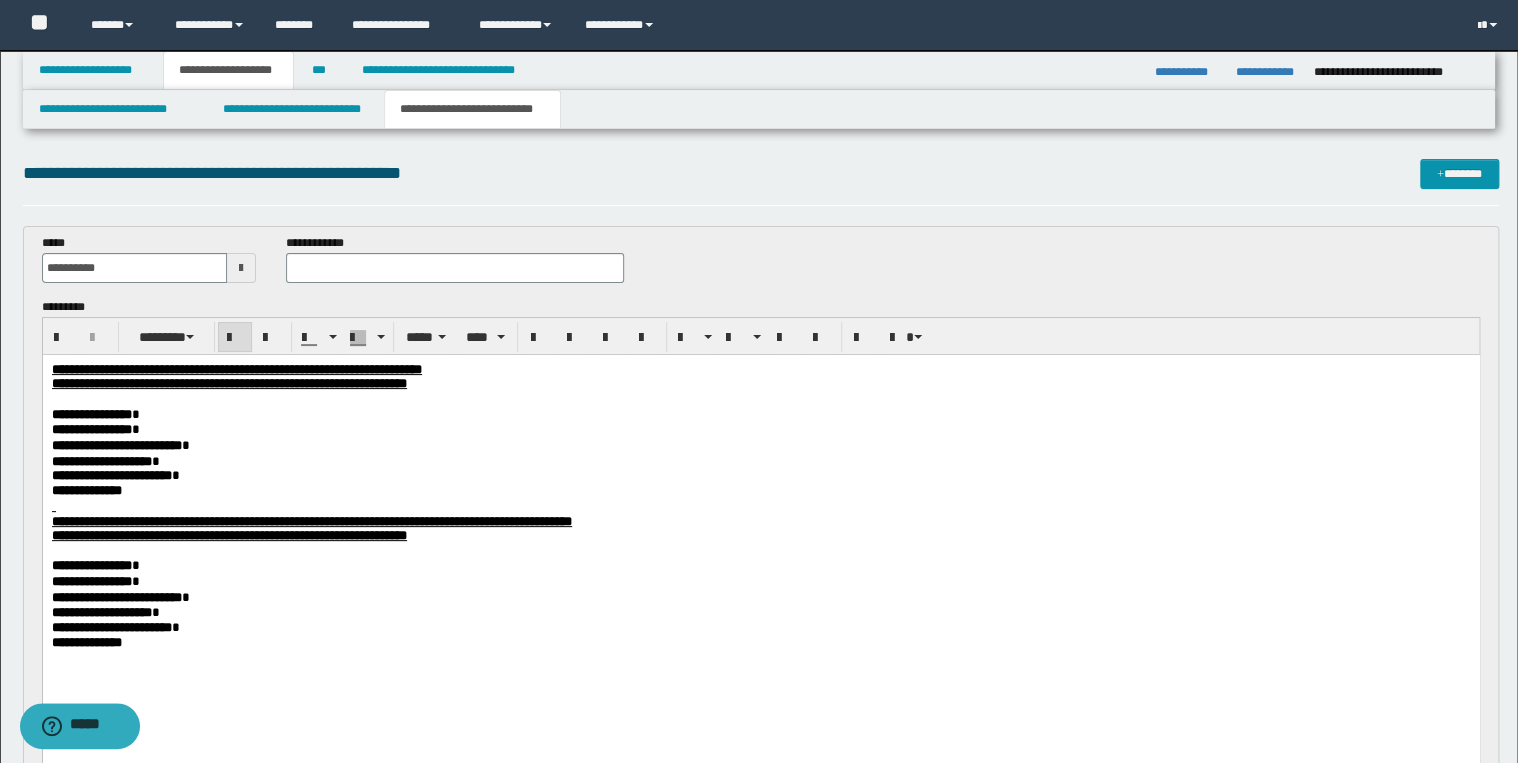 click at bounding box center [454, 268] 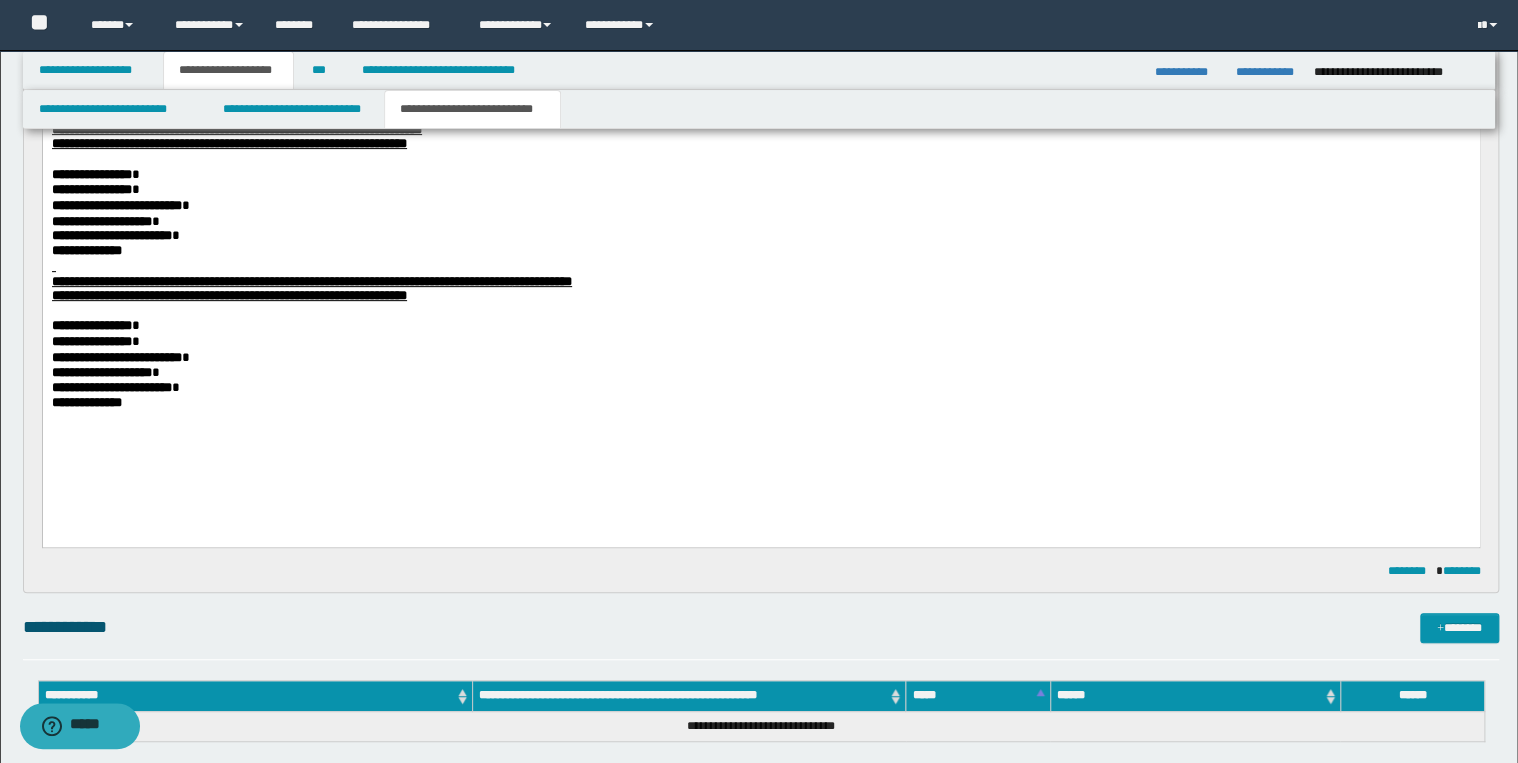 scroll, scrollTop: 80, scrollLeft: 0, axis: vertical 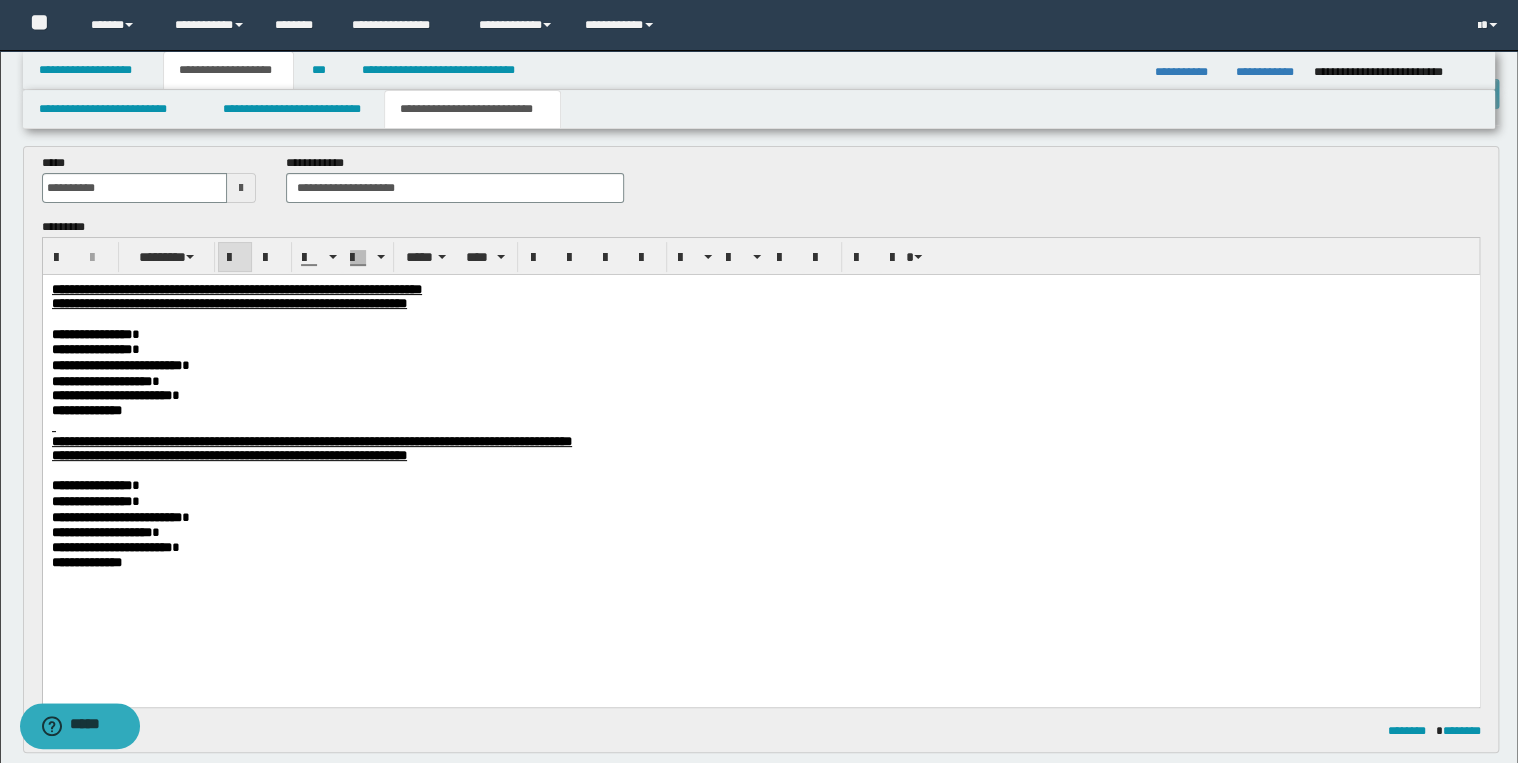 type on "**********" 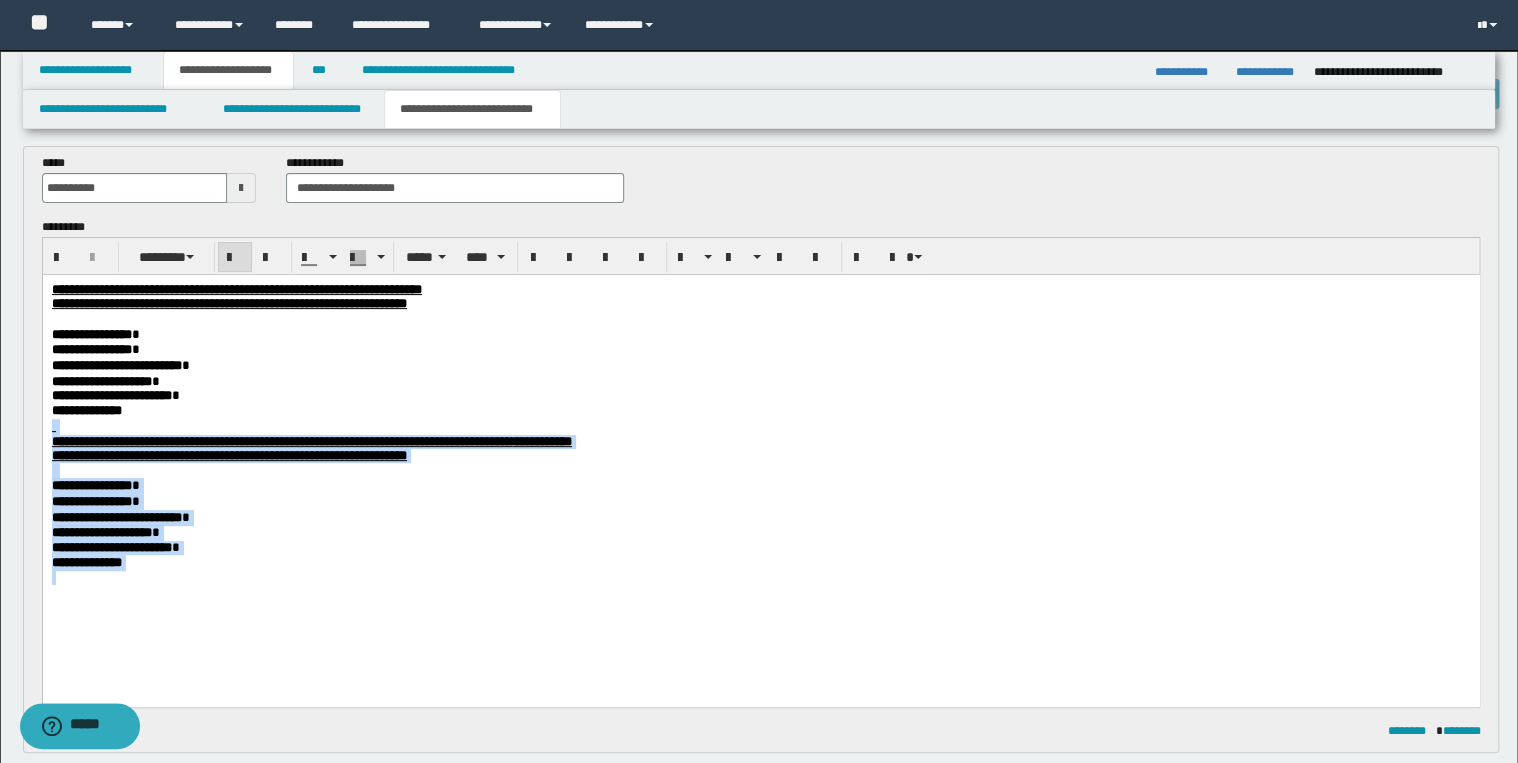 drag, startPoint x: 52, startPoint y: 436, endPoint x: 253, endPoint y: 593, distance: 255.04901 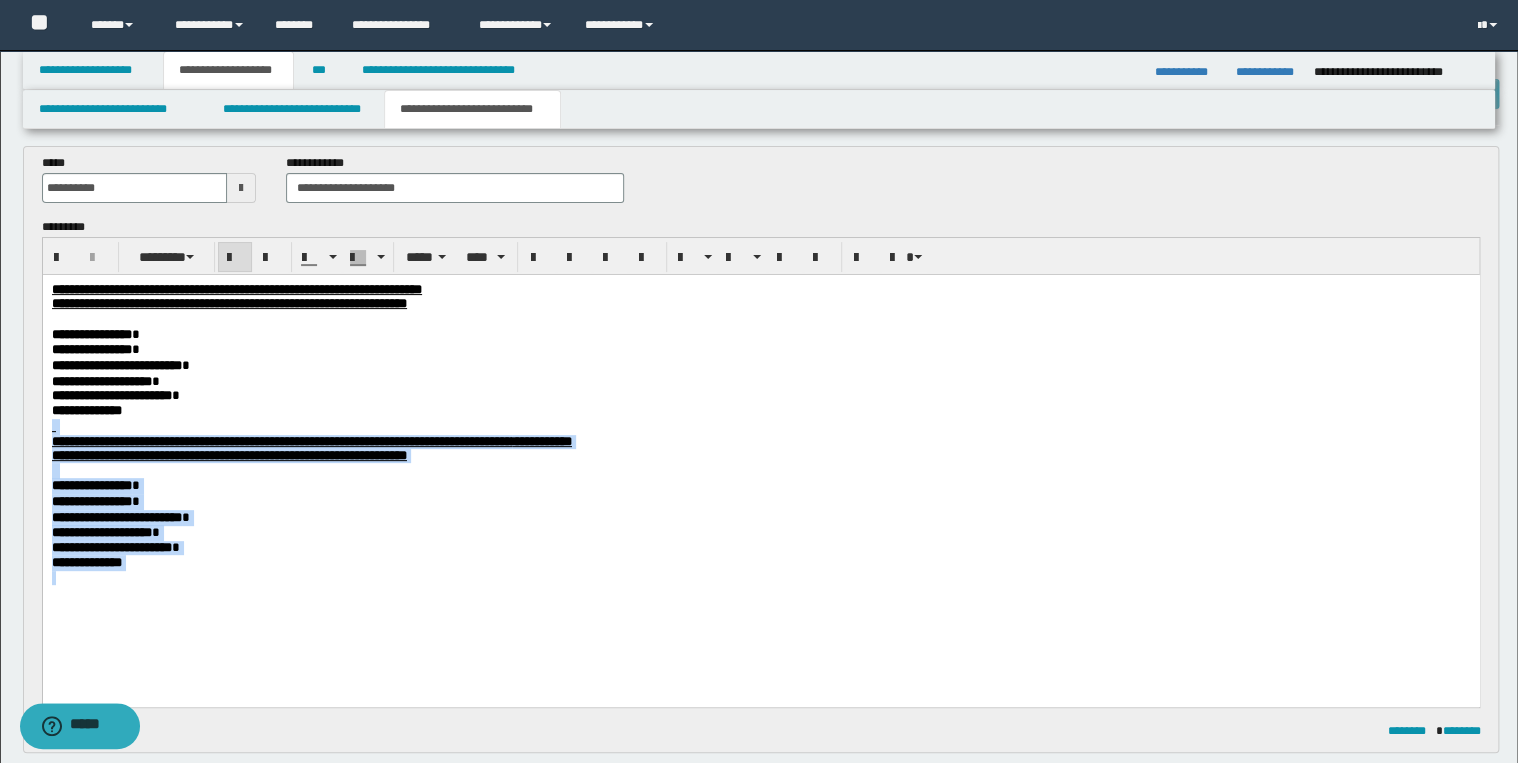 click on "**********" at bounding box center [760, 459] 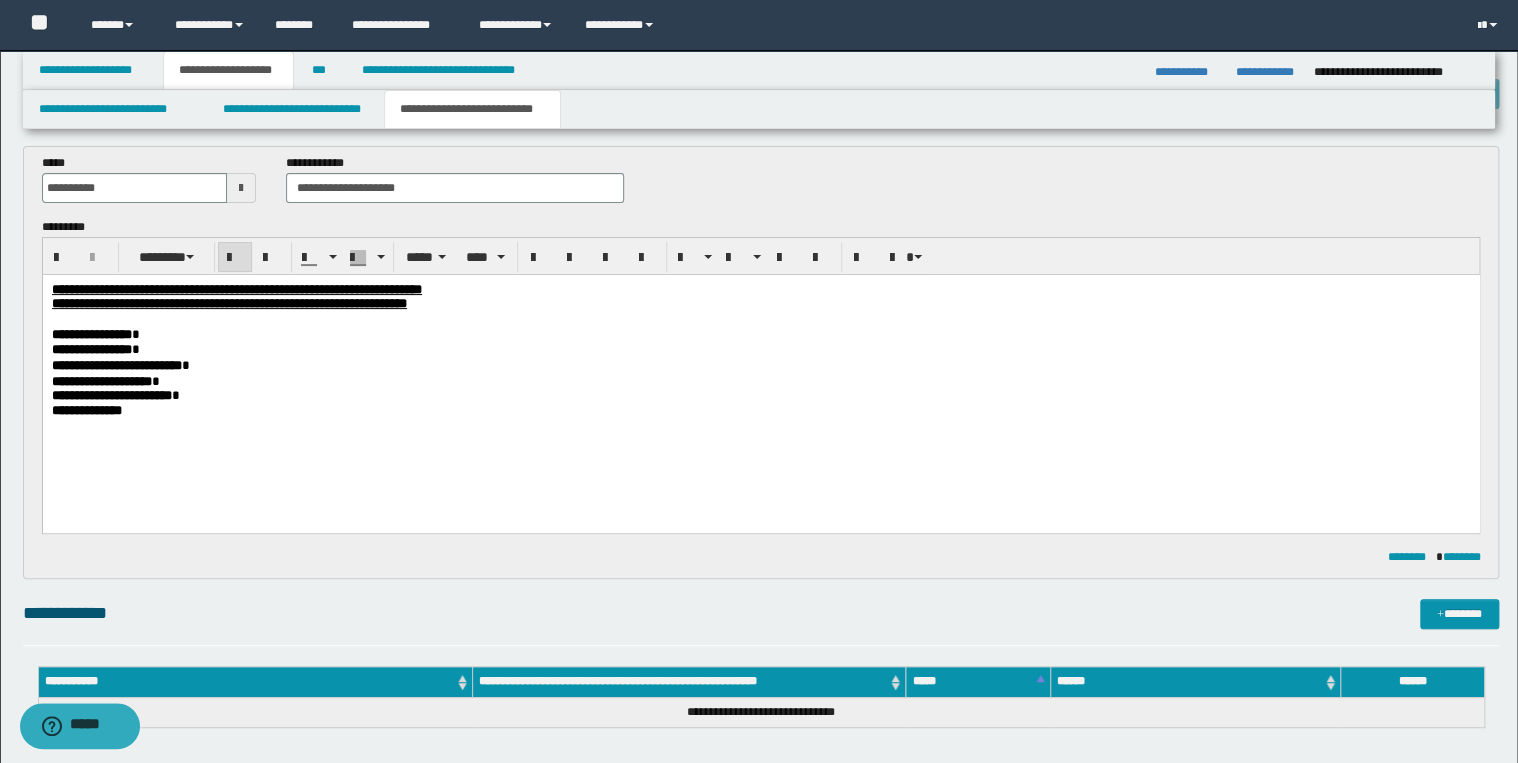 scroll, scrollTop: 0, scrollLeft: 0, axis: both 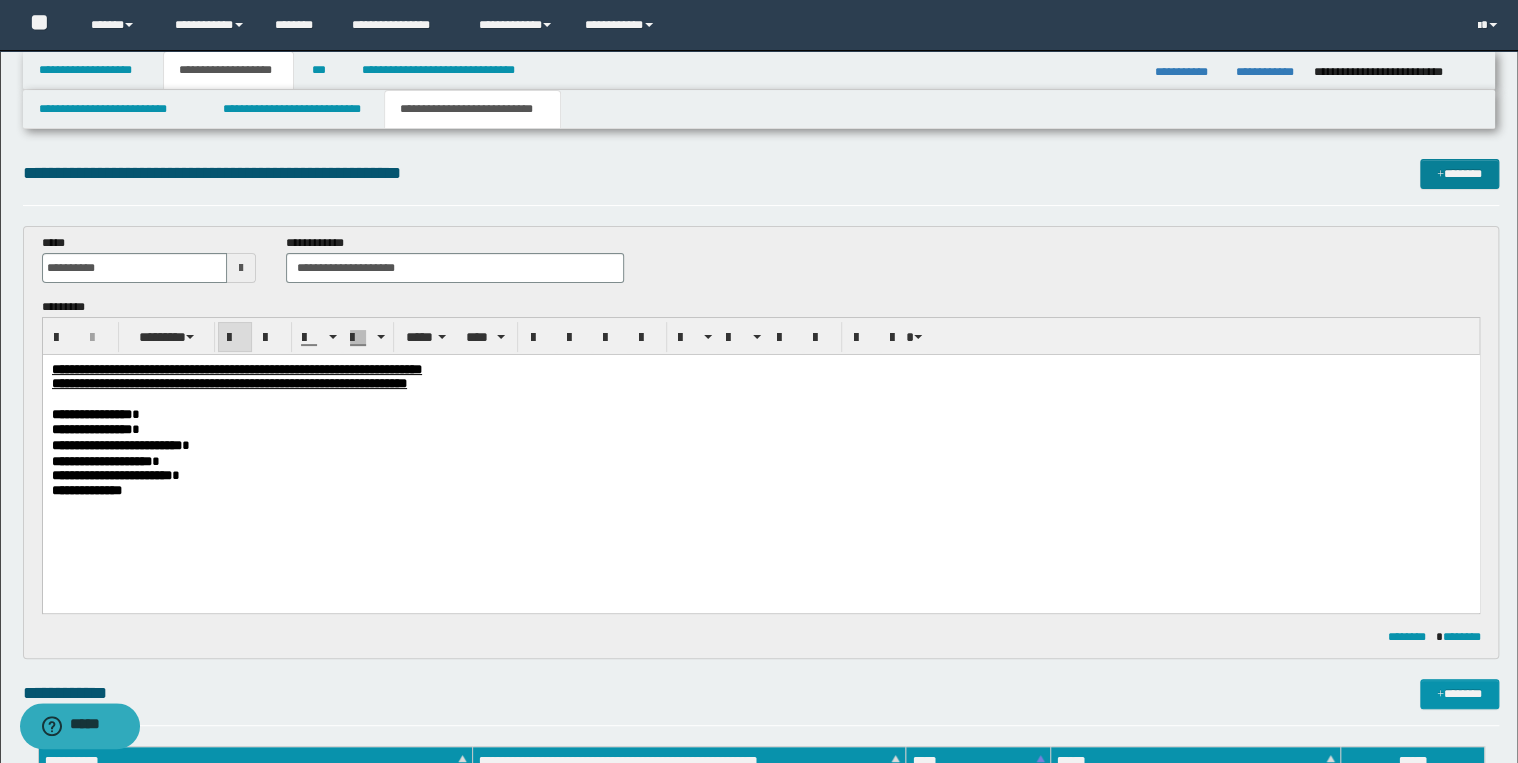 click on "*******" at bounding box center (1459, 174) 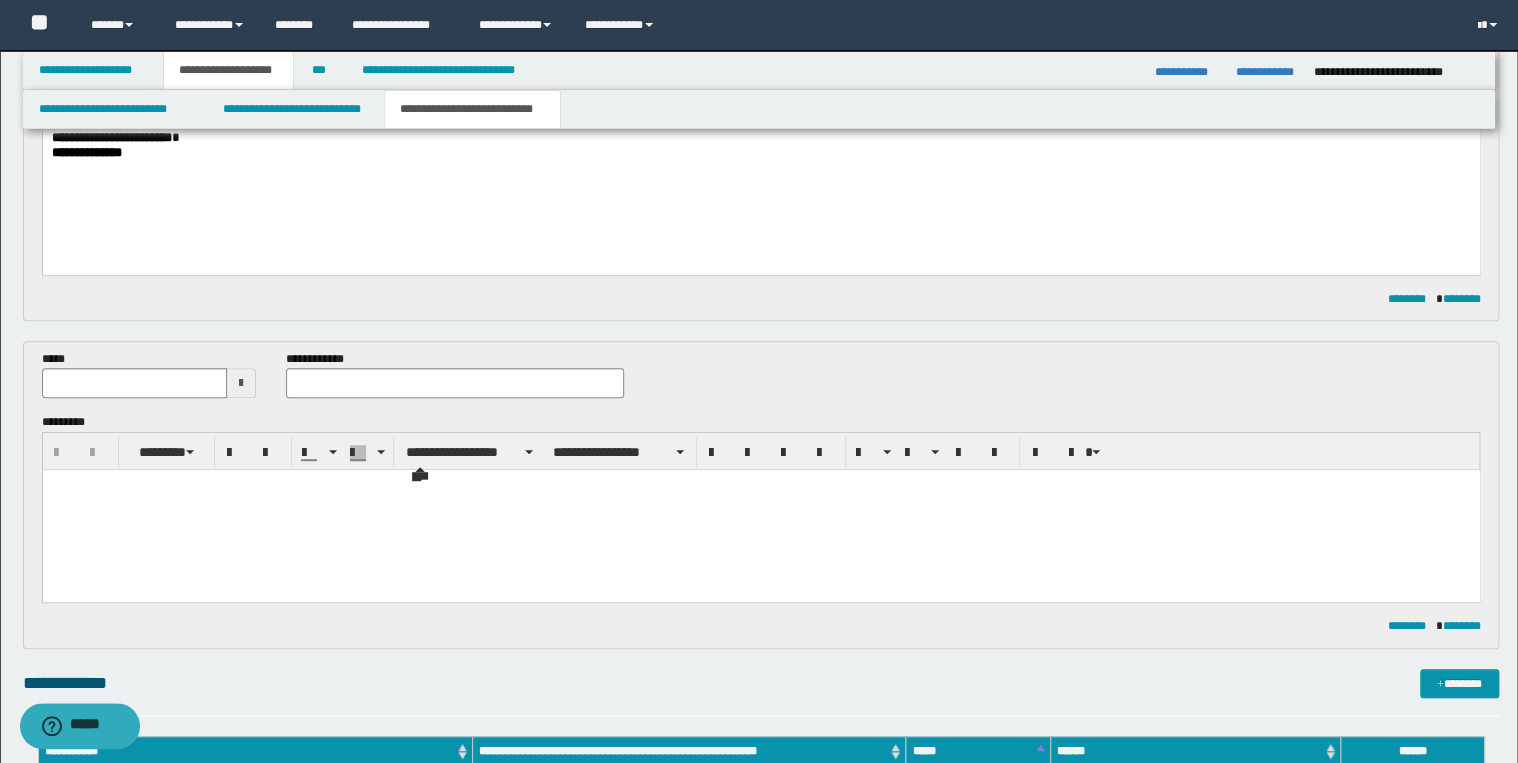 scroll, scrollTop: 366, scrollLeft: 0, axis: vertical 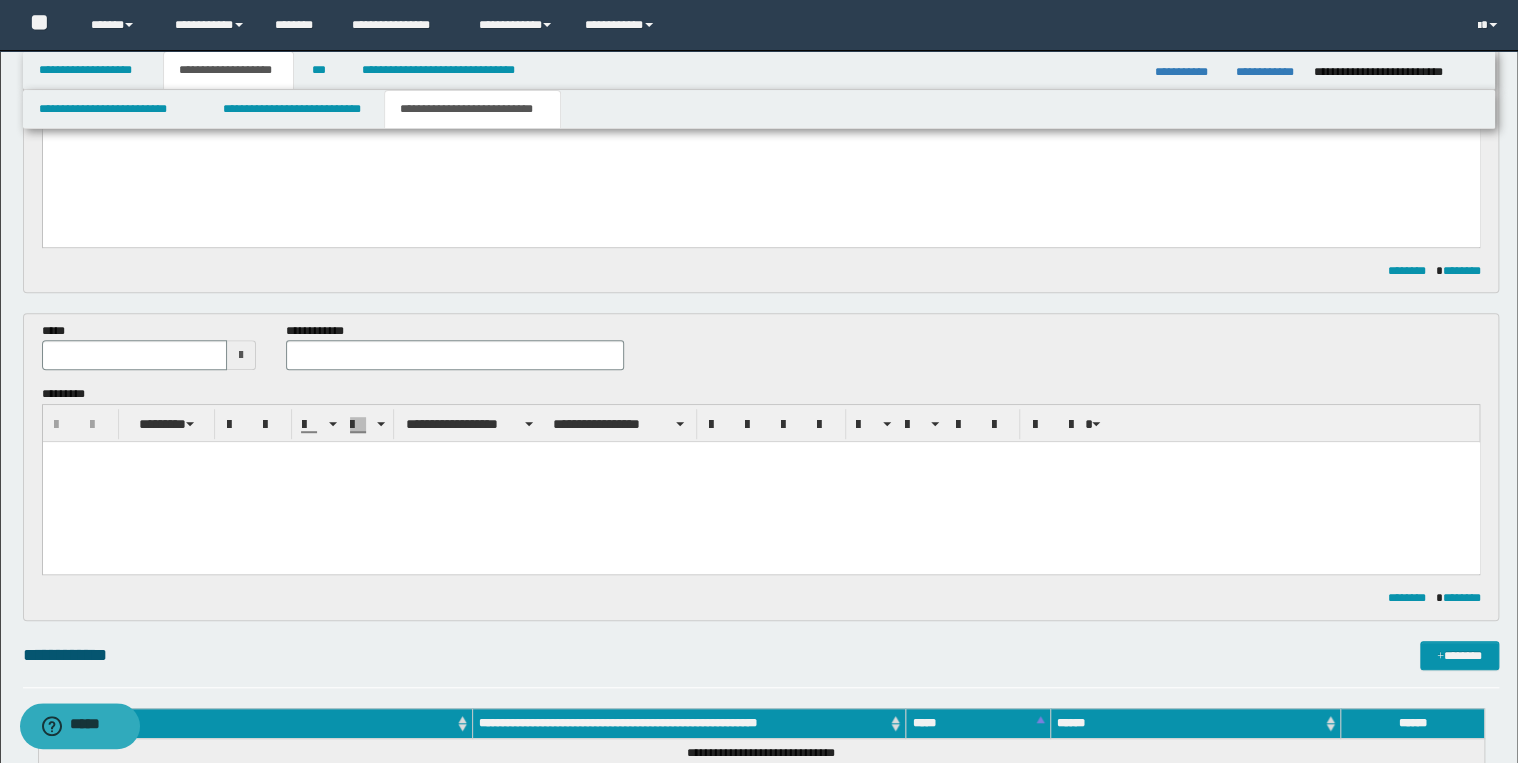 click at bounding box center [760, 482] 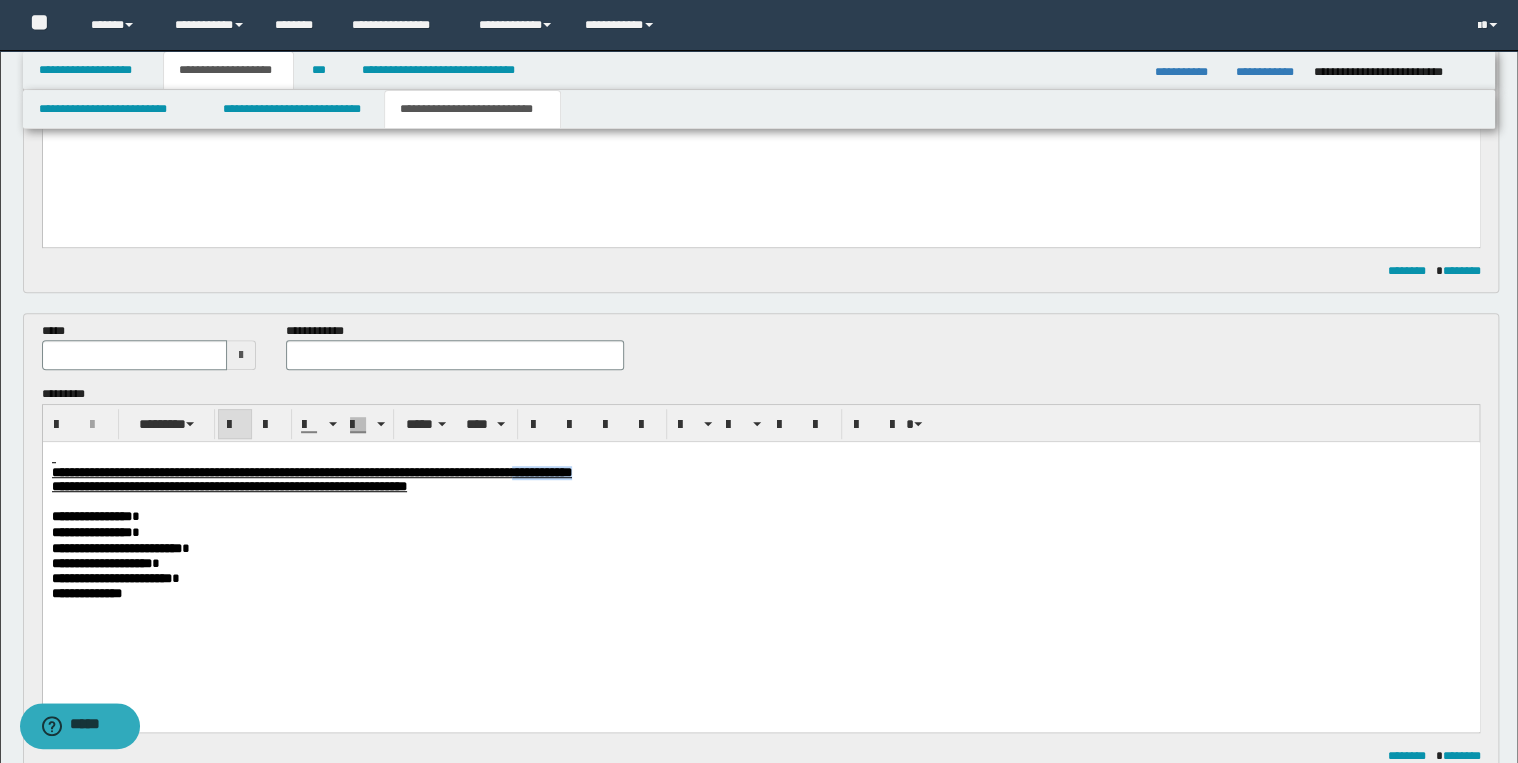 drag, startPoint x: 771, startPoint y: 478, endPoint x: 826, endPoint y: 479, distance: 55.00909 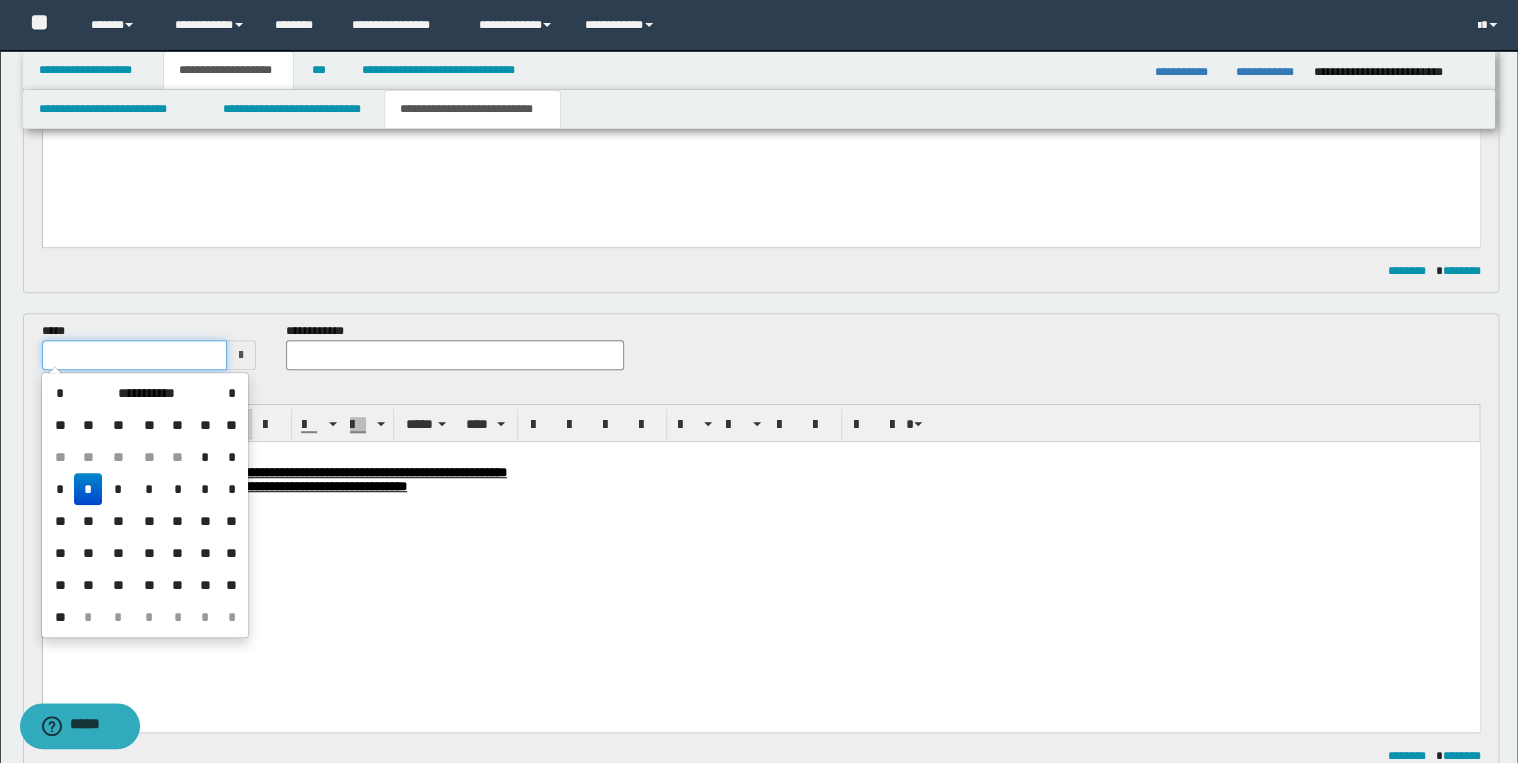 click at bounding box center [135, 355] 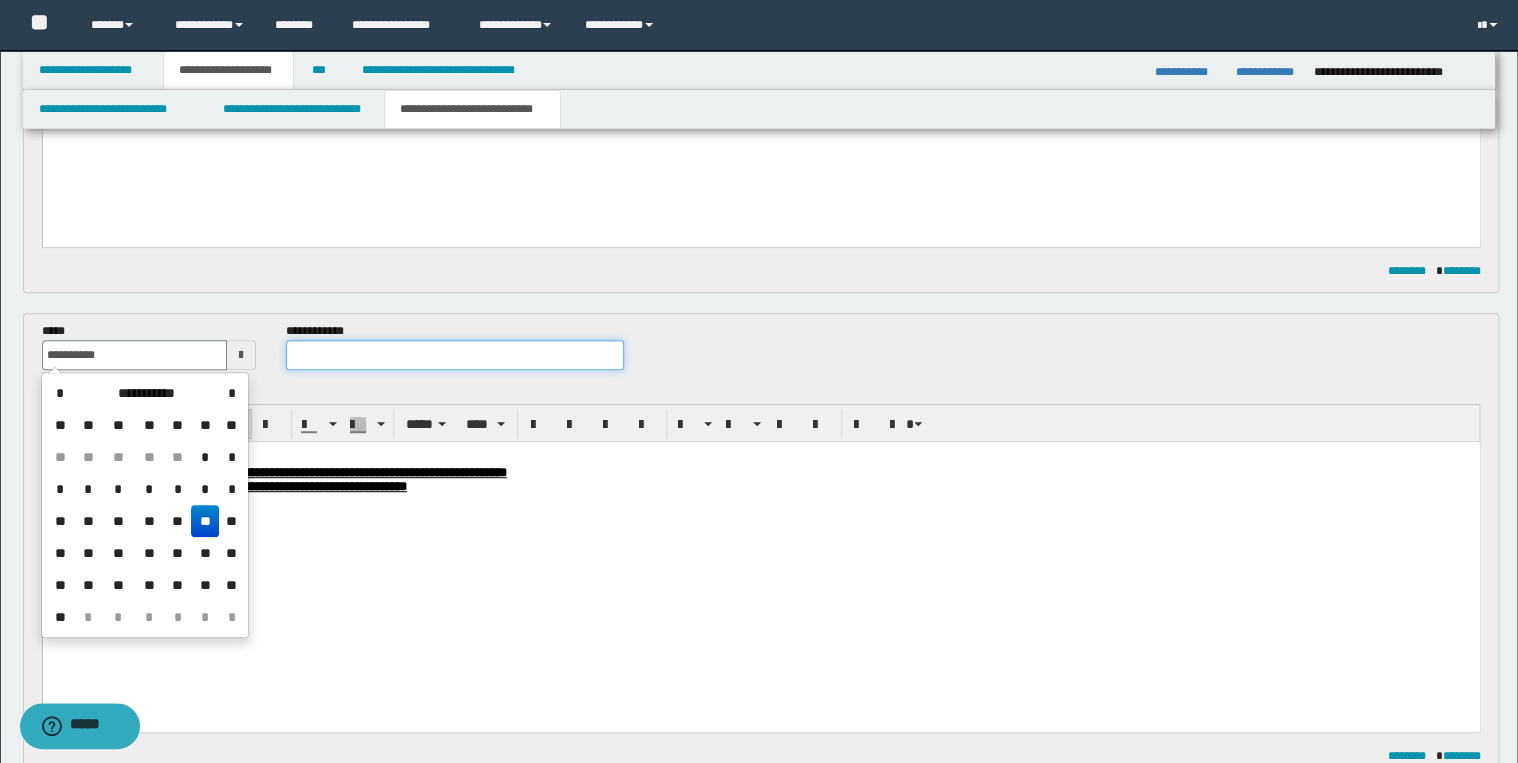type on "**********" 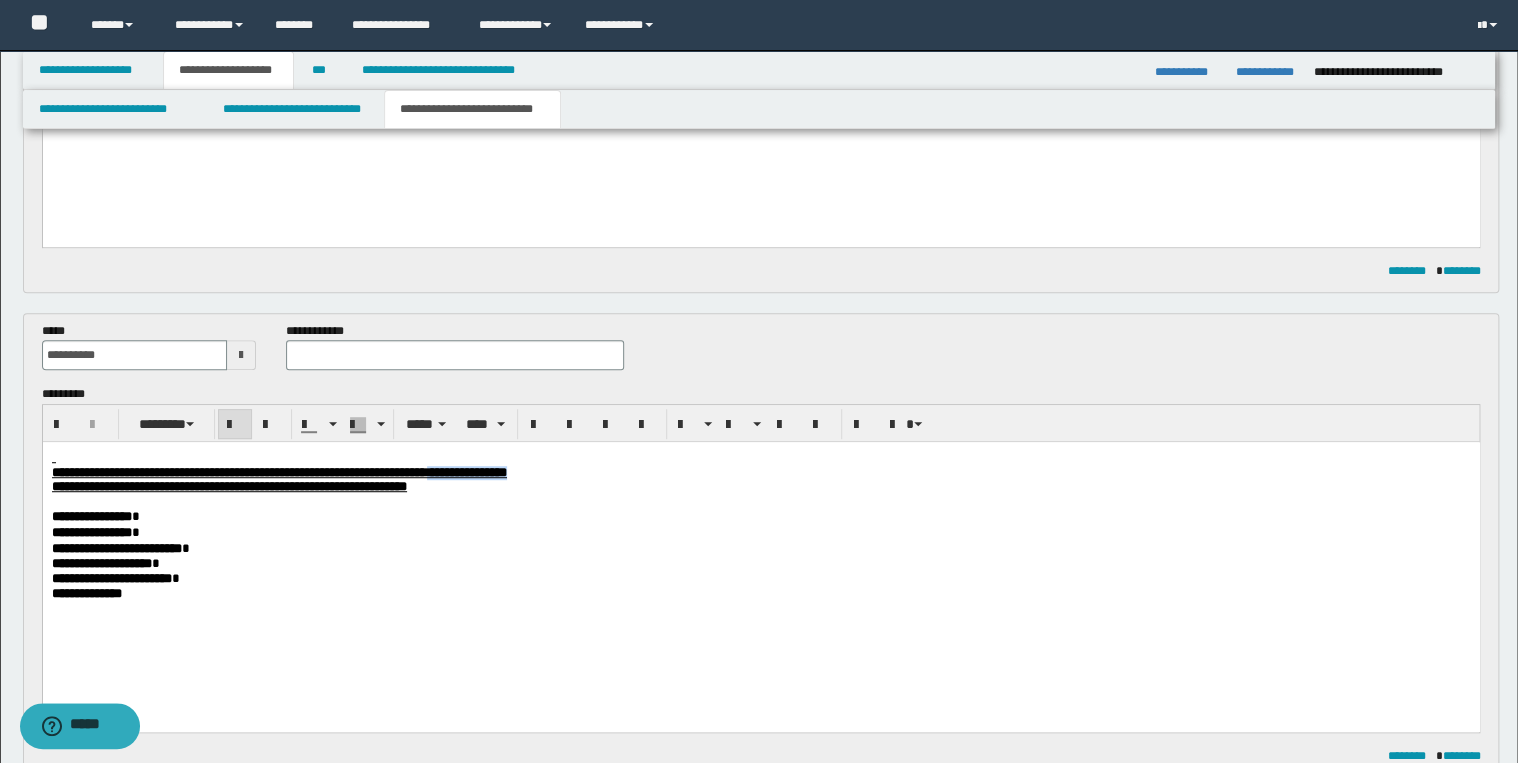 drag, startPoint x: 628, startPoint y: 470, endPoint x: 746, endPoint y: 474, distance: 118.06778 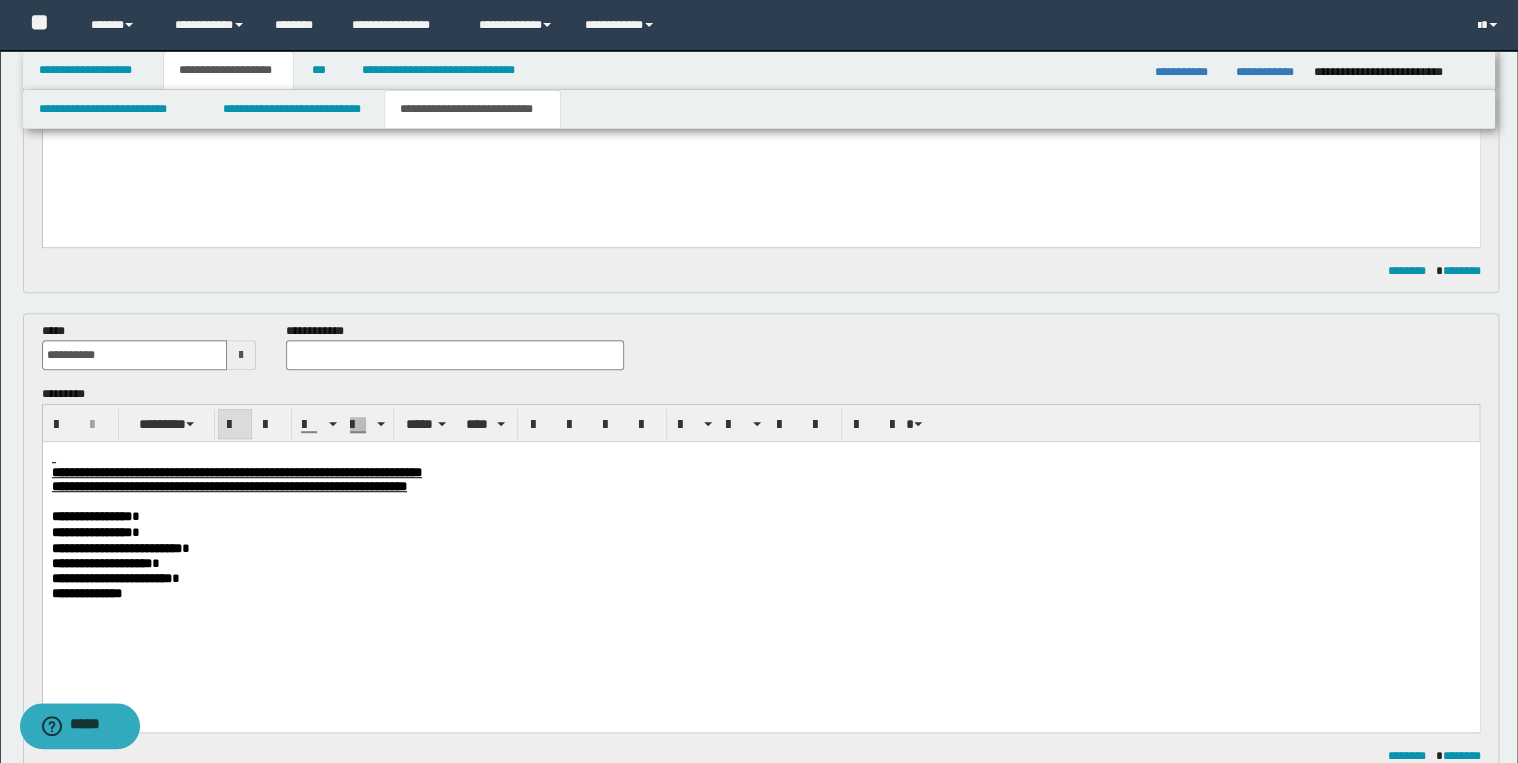 click at bounding box center [454, 355] 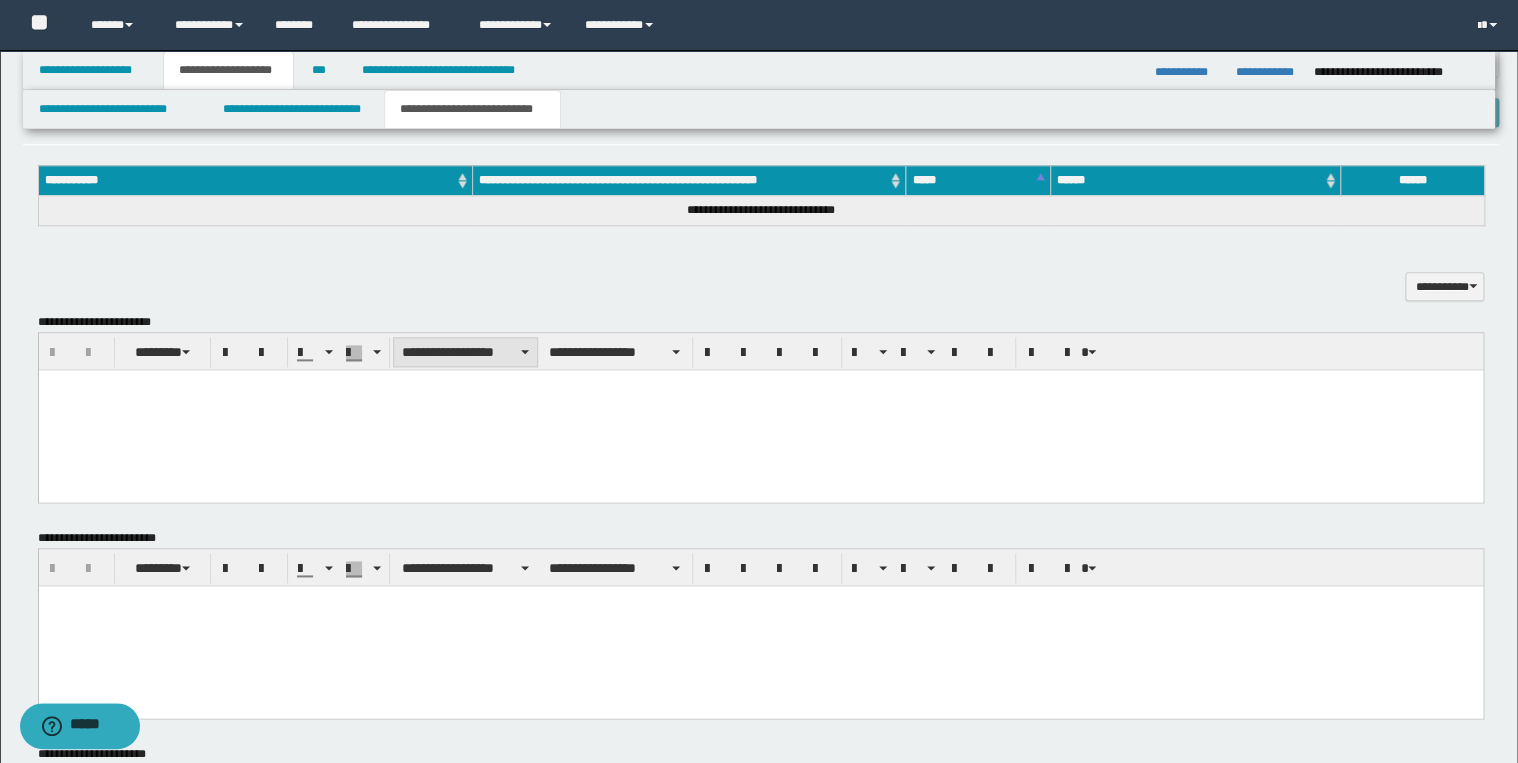 scroll, scrollTop: 1086, scrollLeft: 0, axis: vertical 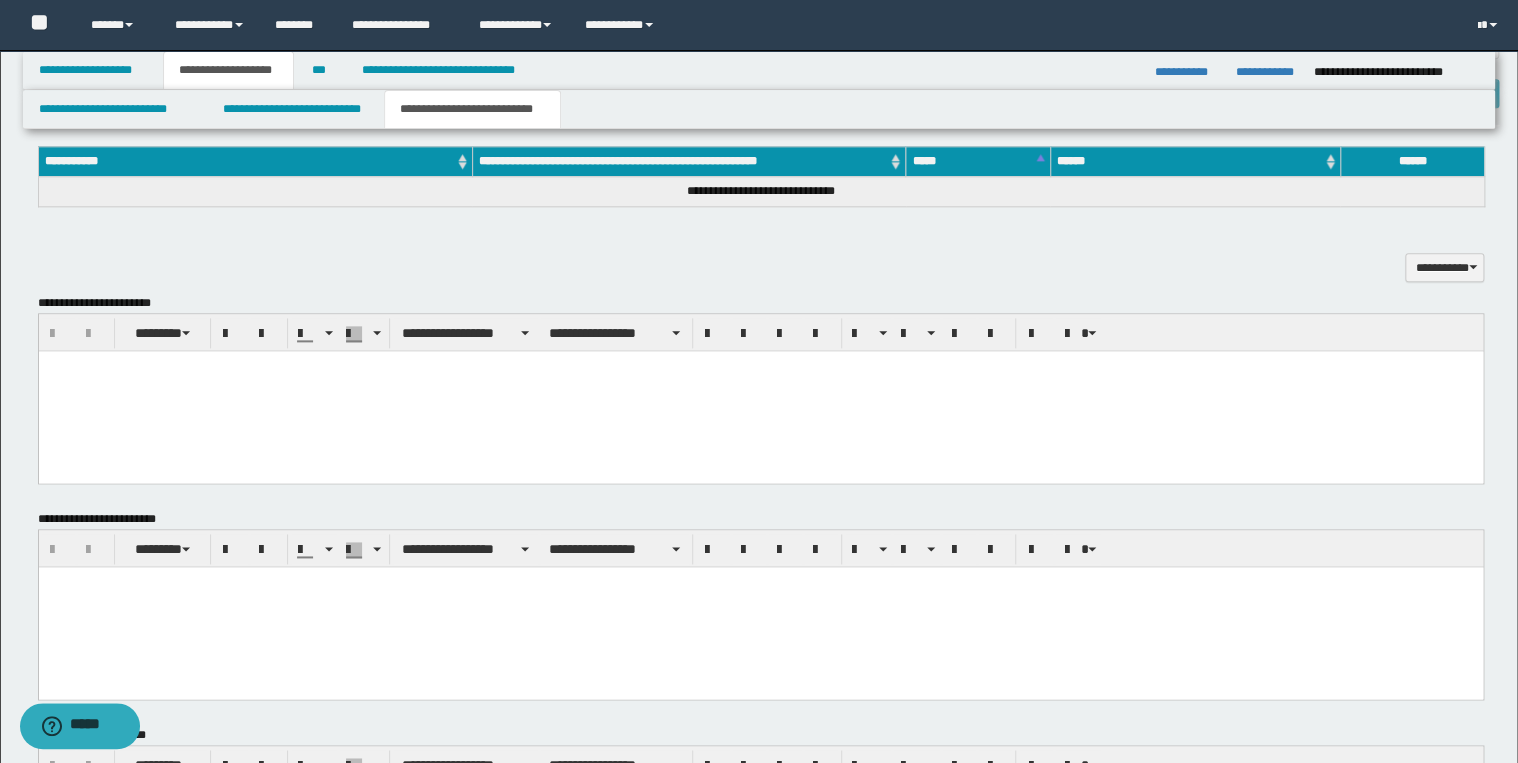 type on "**********" 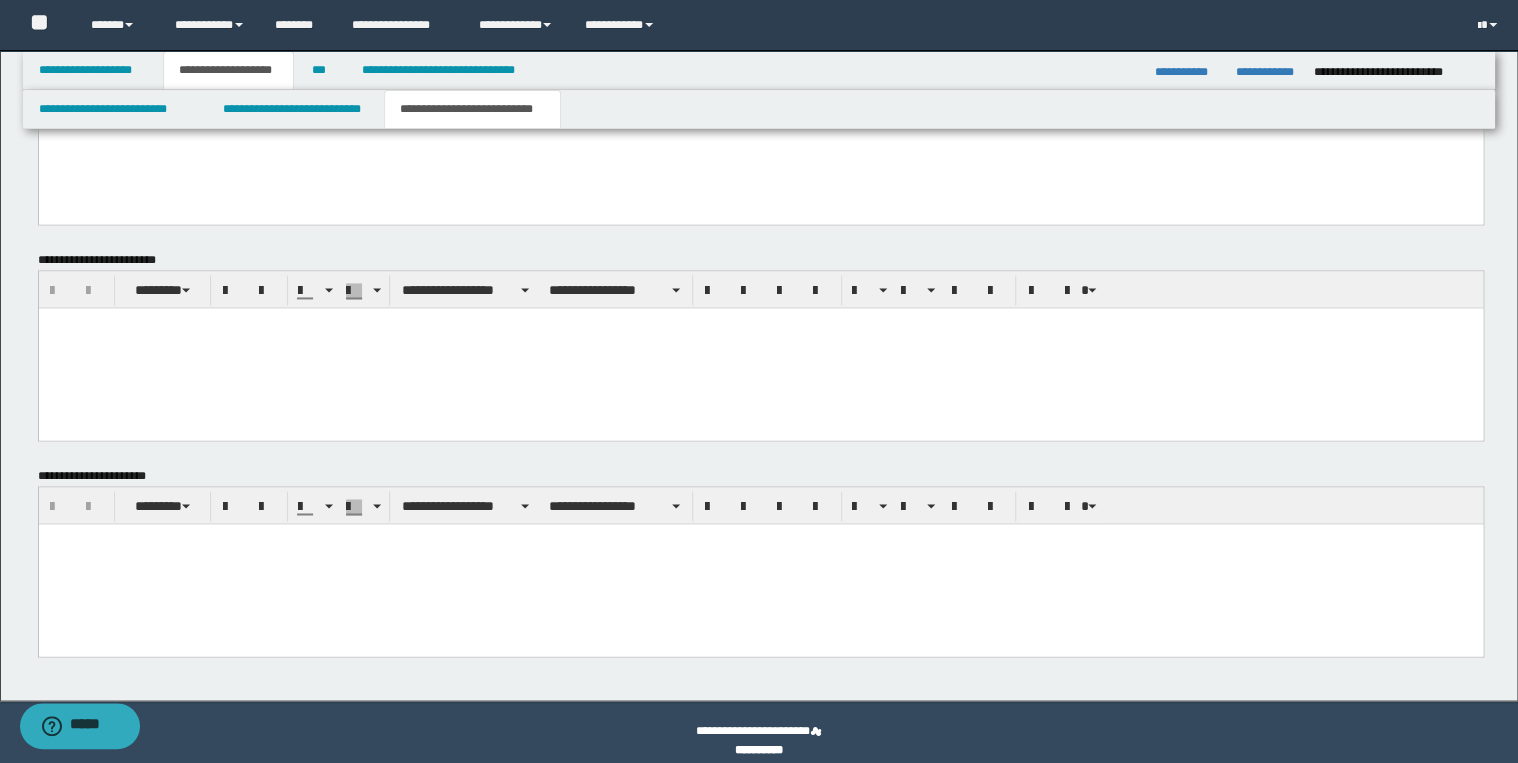scroll, scrollTop: 1360, scrollLeft: 0, axis: vertical 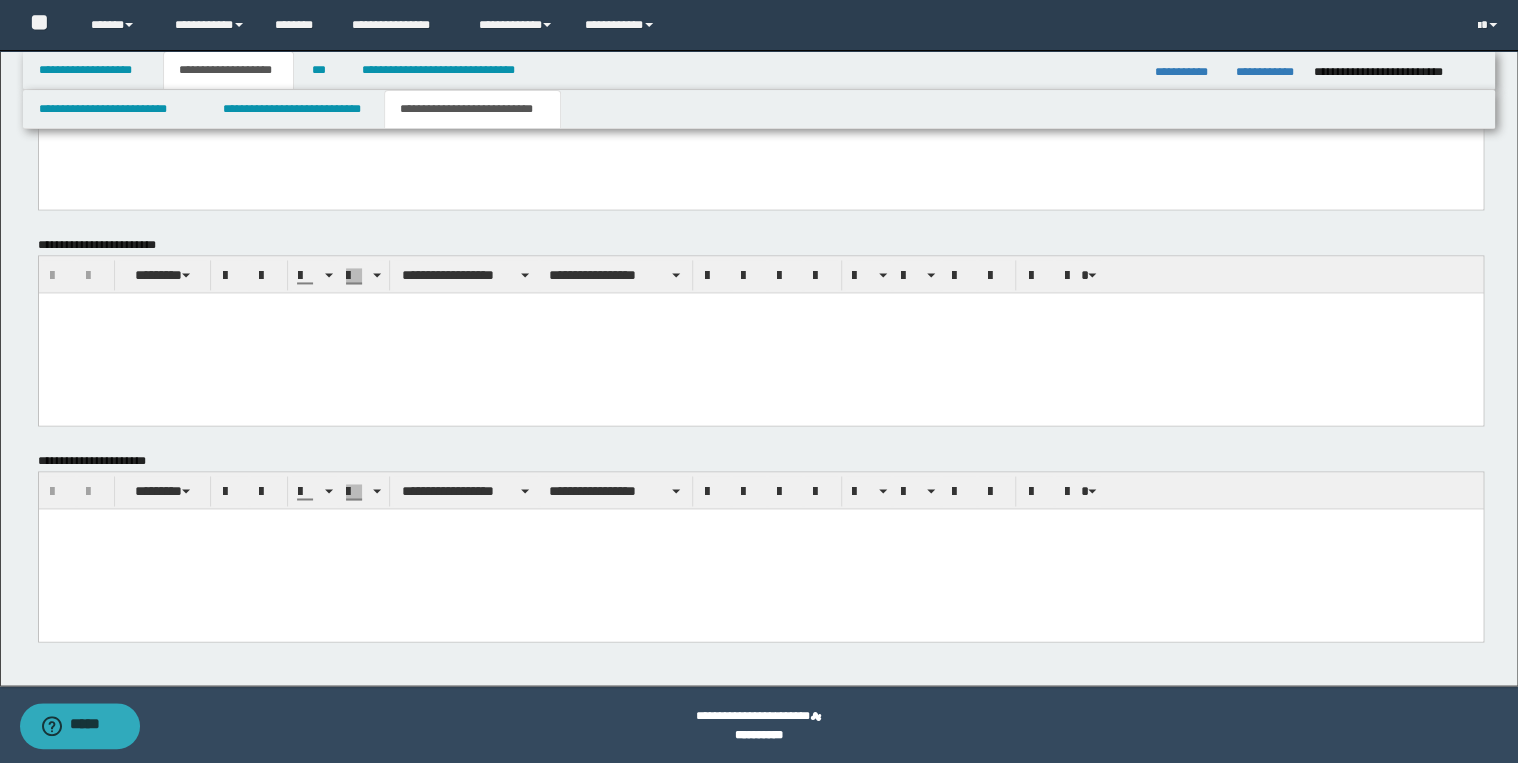 click at bounding box center [760, 548] 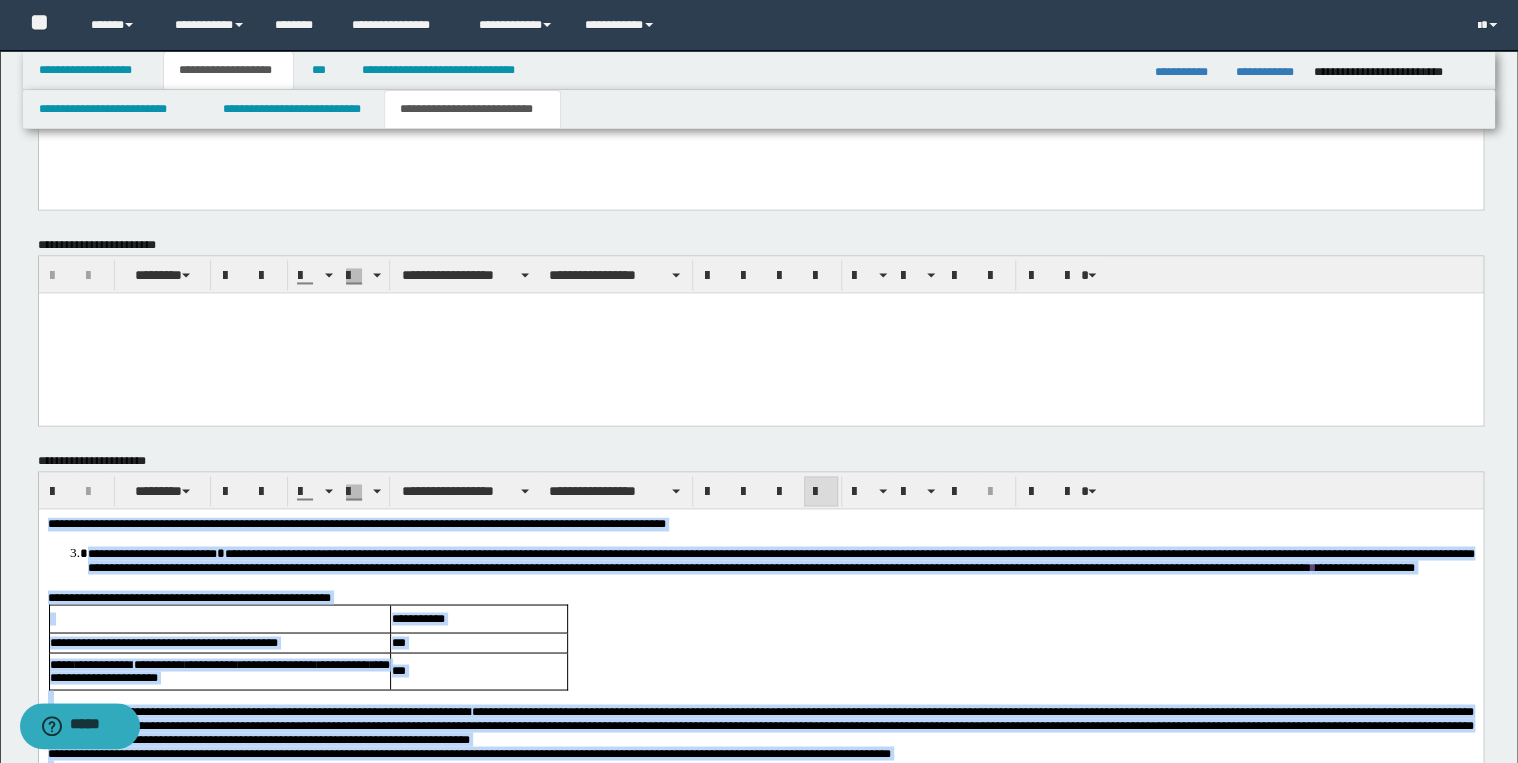 click at bounding box center [821, 492] 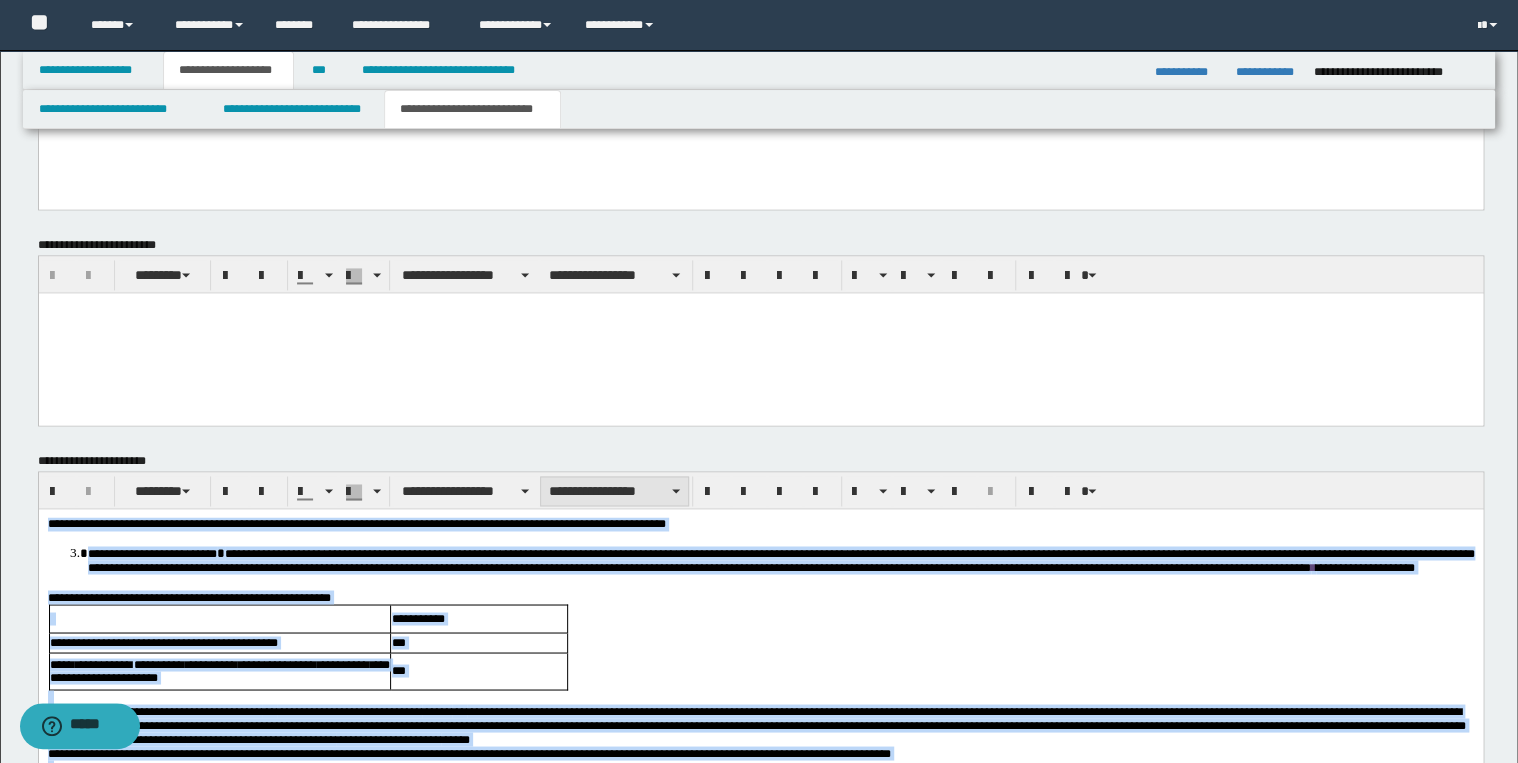 click on "**********" at bounding box center [614, 491] 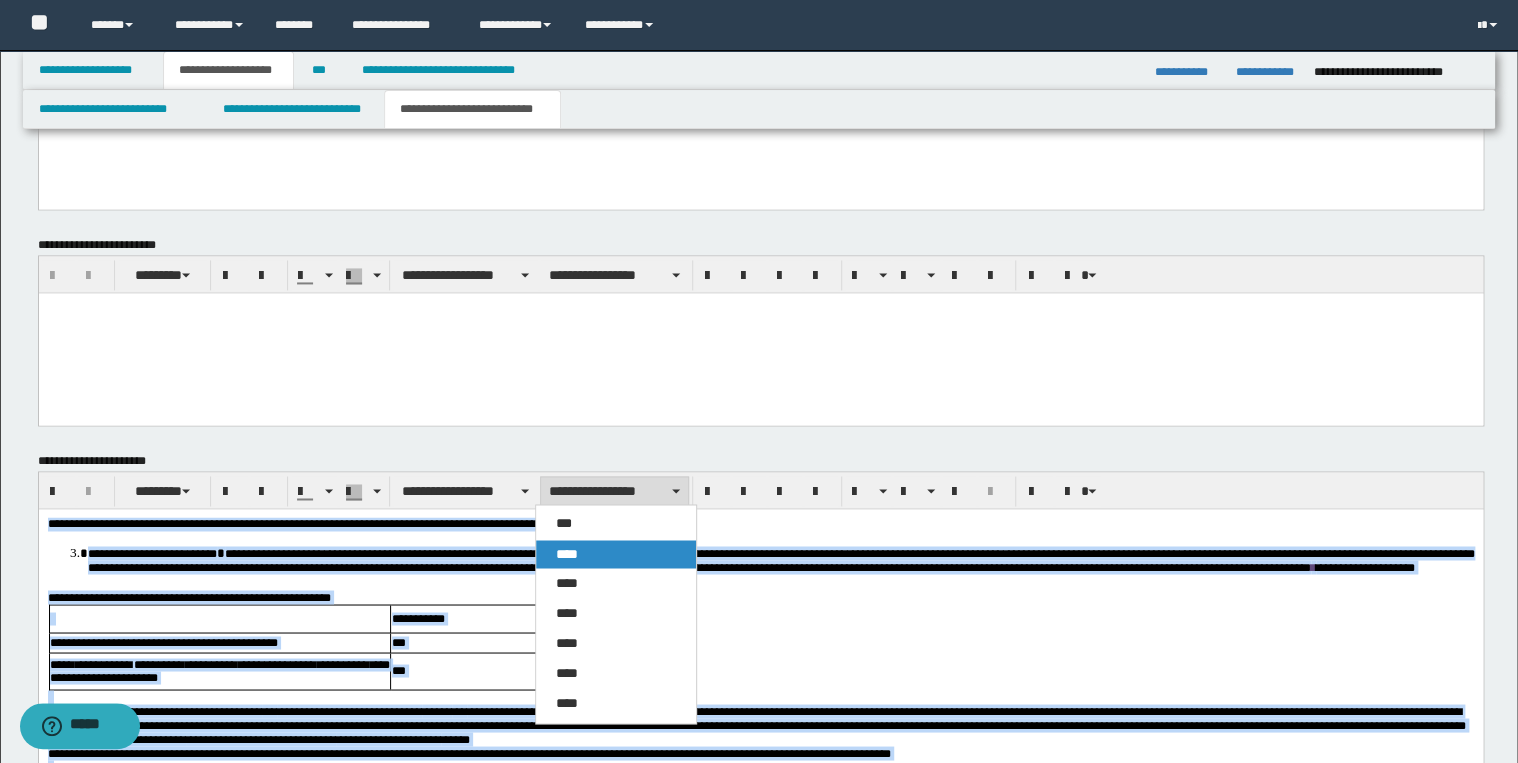 drag, startPoint x: 635, startPoint y: 543, endPoint x: 580, endPoint y: 32, distance: 513.95135 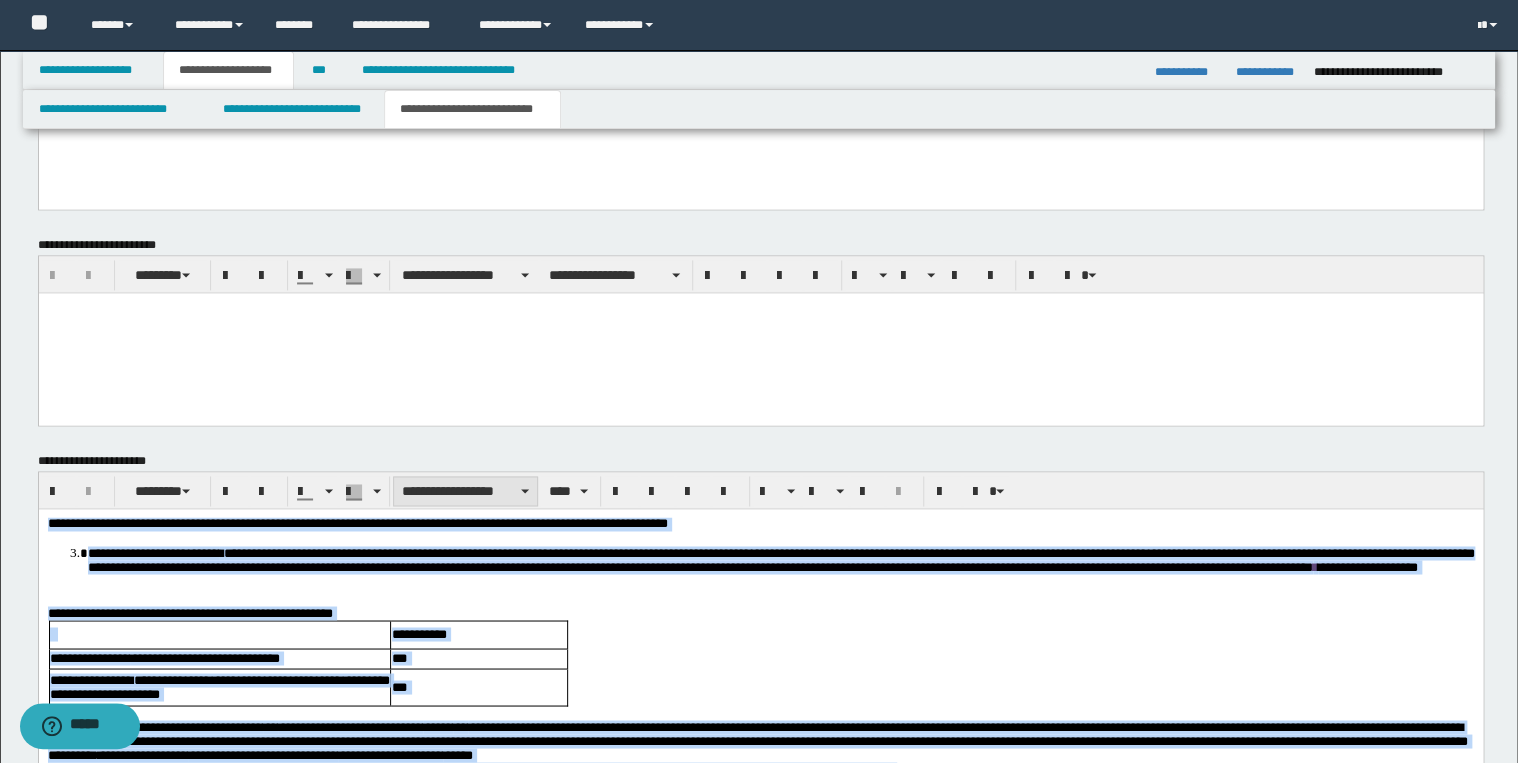click on "**********" at bounding box center [465, 491] 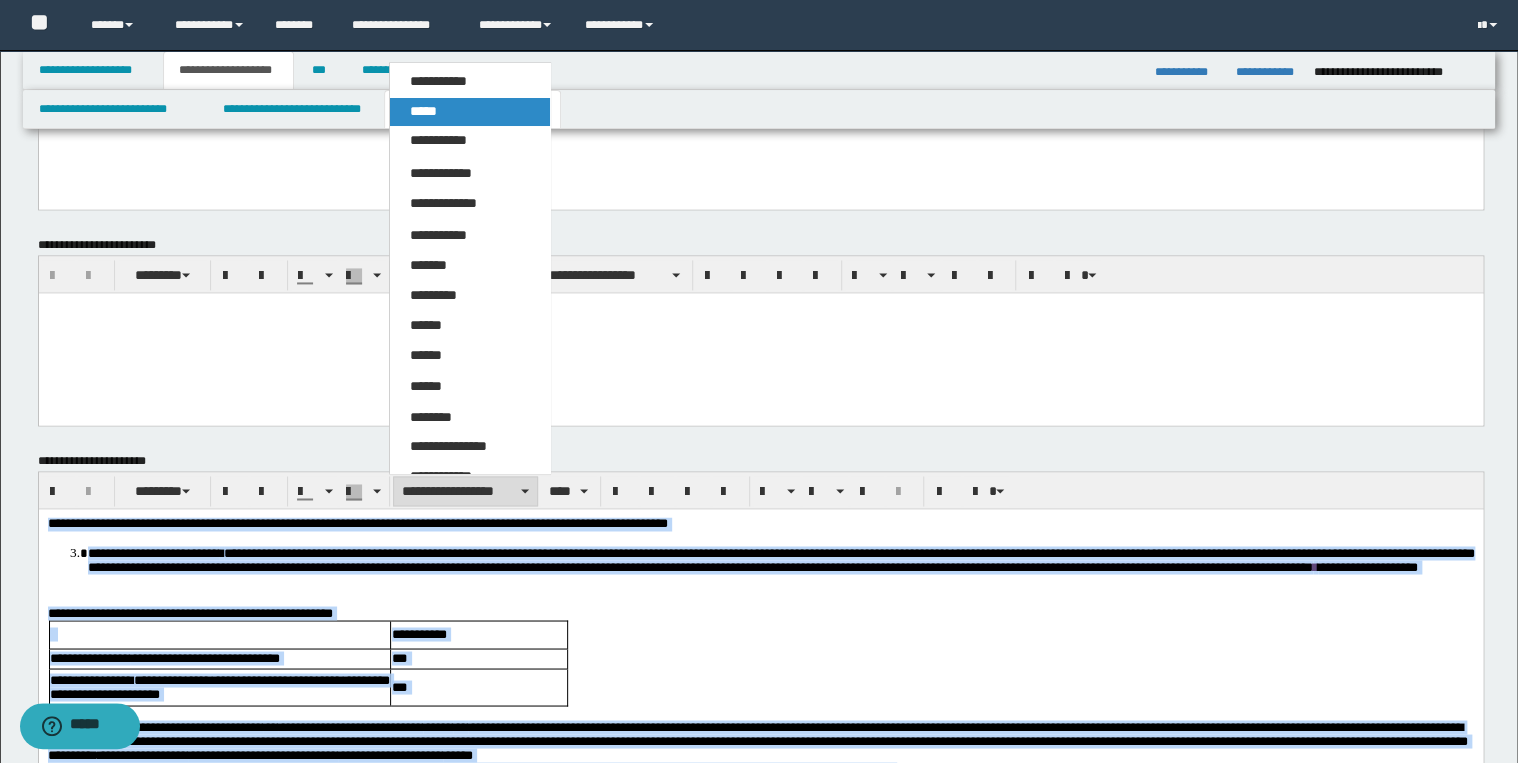 click on "*****" at bounding box center (470, 112) 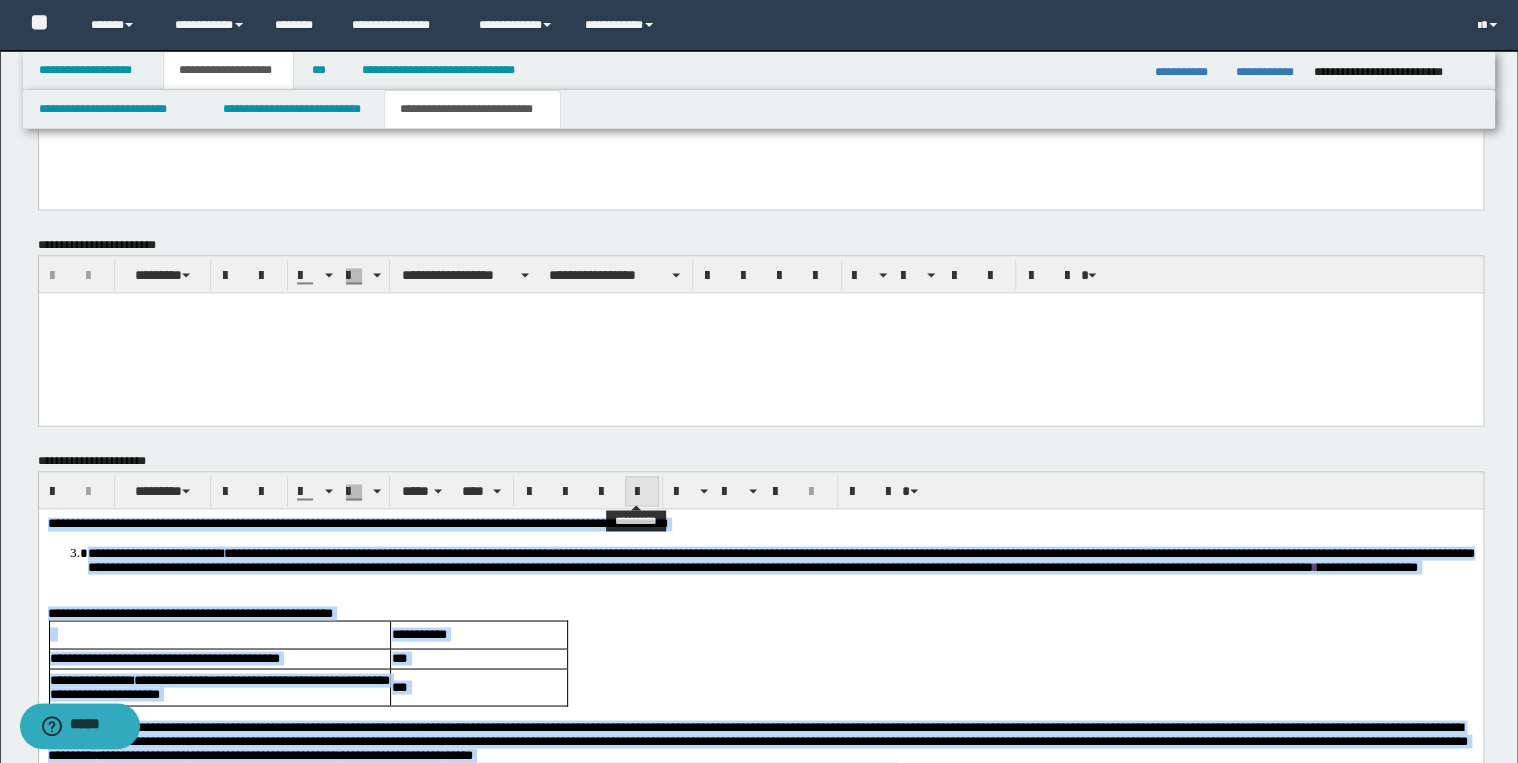 click at bounding box center (642, 492) 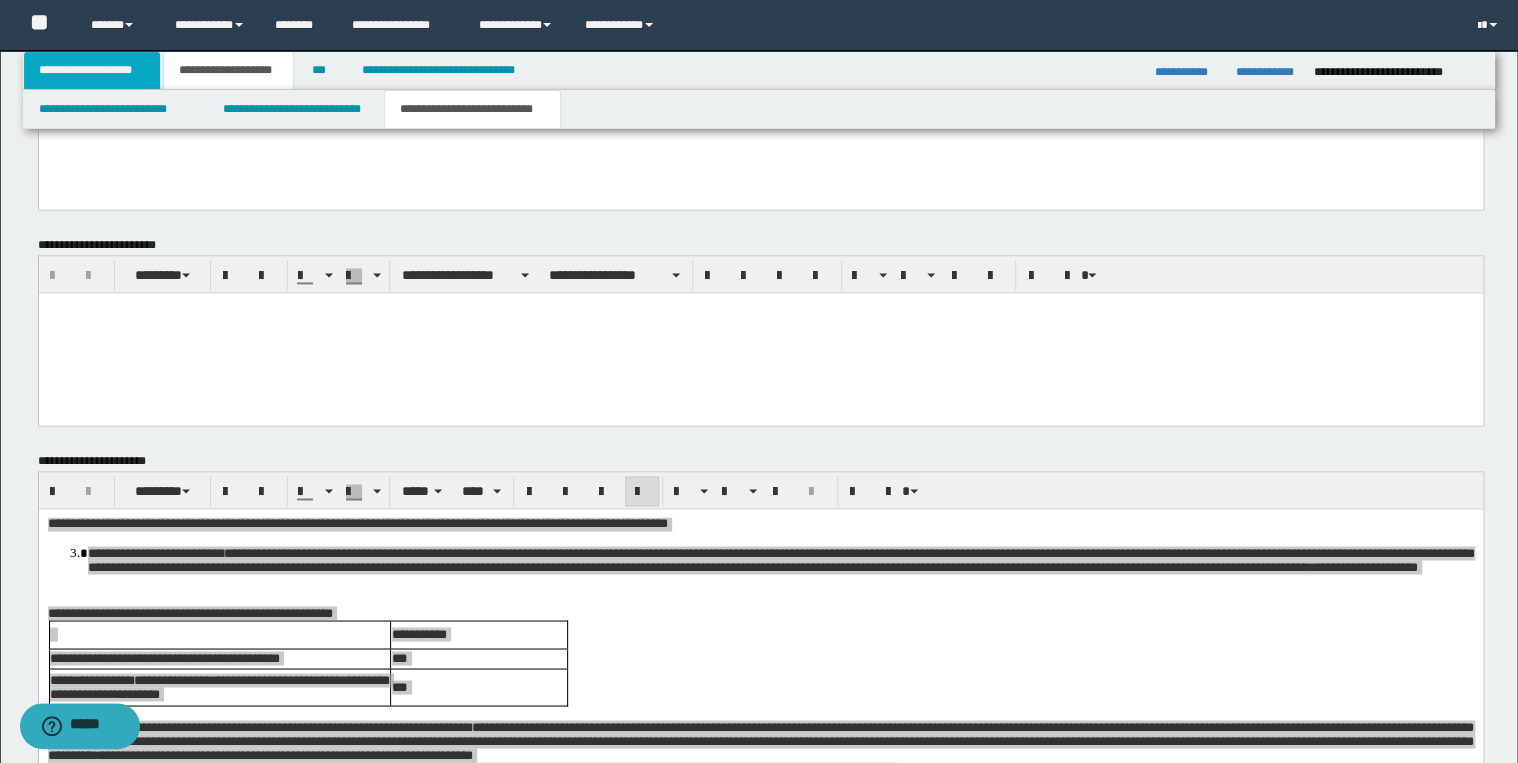 click on "**********" at bounding box center [92, 70] 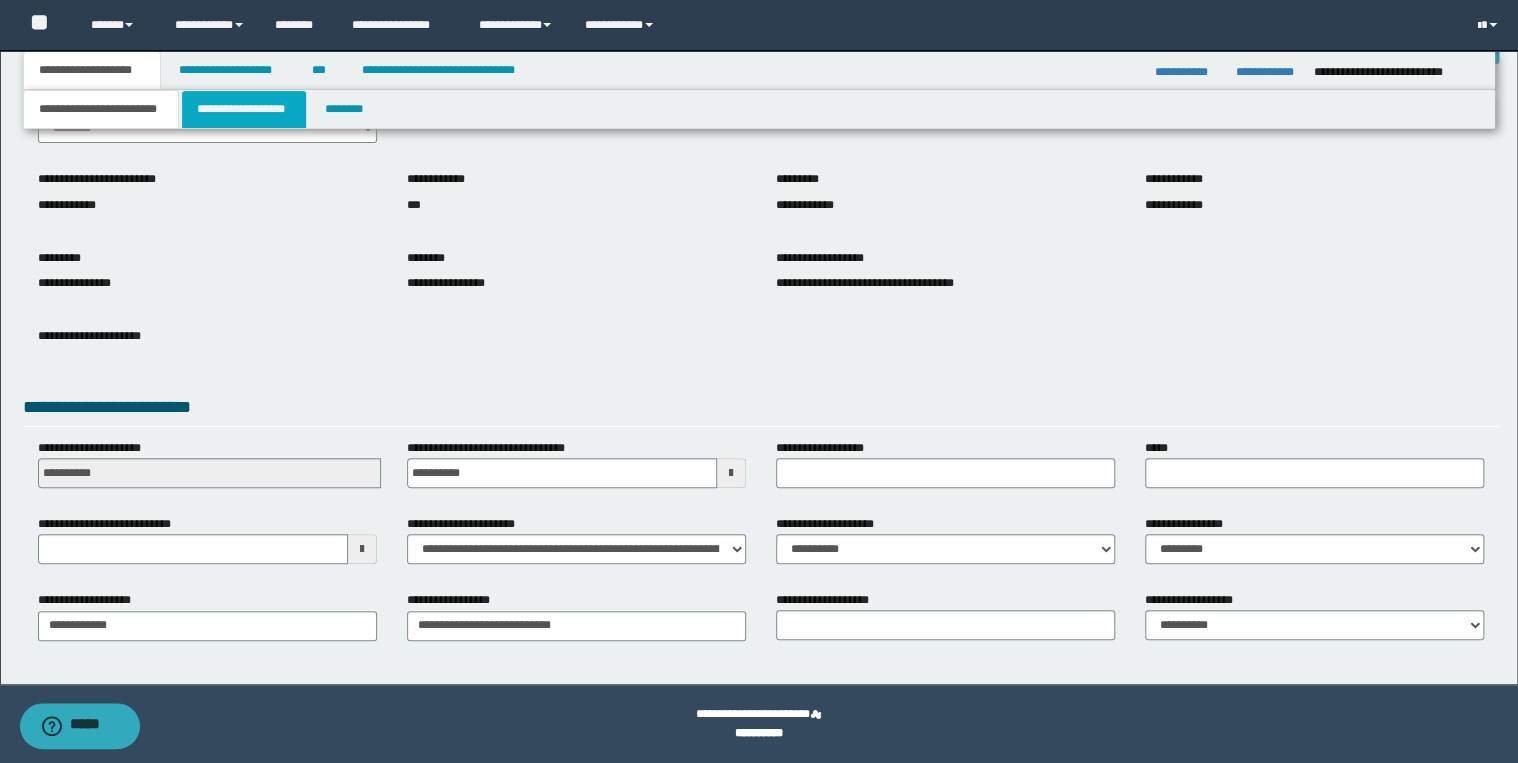 click on "**********" at bounding box center (244, 109) 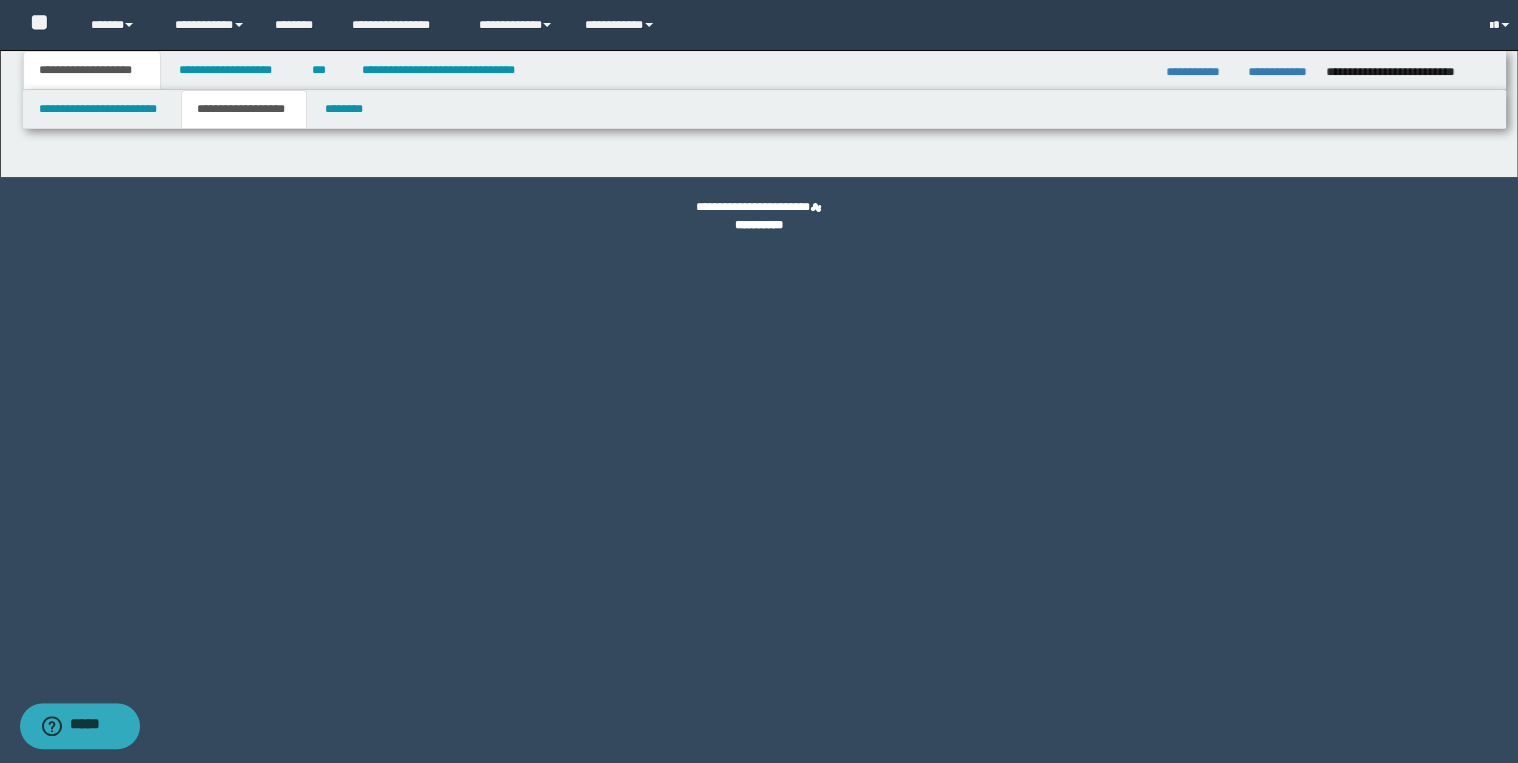 scroll, scrollTop: 0, scrollLeft: 0, axis: both 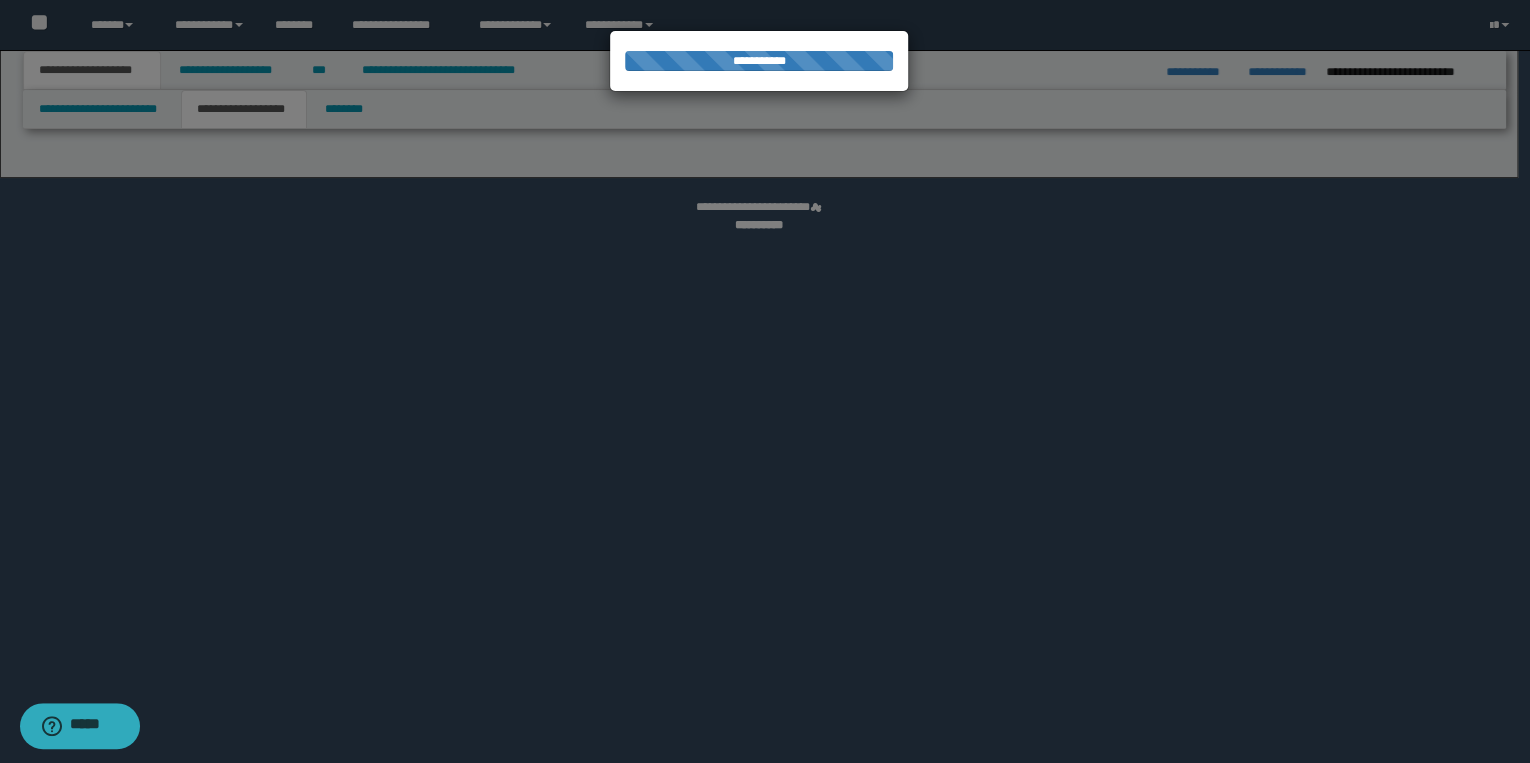 select on "*" 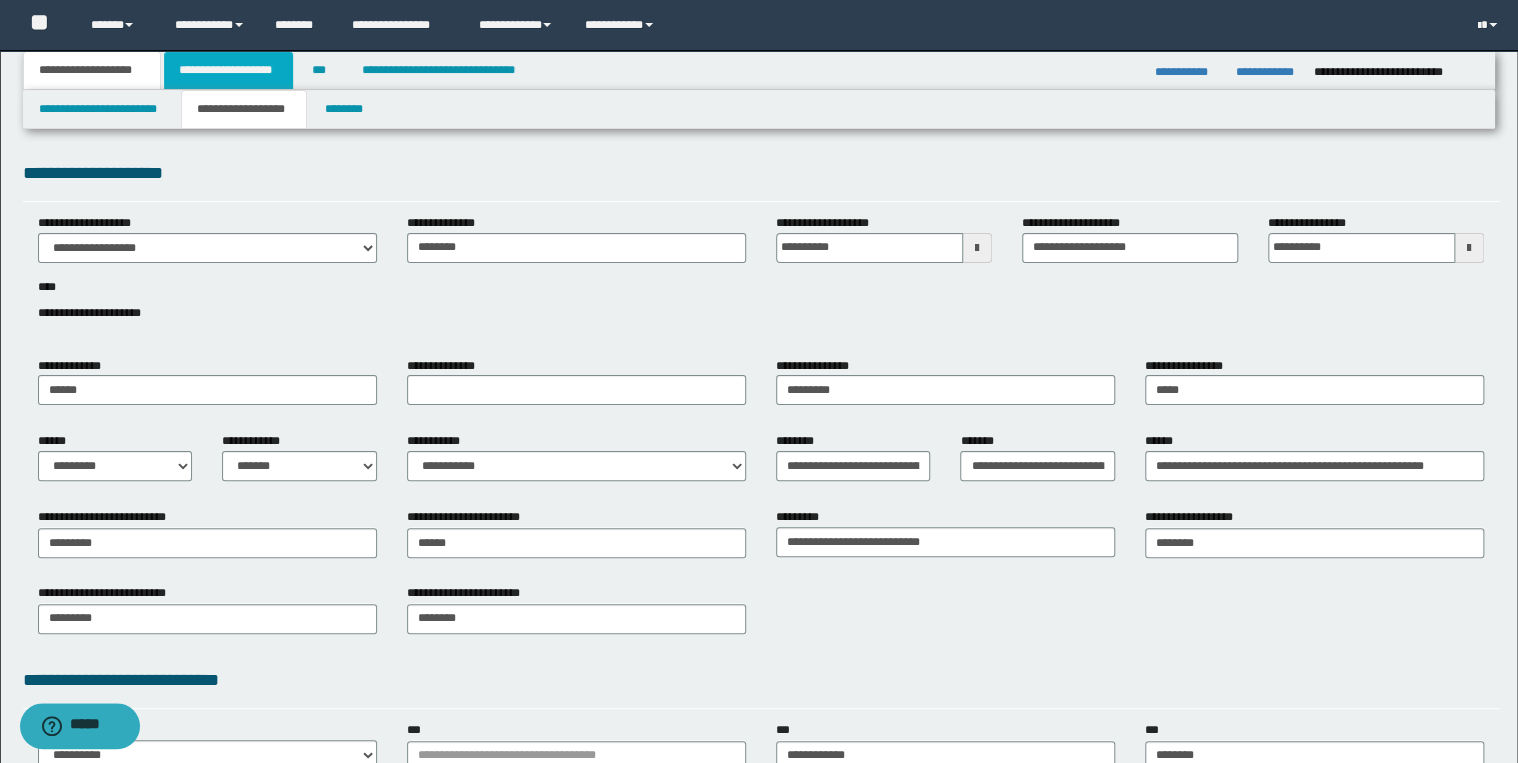 click on "**********" at bounding box center (228, 70) 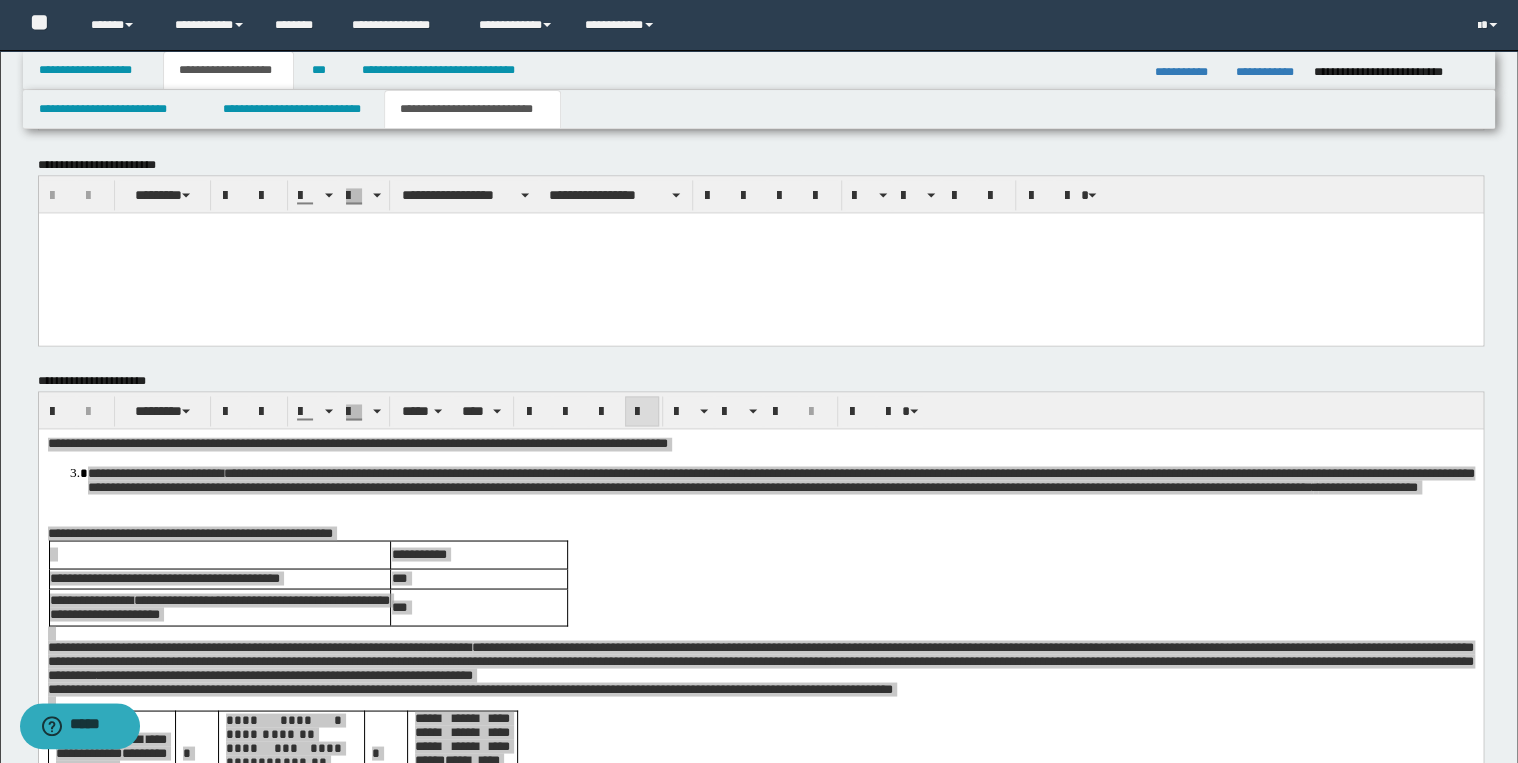 scroll, scrollTop: 1120, scrollLeft: 0, axis: vertical 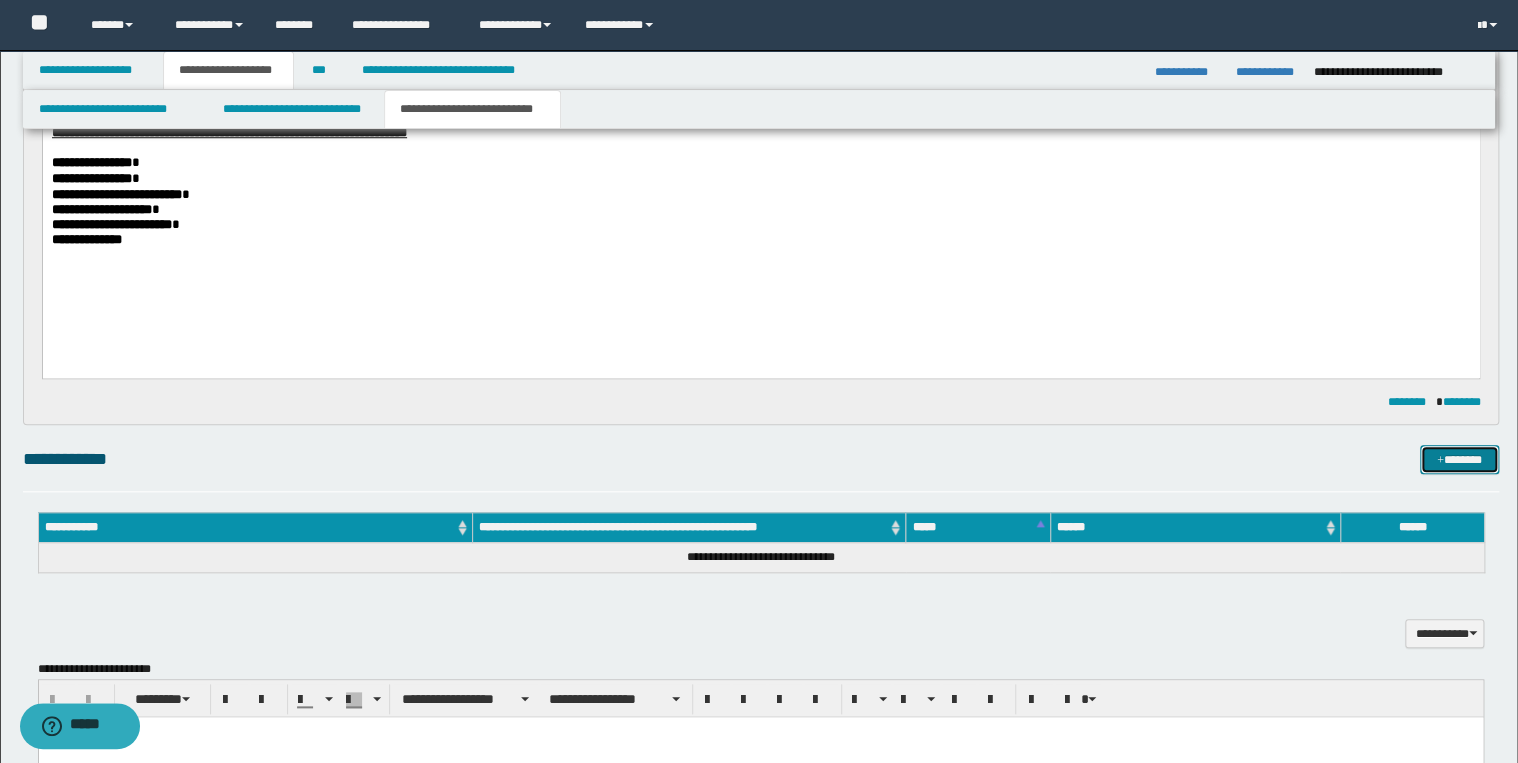 click on "*******" at bounding box center (1459, 460) 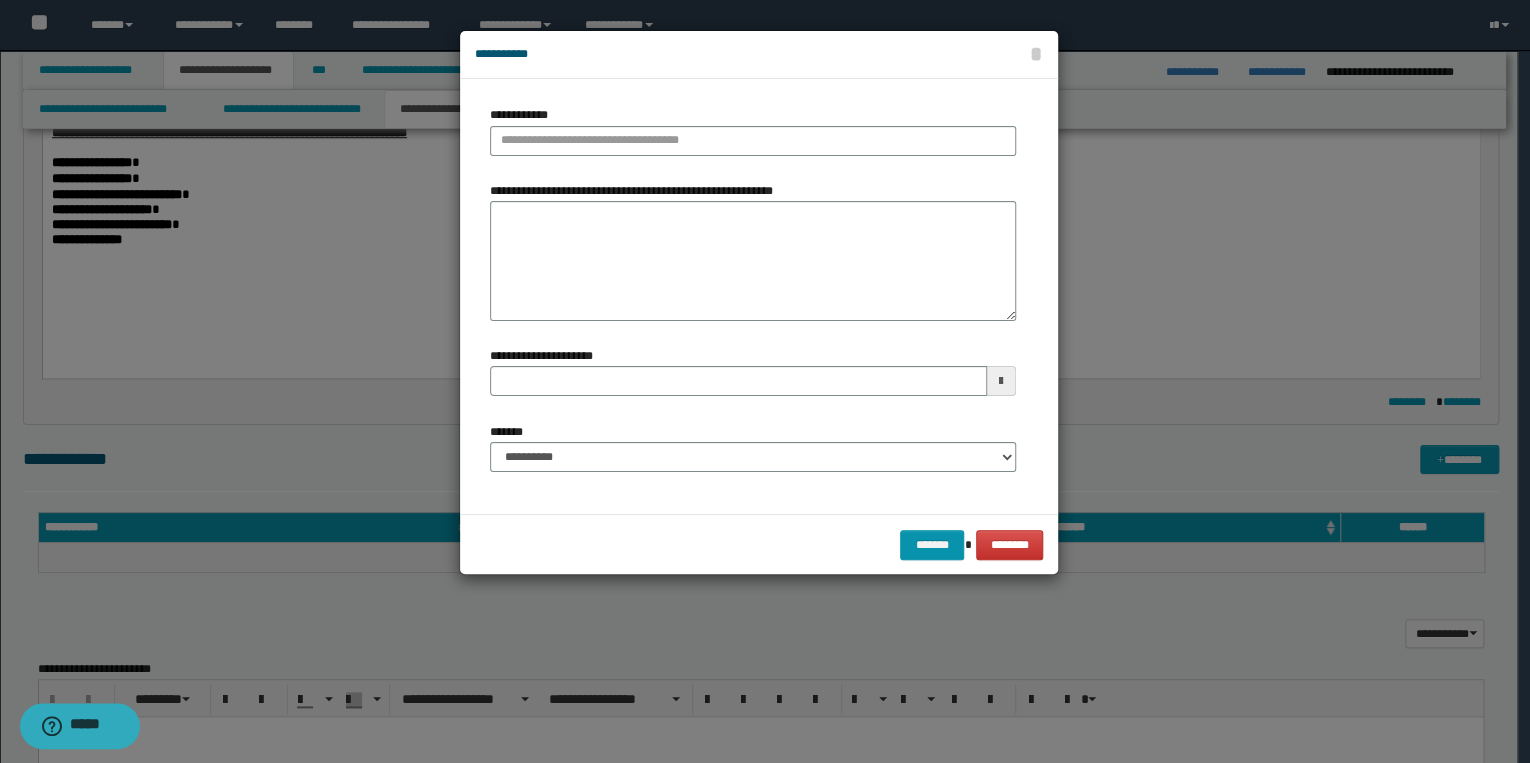 type 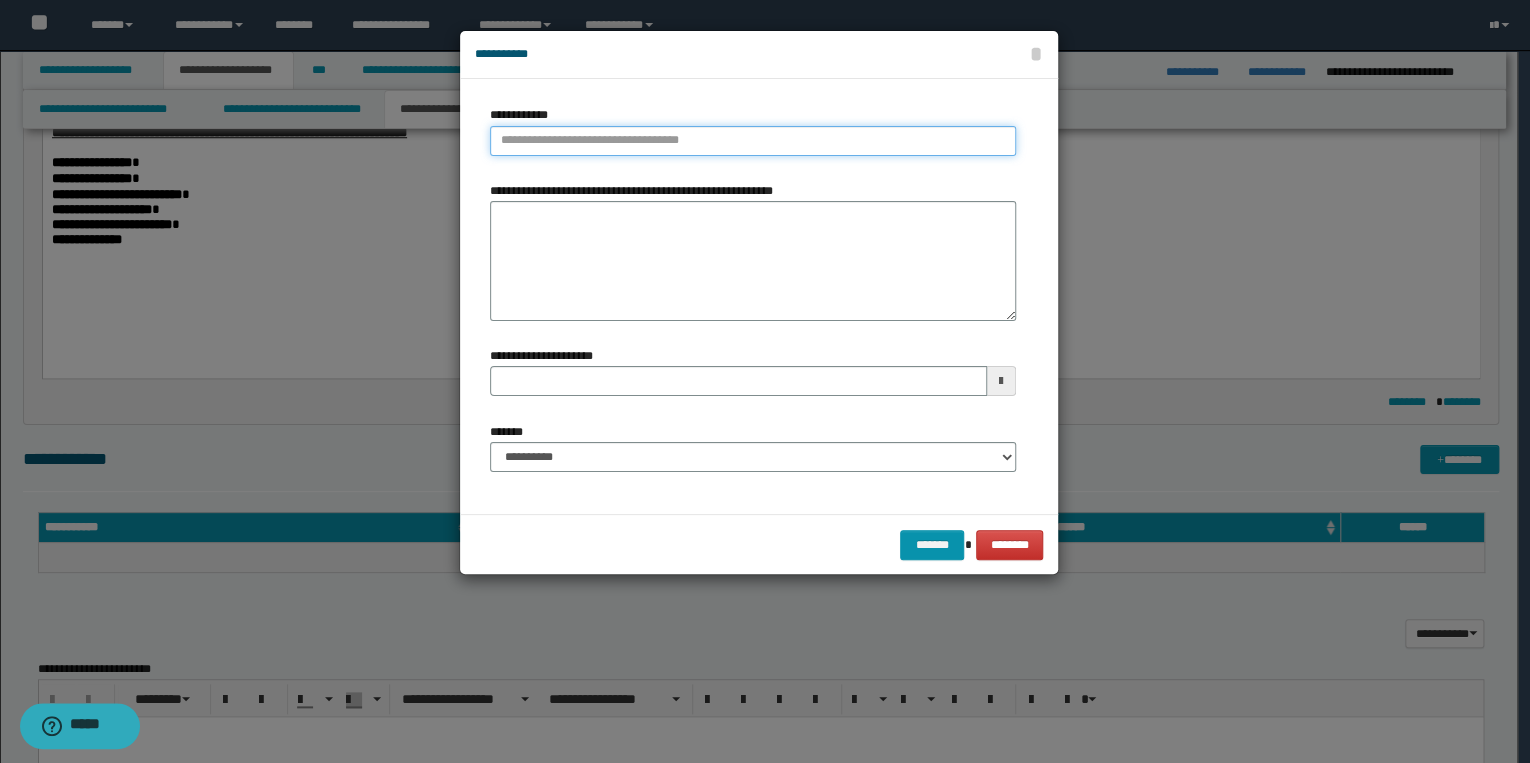 click on "**********" at bounding box center (753, 141) 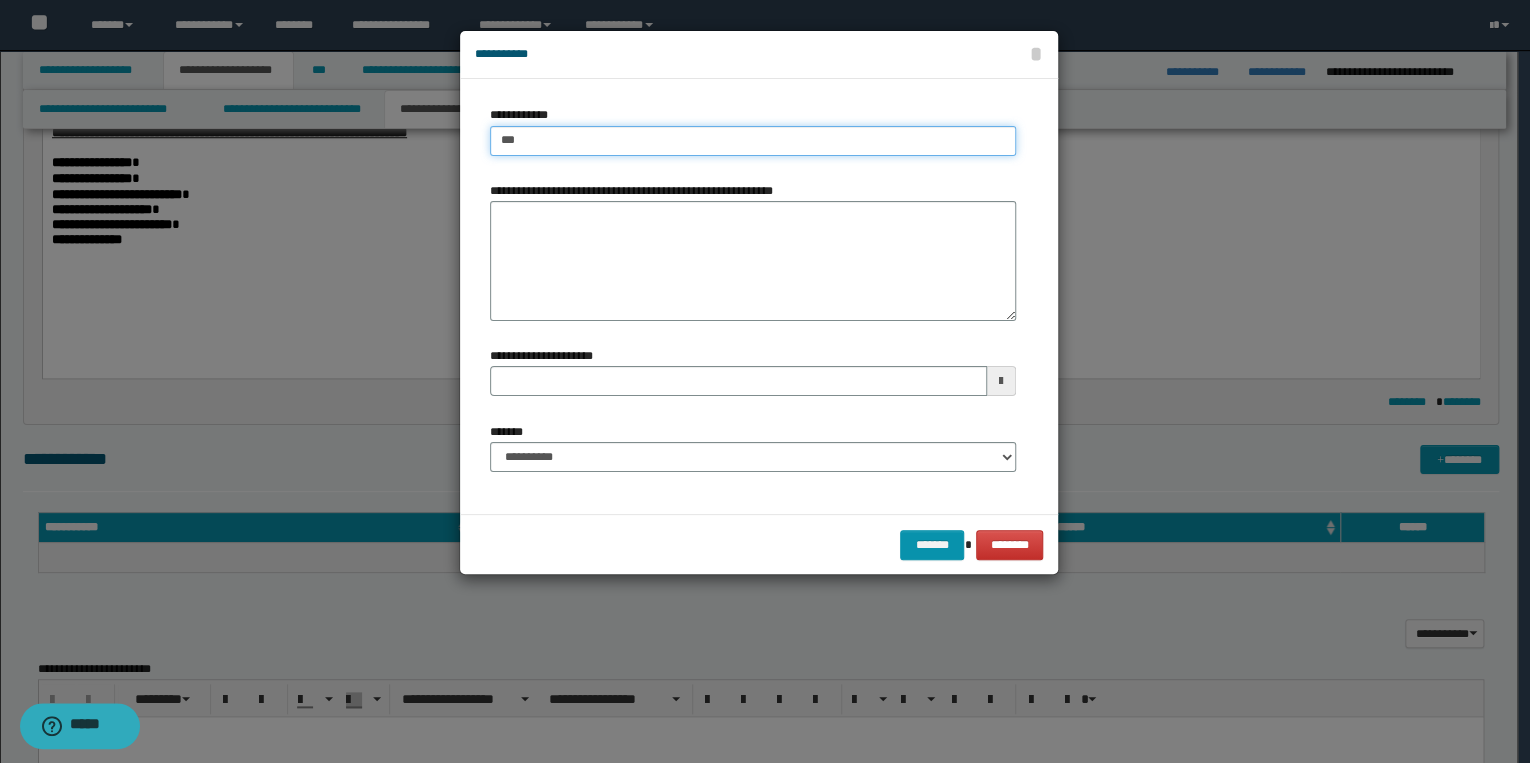 type on "****" 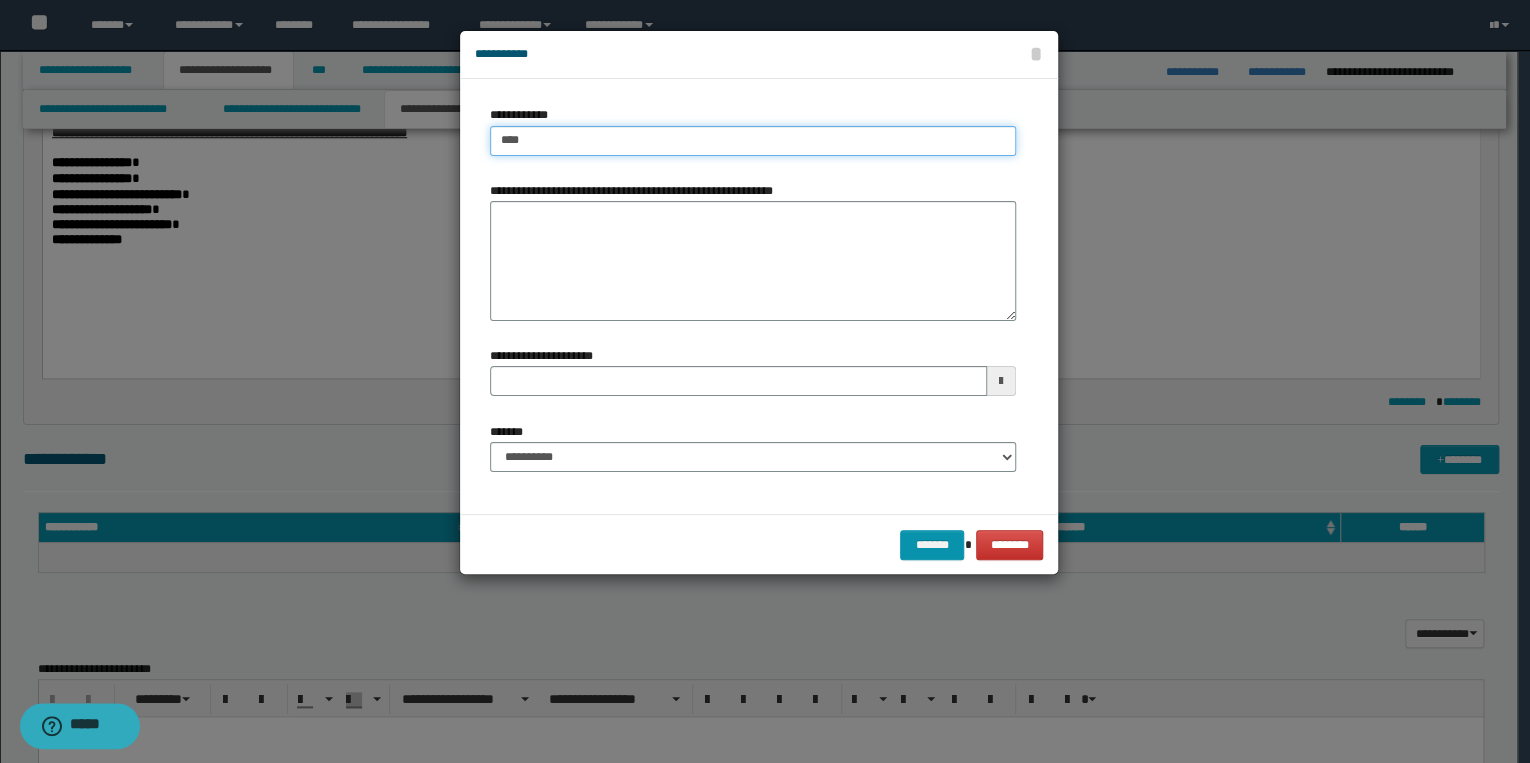 type on "****" 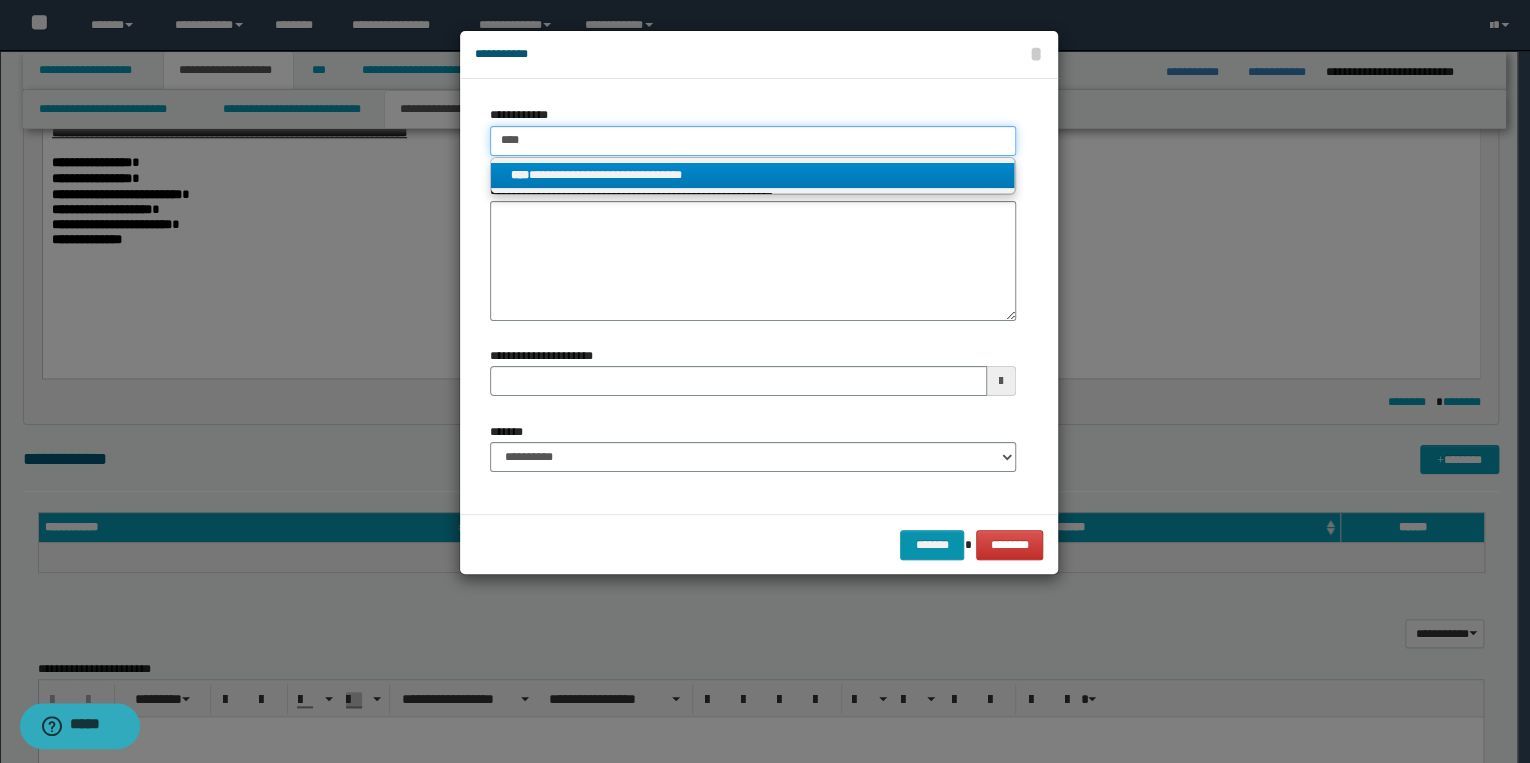 type on "****" 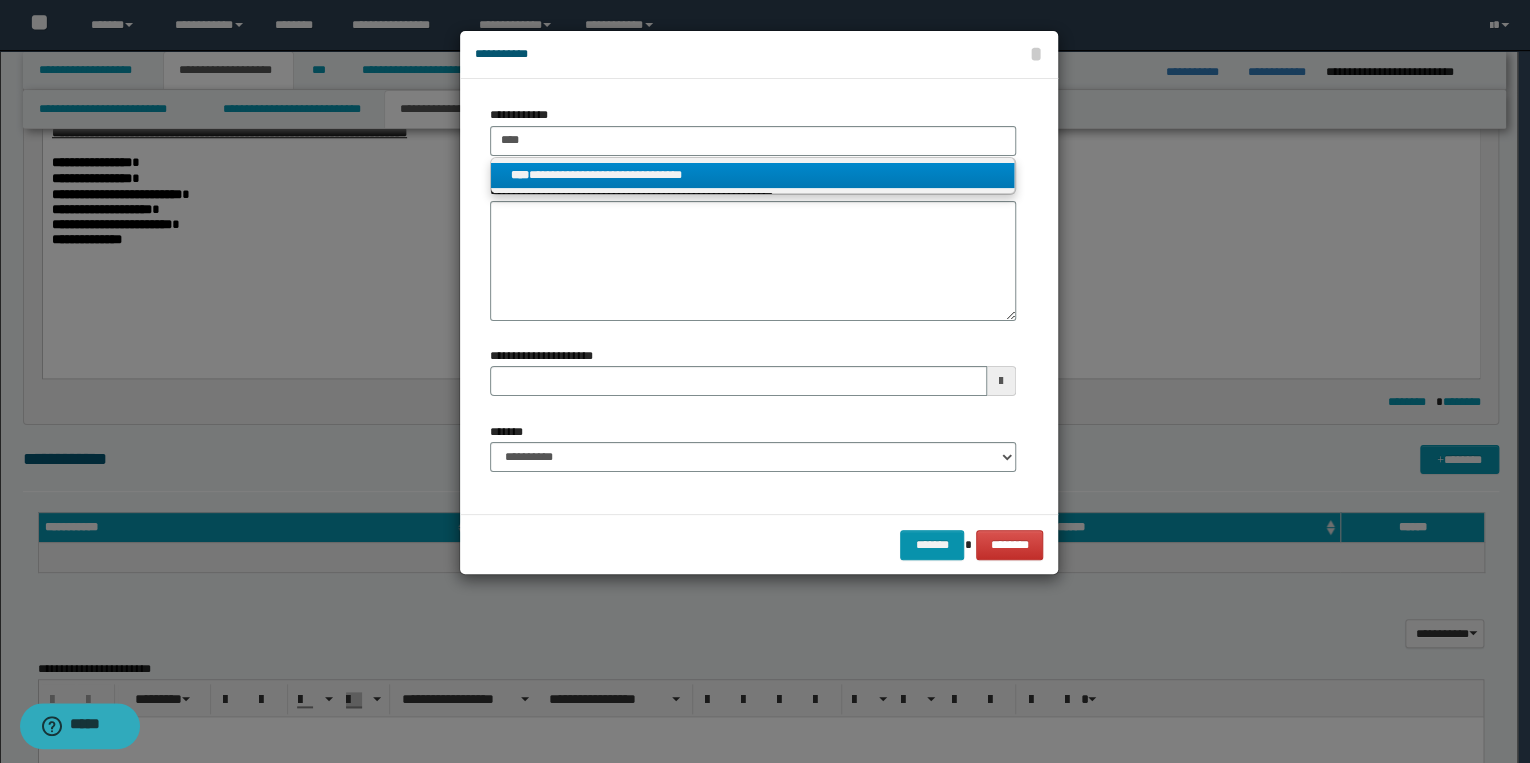 click on "**********" at bounding box center [753, 175] 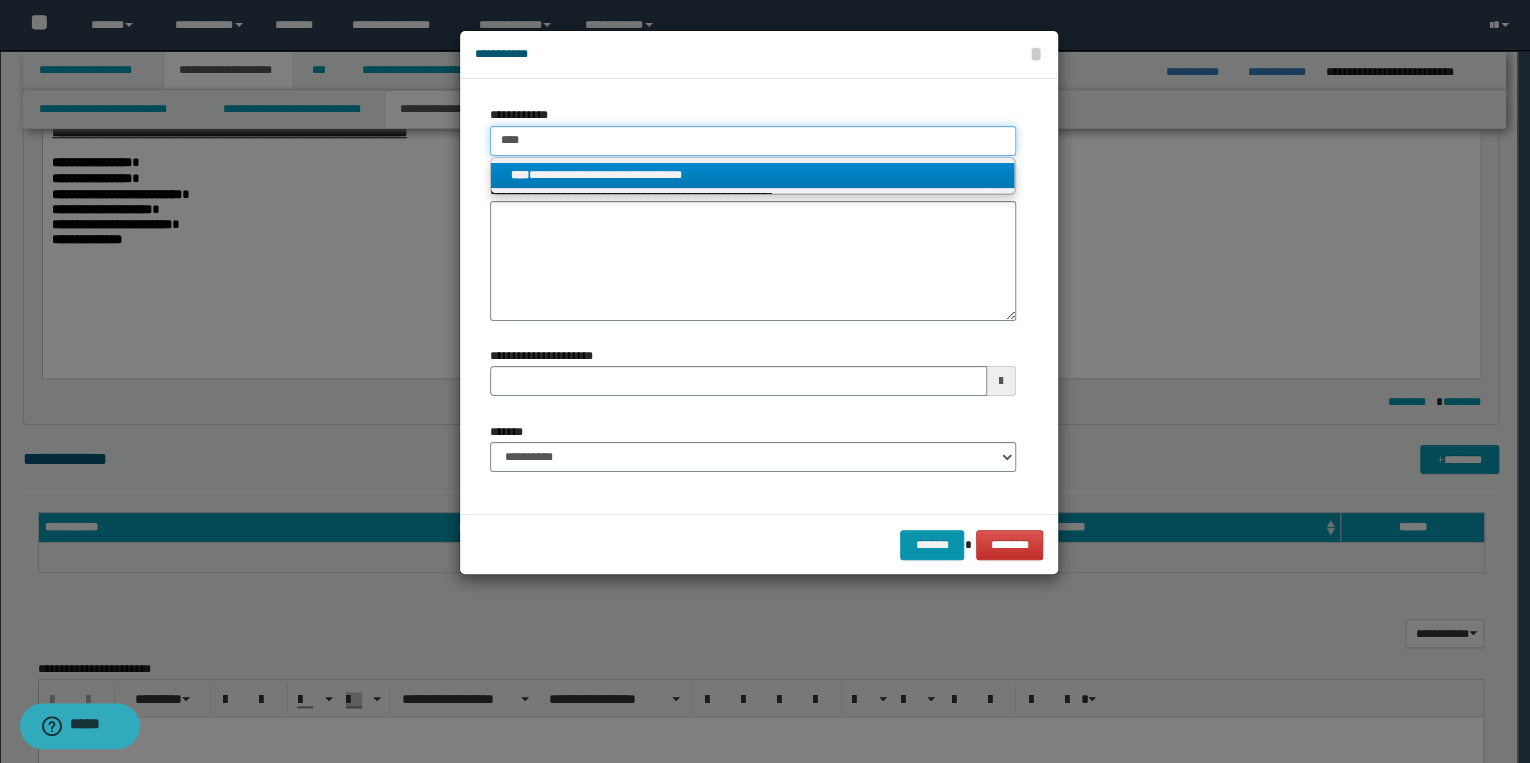 type 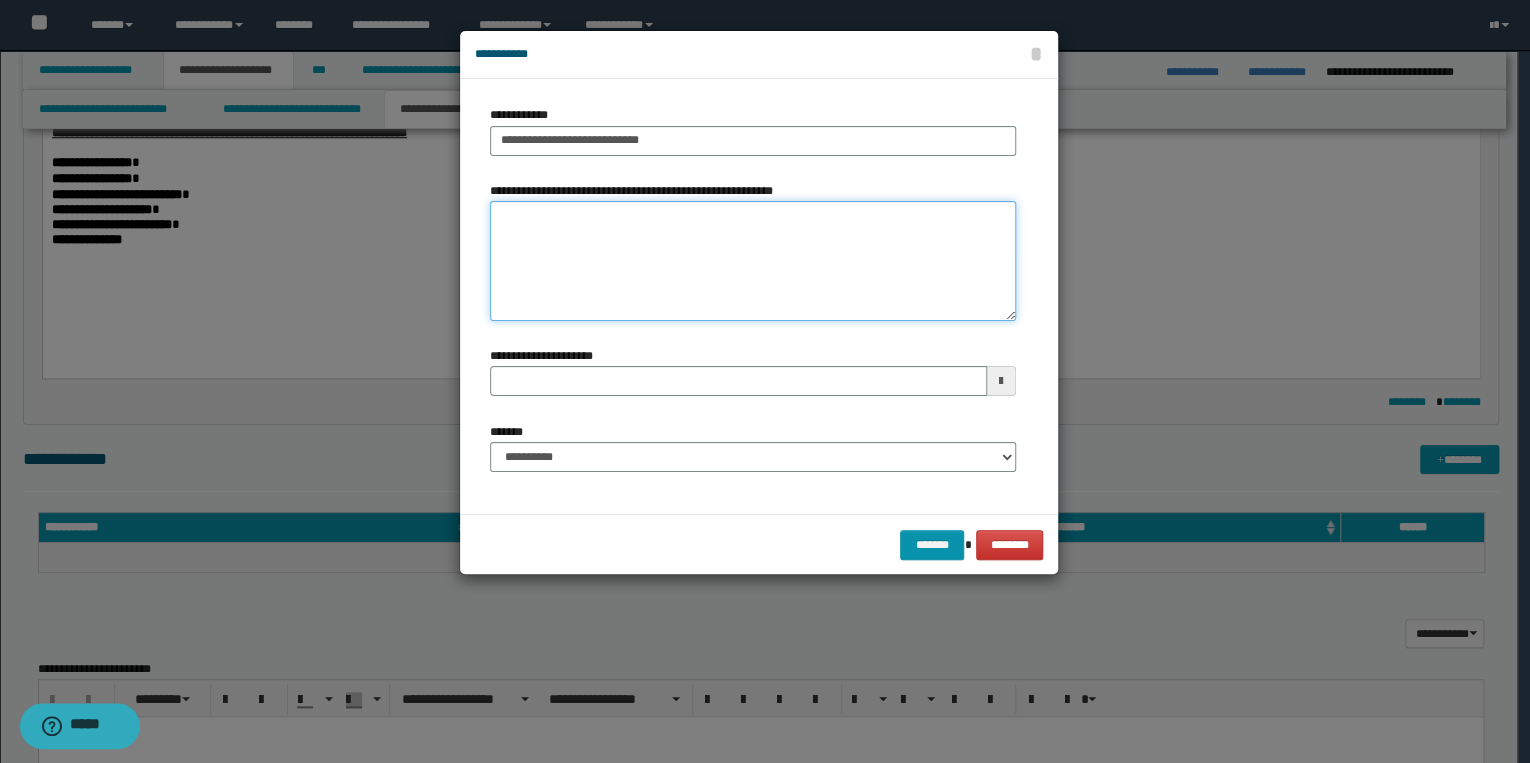 click on "**********" at bounding box center [753, 261] 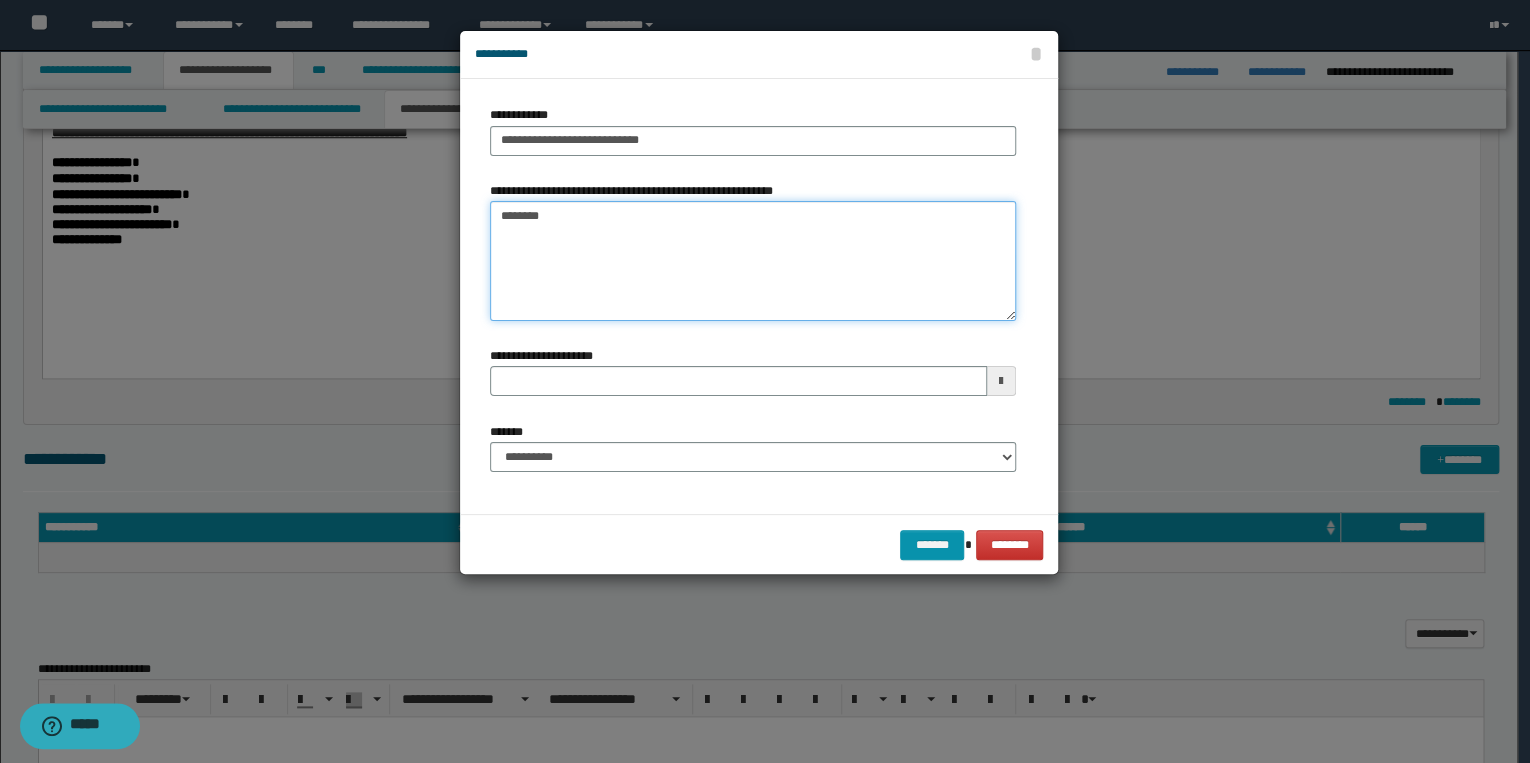 type on "*********" 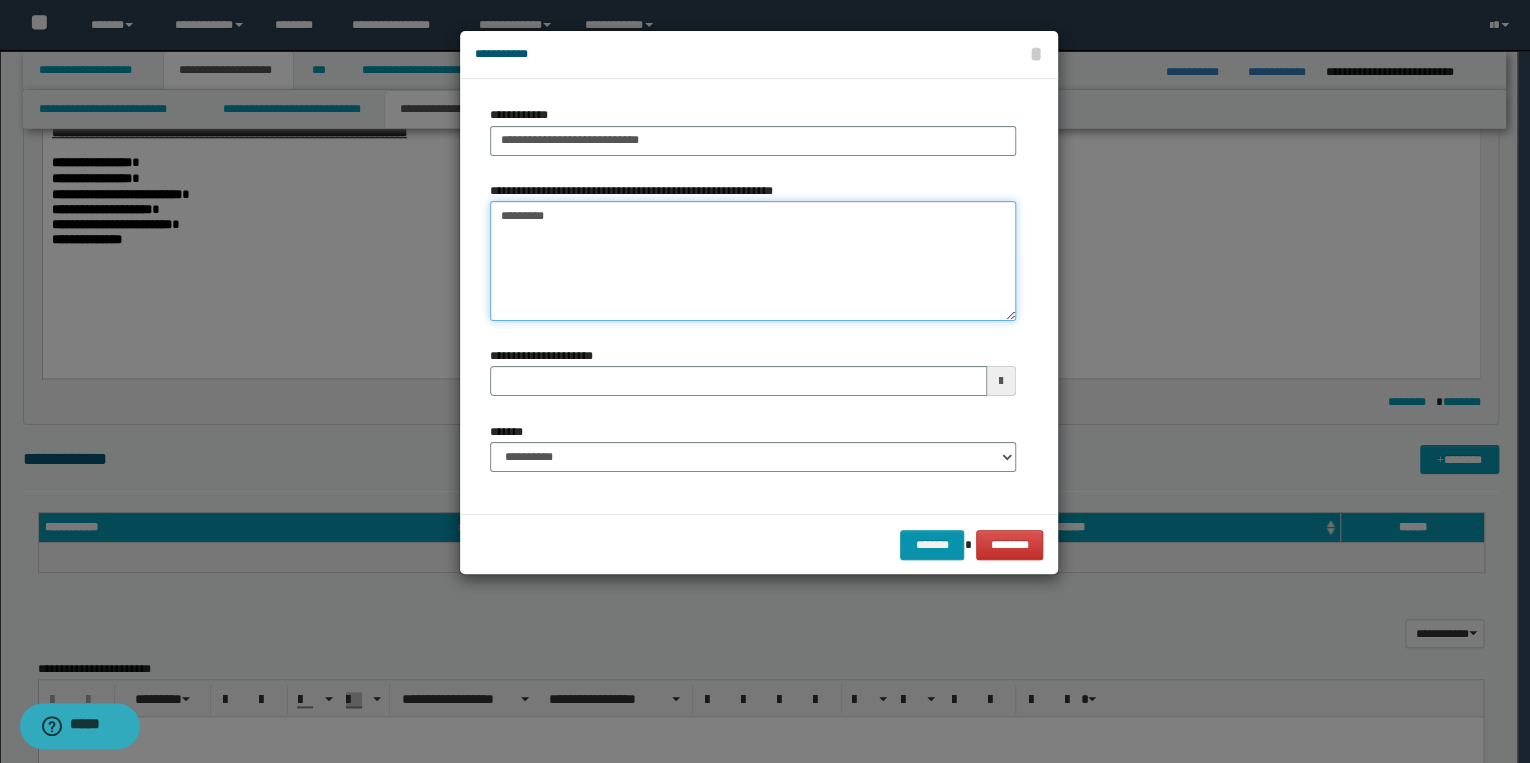type 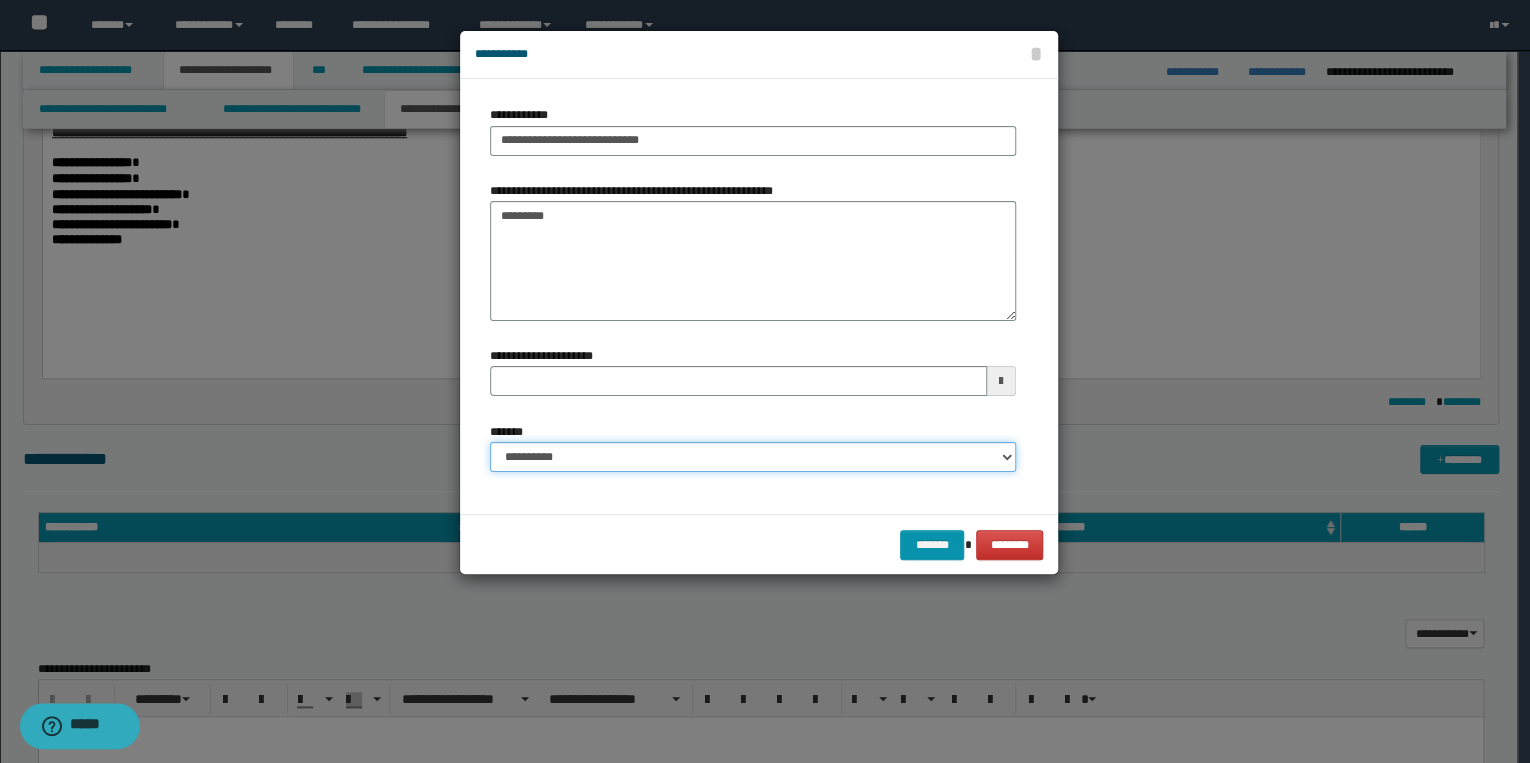 click on "**********" at bounding box center (753, 457) 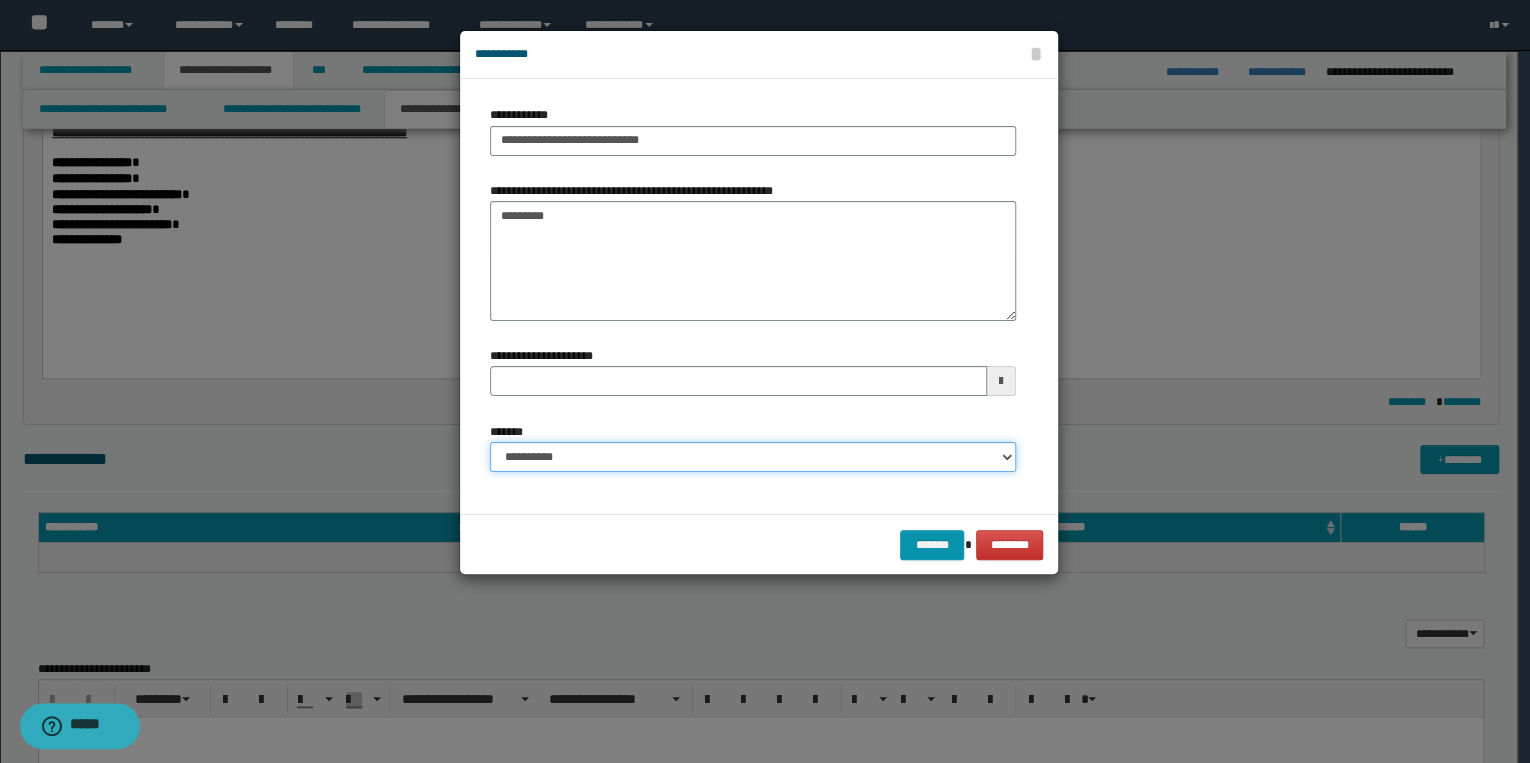 select on "*" 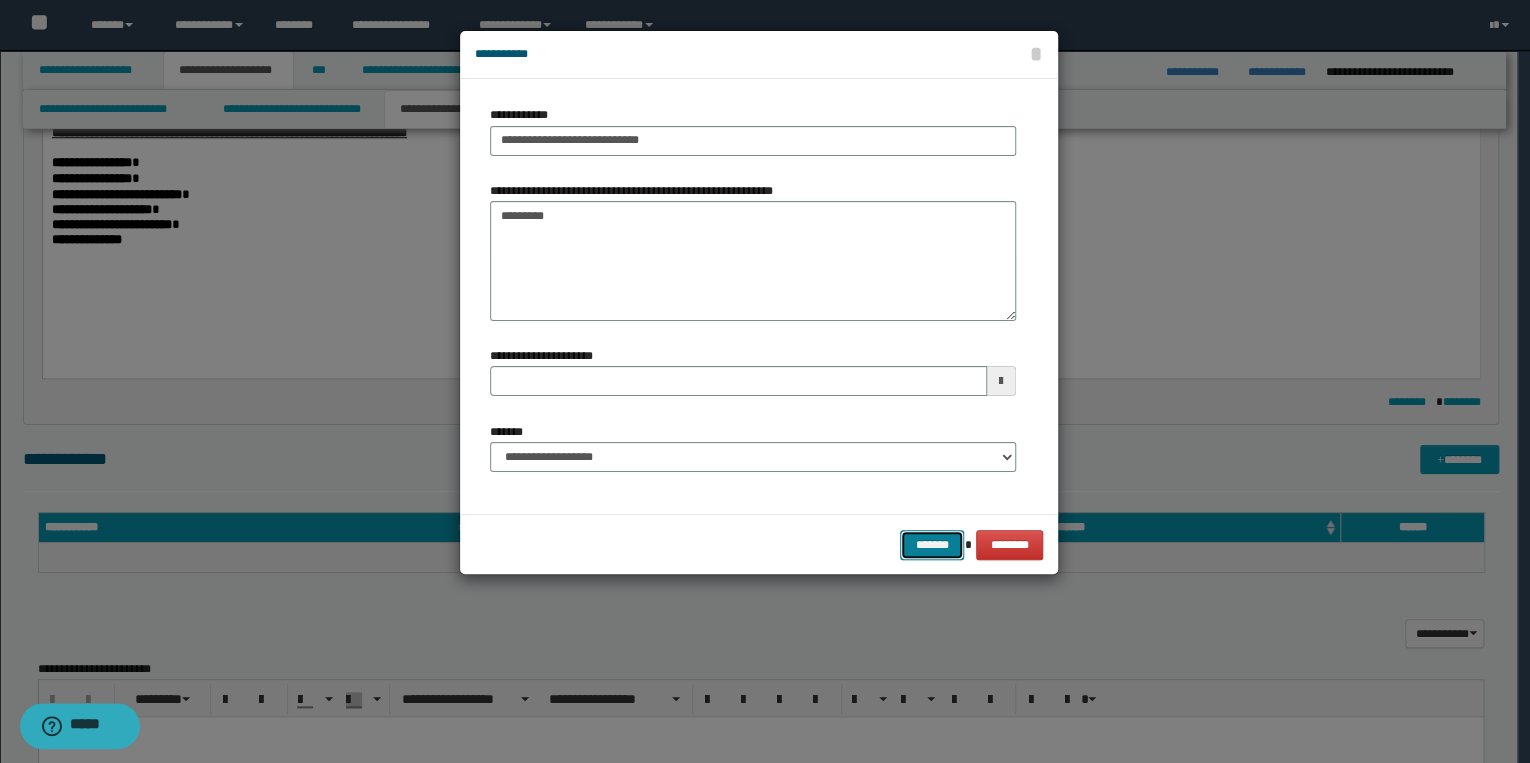 click on "*******" at bounding box center (932, 545) 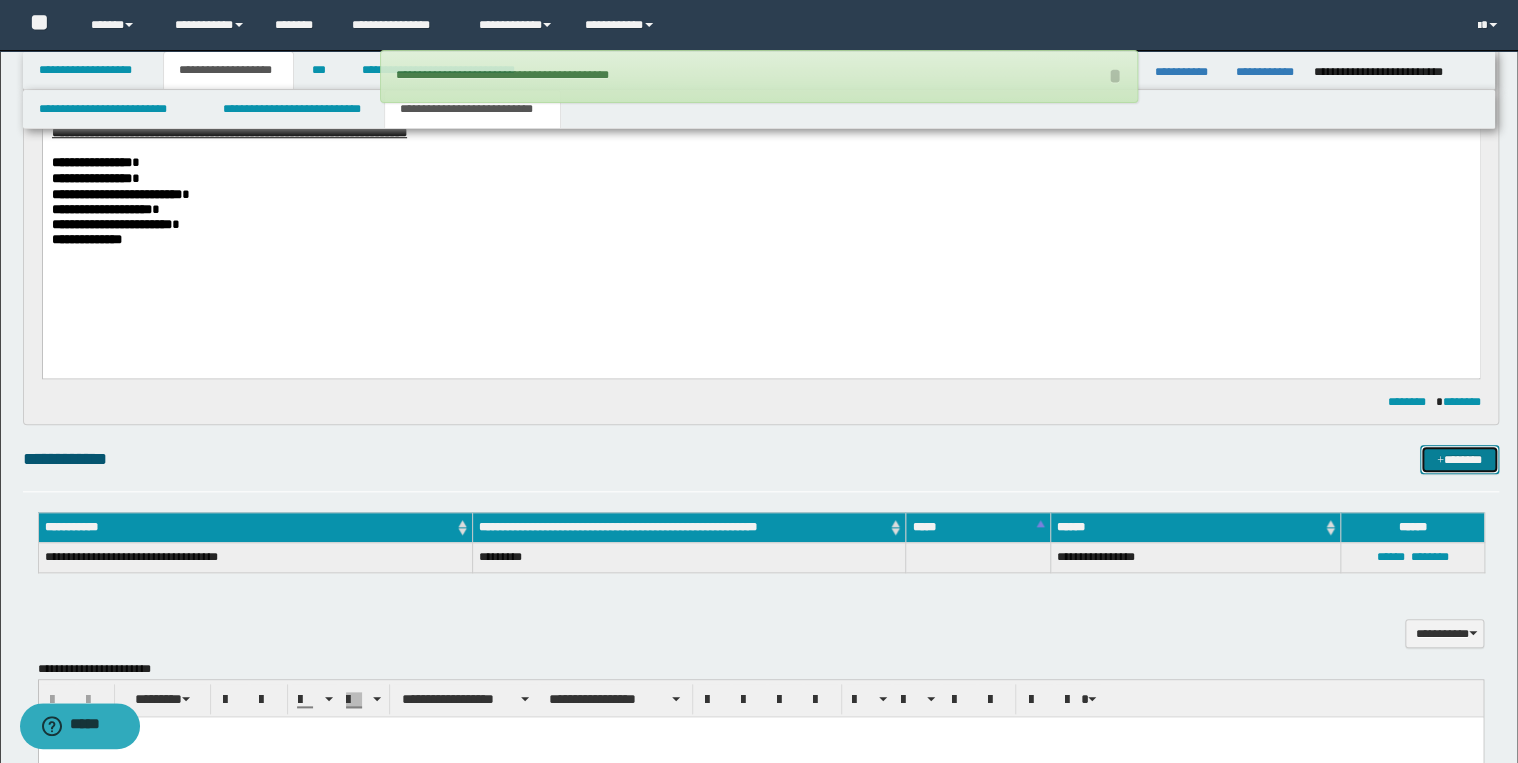 type 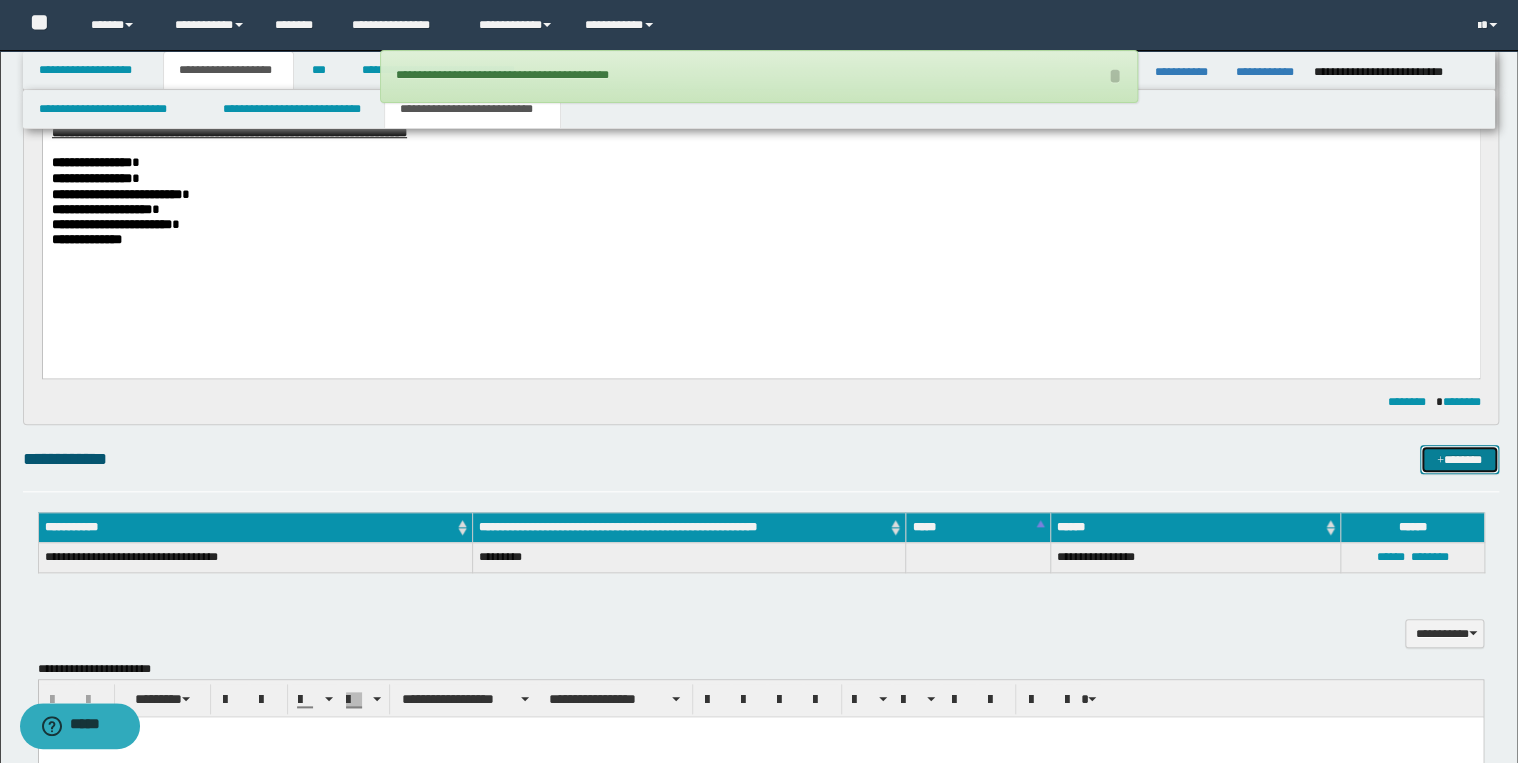 click on "*******" at bounding box center [1459, 460] 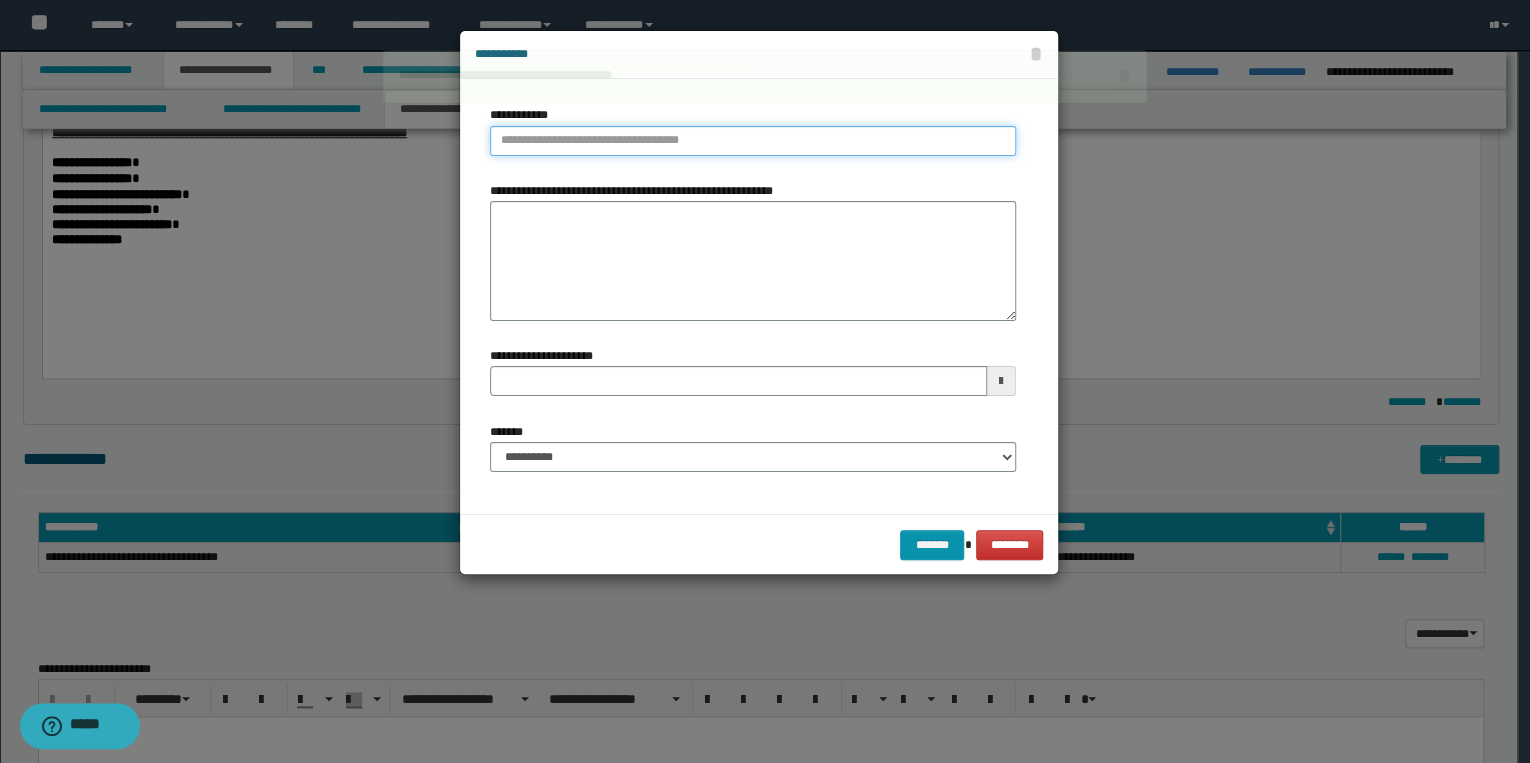 type on "**********" 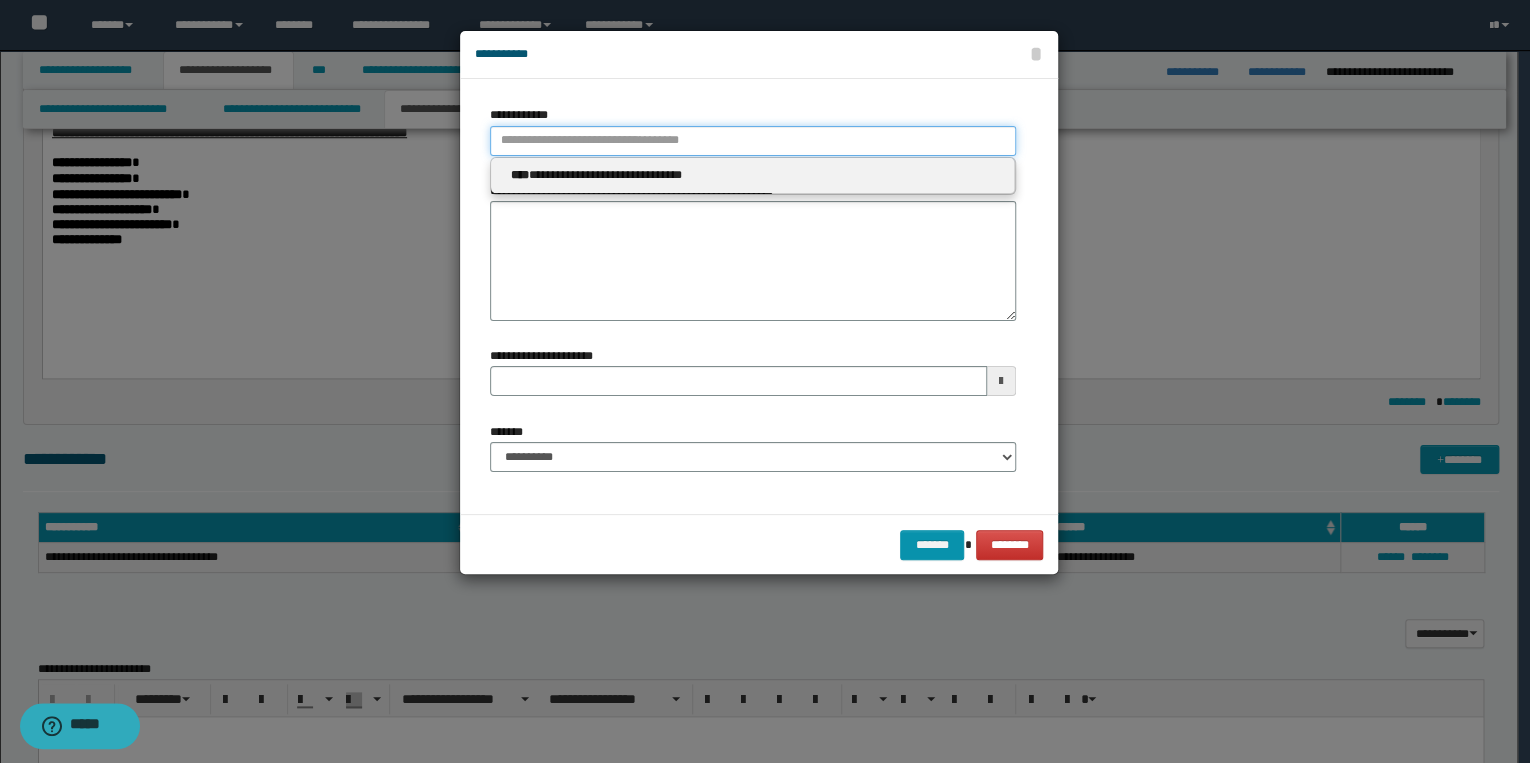drag, startPoint x: 518, startPoint y: 148, endPoint x: 535, endPoint y: 144, distance: 17.464249 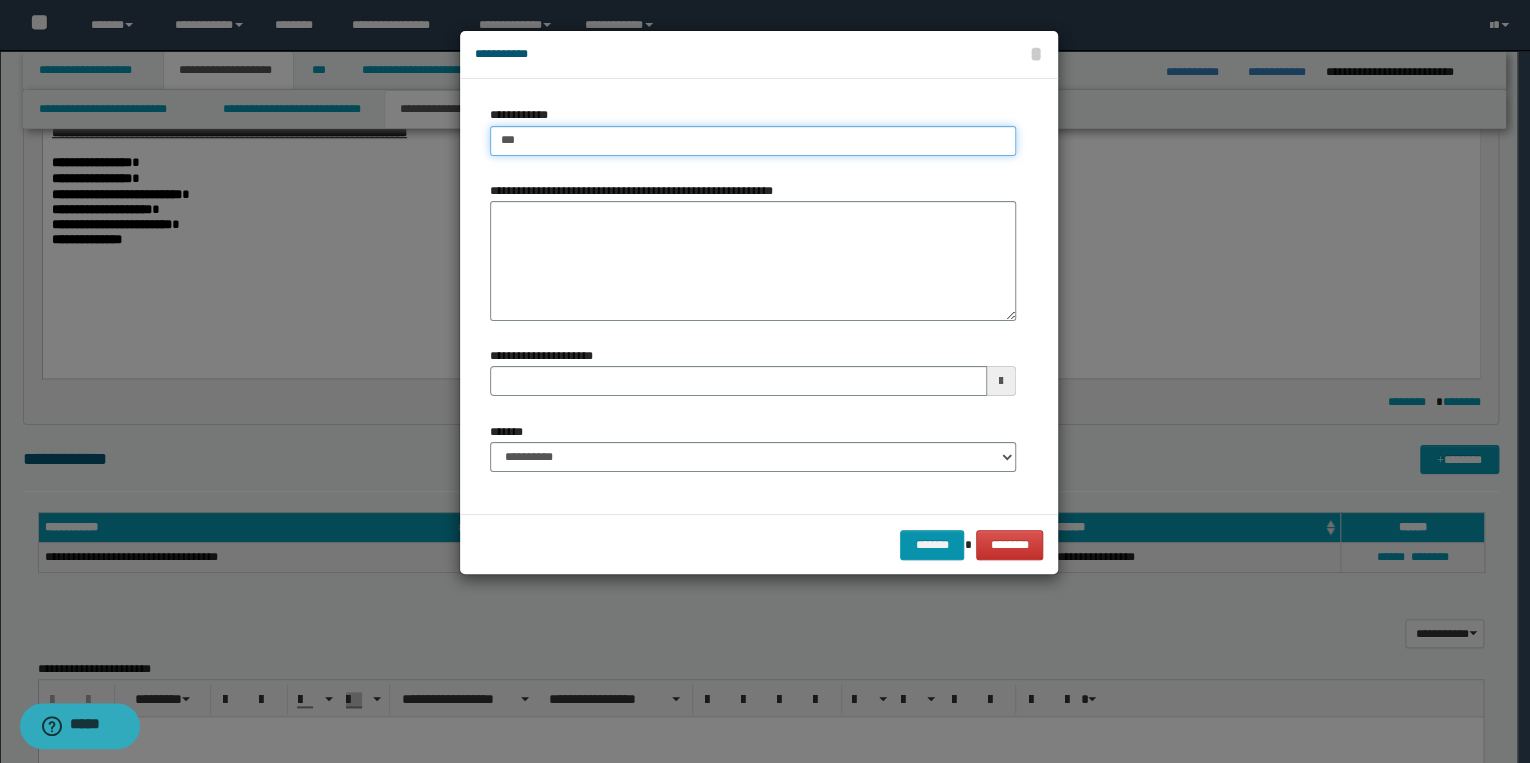 type on "****" 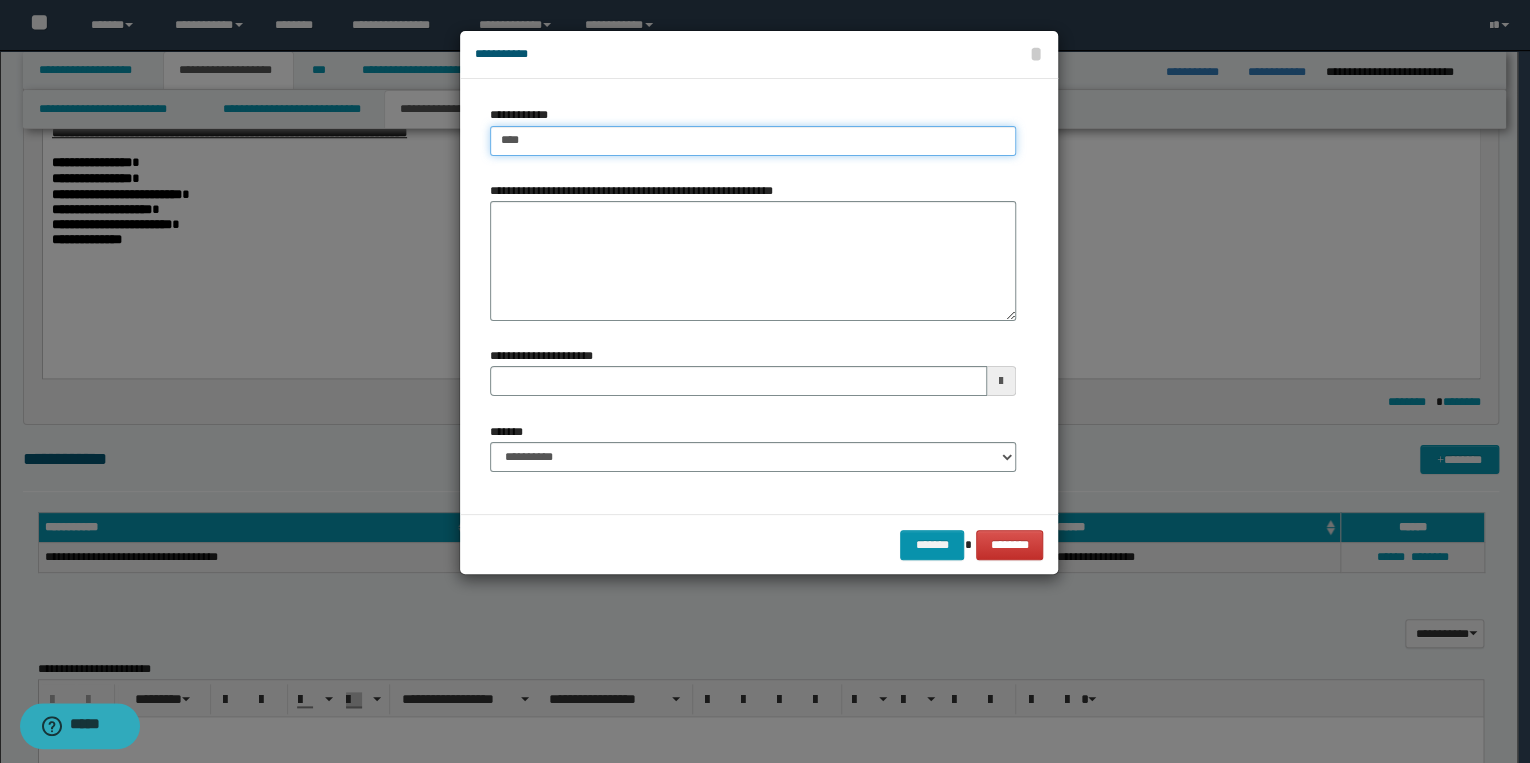 type on "****" 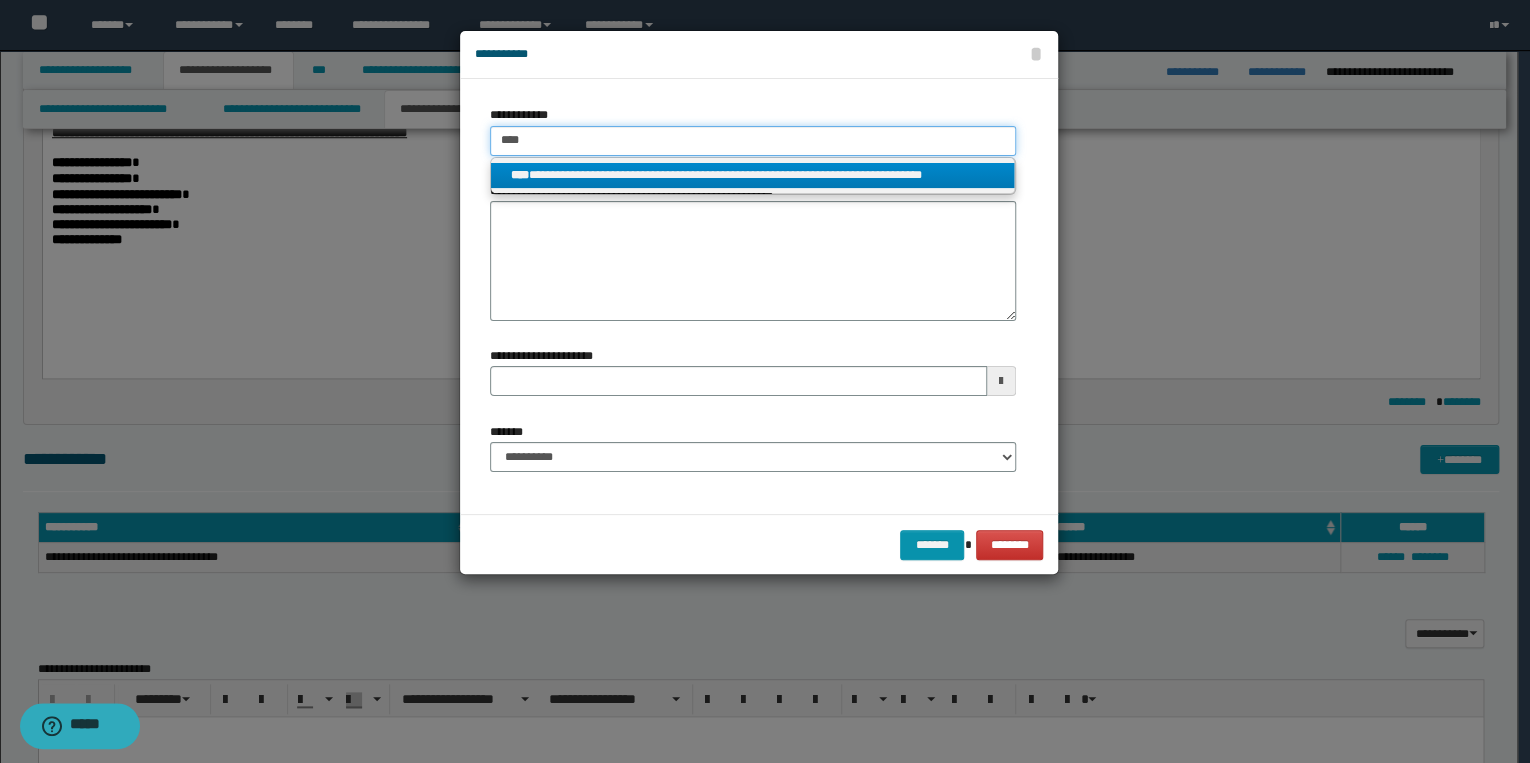 type on "****" 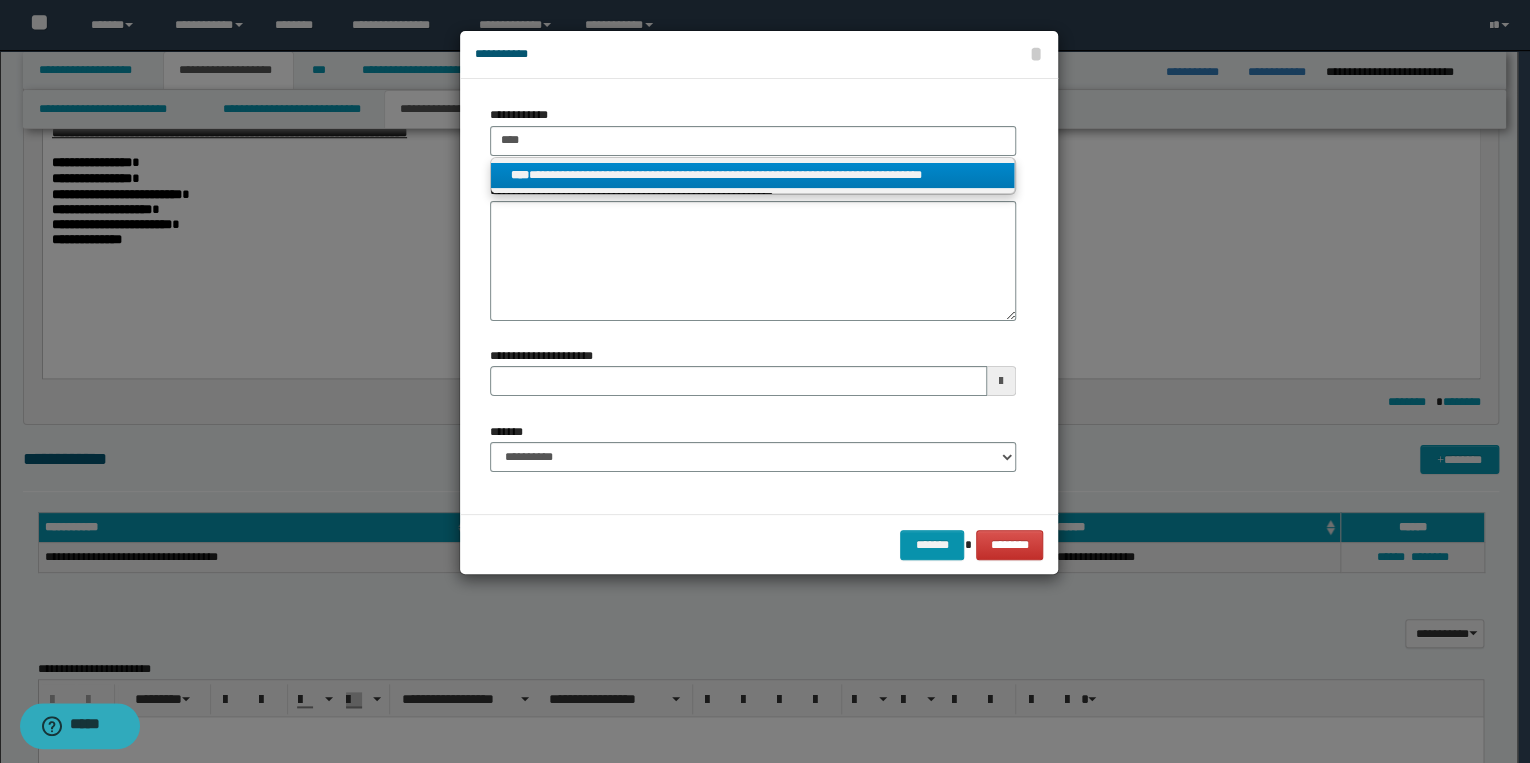 click on "**********" at bounding box center [753, 175] 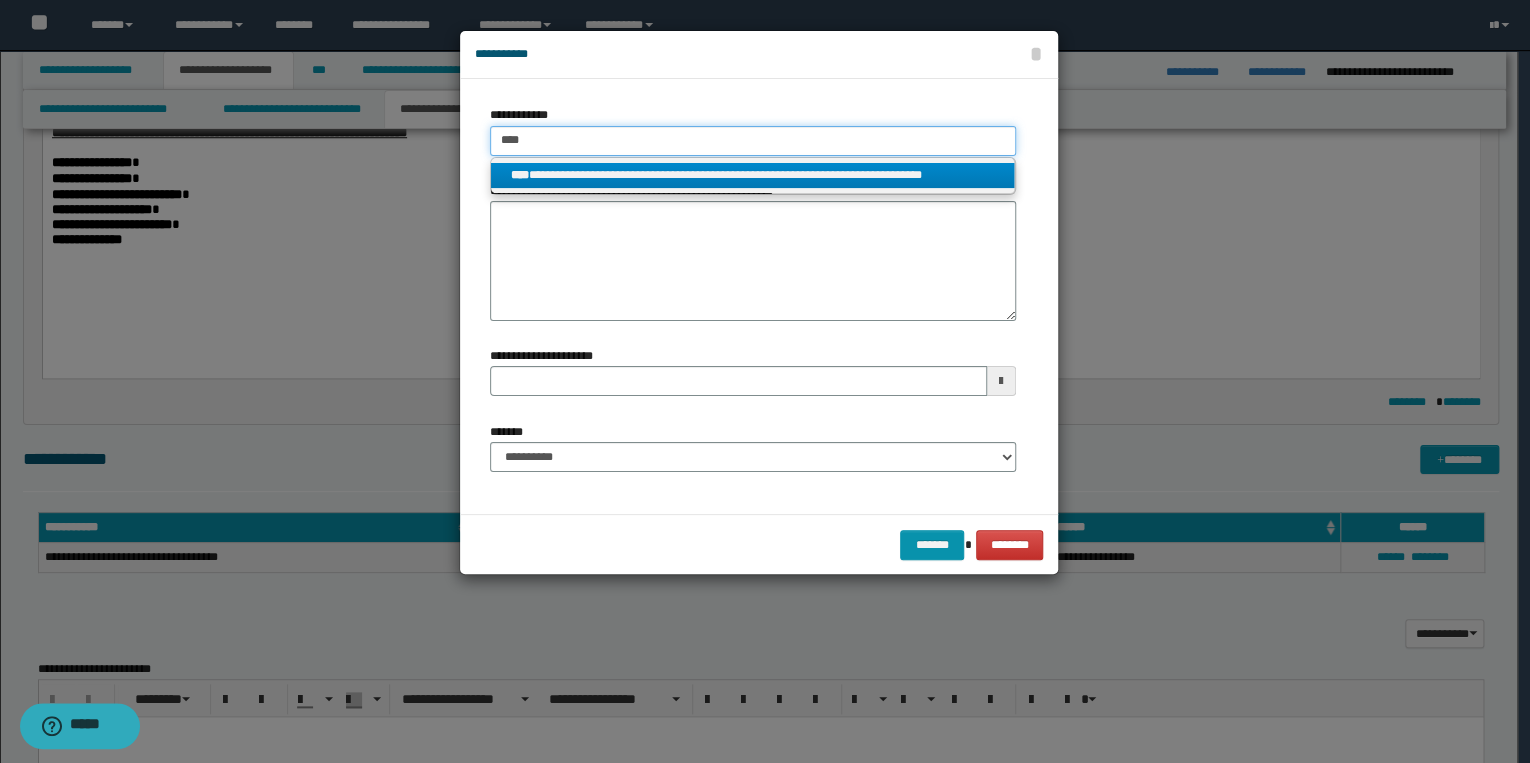 type 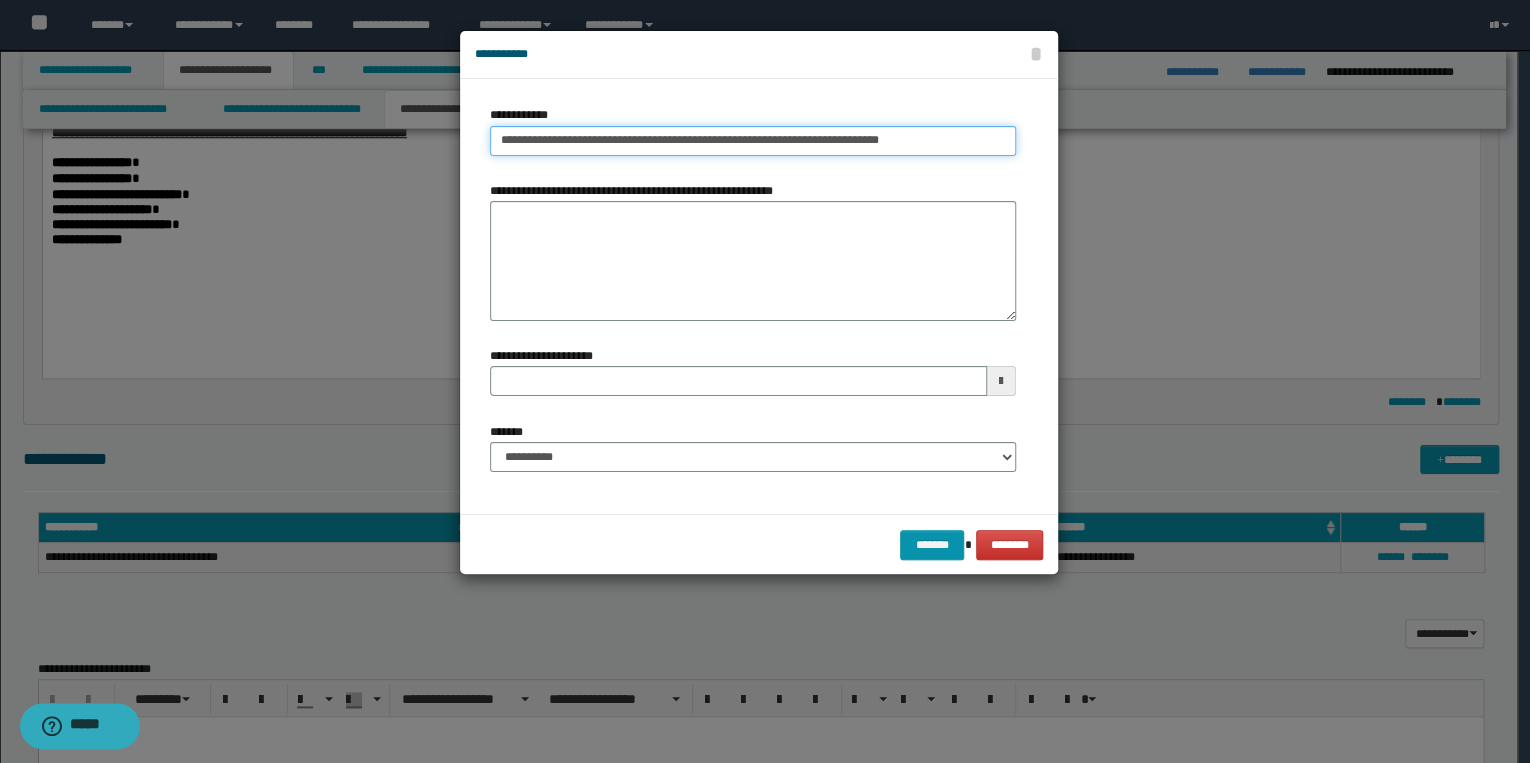 type 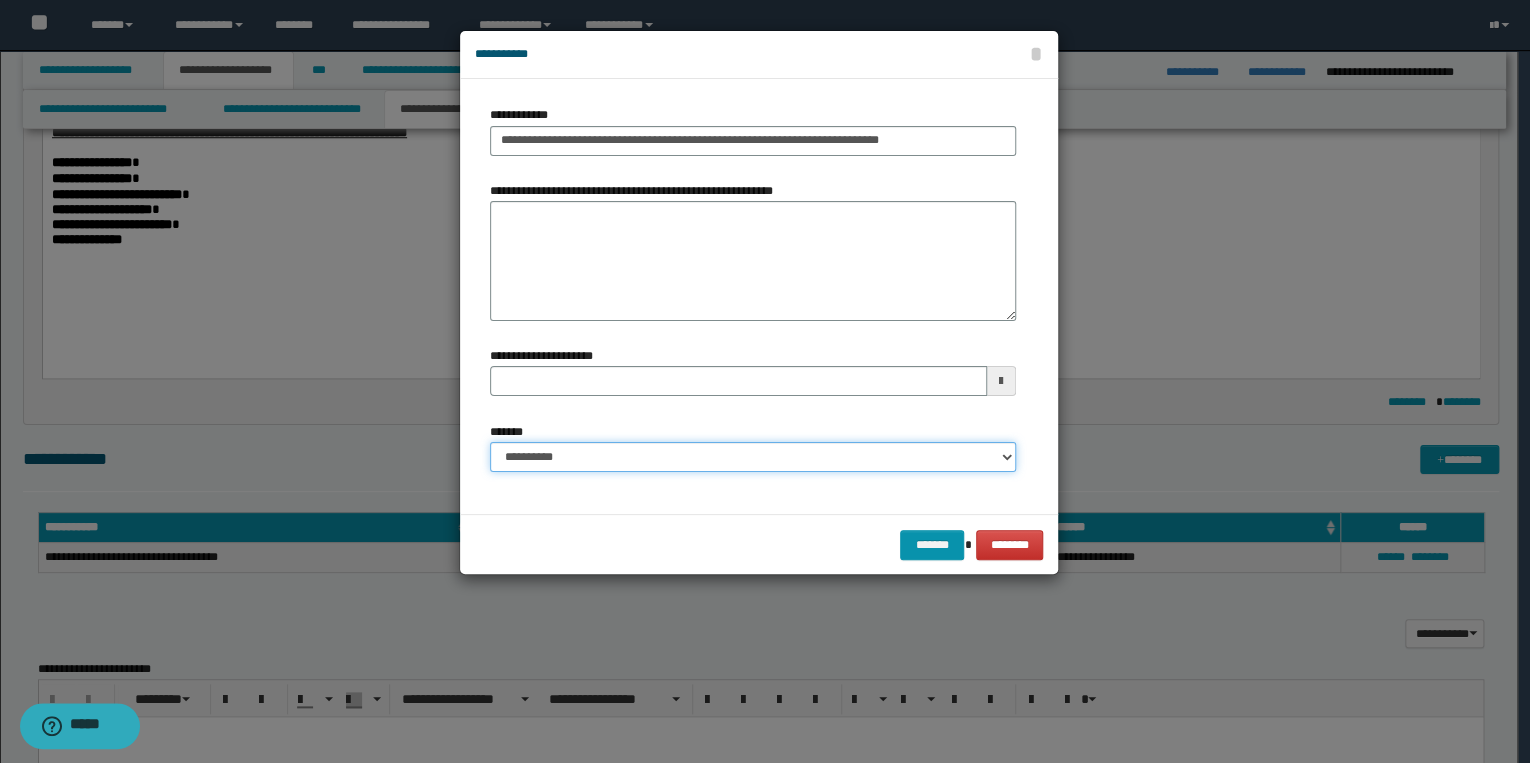 click on "**********" at bounding box center [753, 457] 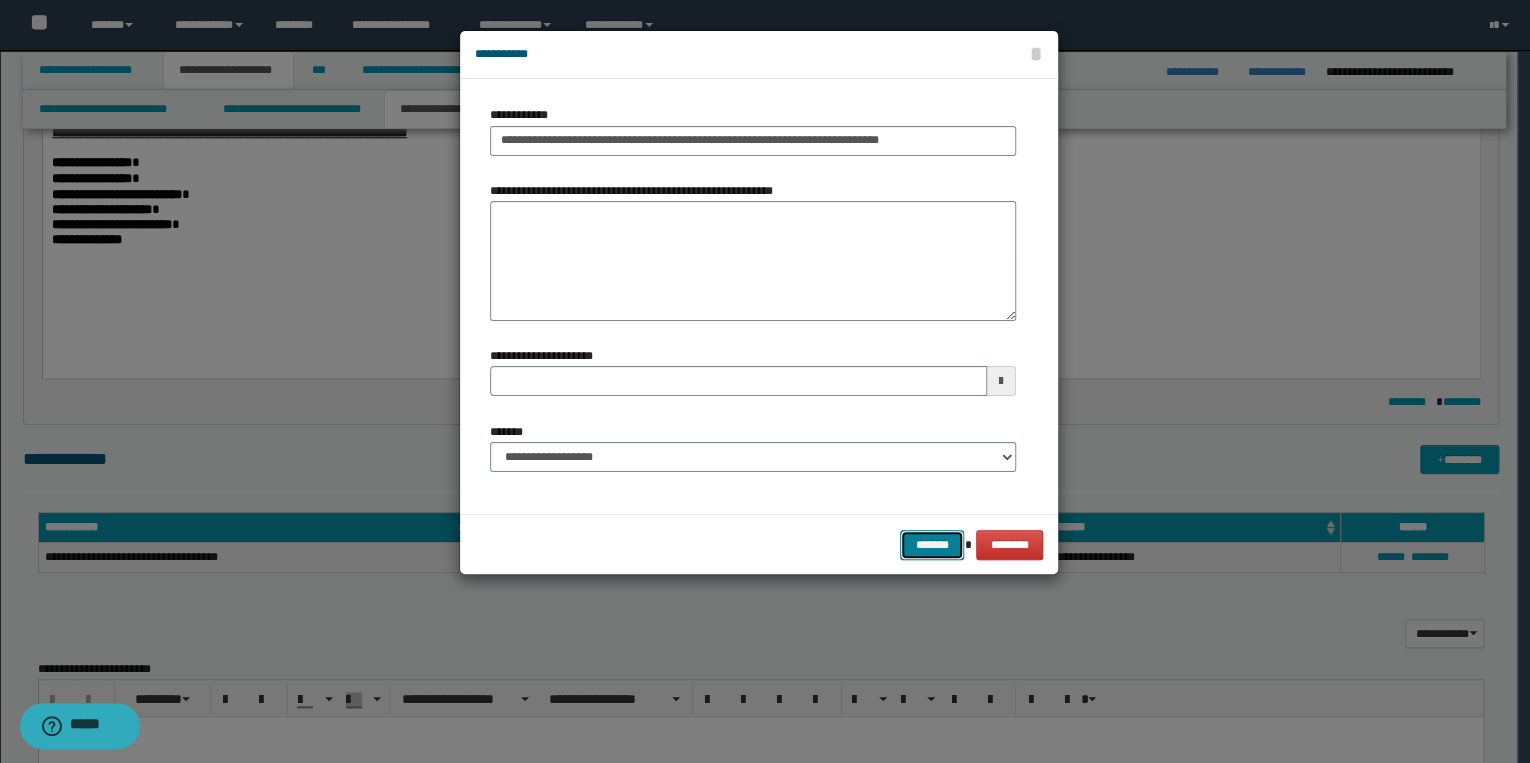 click on "*******" at bounding box center [932, 545] 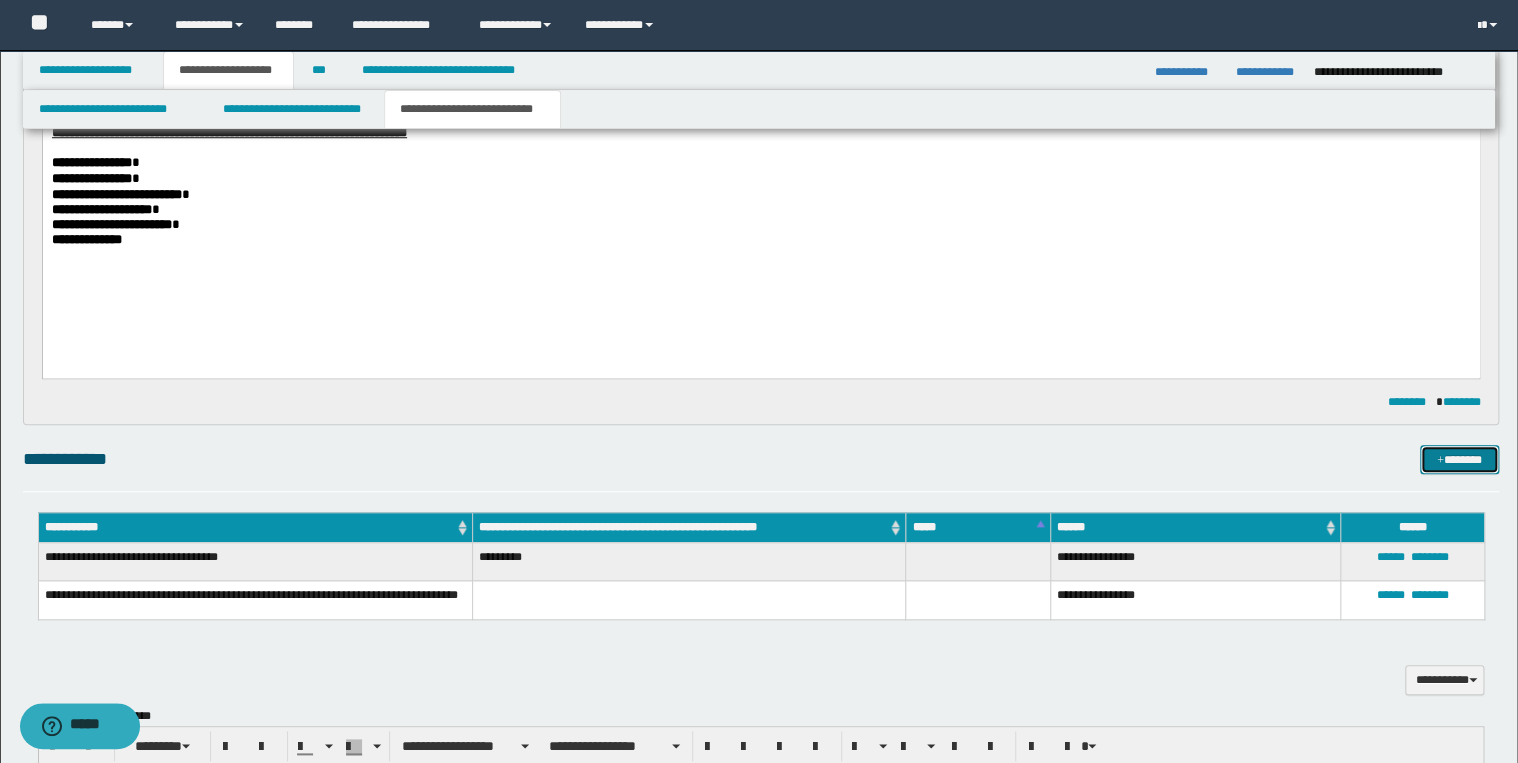 click on "*******" at bounding box center (1459, 460) 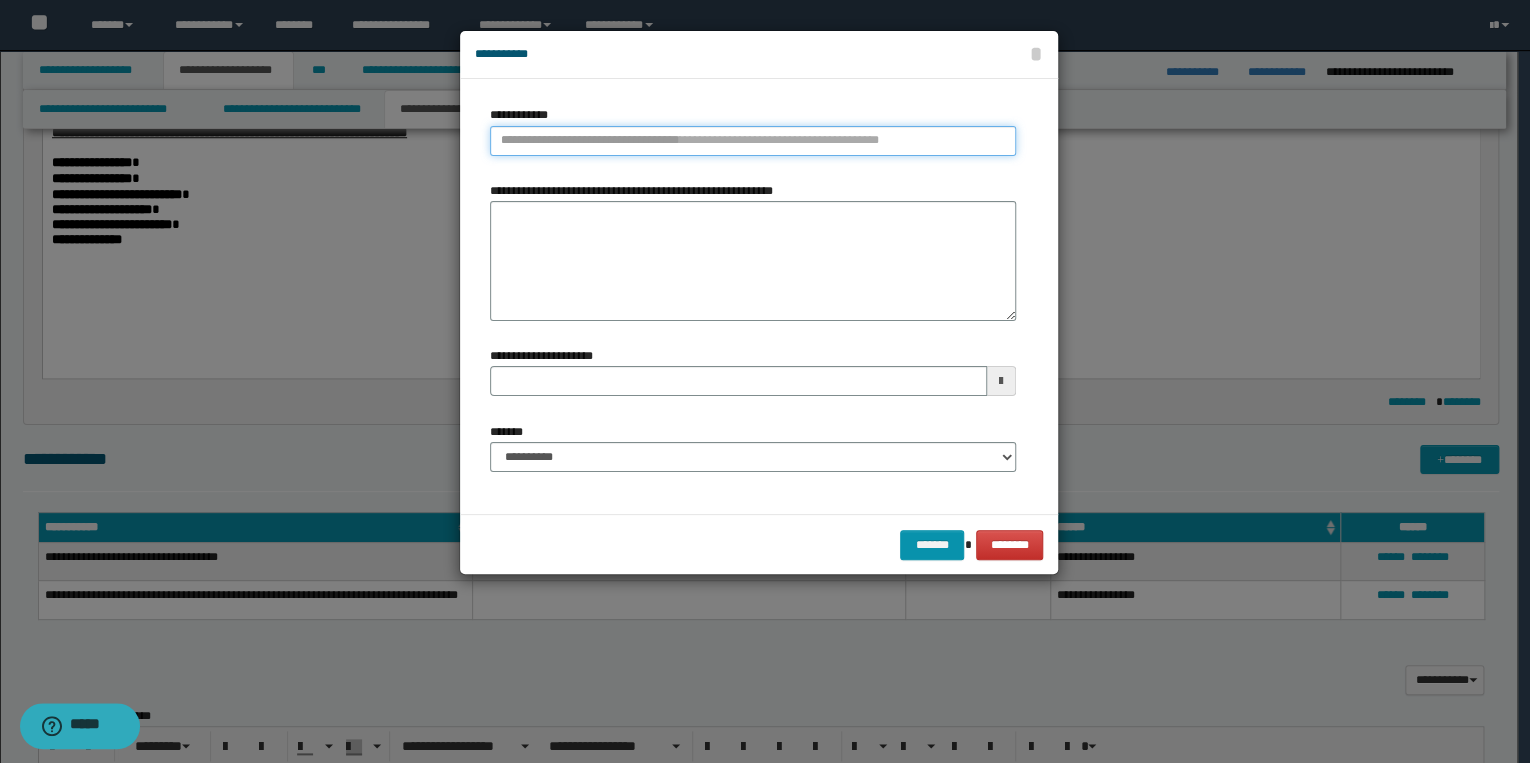 click on "**********" at bounding box center (753, 141) 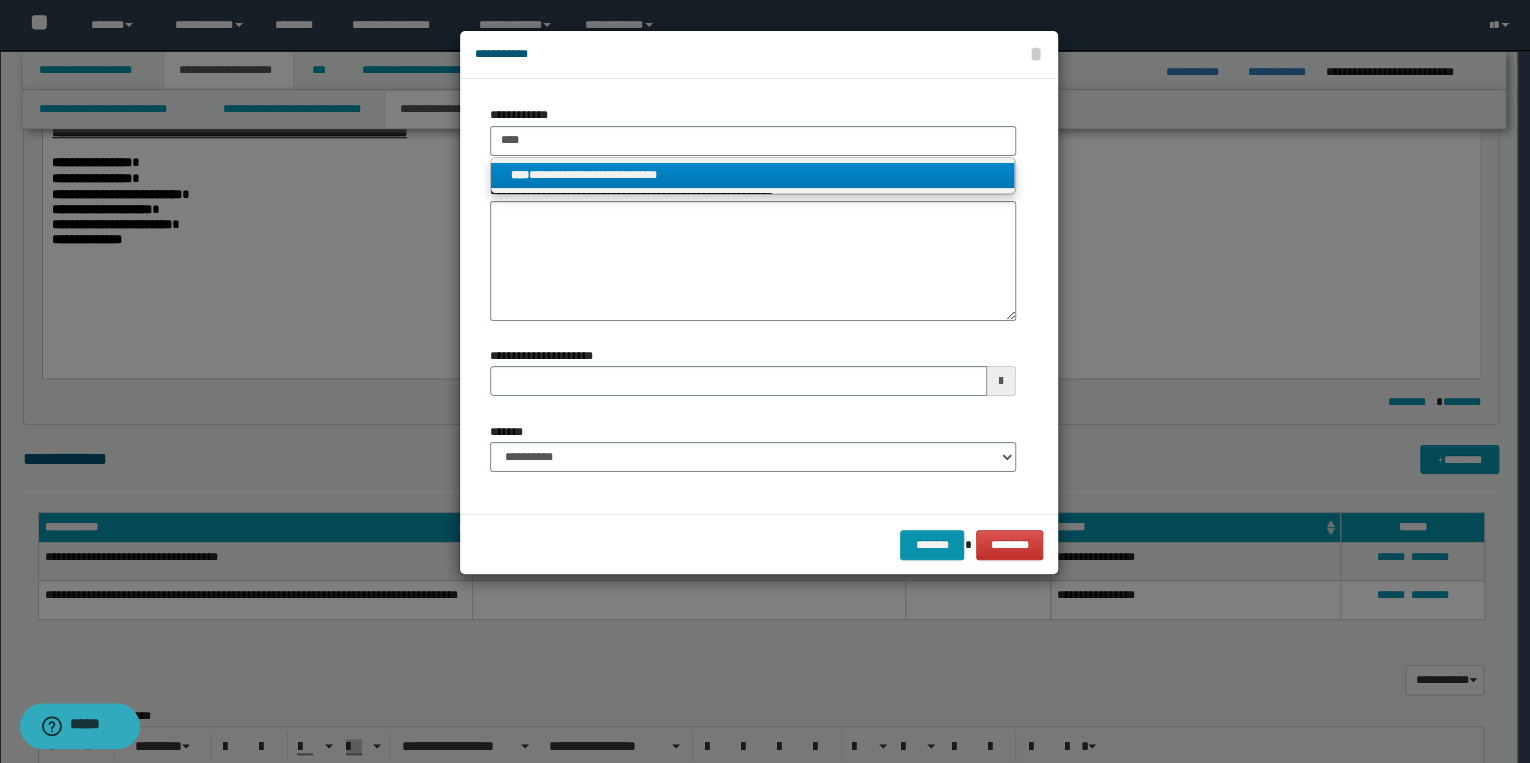 click on "**********" at bounding box center [753, 175] 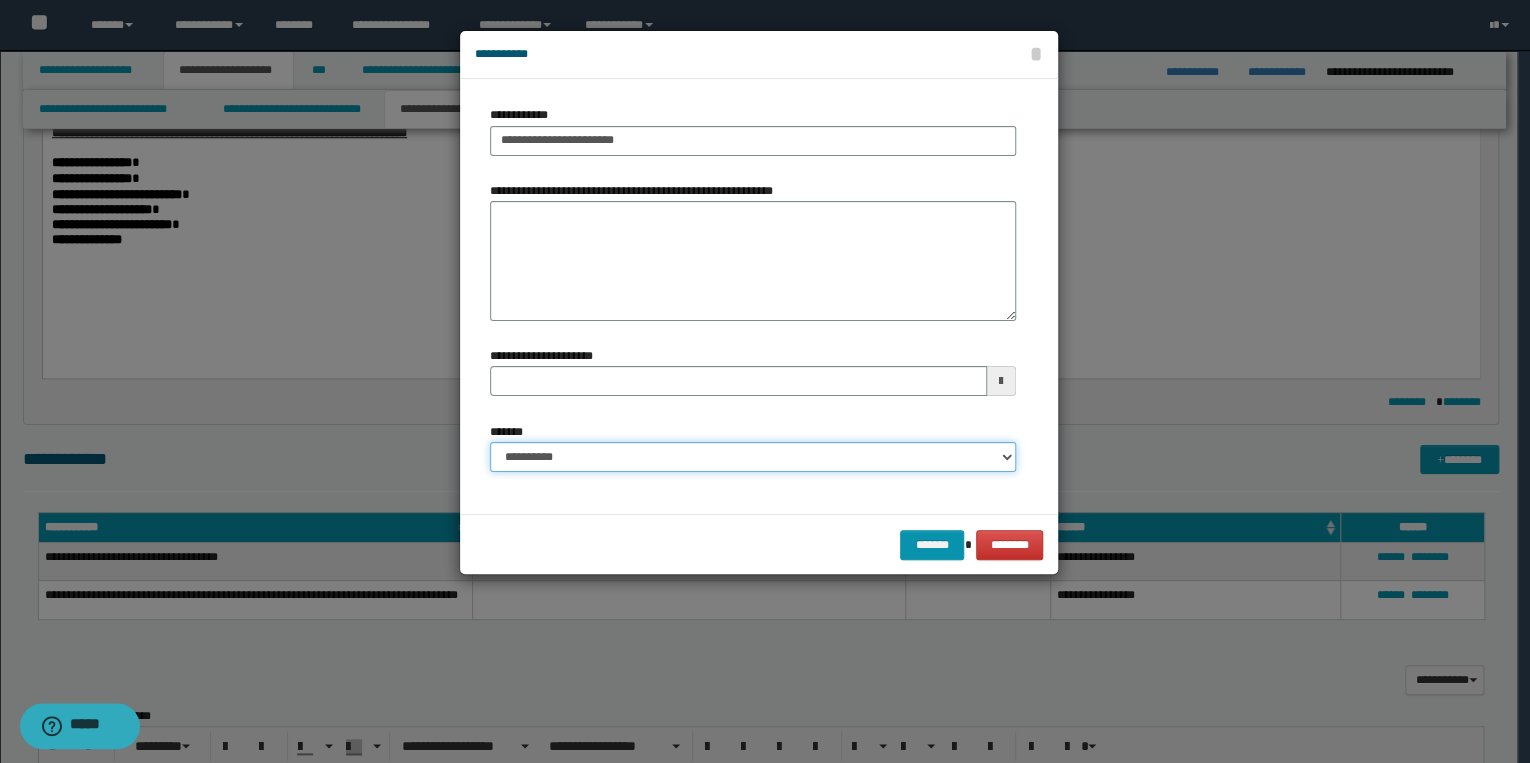 click on "**********" at bounding box center (753, 457) 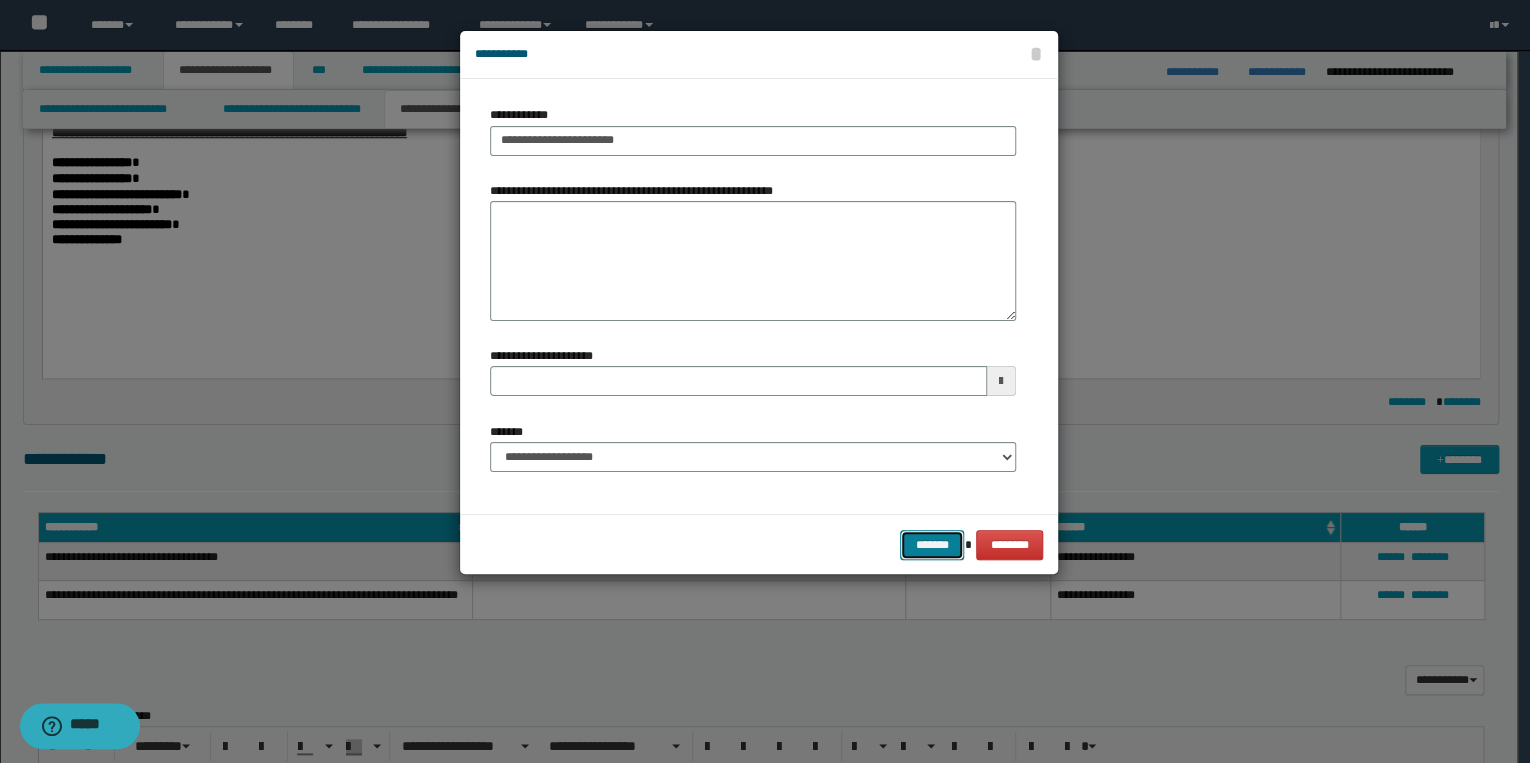 click on "*******" at bounding box center (932, 545) 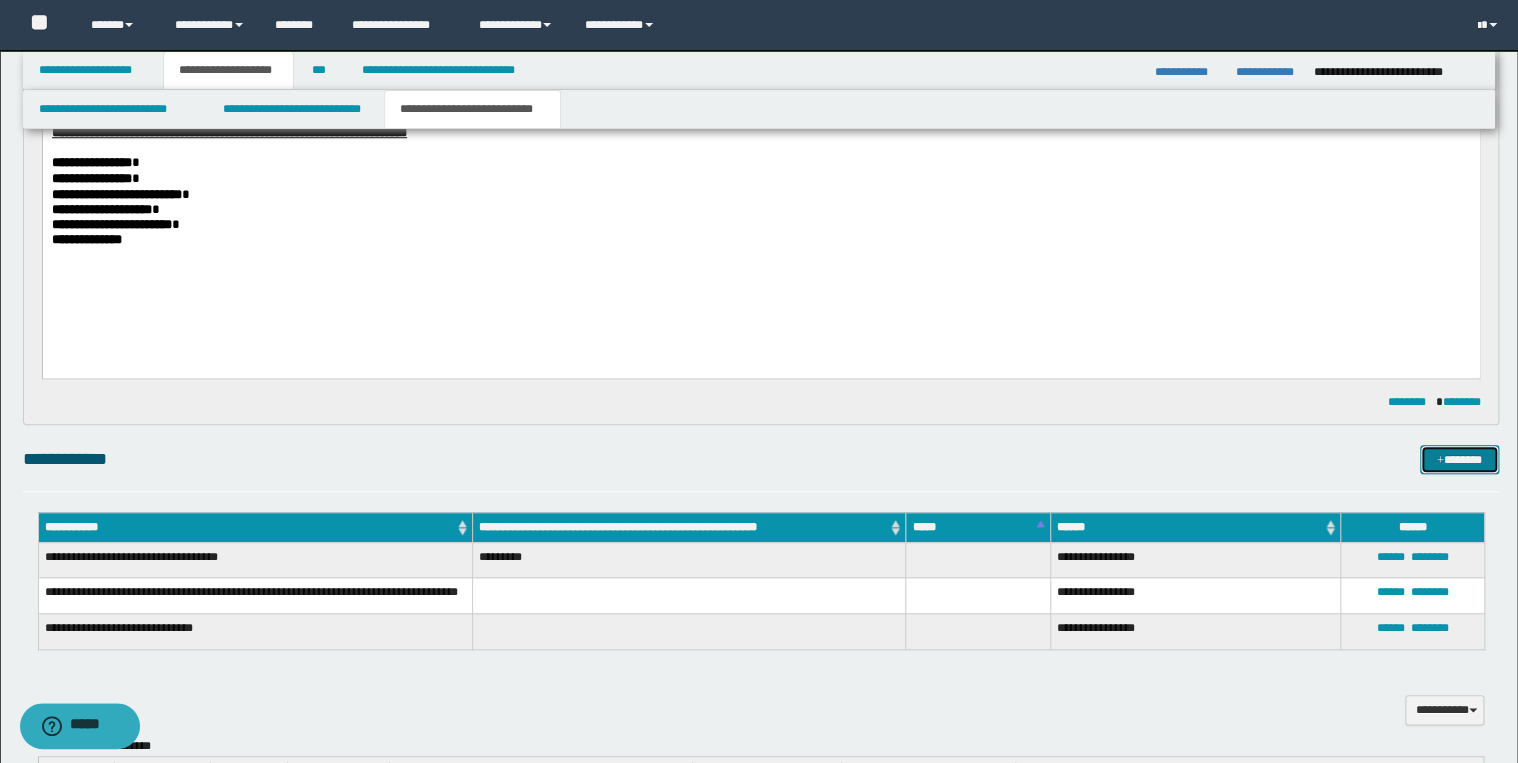 click on "*******" at bounding box center [1459, 460] 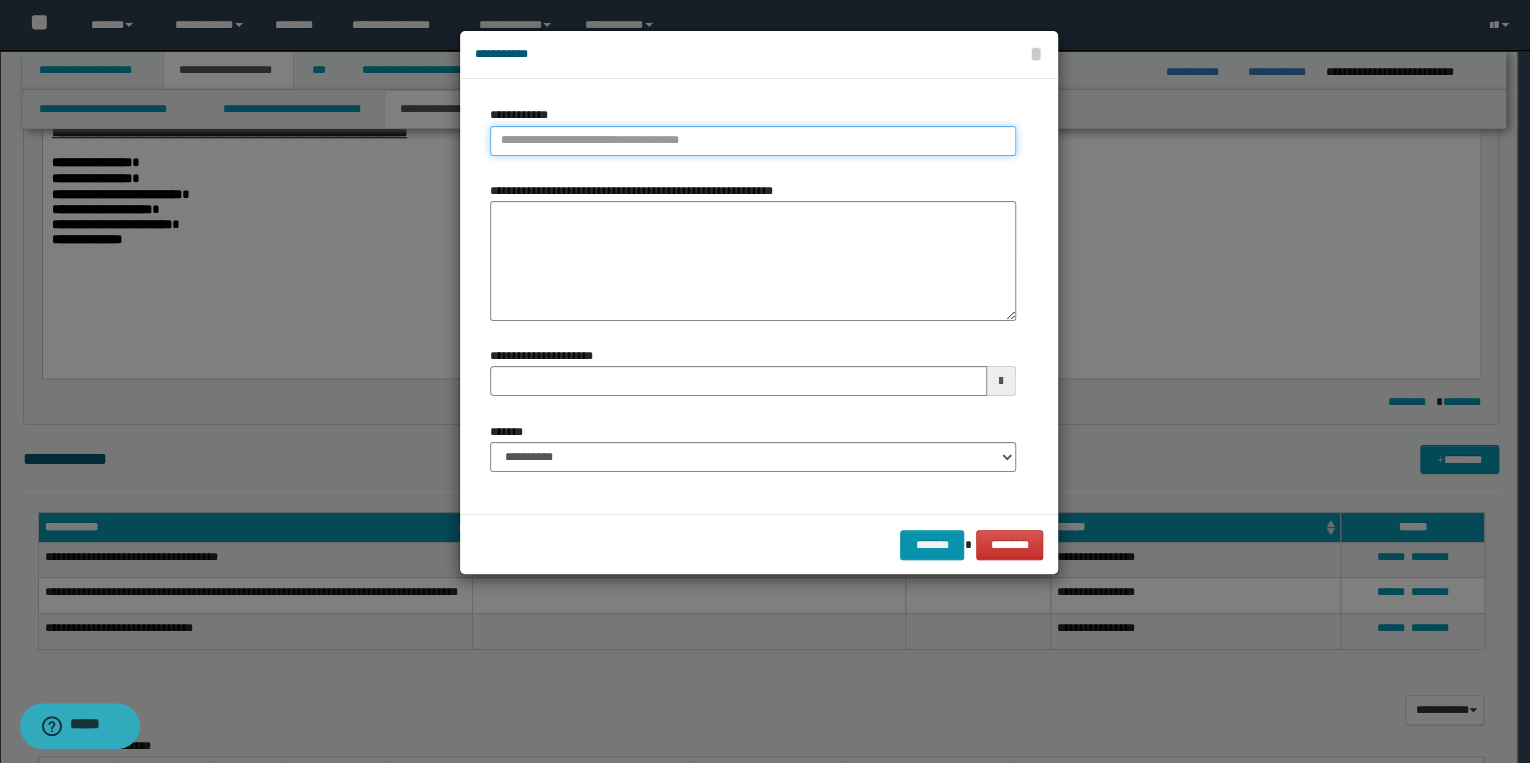 click on "**********" at bounding box center [753, 141] 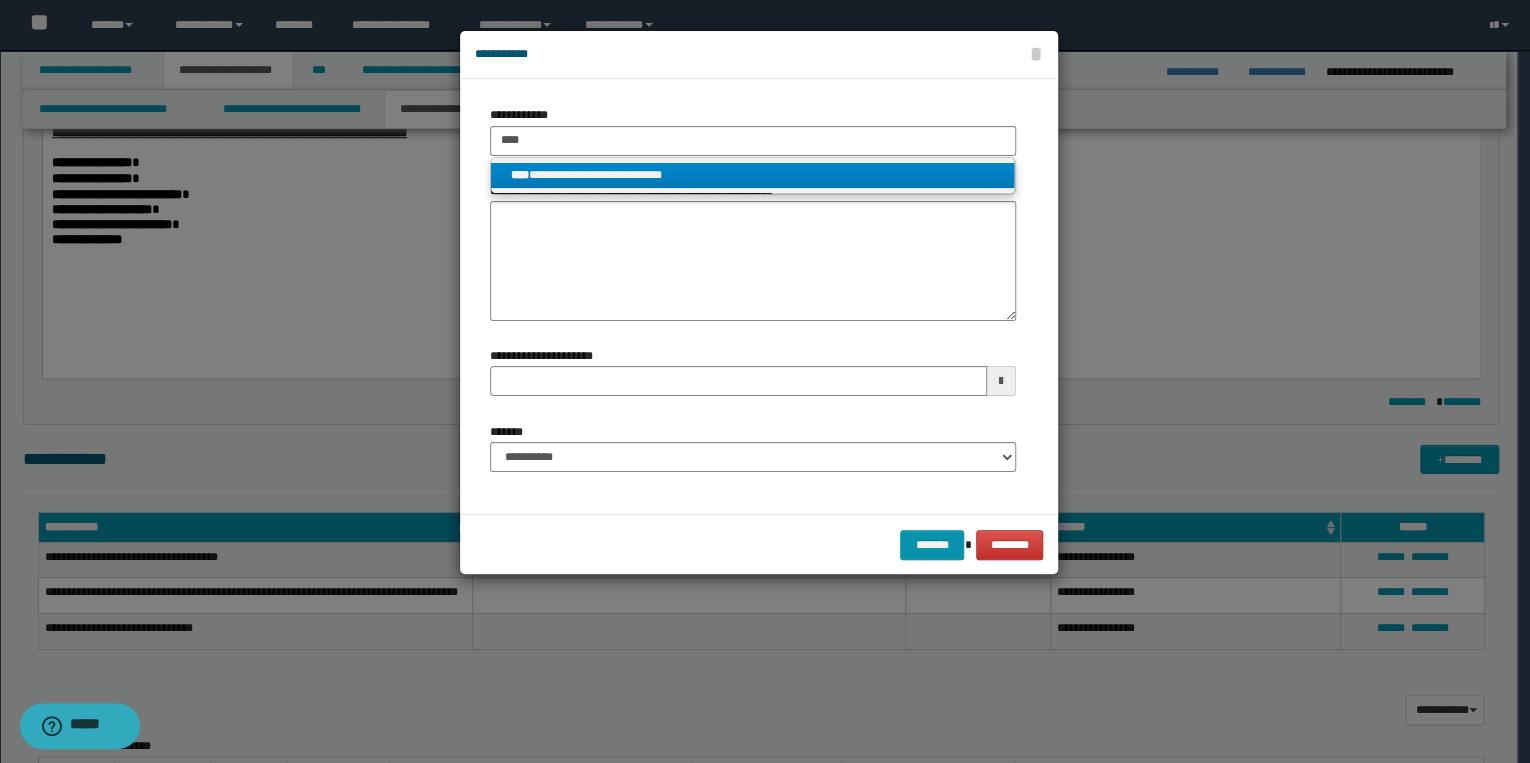 click on "**********" at bounding box center (753, 175) 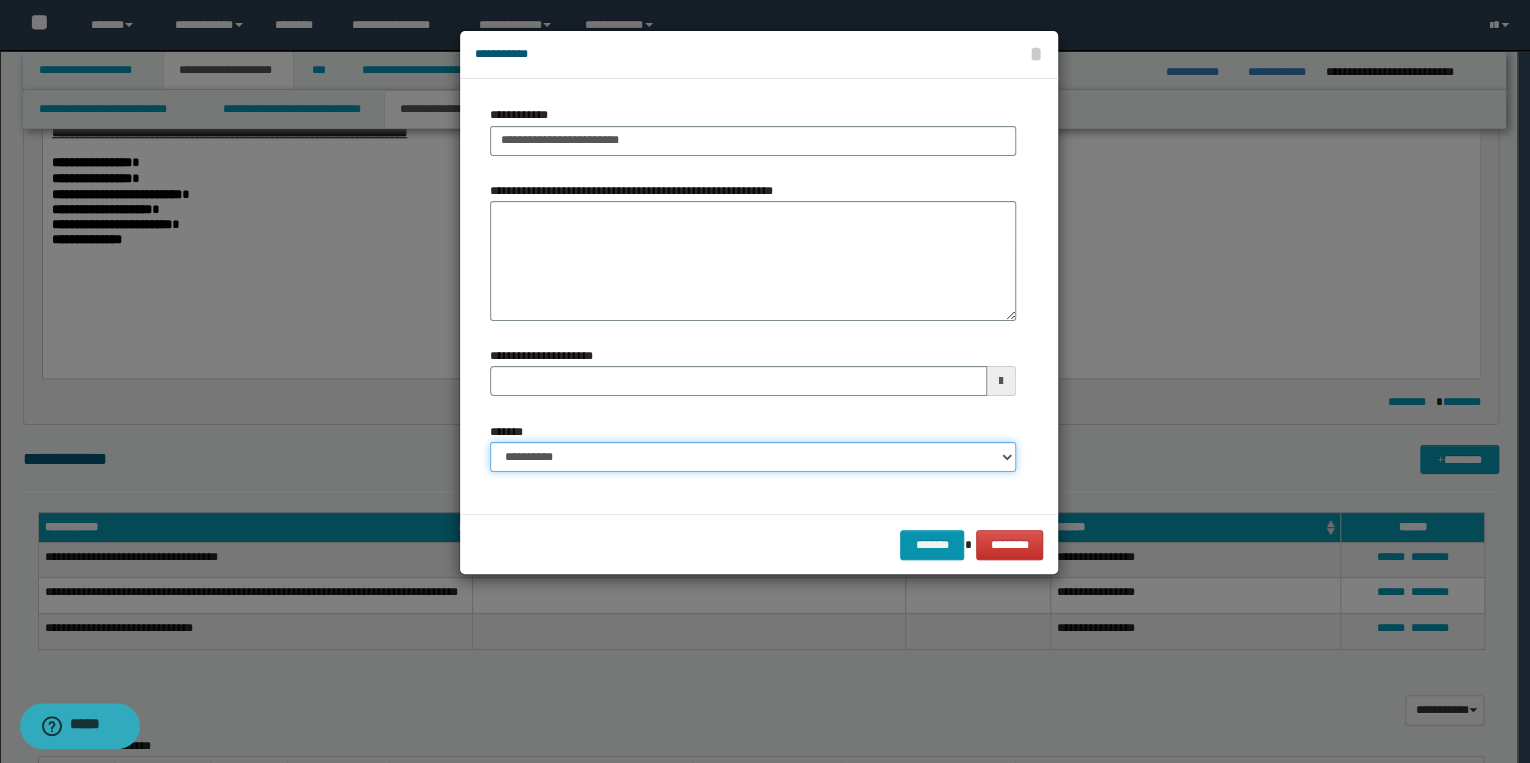 click on "**********" at bounding box center [753, 457] 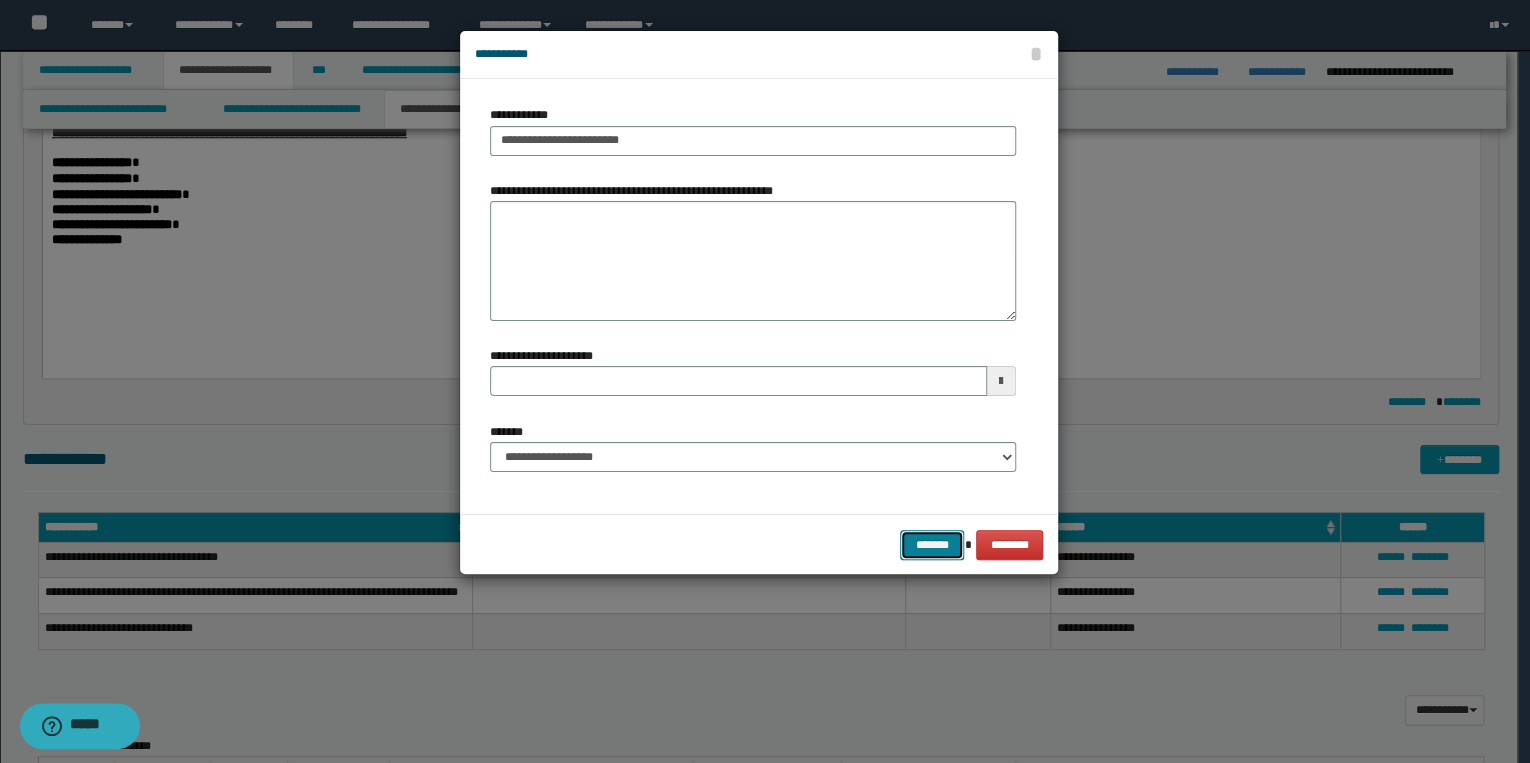 click on "*******" at bounding box center (932, 545) 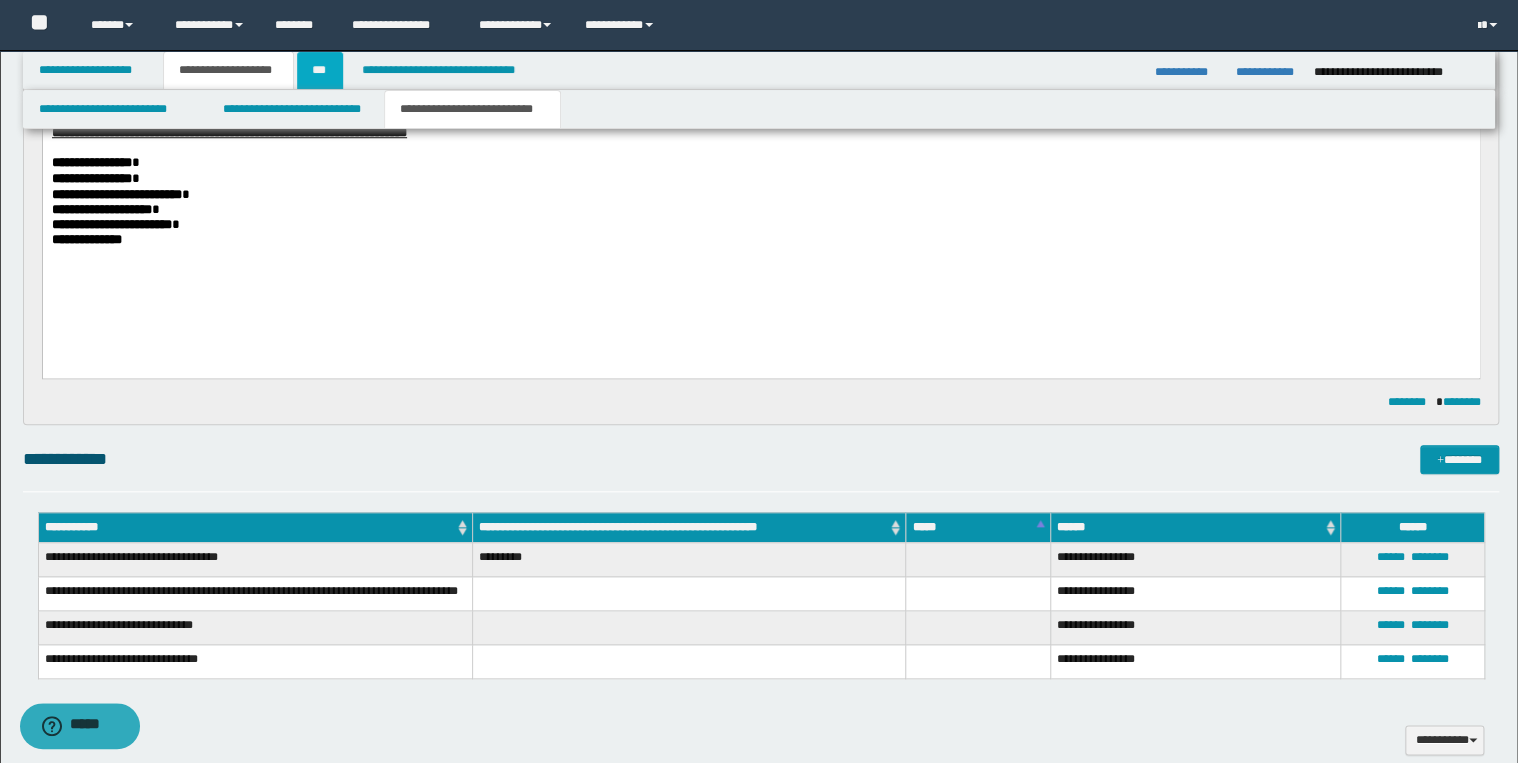 click on "***" at bounding box center (320, 70) 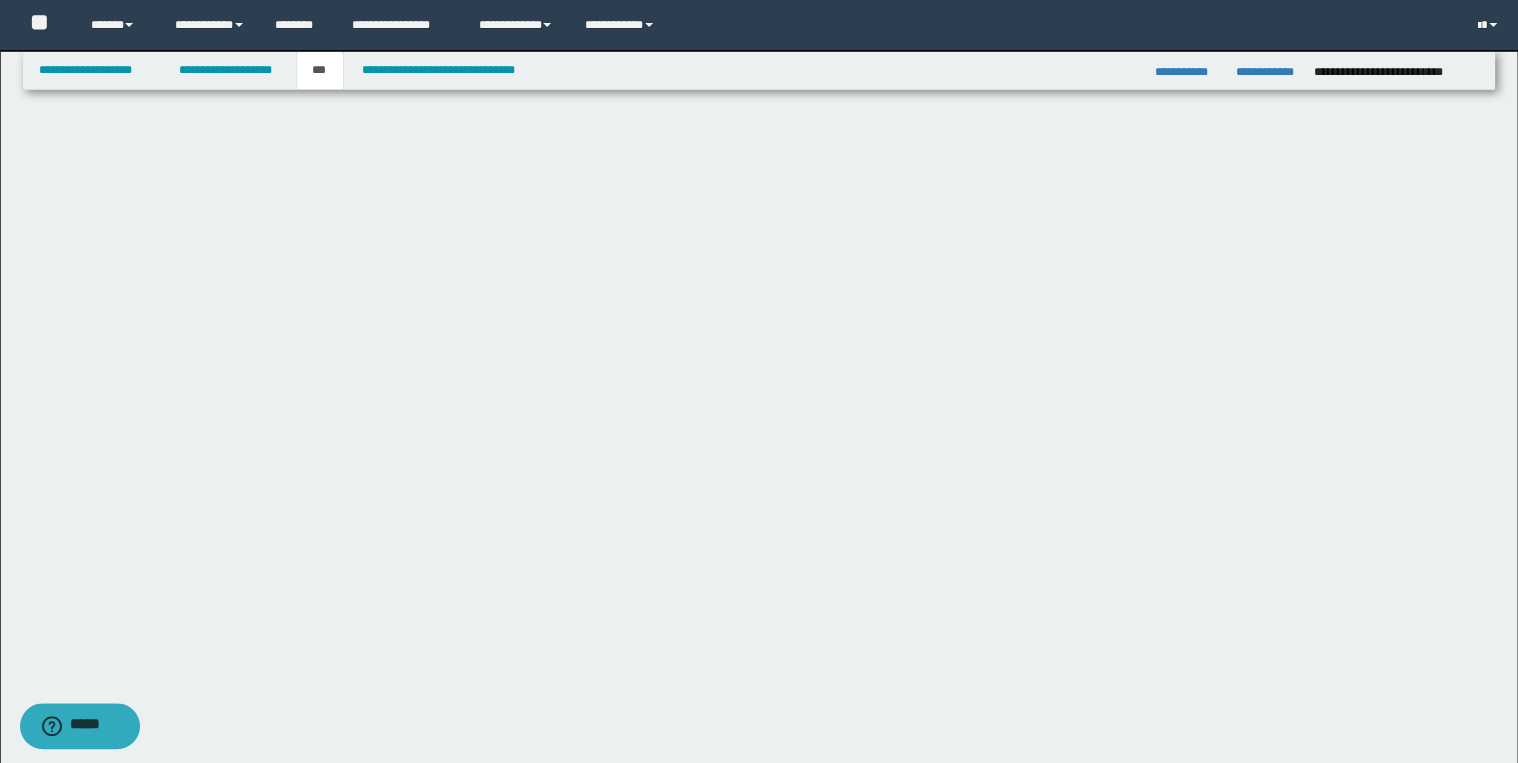 scroll, scrollTop: 0, scrollLeft: 0, axis: both 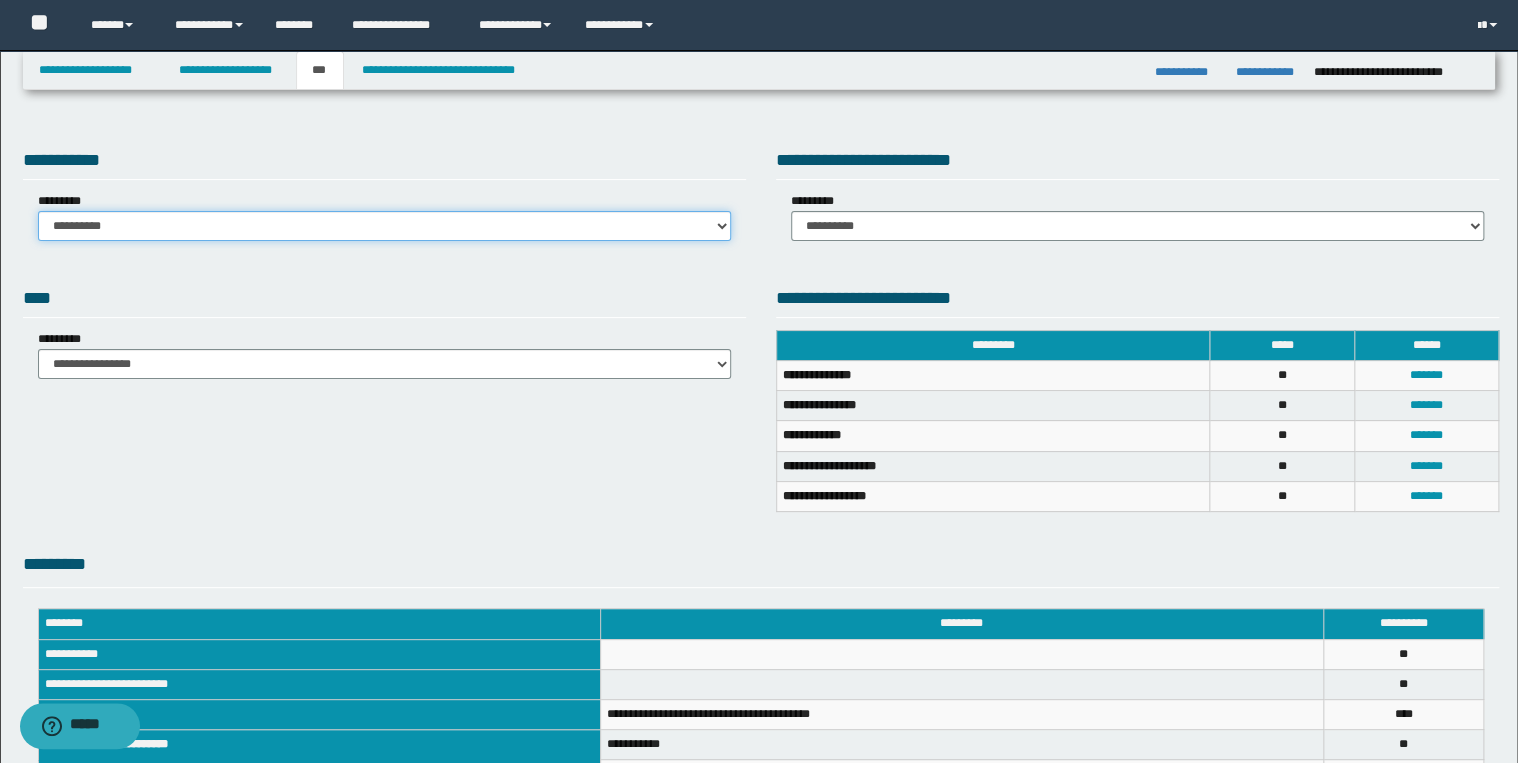 click on "**********" at bounding box center (384, 226) 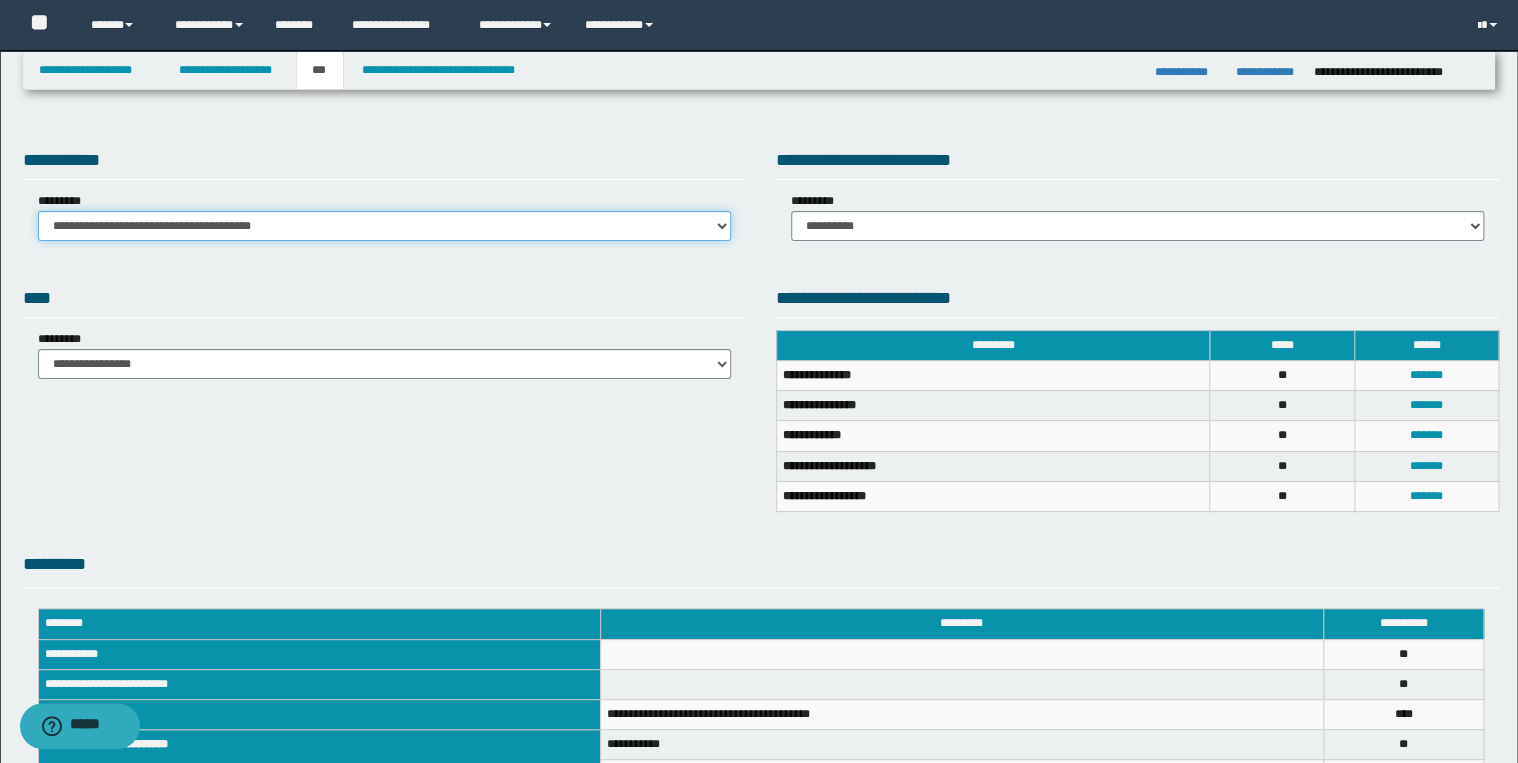 click on "**********" at bounding box center [384, 226] 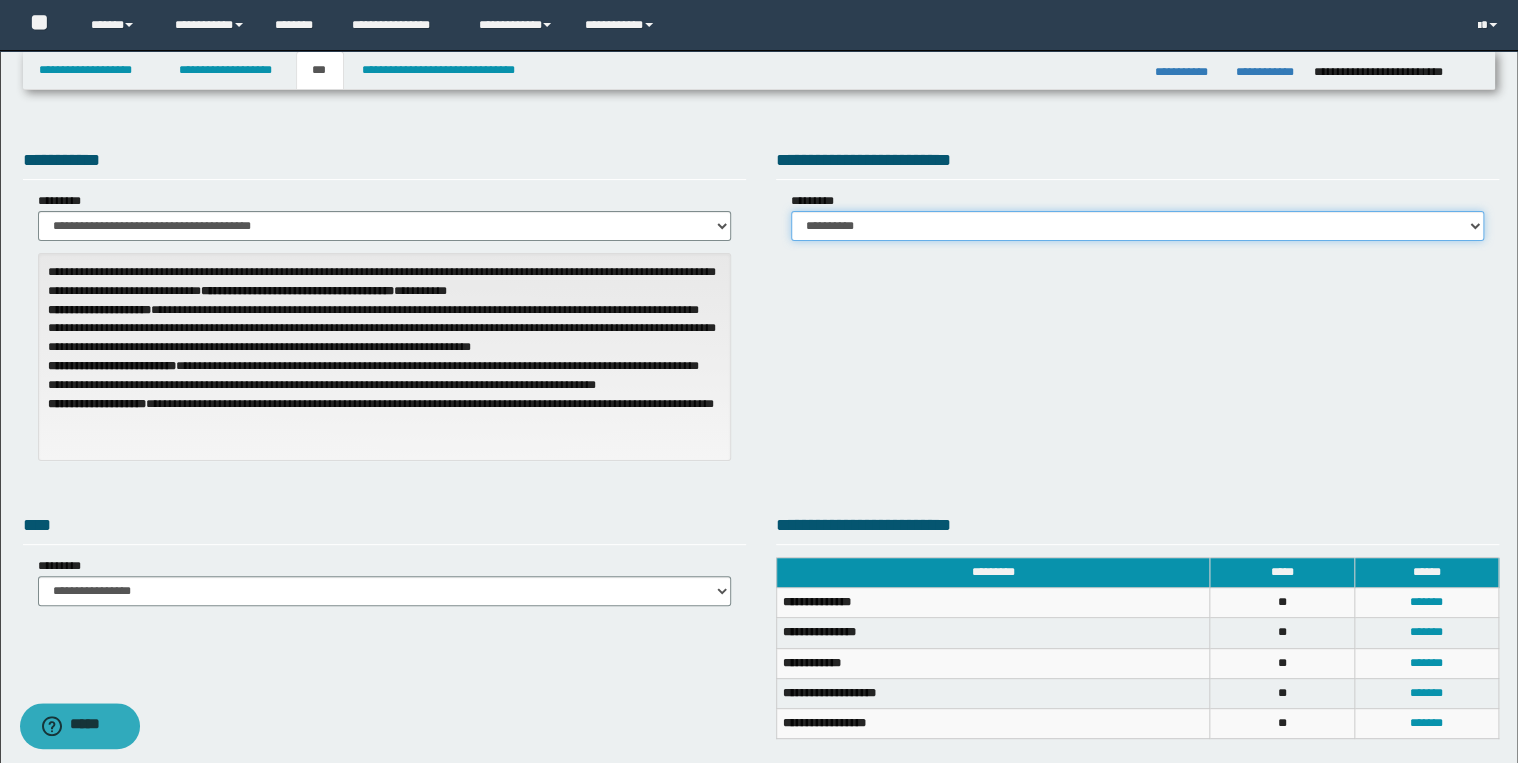 click on "**********" at bounding box center [1137, 226] 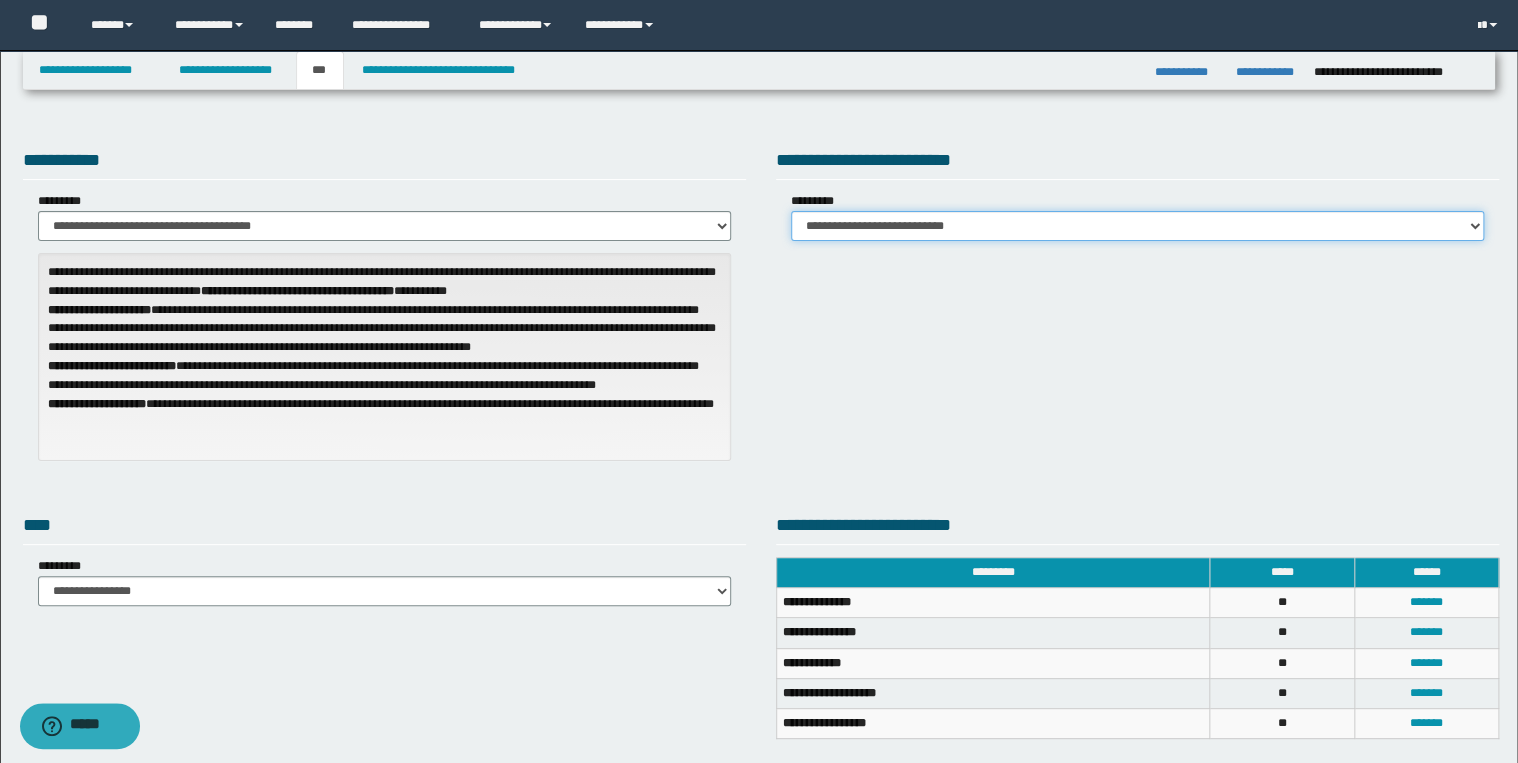 click on "**********" at bounding box center (1137, 226) 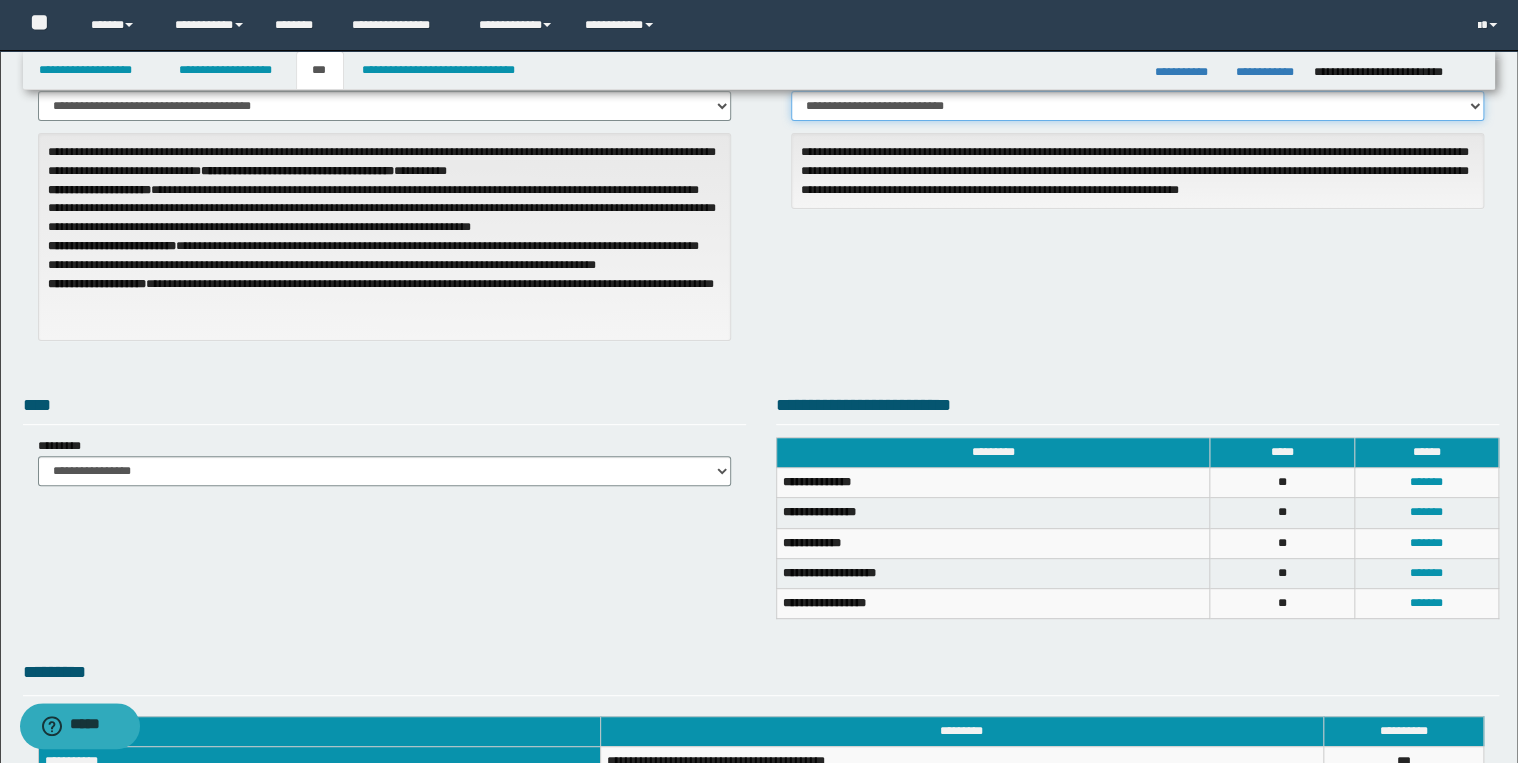 scroll, scrollTop: 9, scrollLeft: 0, axis: vertical 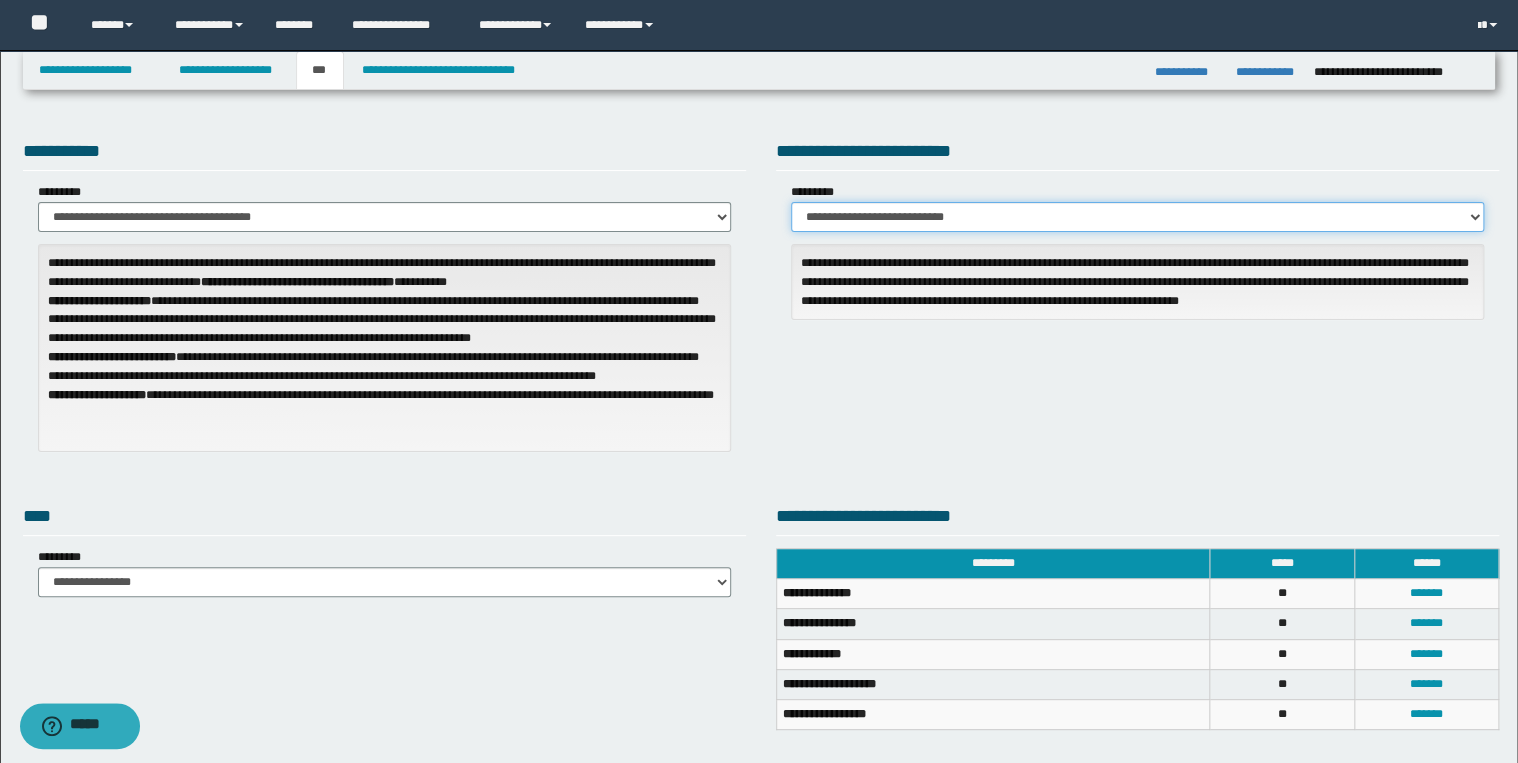 click on "**********" at bounding box center [1137, 217] 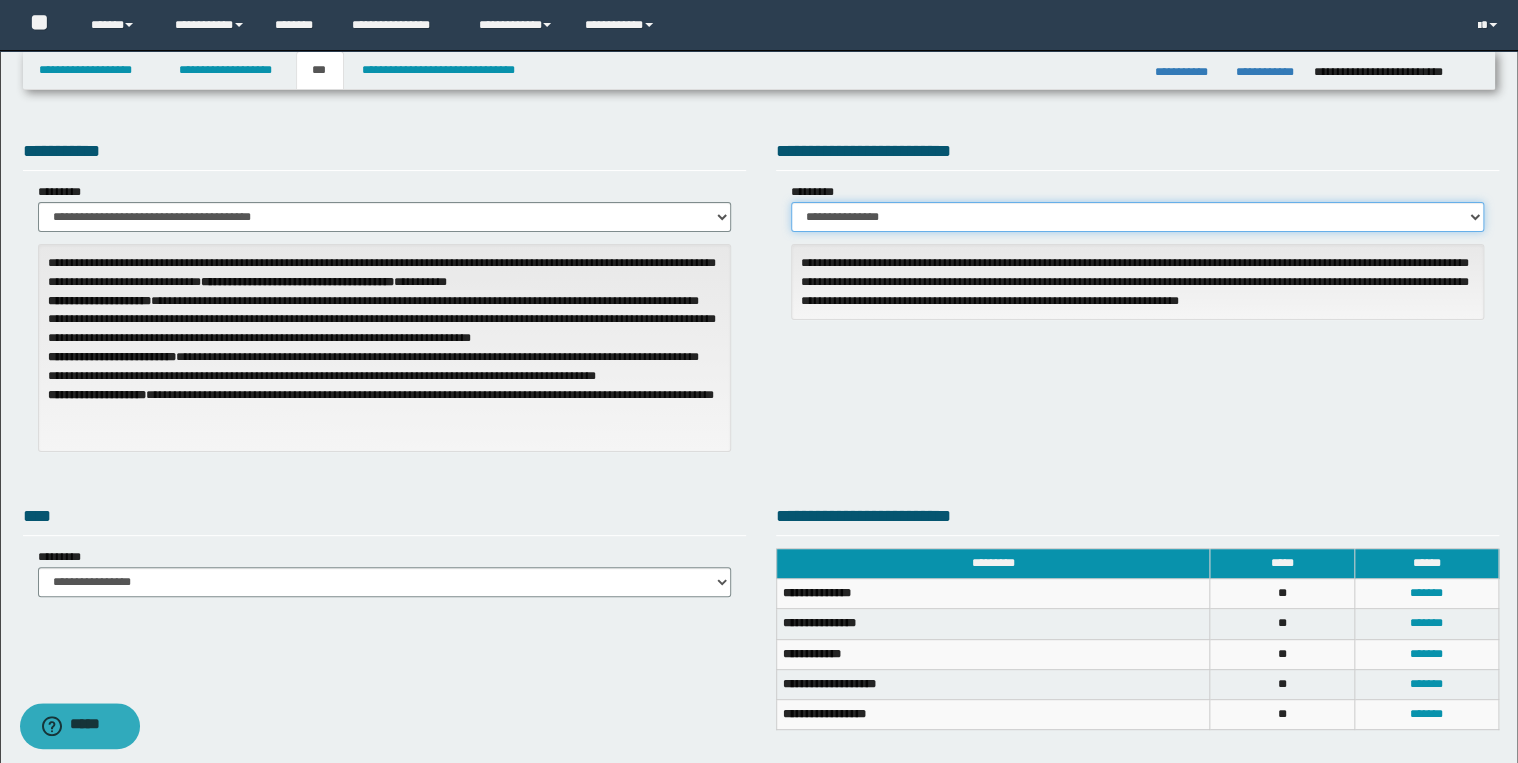 click on "**********" at bounding box center [1137, 217] 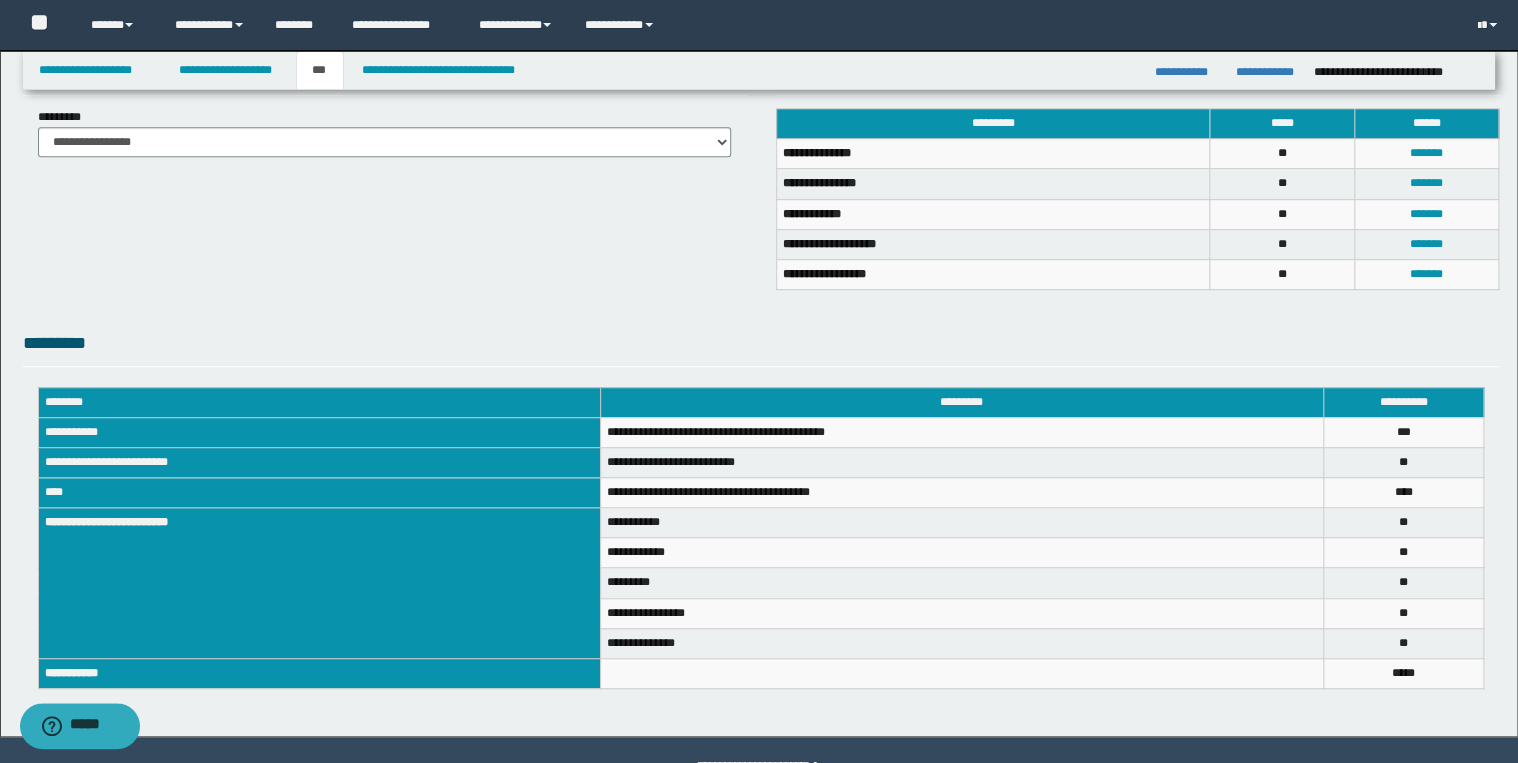 scroll, scrollTop: 455, scrollLeft: 0, axis: vertical 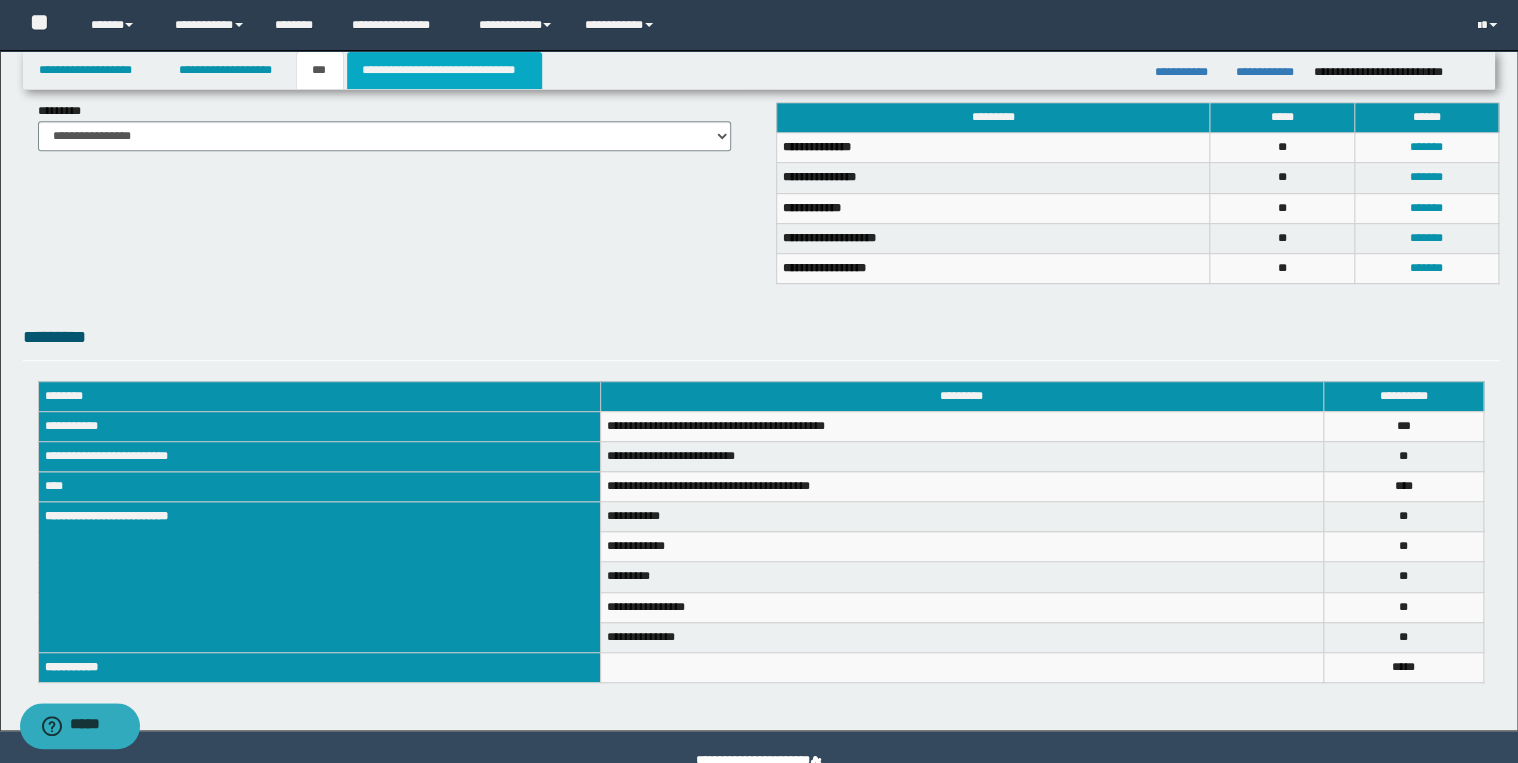 click on "**********" at bounding box center (444, 70) 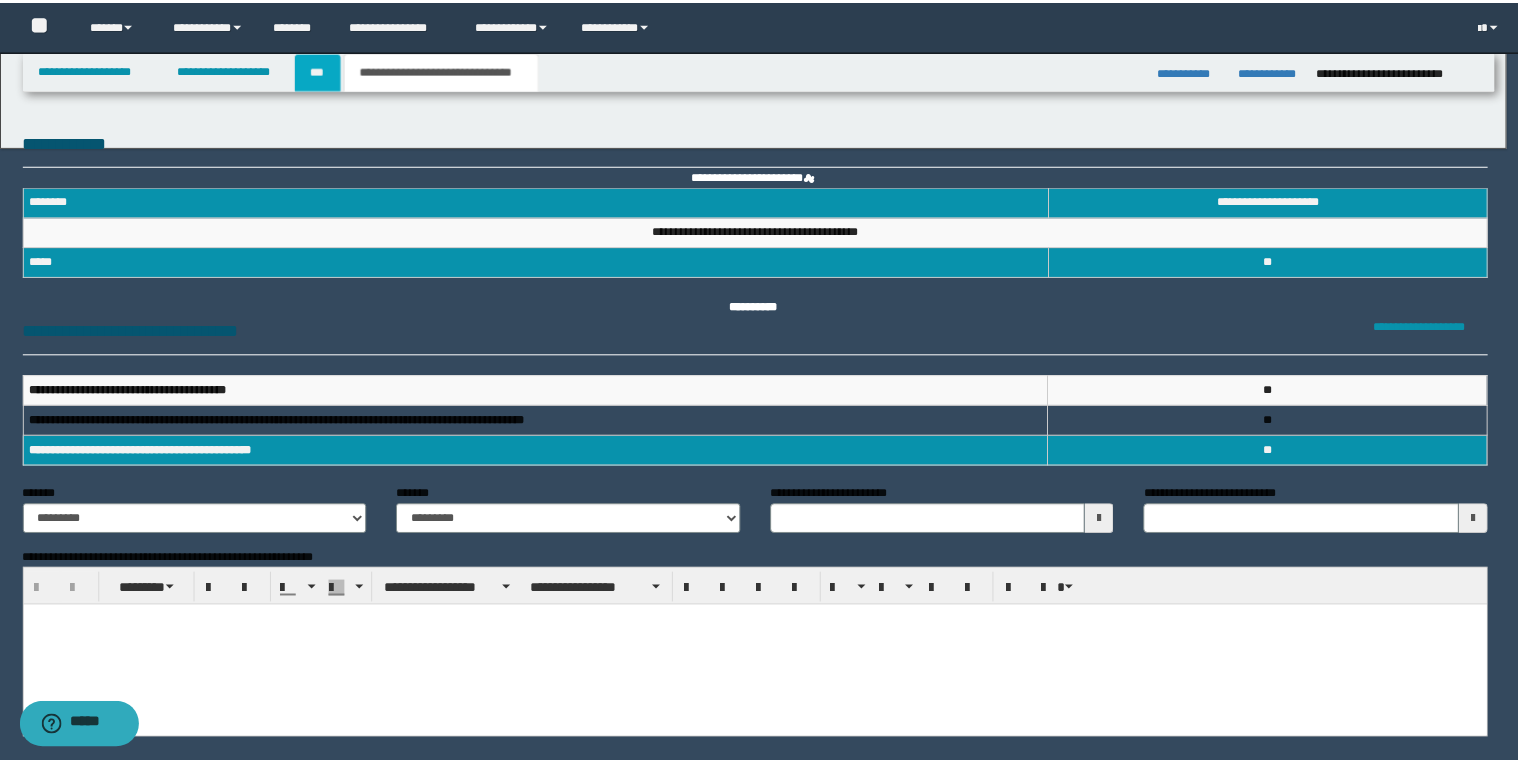 scroll, scrollTop: 0, scrollLeft: 0, axis: both 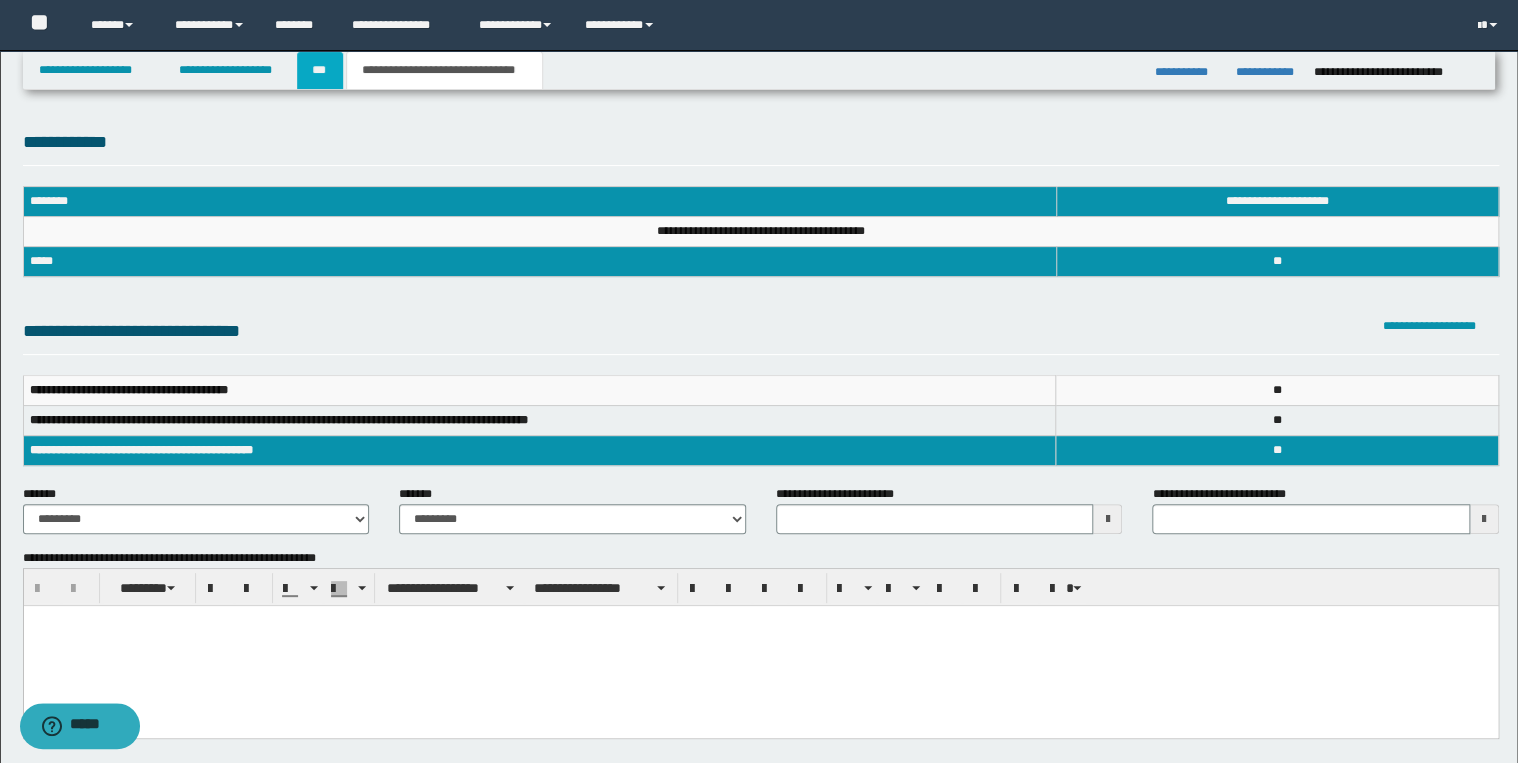 click on "***" at bounding box center (320, 70) 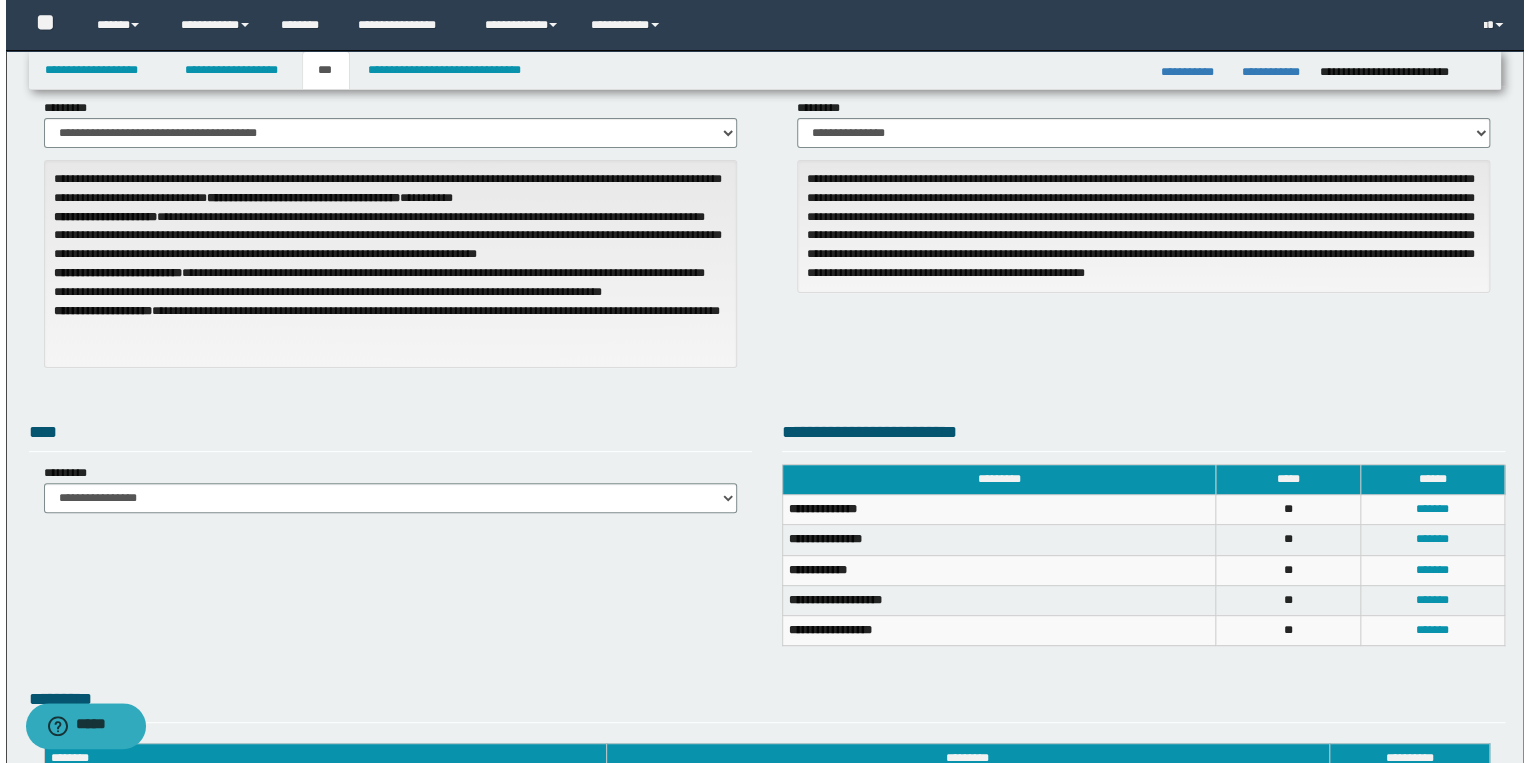 scroll, scrollTop: 320, scrollLeft: 0, axis: vertical 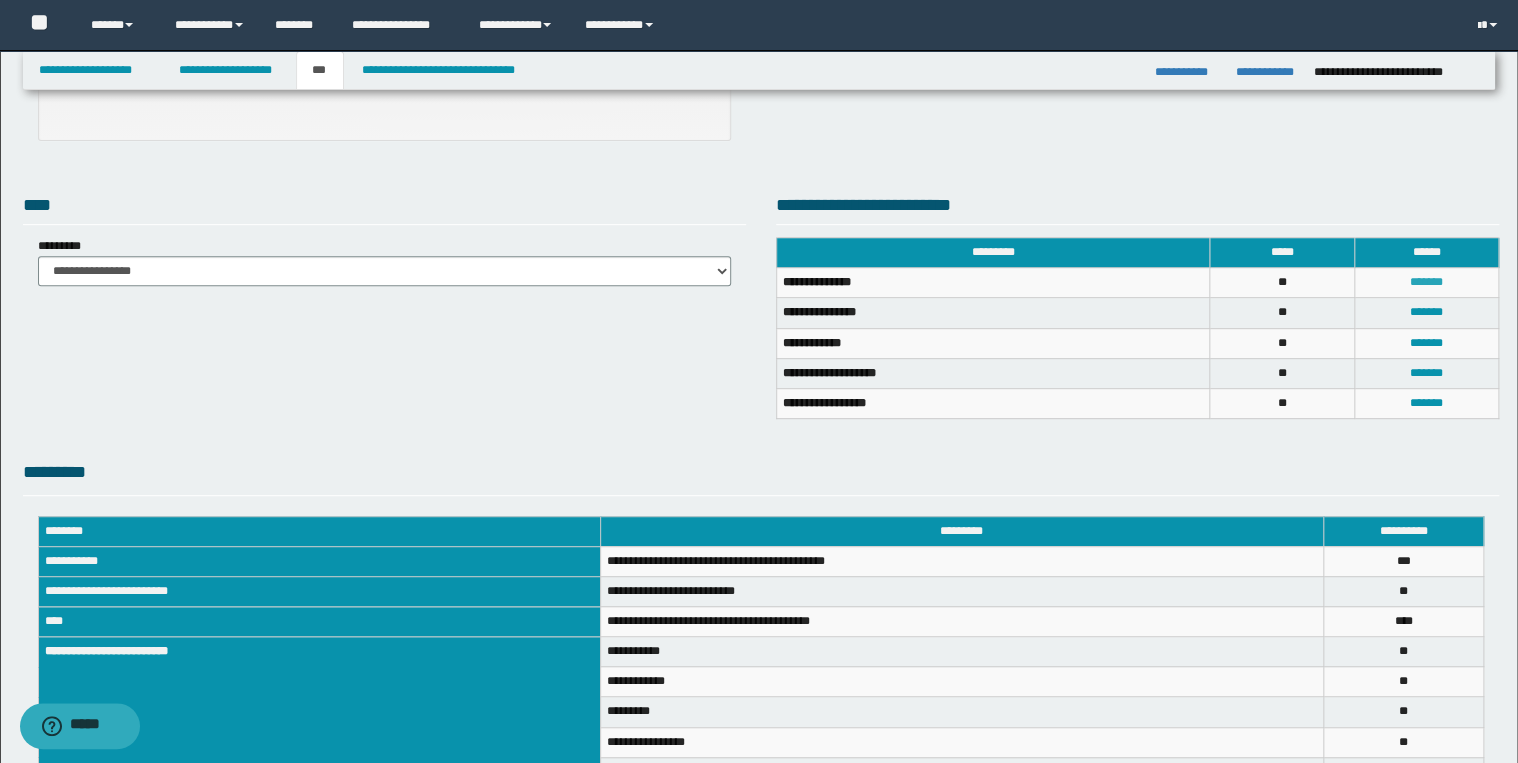 click on "*******" at bounding box center [1426, 282] 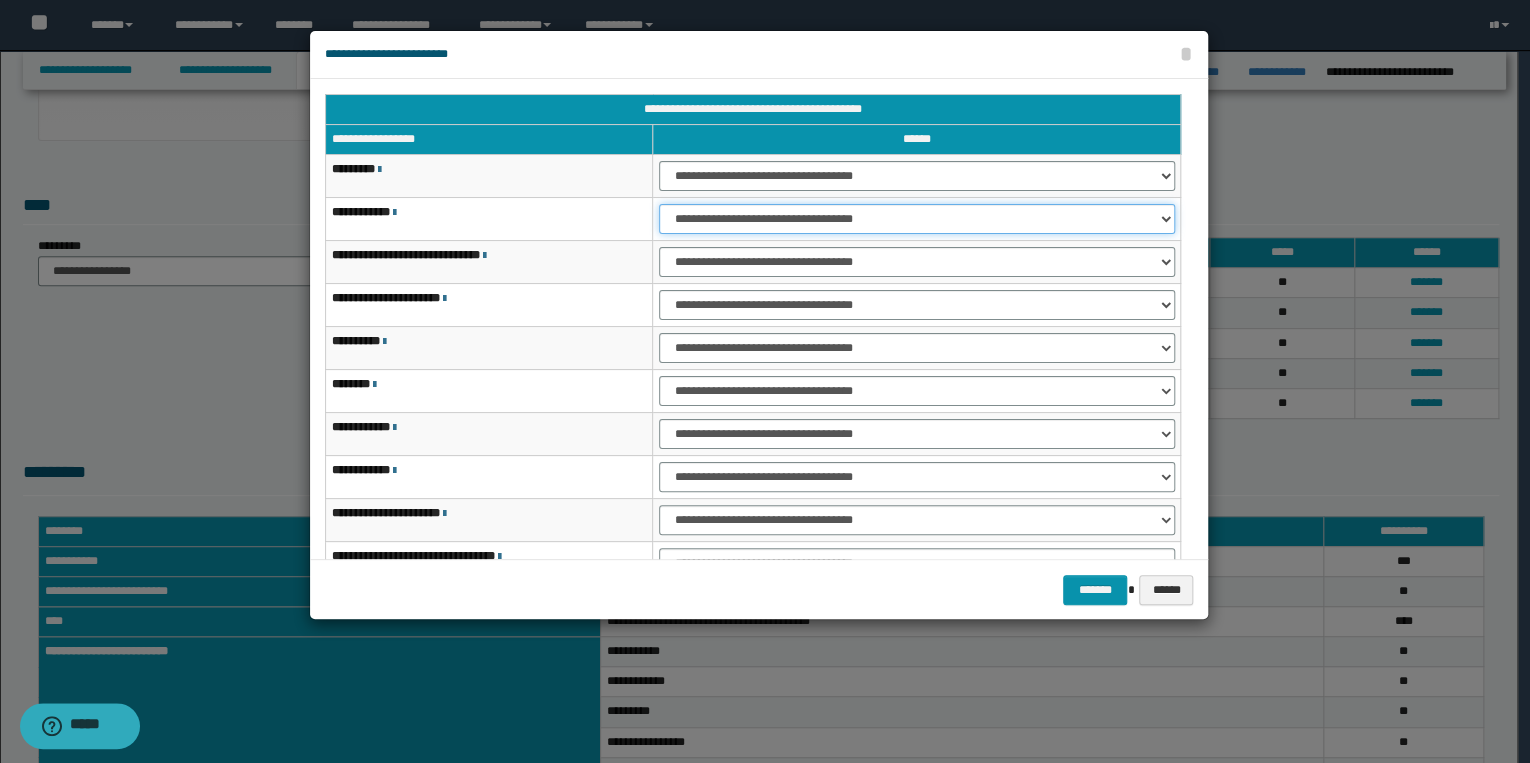 click on "**********" at bounding box center (916, 219) 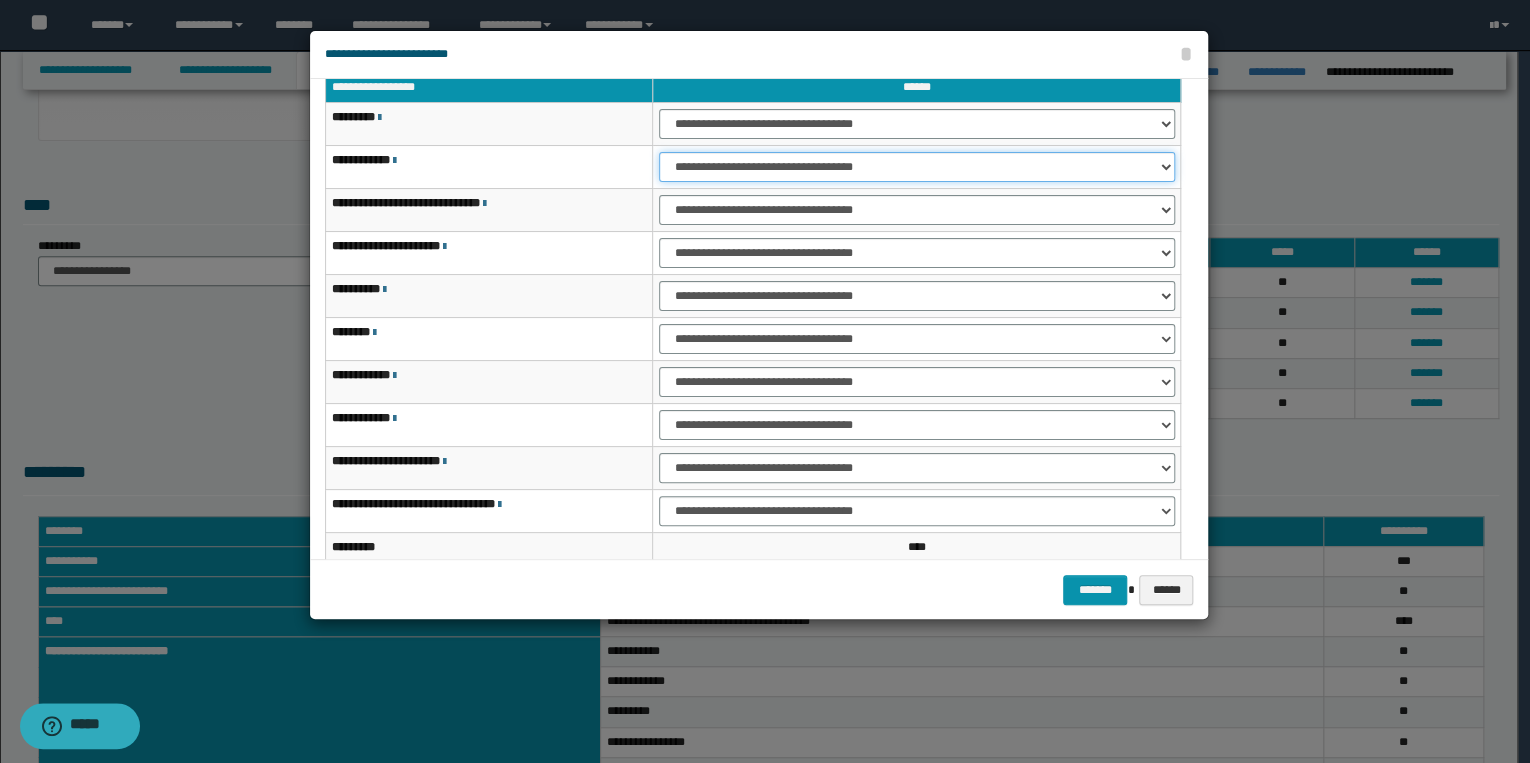 scroll, scrollTop: 118, scrollLeft: 0, axis: vertical 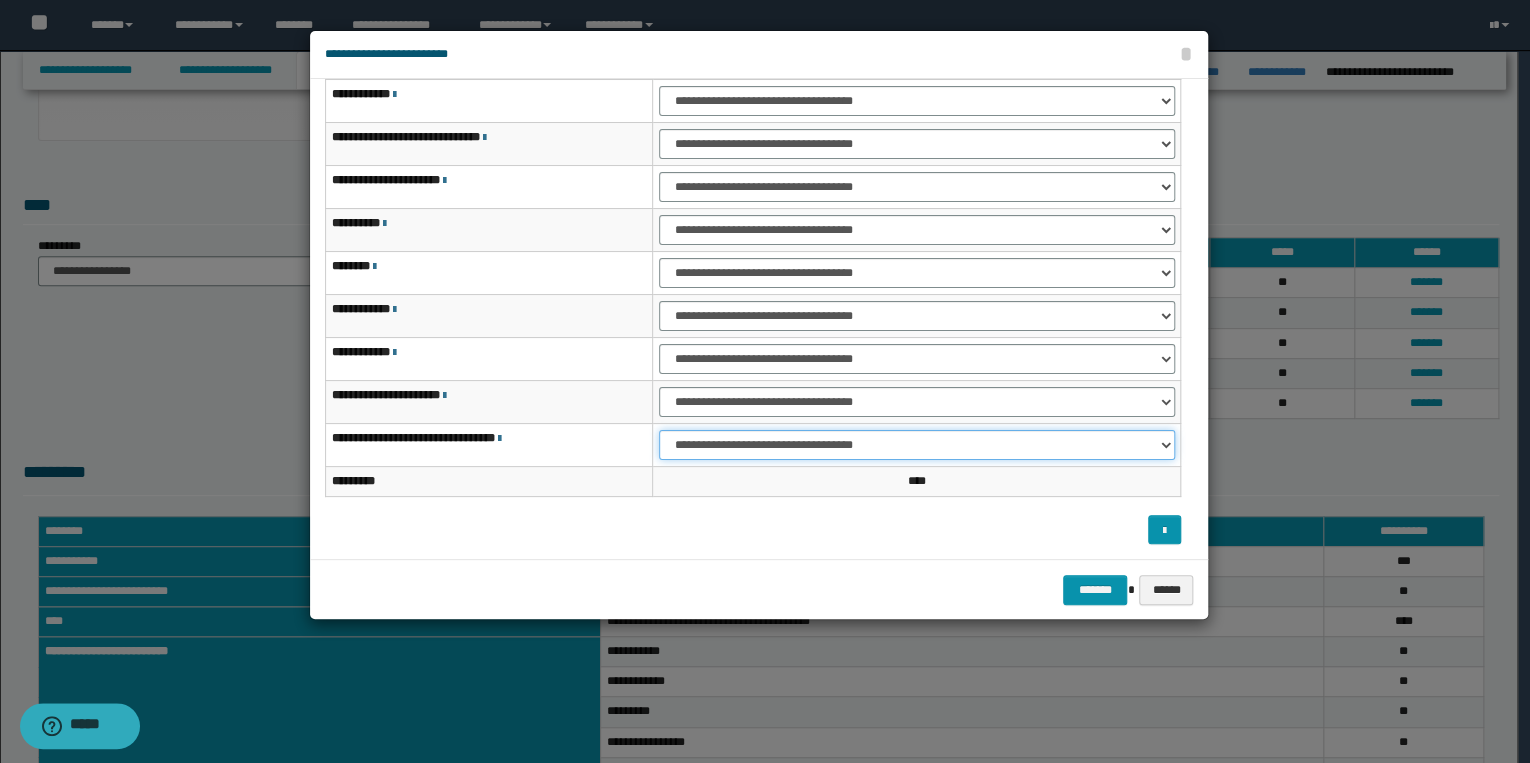 drag, startPoint x: 705, startPoint y: 444, endPoint x: 713, endPoint y: 456, distance: 14.422205 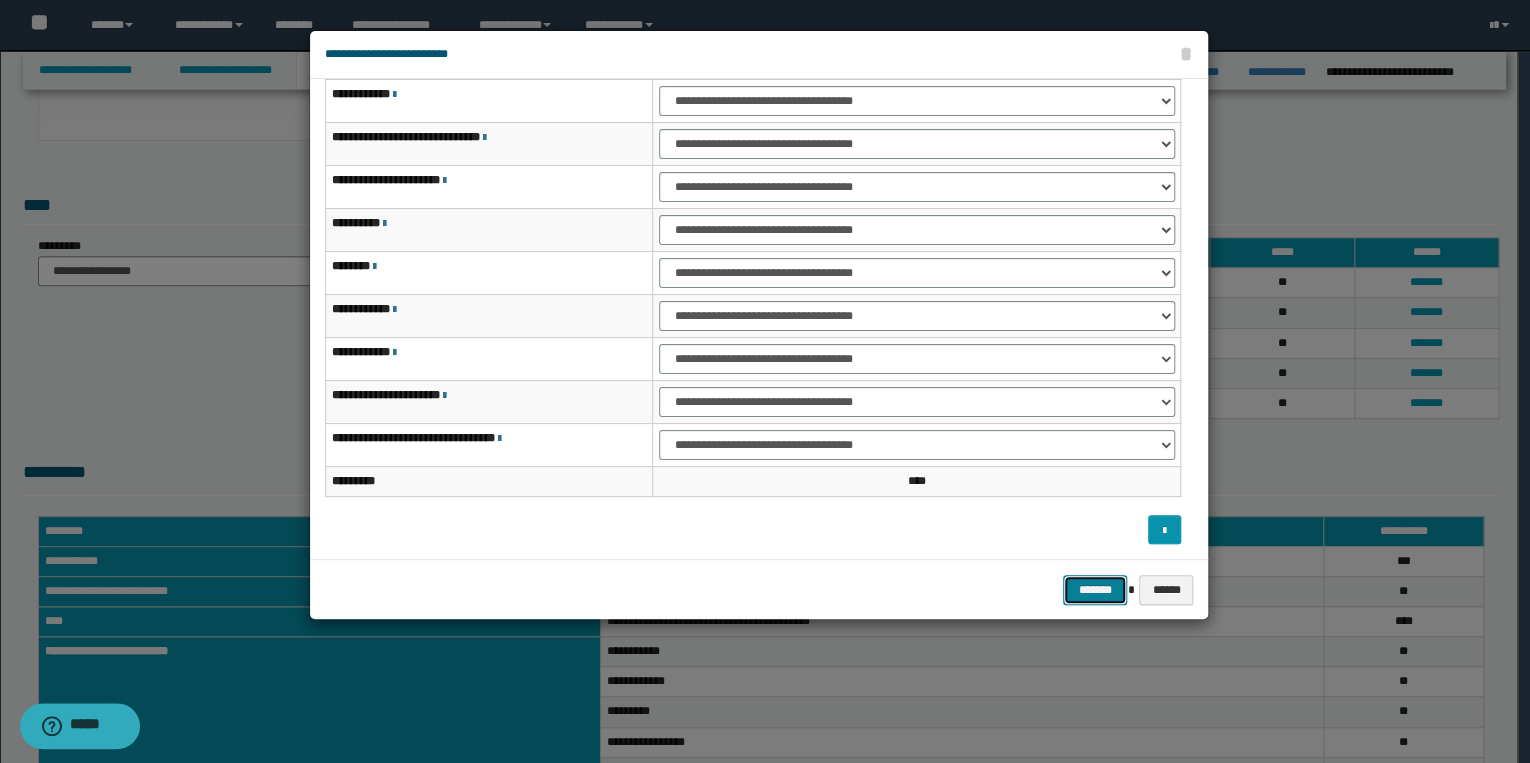 click on "*******" at bounding box center (1095, 590) 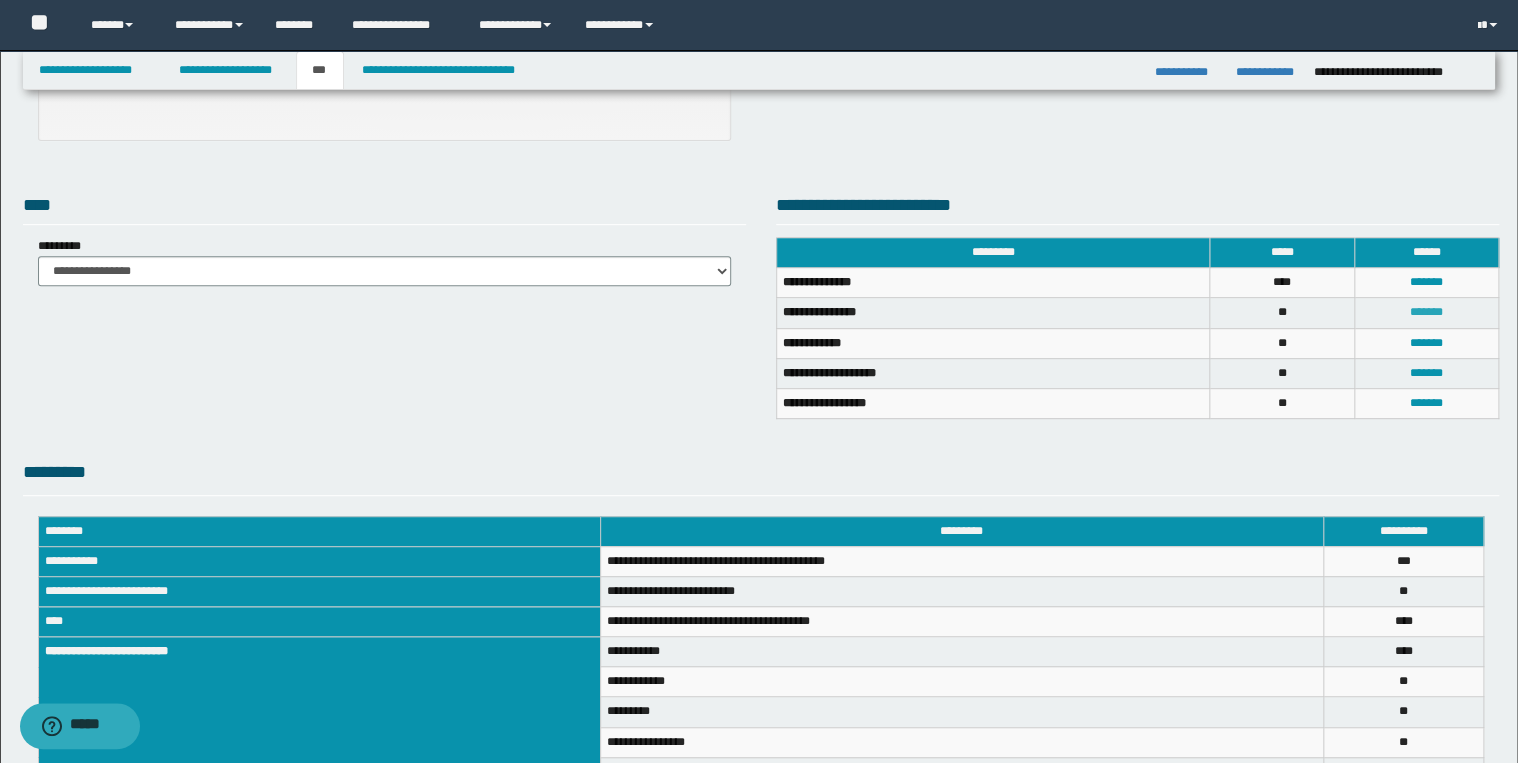 click on "*******" at bounding box center (1426, 312) 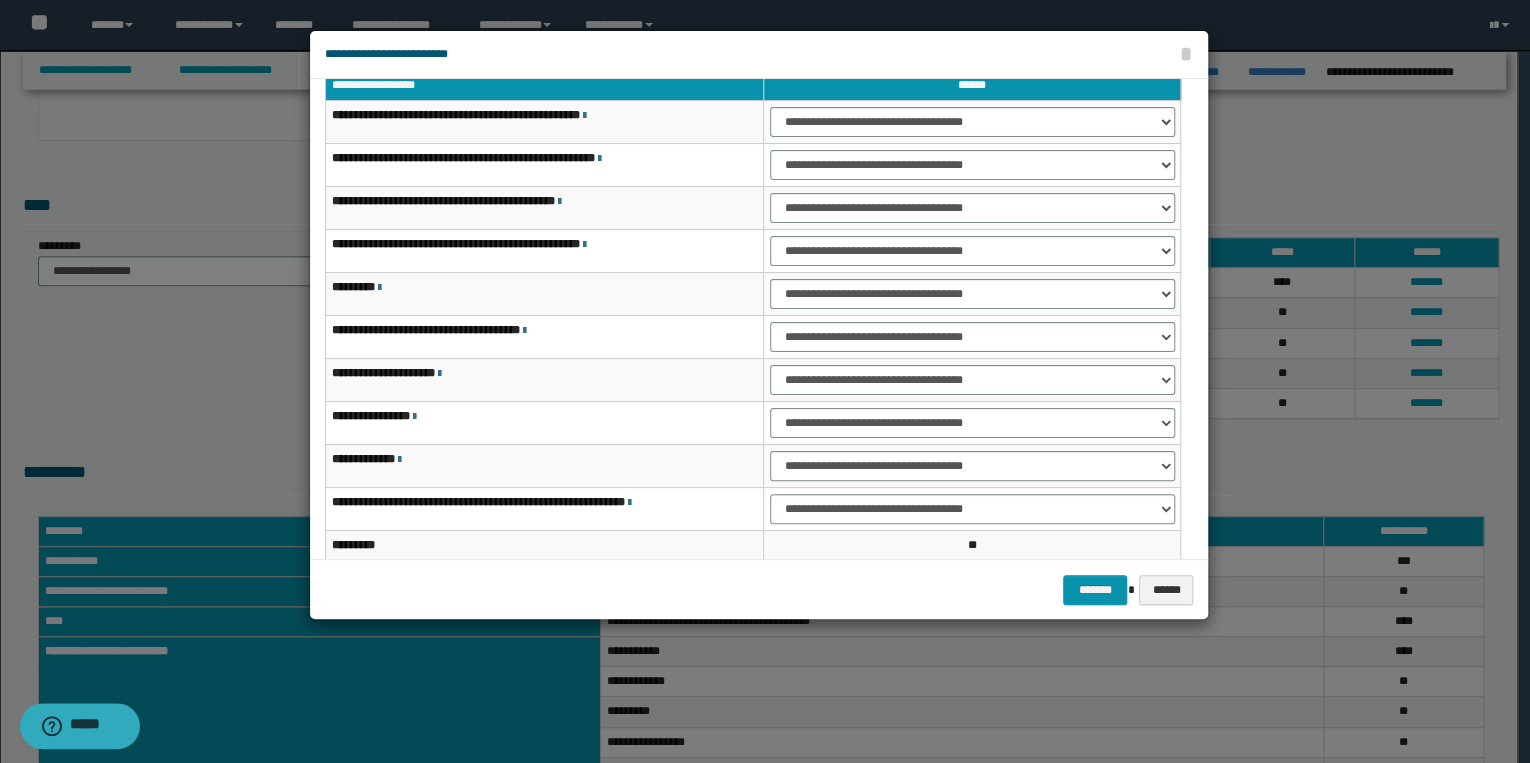 scroll, scrollTop: 0, scrollLeft: 0, axis: both 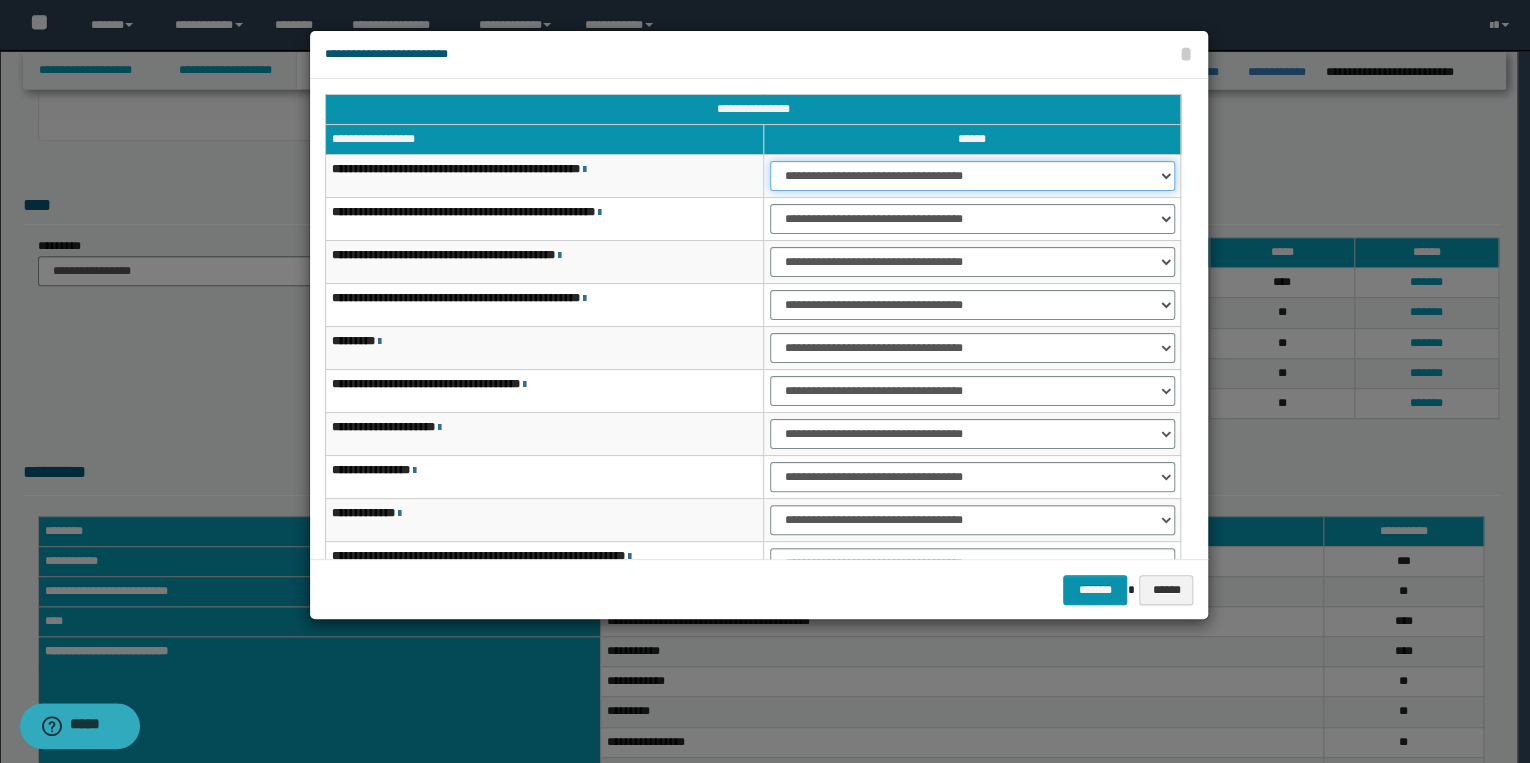 click on "**********" at bounding box center (972, 176) 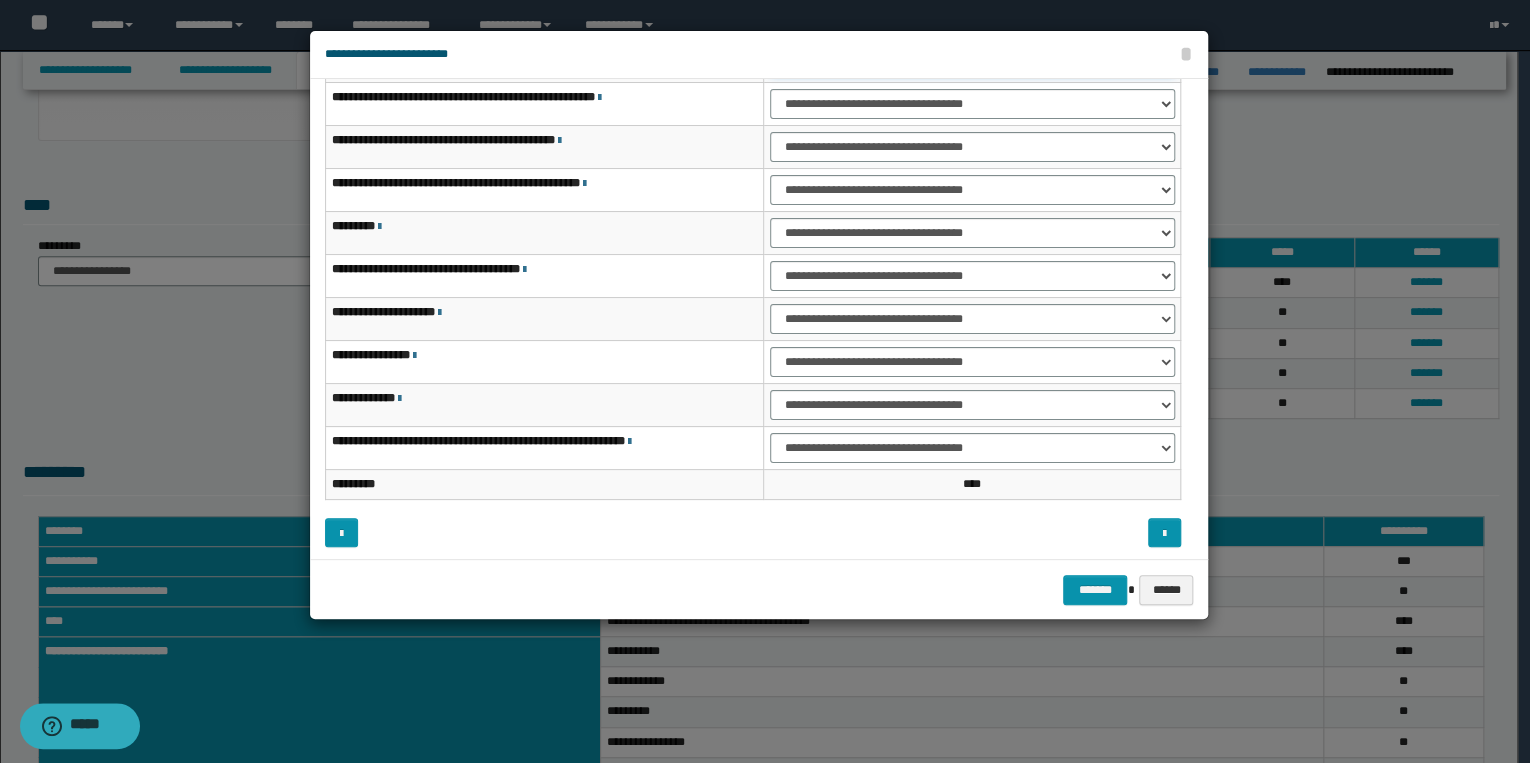 scroll, scrollTop: 118, scrollLeft: 0, axis: vertical 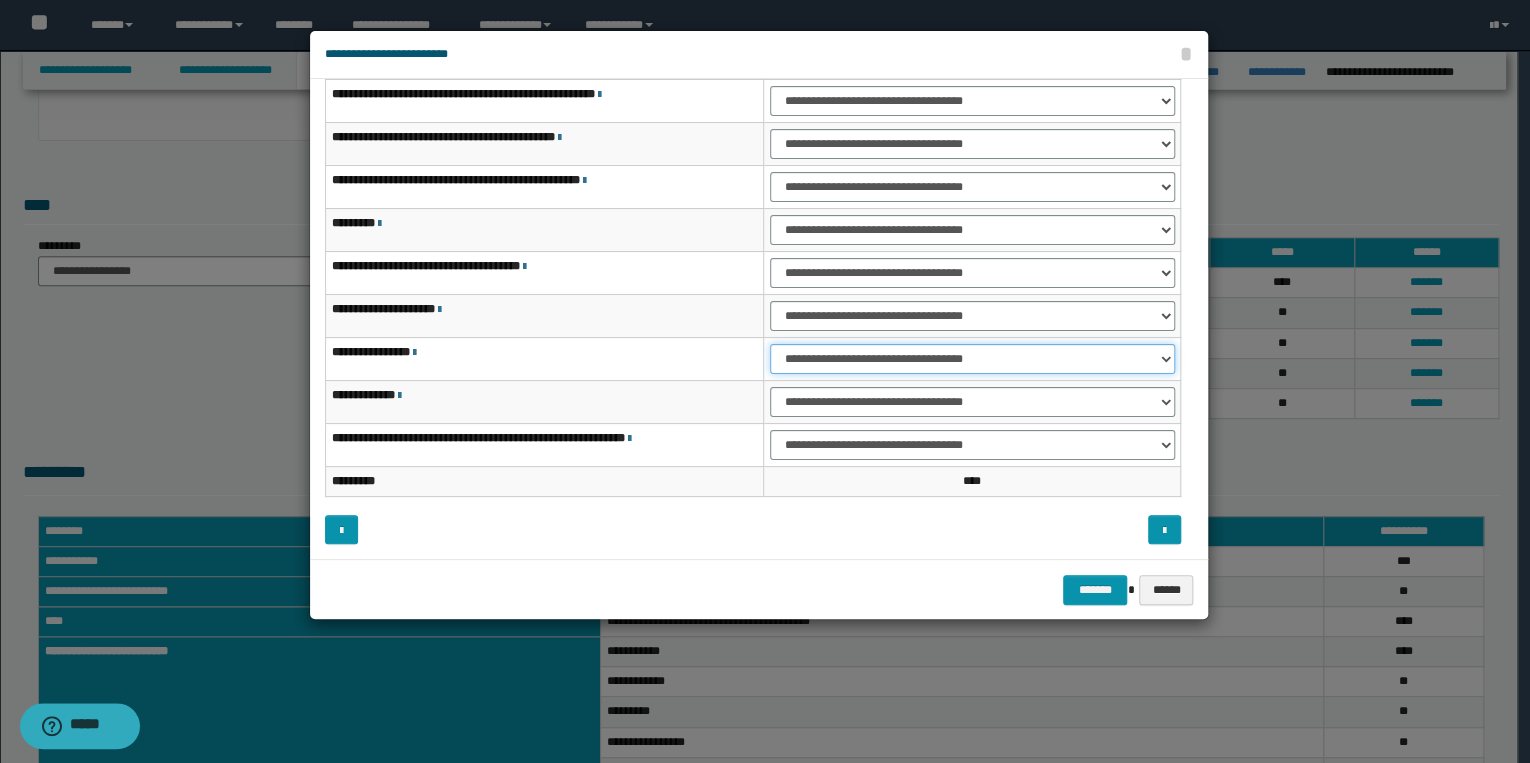 drag, startPoint x: 807, startPoint y: 354, endPoint x: 814, endPoint y: 371, distance: 18.384777 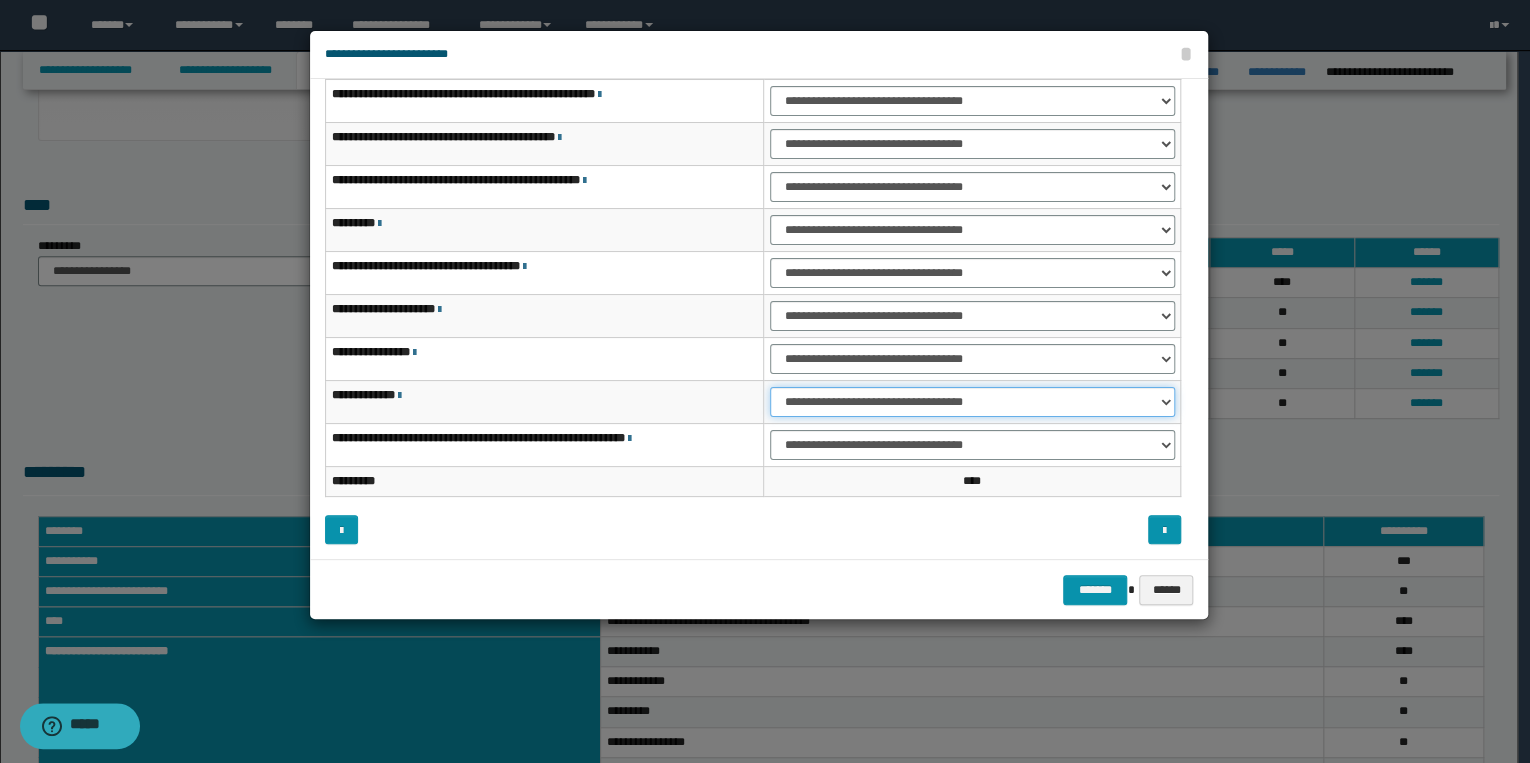 drag, startPoint x: 828, startPoint y: 397, endPoint x: 828, endPoint y: 416, distance: 19 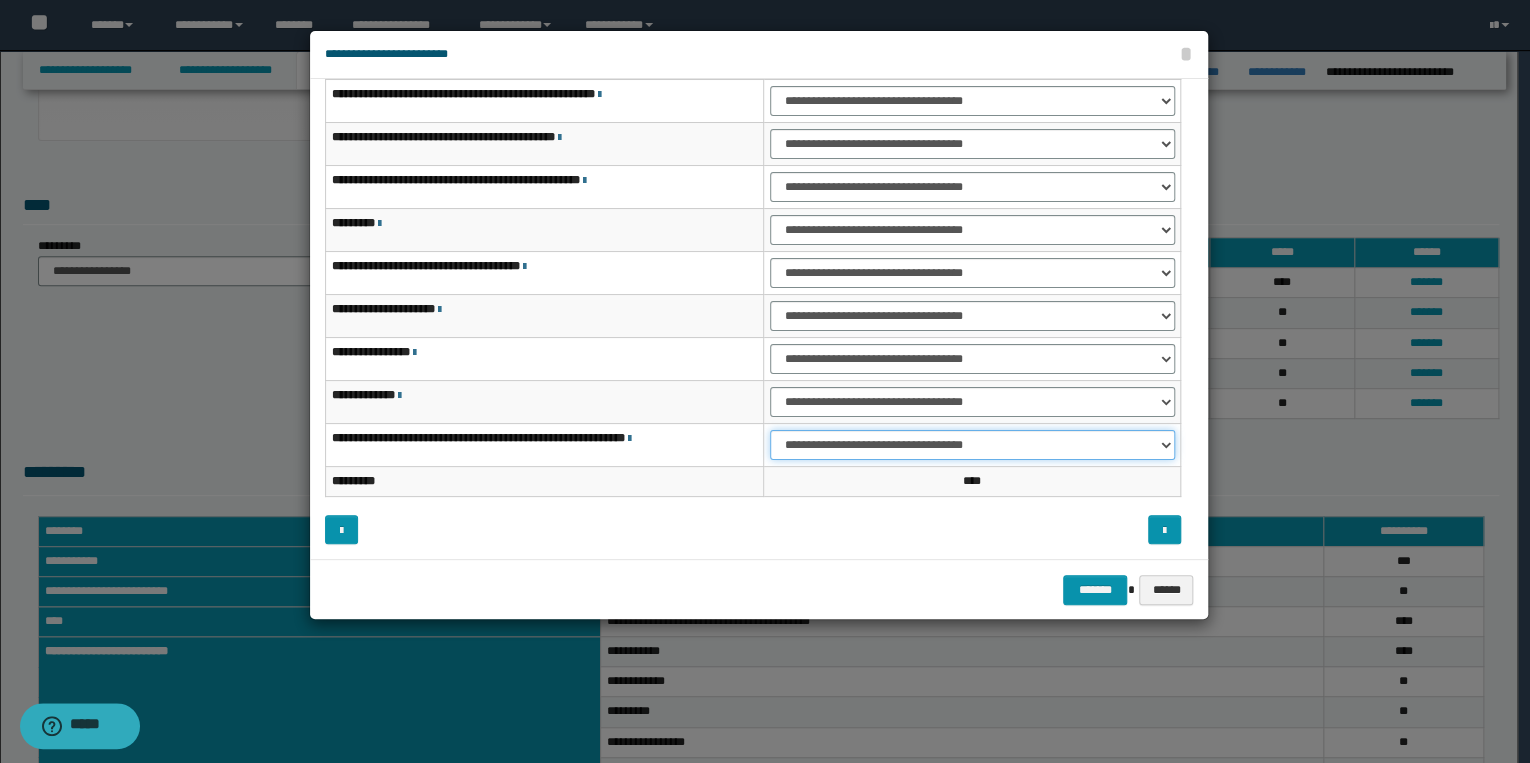 click on "**********" at bounding box center [972, 445] 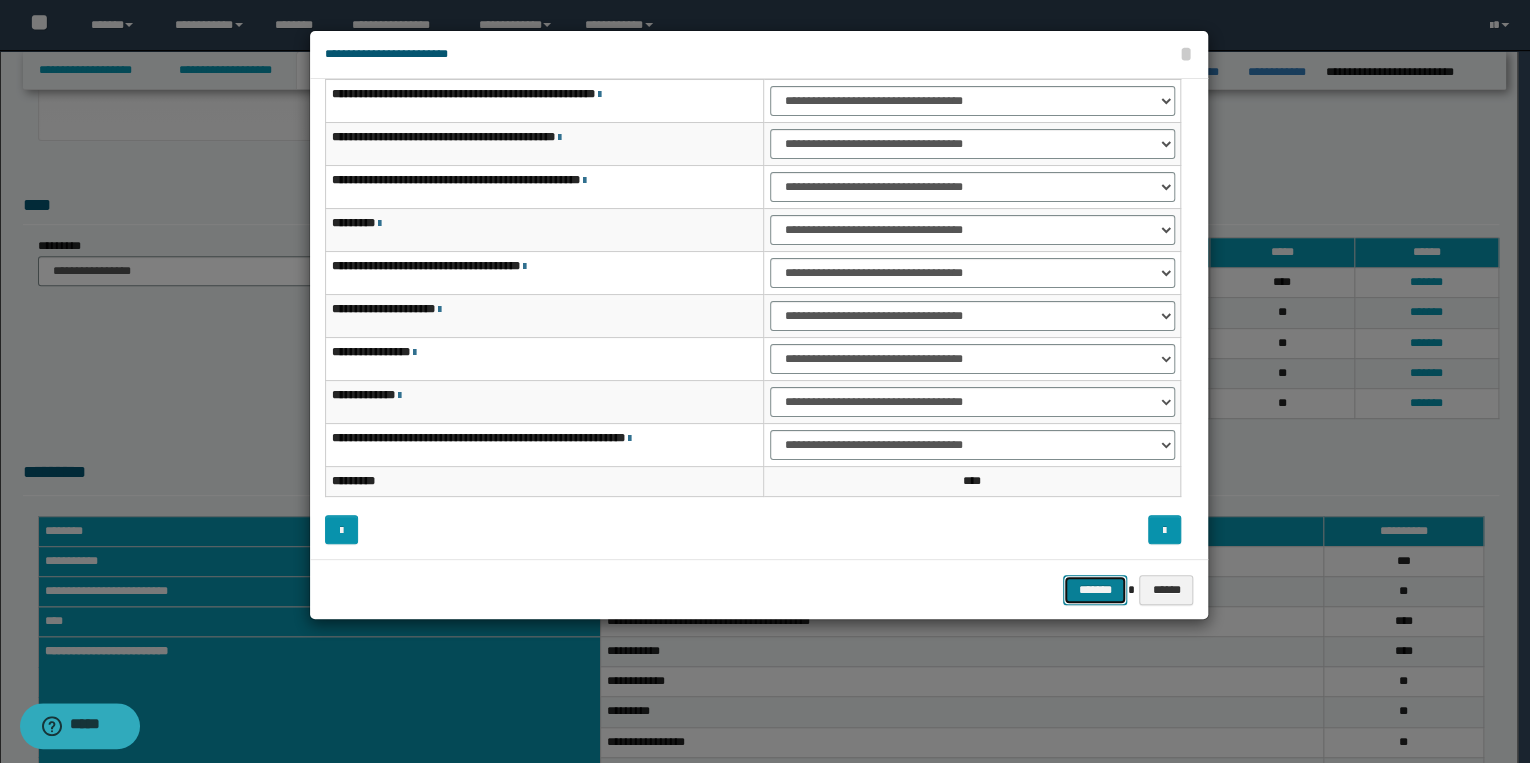 click on "*******" at bounding box center [1095, 590] 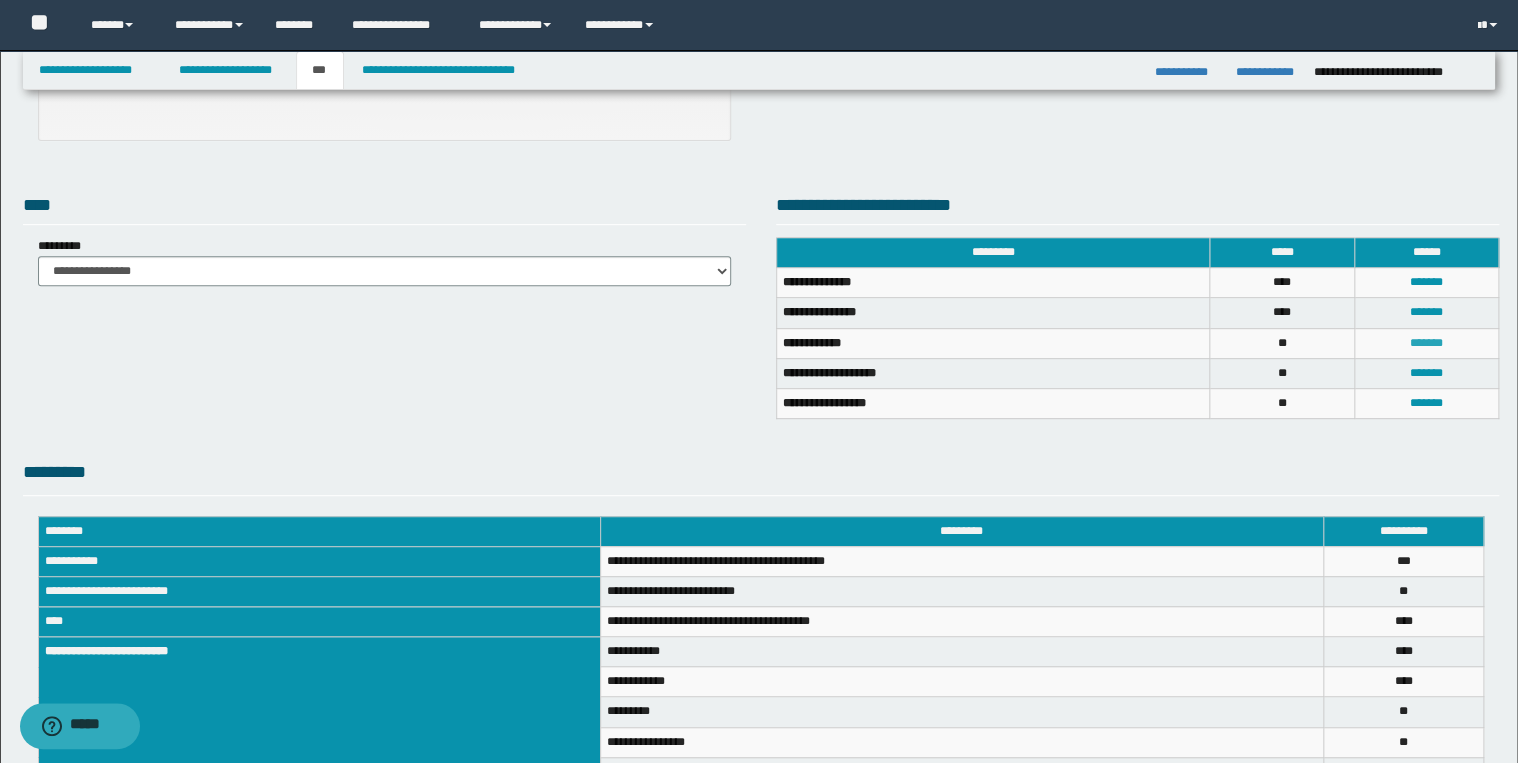 click on "*******" at bounding box center (1426, 343) 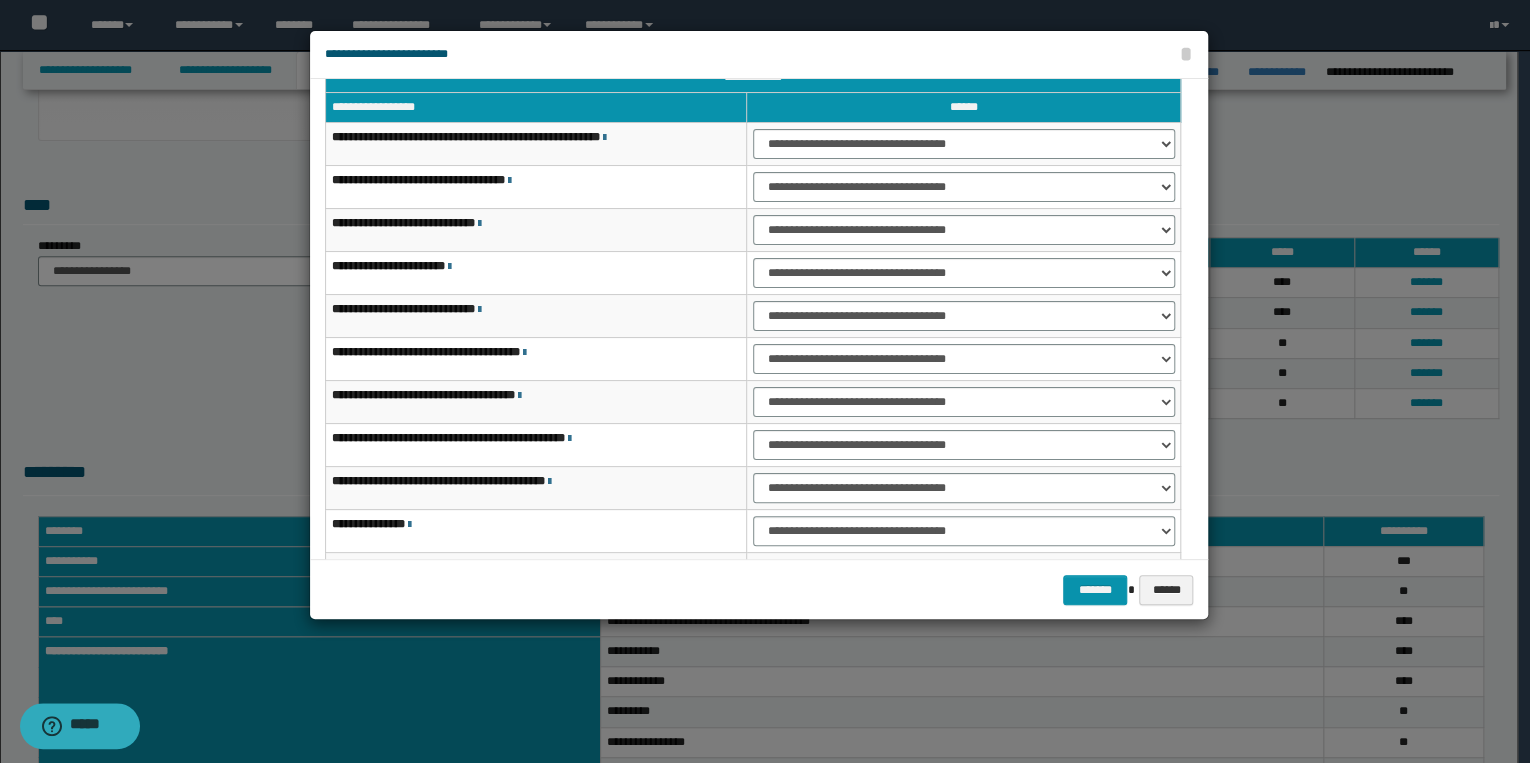 scroll, scrollTop: 0, scrollLeft: 0, axis: both 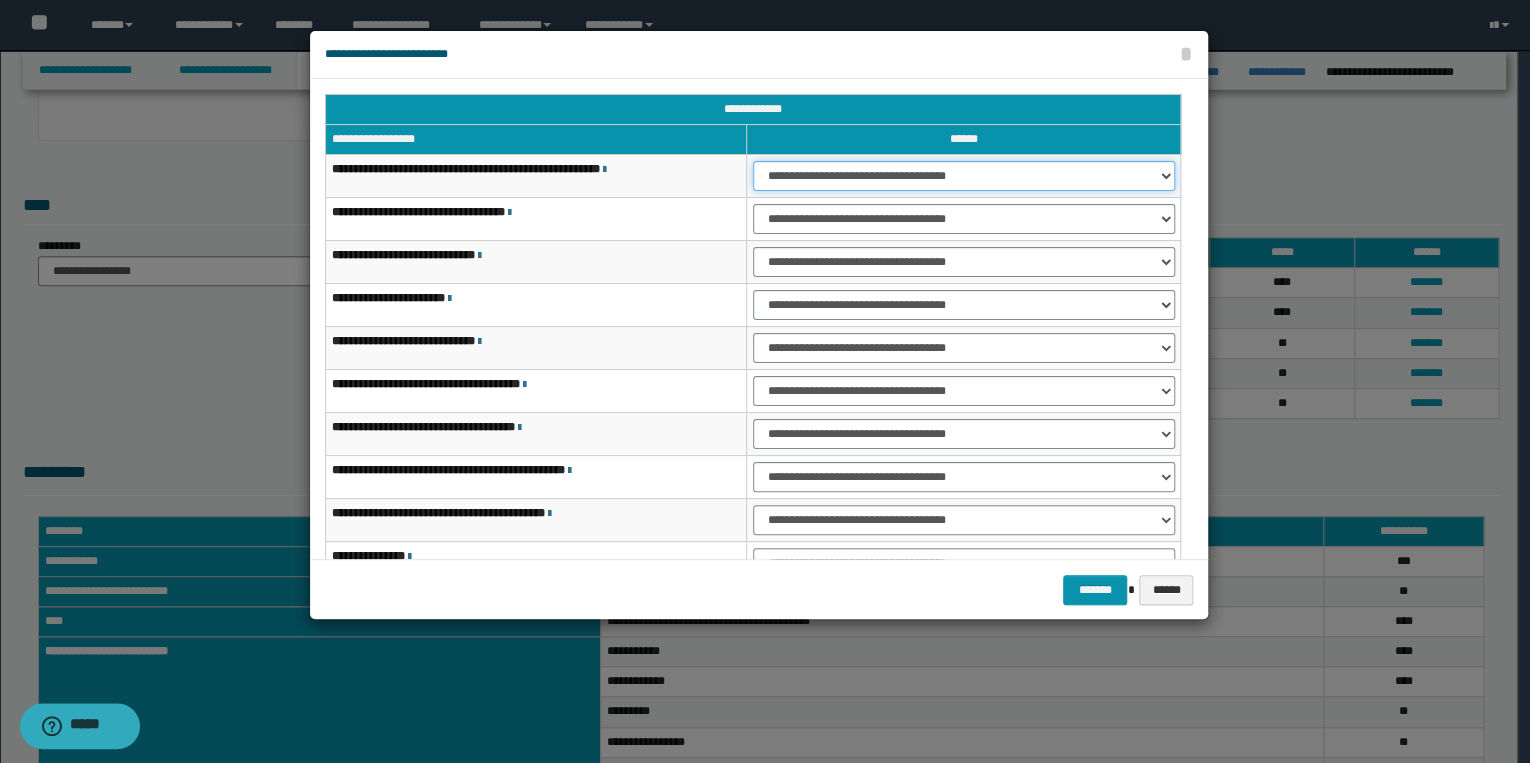 click on "**********" at bounding box center [964, 176] 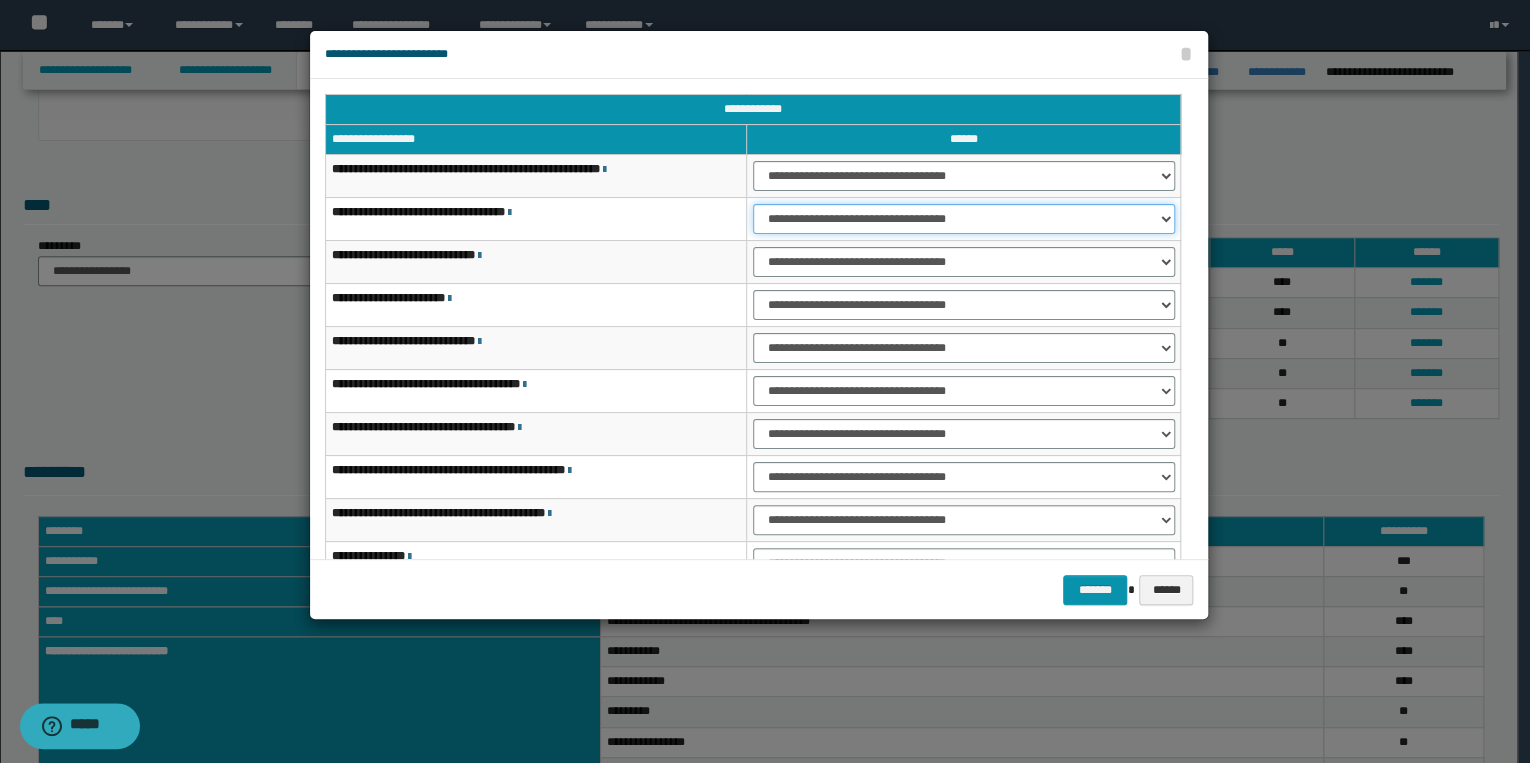 click on "**********" at bounding box center (964, 219) 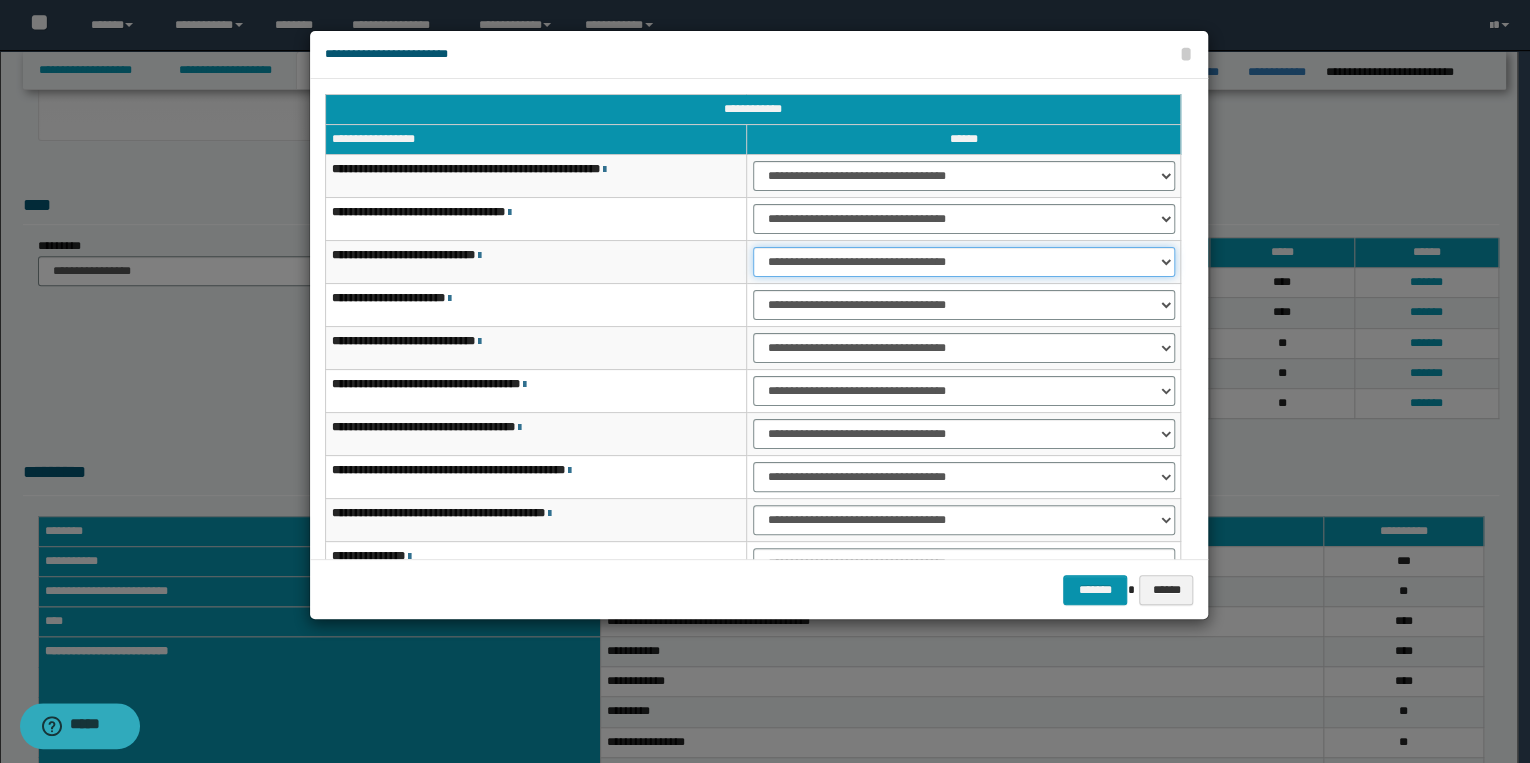 drag, startPoint x: 828, startPoint y: 258, endPoint x: 828, endPoint y: 277, distance: 19 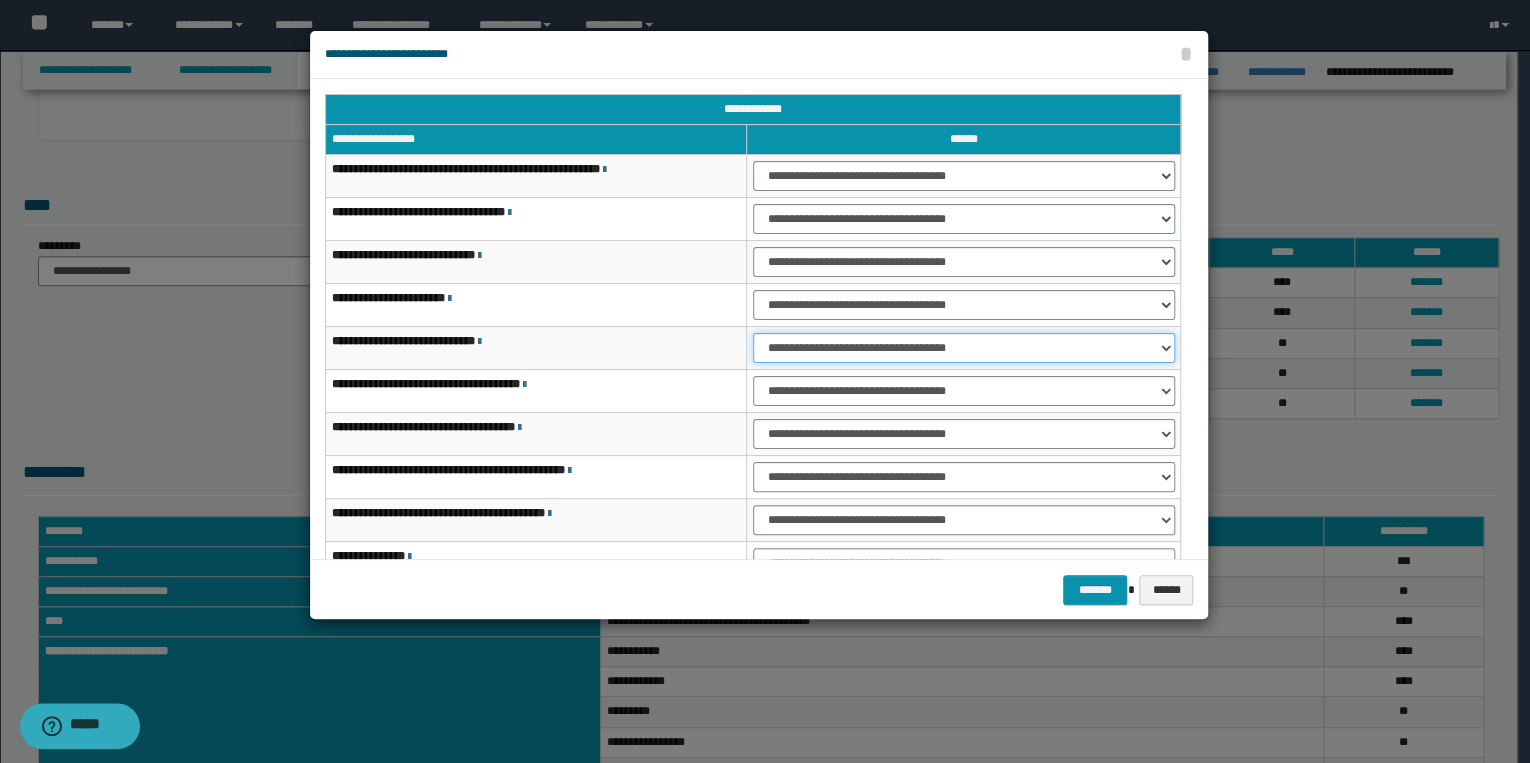 drag, startPoint x: 846, startPoint y: 340, endPoint x: 845, endPoint y: 352, distance: 12.0415945 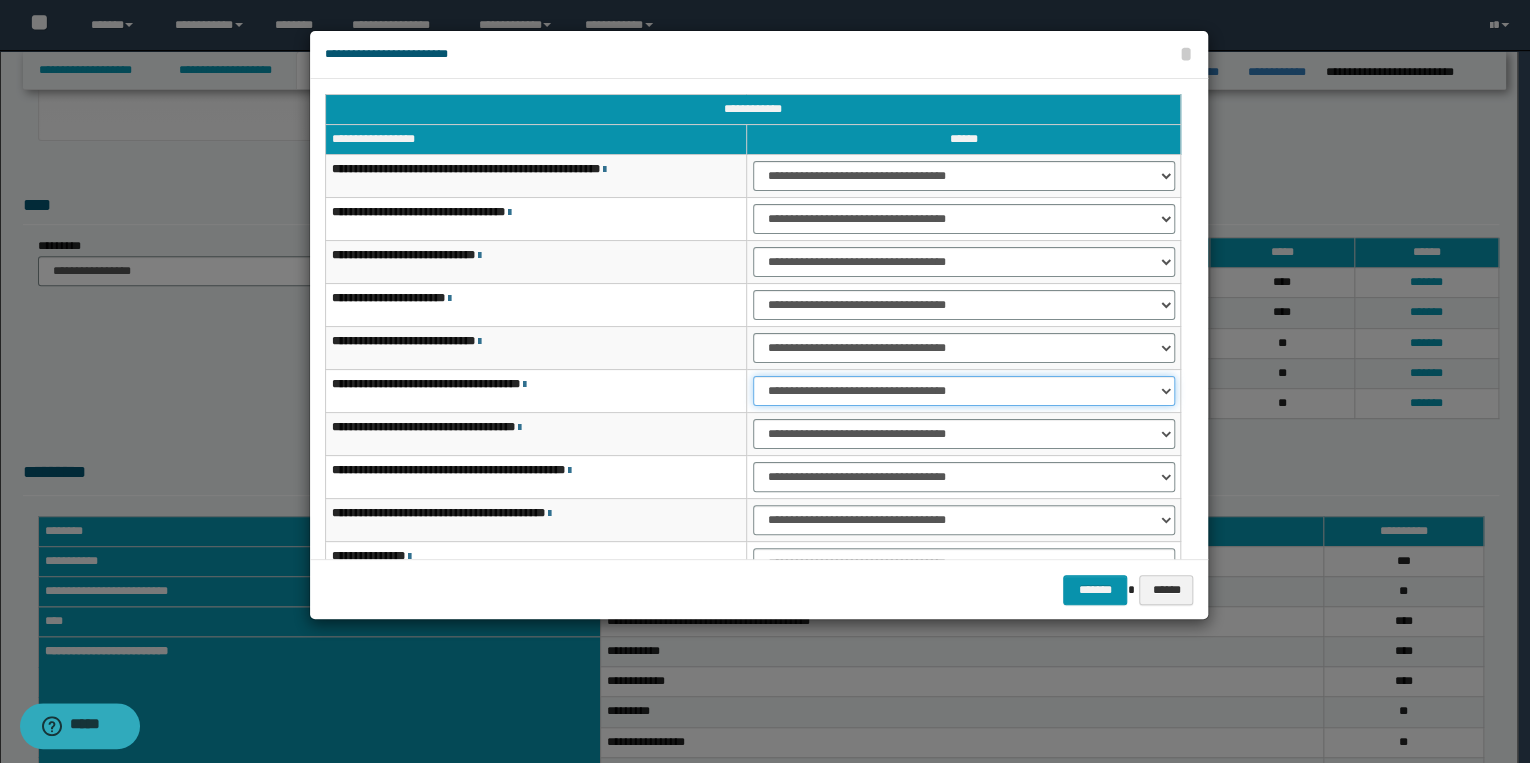 click on "**********" at bounding box center (964, 391) 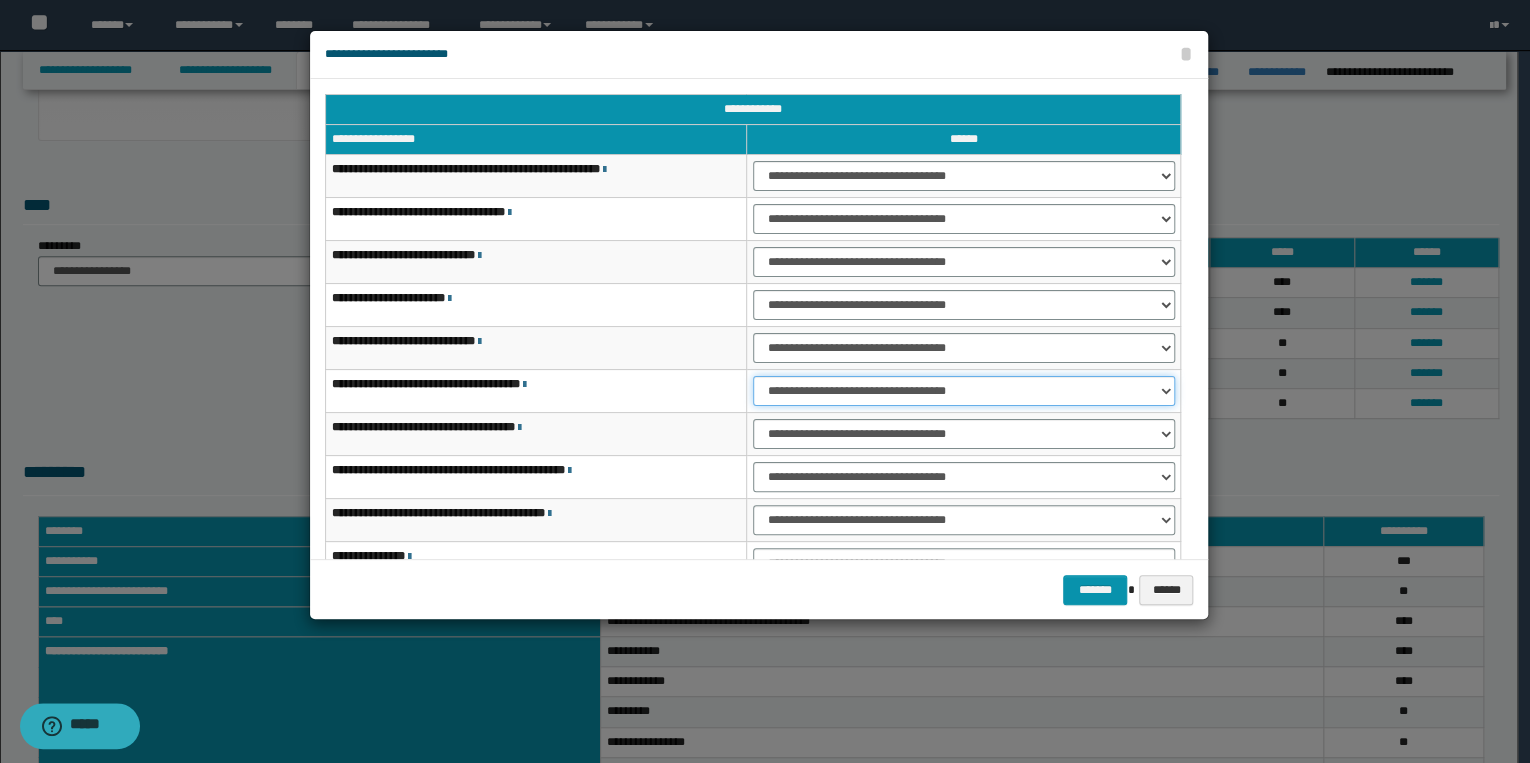 click on "**********" at bounding box center (964, 391) 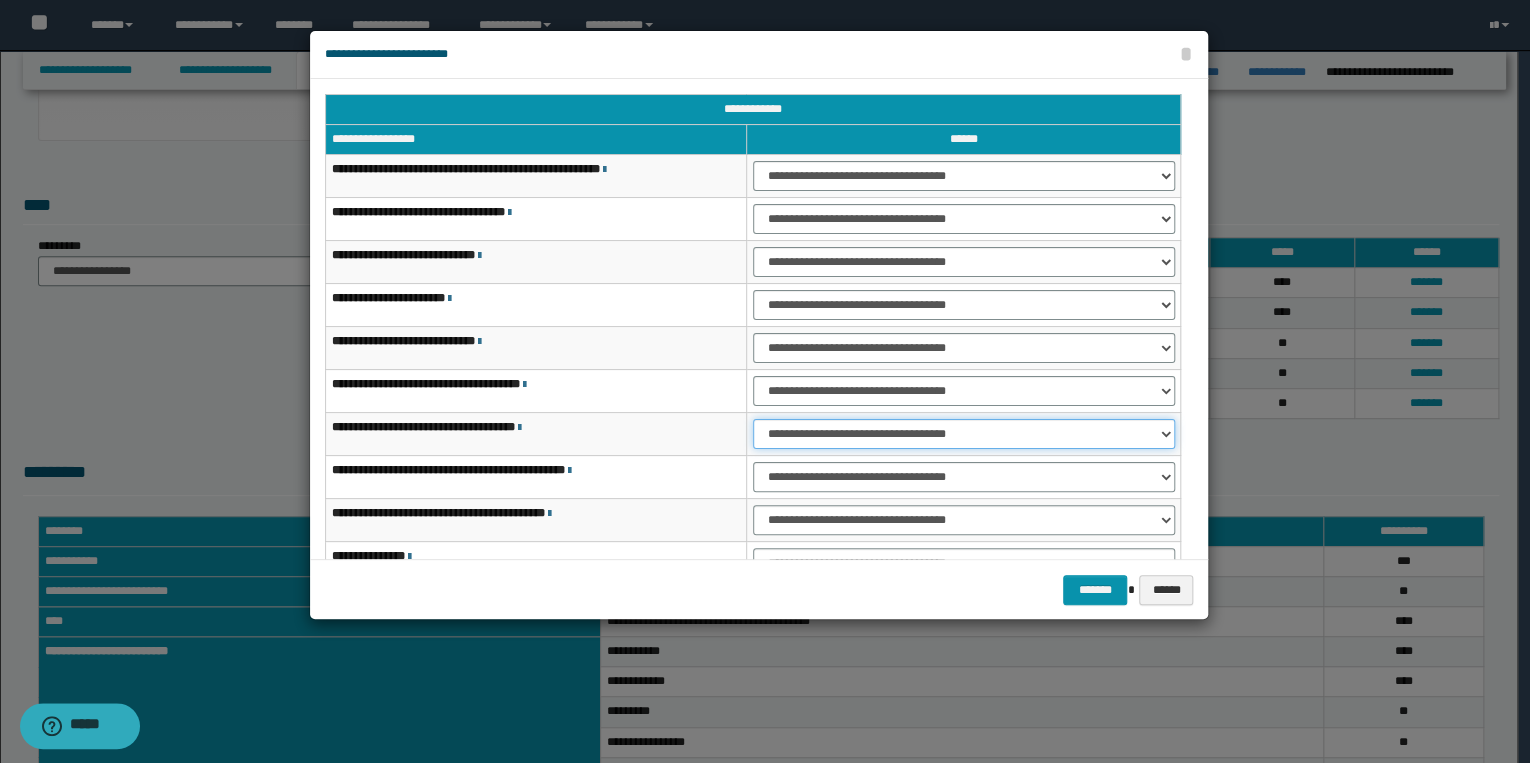 click on "**********" at bounding box center [964, 434] 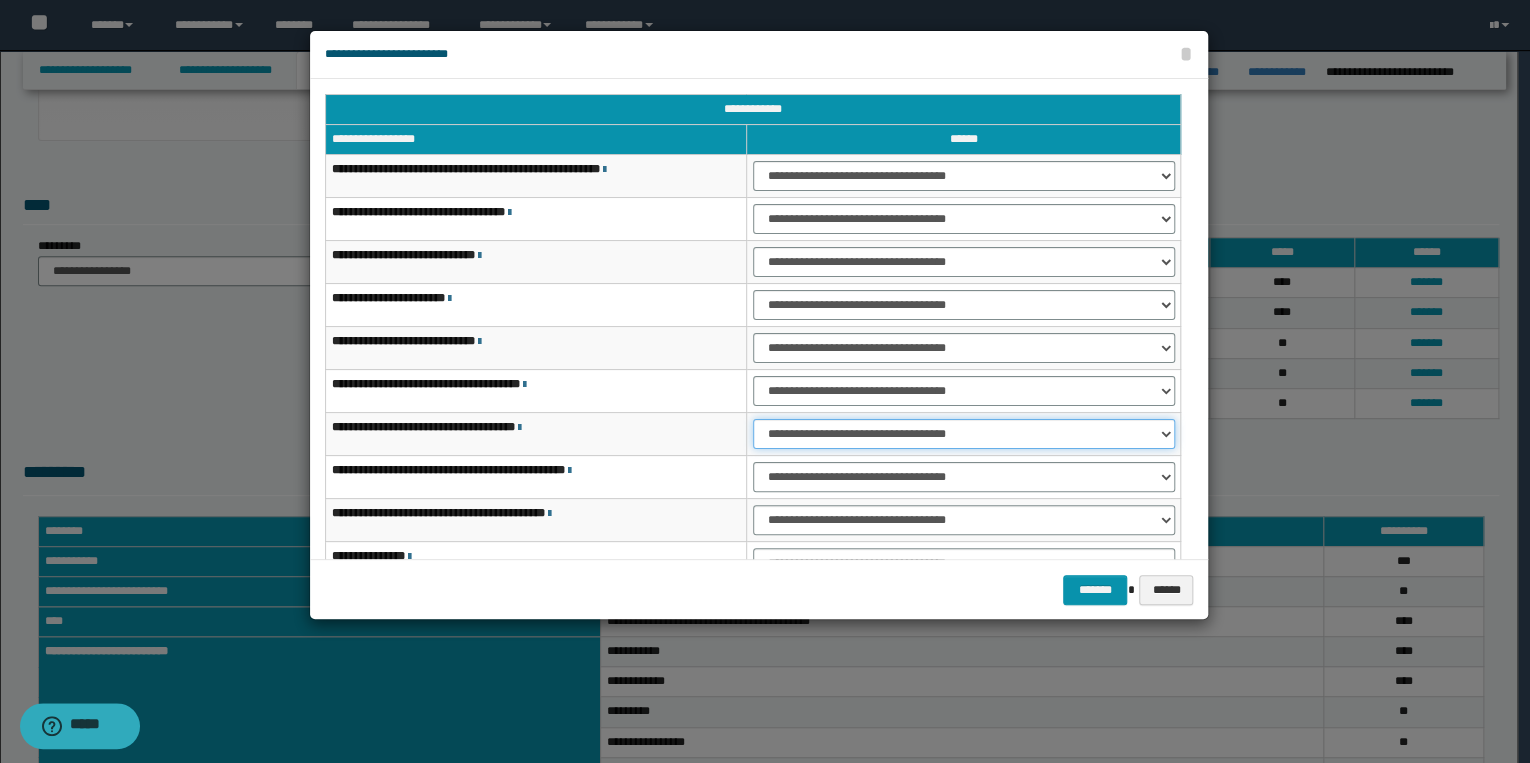 click on "**********" at bounding box center [964, 434] 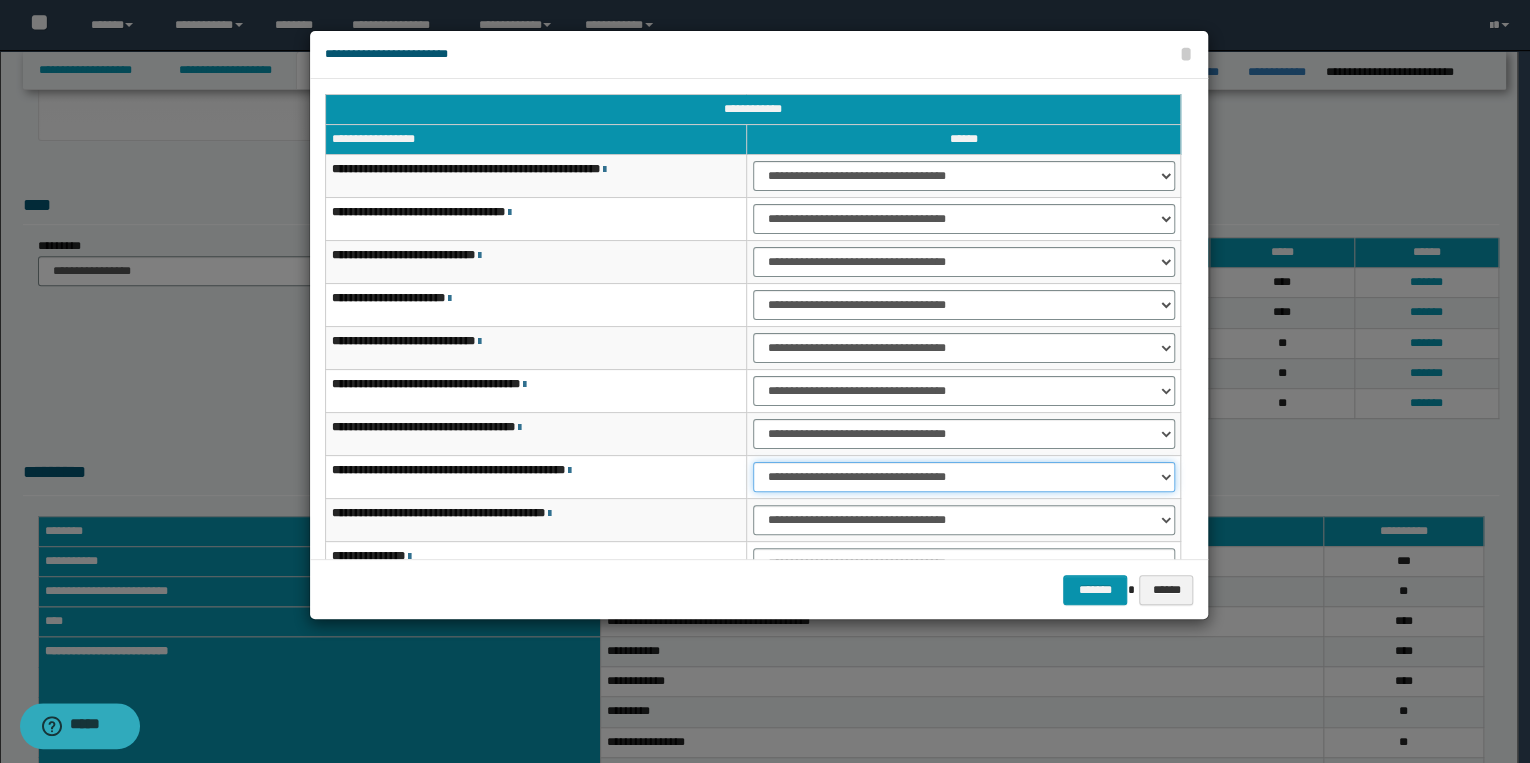 drag, startPoint x: 812, startPoint y: 469, endPoint x: 816, endPoint y: 485, distance: 16.492422 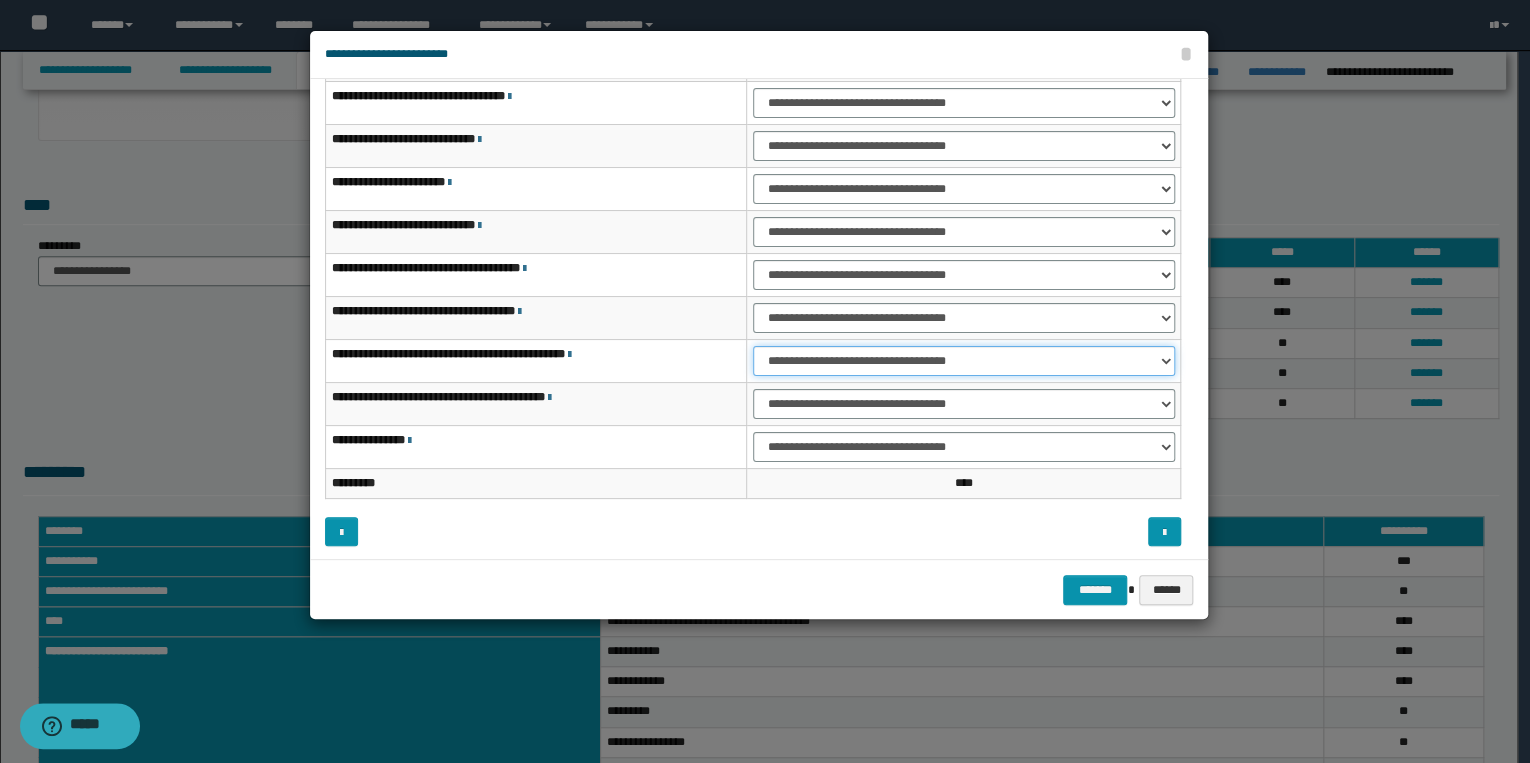 scroll, scrollTop: 118, scrollLeft: 0, axis: vertical 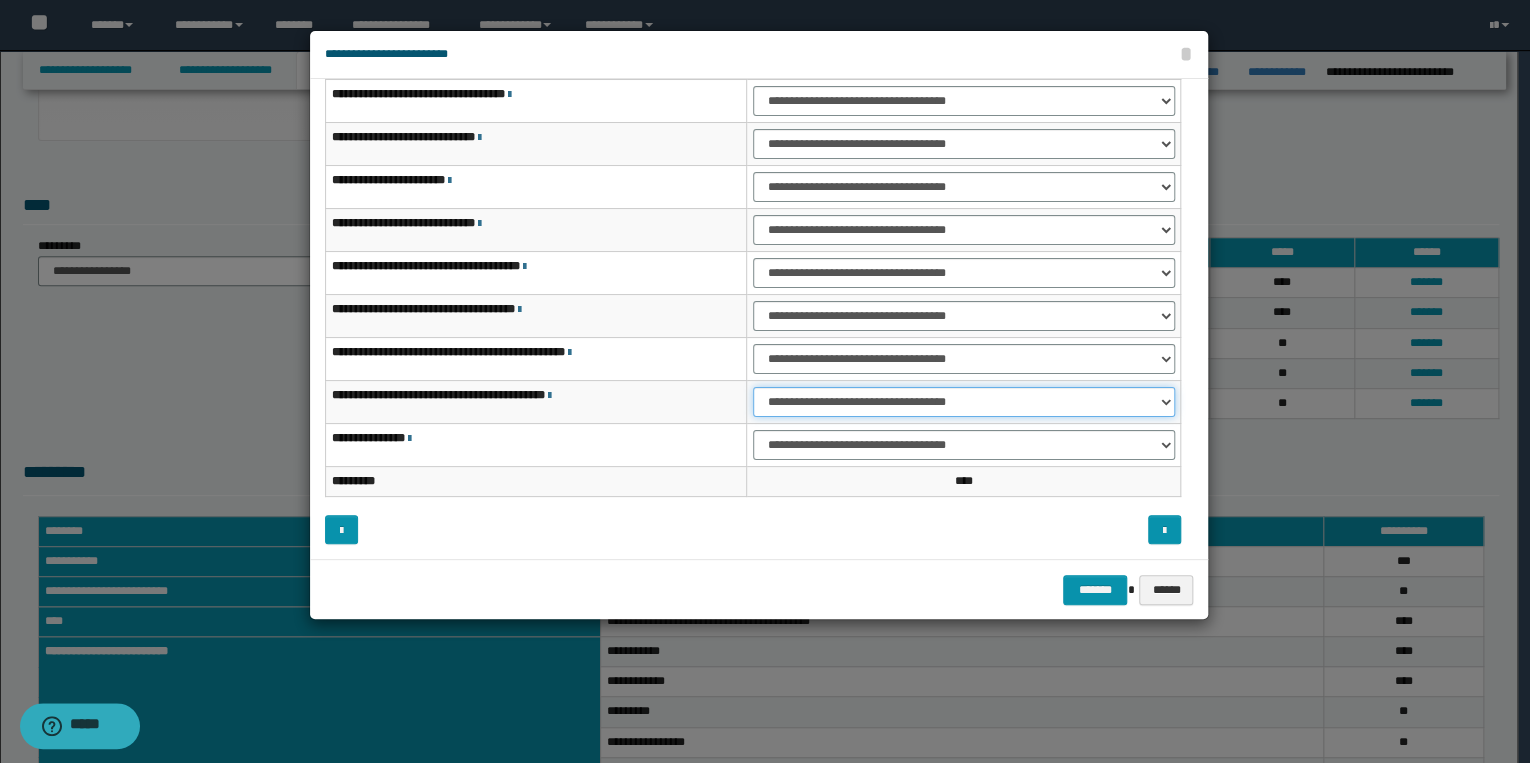 click on "**********" at bounding box center (964, 402) 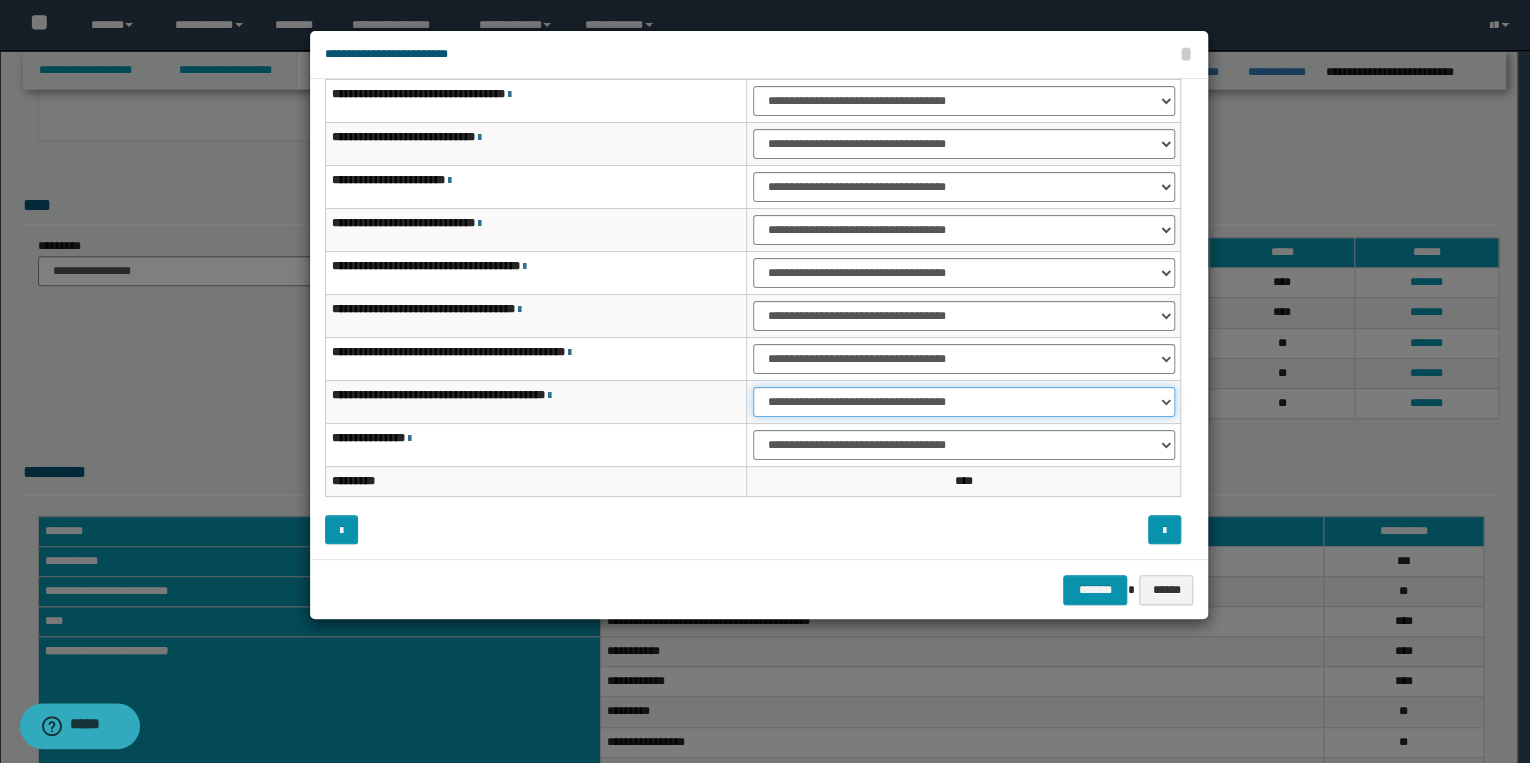 click on "**********" at bounding box center [964, 402] 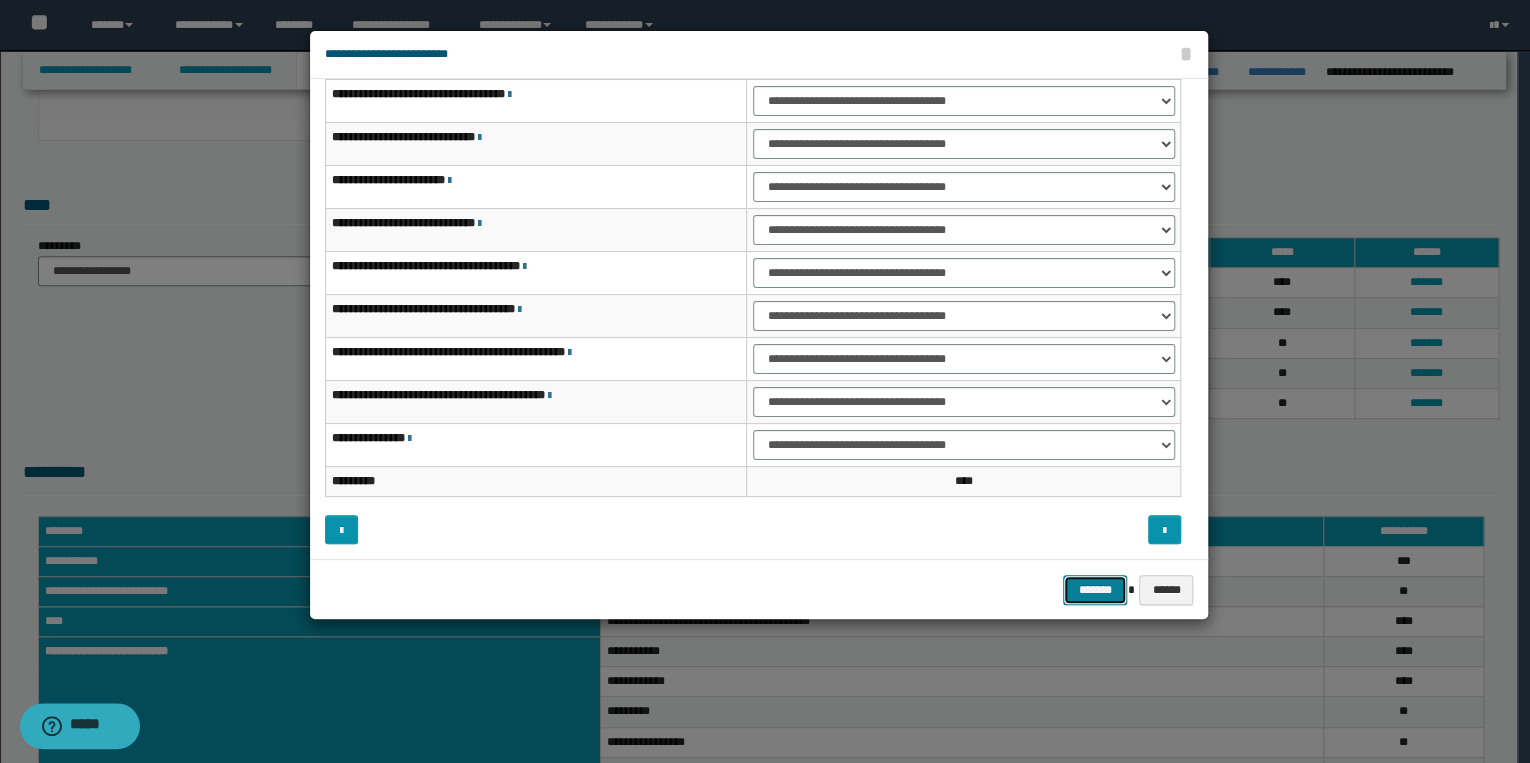 click on "*******" at bounding box center [1095, 590] 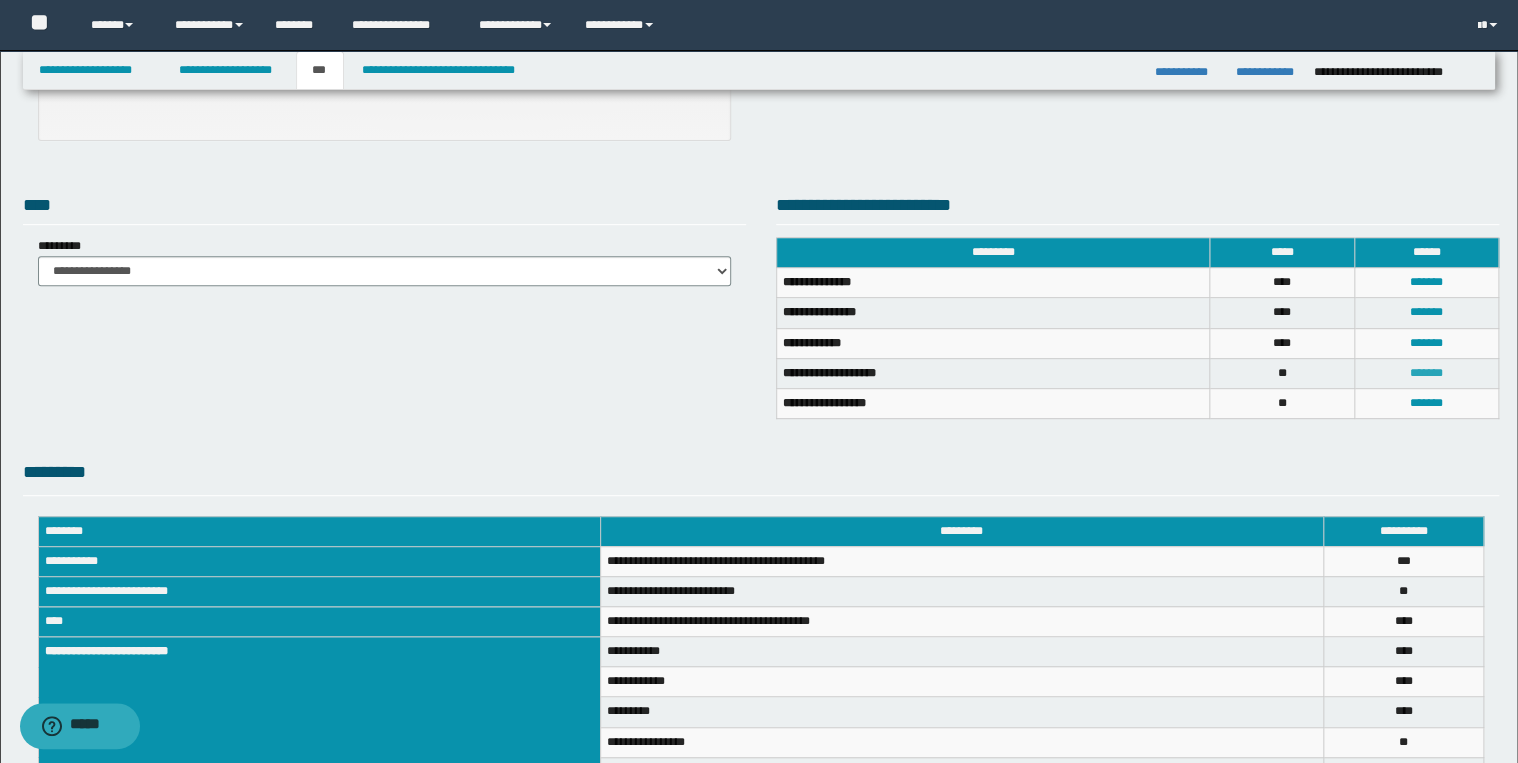 click on "*******" at bounding box center [1426, 373] 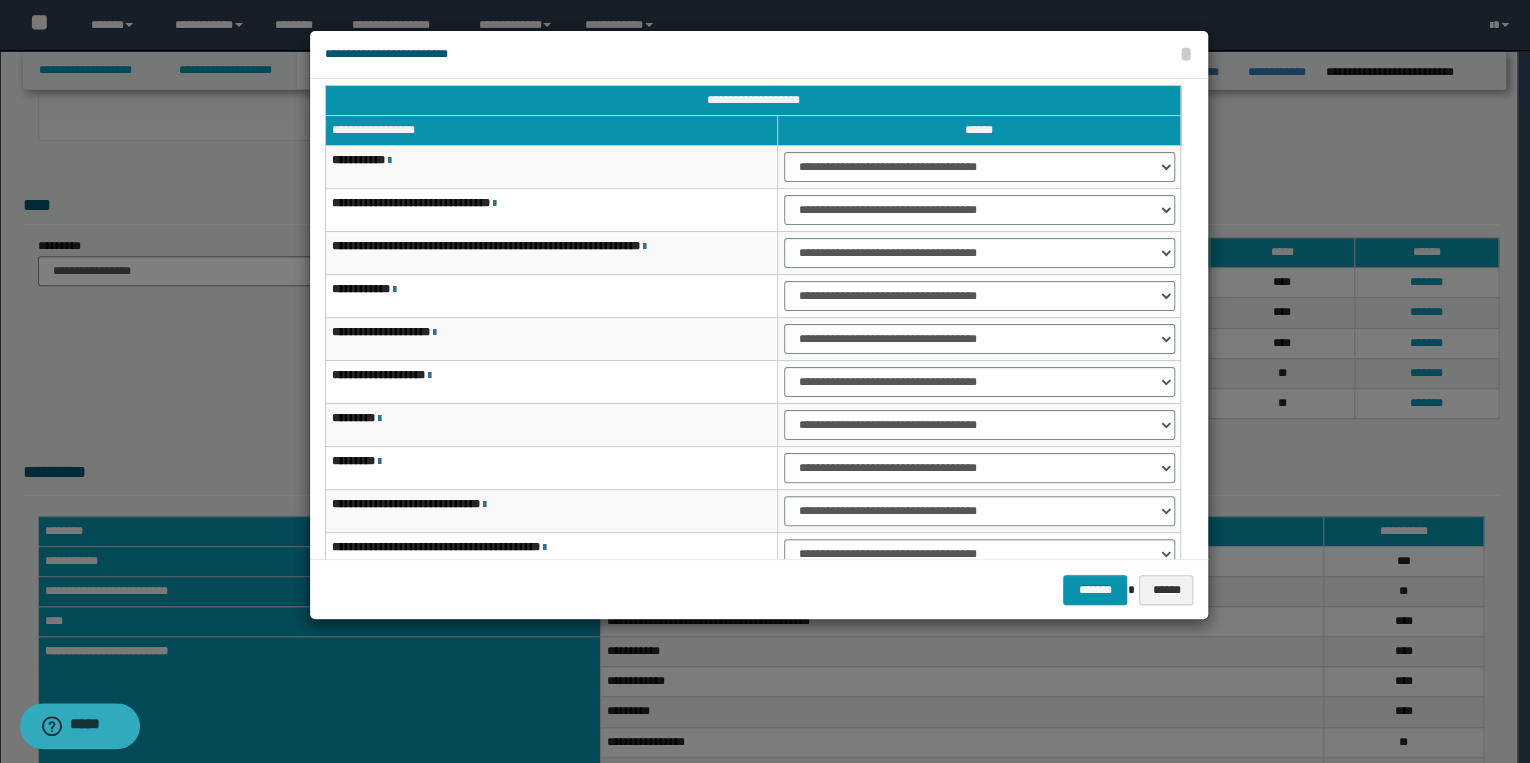 scroll, scrollTop: 0, scrollLeft: 0, axis: both 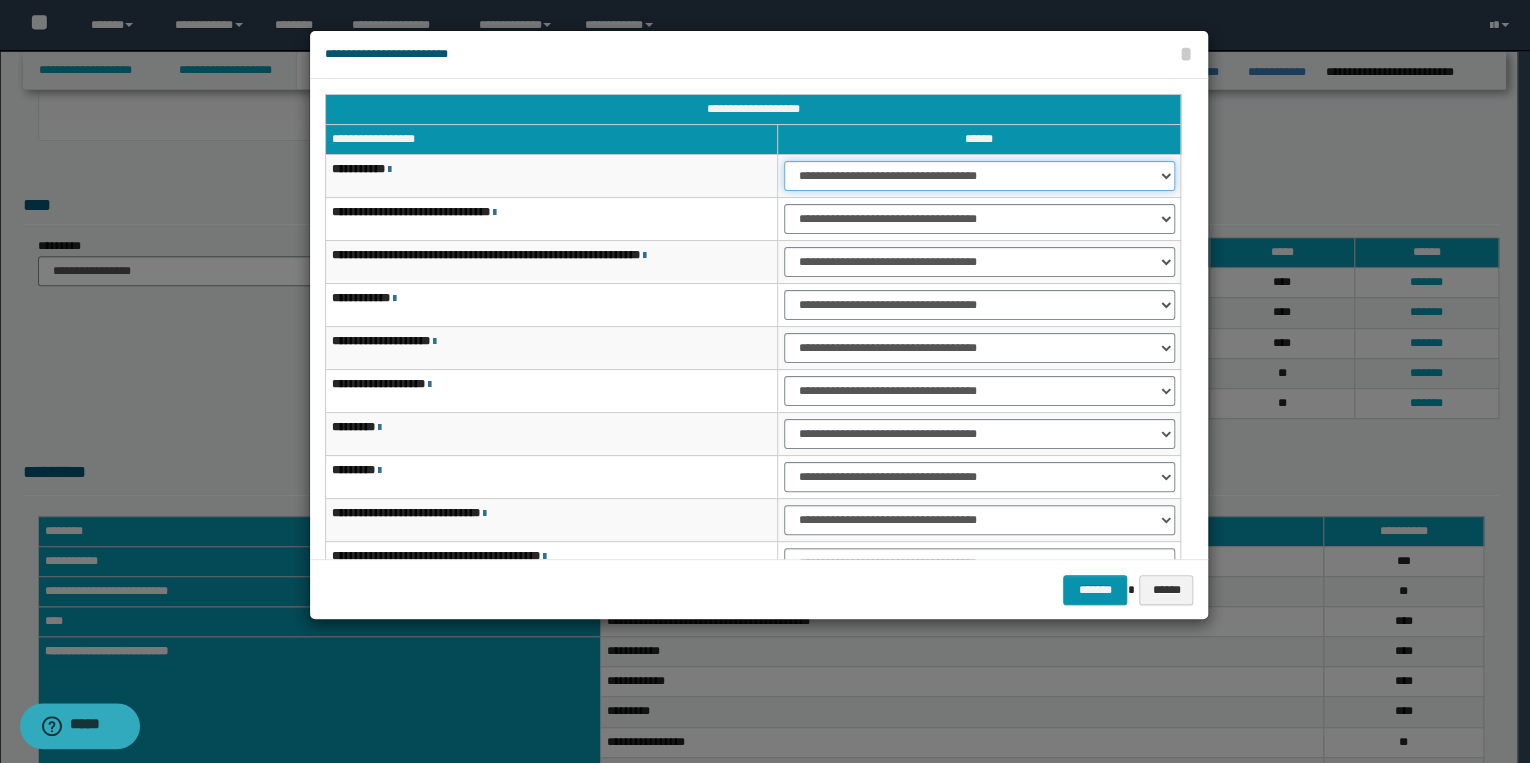 drag, startPoint x: 849, startPoint y: 174, endPoint x: 856, endPoint y: 189, distance: 16.552946 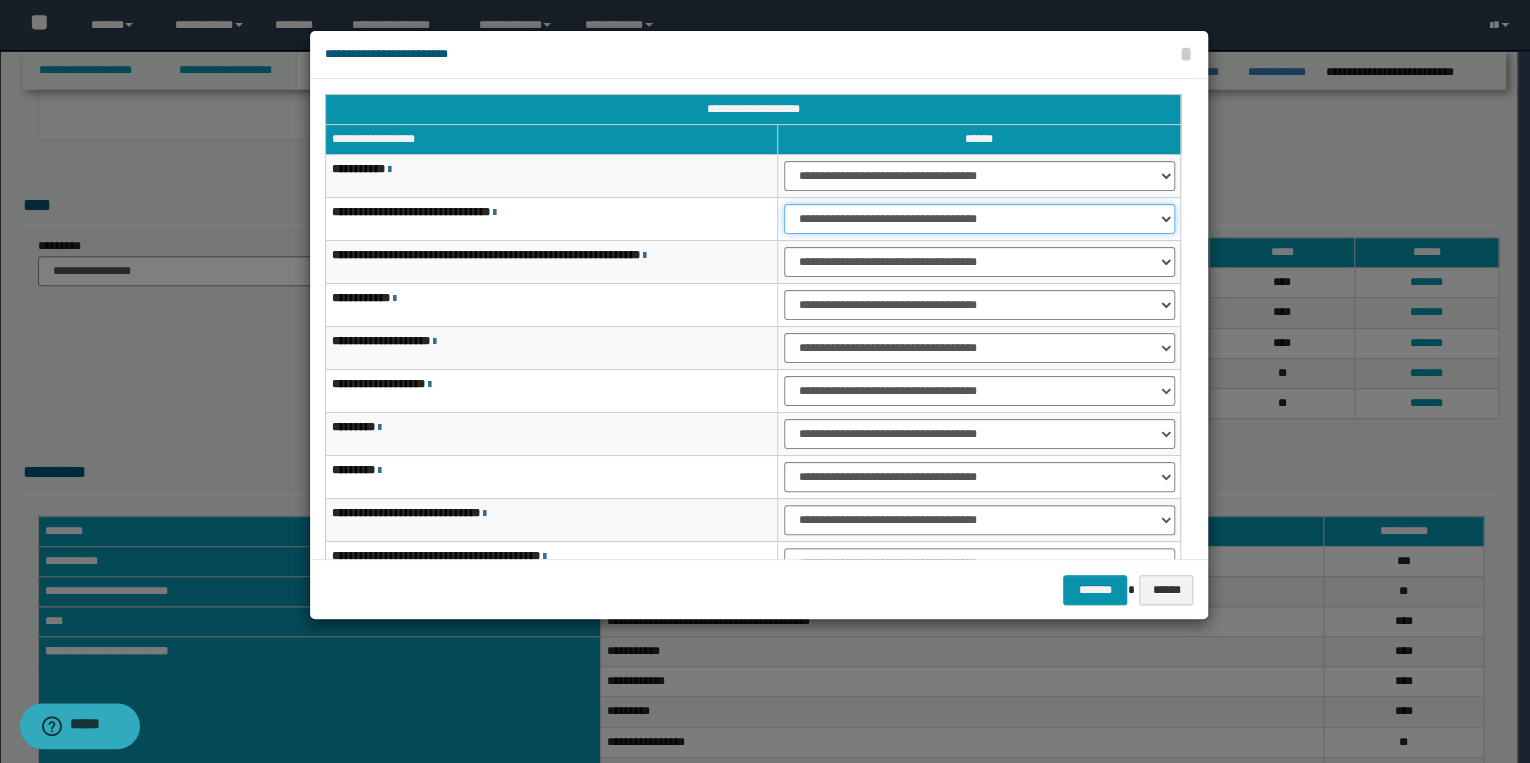 click on "**********" at bounding box center (979, 219) 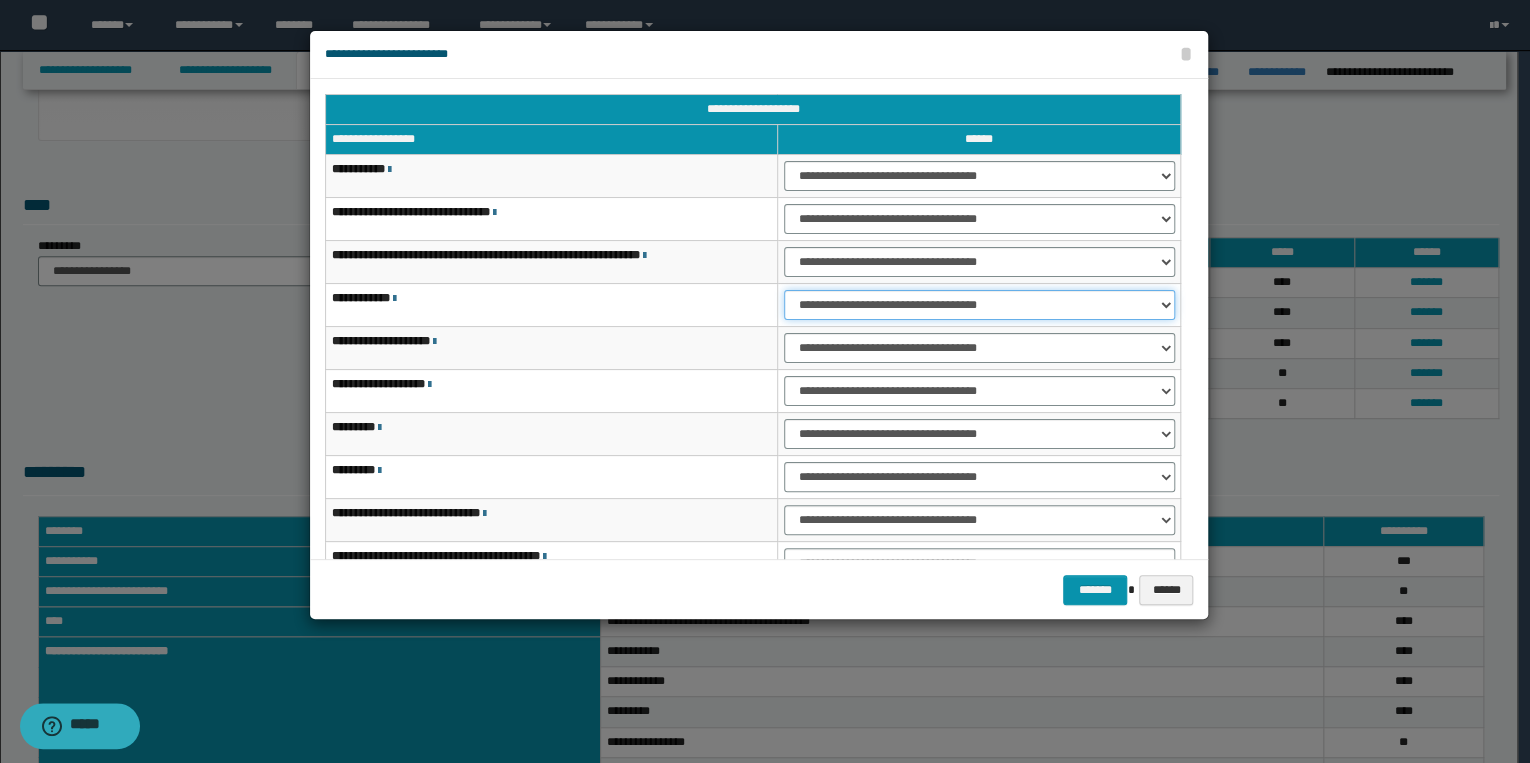 click on "**********" at bounding box center [979, 305] 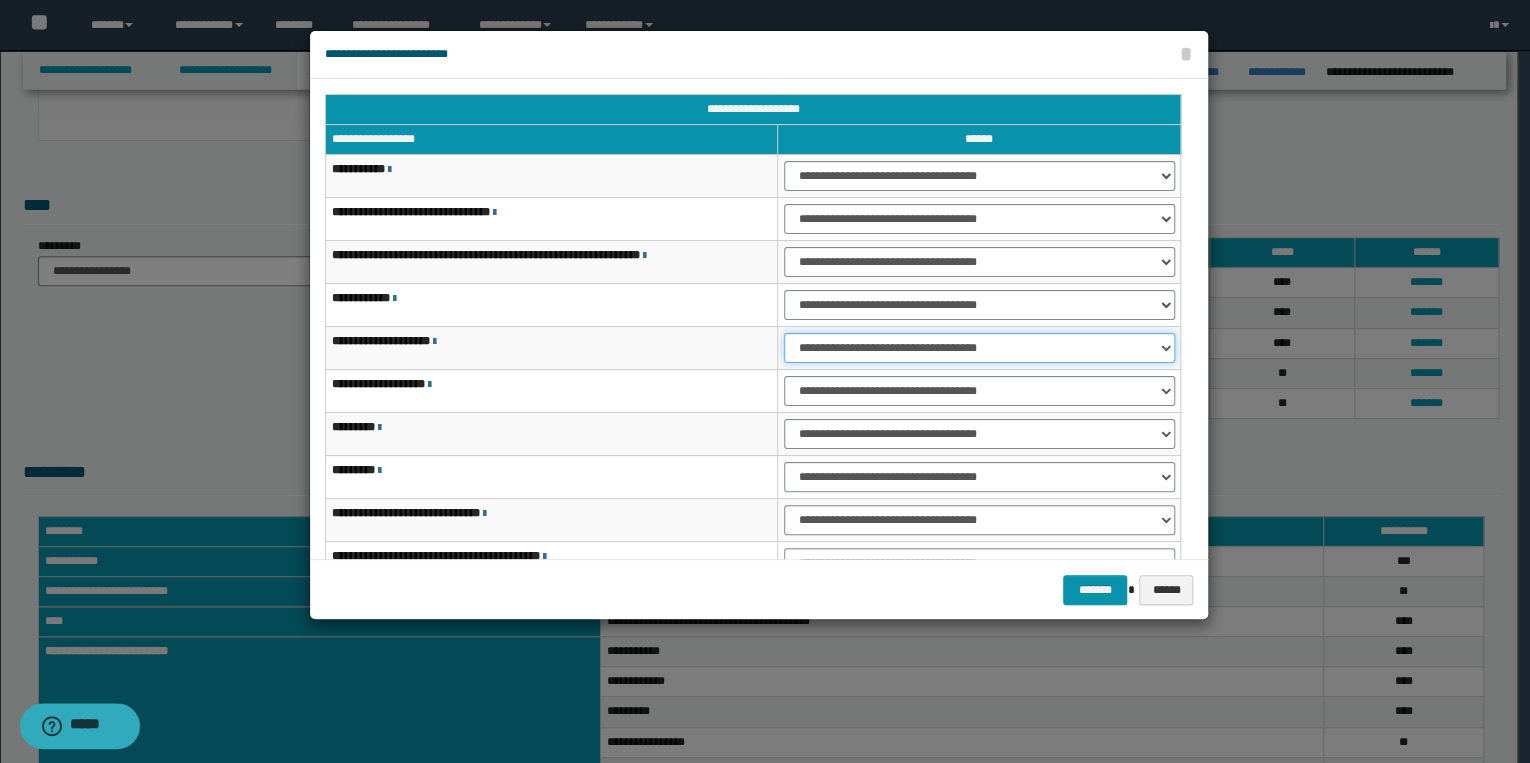 drag, startPoint x: 831, startPoint y: 346, endPoint x: 839, endPoint y: 364, distance: 19.697716 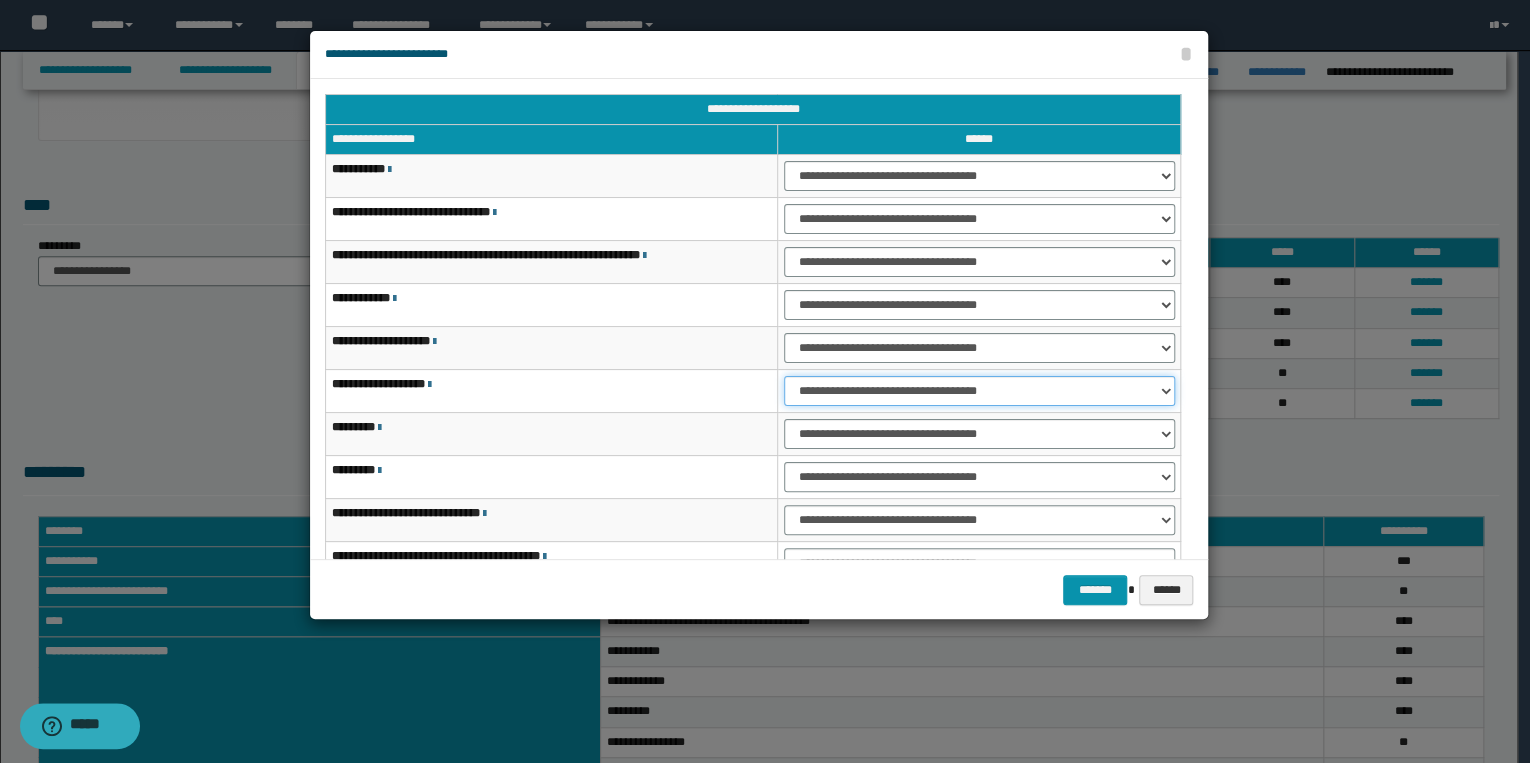 drag, startPoint x: 824, startPoint y: 384, endPoint x: 829, endPoint y: 397, distance: 13.928389 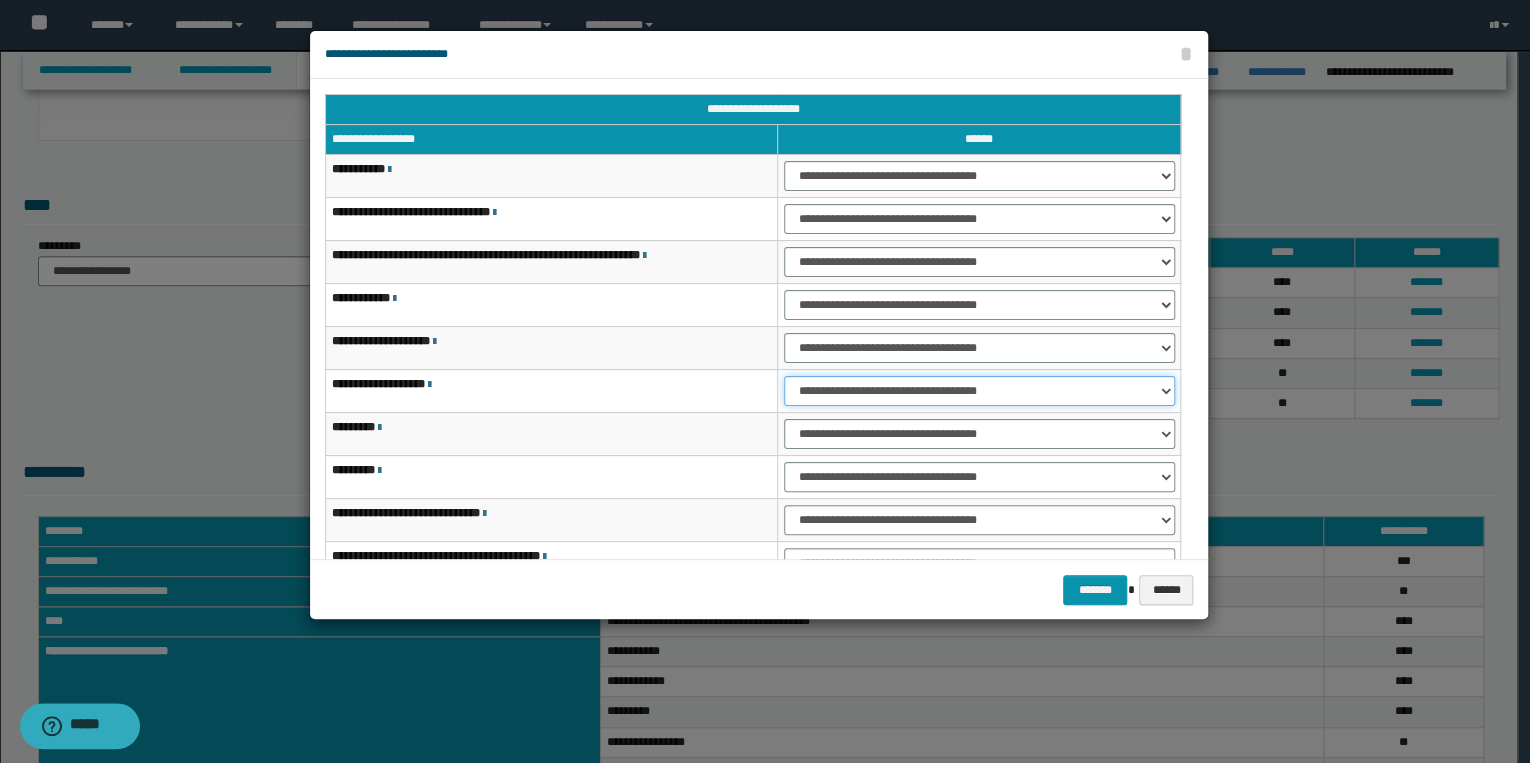 click on "**********" at bounding box center [979, 391] 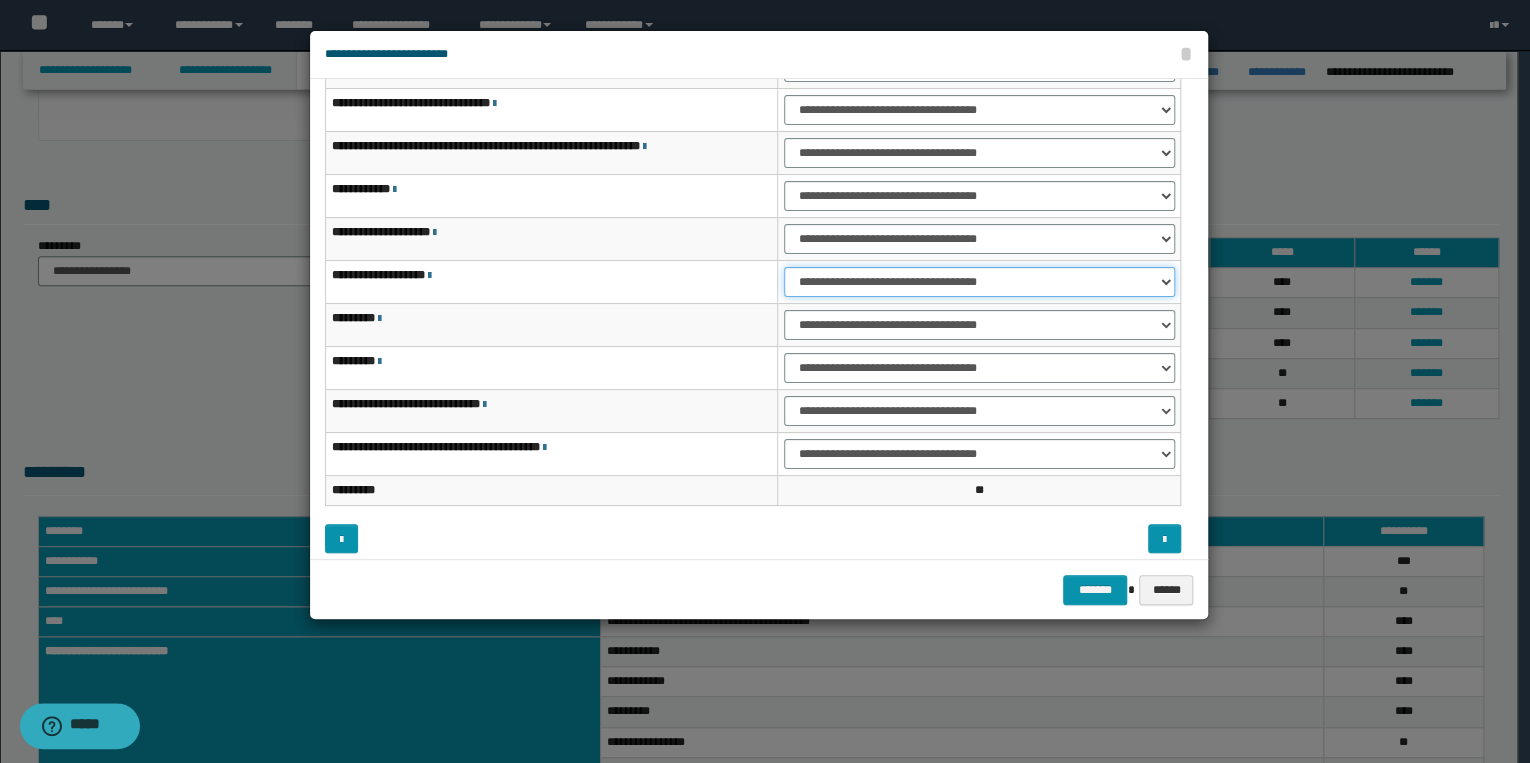 scroll, scrollTop: 118, scrollLeft: 0, axis: vertical 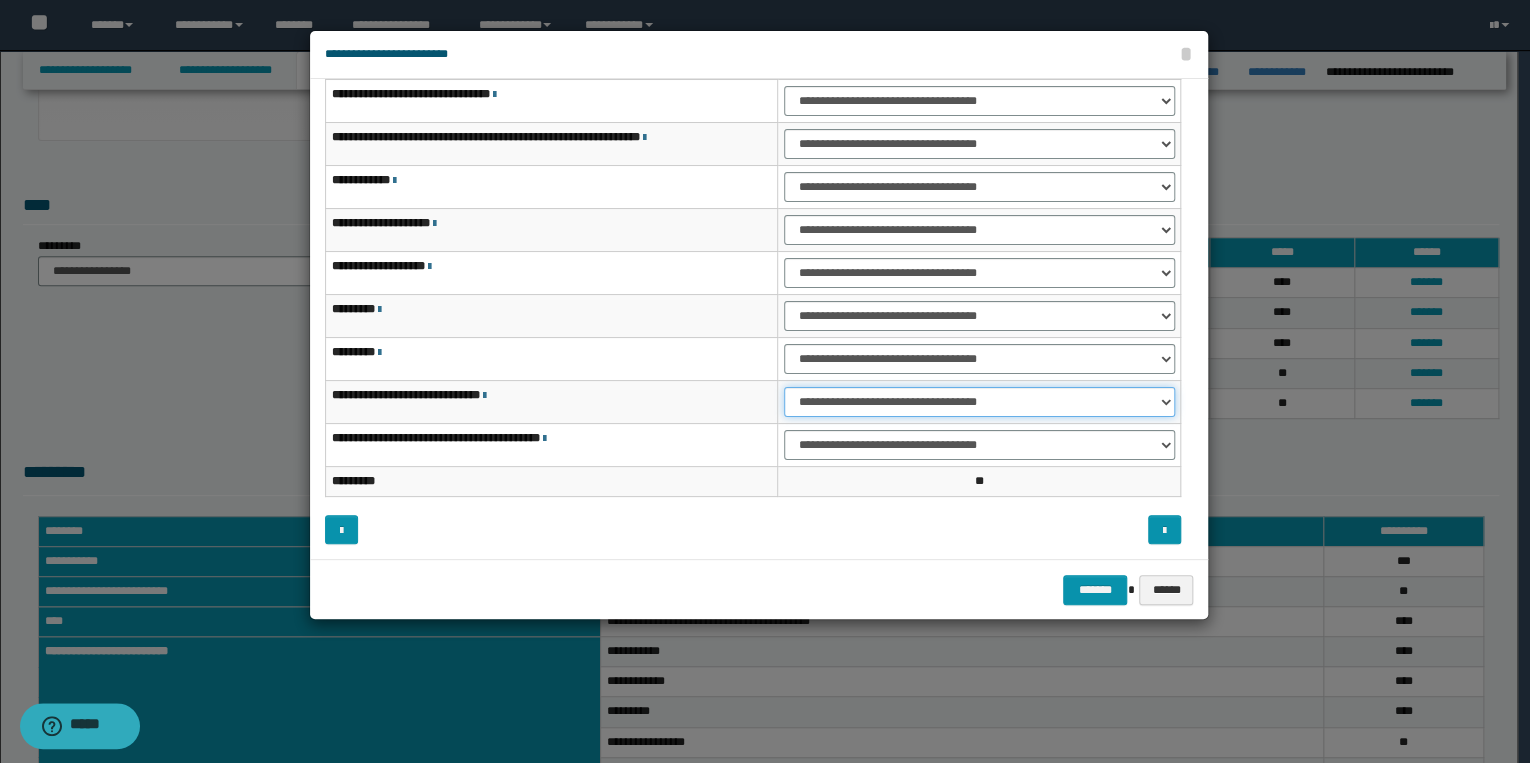 drag, startPoint x: 826, startPoint y: 394, endPoint x: 831, endPoint y: 416, distance: 22.561028 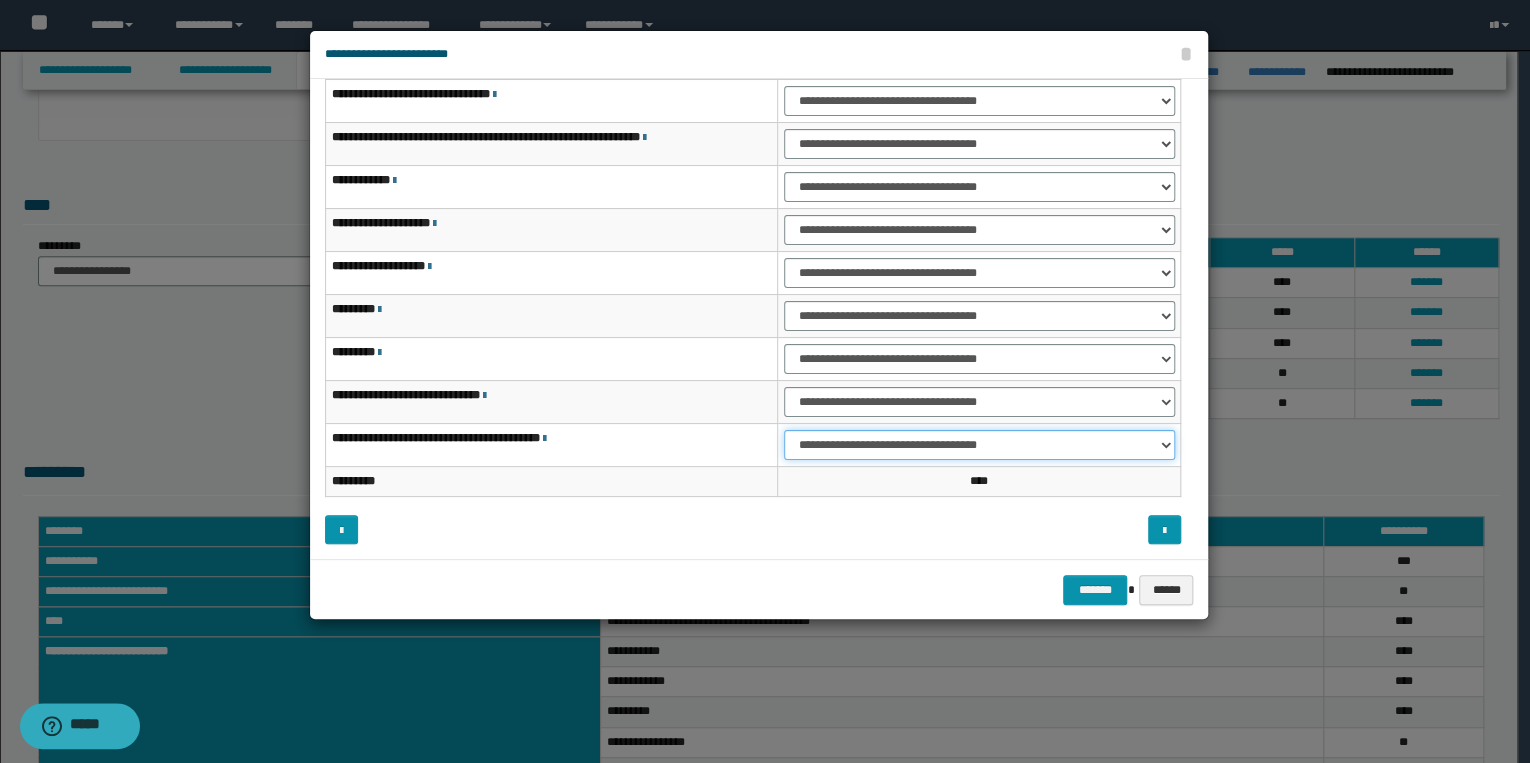 click on "**********" at bounding box center (979, 445) 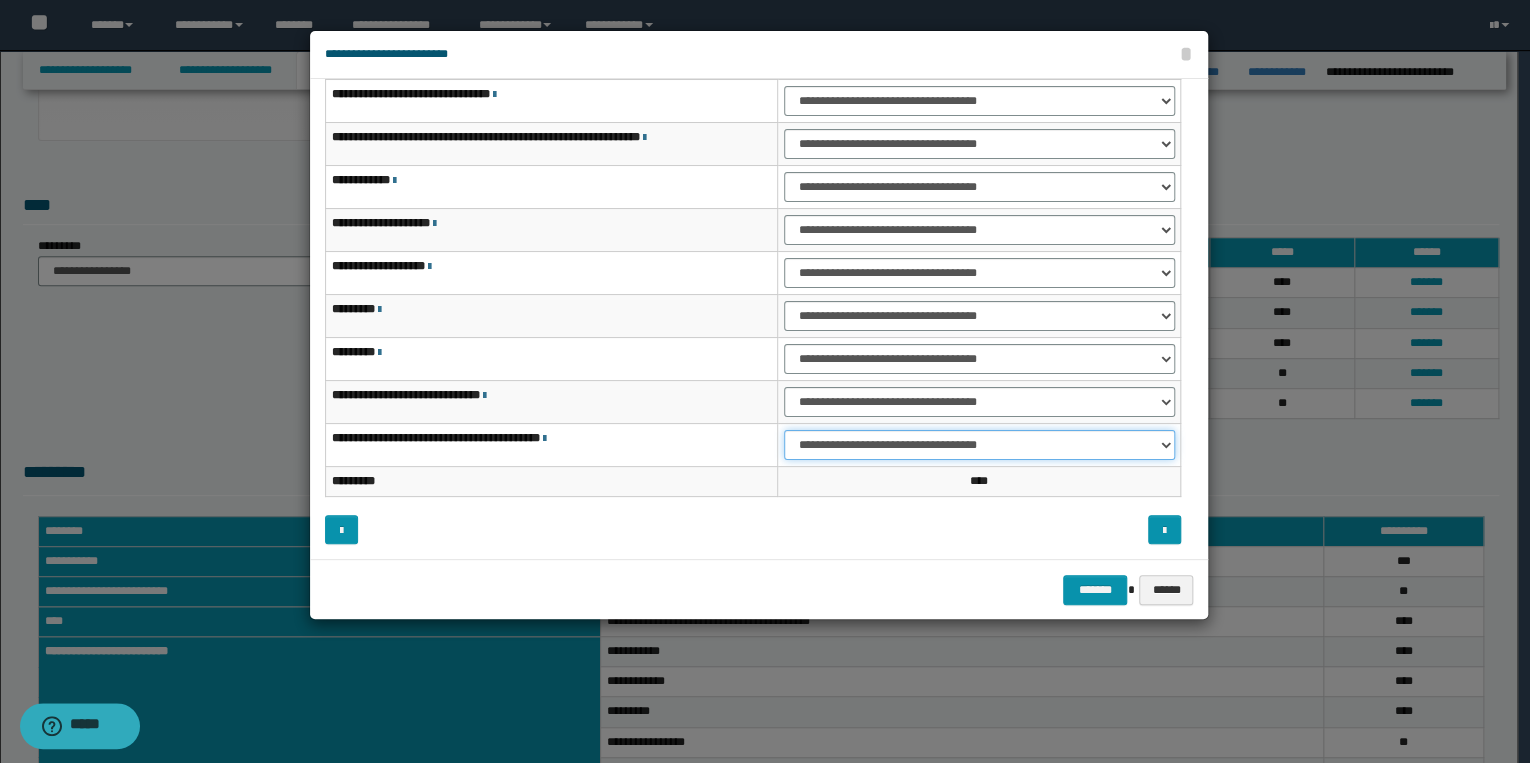 click on "**********" at bounding box center [979, 445] 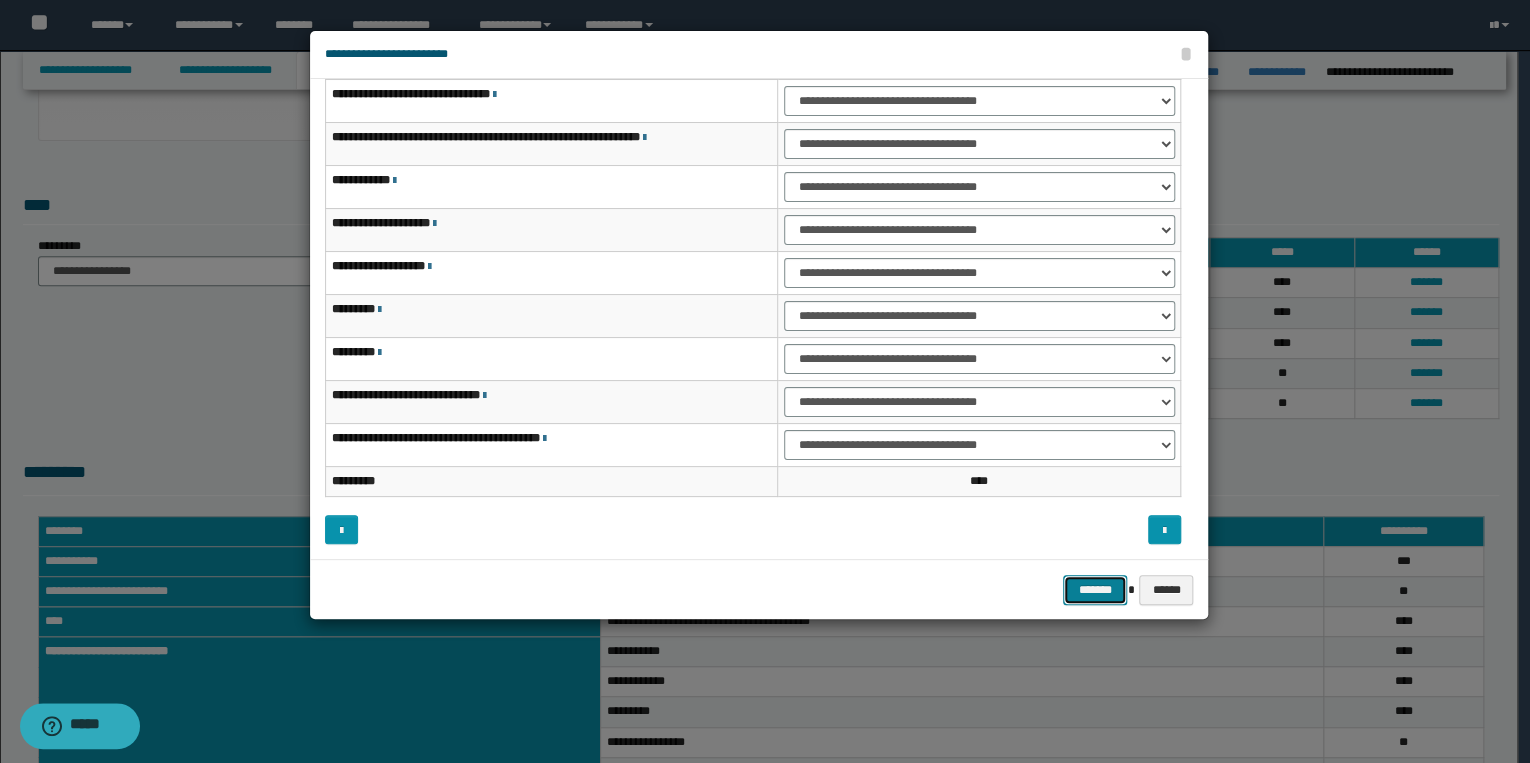 click on "*******" at bounding box center (1095, 590) 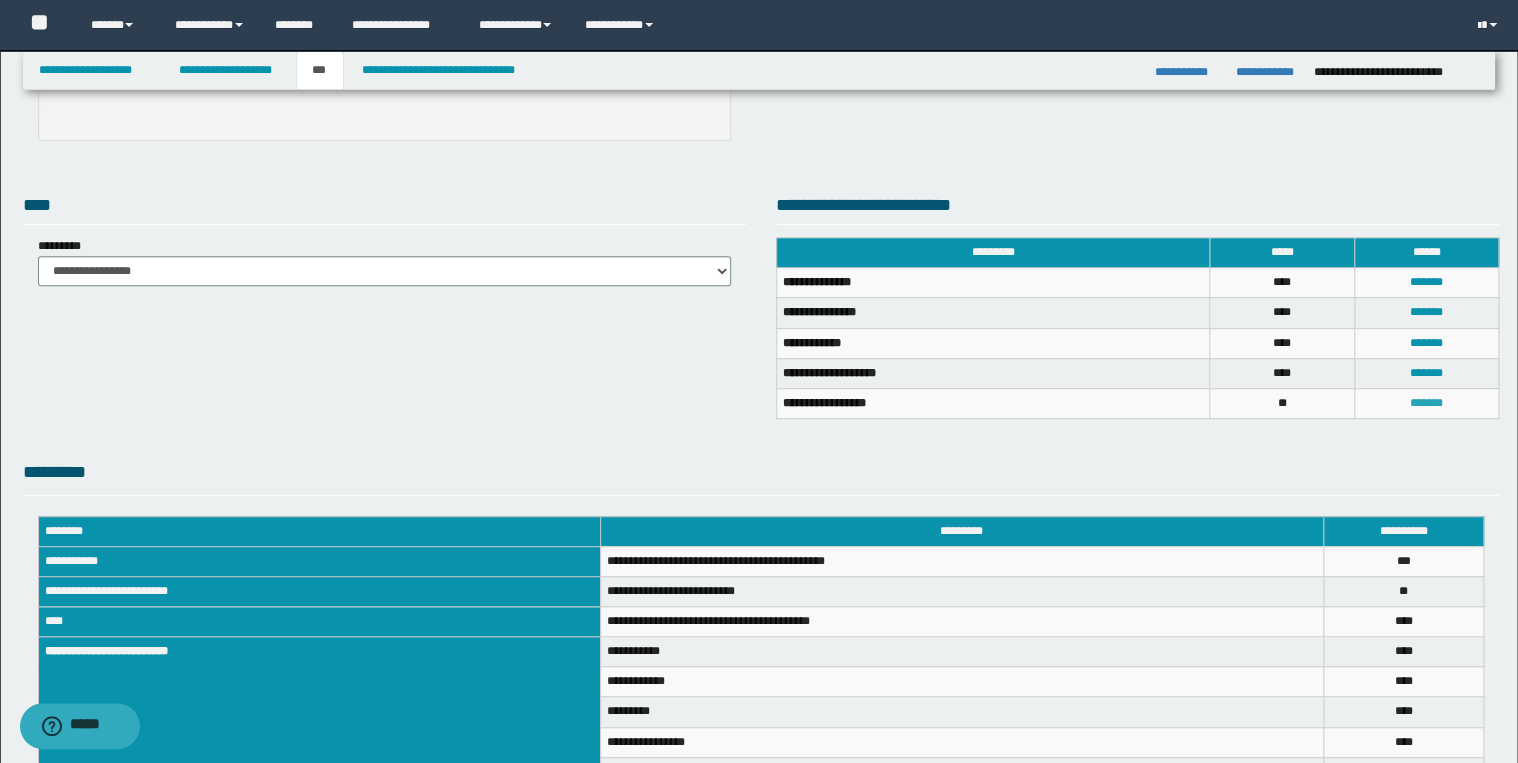 click on "*******" at bounding box center (1426, 403) 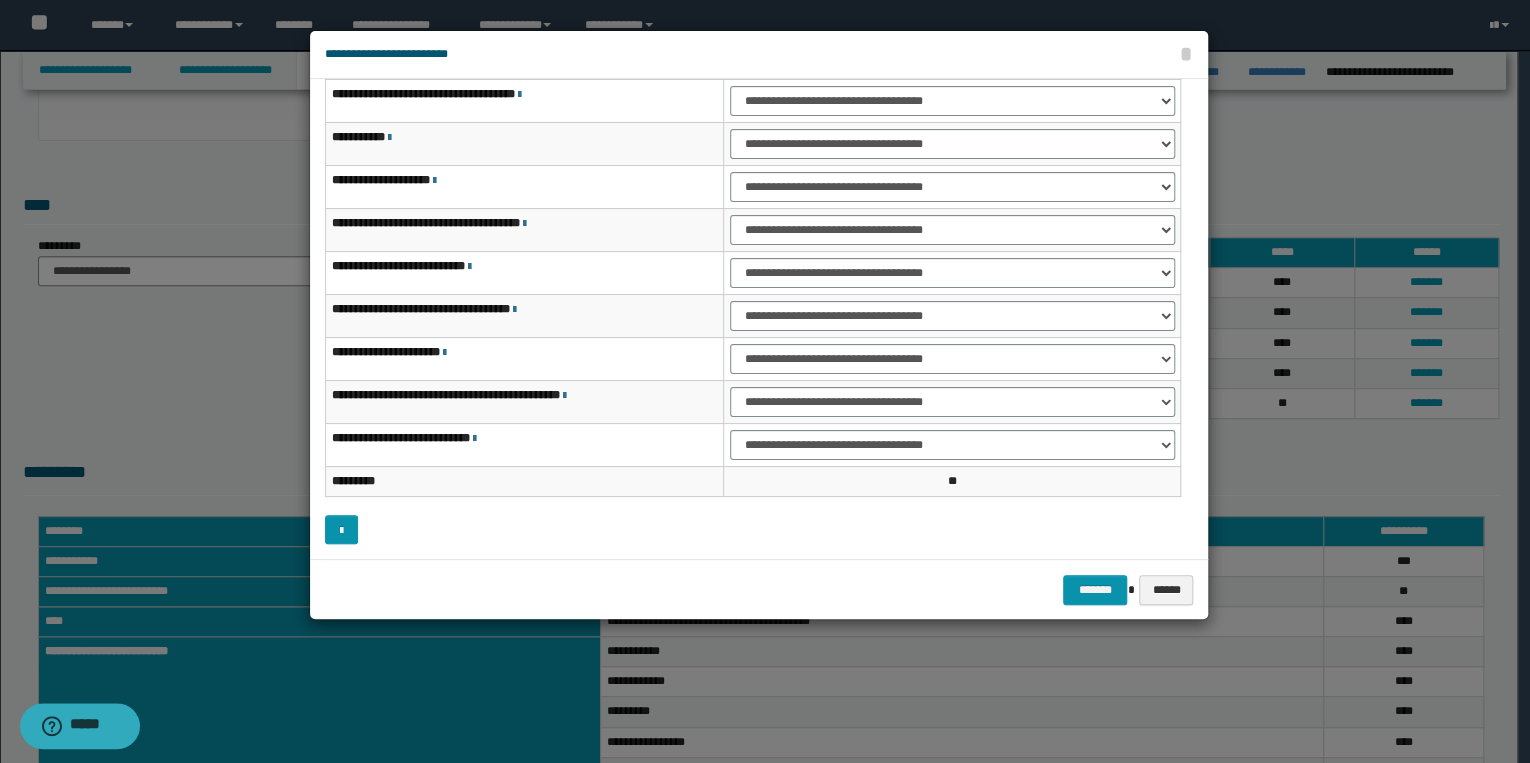 scroll, scrollTop: 38, scrollLeft: 0, axis: vertical 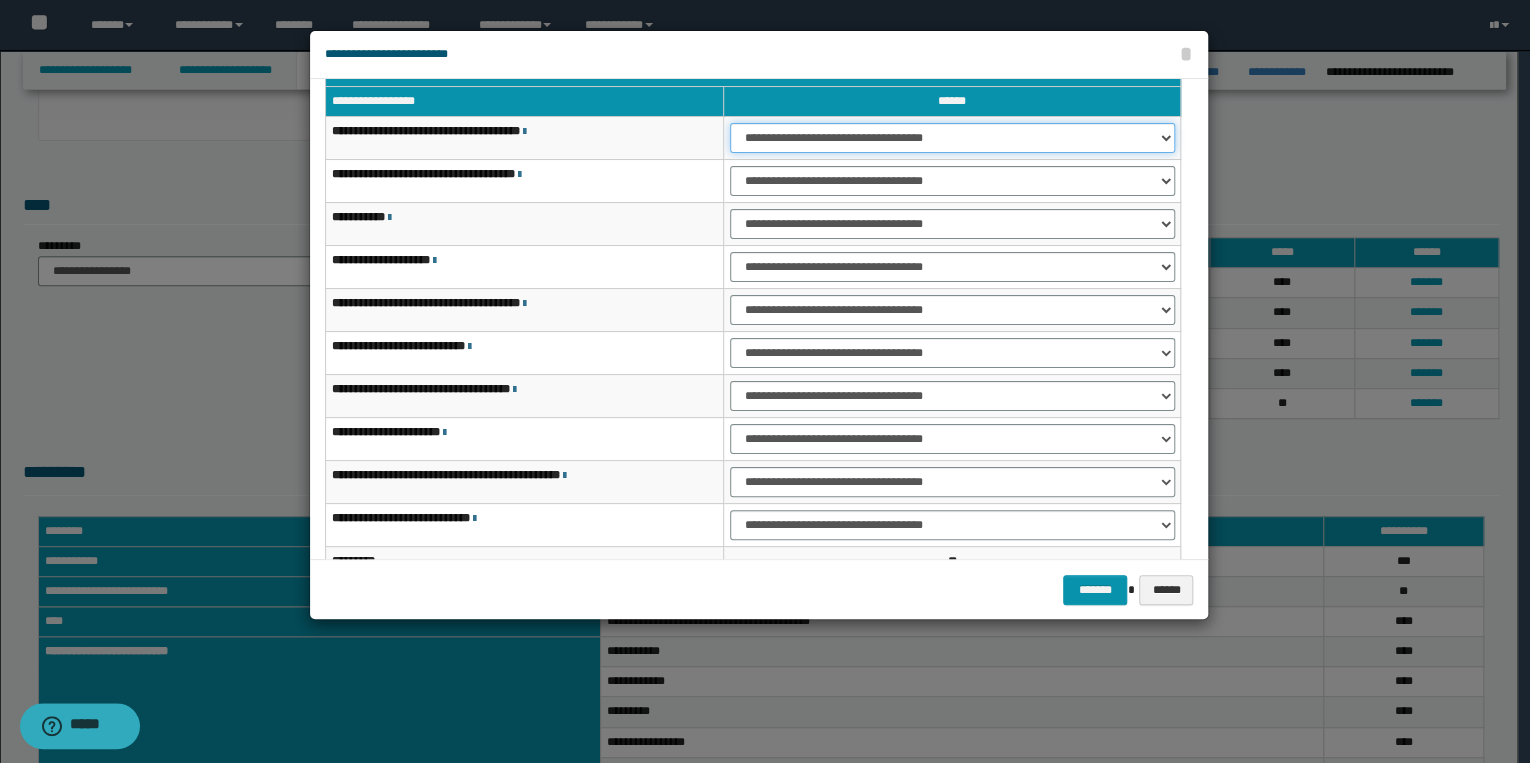 click on "**********" at bounding box center (952, 138) 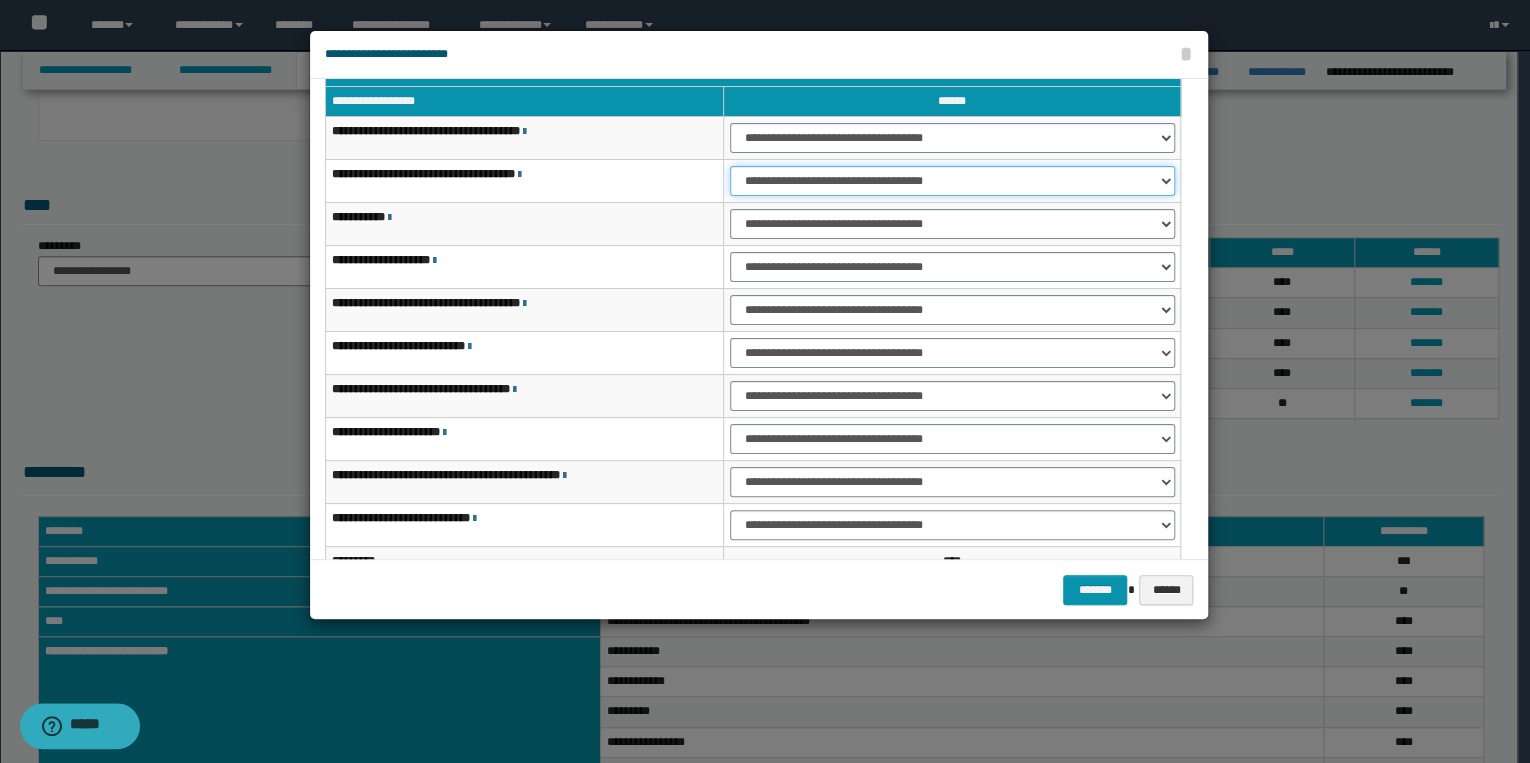 click on "**********" at bounding box center [952, 181] 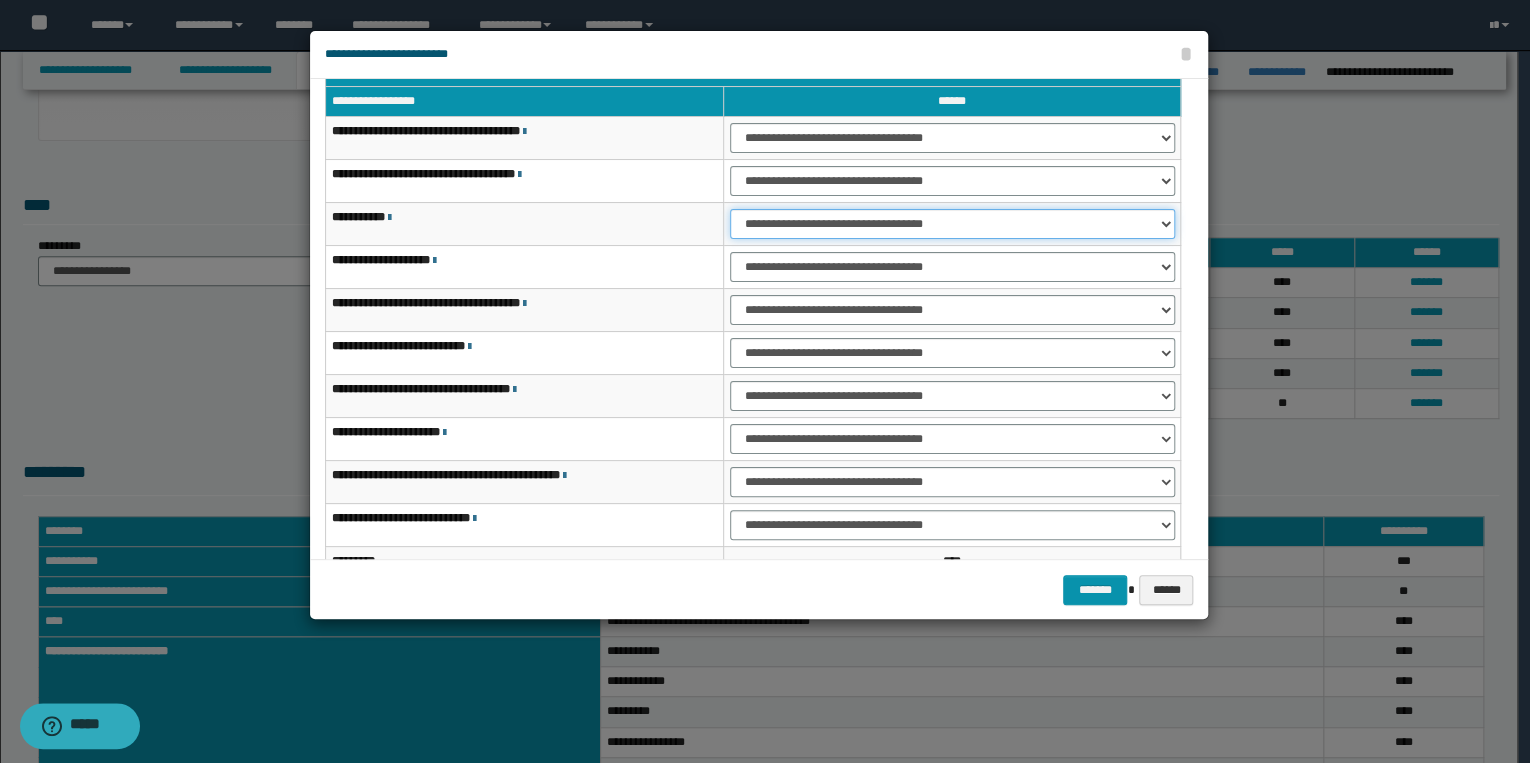 click on "**********" at bounding box center (952, 224) 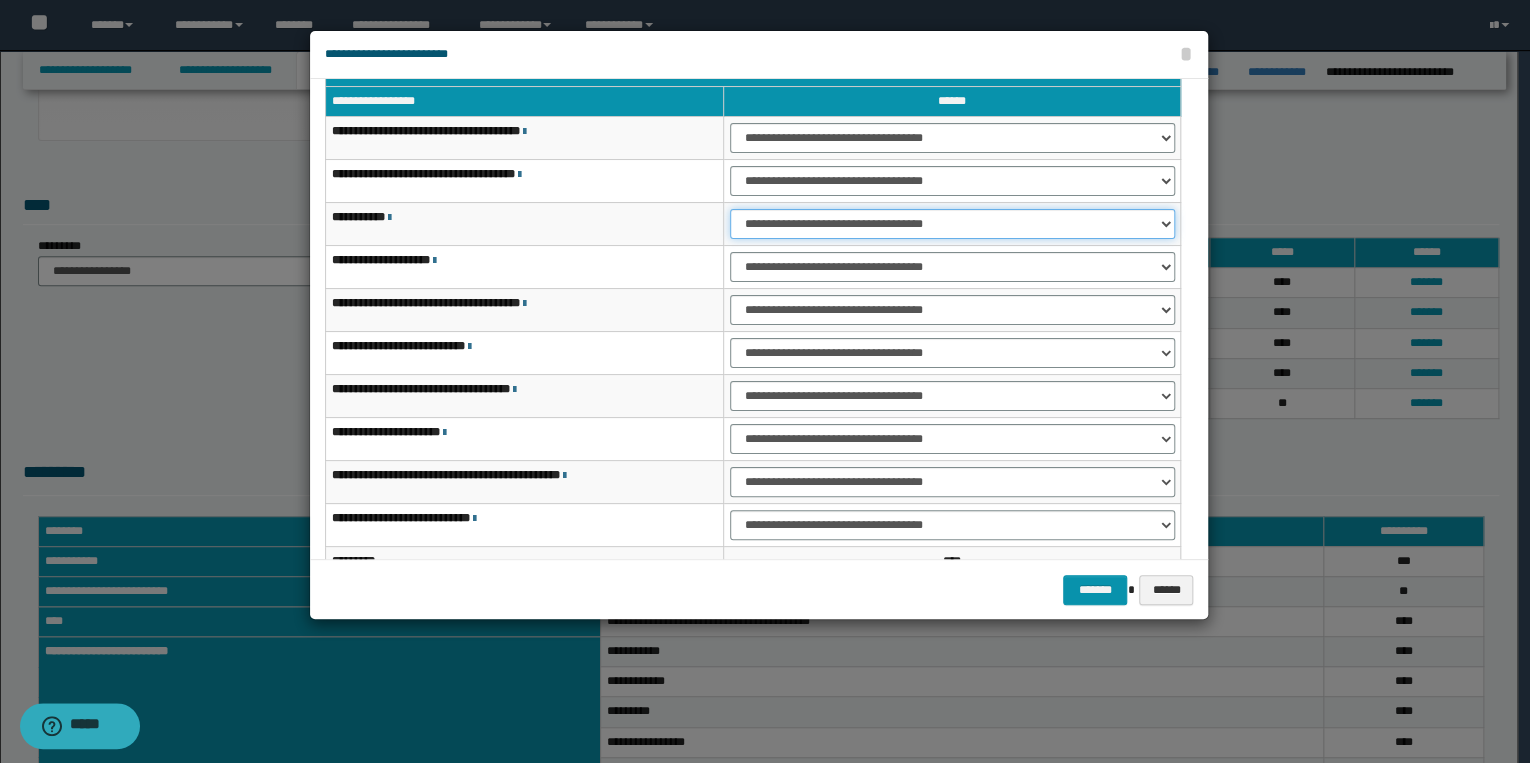 click on "**********" at bounding box center (952, 224) 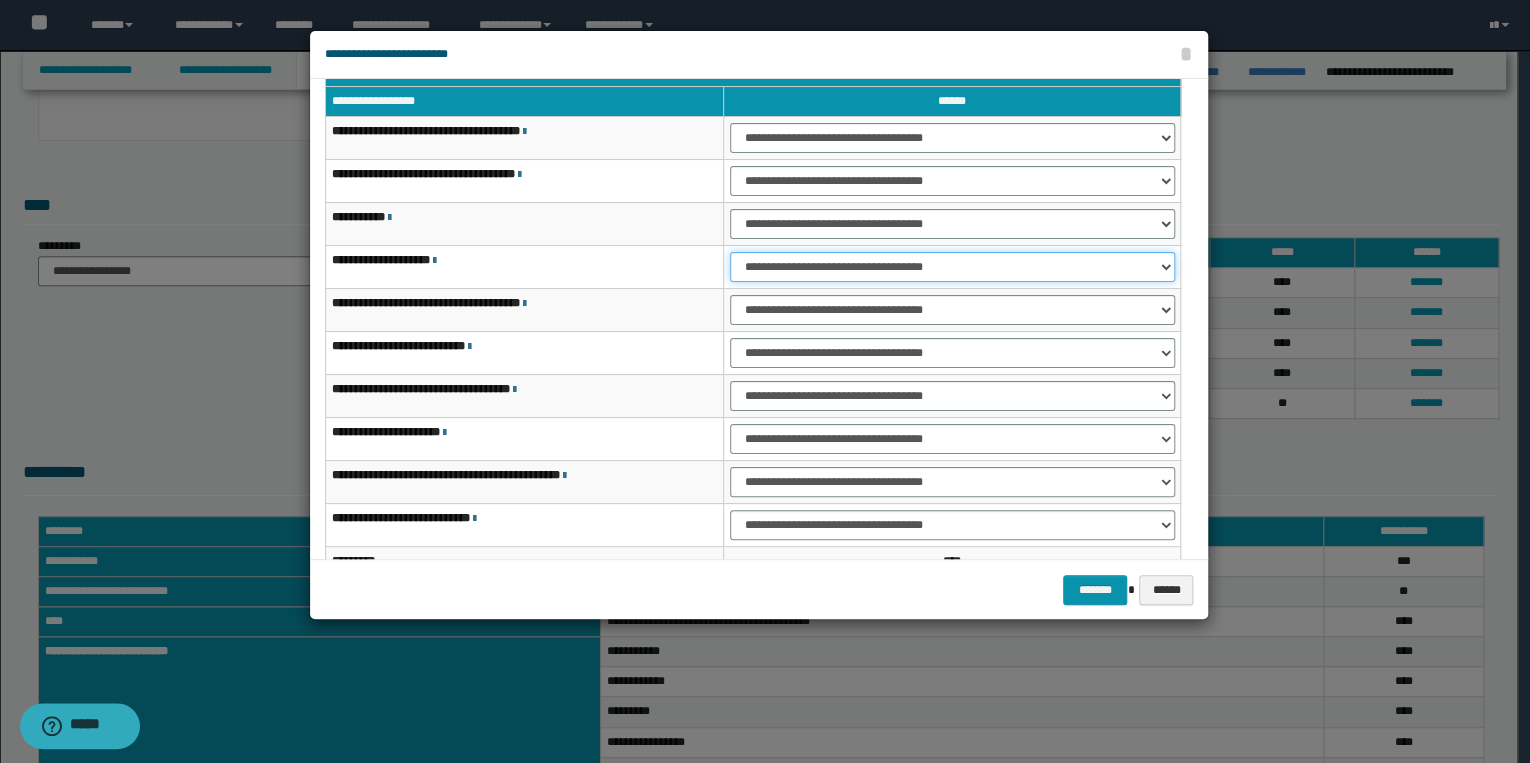 click on "**********" at bounding box center (952, 267) 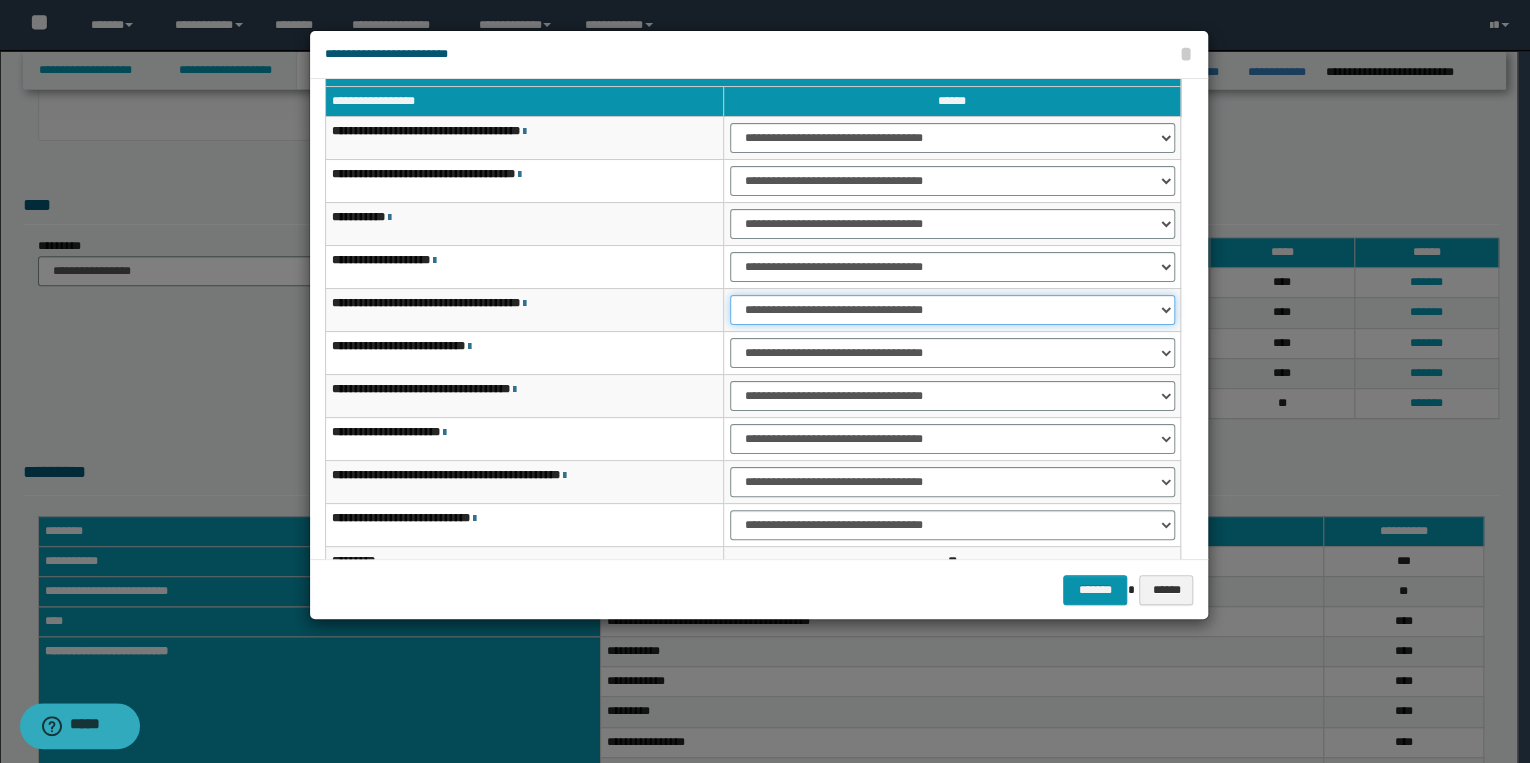click on "**********" at bounding box center [952, 310] 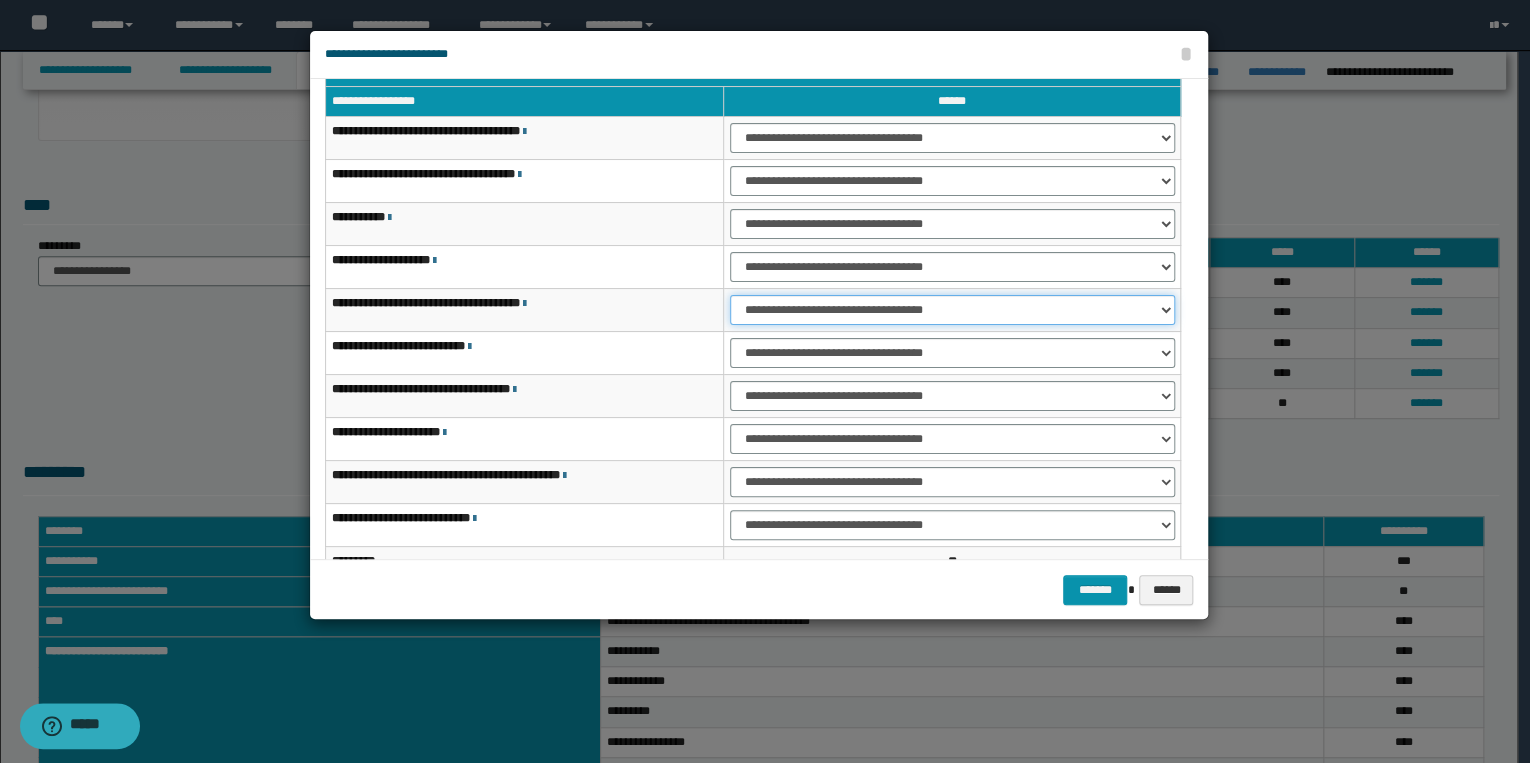 click on "**********" at bounding box center [952, 310] 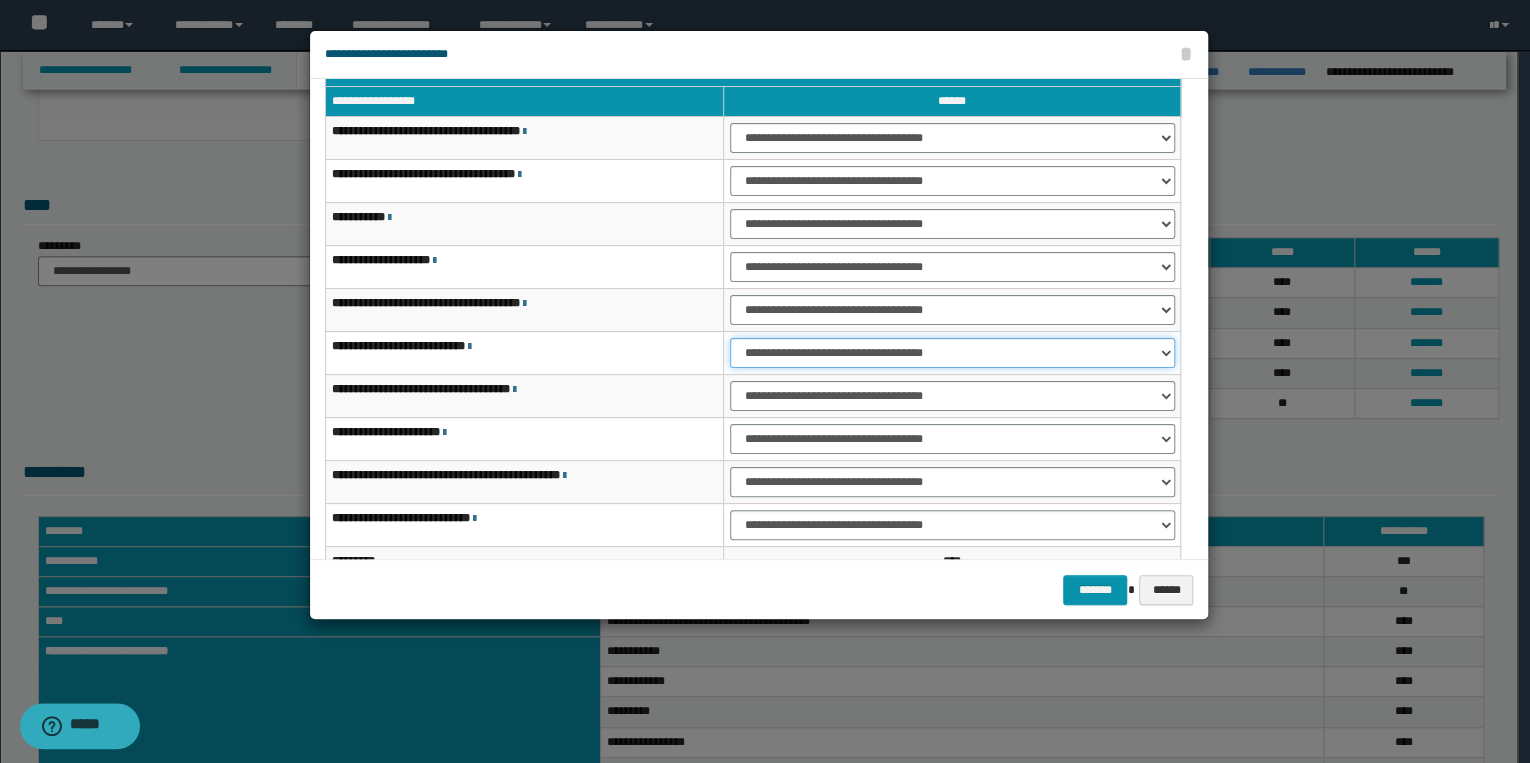 click on "**********" at bounding box center [952, 353] 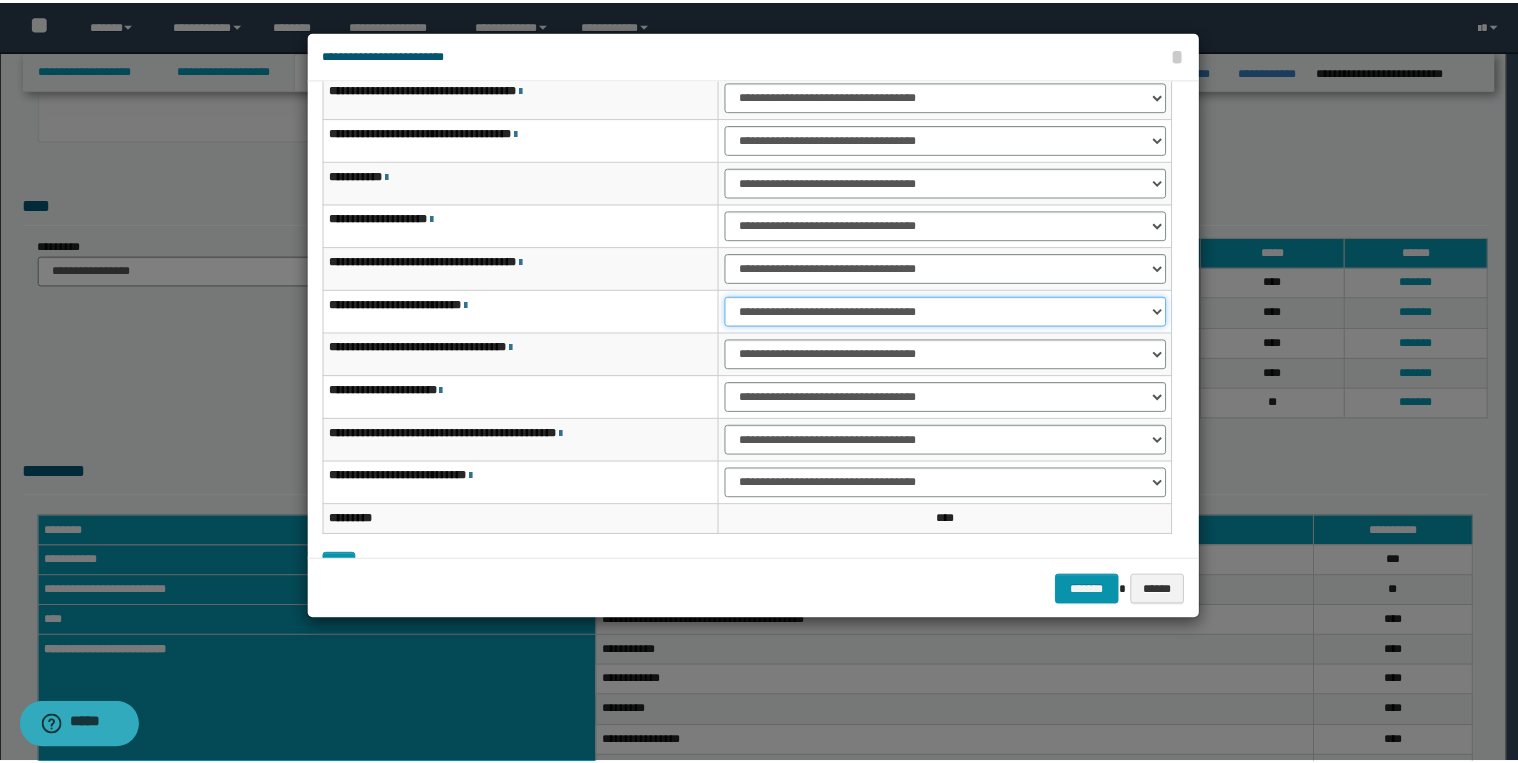 scroll, scrollTop: 118, scrollLeft: 0, axis: vertical 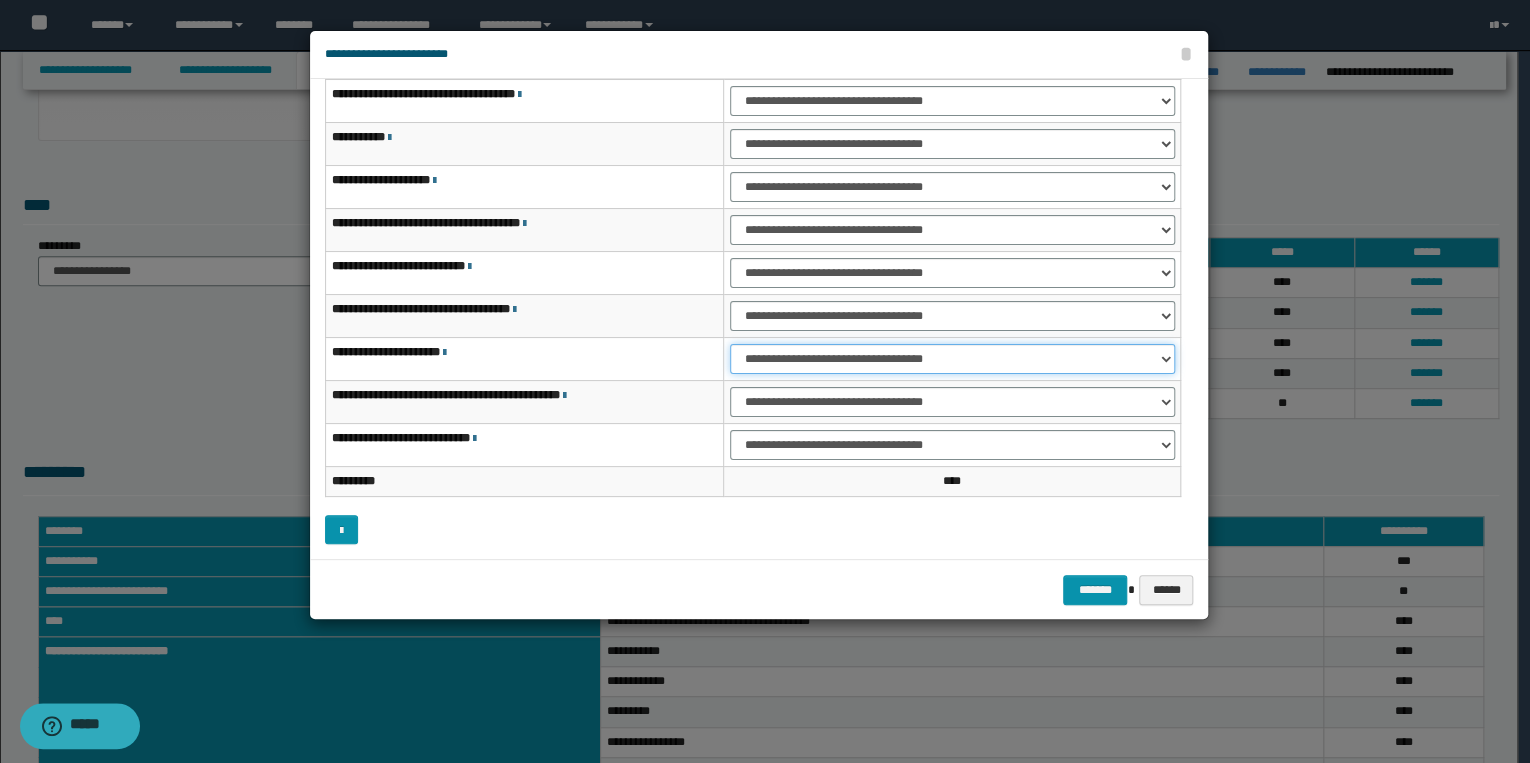 click on "**********" at bounding box center [952, 359] 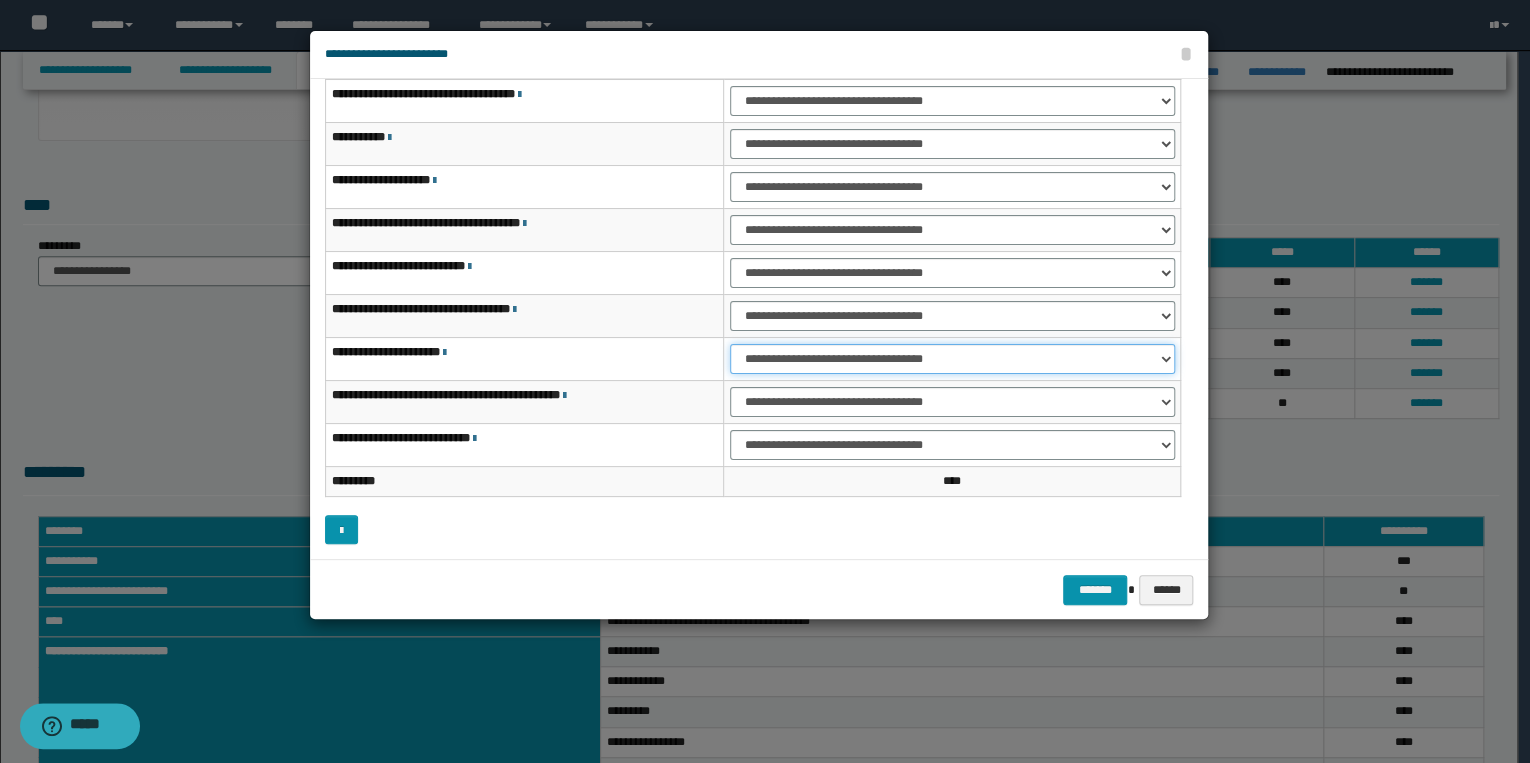 click on "**********" at bounding box center [952, 359] 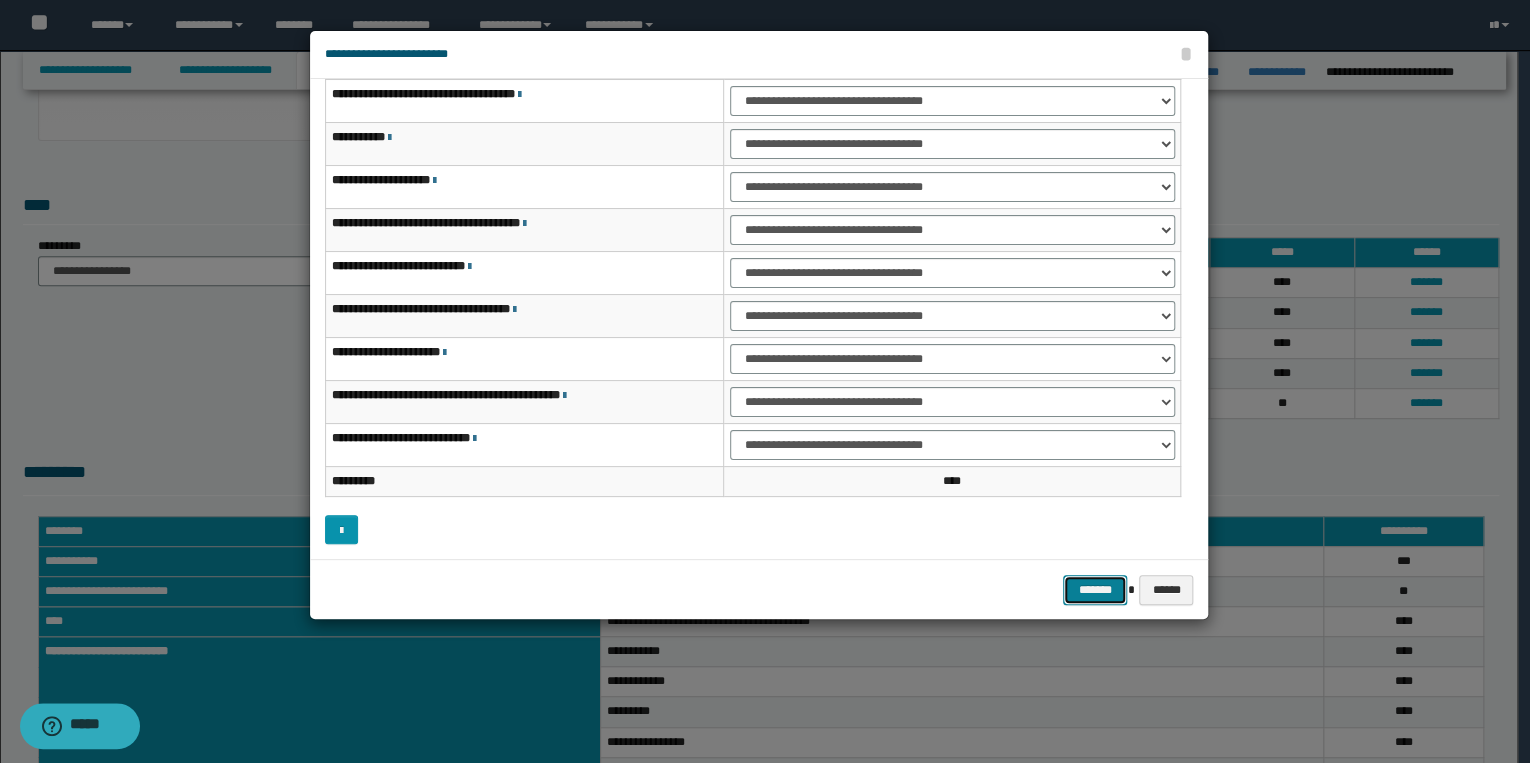 click on "*******" at bounding box center [1095, 590] 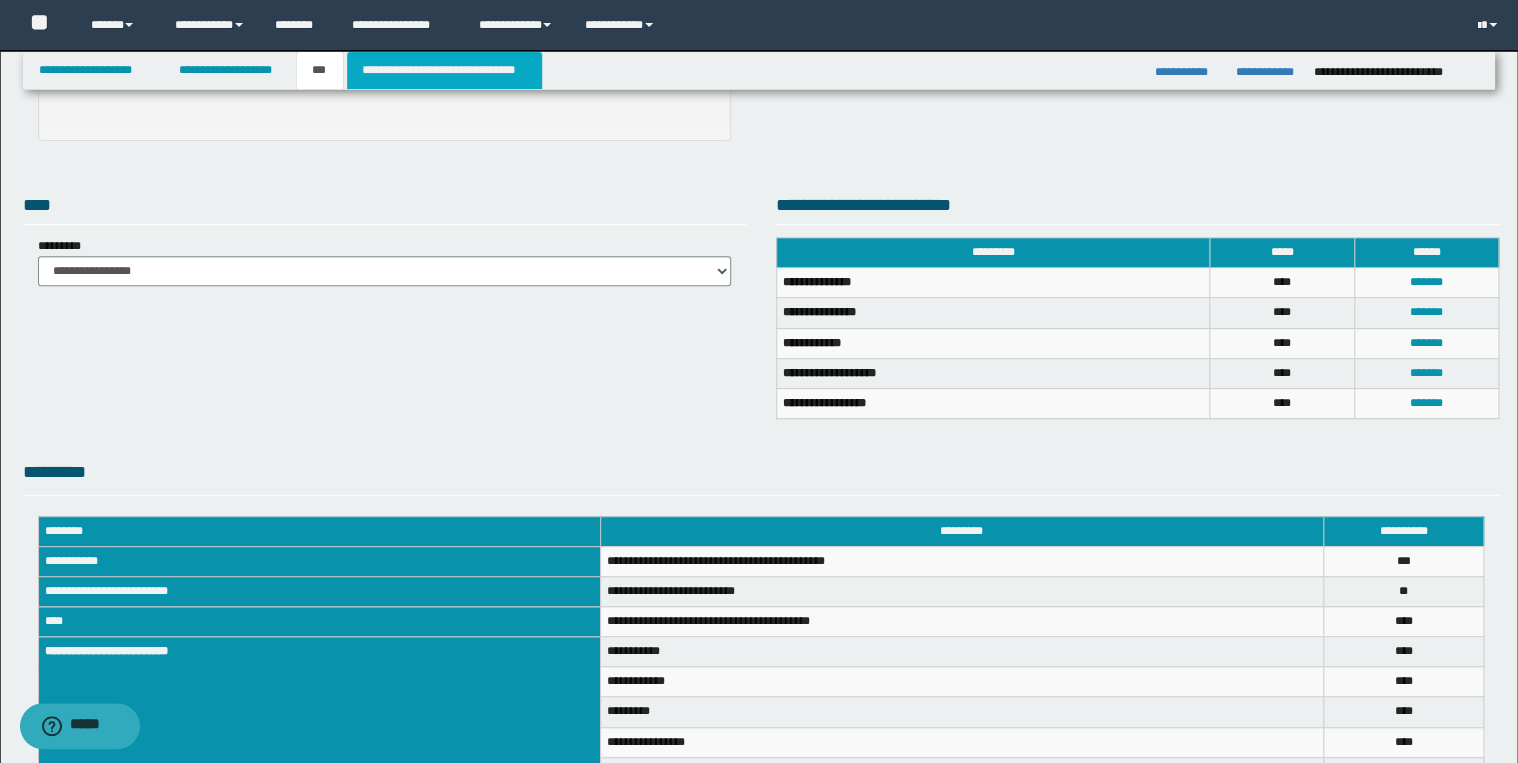 click on "**********" at bounding box center (444, 70) 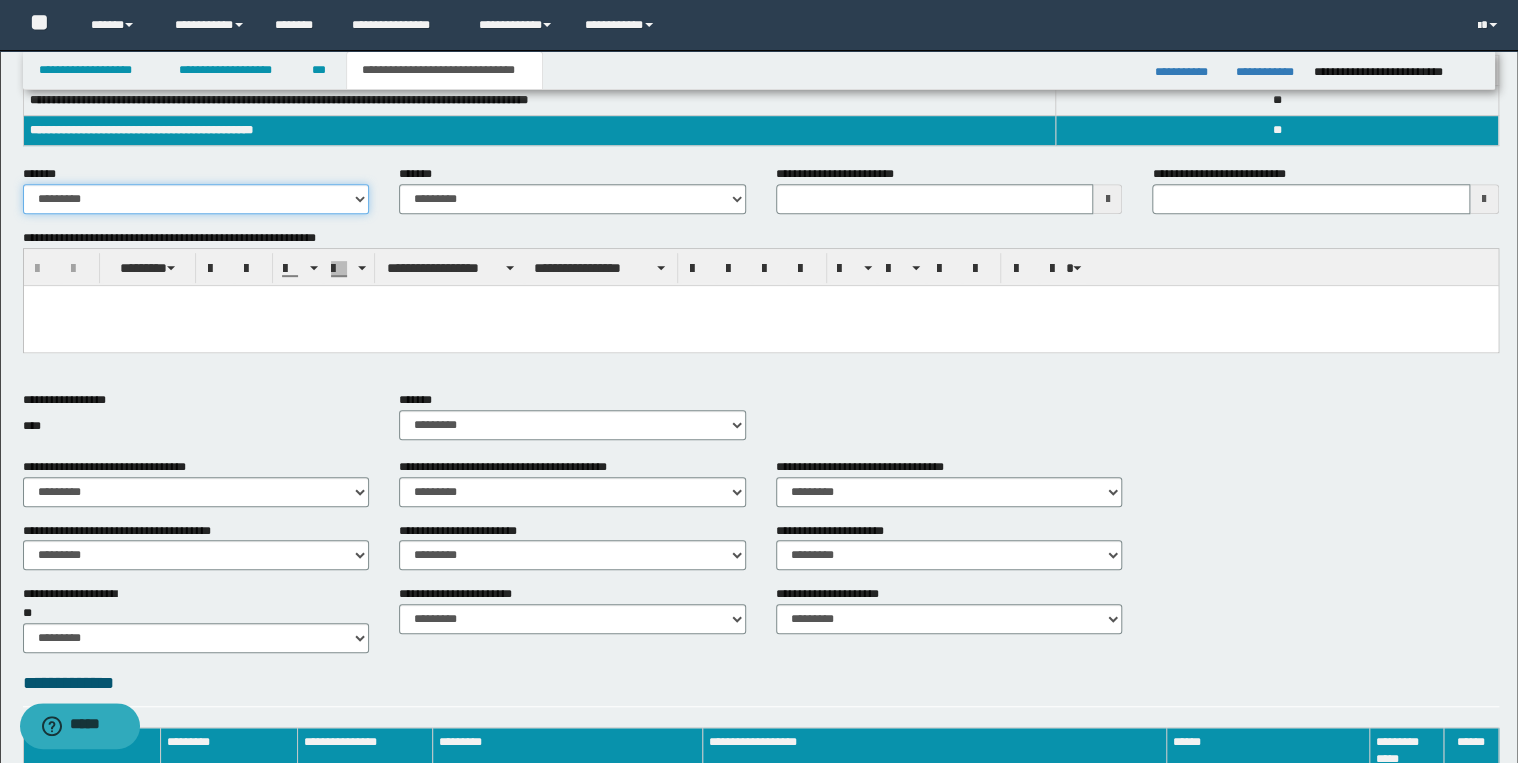 click on "**********" at bounding box center (196, 199) 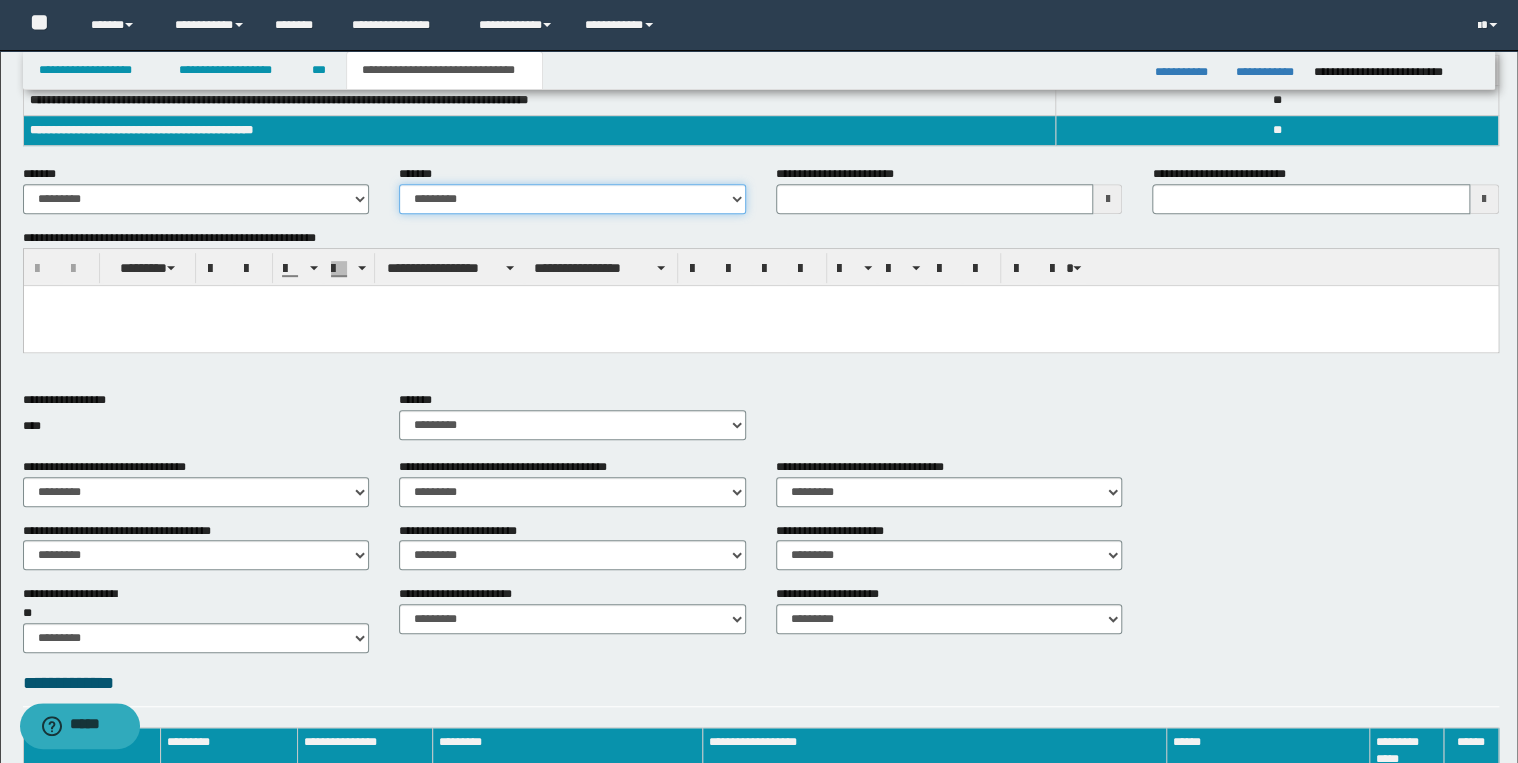 click on "**********" at bounding box center [572, 199] 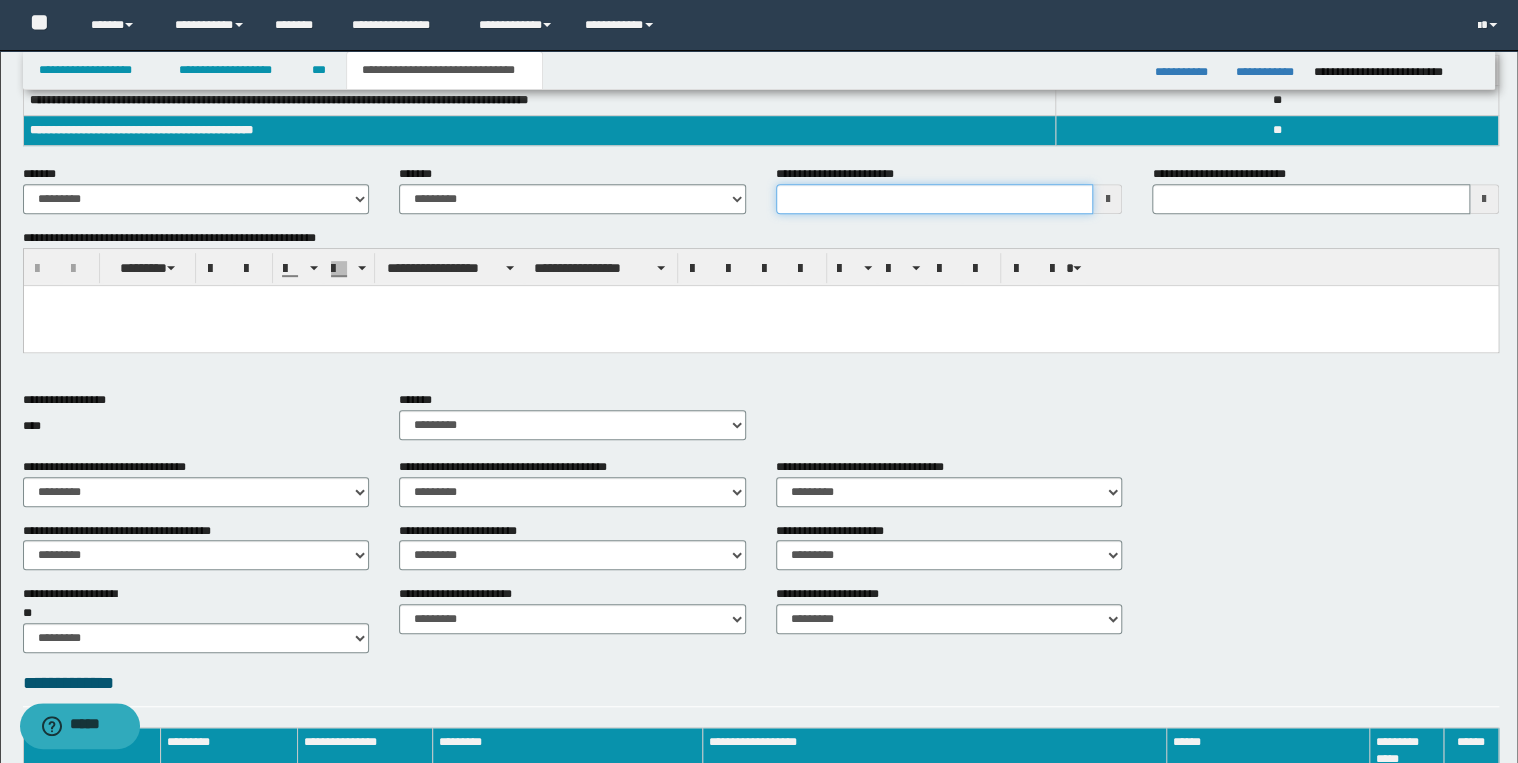 click on "**********" at bounding box center [935, 199] 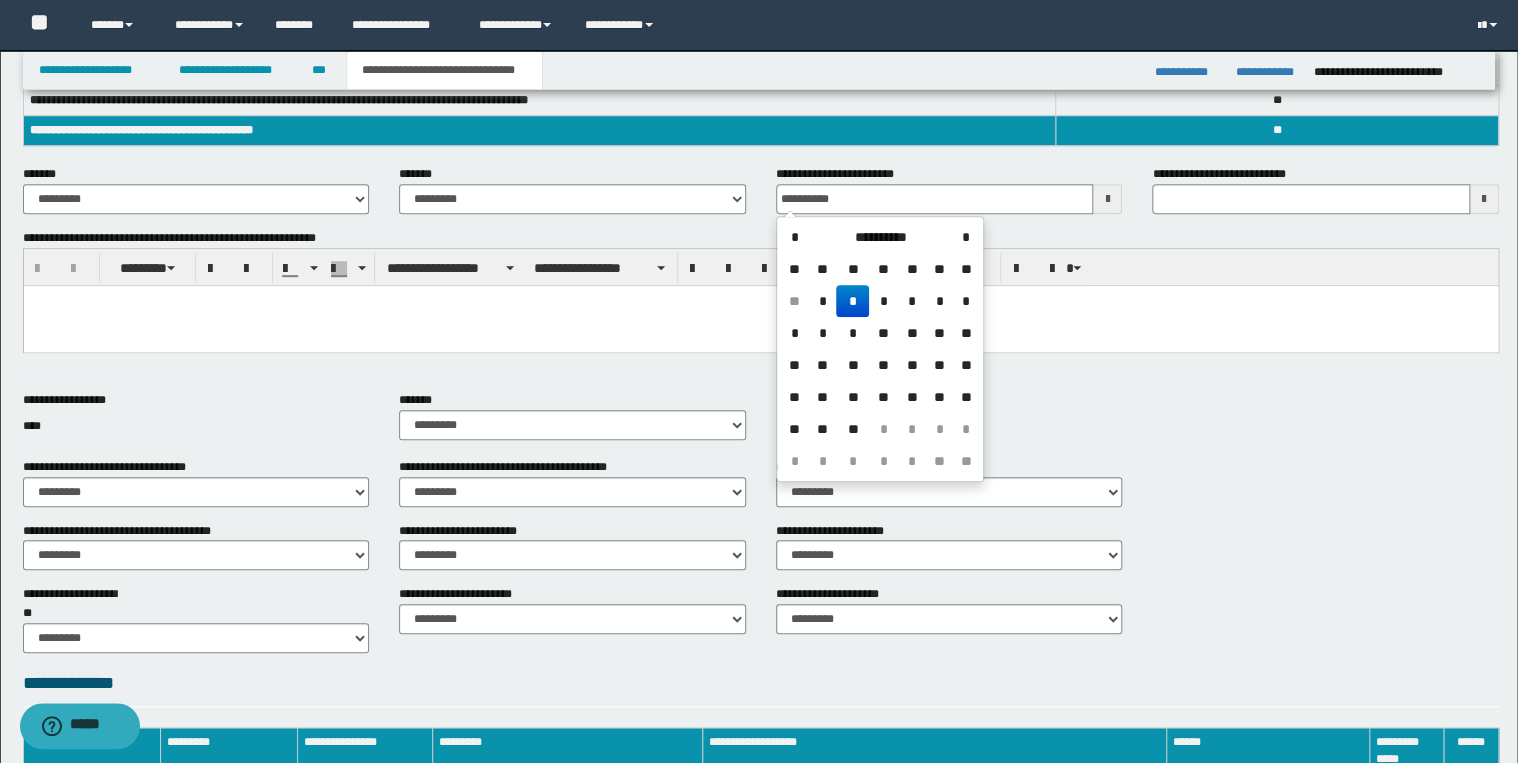 click on "*" at bounding box center [852, 301] 